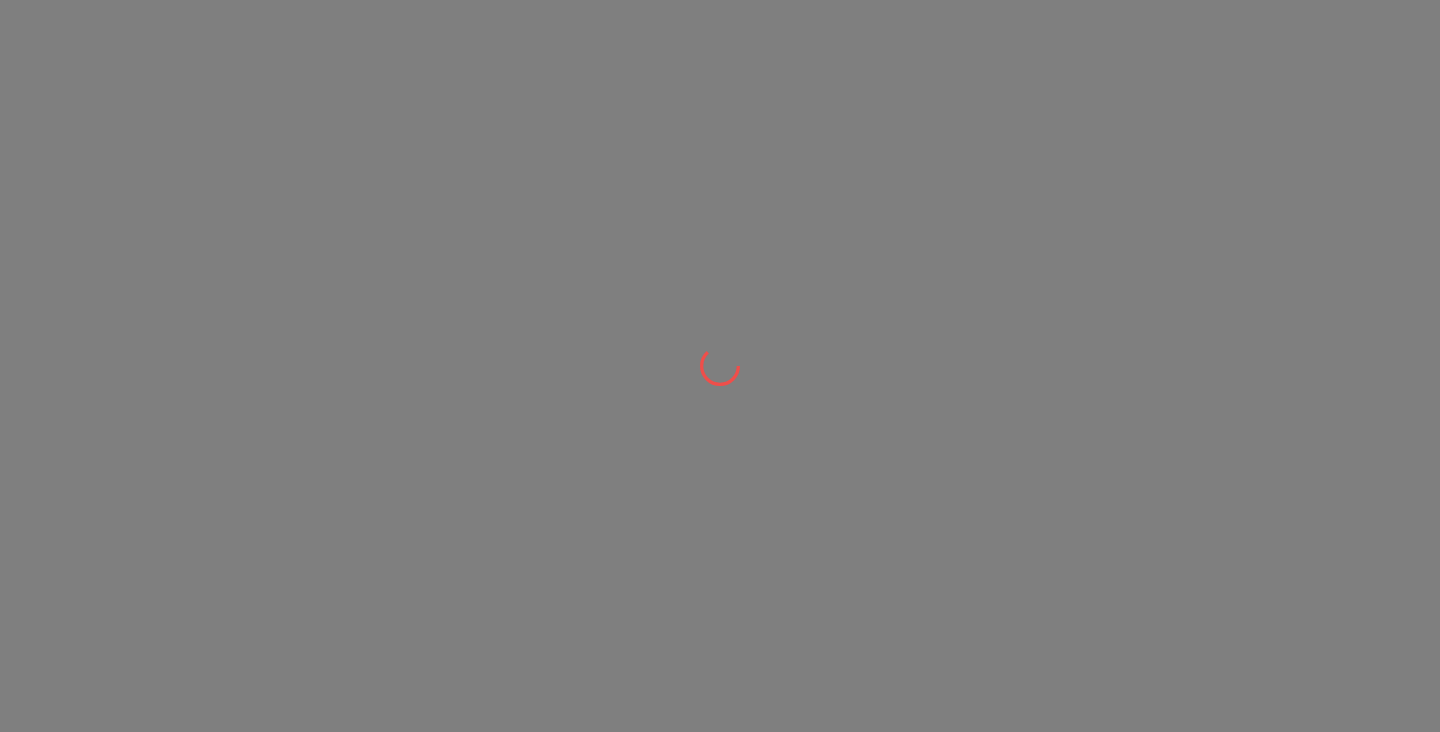 scroll, scrollTop: 0, scrollLeft: 0, axis: both 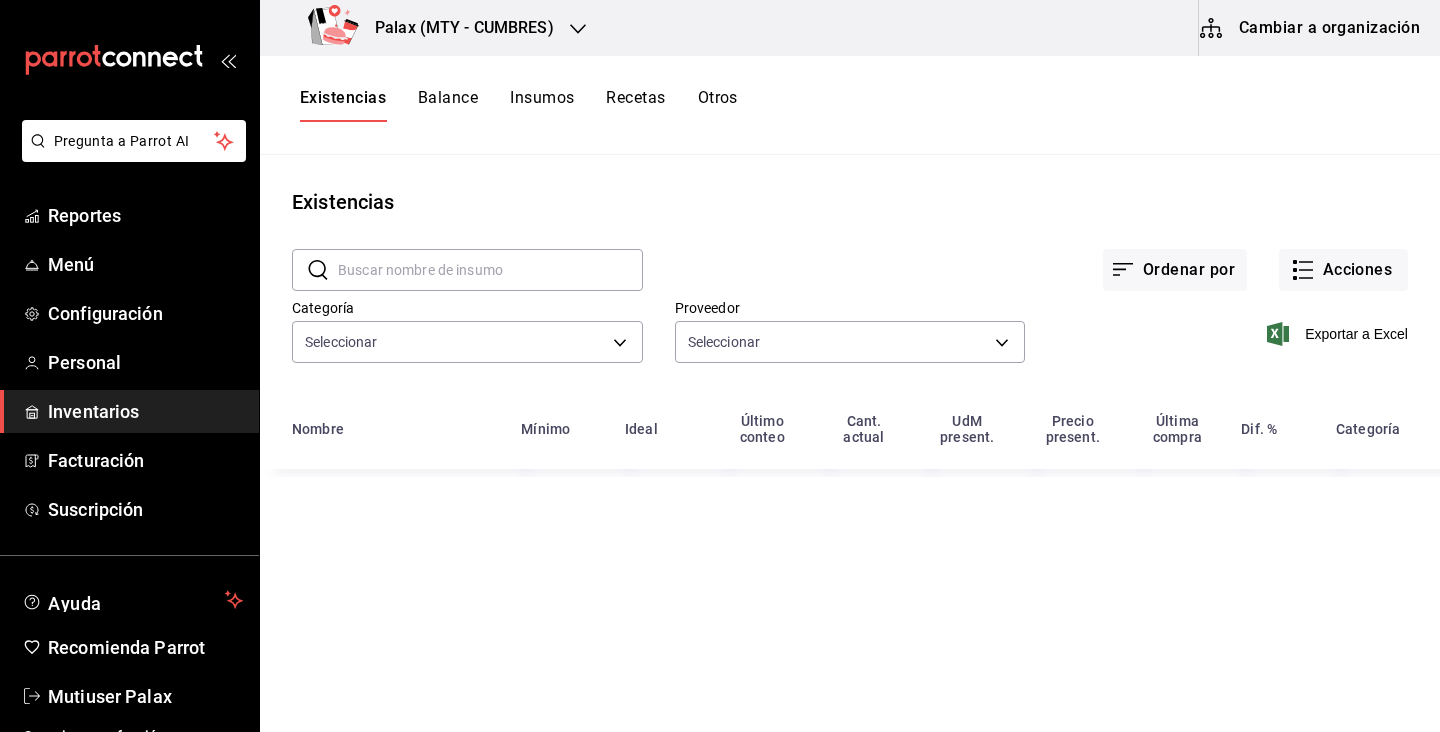 type on "1bd5924b-a116-43cc-a1f3-b2230b5d895a,295ba39c-74a3-434c-af72-f852c590be20,861d8c7b-bc93-4875-acc2-796e211b2c27,8cc70f9a-ddf4-445b-9667-85d8a9692a84,5d8a14b9-bf3b-4005-bb9f-8a8c2547c405,5c9ac129-6de3-4aed-a2ca-27dd8f42c079,419ed886-a751-4737-a18c-9a15b863b12b,604daf49-e175-4efc-9e9e-d5d5b0c3c47a,96fe7b55-ffce-4600-b8a9-e1eb0c902baa,3fb0f05f-effb-4fb5-92d4-c405cfc0e9e0" 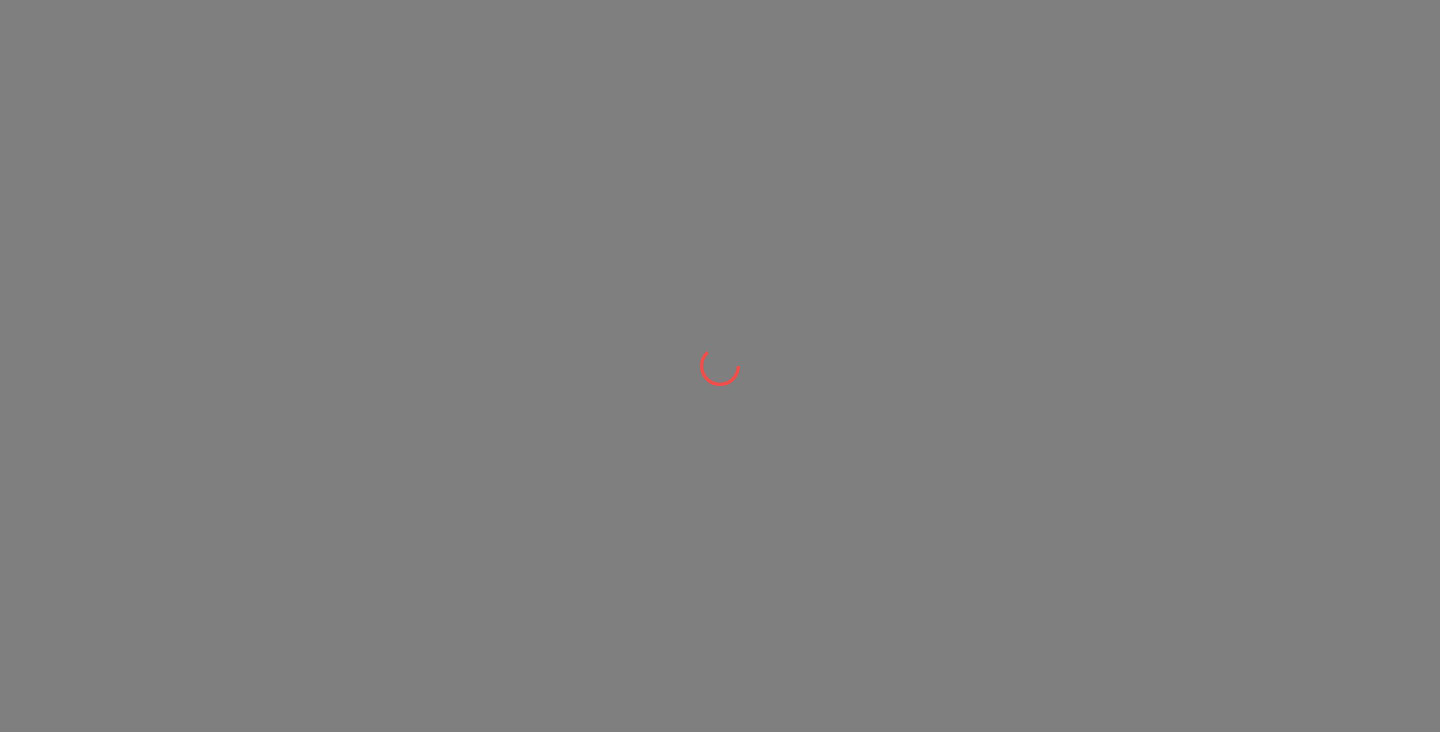 scroll, scrollTop: 0, scrollLeft: 0, axis: both 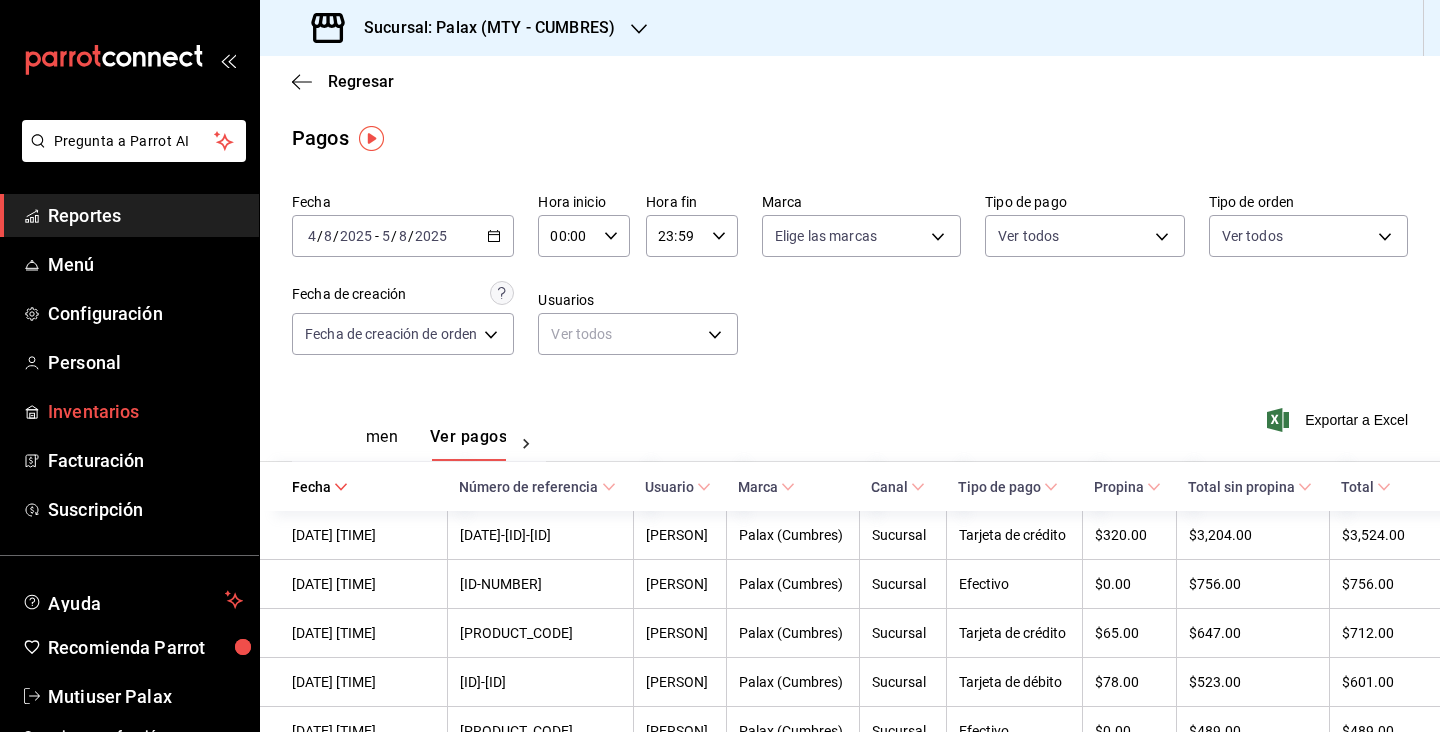 click on "Inventarios" at bounding box center [145, 411] 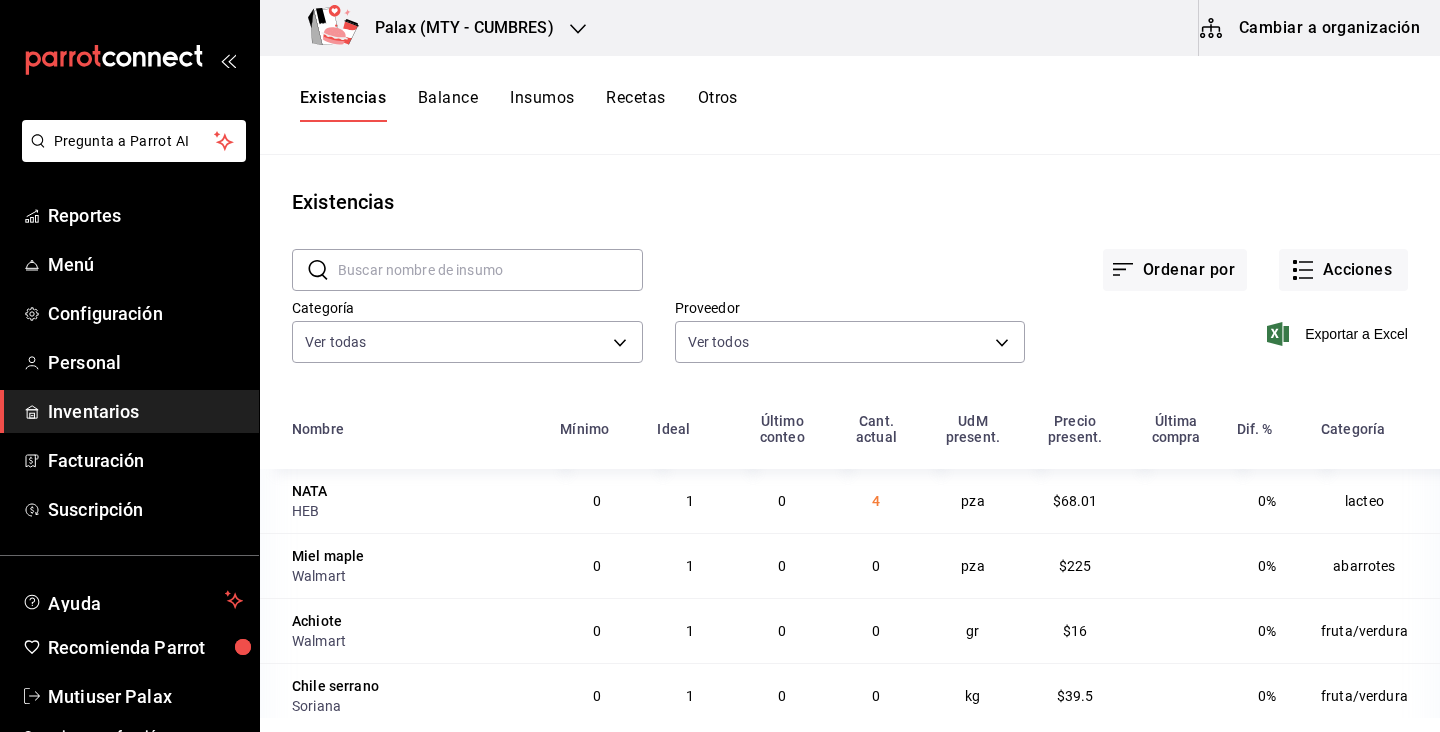 click on "Cambiar a organización" at bounding box center (1311, 28) 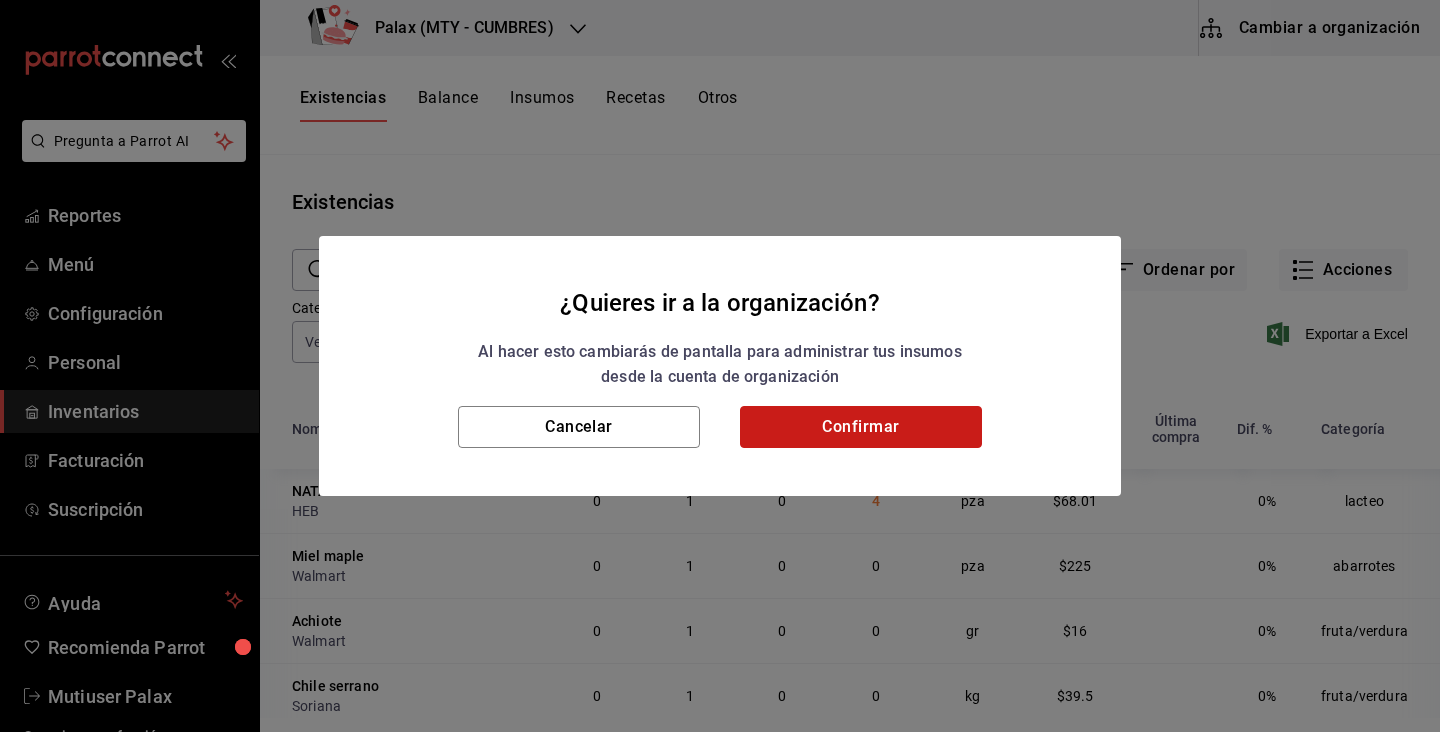 click on "Confirmar" at bounding box center [861, 427] 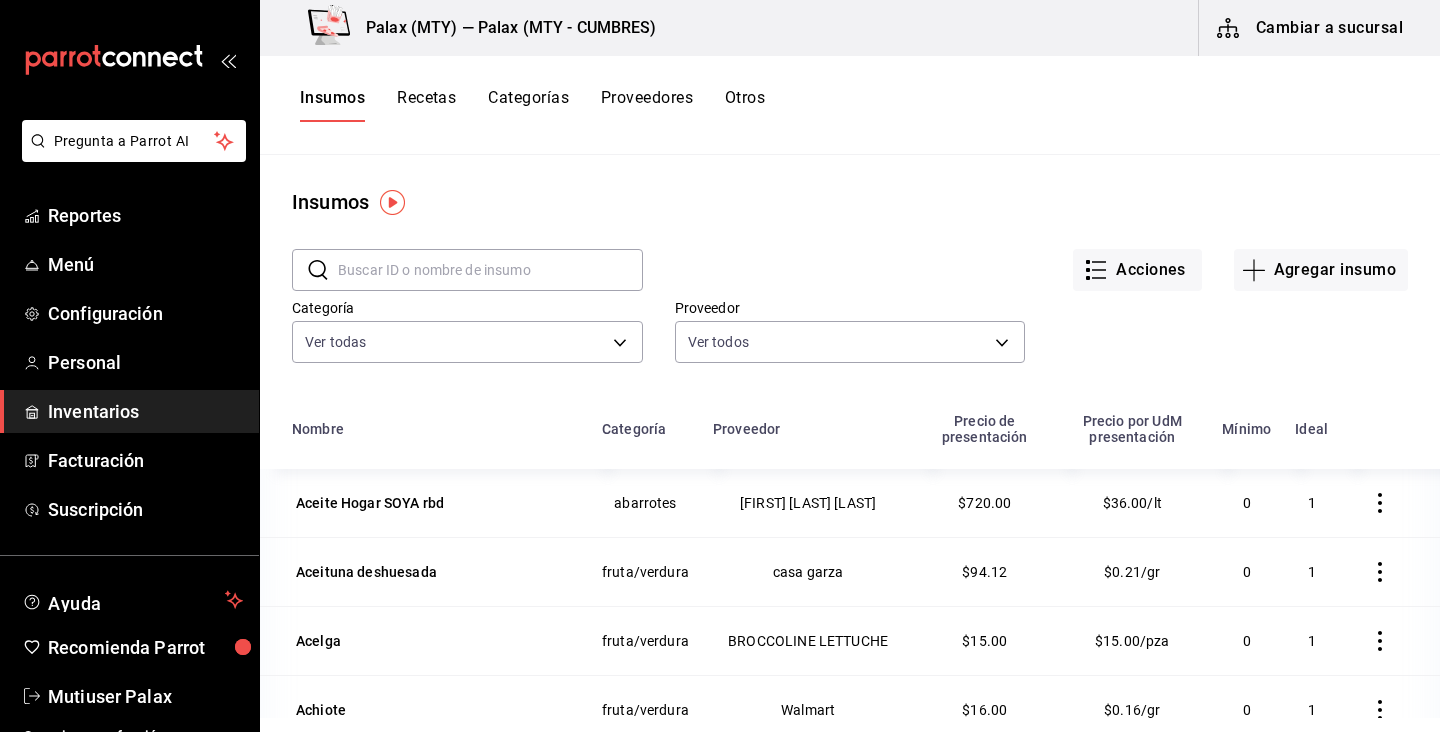 click at bounding box center (490, 270) 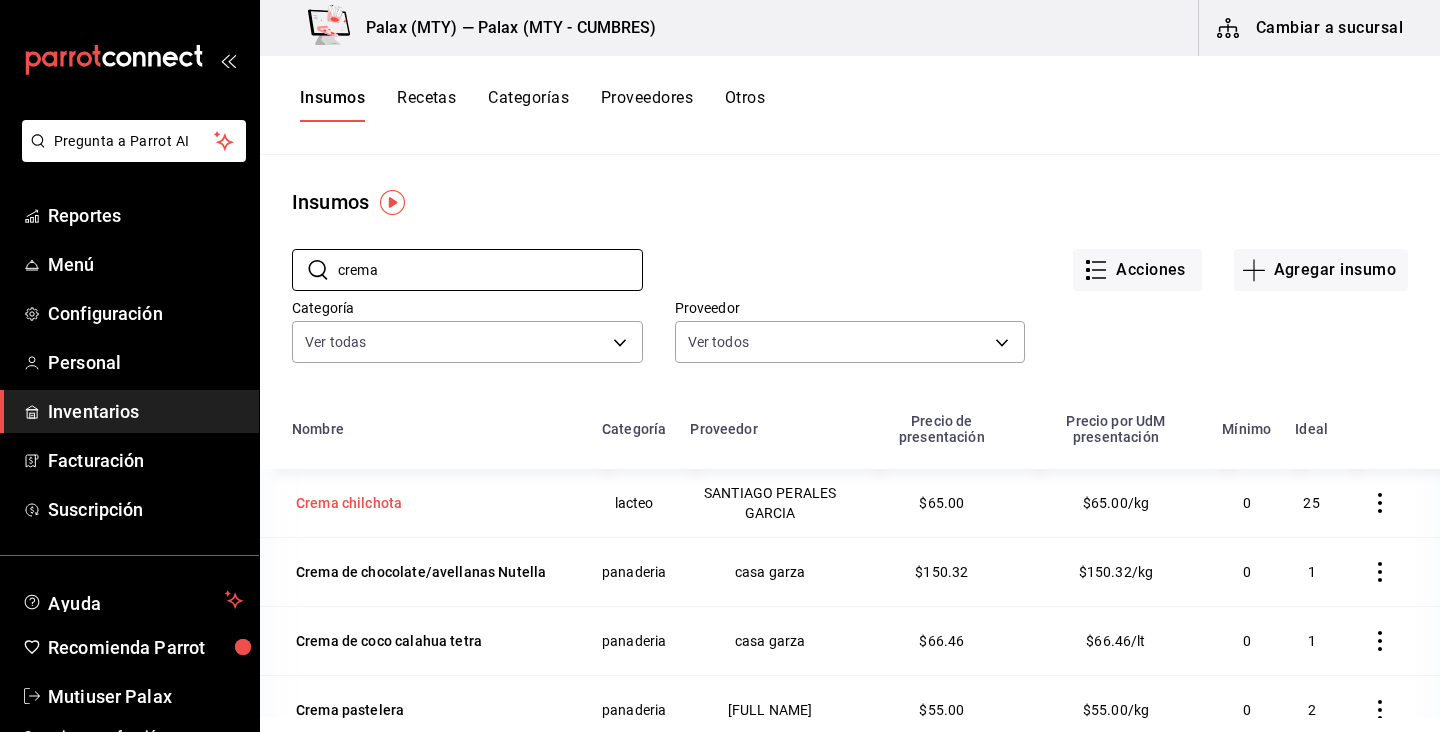 type on "crema" 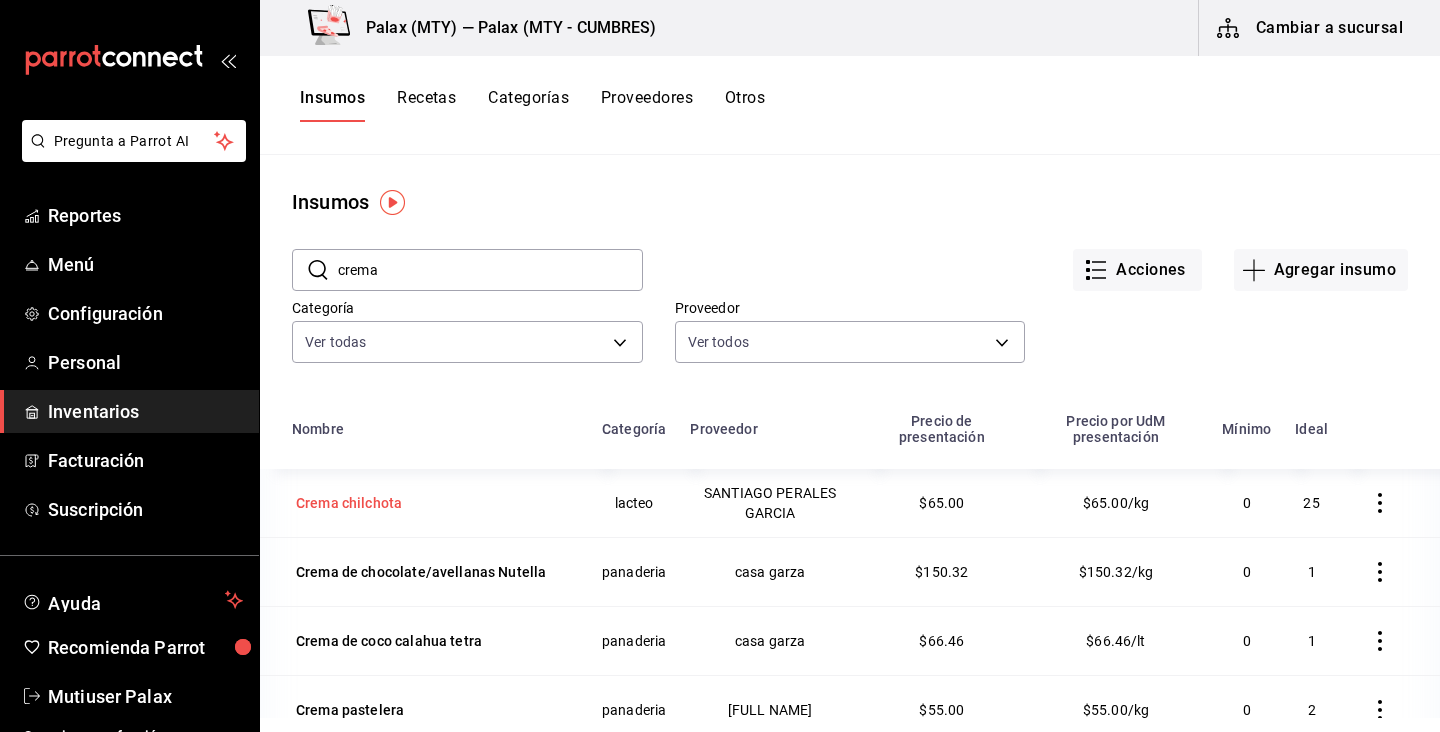 click on "Crema chilchota" at bounding box center [349, 503] 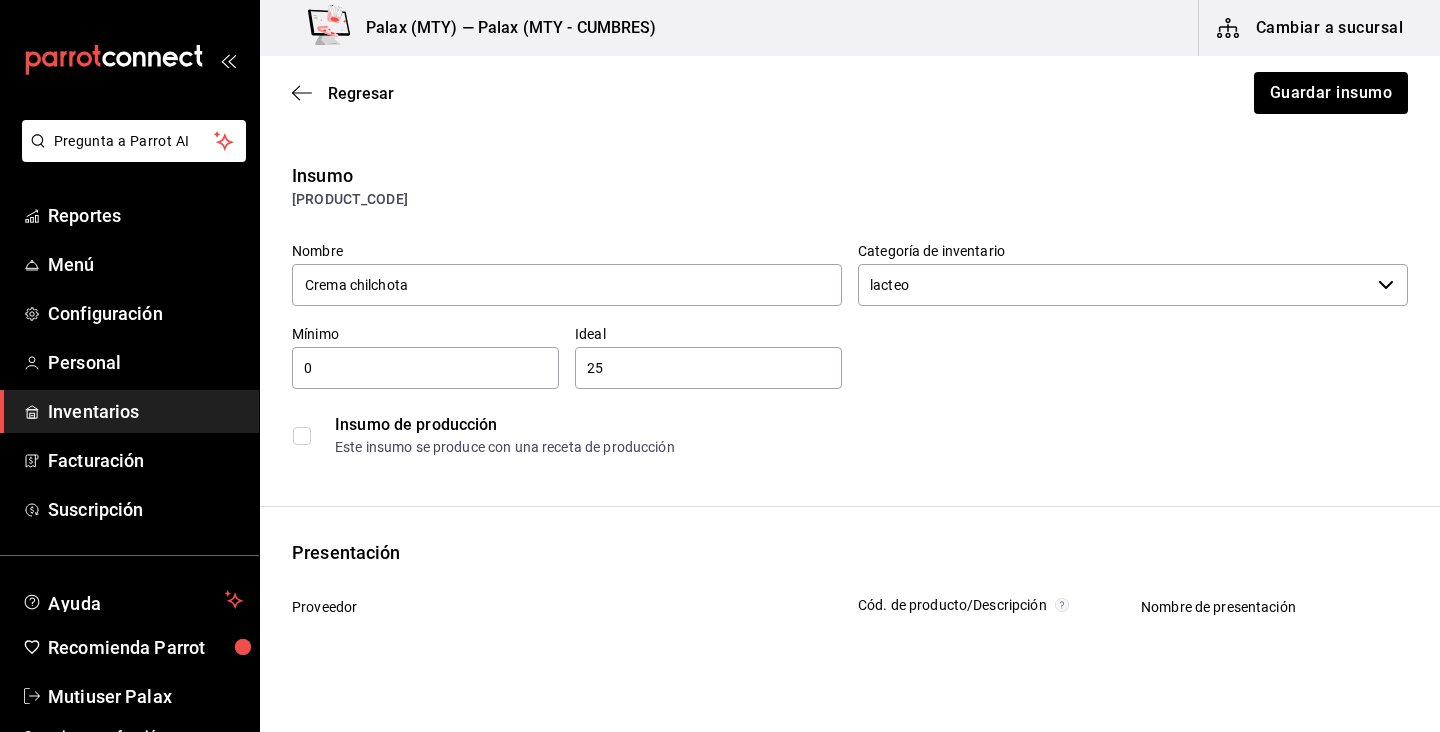 type on "SANTIAGO PERALES GARCIA" 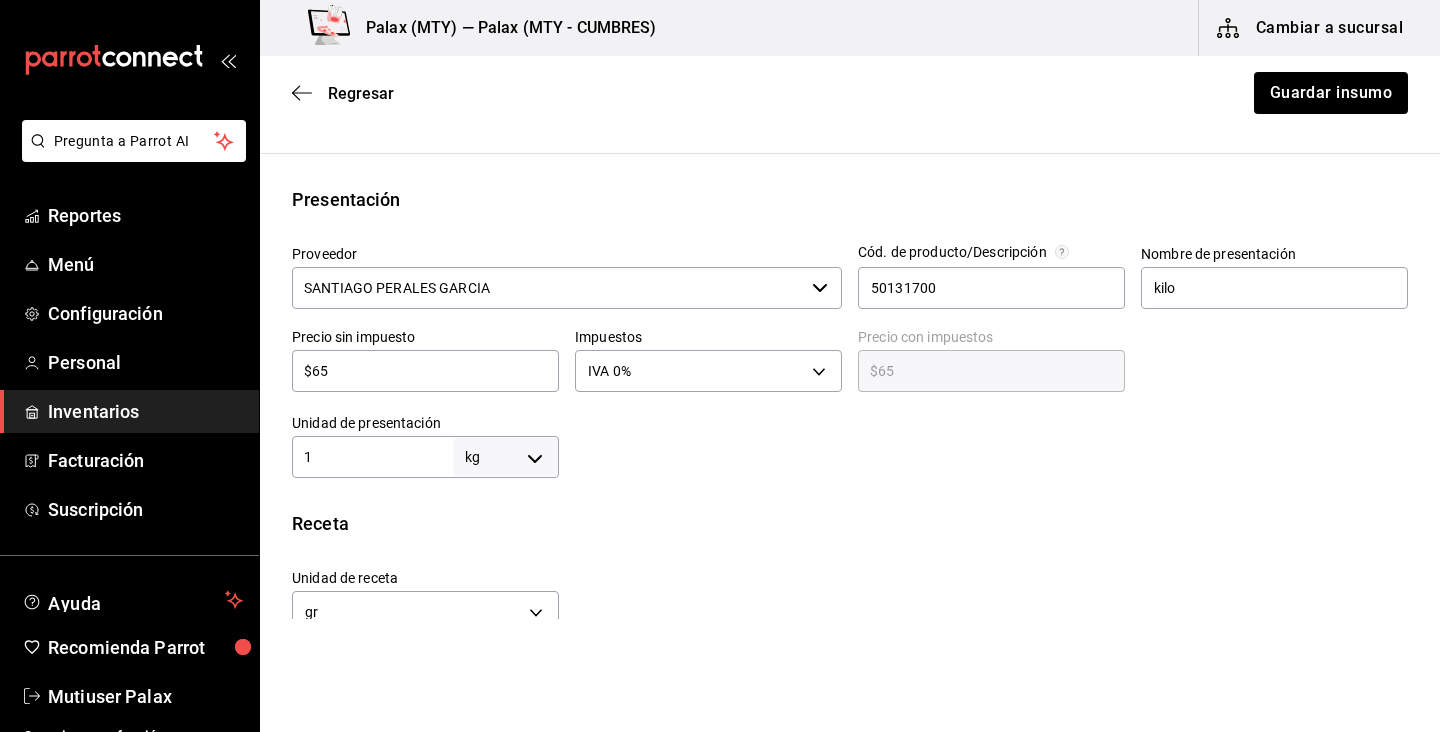 scroll, scrollTop: 358, scrollLeft: 0, axis: vertical 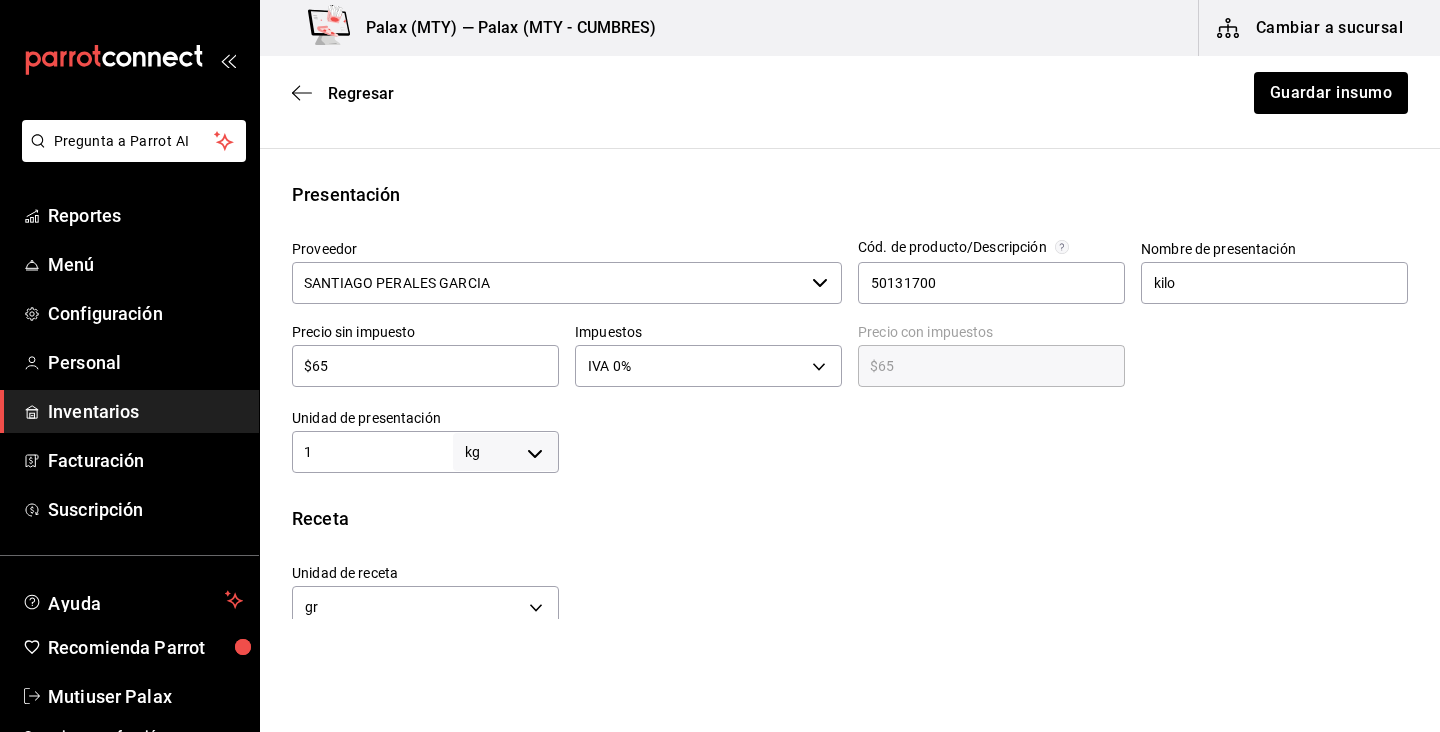 click on "$65" at bounding box center [425, 366] 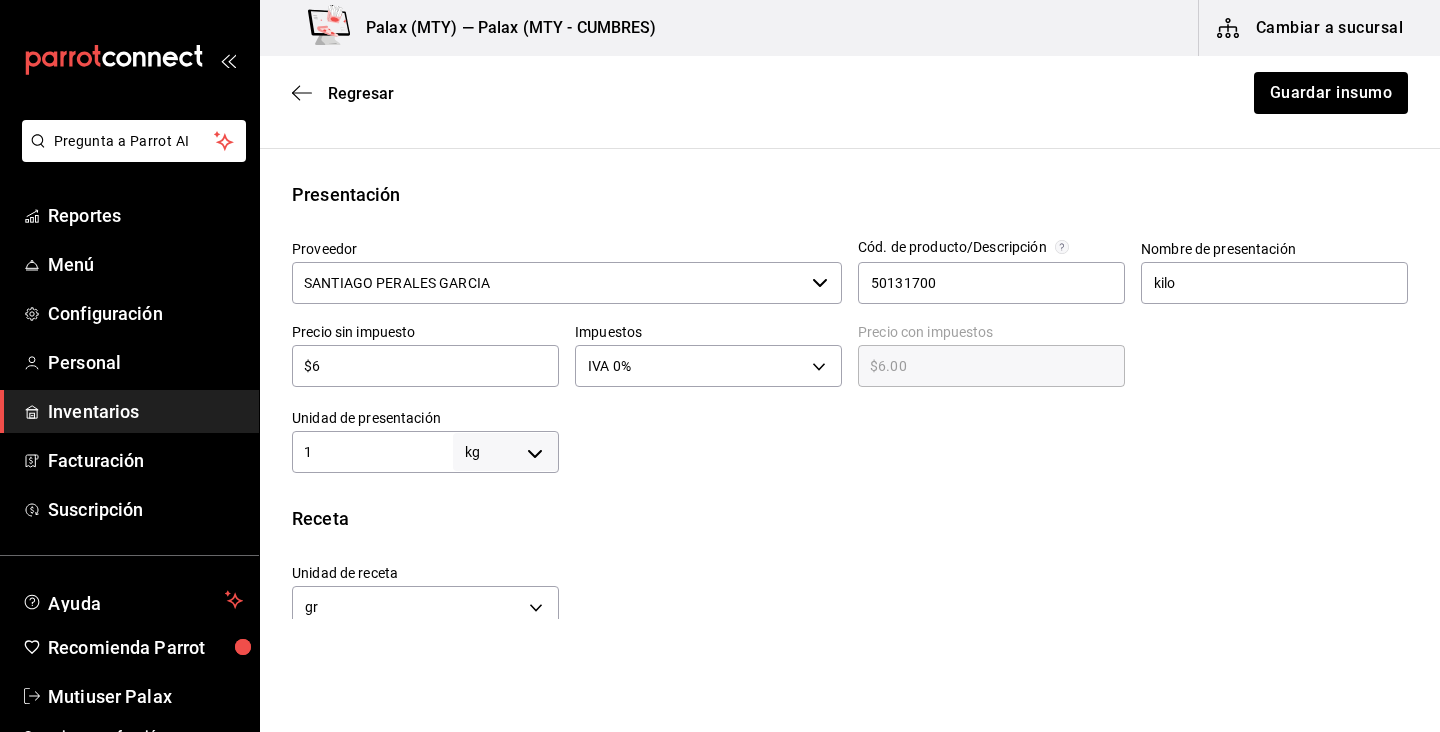 type on "$69" 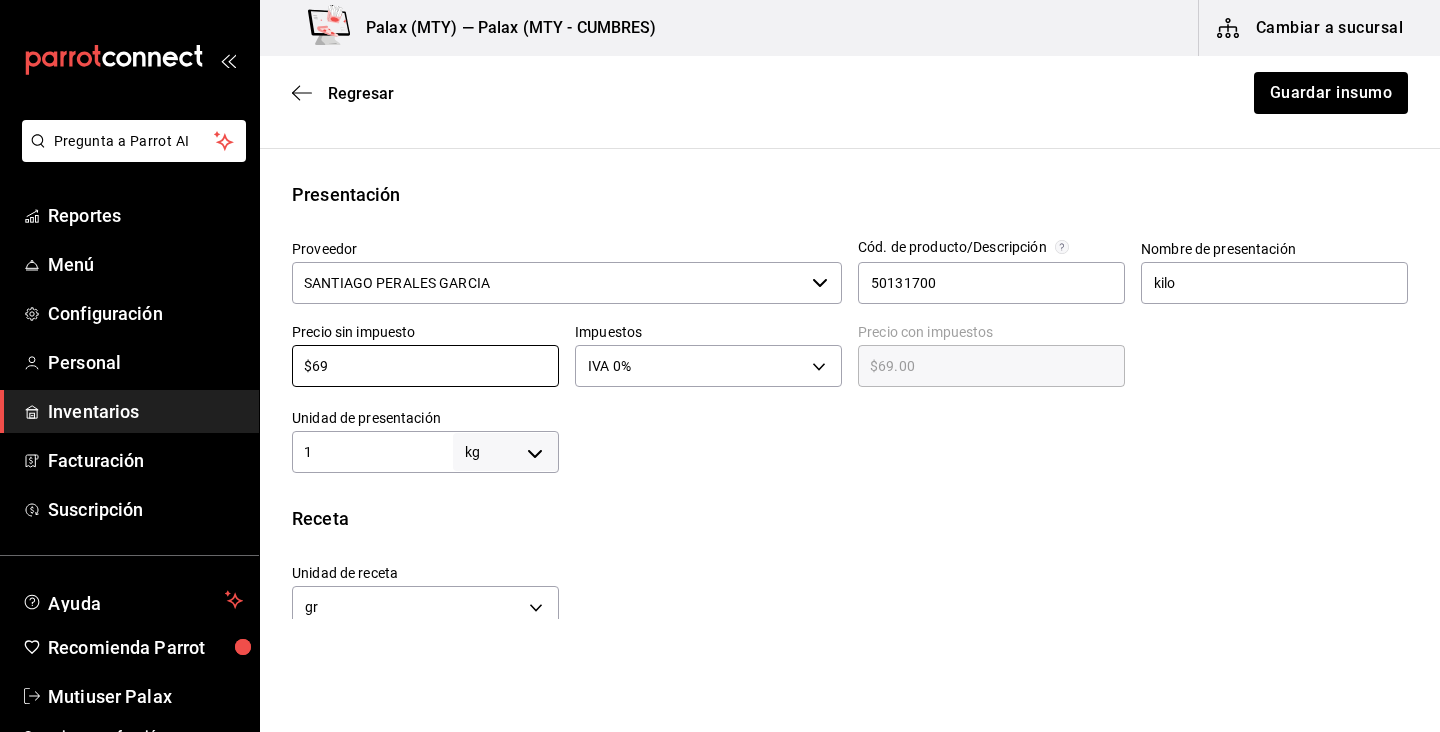 type on "$69" 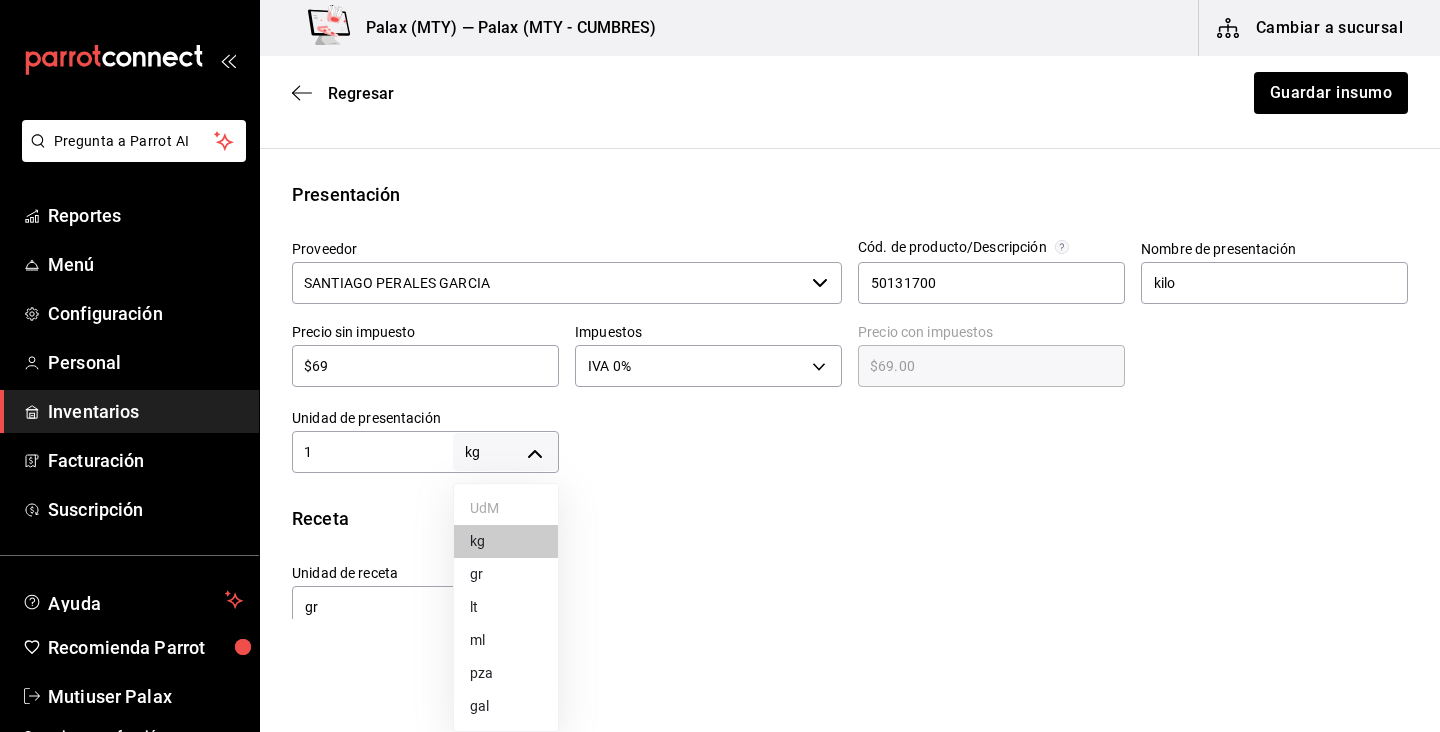 click on "pza" at bounding box center [506, 673] 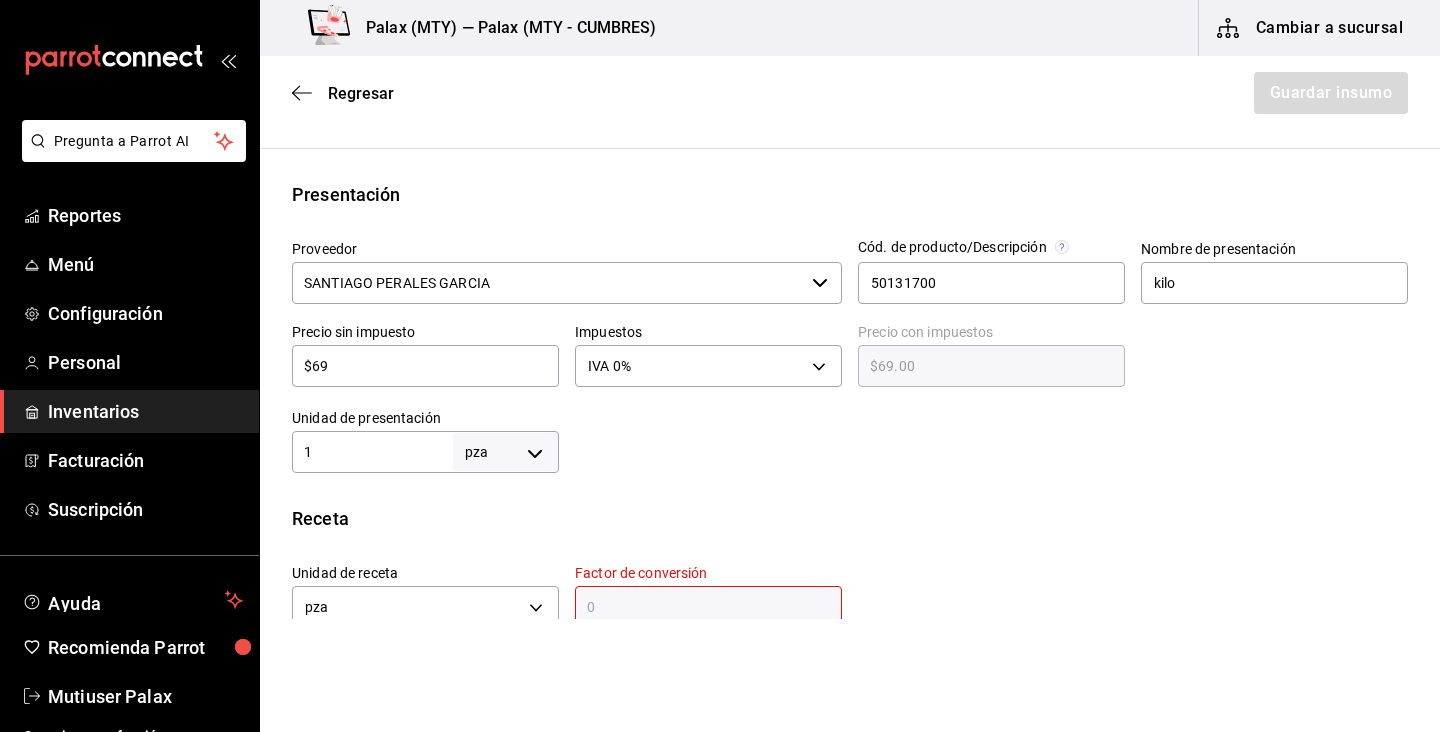 type on "UNIT" 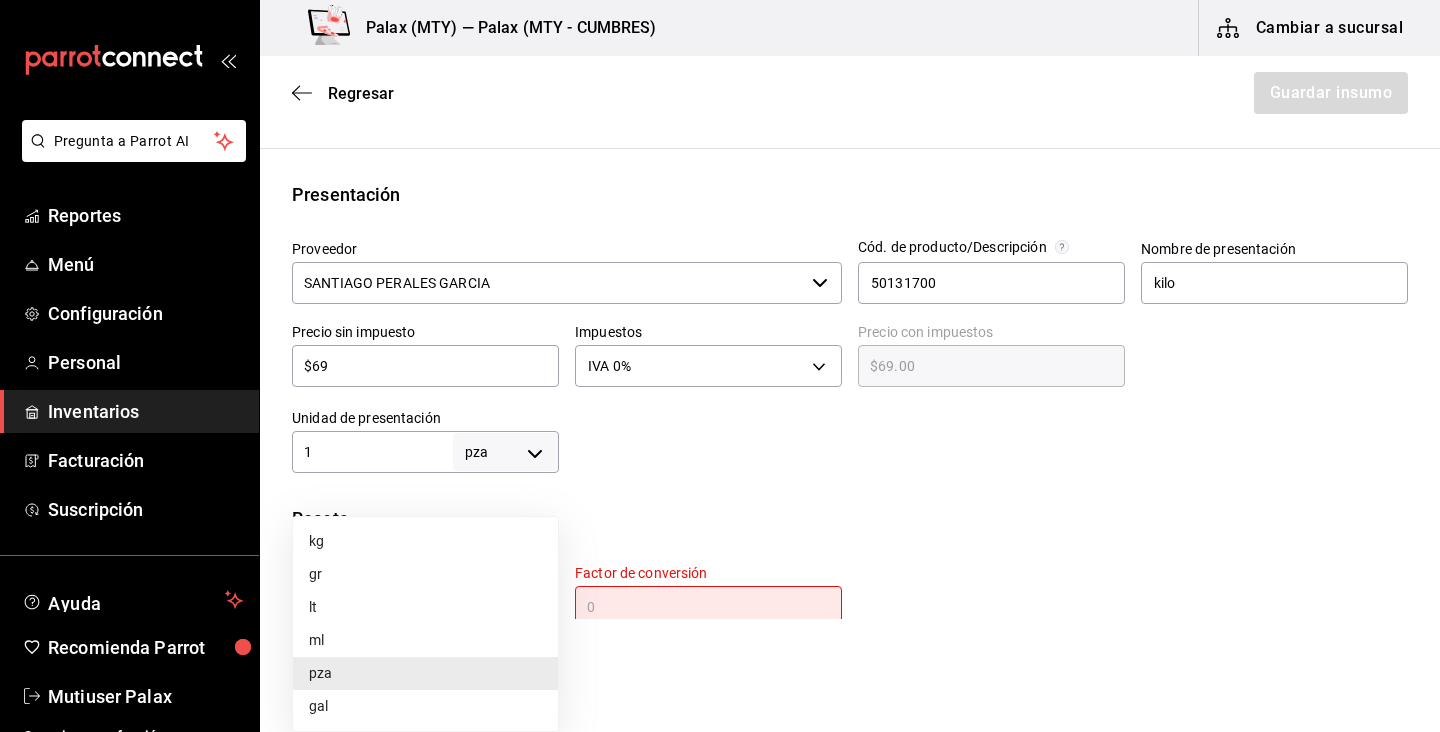 scroll, scrollTop: 366, scrollLeft: 0, axis: vertical 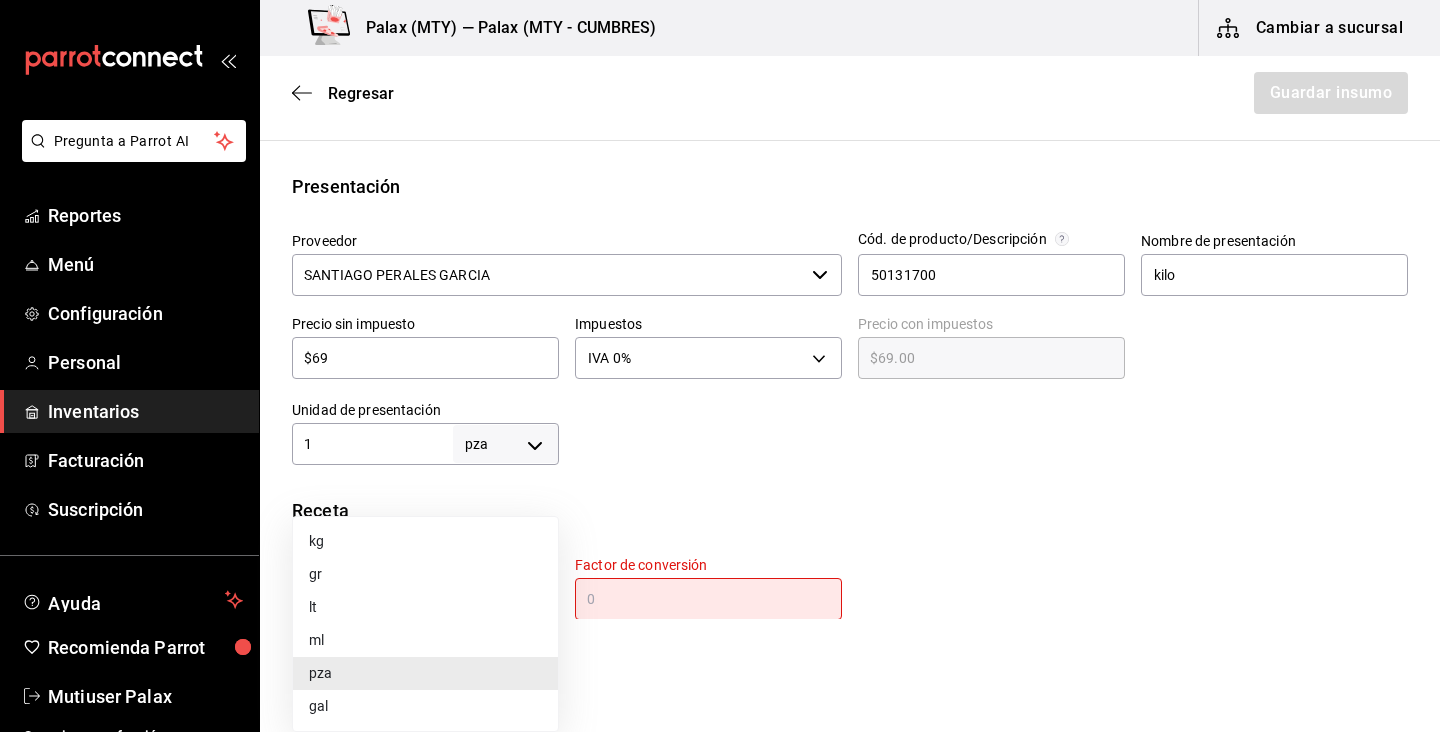 click on "Pregunta a Parrot AI Reportes   Menú   Configuración   Personal   Inventarios   Facturación   Suscripción   Ayuda Recomienda Parrot   Mutiuser Palax   Sugerir nueva función   Palax ([CITY]) — Palax ([CITY] - CUMBRES) Cambiar a sucursal Regresar Guardar insumo Insumo IN-1724431663583 Nombre Crema chilchota Categoría de inventario lacteo ​ Mínimo 0 ​ Ideal 25 ​ Insumo de producción Este insumo se produce con una receta de producción Presentación Proveedor [PERSON] ​ Cód. de producto/Descripción 50131700 Nombre de presentación kilo Precio sin impuesto $69 ​ Impuestos IVA 0% IVA_0 Precio con impuestos $69.00 ​ Unidad de presentación 1 pza UNIT ​ Receta Unidad de receta pza UNIT Factor de conversión ​ Ingrese un número mayor a 0 1 pza de kilo = 0 pza receta Ver ayuda de conversiones ¿La presentación (kilo) viene en otra caja? Si No Unidades de conteo pza kilo (1 pza) ; GANA 1 MES GRATIS EN TU SUSCRIPCIÓN AQUÍ Pregunta a Parrot AI Reportes   Menú   Configuración" at bounding box center (720, 309) 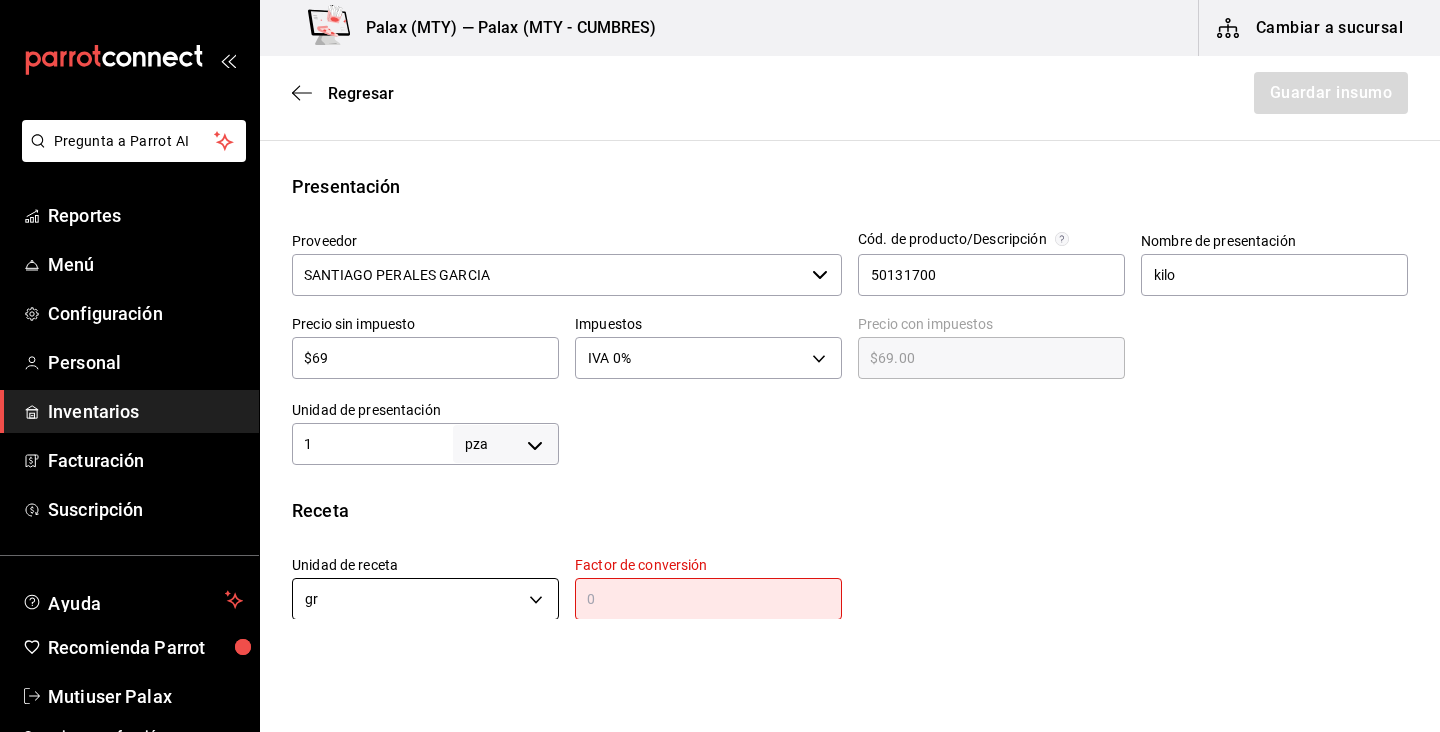 click on "Pregunta a Parrot AI Reportes   Menú   Configuración   Personal   Inventarios   Facturación   Suscripción   Ayuda Recomienda Parrot   Mutiuser Palax   Sugerir nueva función   Palax ([CITY]) — Palax ([CITY] - CUMBRES) Cambiar a sucursal Regresar Guardar insumo Insumo IN-1724431663583 Nombre Crema chilchota Categoría de inventario lacteo ​ Mínimo 0 ​ Ideal 25 ​ Insumo de producción Este insumo se produce con una receta de producción Presentación Proveedor [PERSON] ​ Cód. de producto/Descripción 50131700 Nombre de presentación kilo Precio sin impuesto $69 ​ Impuestos IVA 0% IVA_0 Precio con impuestos $69.00 ​ Unidad de presentación 1 pza UNIT ​ Receta Unidad de receta gr GRAM Factor de conversión ​ Ingrese un número mayor a 0 1 pza de kilo = 0 gr receta Ver ayuda de conversiones ¿La presentación (kilo) viene en otra caja? Si No Unidades de conteo pza kilo (1 pza) ; GANA 1 MES GRATIS EN TU SUSCRIPCIÓN AQUÍ Pregunta a Parrot AI Reportes   Menú   Configuración" at bounding box center (720, 309) 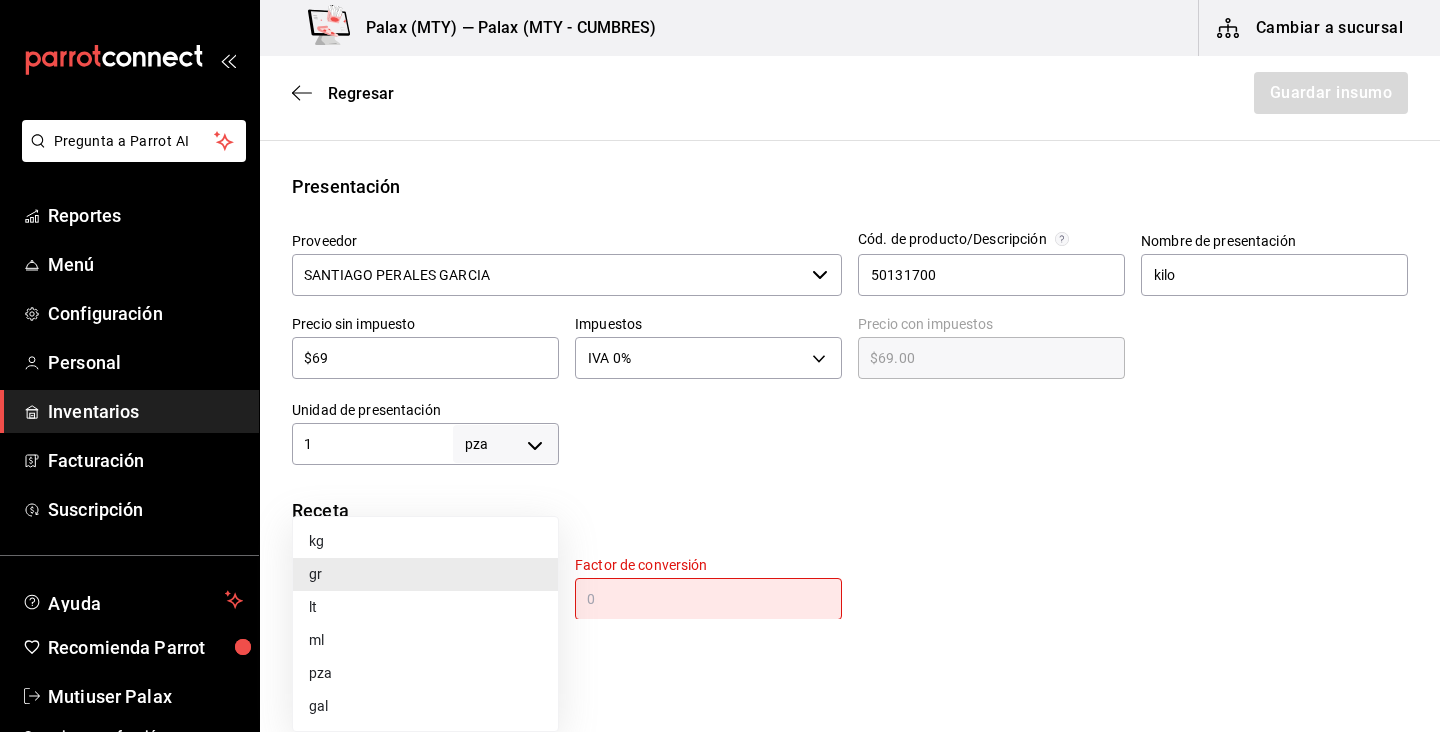 click on "gr" at bounding box center [425, 574] 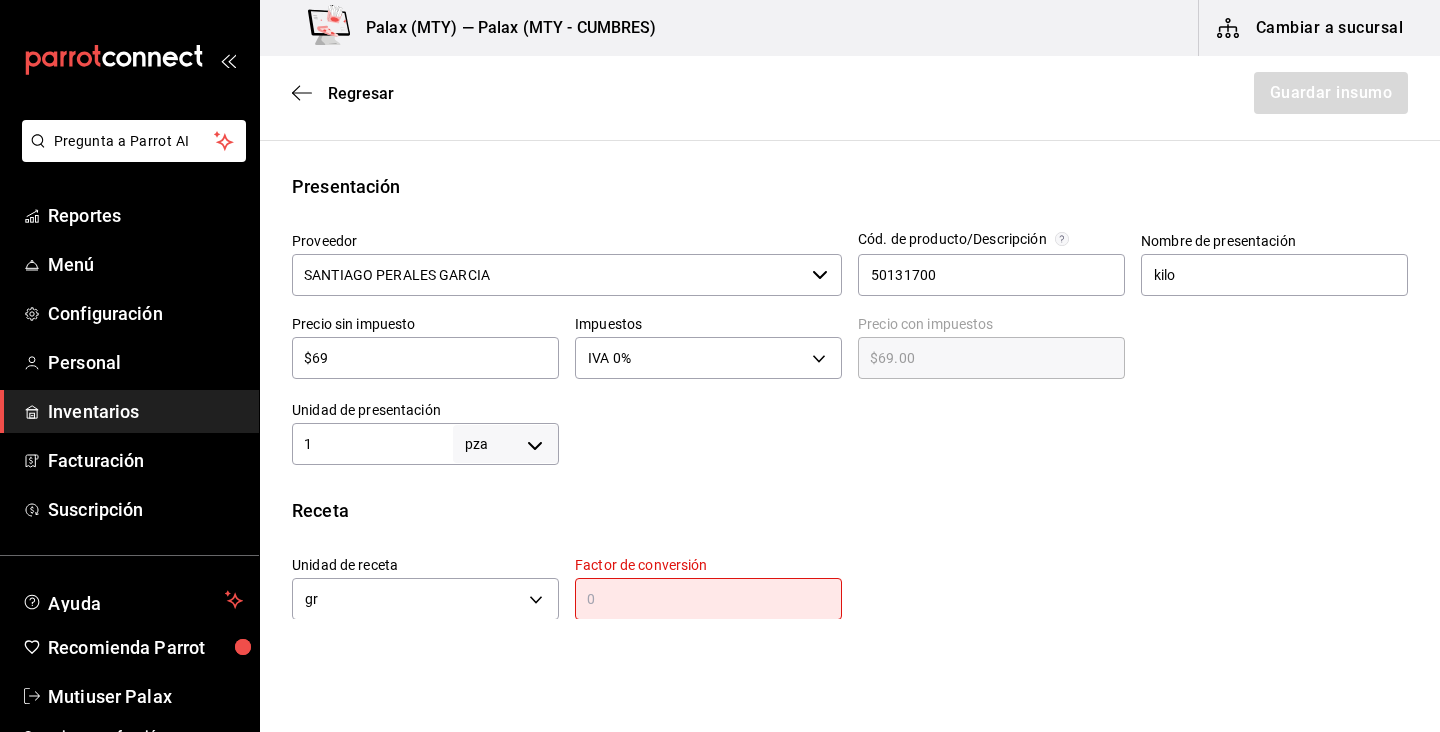 click at bounding box center [708, 599] 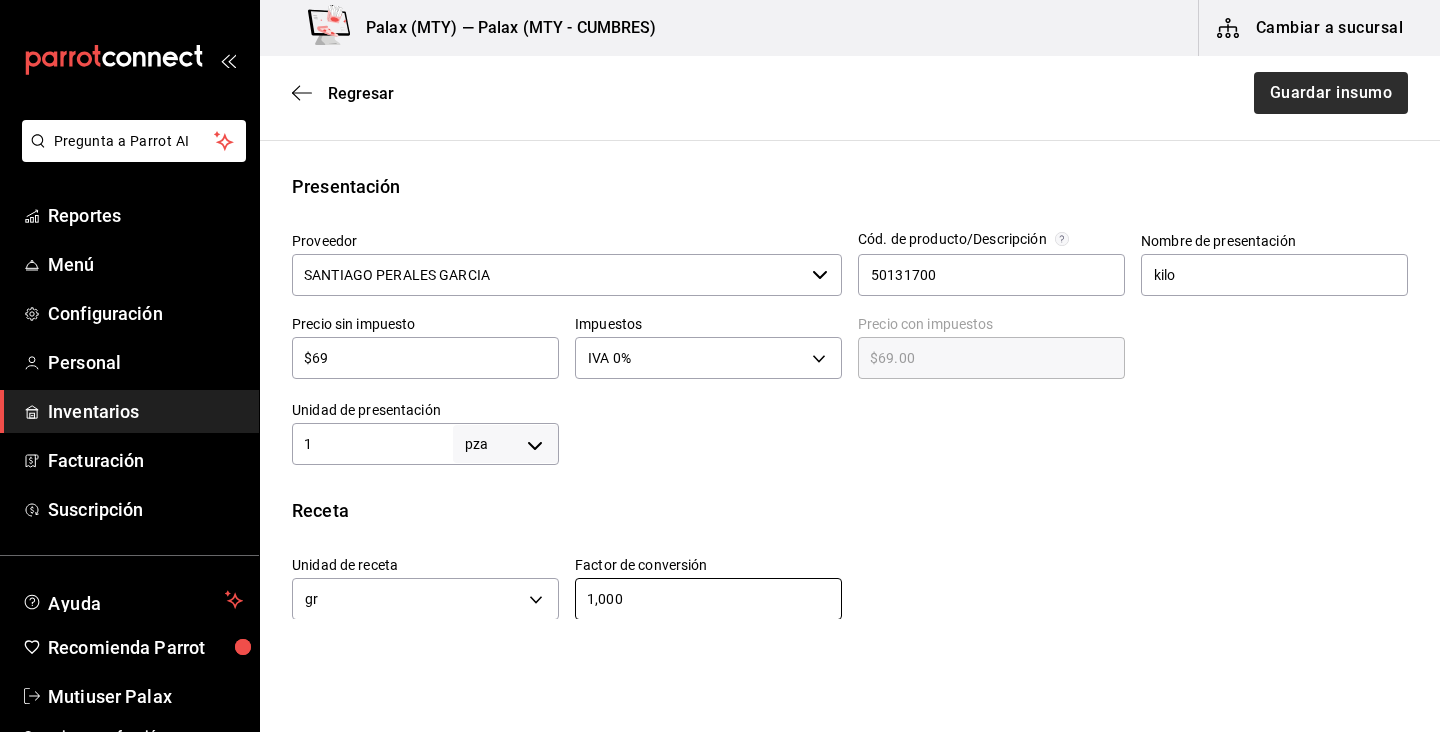 type on "1,000" 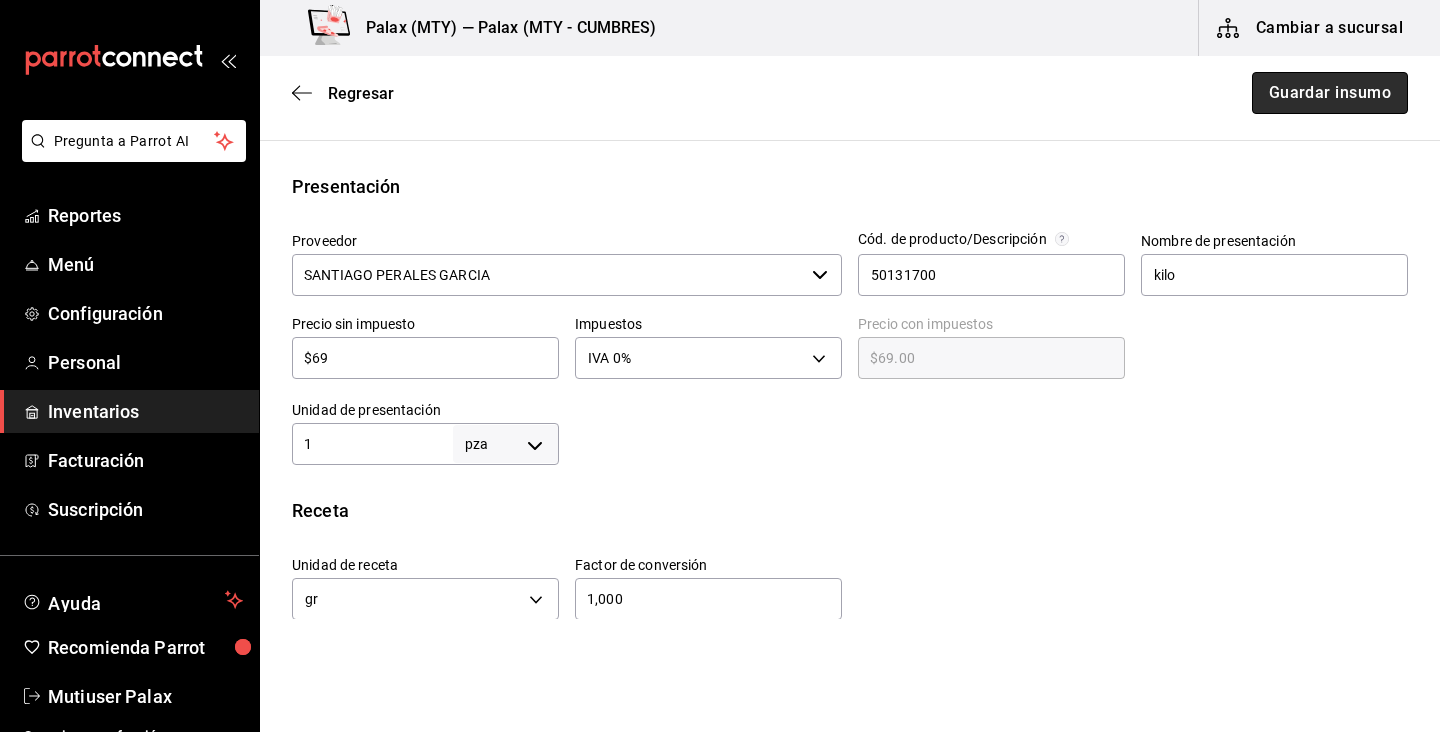 click on "Guardar insumo" at bounding box center [1330, 93] 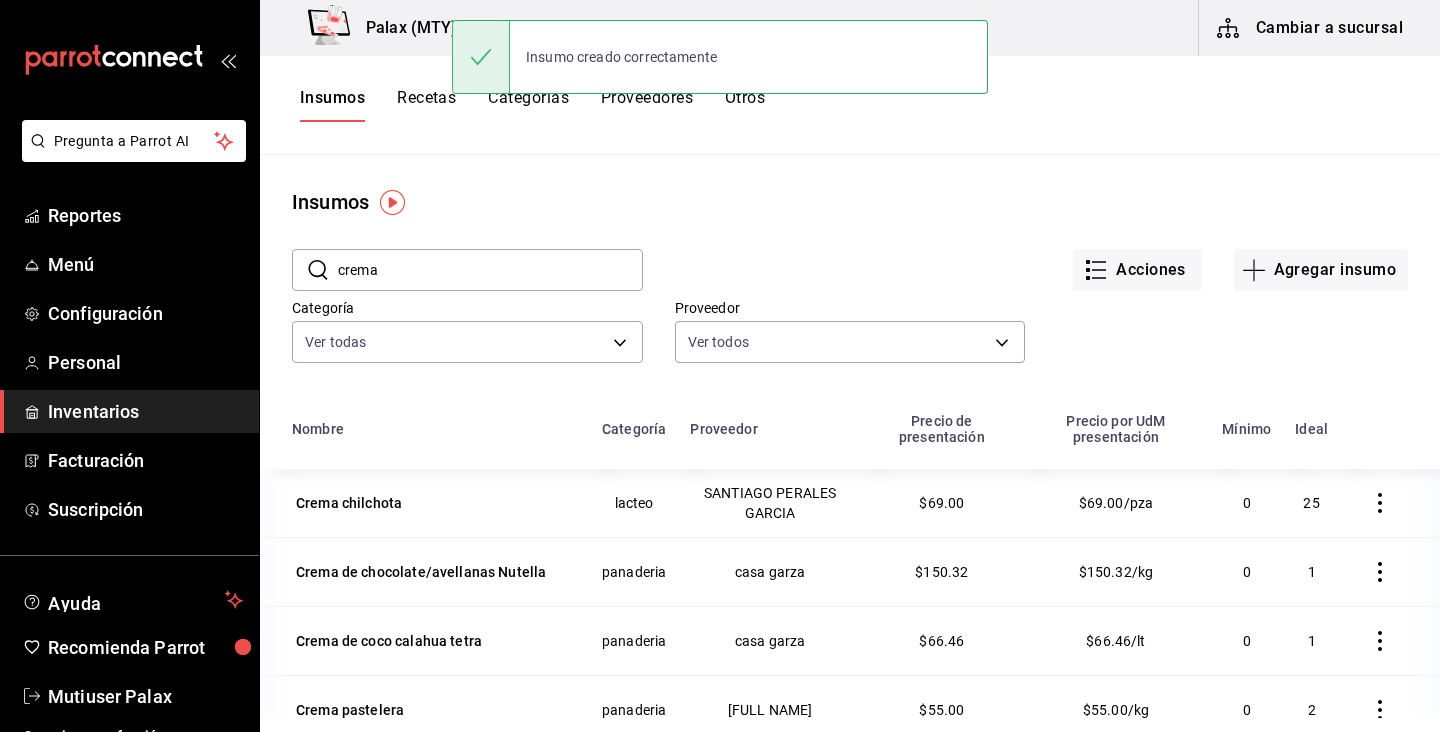 click on "crema" at bounding box center (490, 270) 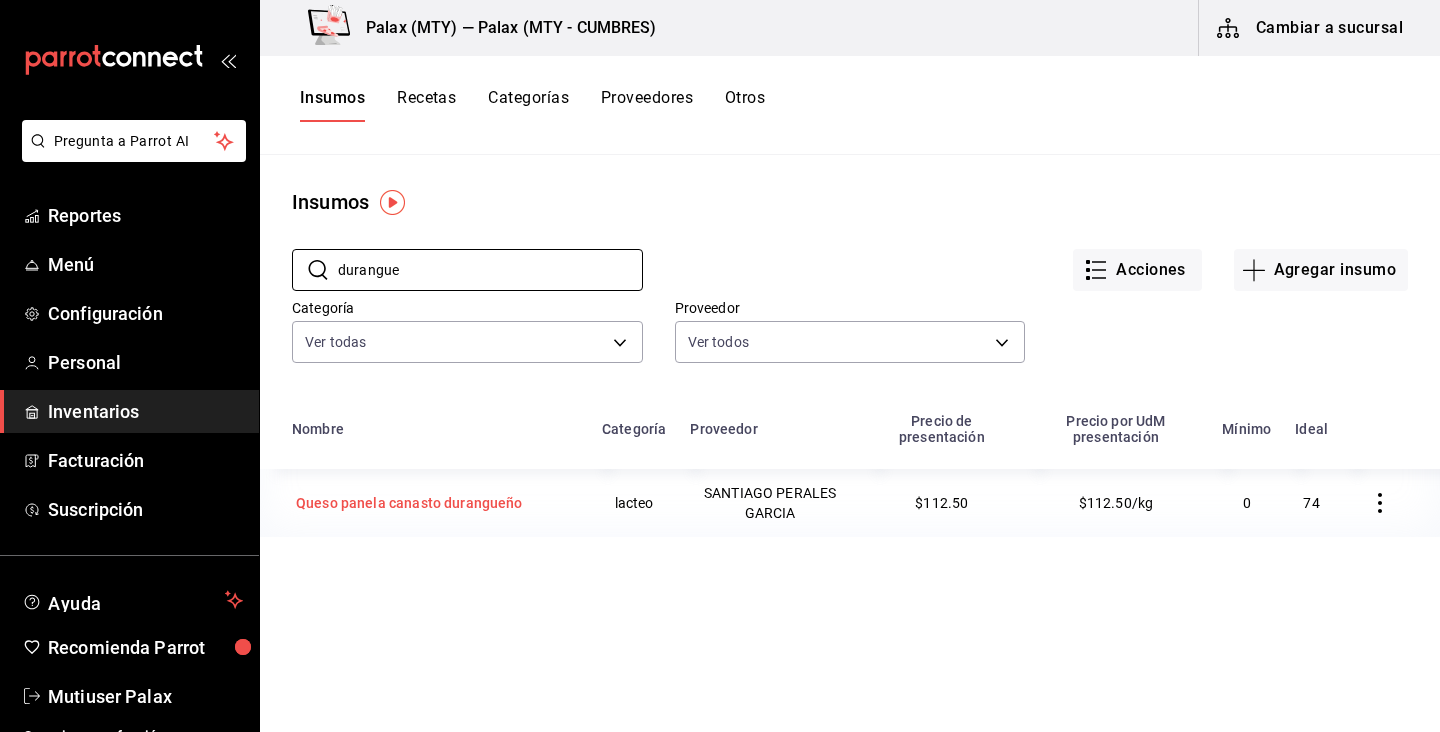type on "durangue" 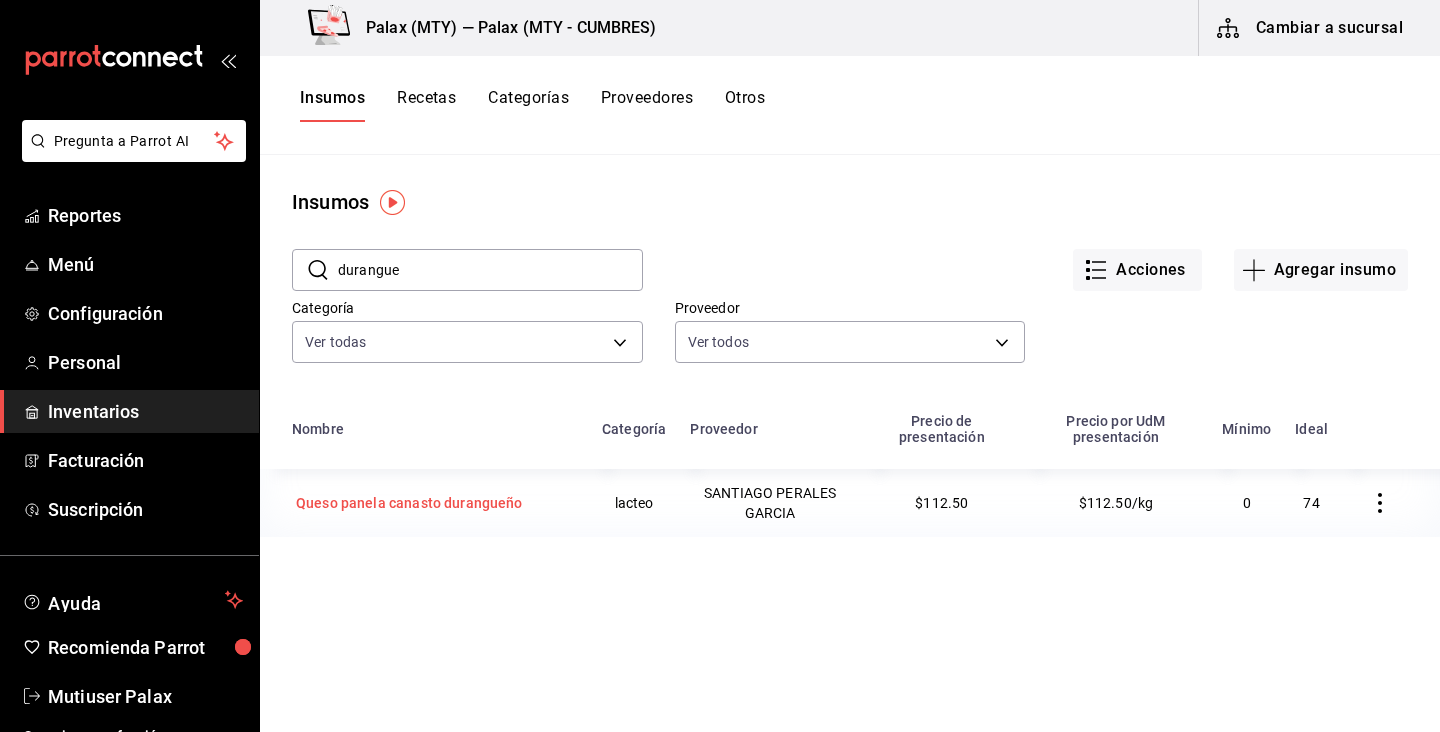click on "Queso panela canasto durangueño" at bounding box center [409, 503] 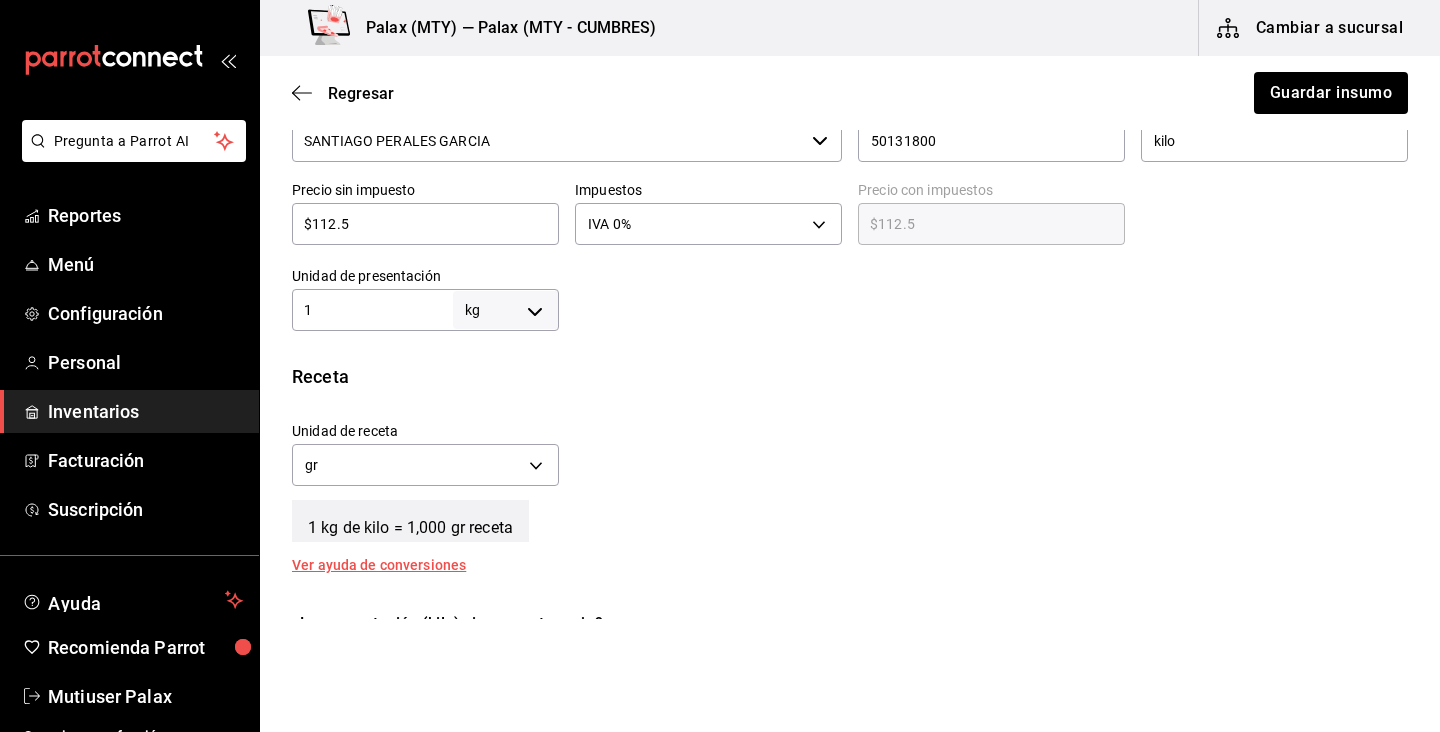 scroll, scrollTop: 497, scrollLeft: 0, axis: vertical 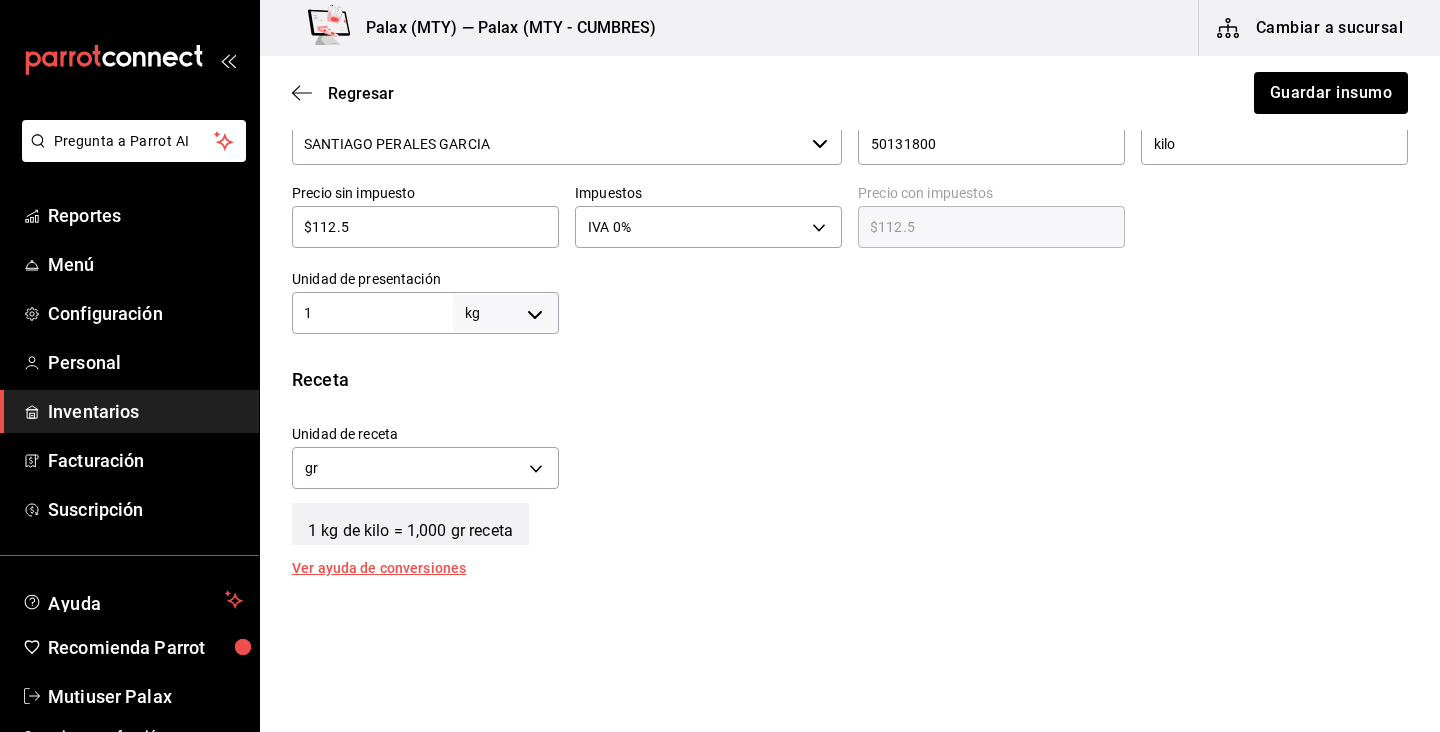 click on "$112.5" at bounding box center [425, 227] 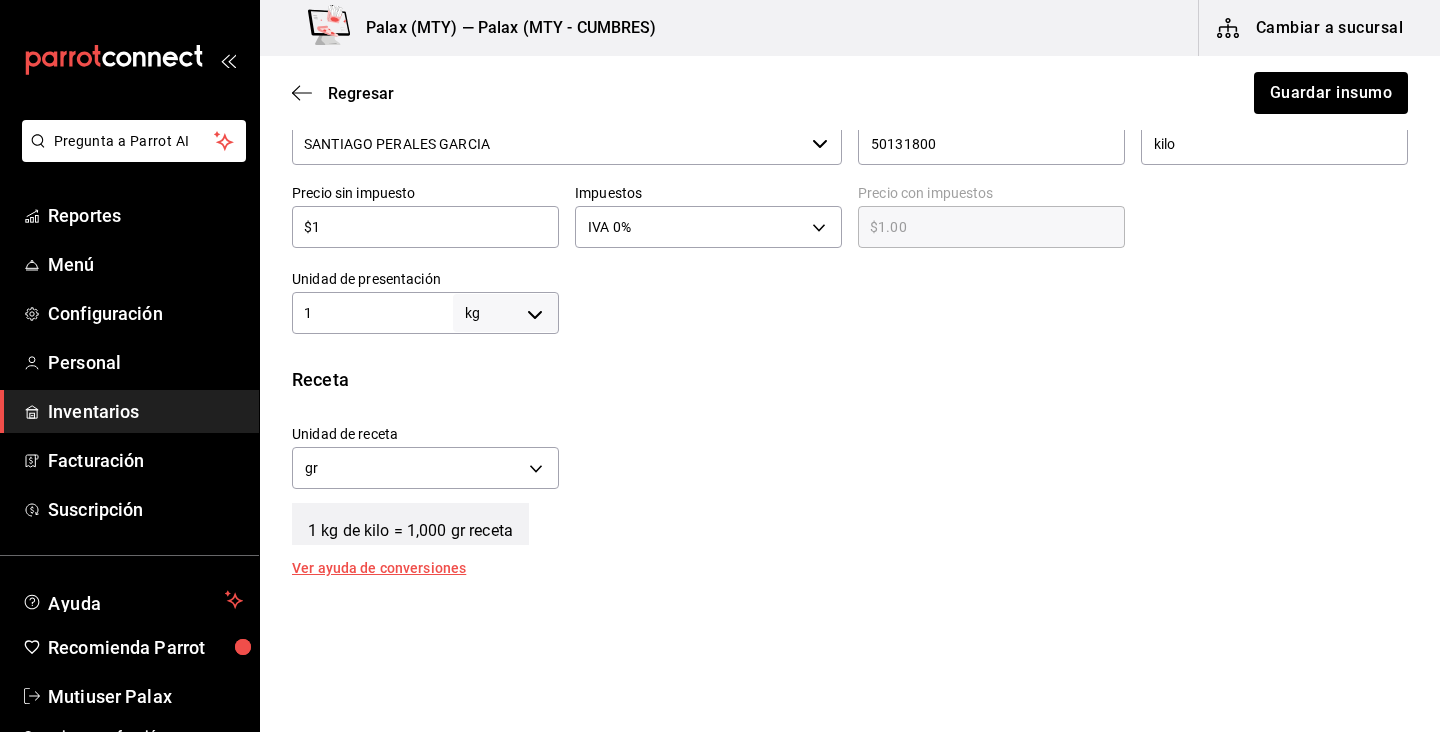 type on "$1" 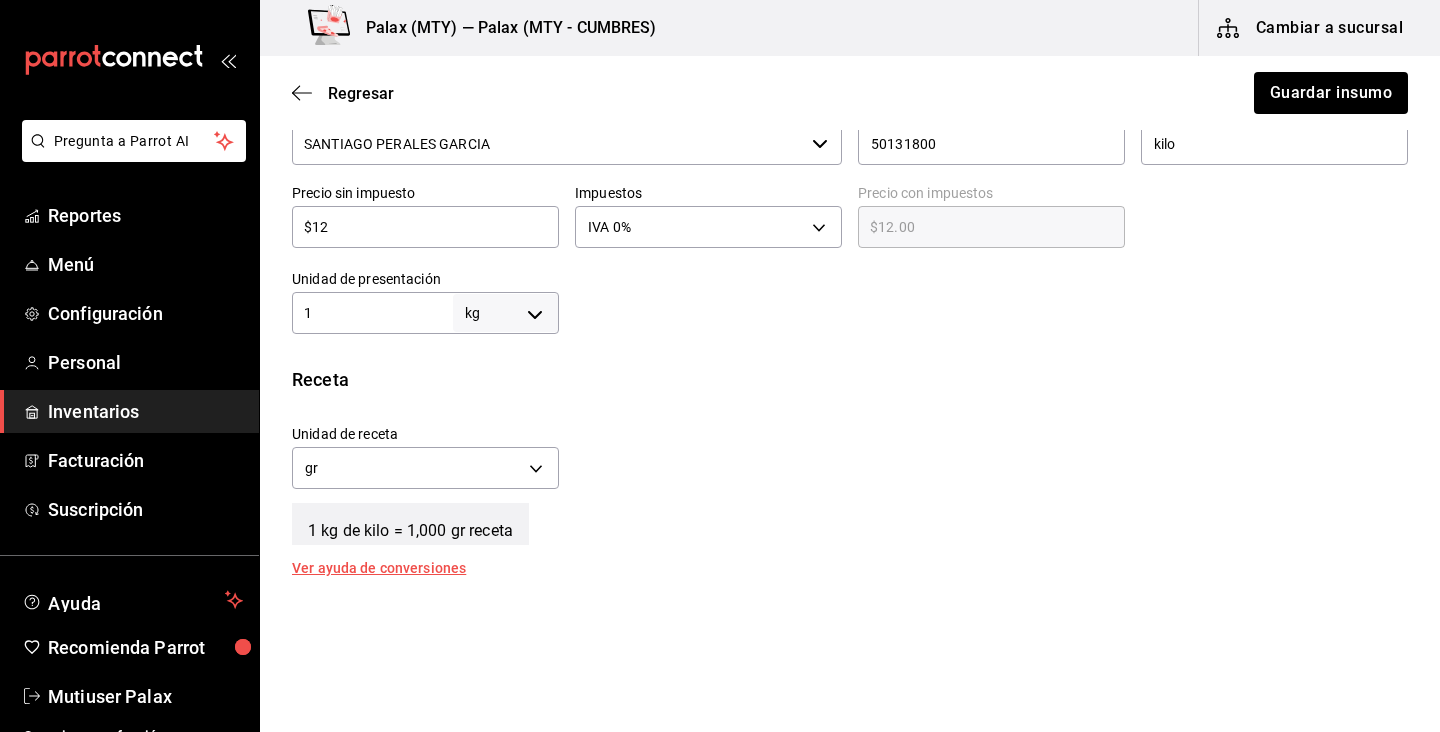 type on "$123" 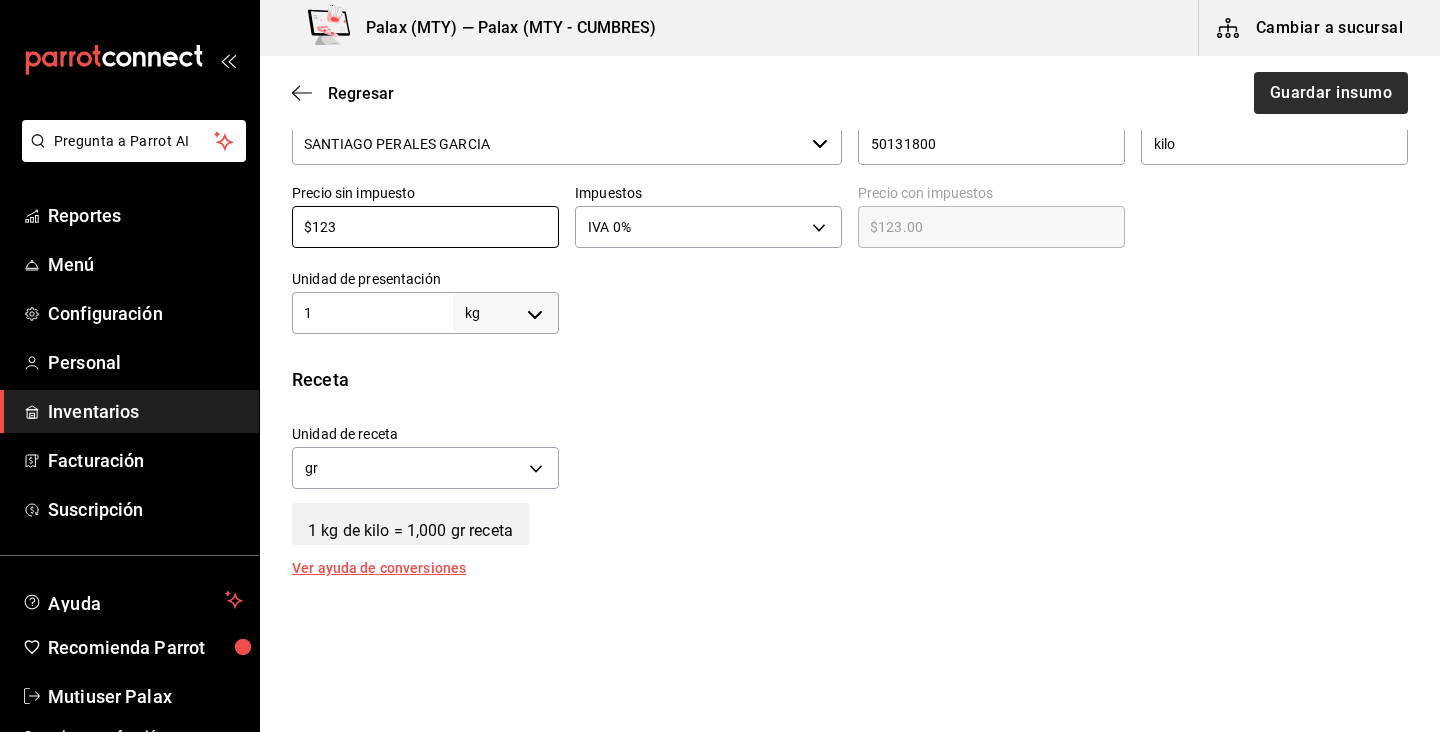 type on "$123" 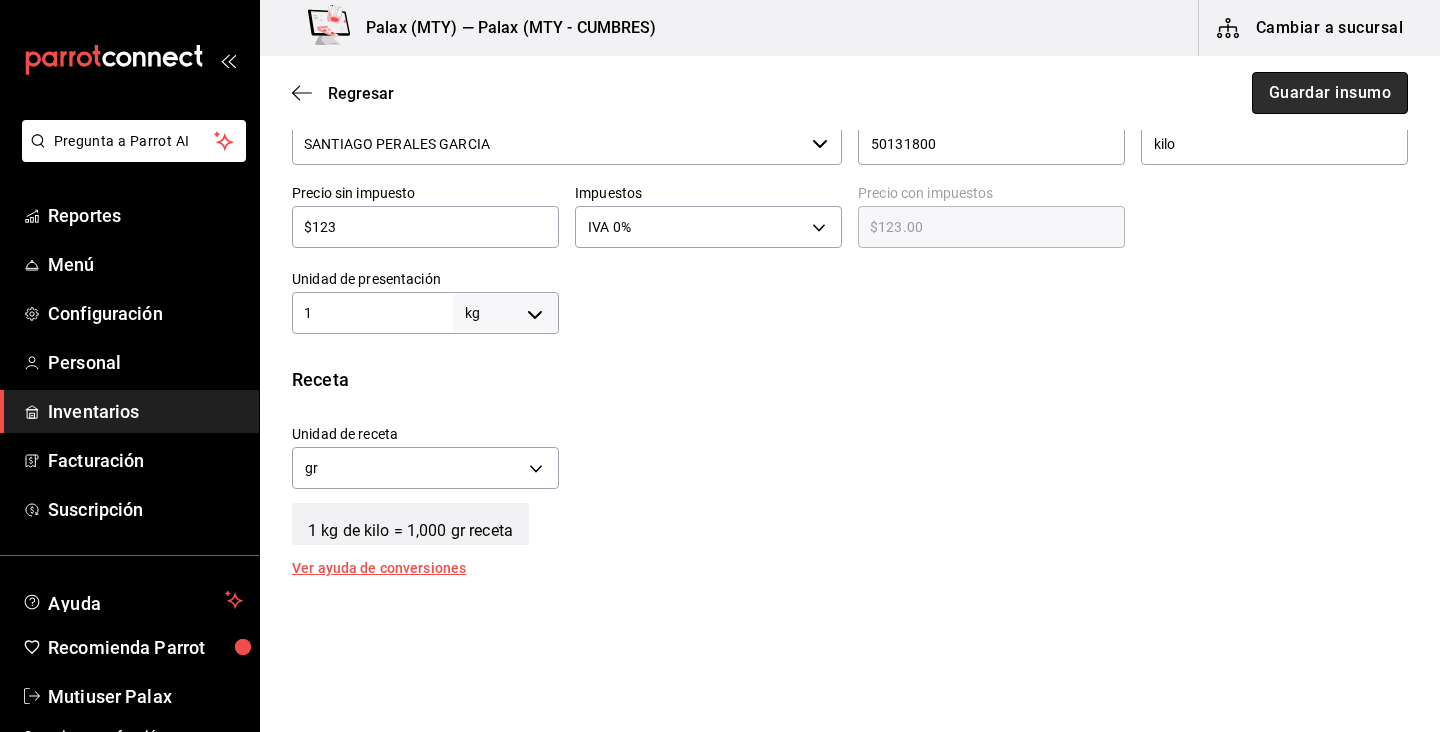 click on "Guardar insumo" at bounding box center (1330, 93) 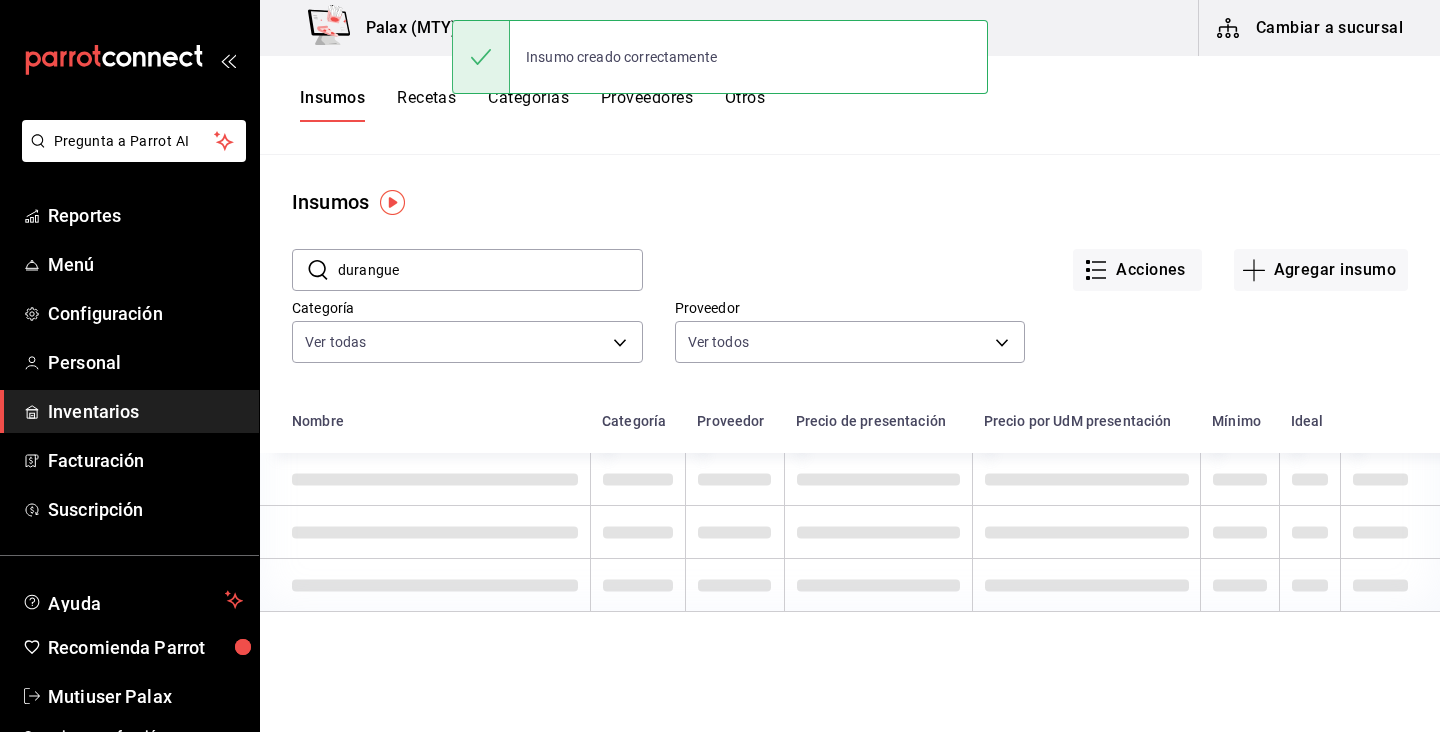 click on "durangue" at bounding box center (490, 270) 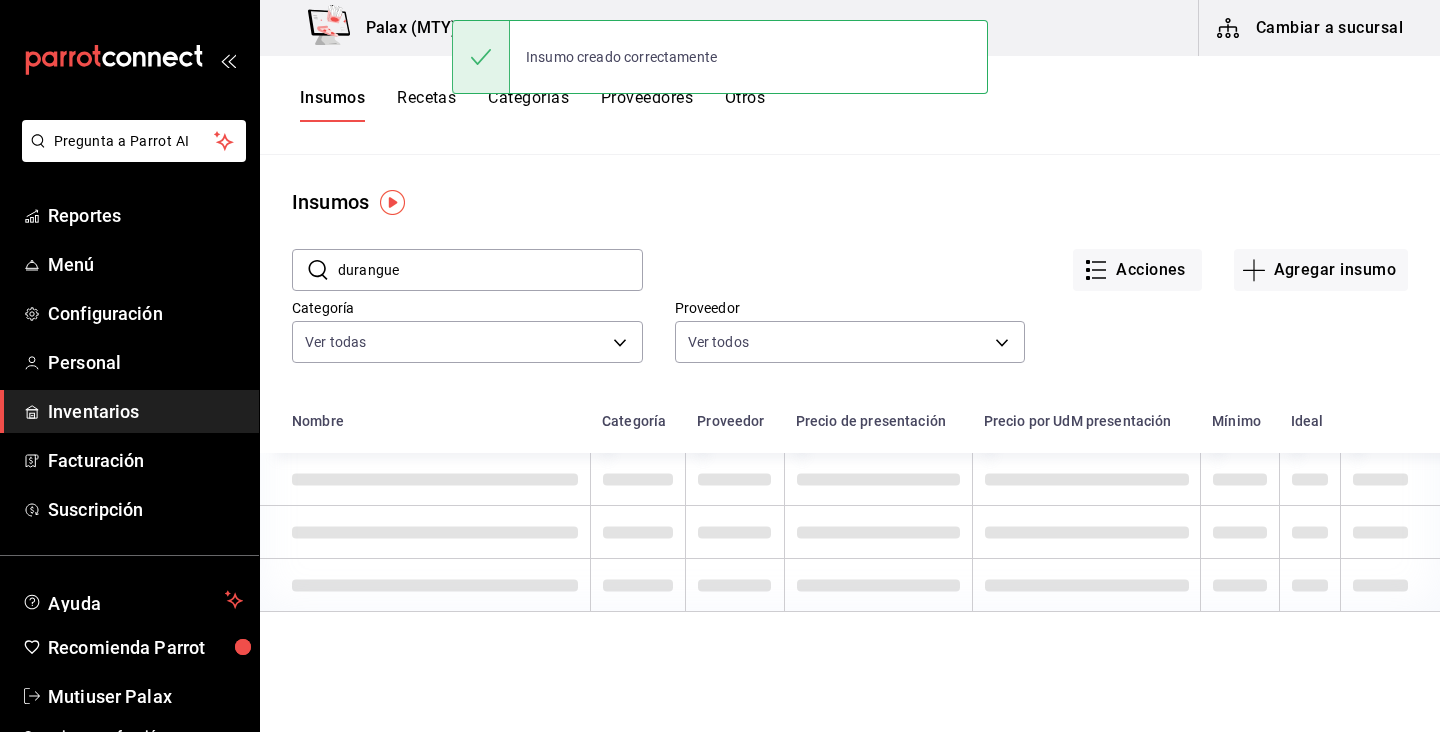 click on "durangue" at bounding box center [490, 270] 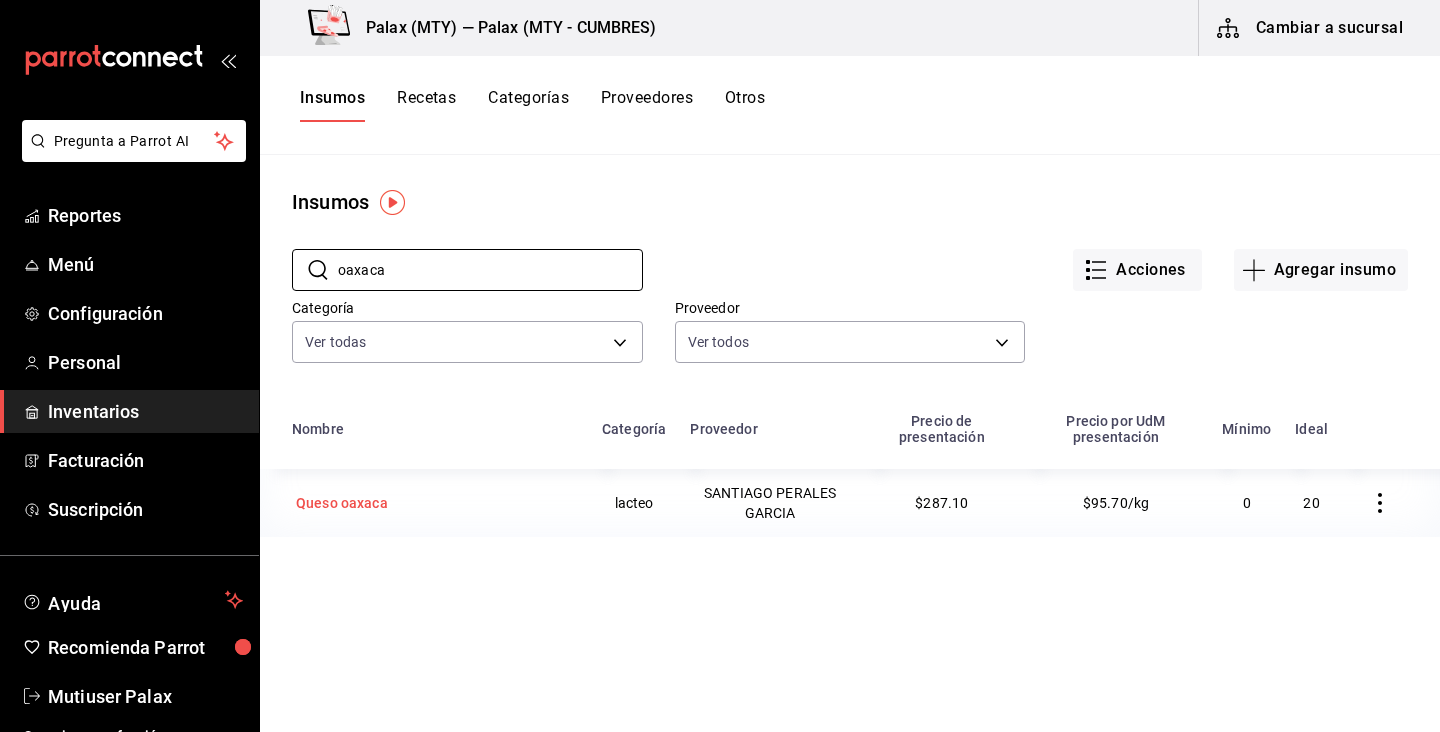 type on "oaxaca" 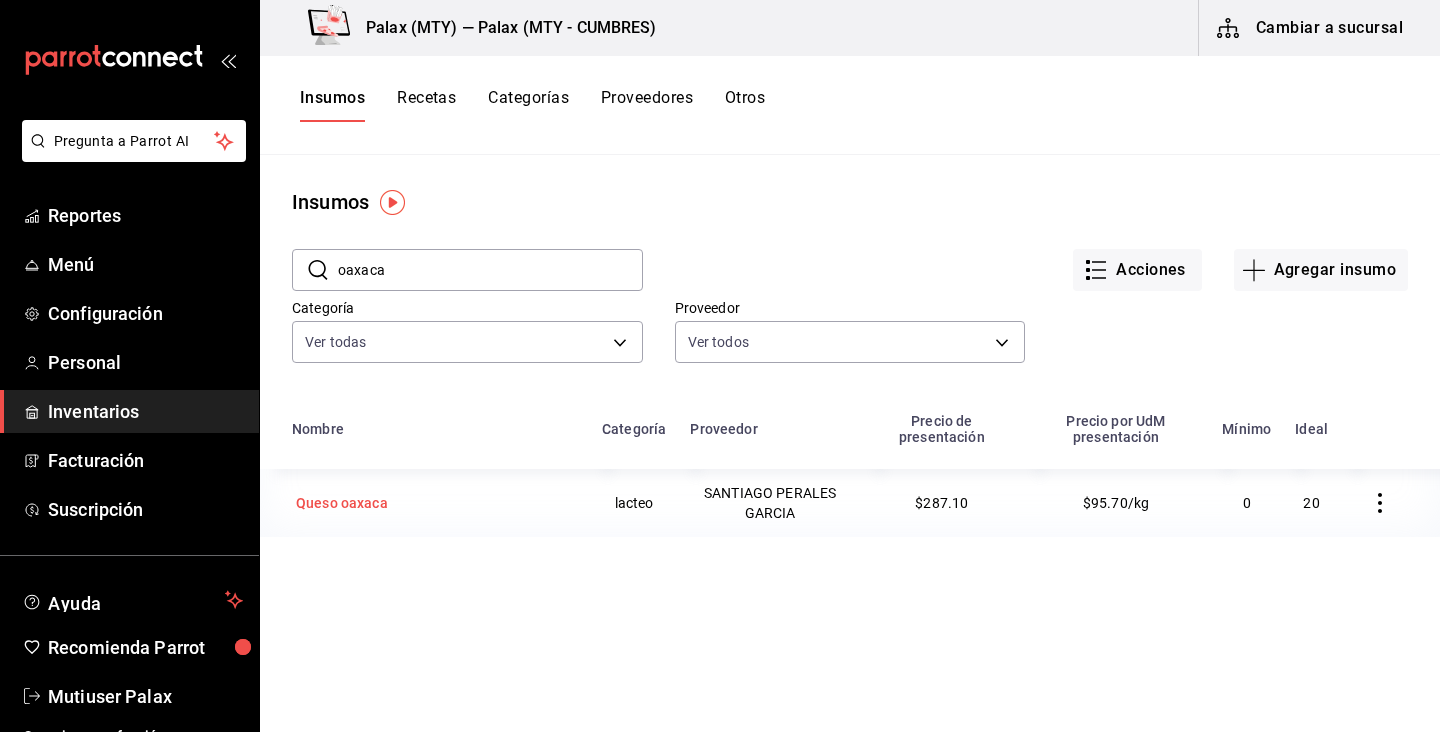 click on "Queso oaxaca" at bounding box center (342, 503) 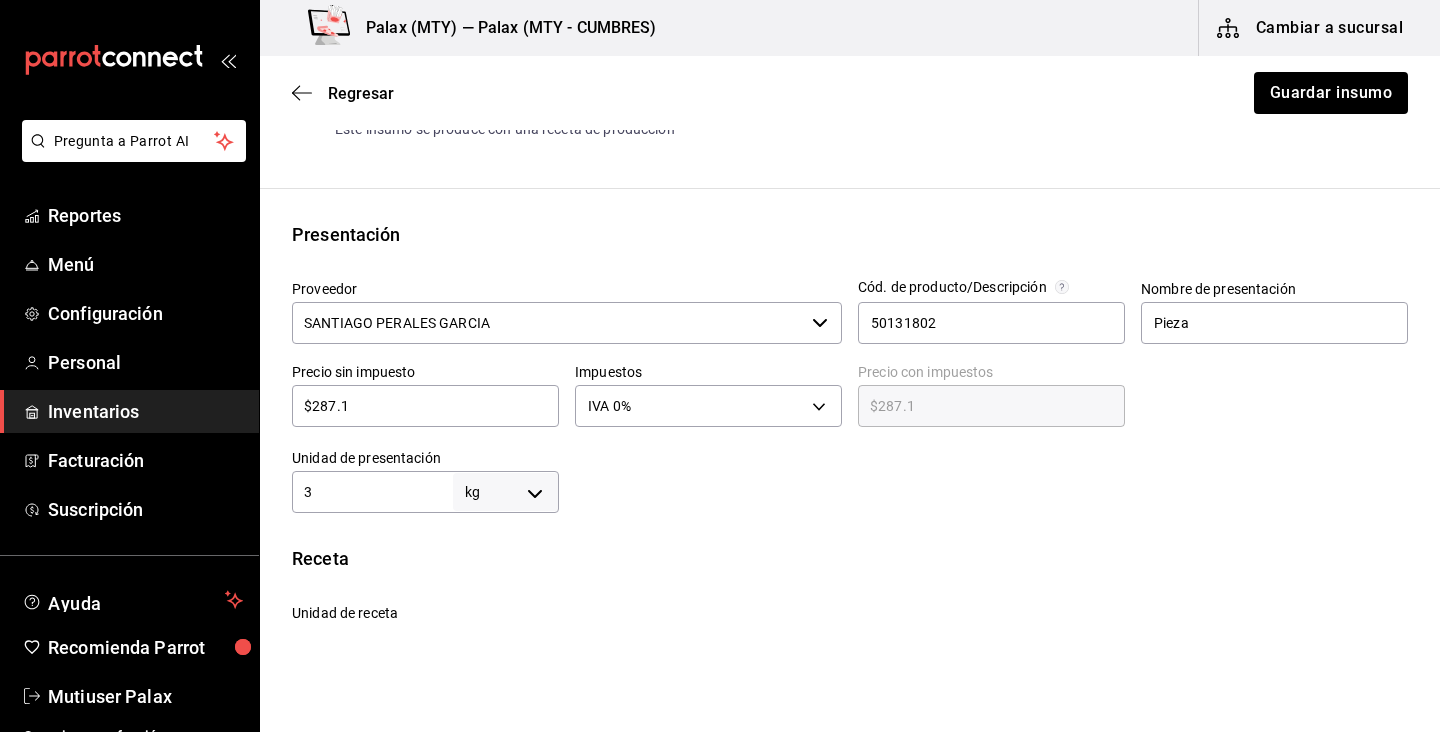 scroll, scrollTop: 360, scrollLeft: 0, axis: vertical 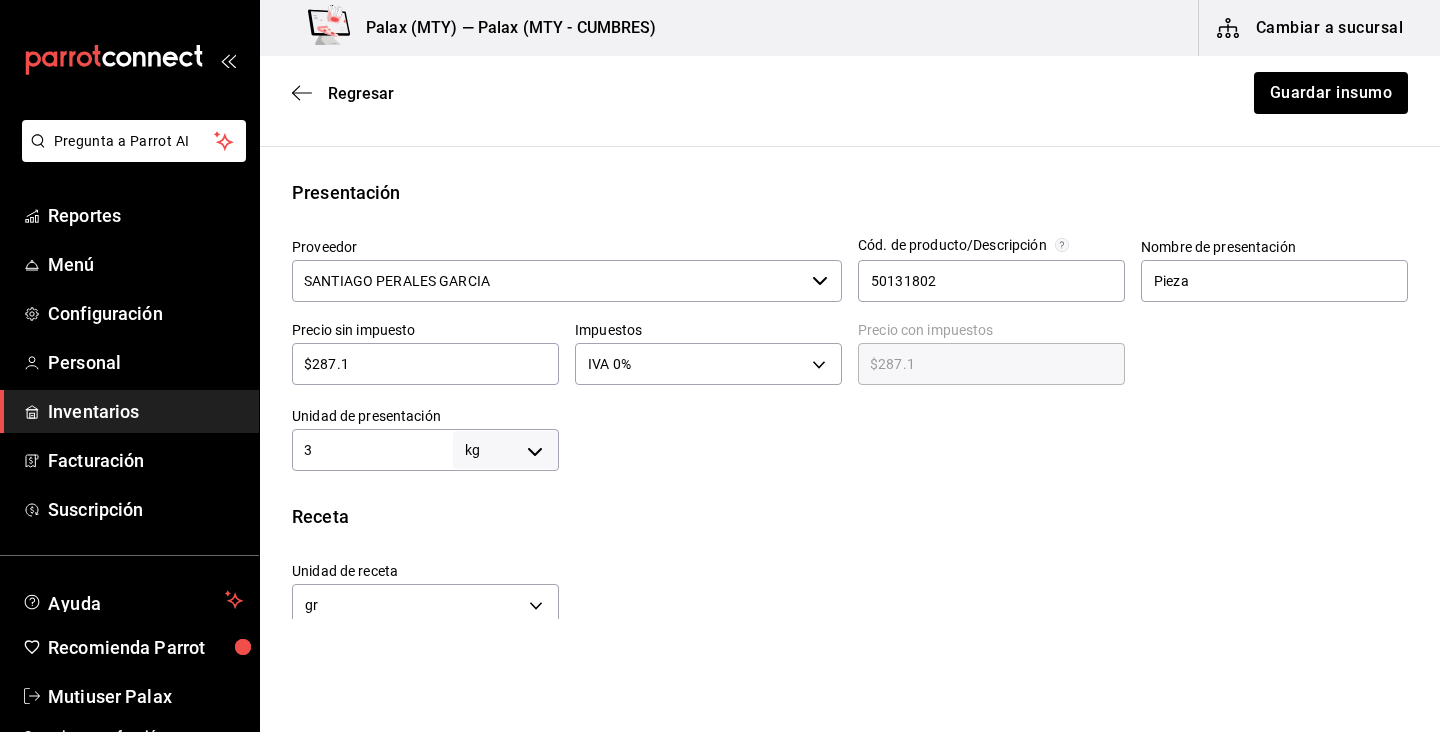 click on "$287.1" at bounding box center [425, 364] 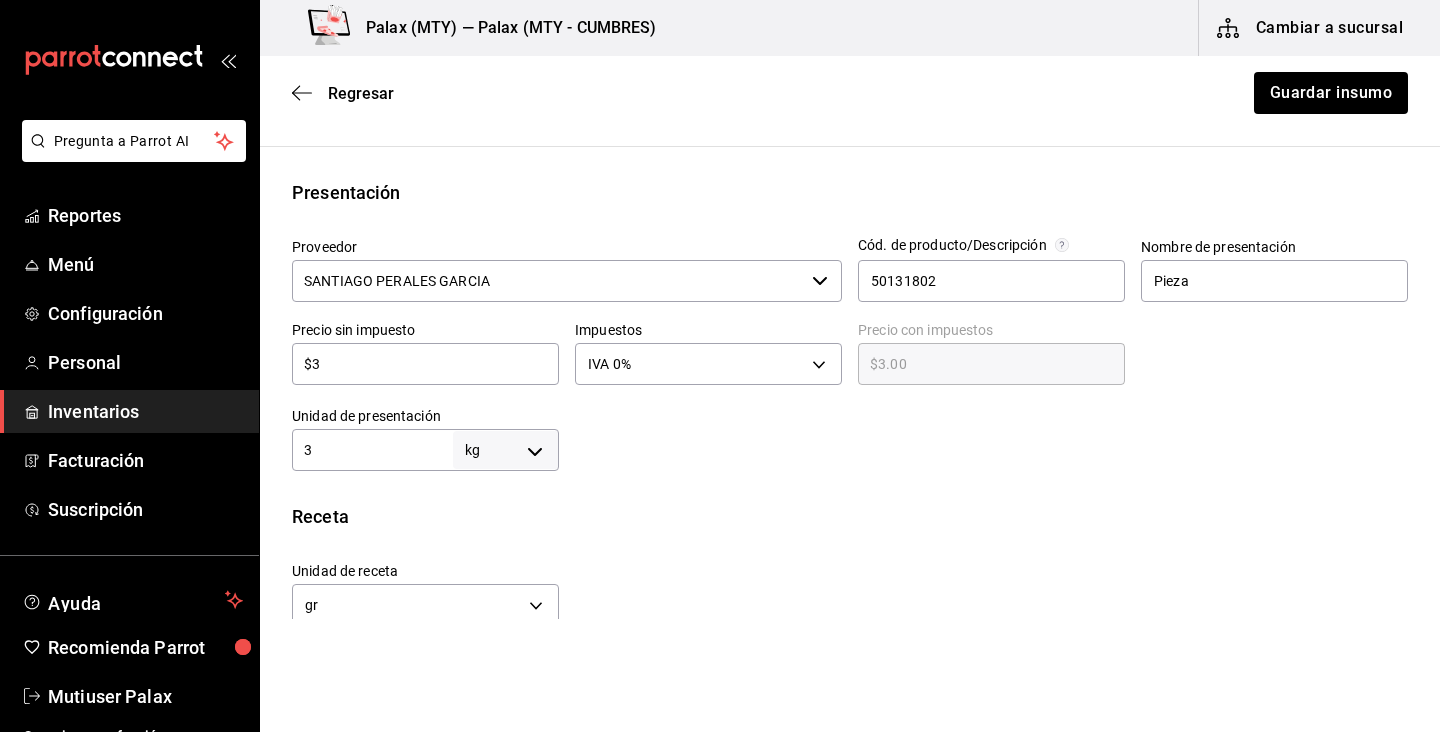 type on "$31" 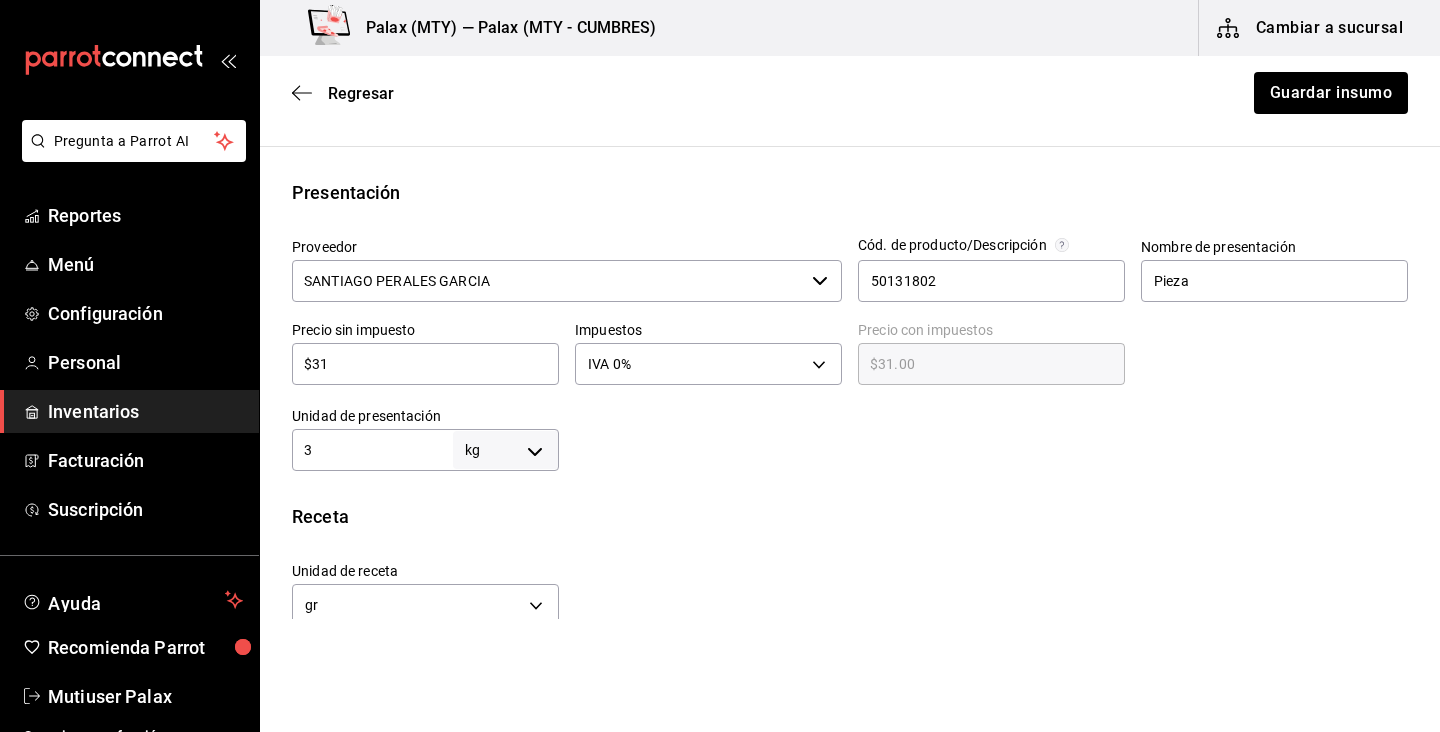 type on "$310" 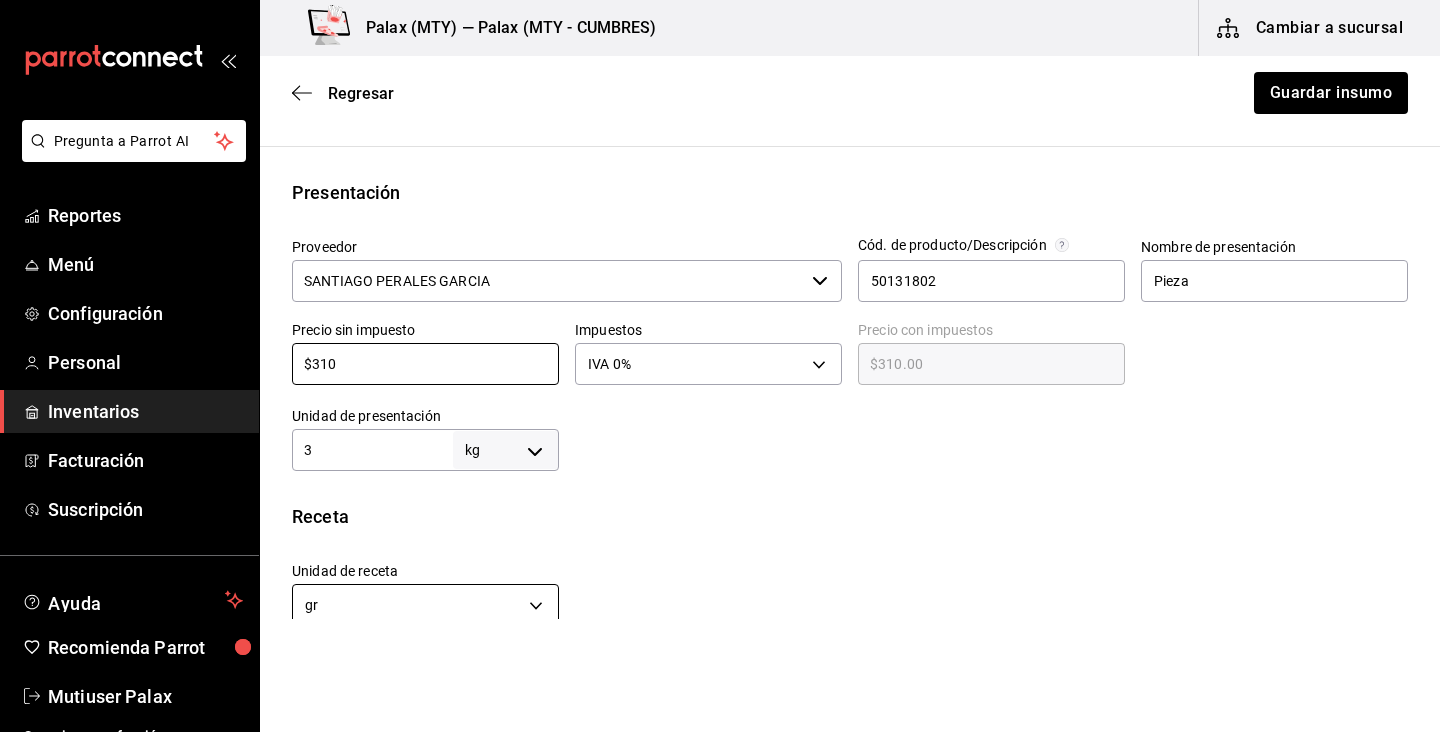type on "$310" 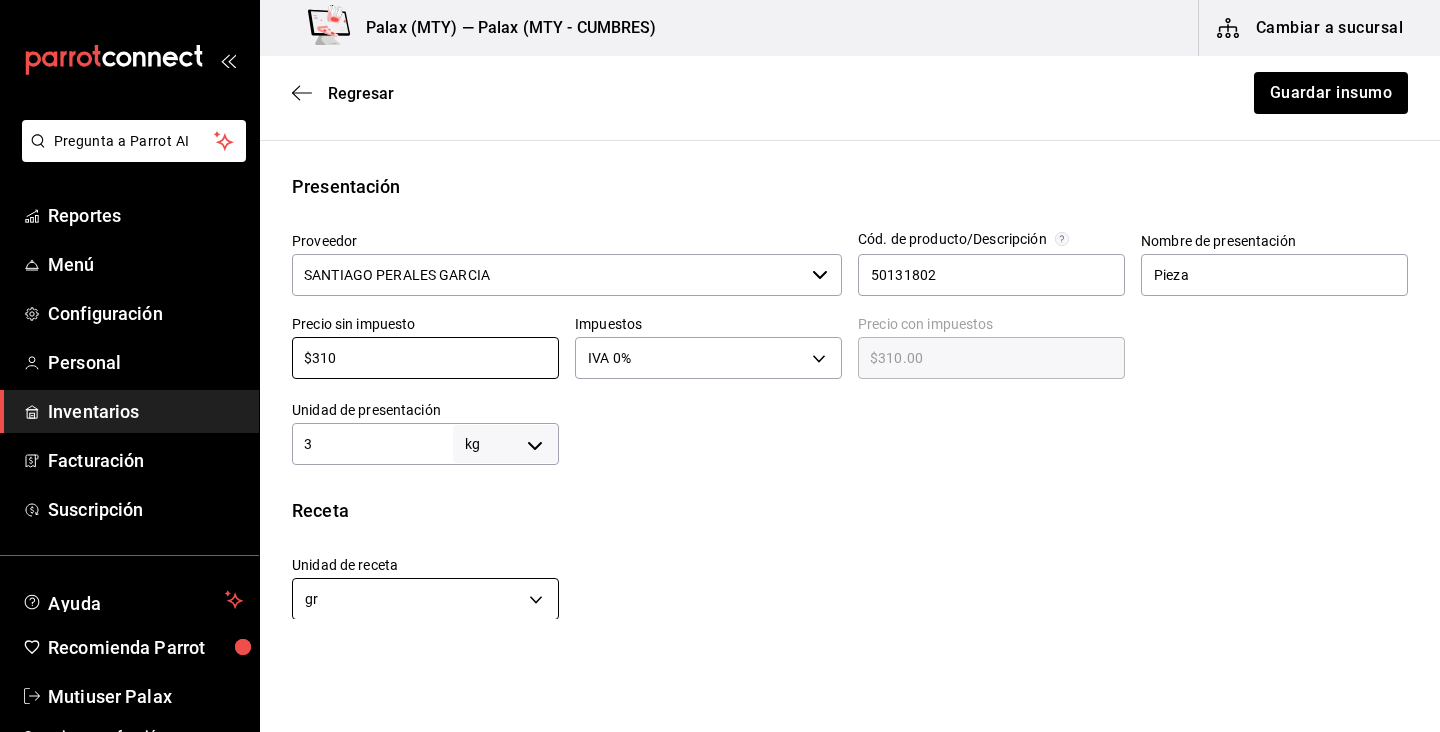click on "Pregunta a Parrot AI Reportes   Menú   Configuración   Personal   Inventarios   Facturación   Suscripción   Ayuda Recomienda Parrot   Mutiuser Palax   Sugerir nueva función   Palax ([CITY]) — Palax ([CITY] - CUMBRES) Cambiar a sucursal Regresar Guardar insumo Insumo IN-1724431663927 Nombre Queso oaxaca Categoría de inventario lacteo ​ Mínimo 0 ​ Ideal 20 ​ Insumo de producción Este insumo se produce con una receta de producción Presentación Proveedor SANTIAGO PERALES GARCIA ​ Cód. de producto/Descripción 50131802 Nombre de presentación Pieza Precio sin impuesto $310 ​ Impuestos IVA 0% IVA_0 Precio con impuestos $310.00 ​ Unidad de presentación 3 kg KILOGRAM ​ Receta Unidad de receta gr GRAM Factor de conversión 3,000 ​ 1 kg de Pieza = 1,000 gr receta Ver ayuda de conversiones ¿La presentación (Pieza) viene en otra caja? Si No Unidades de conteo kg Pieza (3 kg) ; GANA 1 MES GRATIS EN TU SUSCRIPCIÓN AQUÍ Pregunta a Parrot AI Reportes   Menú   Configuración   Personal" at bounding box center [720, 309] 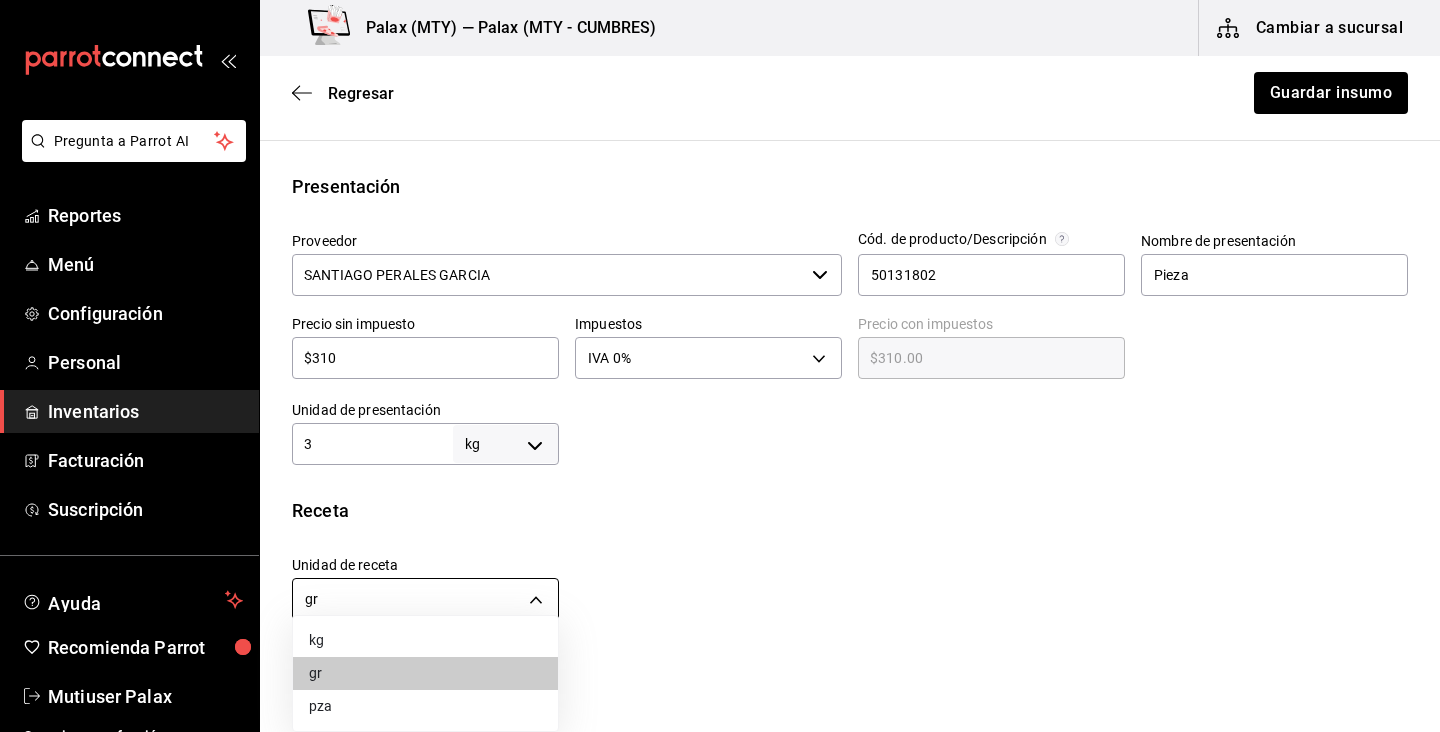 click at bounding box center [720, 366] 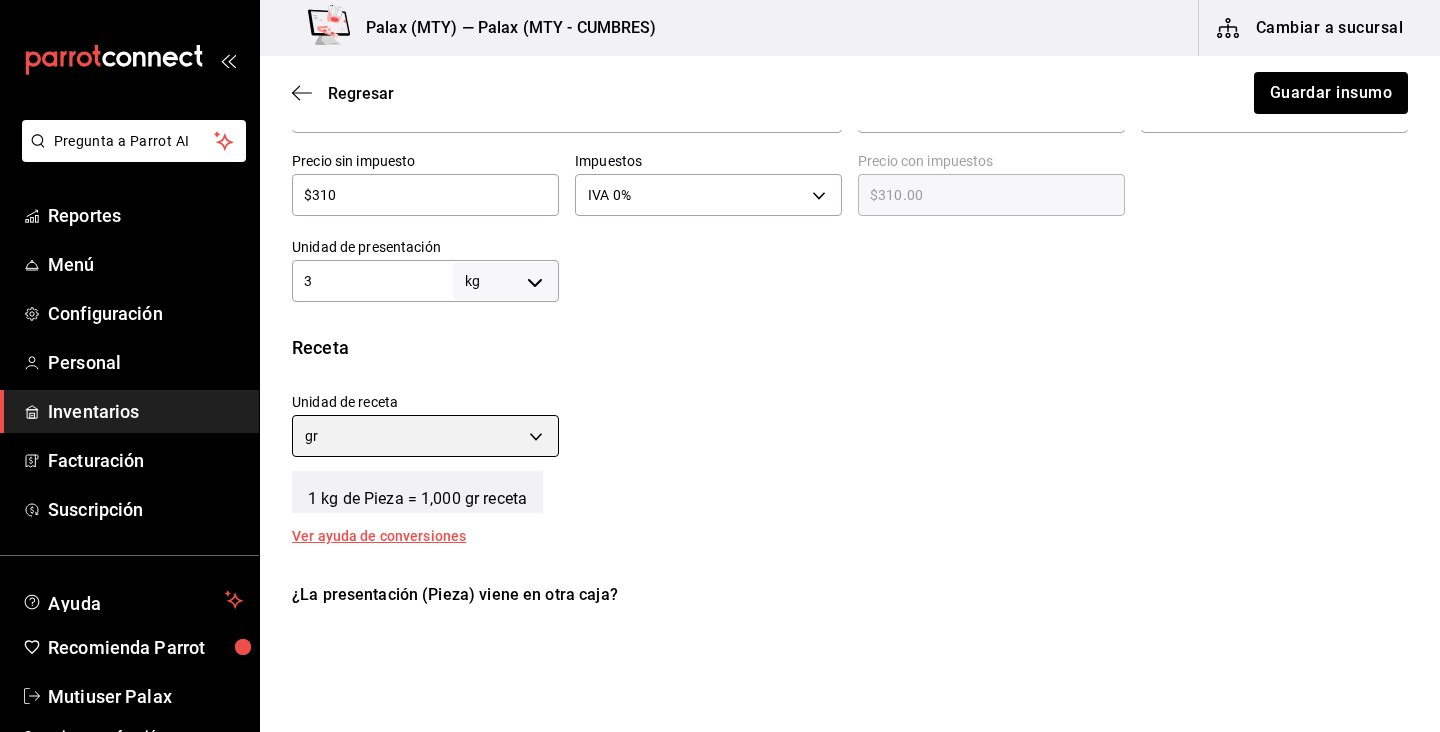 scroll, scrollTop: 535, scrollLeft: 0, axis: vertical 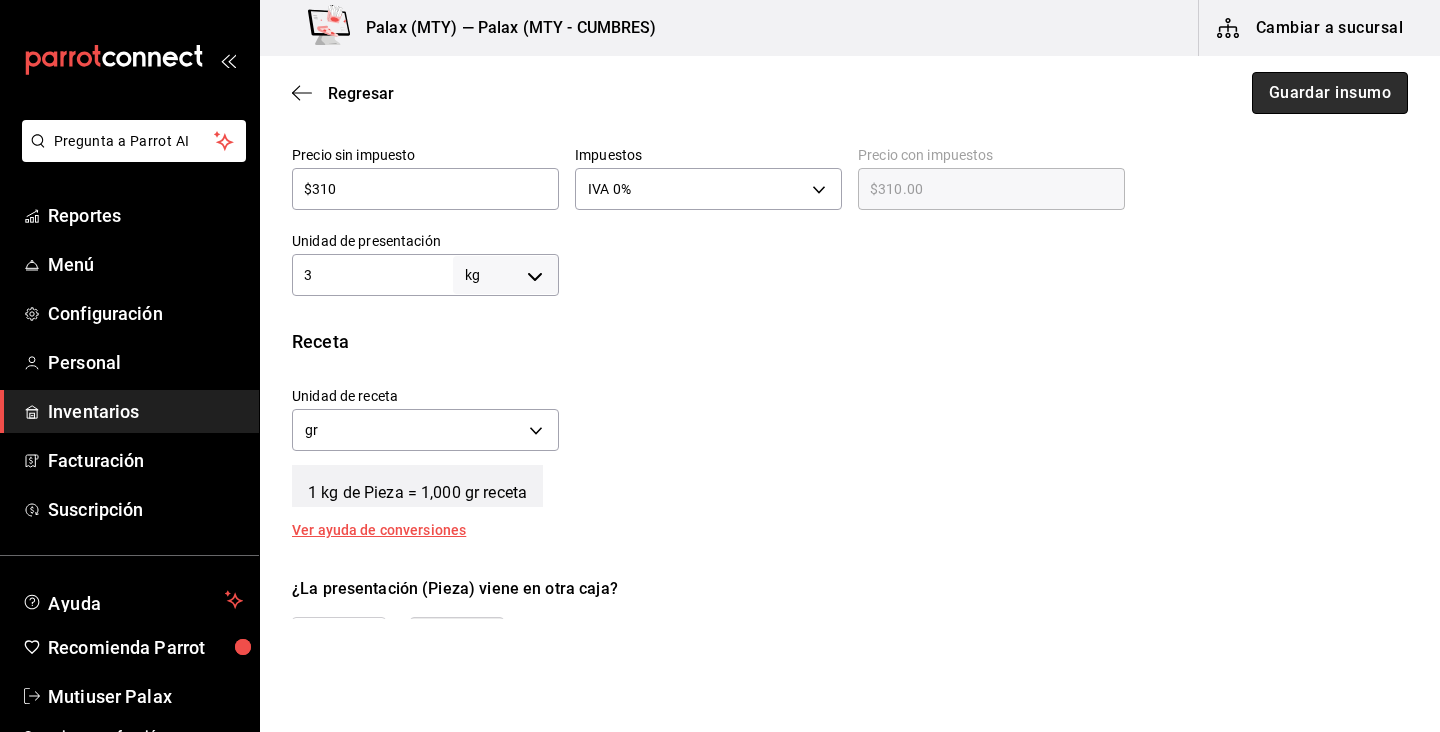 click on "Guardar insumo" at bounding box center [1330, 93] 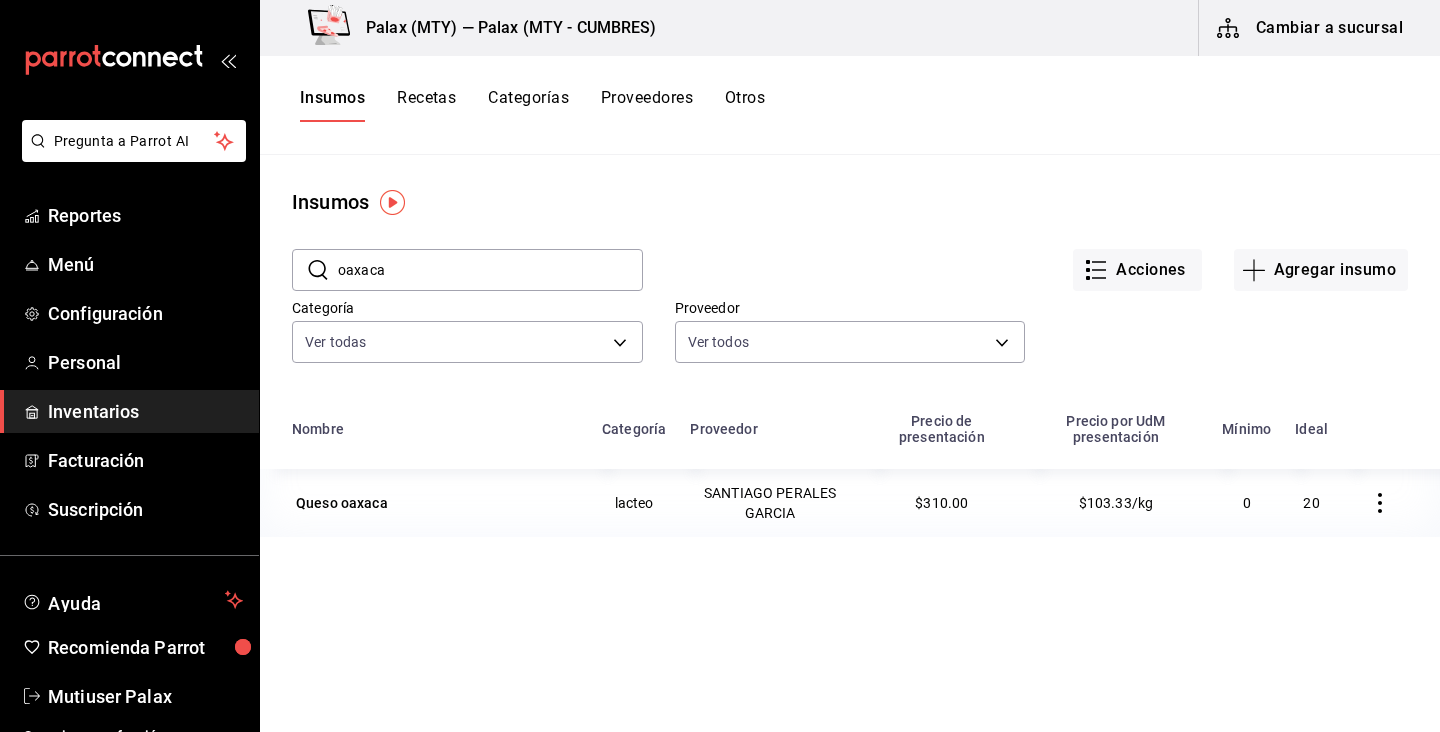 click on "oaxaca" at bounding box center (490, 270) 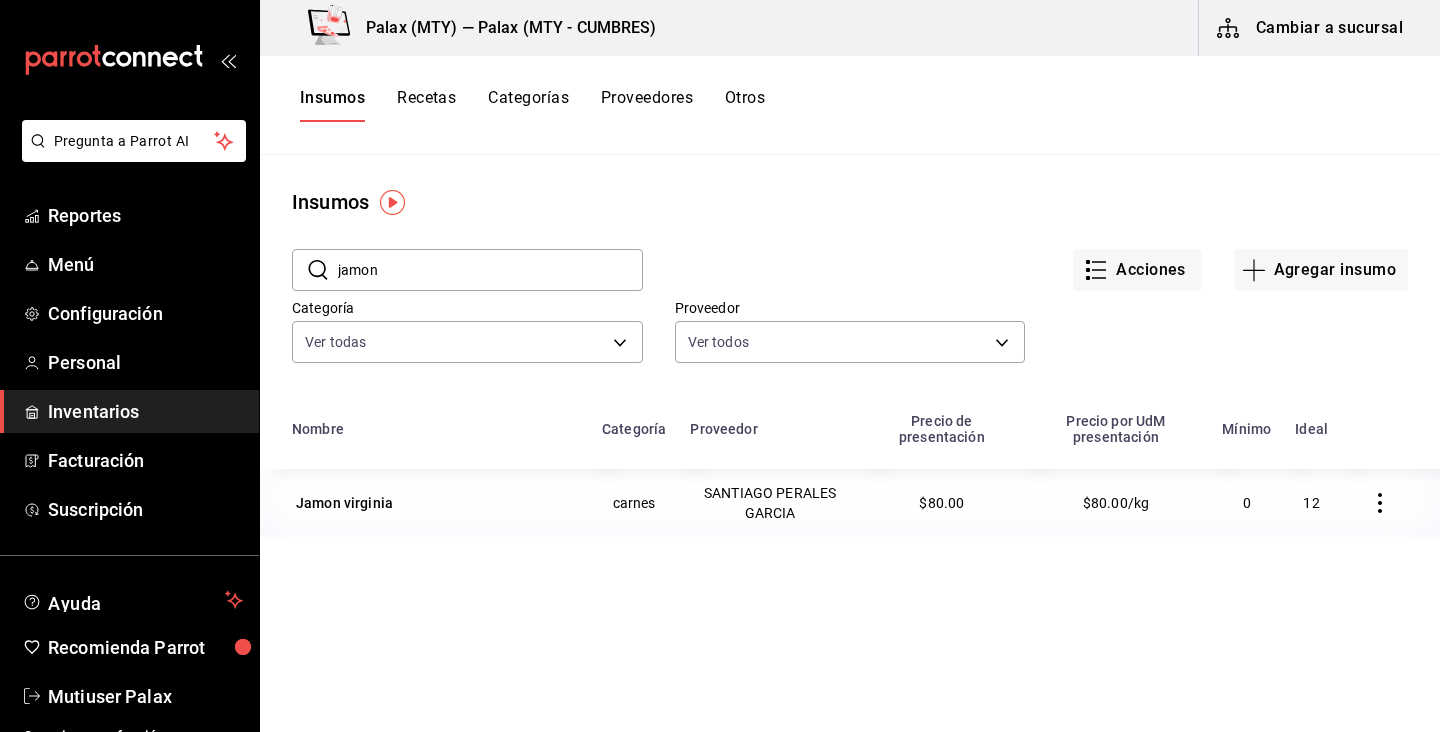 click on "jamon" at bounding box center (490, 270) 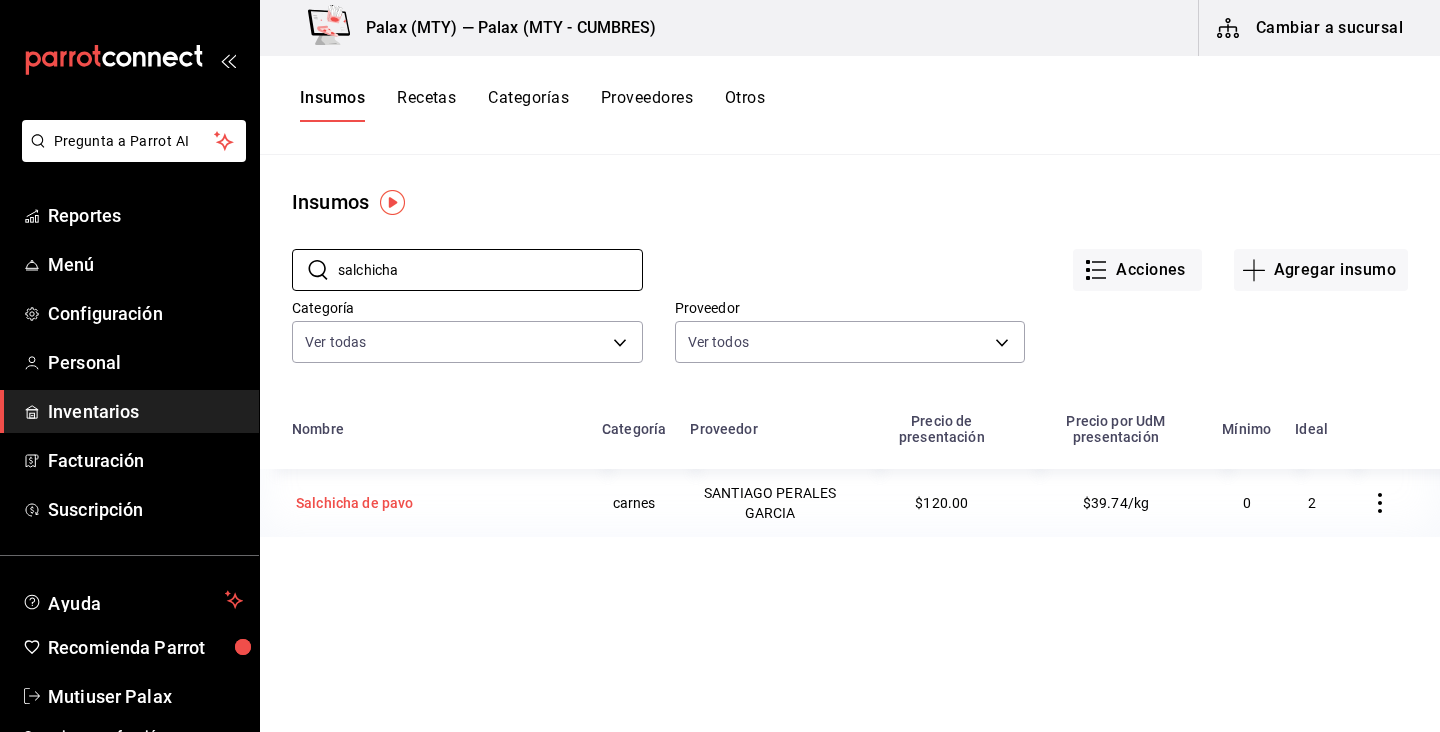 type on "salchicha" 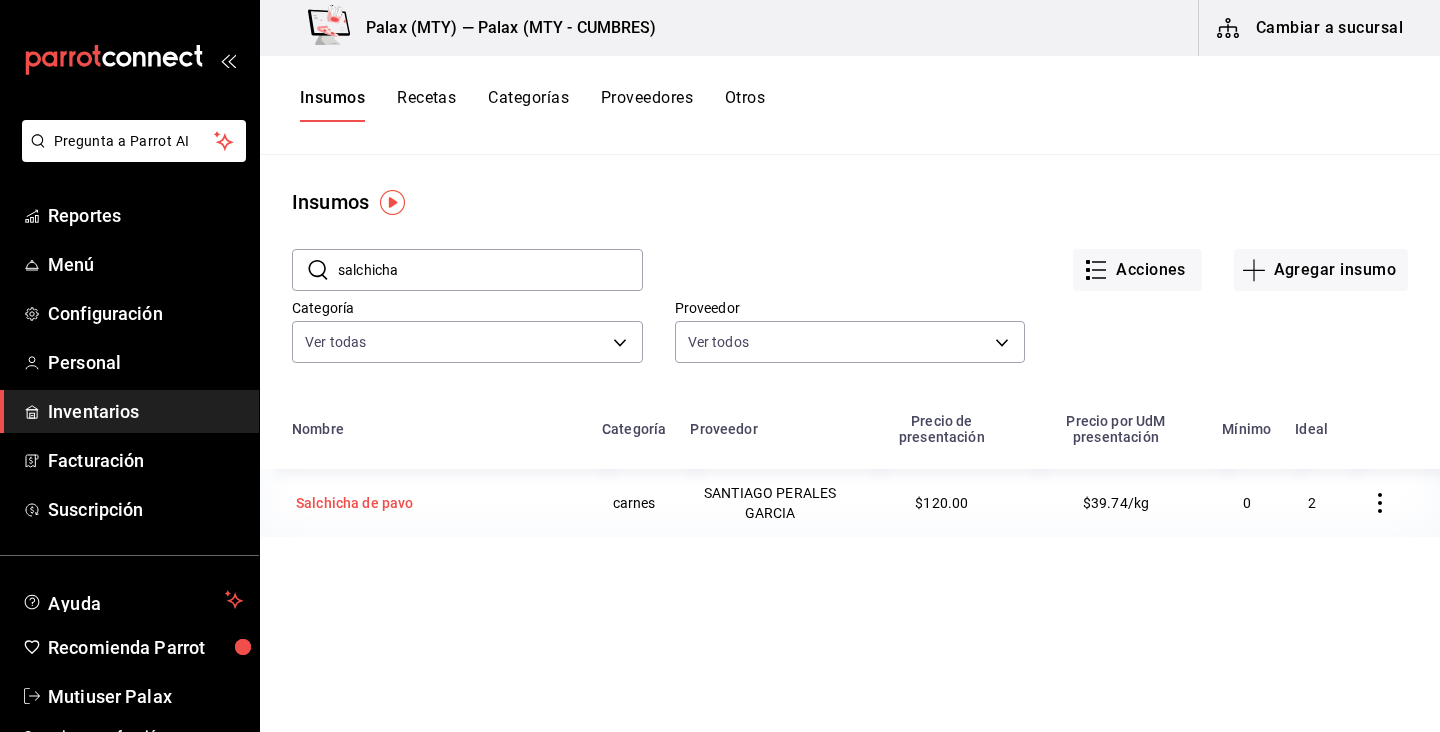 click on "Salchicha de pavo" at bounding box center (355, 503) 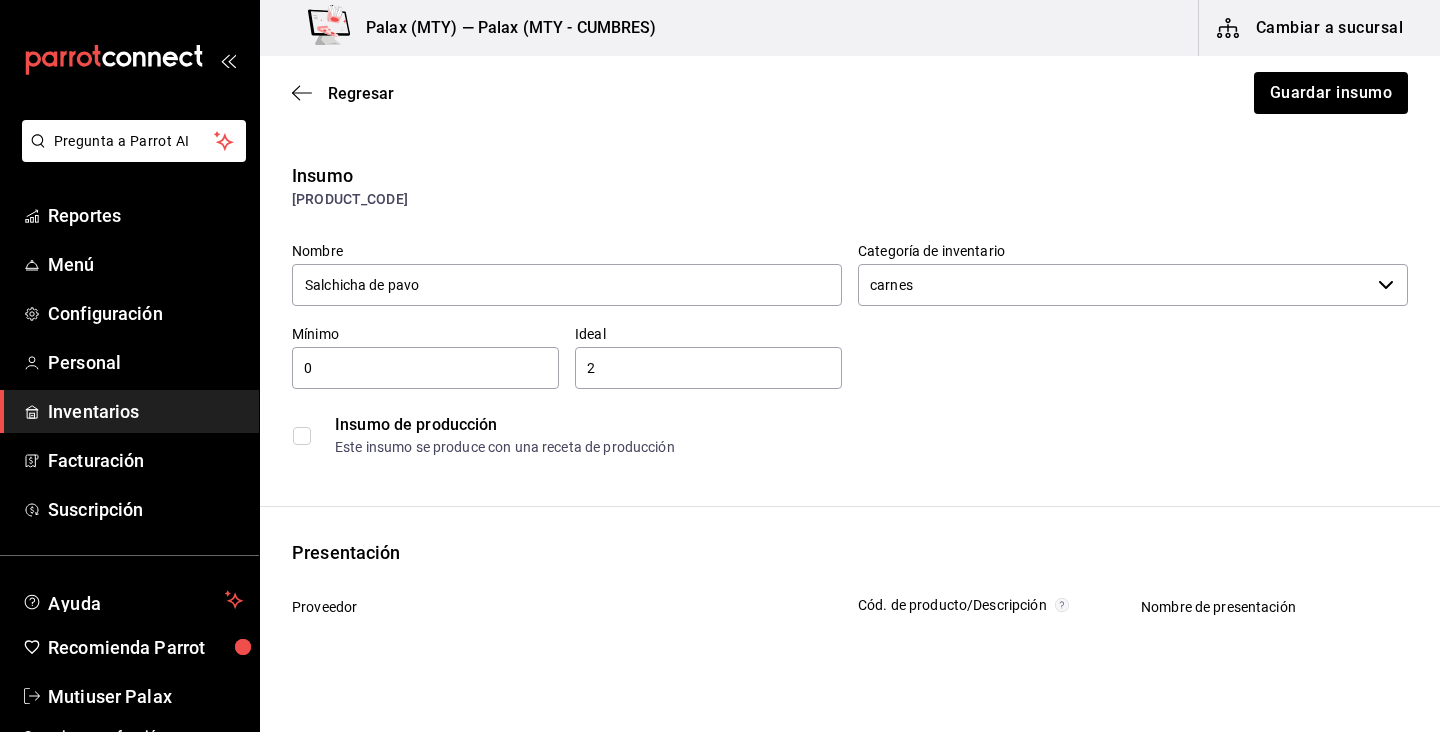 click on "Nombre Salchicha de pavo Categoría de inventario carnes ​ Mínimo 0 ​ Ideal 2 ​ Insumo de producción Este insumo se produce con una receta de producción" at bounding box center [842, 346] 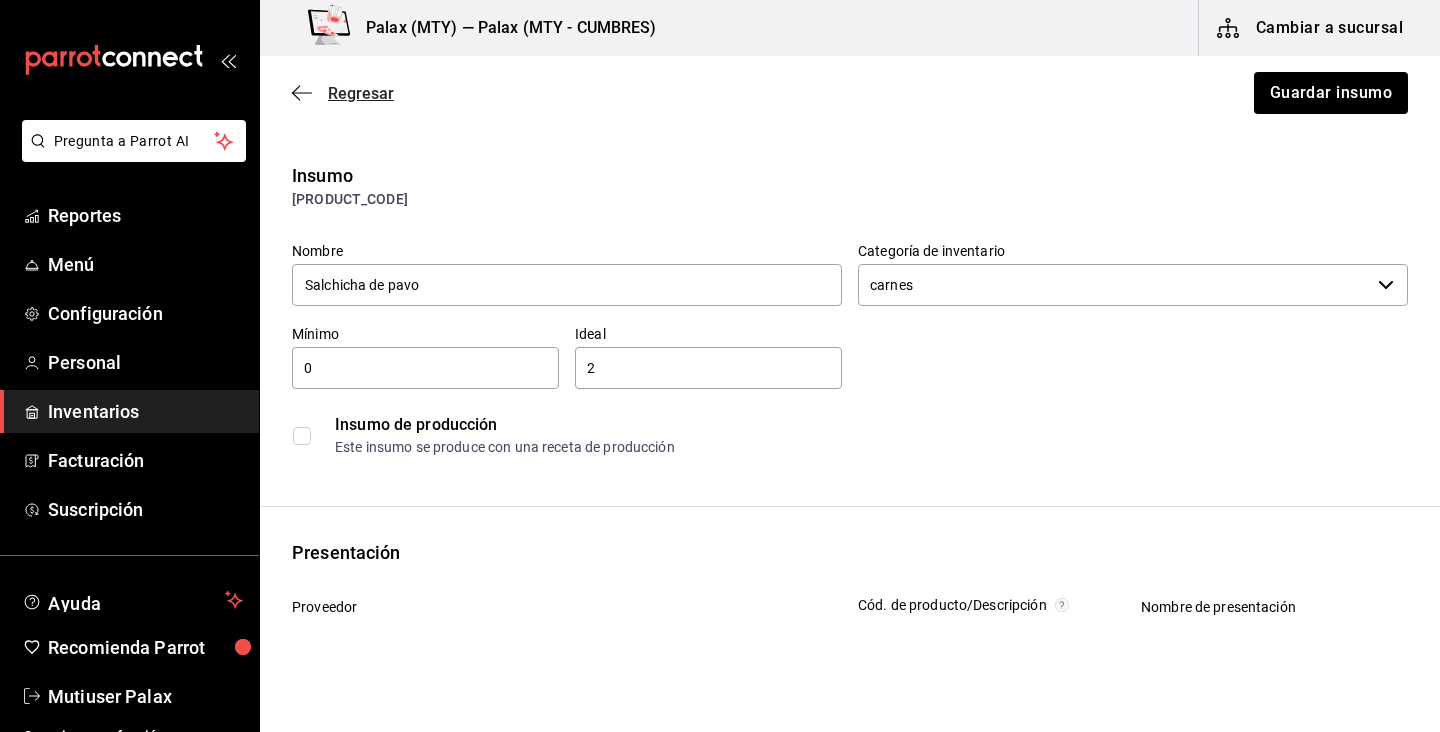 click on "Regresar" at bounding box center [343, 93] 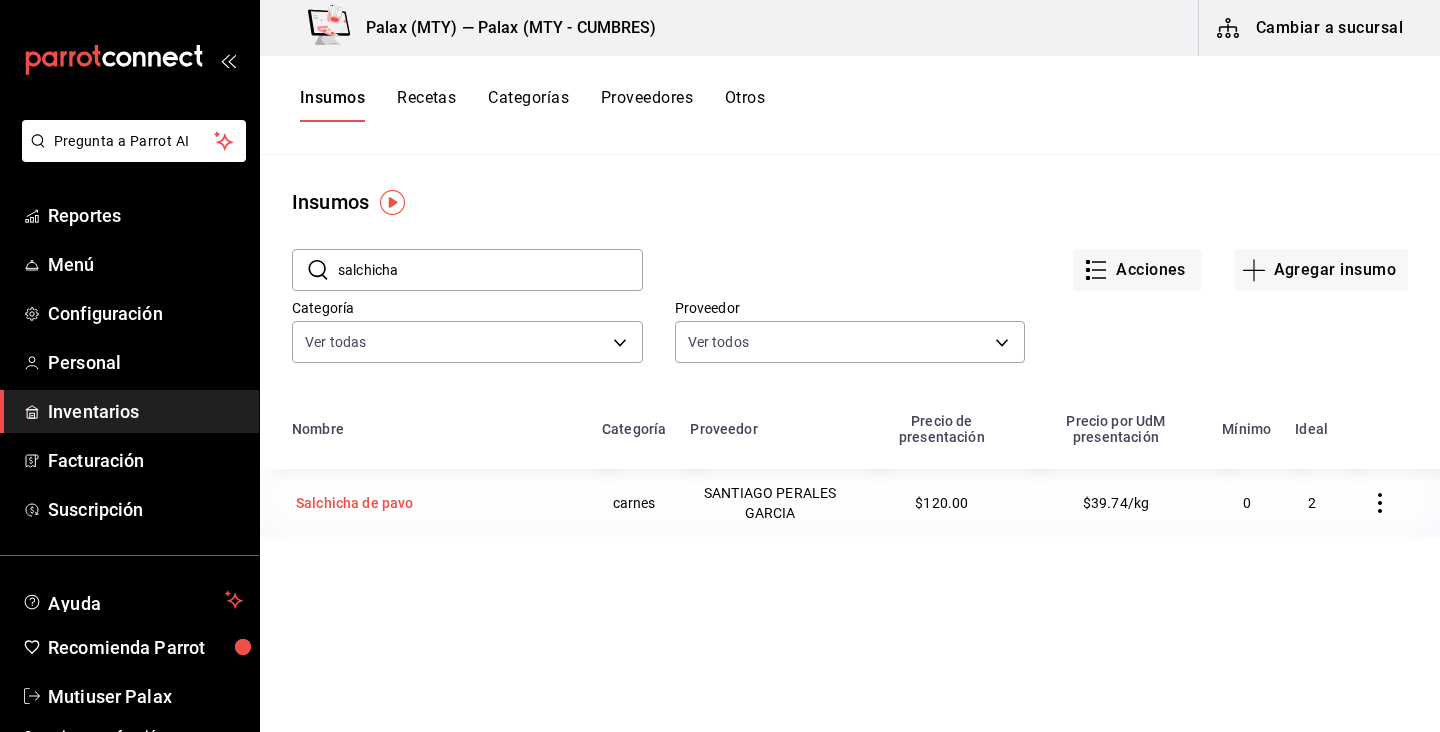 click on "Salchicha de pavo" at bounding box center [355, 503] 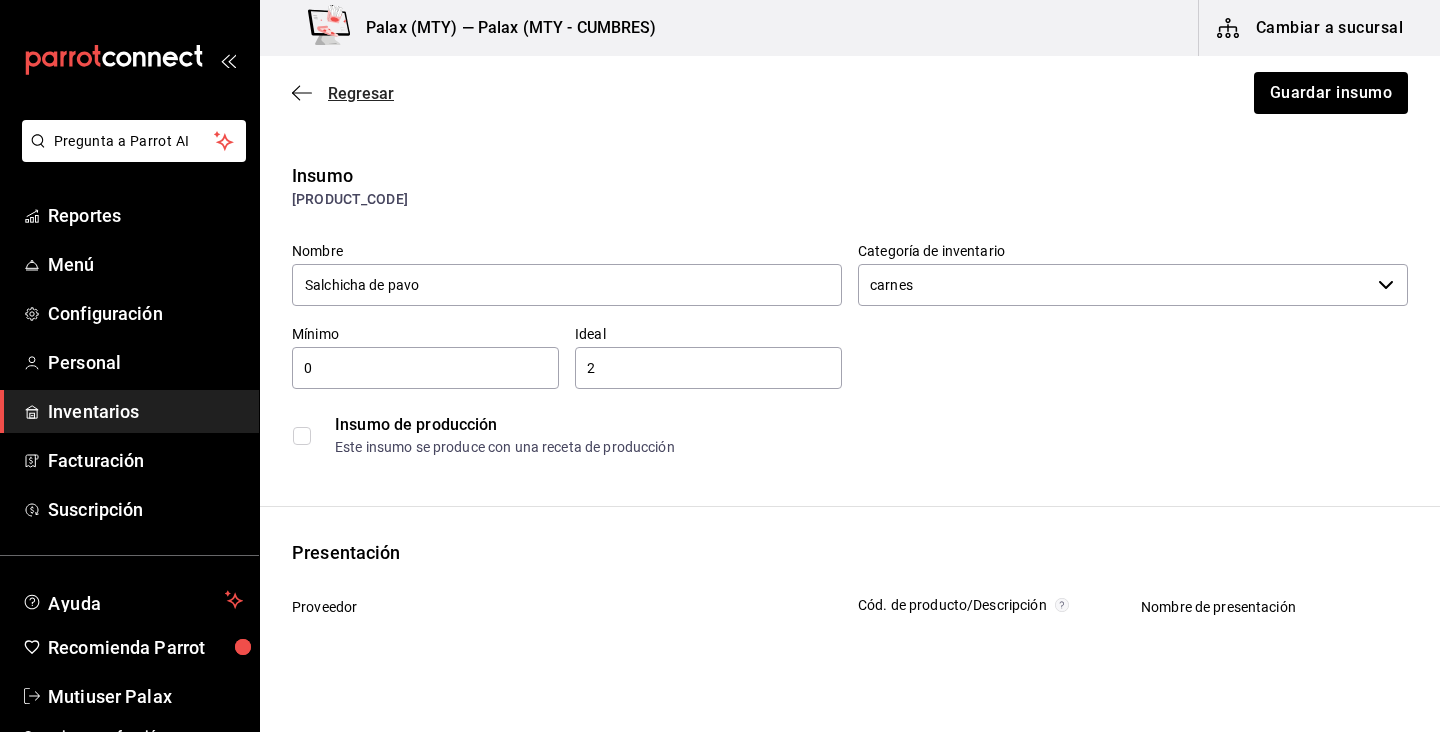 click on "Regresar" at bounding box center (343, 93) 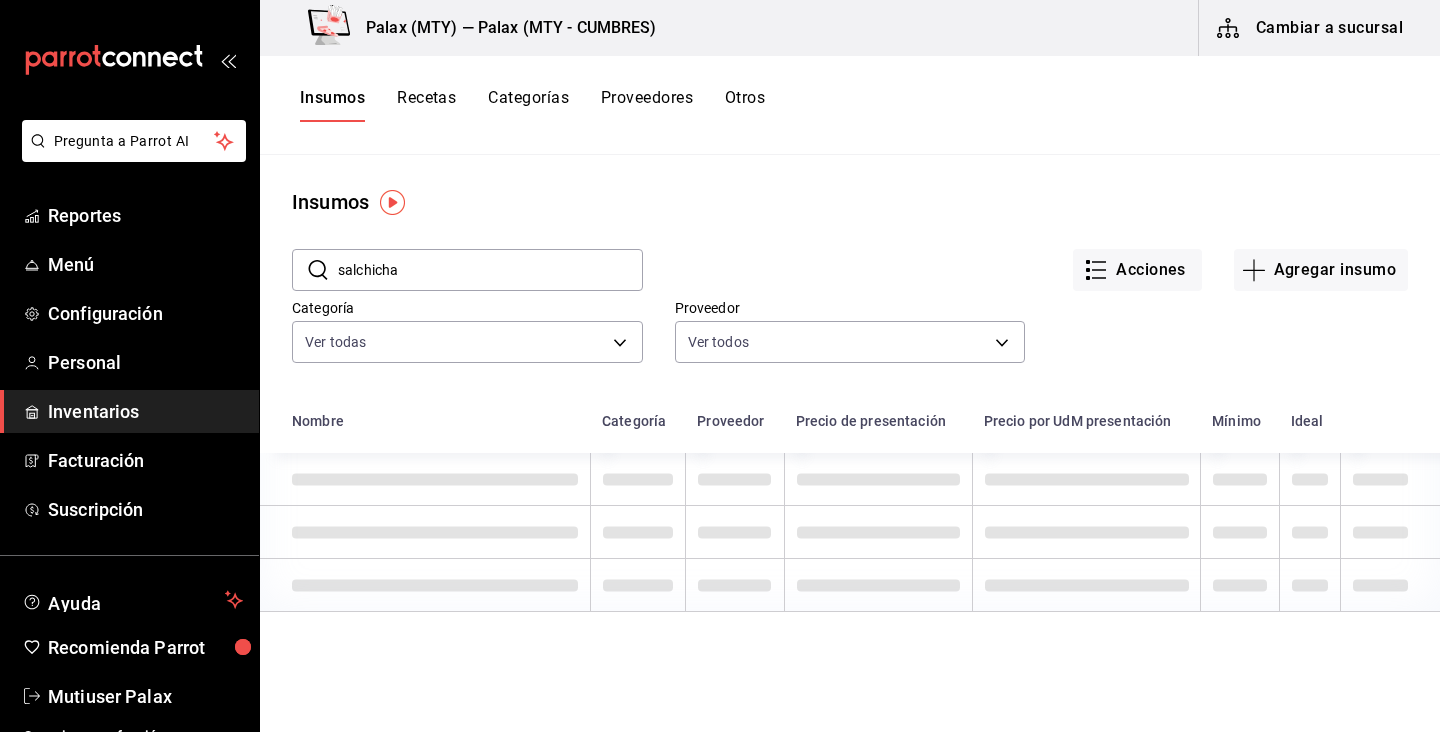 click on "salchicha" at bounding box center [490, 270] 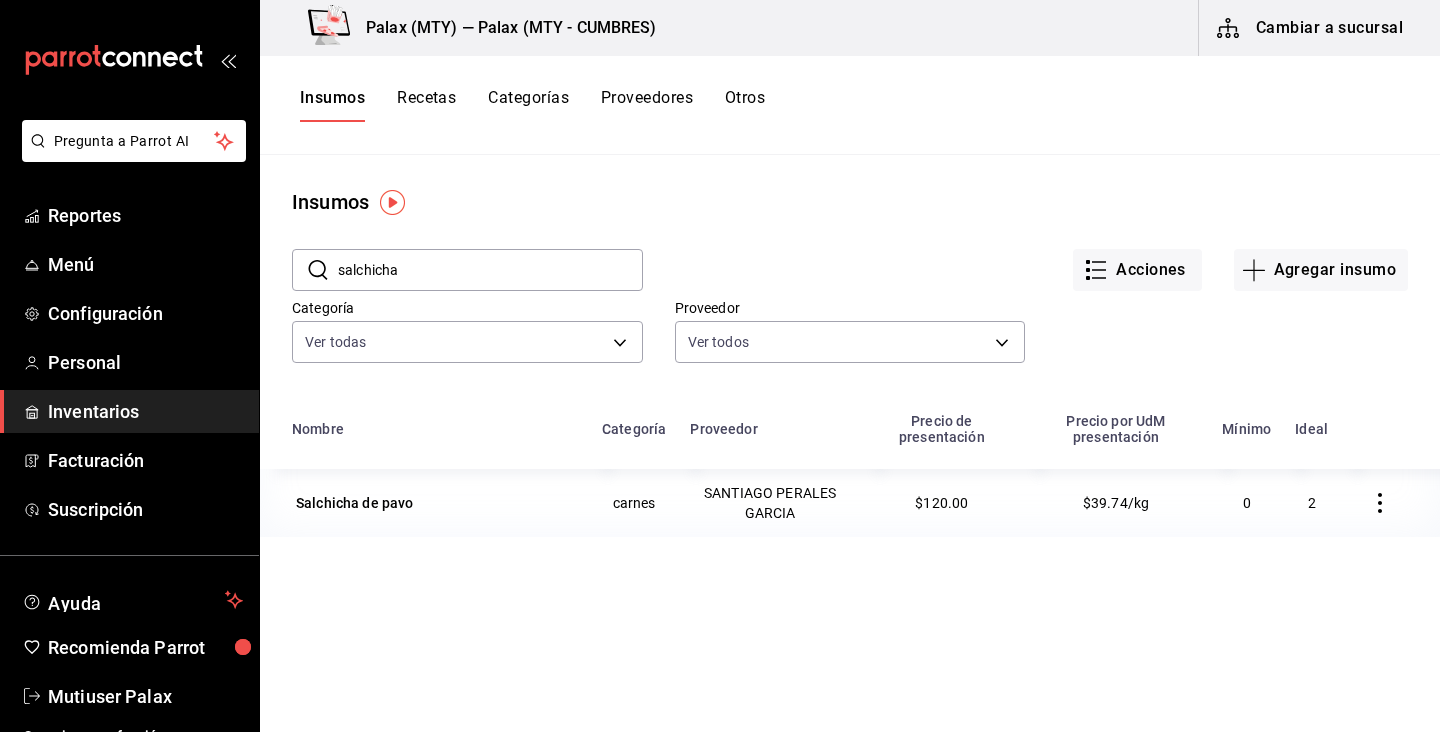 click on "salchicha" at bounding box center (490, 270) 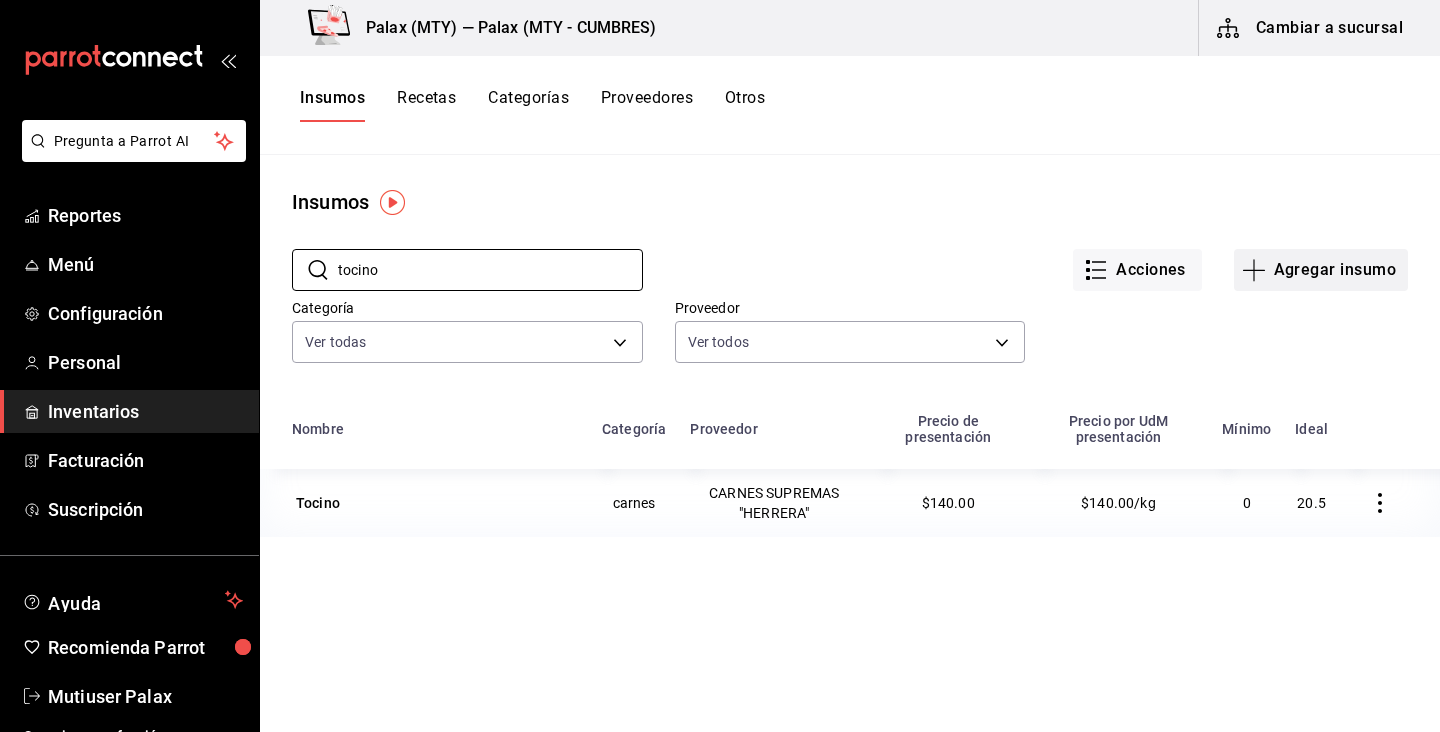 type on "tocino" 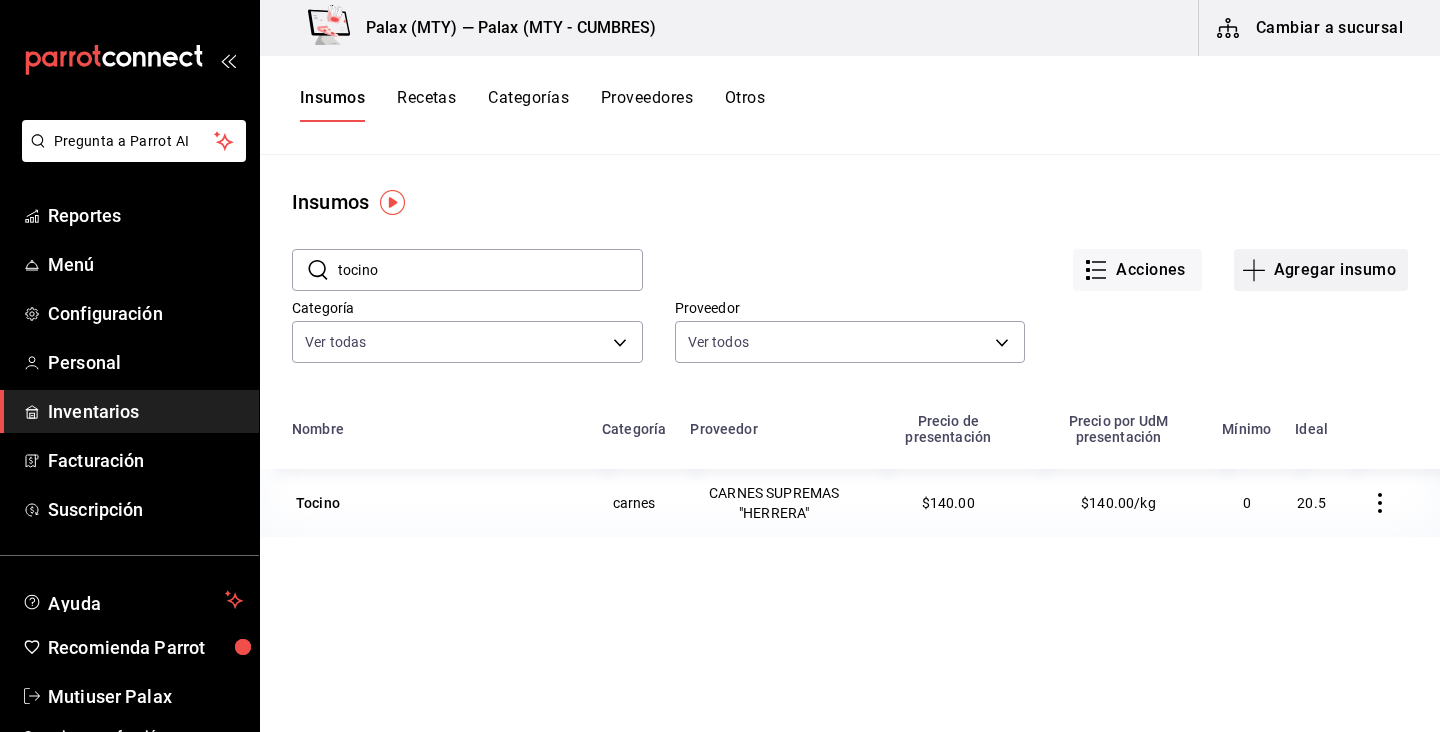click on "Agregar insumo" at bounding box center (1321, 270) 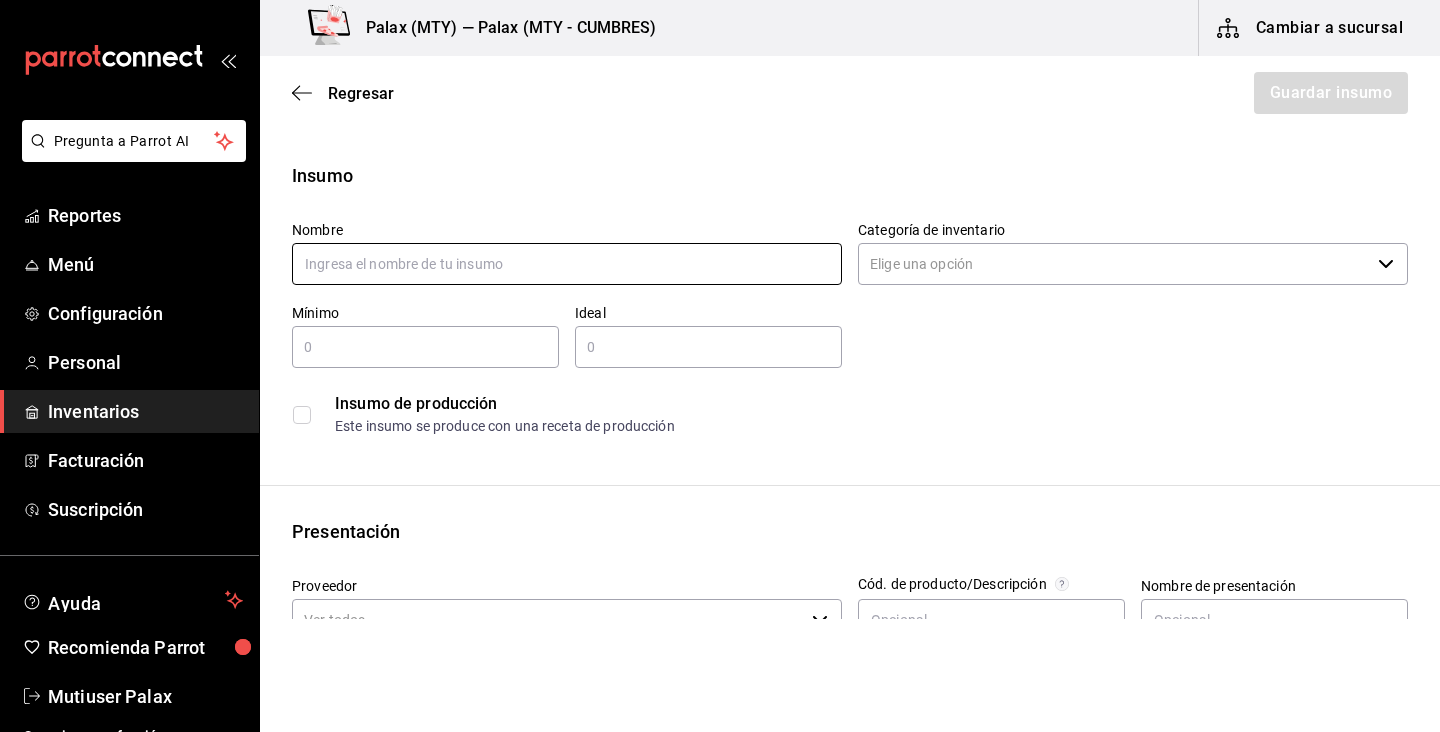 click at bounding box center [567, 264] 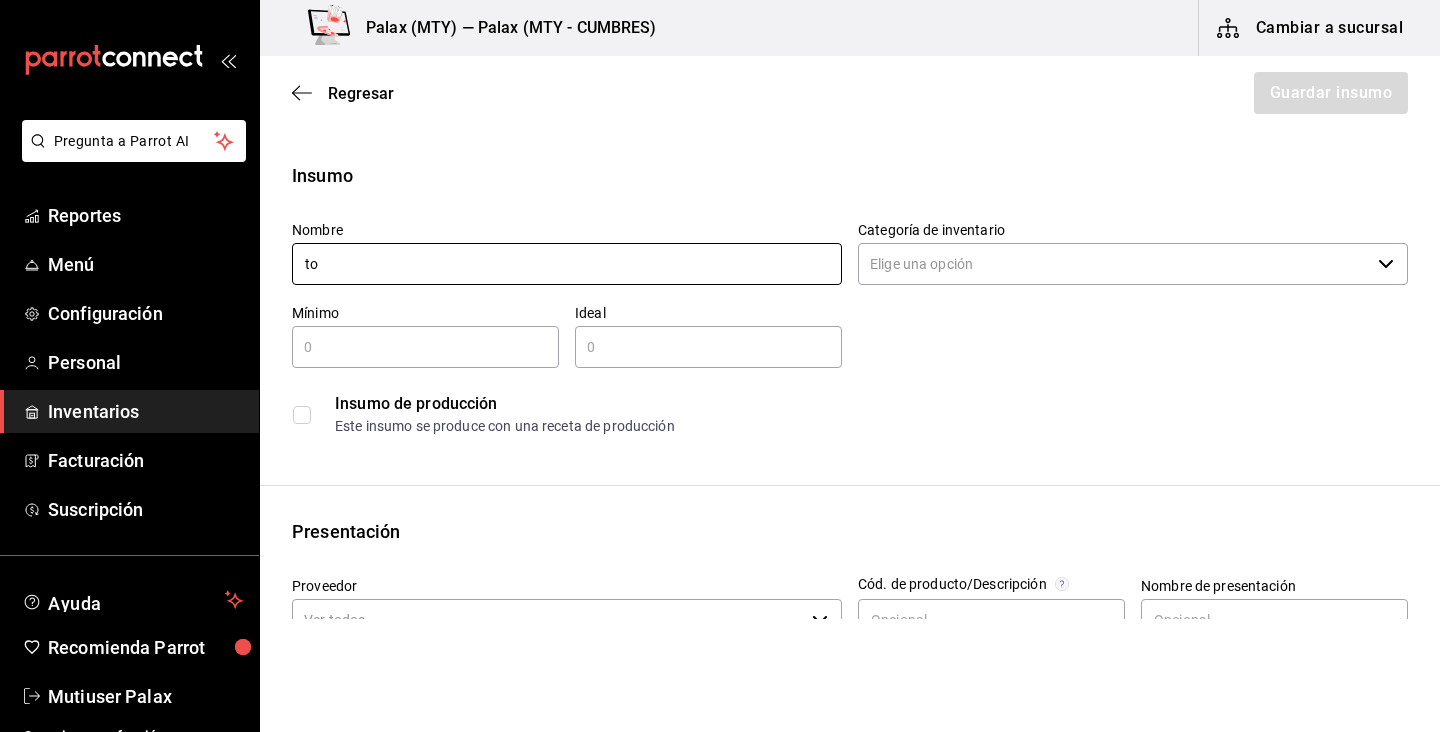 type on "t" 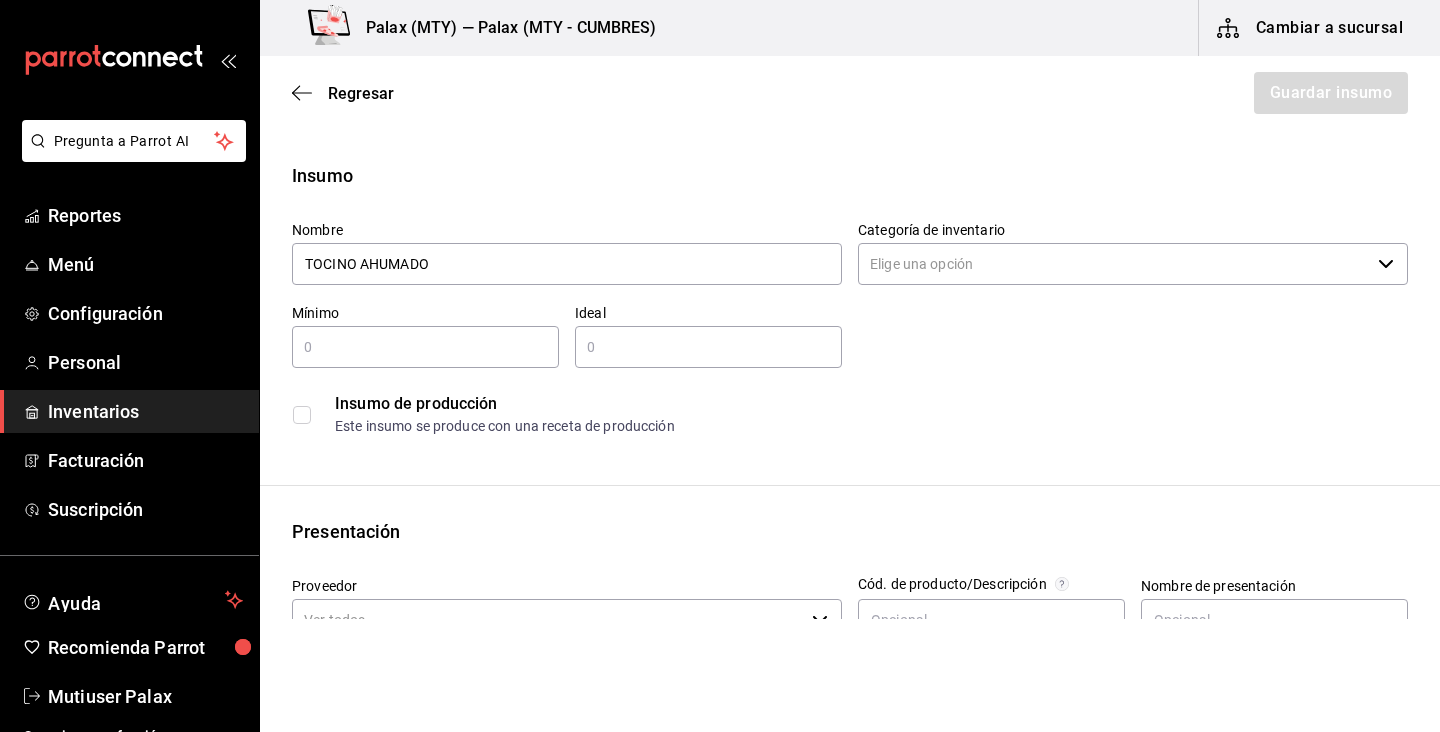 type on "TOCINO AHUMADO" 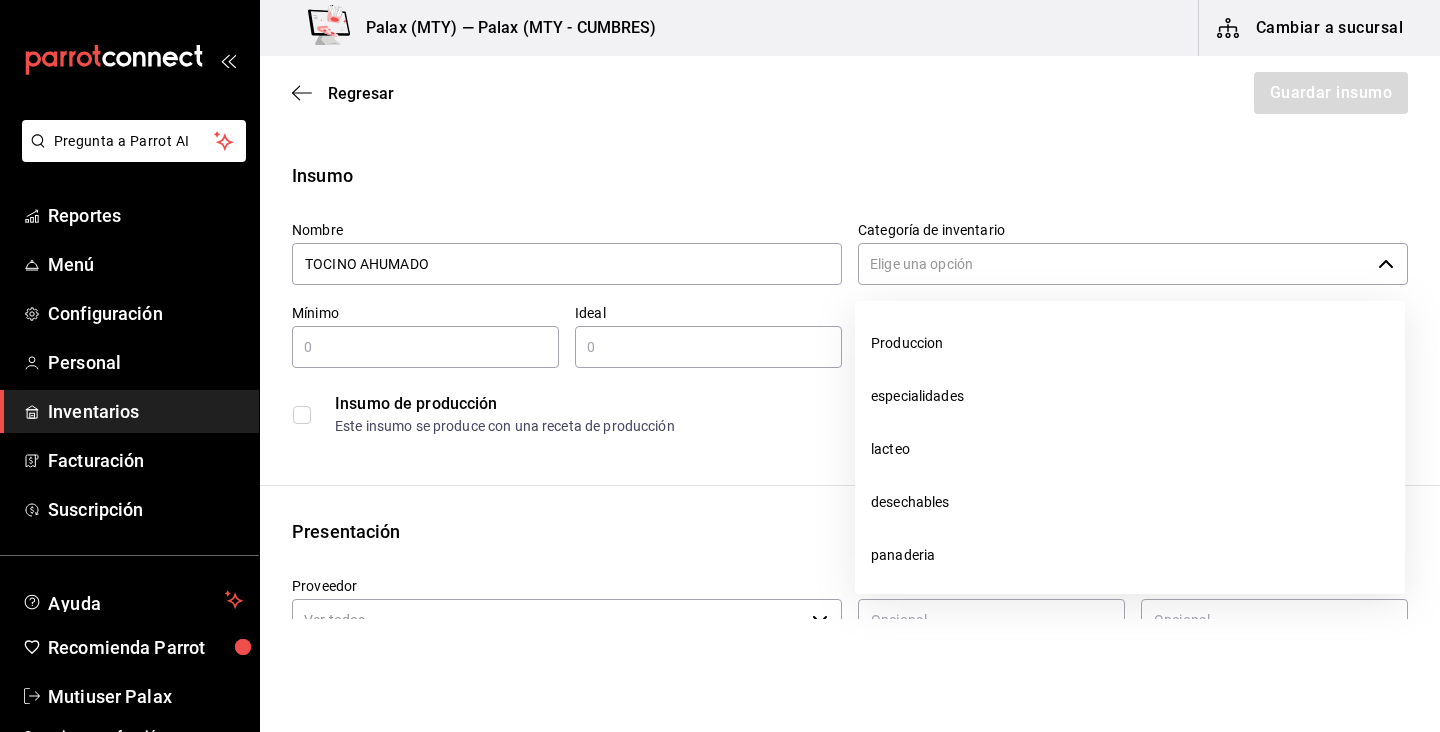 click on "Categoría de inventario" at bounding box center [1114, 264] 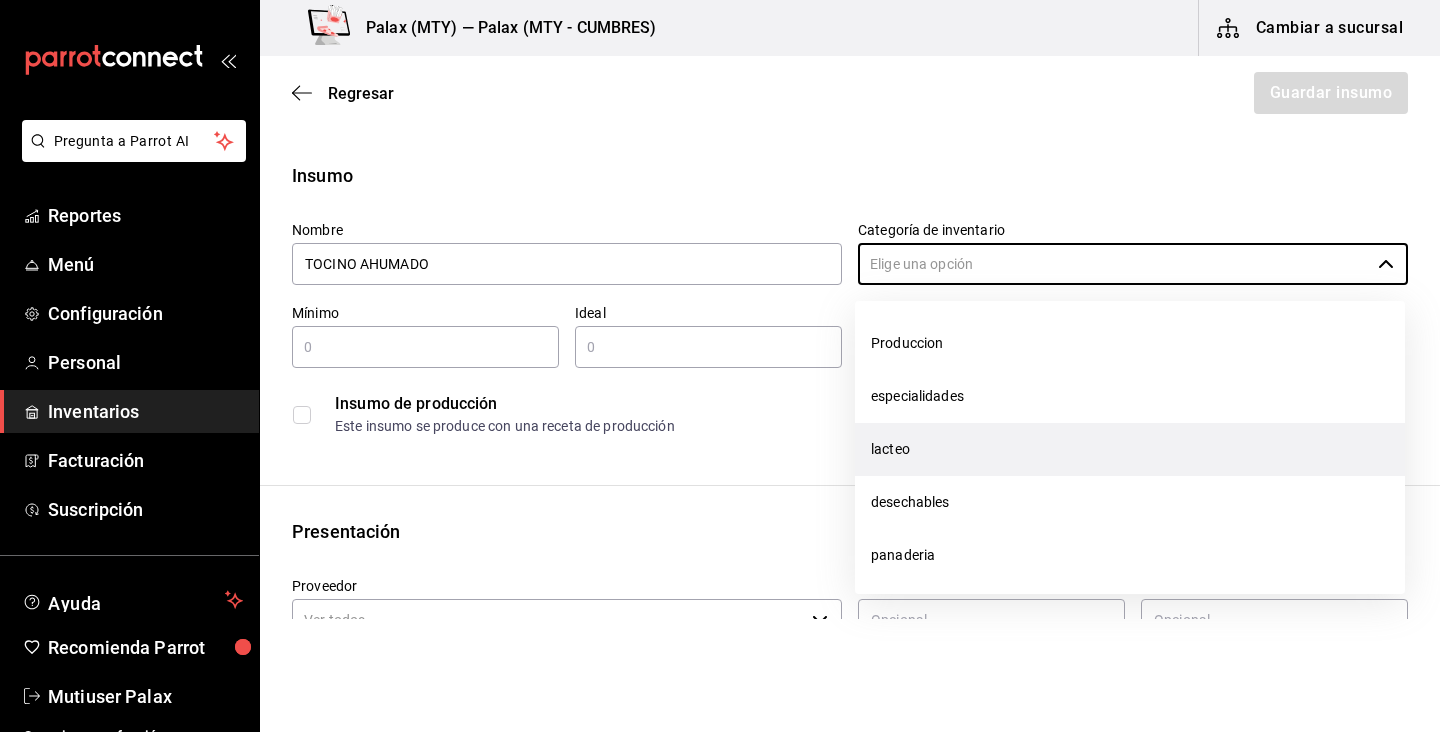 click on "lacteo" at bounding box center [1130, 449] 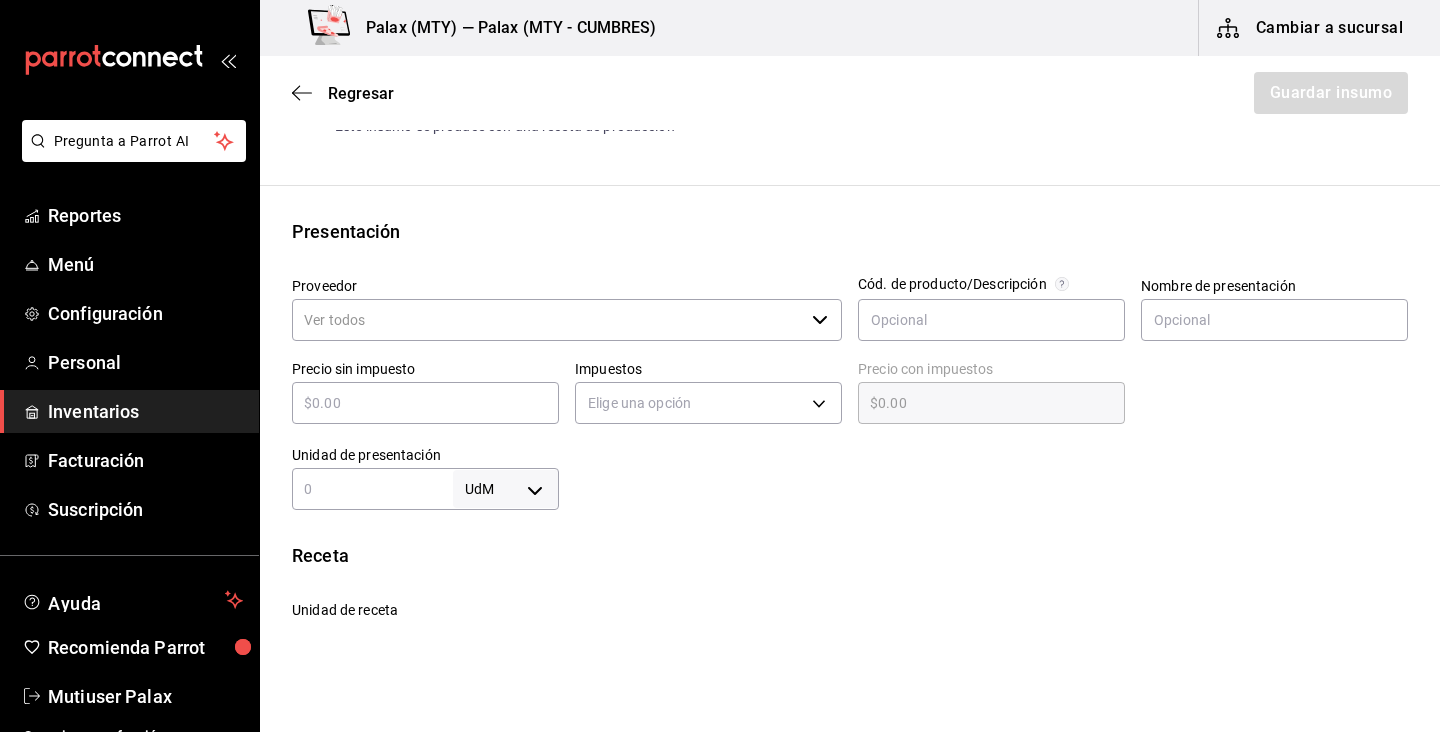 scroll, scrollTop: 289, scrollLeft: 0, axis: vertical 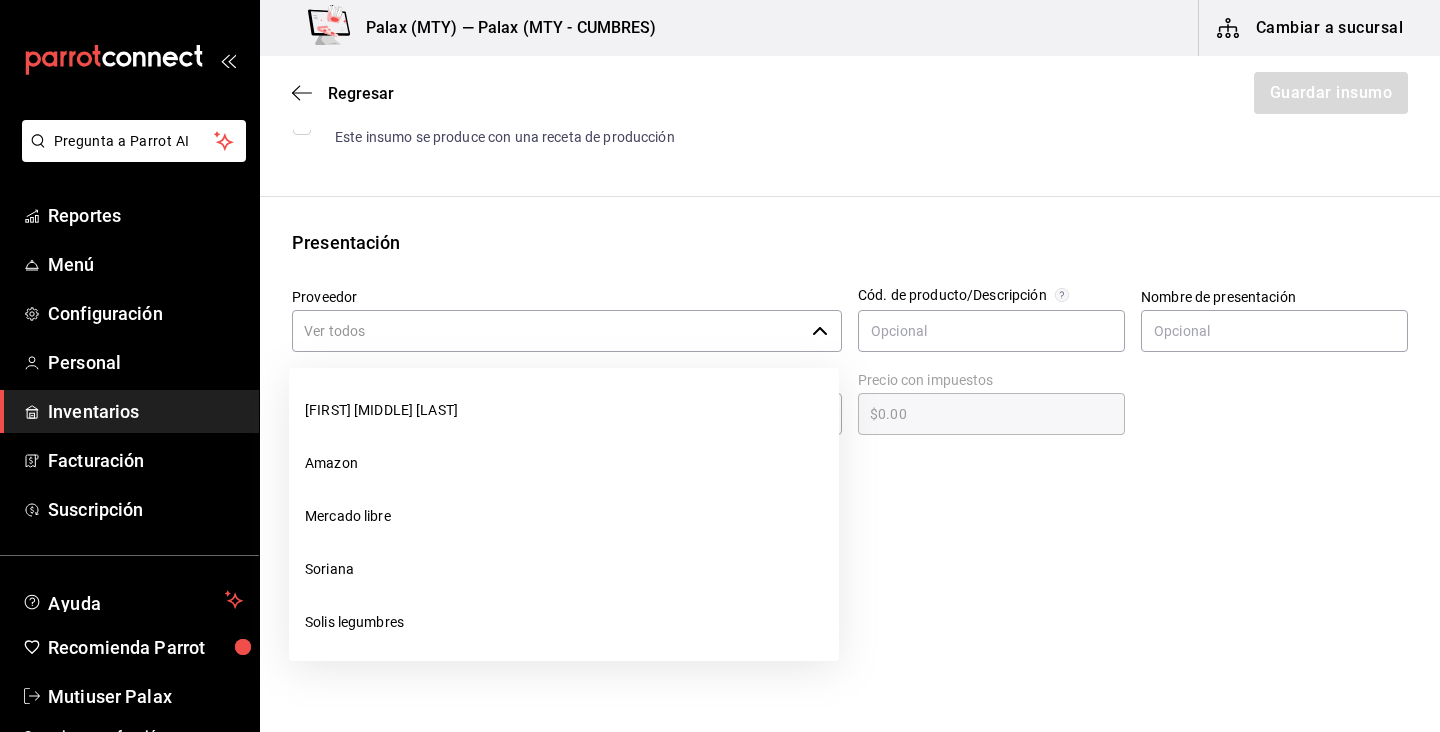 click on "Proveedor" at bounding box center (548, 331) 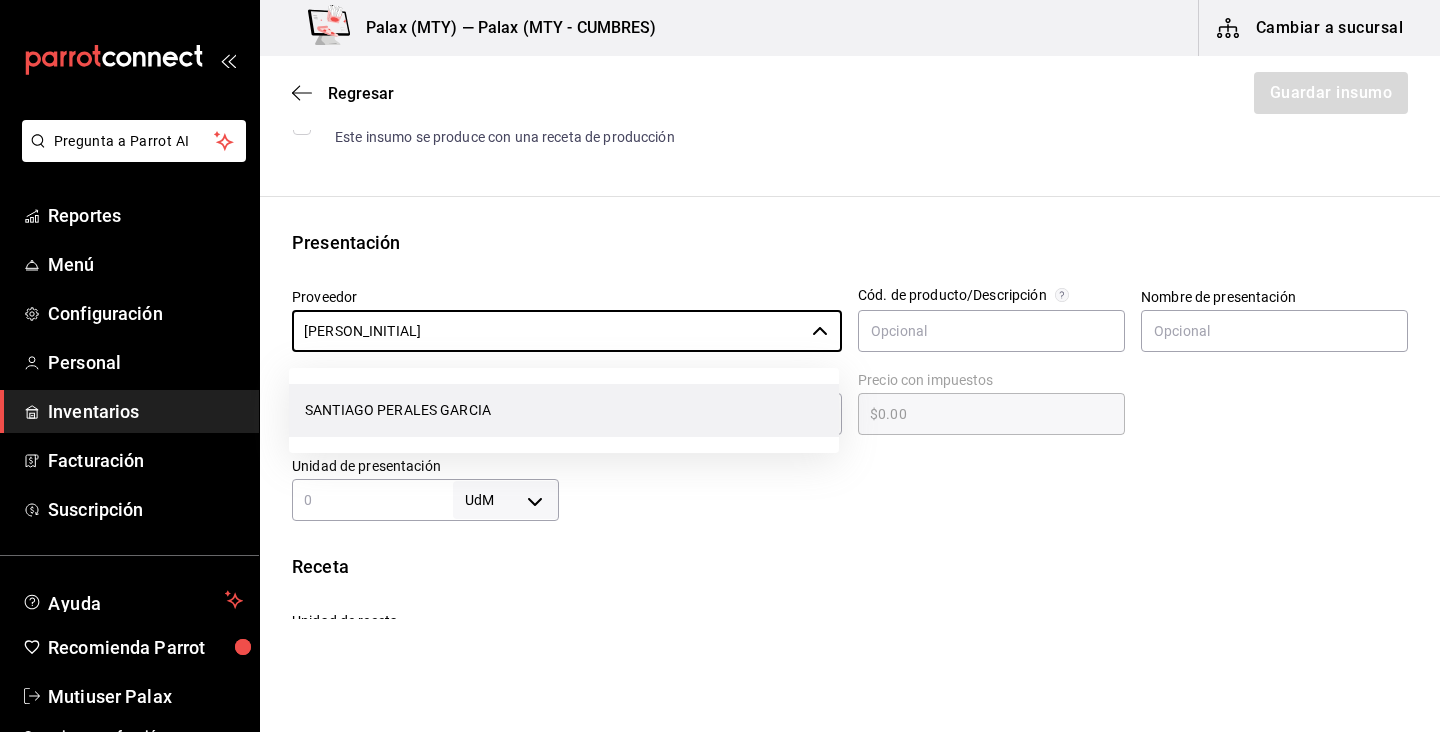 click on "SANTIAGO PERALES GARCIA" at bounding box center [564, 410] 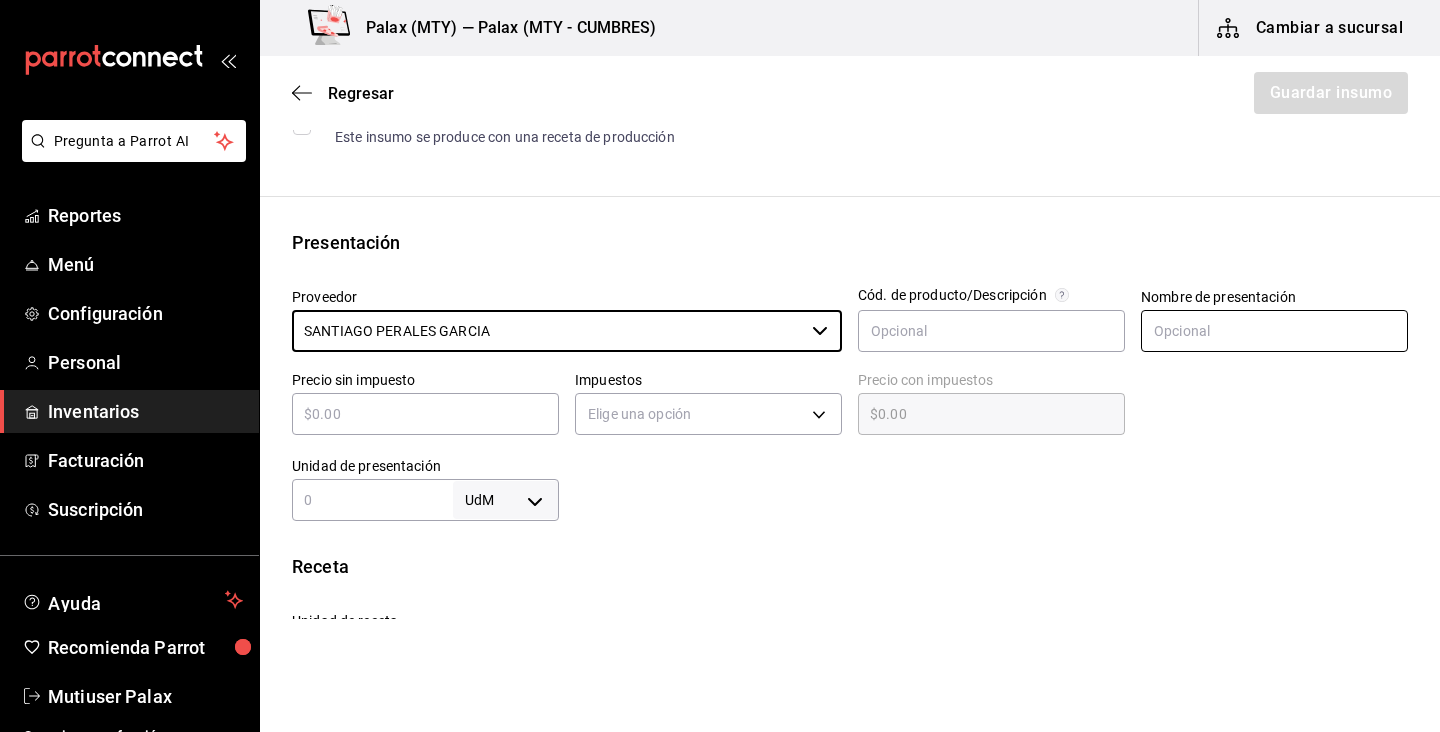 type on "SANTIAGO PERALES GARCIA" 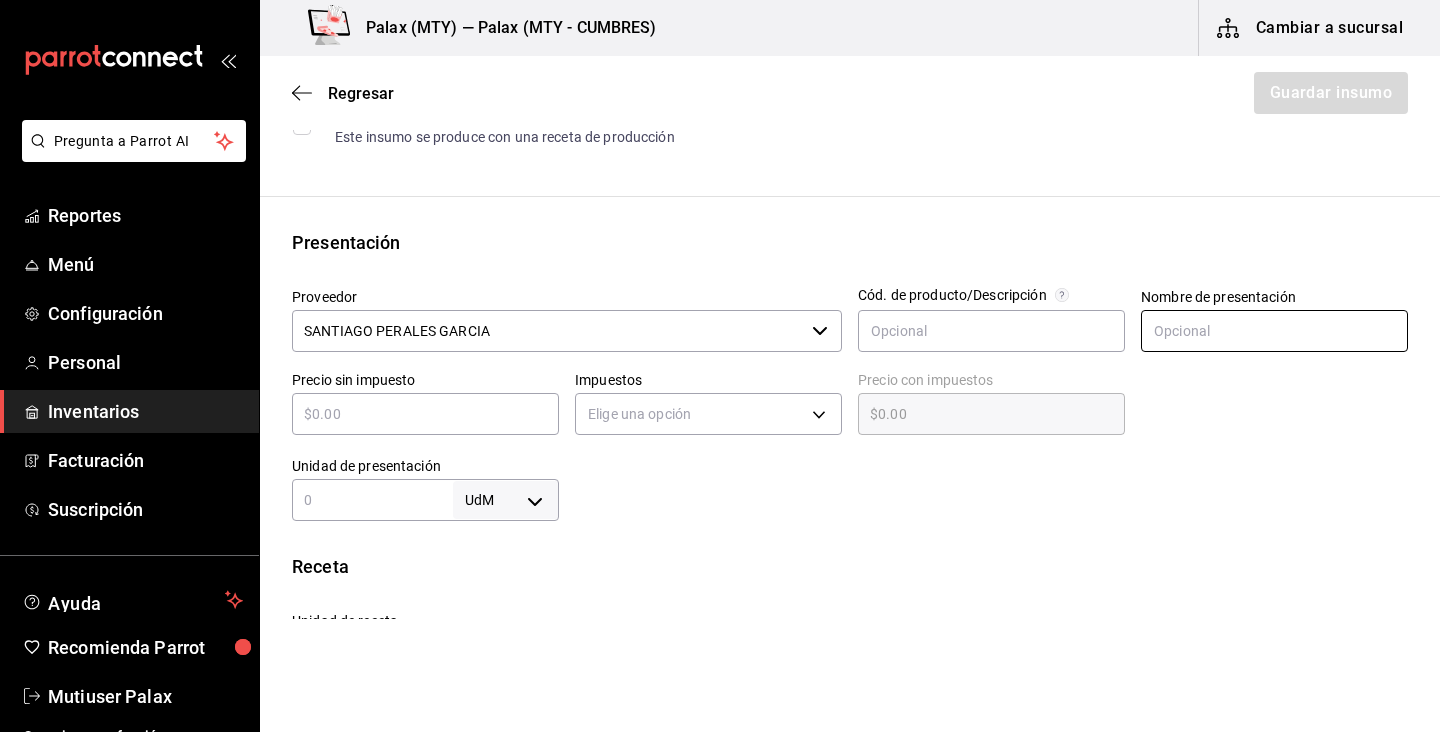click at bounding box center [1274, 331] 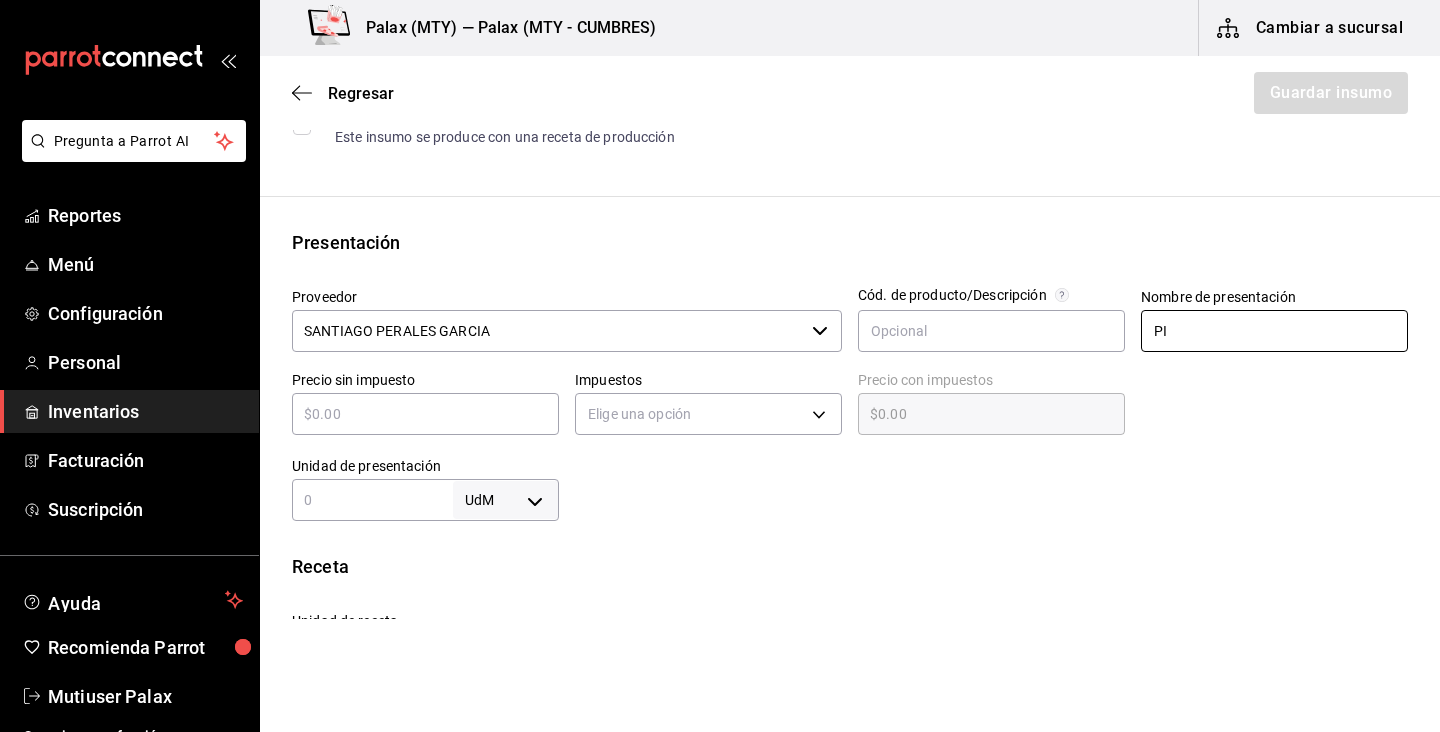 type on "P" 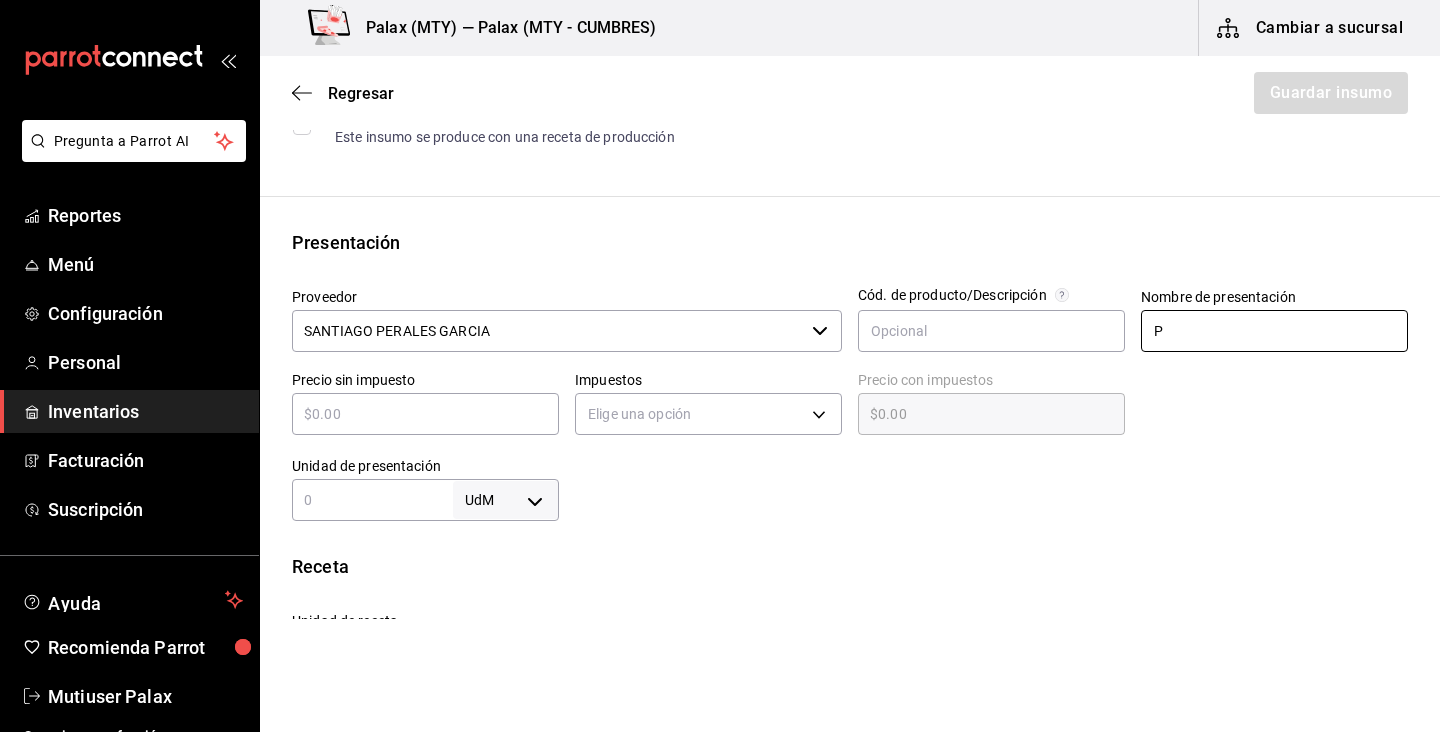 type 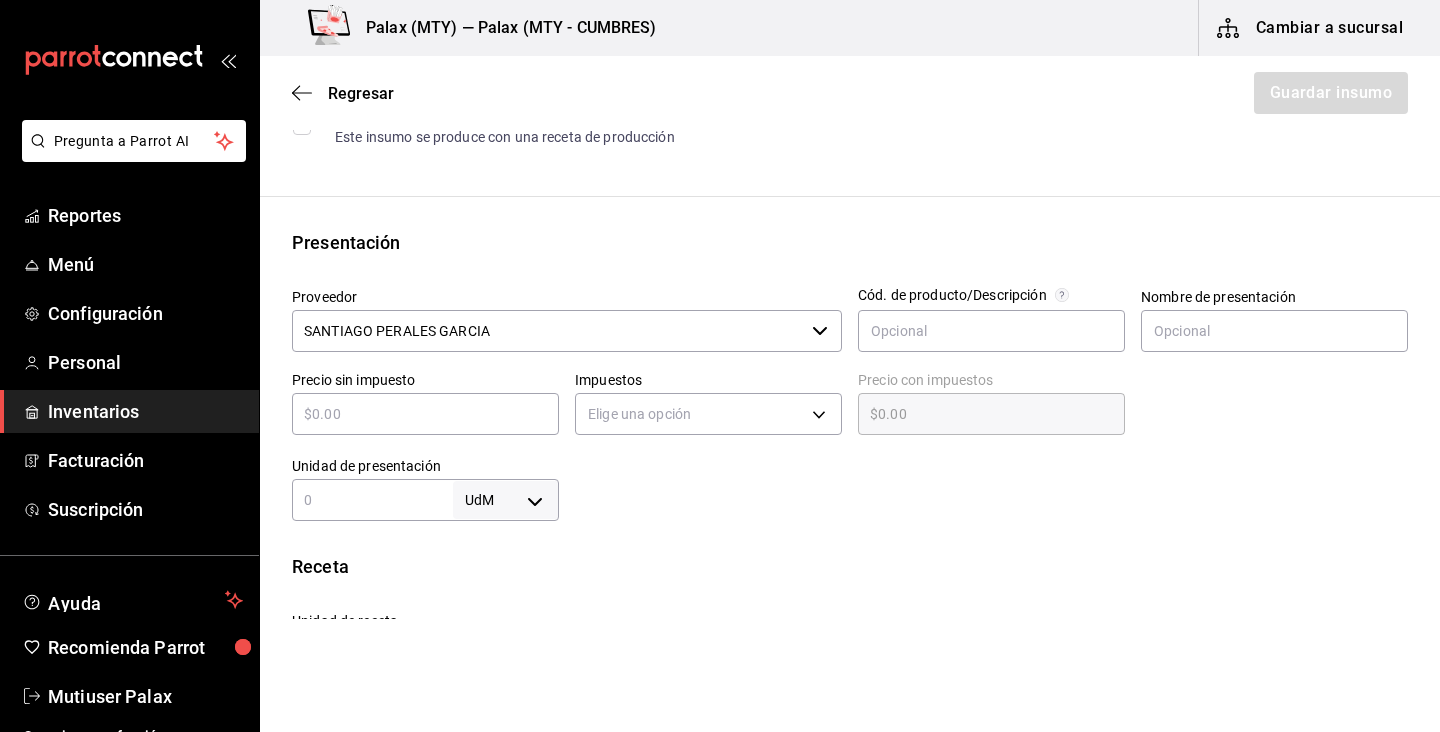 click at bounding box center (372, 500) 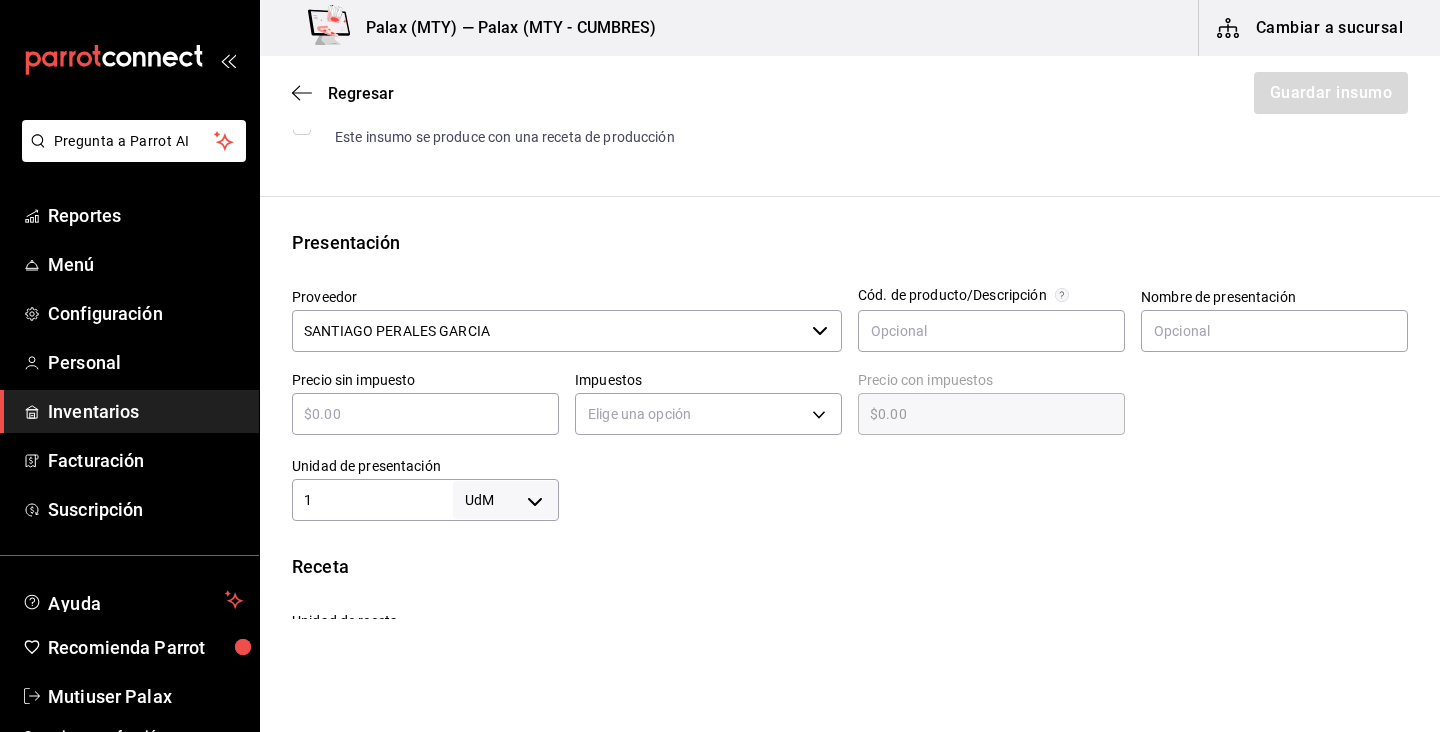 type on "1" 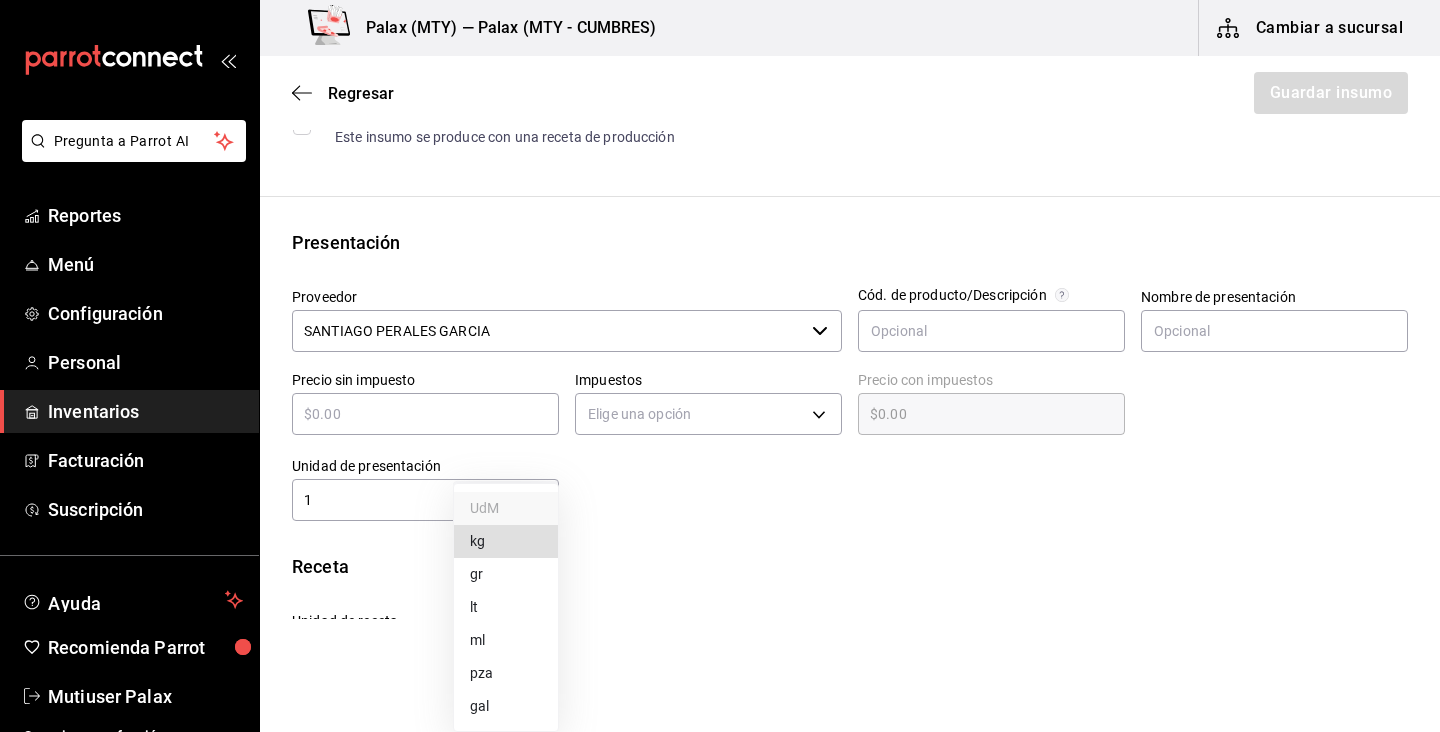 click on "Pregunta a Parrot AI Reportes   Menú   Configuración   Personal   Inventarios   Facturación   Suscripción   Ayuda Recomienda Parrot   Mutiuser Palax   Sugerir nueva función   Palax ([LOCATION]) — Palax ([LOCATION] - CUMBRES) Cambiar a sucursal Regresar Guardar insumo Insumo Nombre TOCINO AHUMADO Categoría de inventario lacteo ​ Mínimo ​ Ideal ​ Insumo de producción Este insumo se produce con una receta de producción Presentación Proveedor SANTIAGO PERALES GARCIA ​ Cód. de producto/Descripción Nombre de presentación Precio sin impuesto ​ Impuestos Elige una opción Precio con impuestos $0.00 ​ Unidad de presentación 1 UdM ​ Receta Unidad de receta Elige una opción Factor de conversión ​ Ver ayuda de conversiones ¿La presentación  viene en otra caja? Si No Presentaciones por caja ​ Sin definir Unidades de conteo GANA 1 MES GRATIS EN TU SUSCRIPCIÓN AQUÍ Pregunta a Parrot AI Reportes   Menú   Configuración   Personal   Inventarios   Facturación   Suscripción   Ayuda Recomienda Parrot" at bounding box center [720, 309] 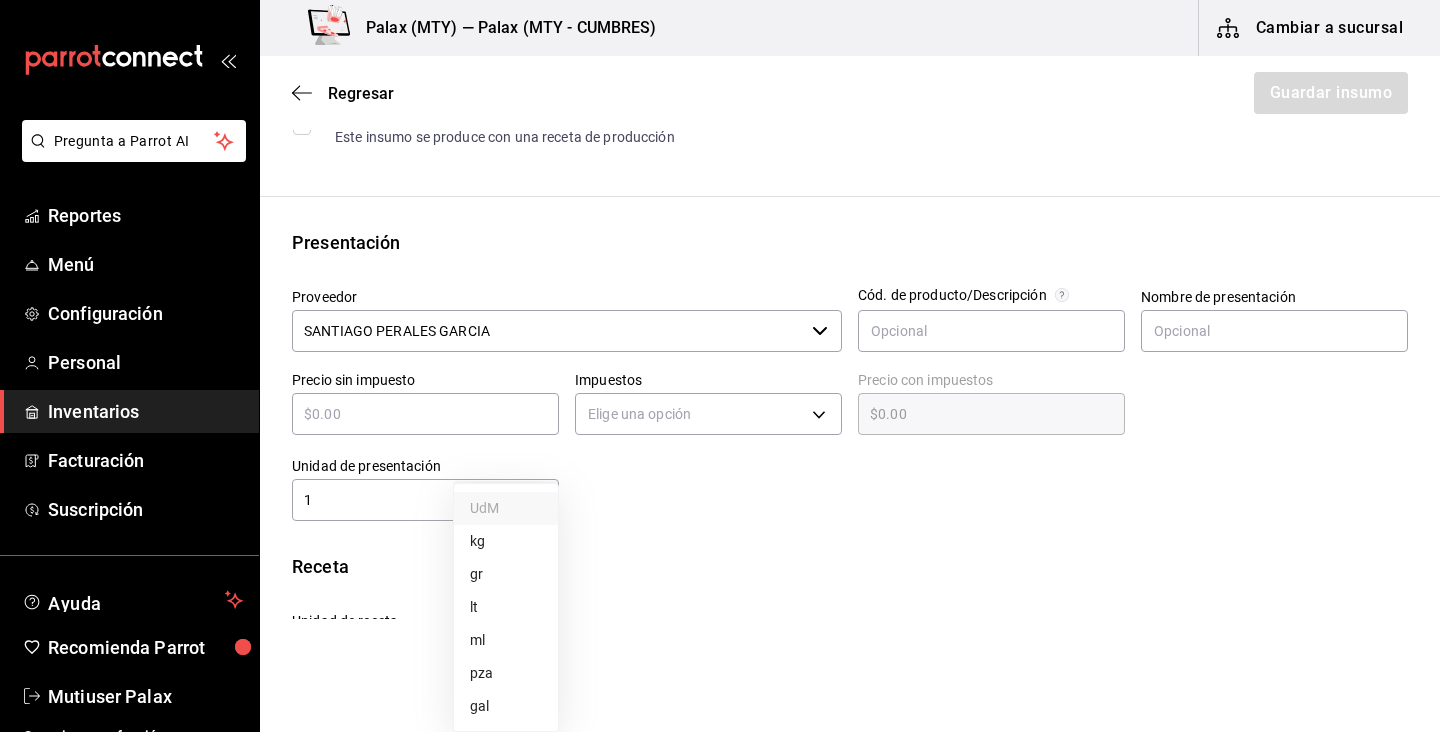 click on "kg" at bounding box center [506, 541] 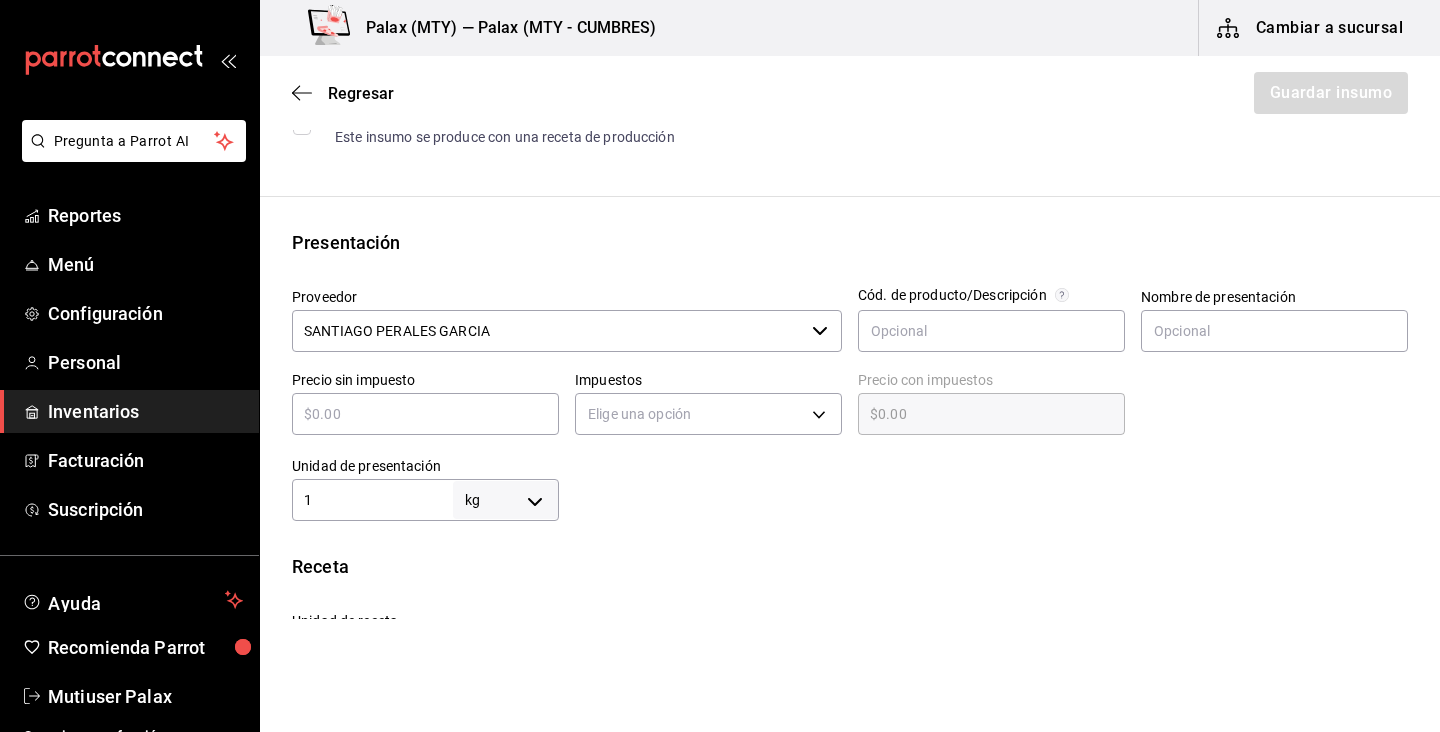 type on "KILOGRAM" 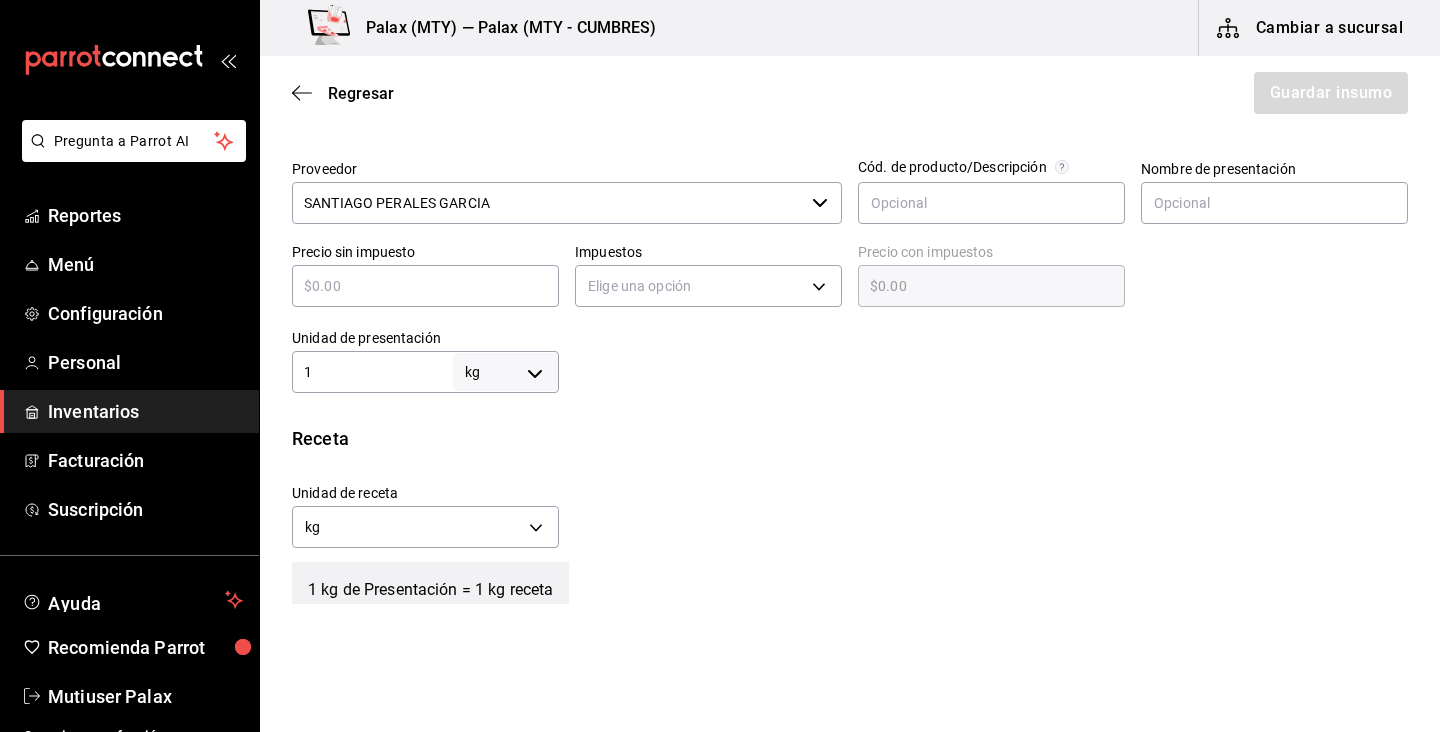 scroll, scrollTop: 429, scrollLeft: 0, axis: vertical 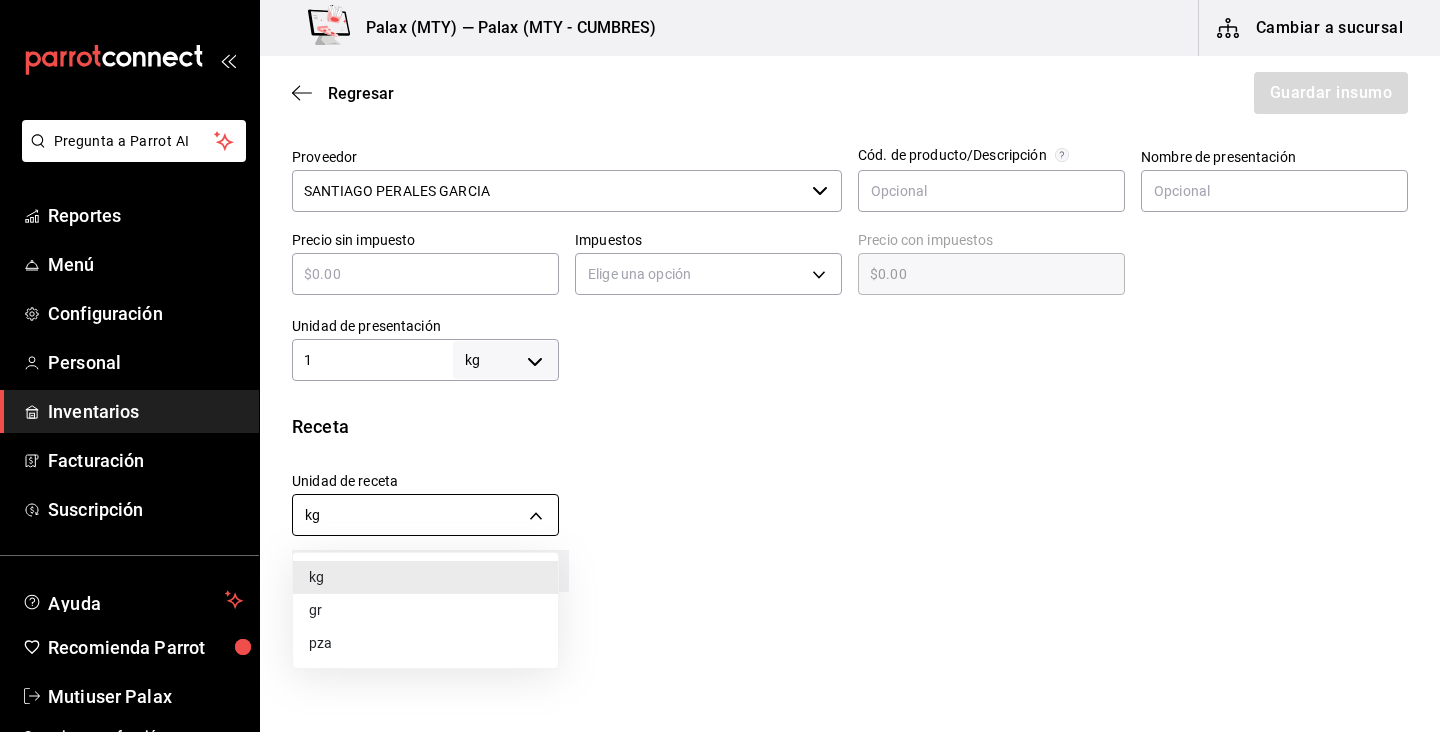 click on "Pregunta a Parrot AI Reportes   Menú   Configuración   Personal   Inventarios   Facturación   Suscripción   Ayuda Recomienda Parrot   Mutiuser Palax   Sugerir nueva función   Palax ([CITY]) — Palax ([CITY] - CUMBRES) Cambiar a sucursal Regresar Guardar insumo Insumo Nombre TOCINO AHUMADO Categoría de inventario lacteo ​ Mínimo ​ Ideal ​ Insumo de producción Este insumo se produce con una receta de producción Presentación Proveedor SANTIAGO PERALES GARCIA ​ Cód. de producto/Descripción Nombre de presentación Precio sin impuesto ​ Impuestos Elige una opción Precio con impuestos $0.00 ​ Unidad de presentación 1 kg KILOGRAM ​ Receta Unidad de receta kg KILOGRAM Factor de conversión 1 ​ 1 kg de Presentación = 1 kg receta Ver ayuda de conversiones ¿La presentación  viene en otra caja? Si No Presentaciones por caja ​   de 1 kg Unidades de conteo kg Presentación (1 kg) GANA 1 MES GRATIS EN TU SUSCRIPCIÓN AQUÍ Pregunta a Parrot AI Reportes   Menú   Configuración   Personal" at bounding box center (720, 309) 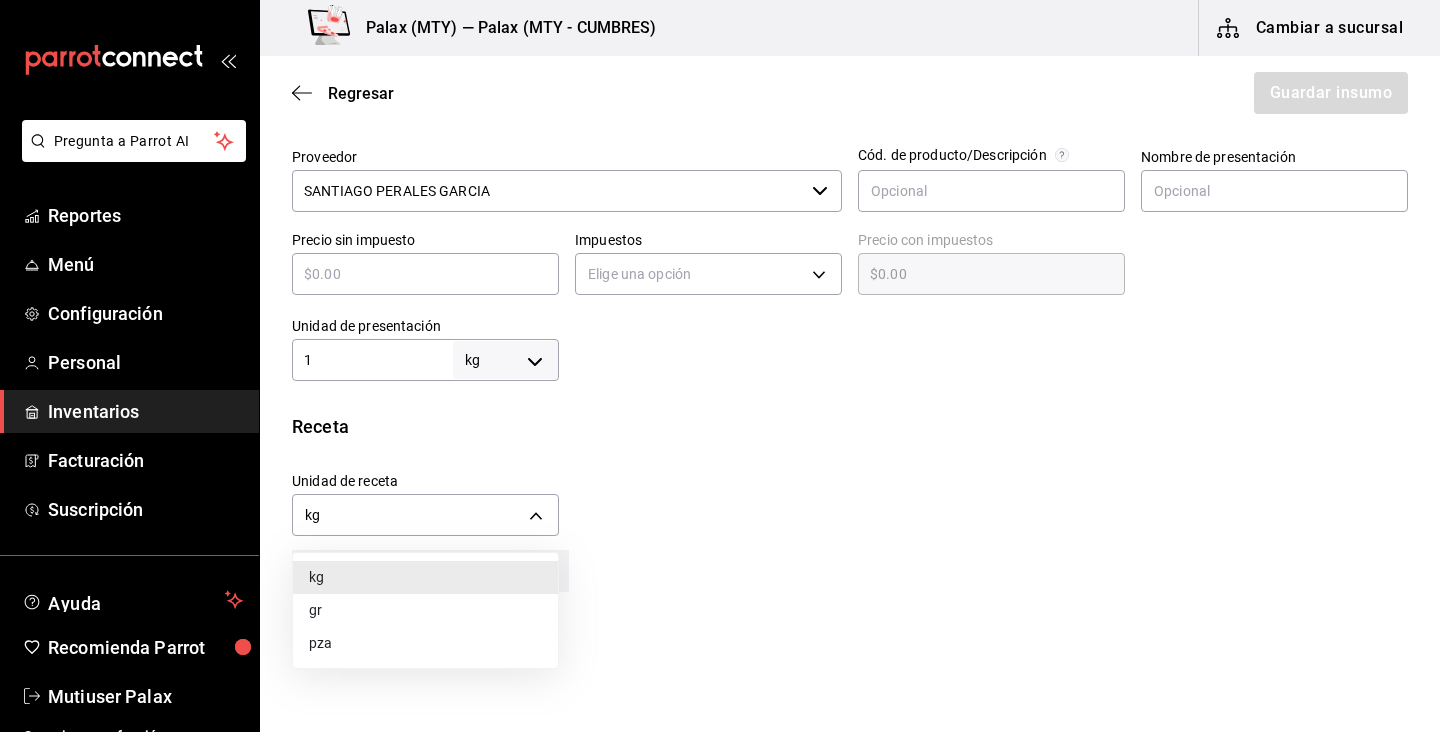 click on "gr" at bounding box center (425, 610) 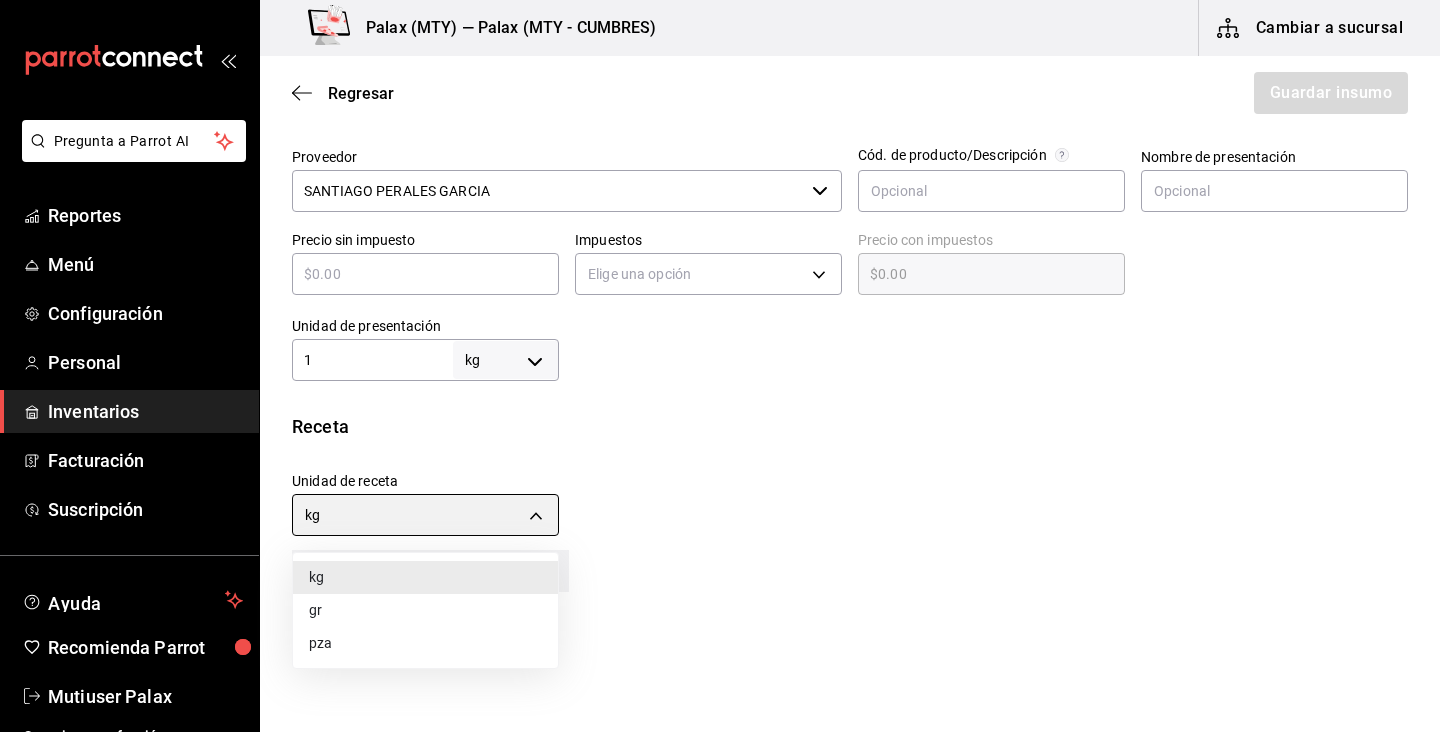 type on "GRAM" 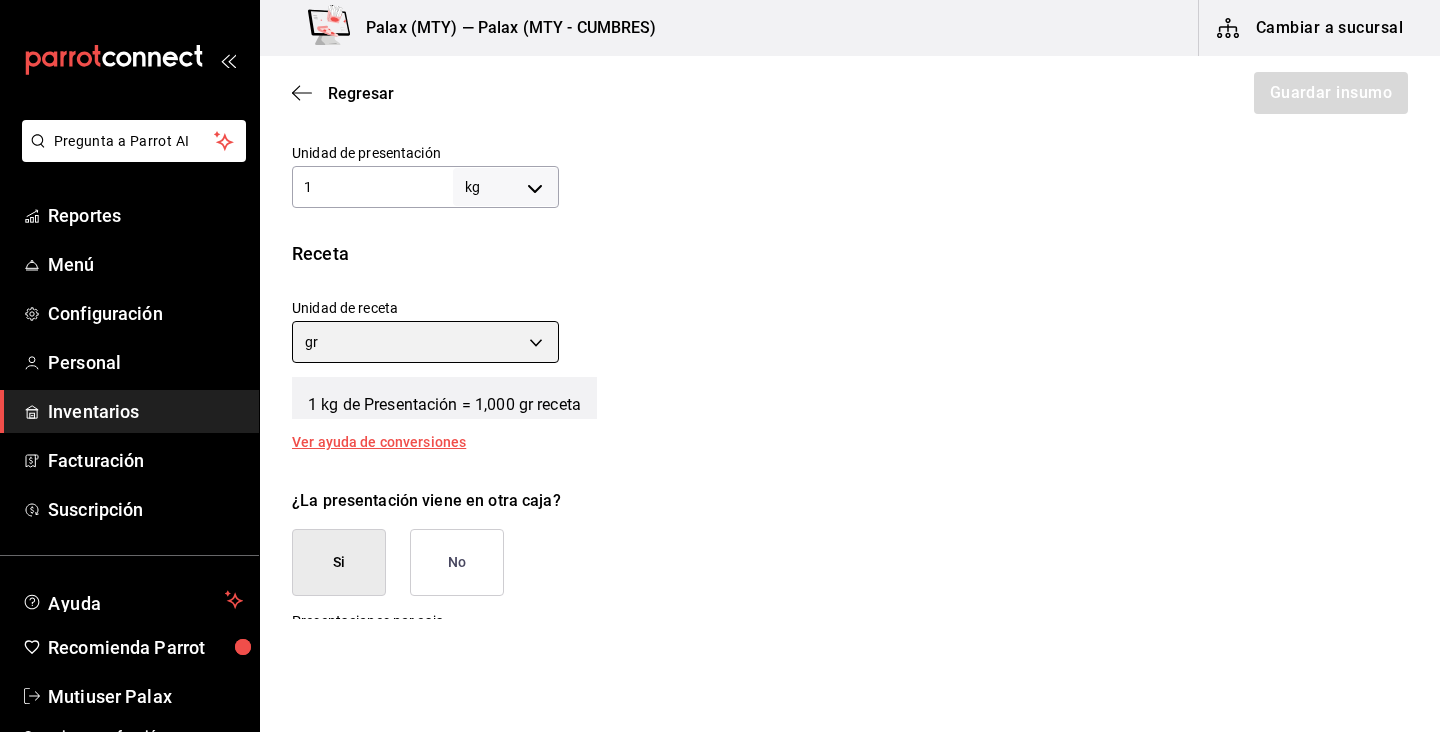 scroll, scrollTop: 611, scrollLeft: 0, axis: vertical 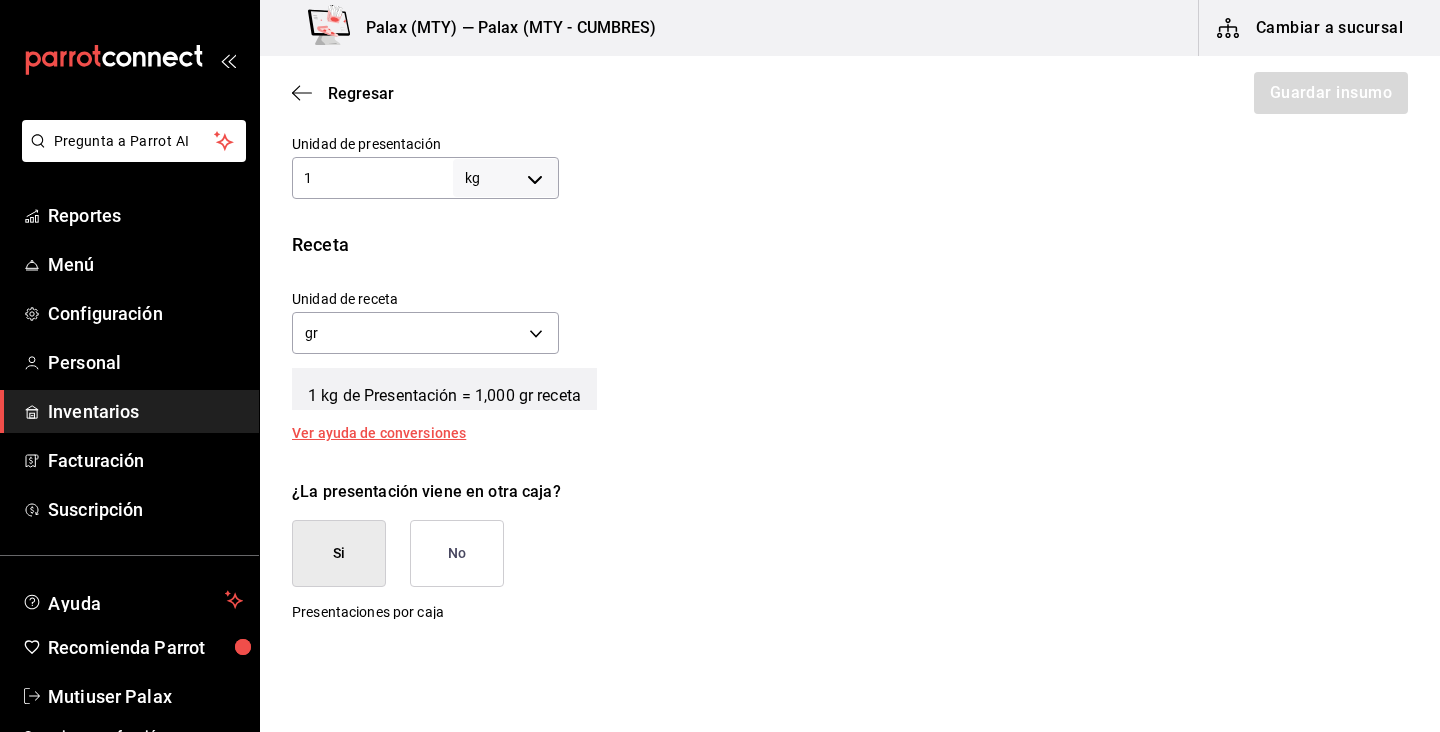 click on "No" at bounding box center (457, 553) 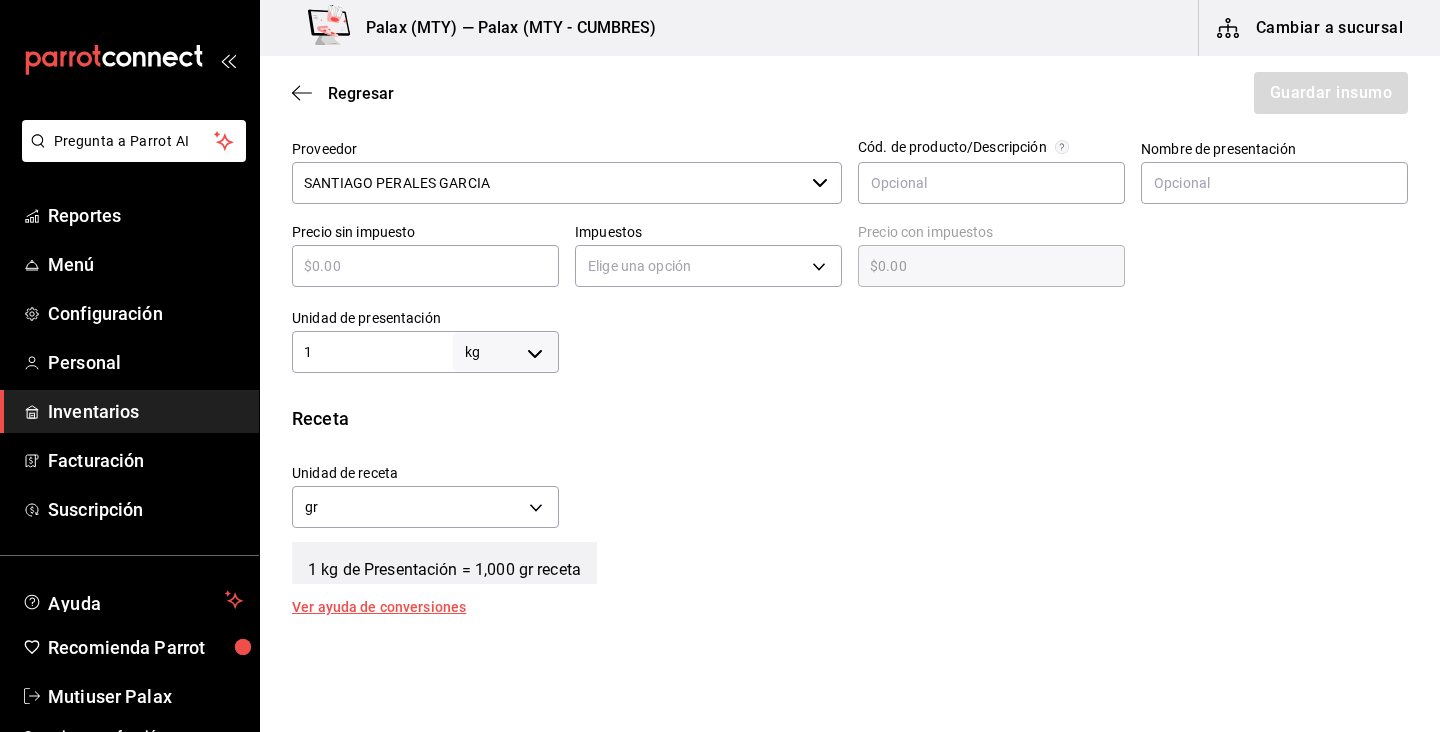 scroll, scrollTop: 434, scrollLeft: 0, axis: vertical 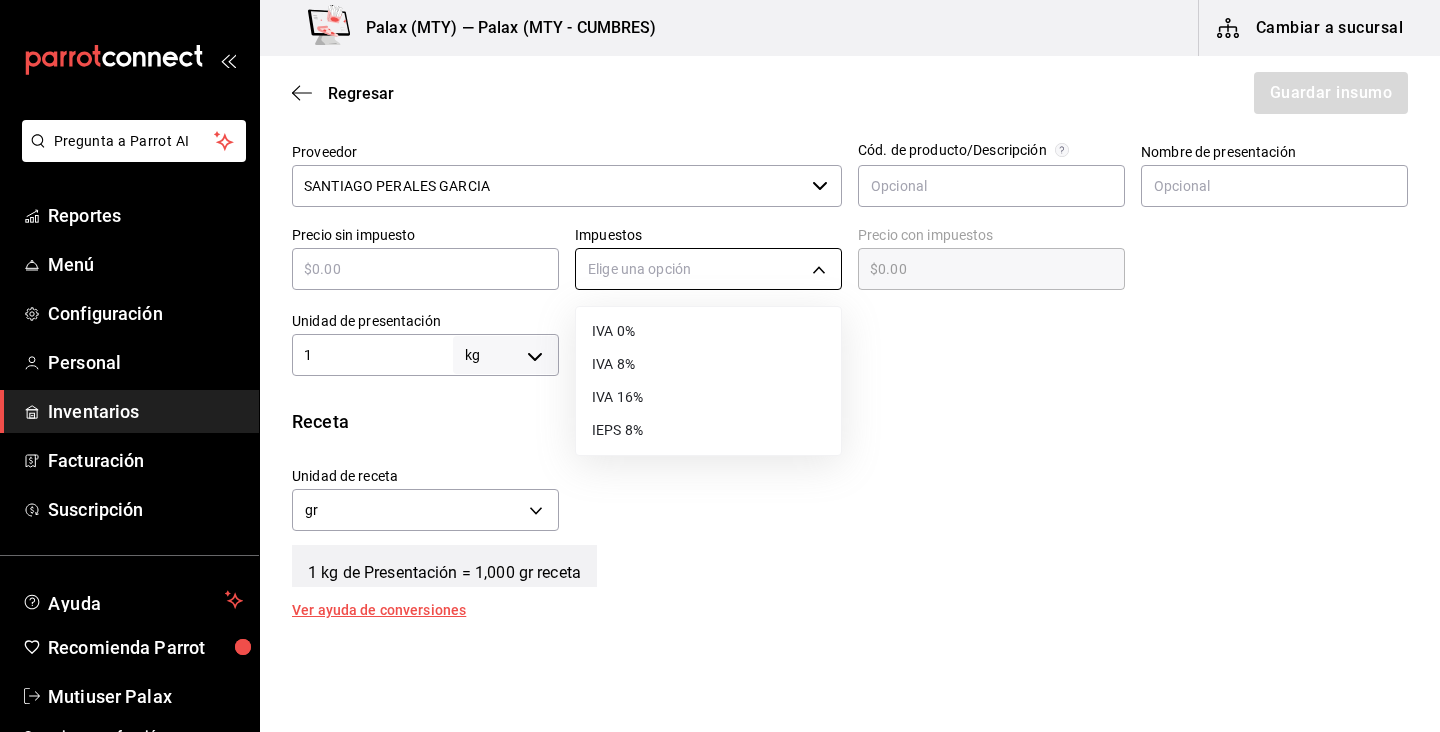 click on "Pregunta a Parrot AI Reportes   Menú   Configuración   Personal   Inventarios   Facturación   Suscripción   Ayuda Recomienda Parrot   Mutiuser Palax   Sugerir nueva función   Palax ([CITY]) — Palax ([CITY] - CUMBRES) Cambiar a sucursal Regresar Guardar insumo Insumo Nombre TOCINO AHUMADO Categoría de inventario lacteo ​ Mínimo ​ Ideal ​ Insumo de producción Este insumo se produce con una receta de producción Presentación Proveedor SANTIAGO PERALES GARCIA ​ Cód. de producto/Descripción Nombre de presentación Precio sin impuesto ​ Impuestos Elige una opción Precio con impuestos $0.00 ​ Unidad de presentación 1 kg KILOGRAM ​ Receta Unidad de receta gr GRAM Factor de conversión 1,000 ​ 1 kg de Presentación = 1,000 gr receta Ver ayuda de conversiones ¿La presentación  viene en otra caja? Si No Unidades de conteo kg Presentación (1 kg) GANA 1 MES GRATIS EN TU SUSCRIPCIÓN AQUÍ Pregunta a Parrot AI Reportes   Menú   Configuración   Personal   Inventarios   Facturación     Ayuda" at bounding box center (720, 309) 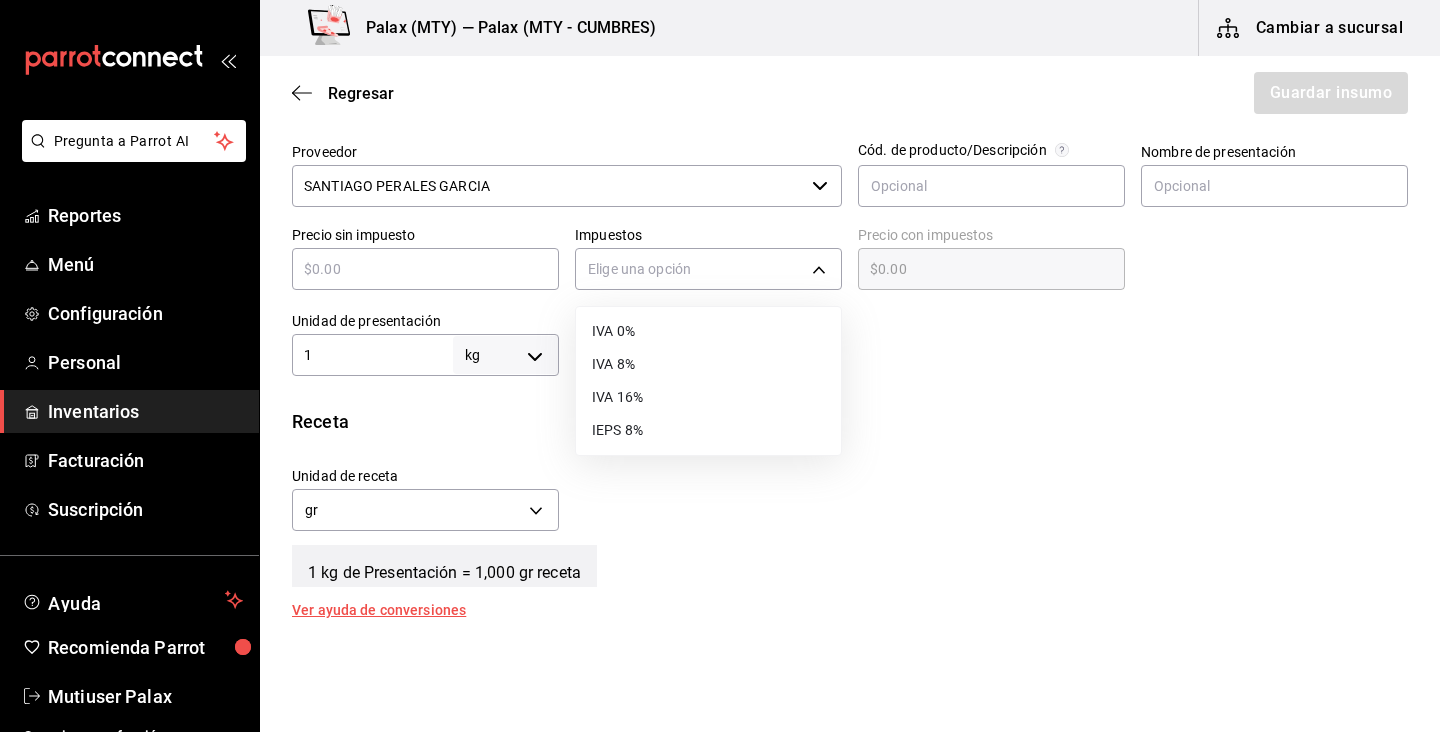 click on "IVA 0%" at bounding box center [708, 331] 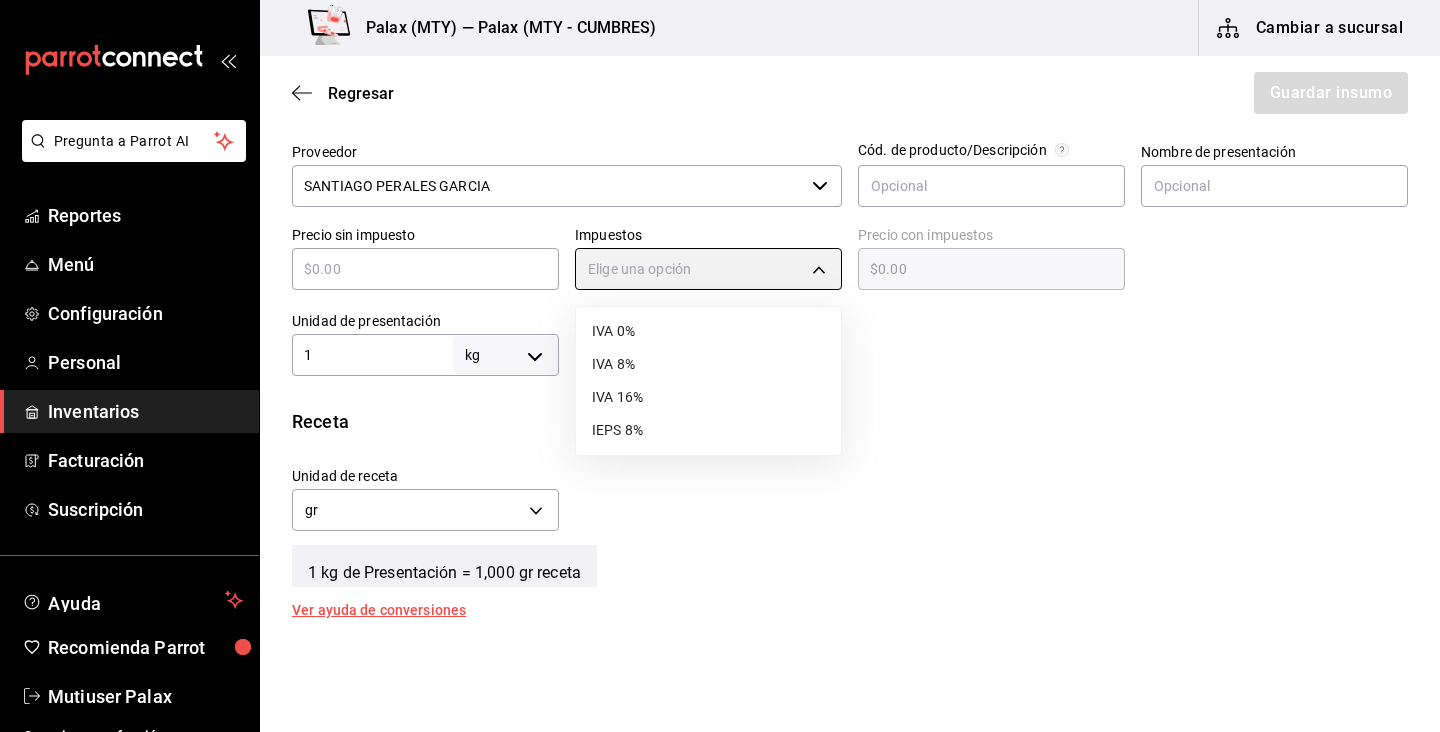 type on "IVA_0" 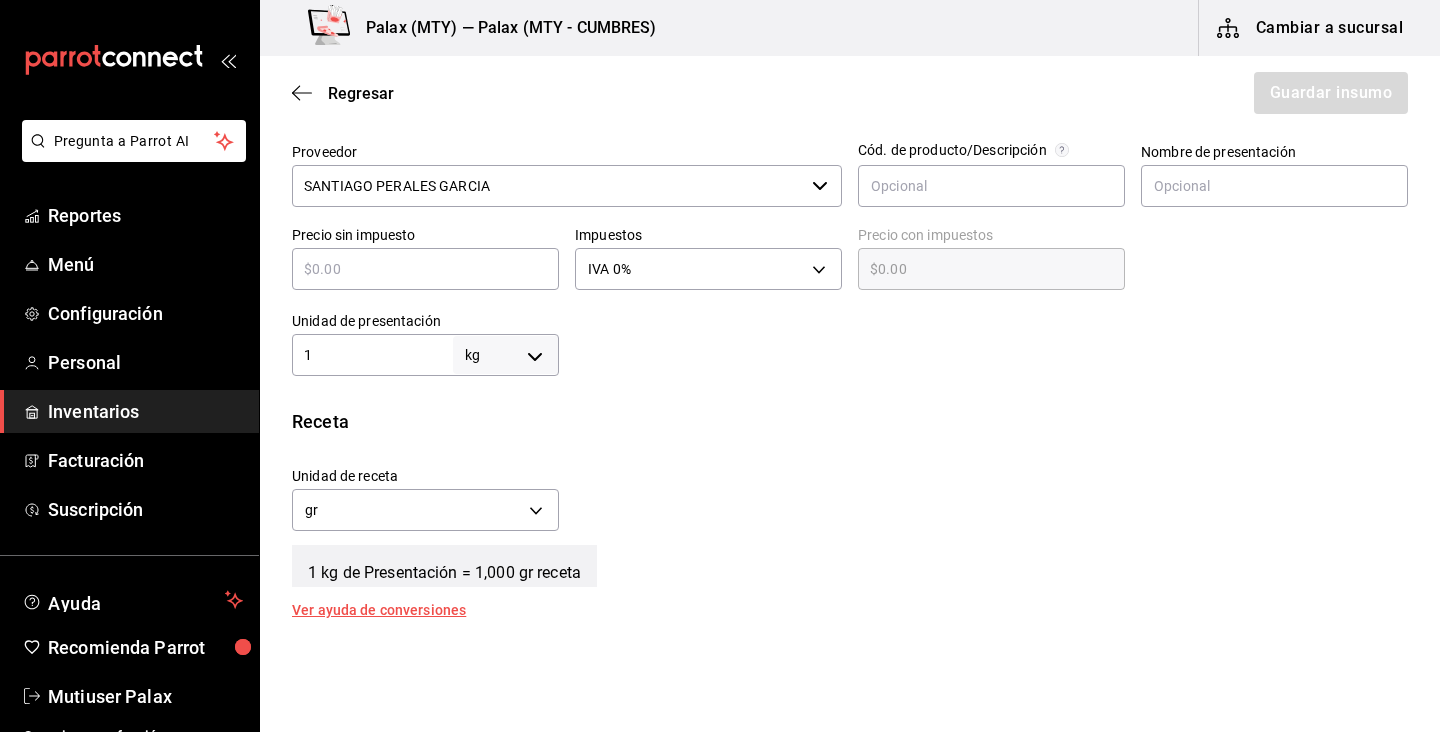 click at bounding box center [425, 269] 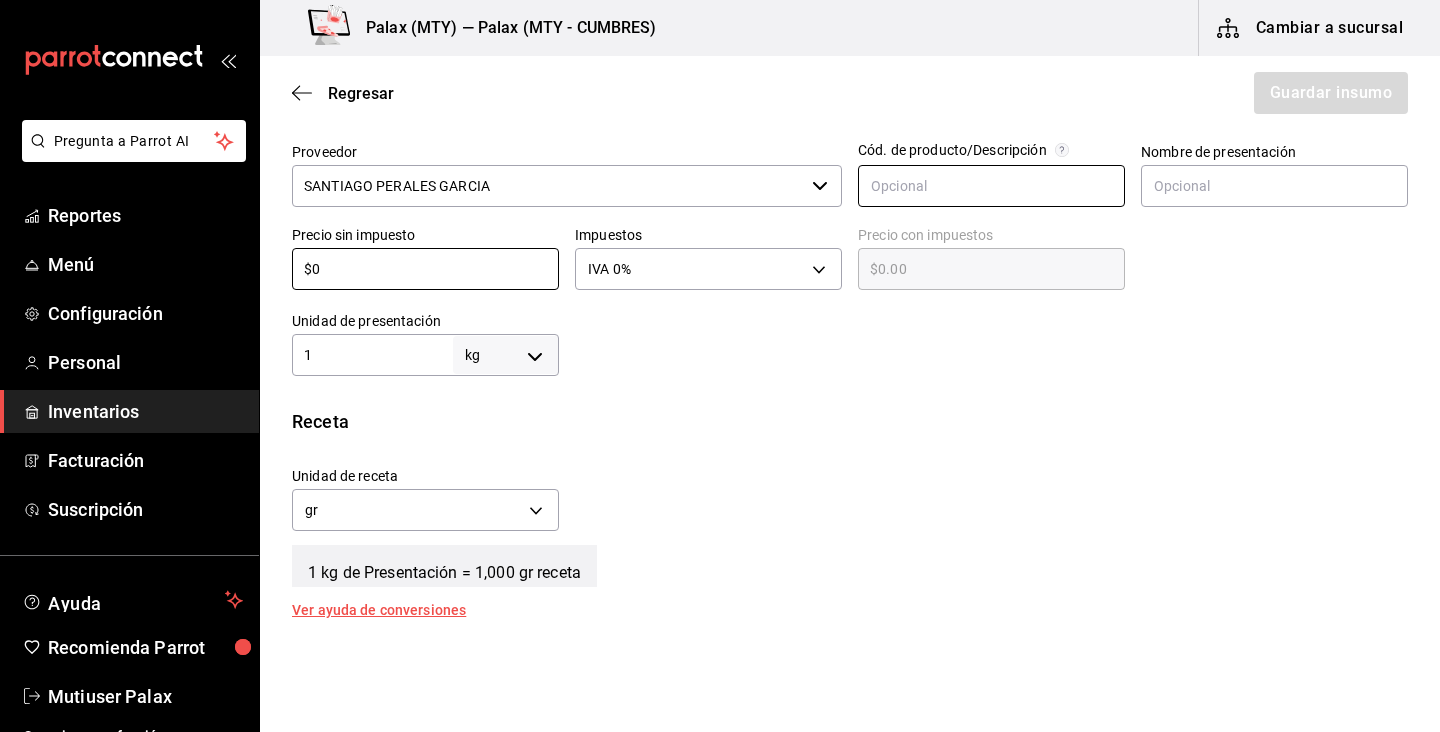 type on "$0" 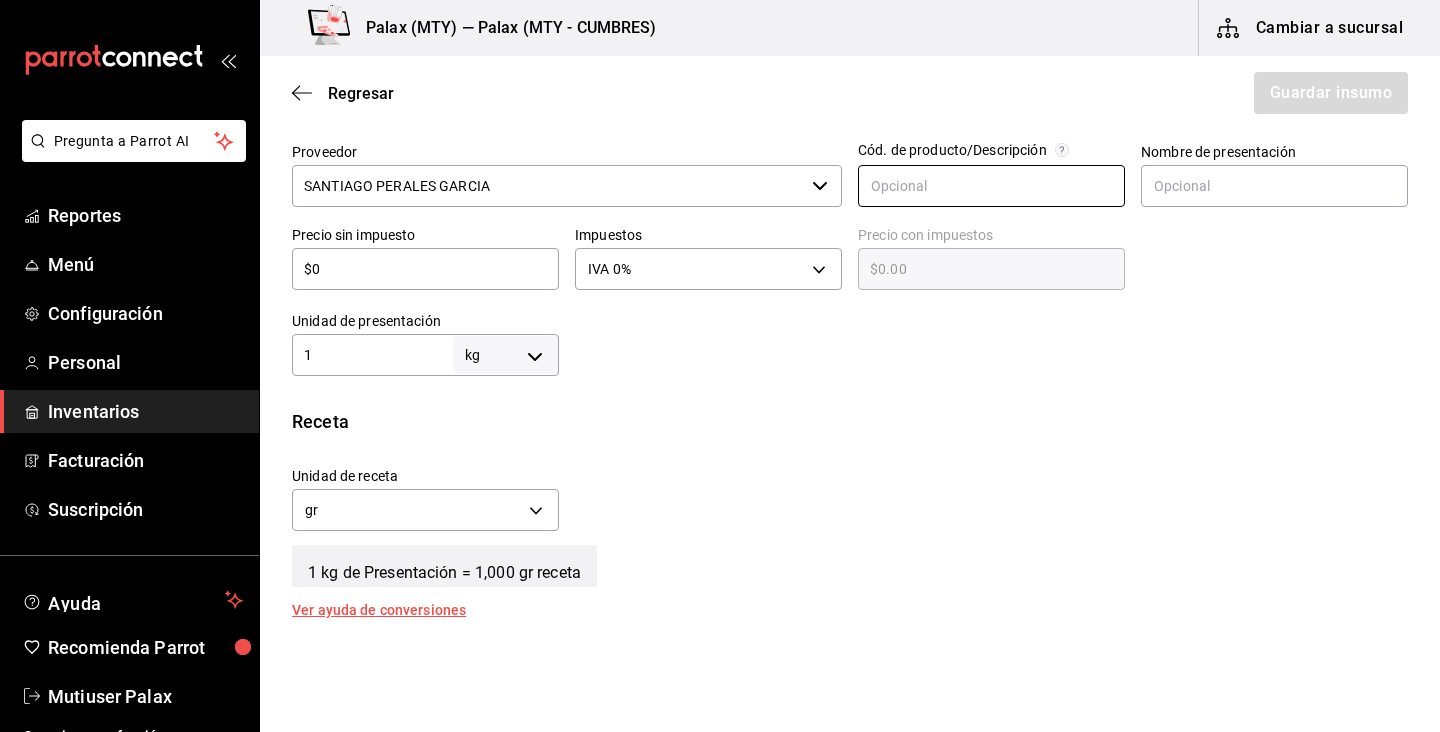 click at bounding box center [991, 186] 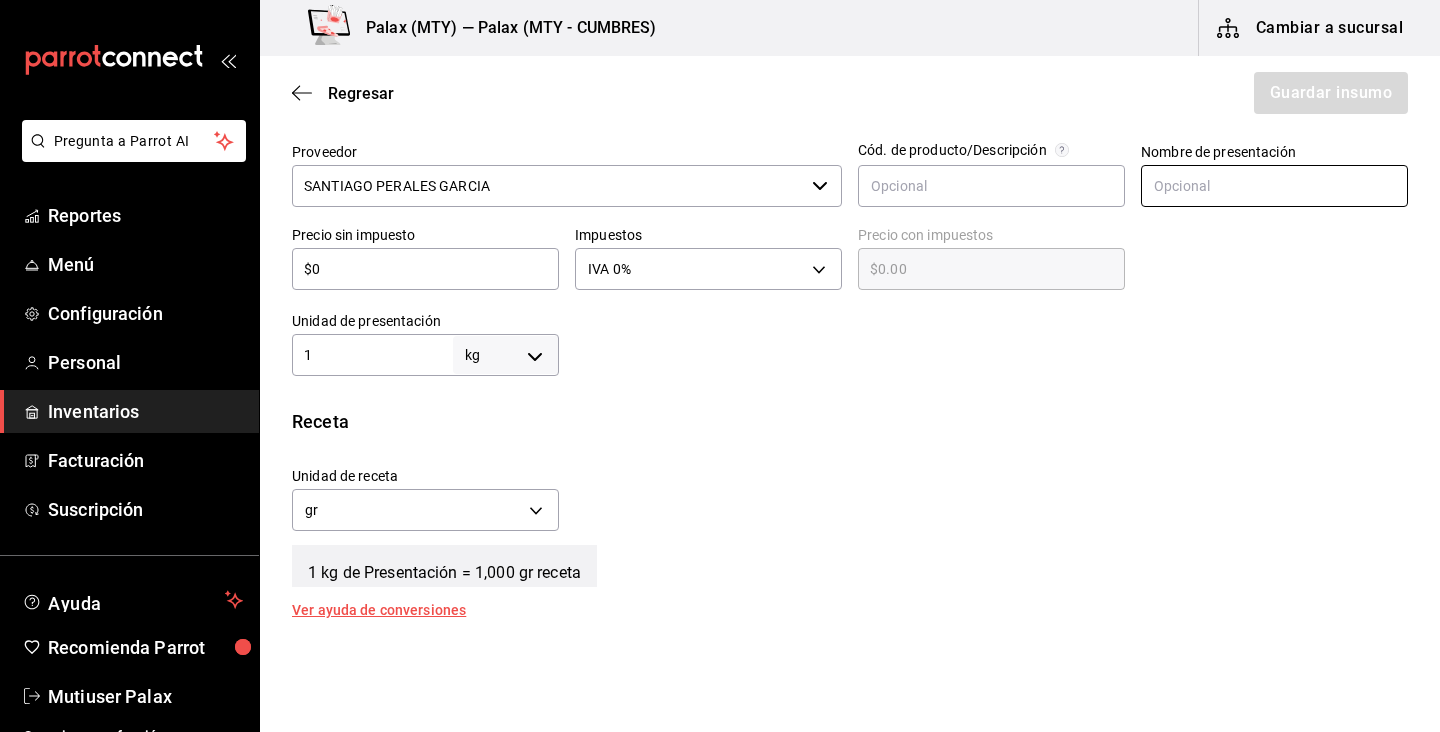 click at bounding box center [1274, 186] 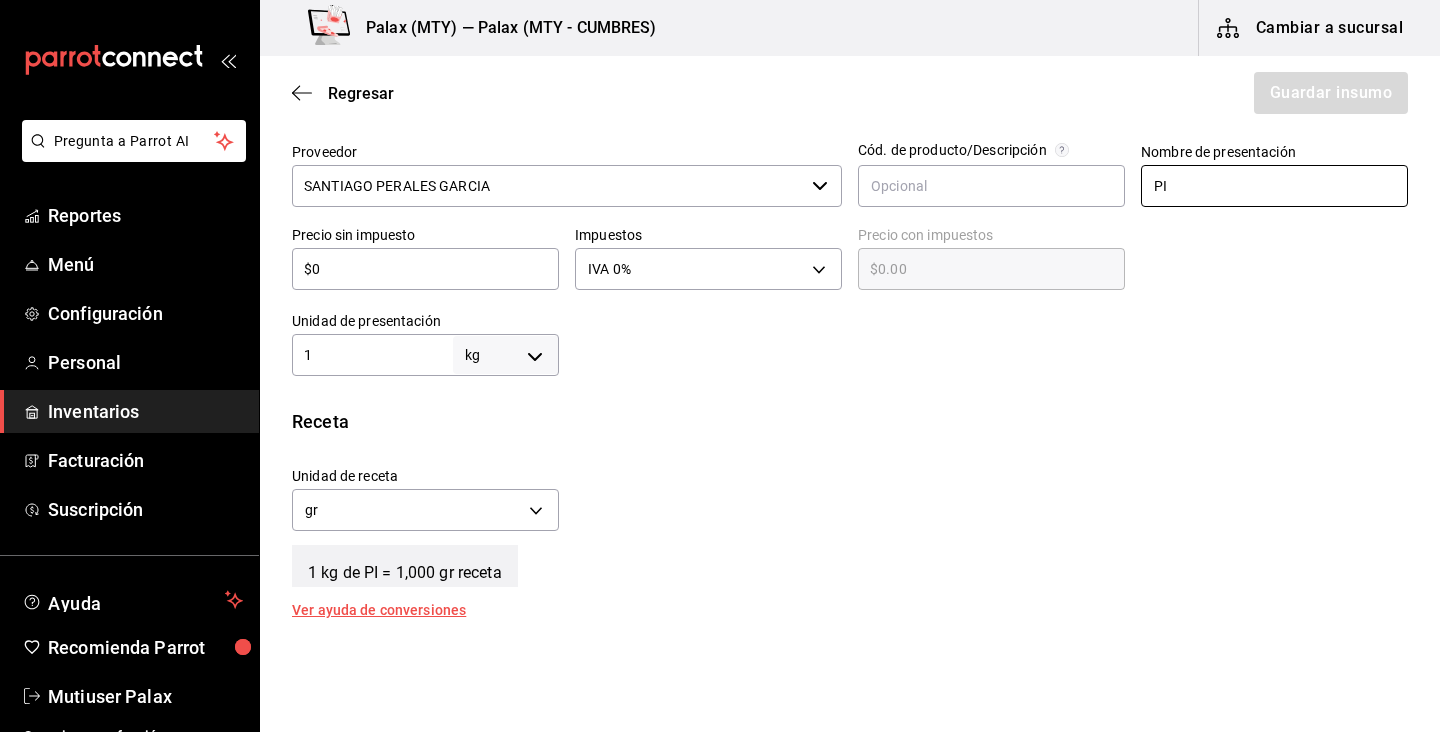type on "P" 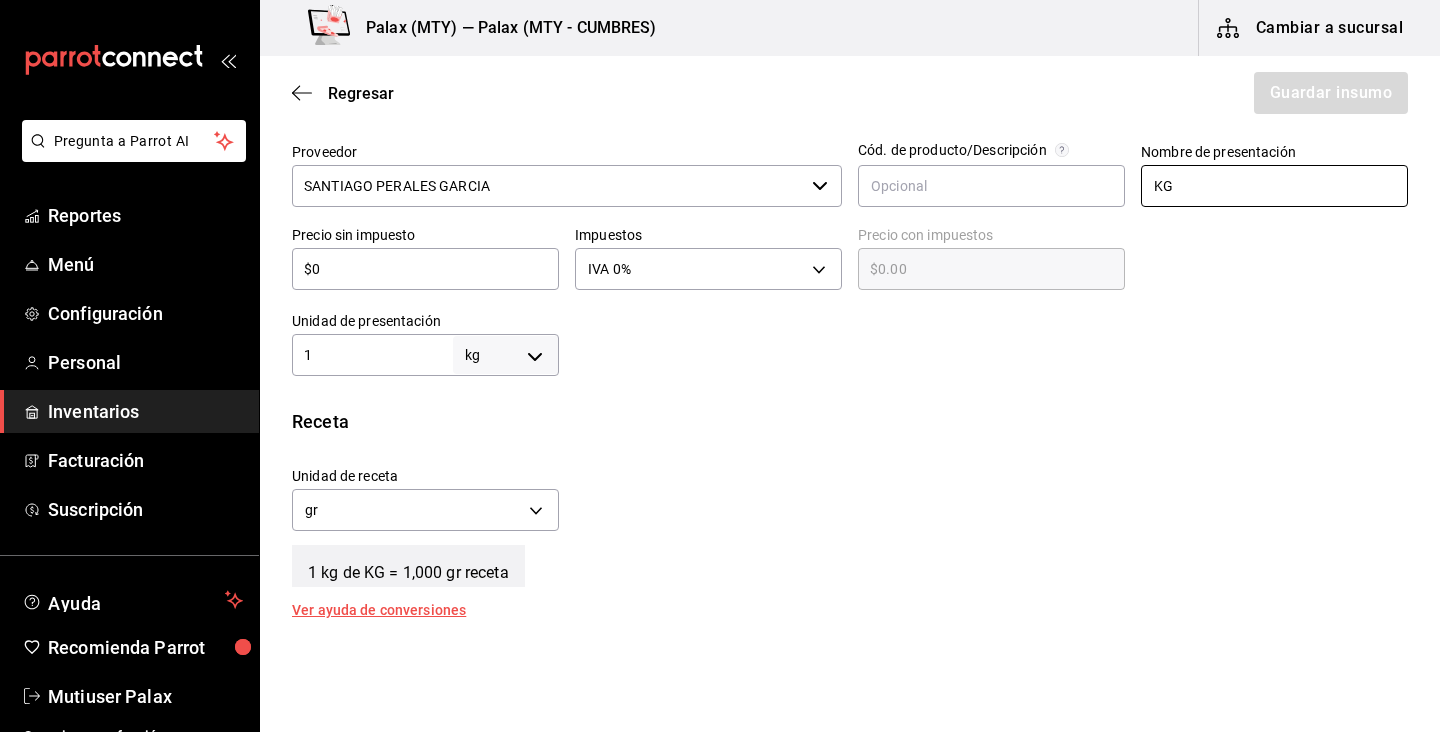 type on "K" 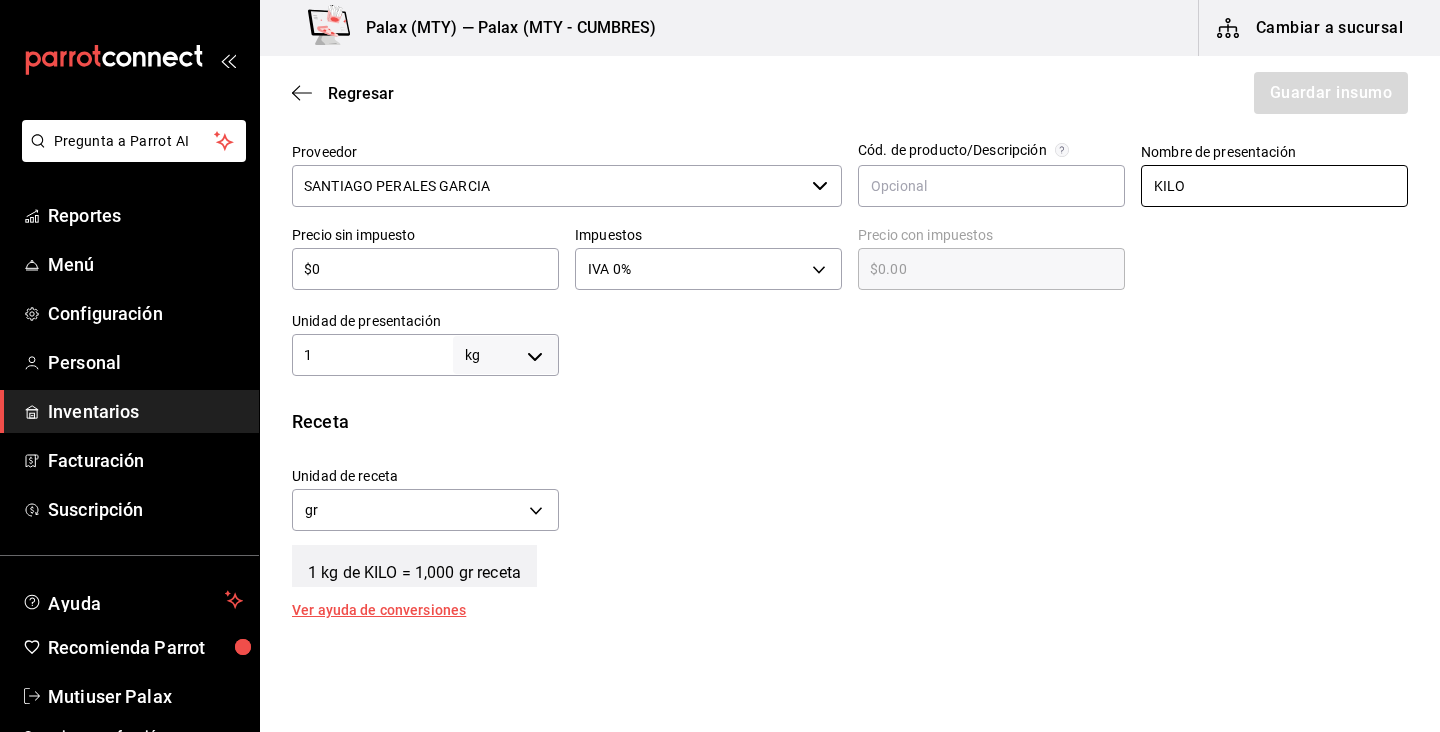 type on "KILO" 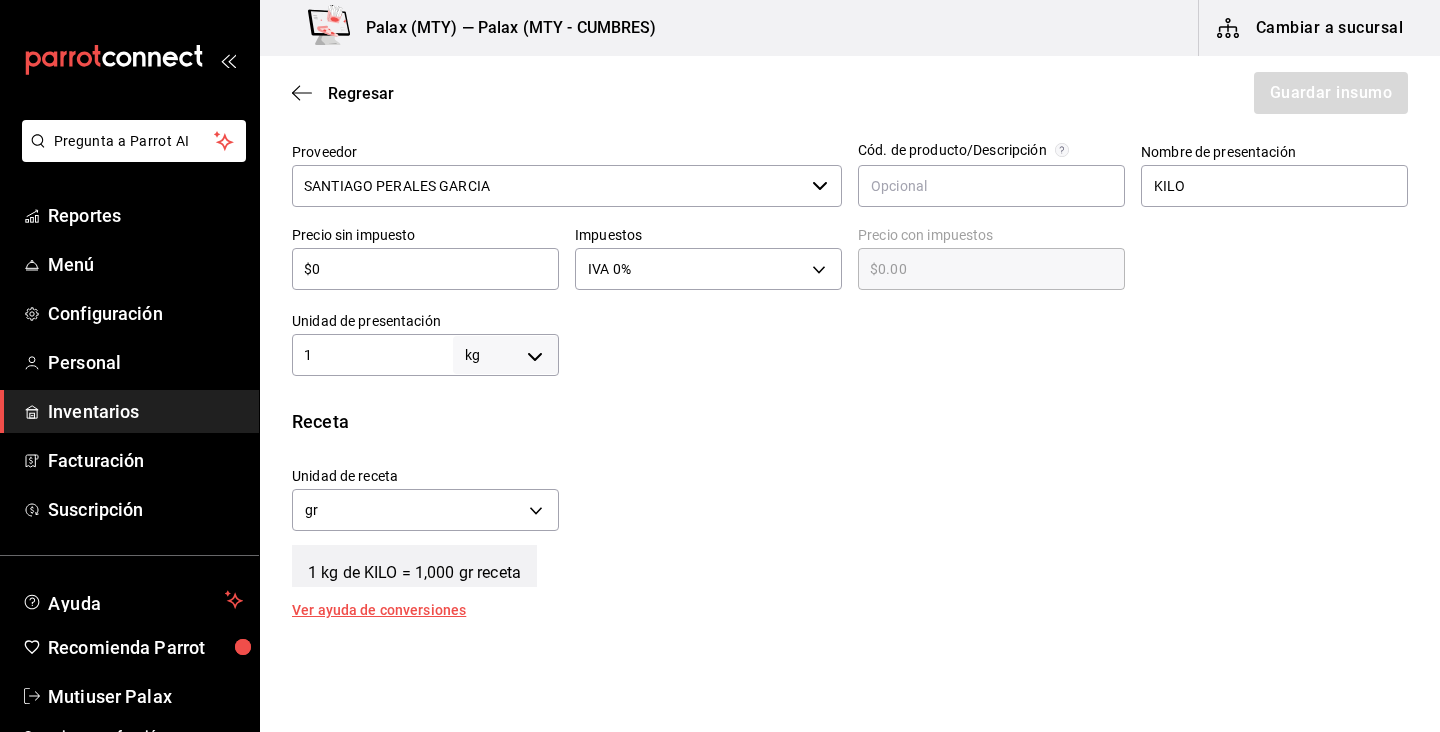 click at bounding box center [1266, 253] 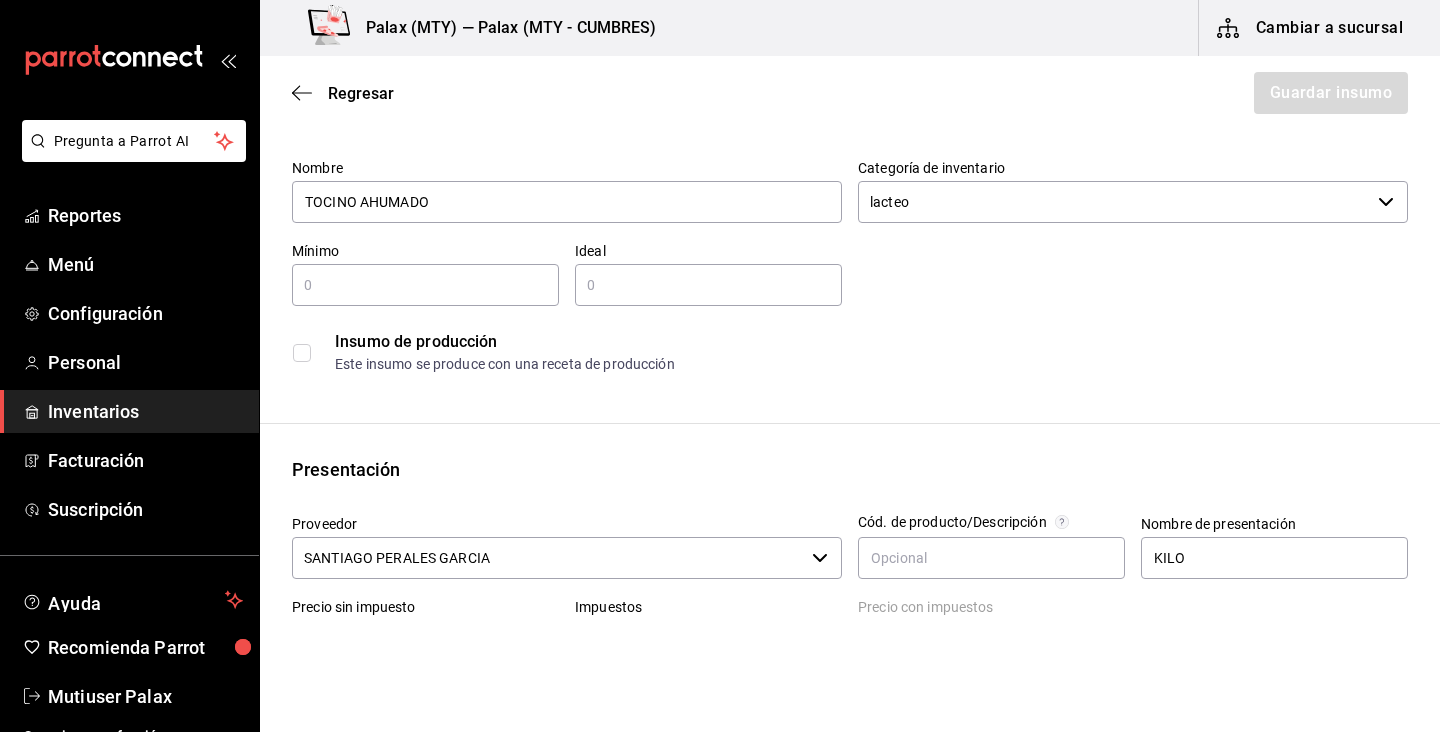 scroll, scrollTop: 0, scrollLeft: 0, axis: both 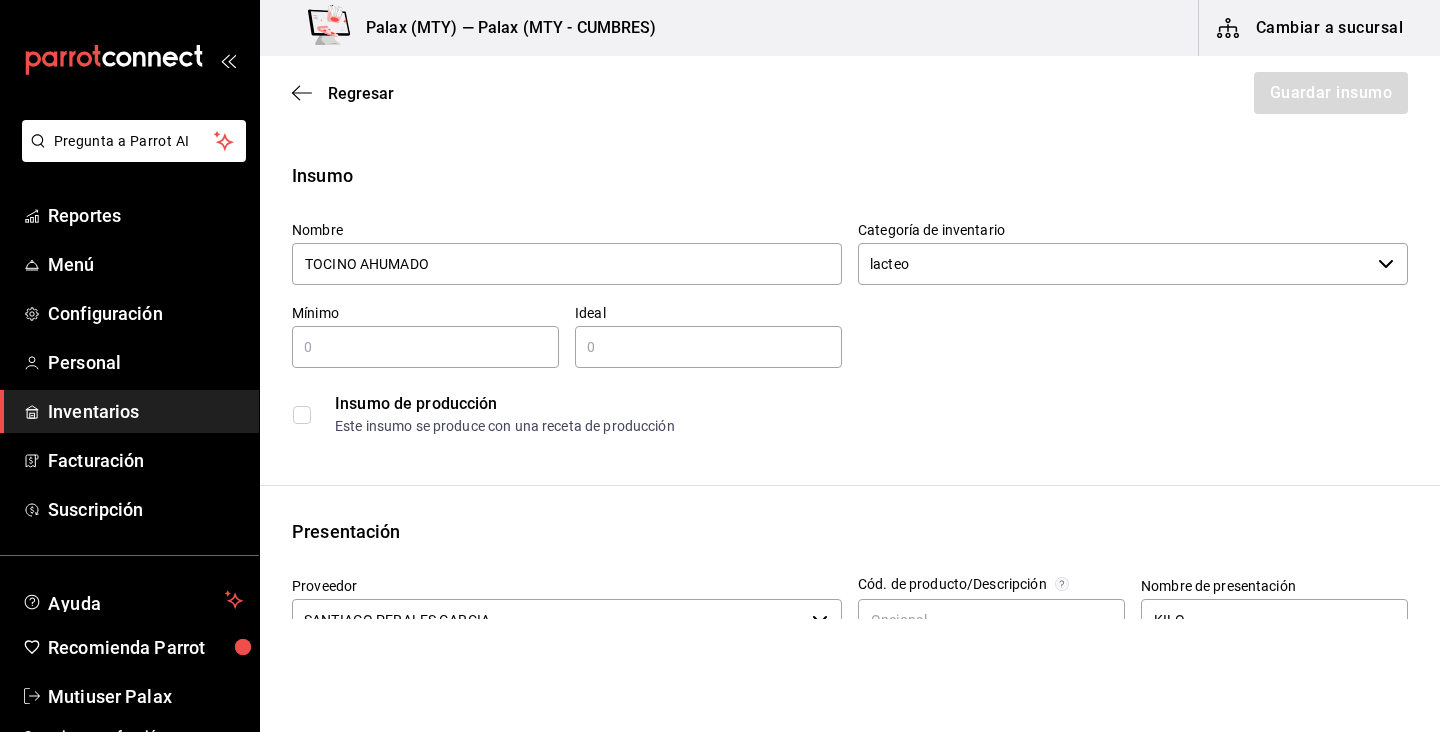 click at bounding box center [425, 347] 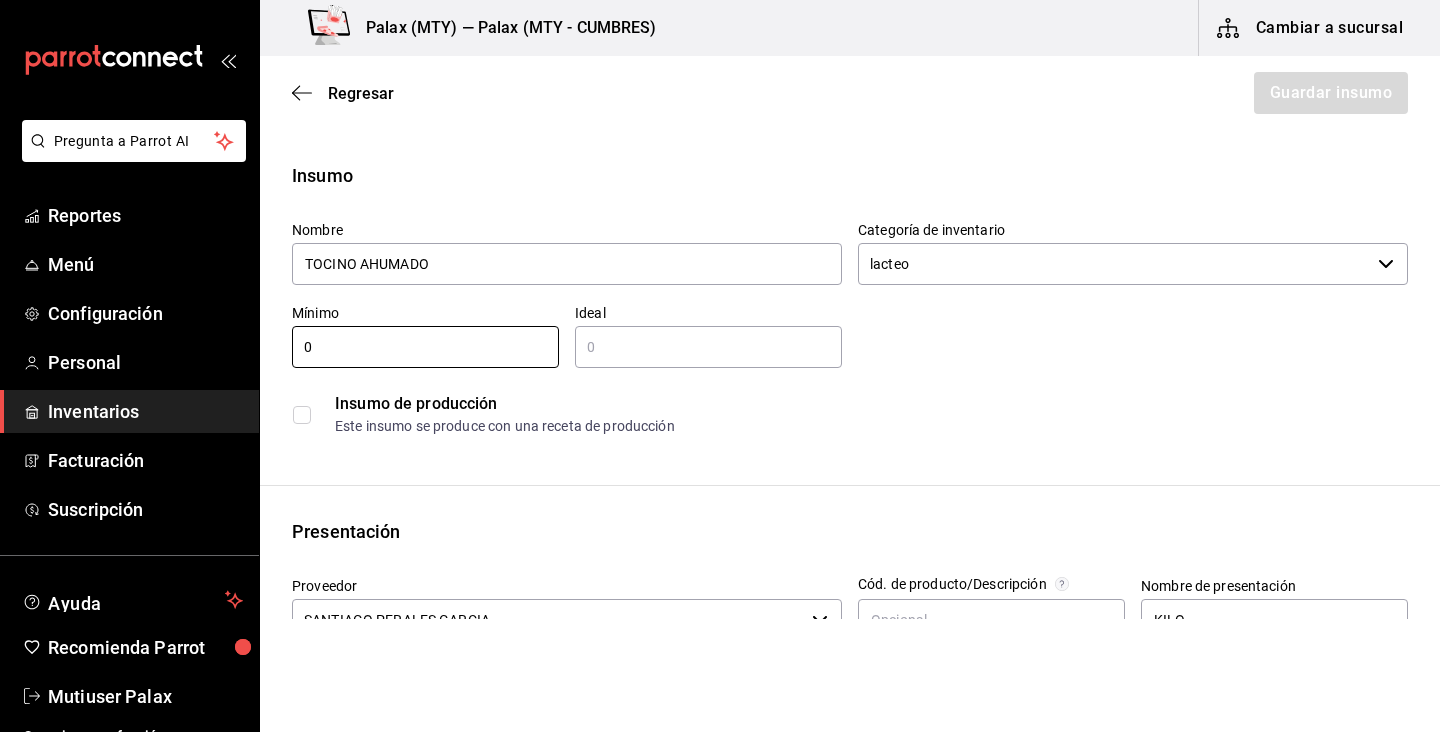 type on "0" 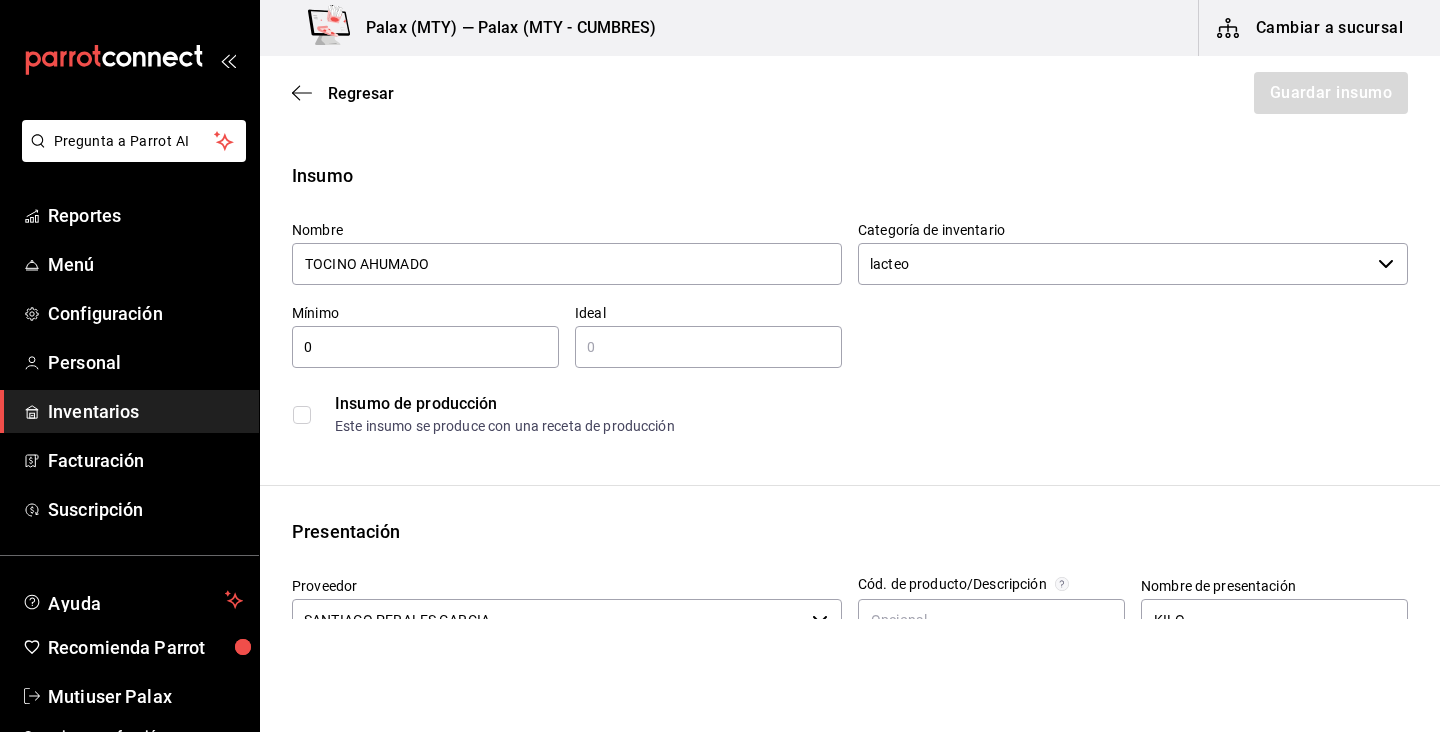 click at bounding box center [708, 347] 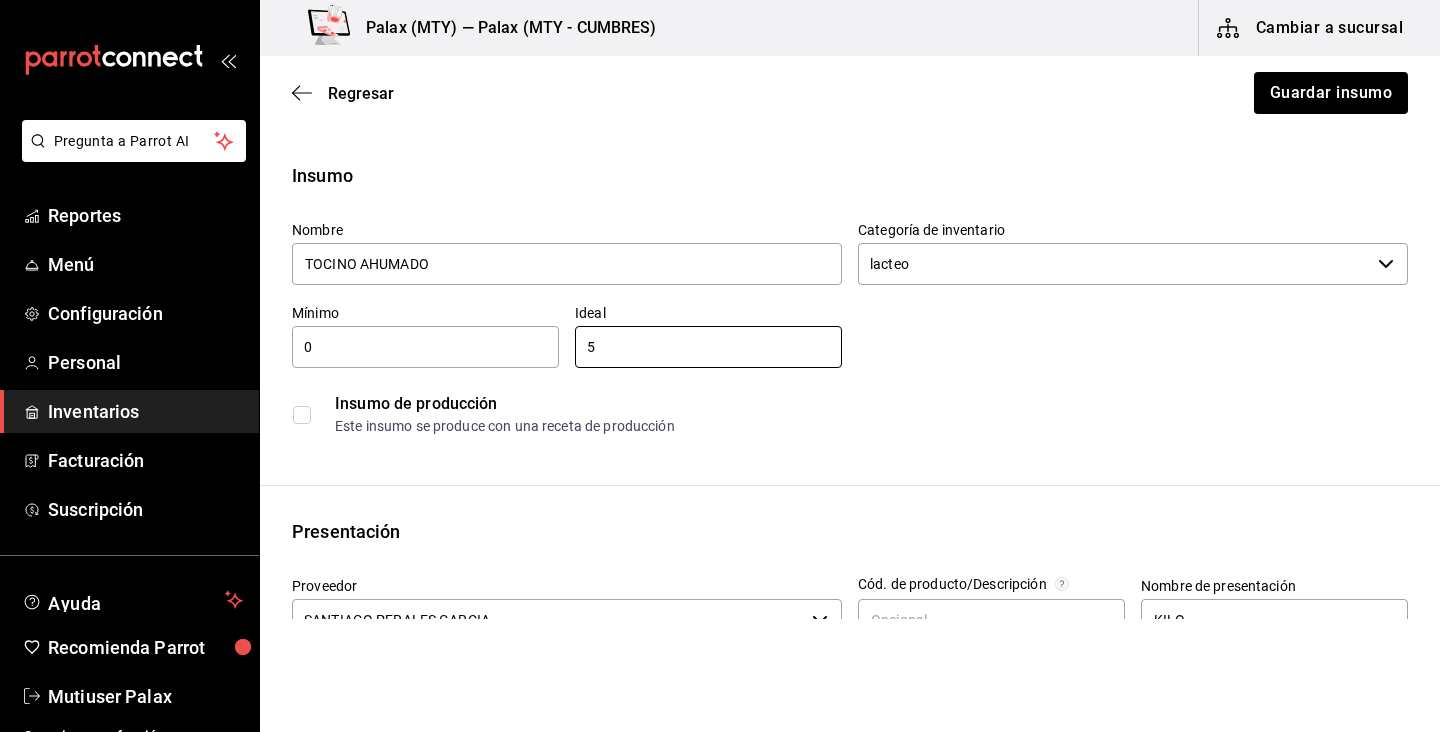 type on "5" 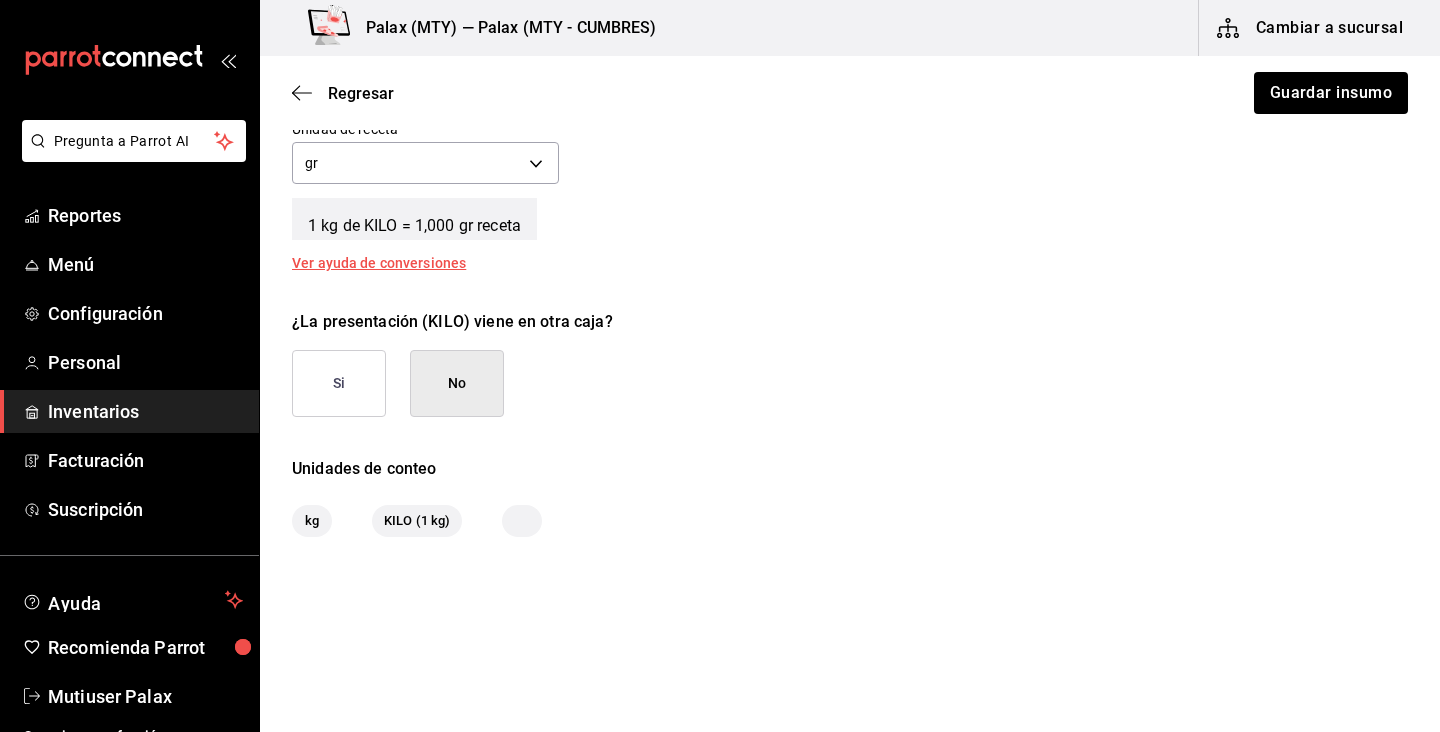 scroll, scrollTop: 795, scrollLeft: 0, axis: vertical 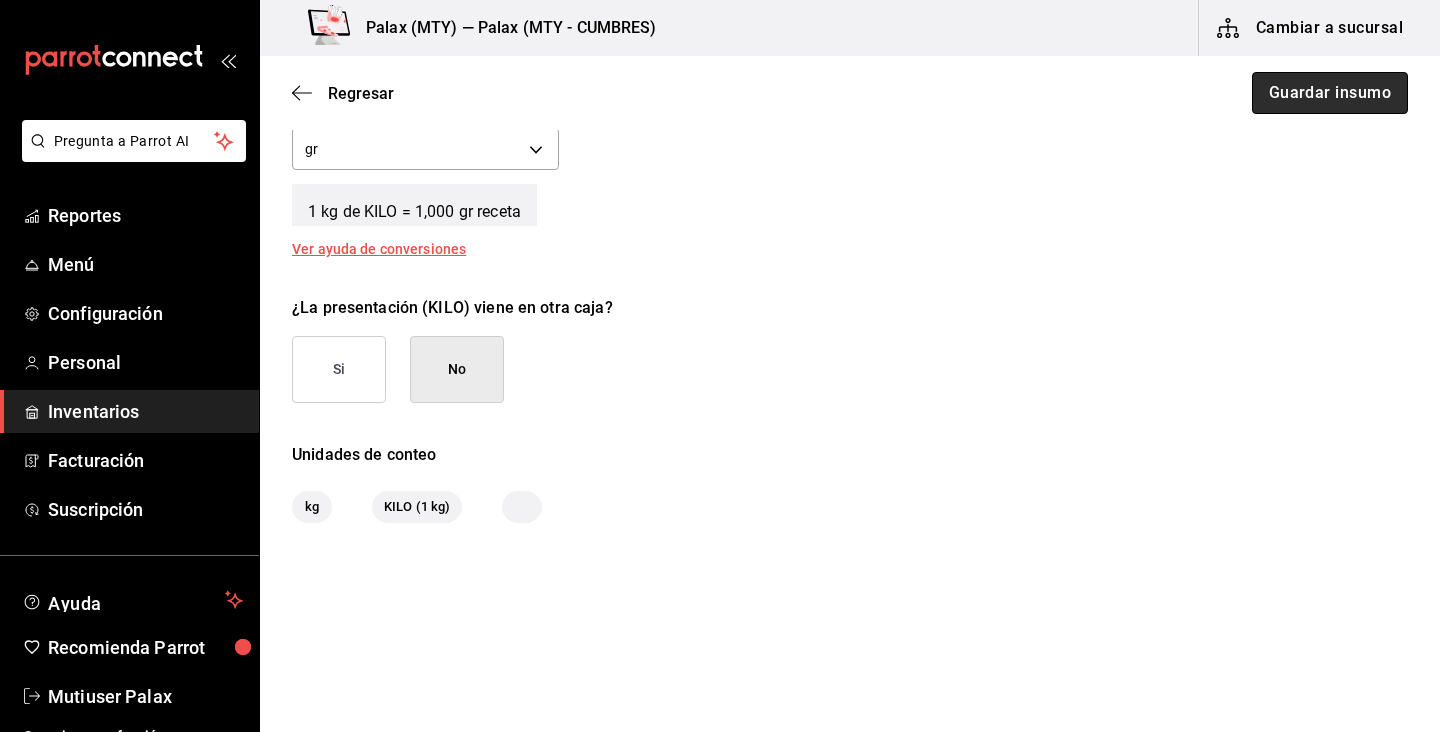 click on "Guardar insumo" at bounding box center [1330, 93] 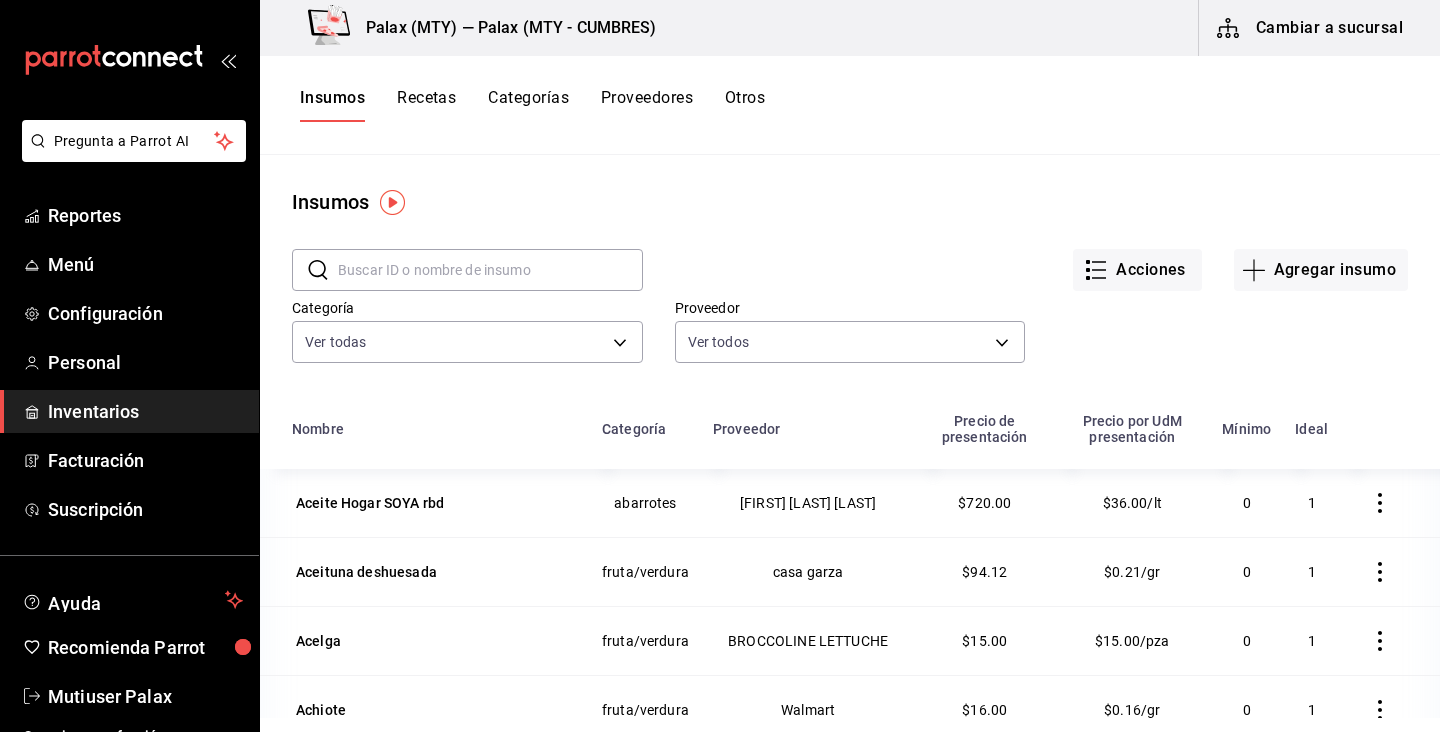 click at bounding box center (490, 270) 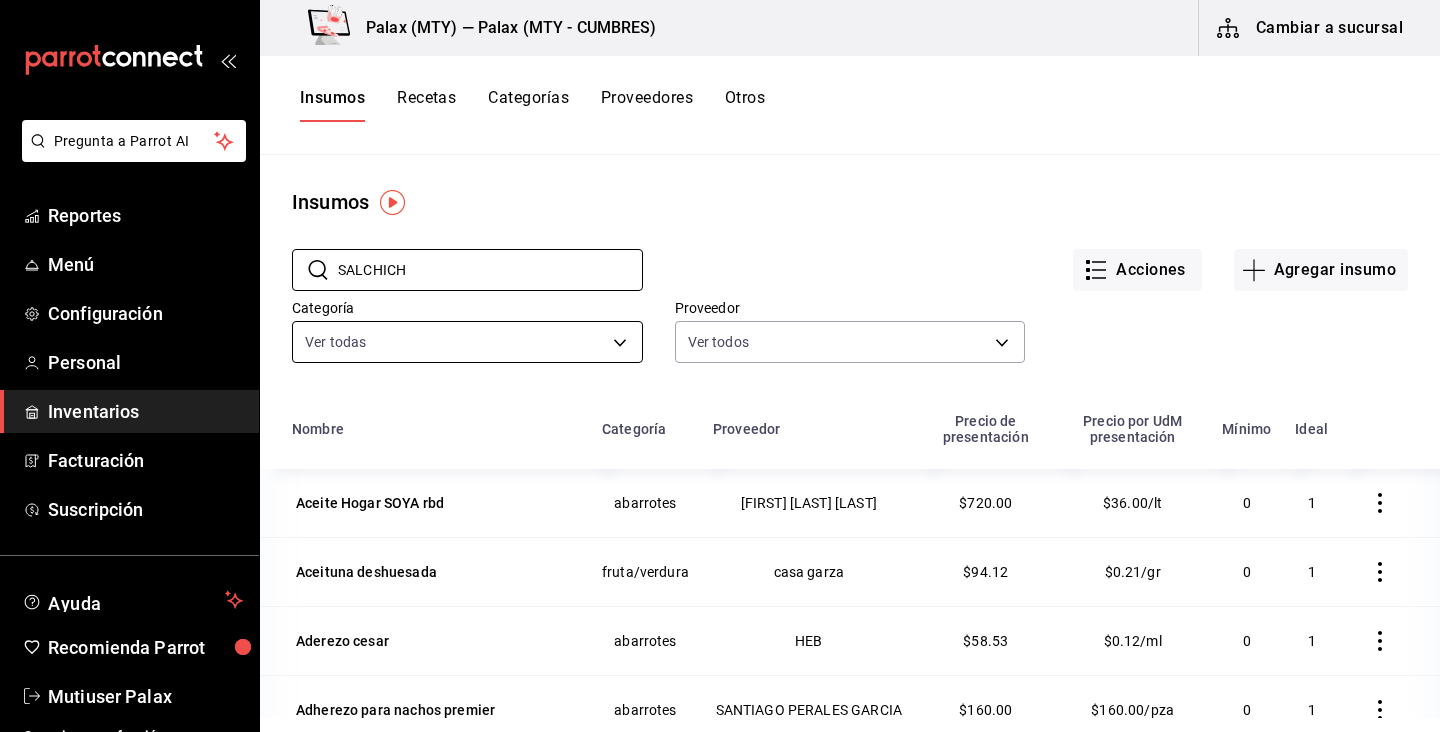 type on "salchicha" 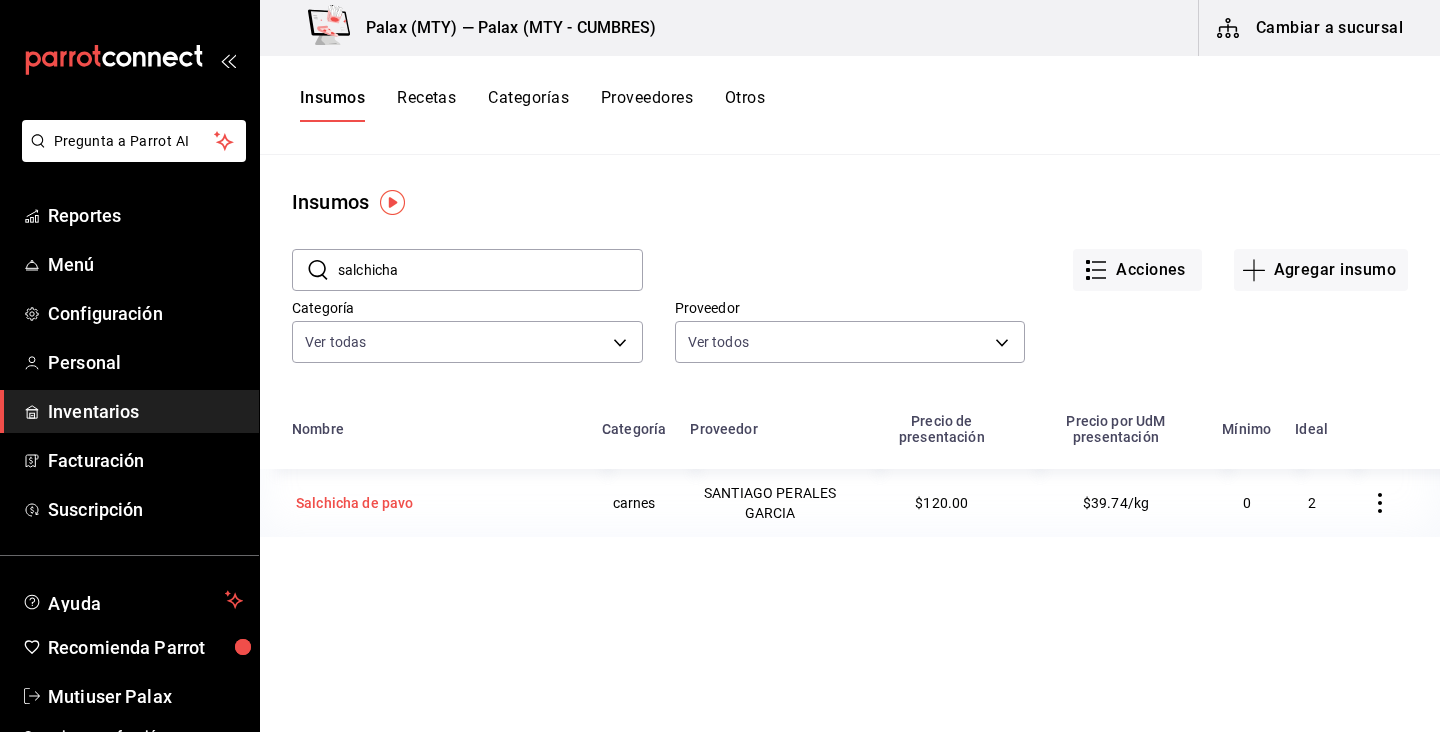 click on "Salchicha de pavo" at bounding box center (425, 503) 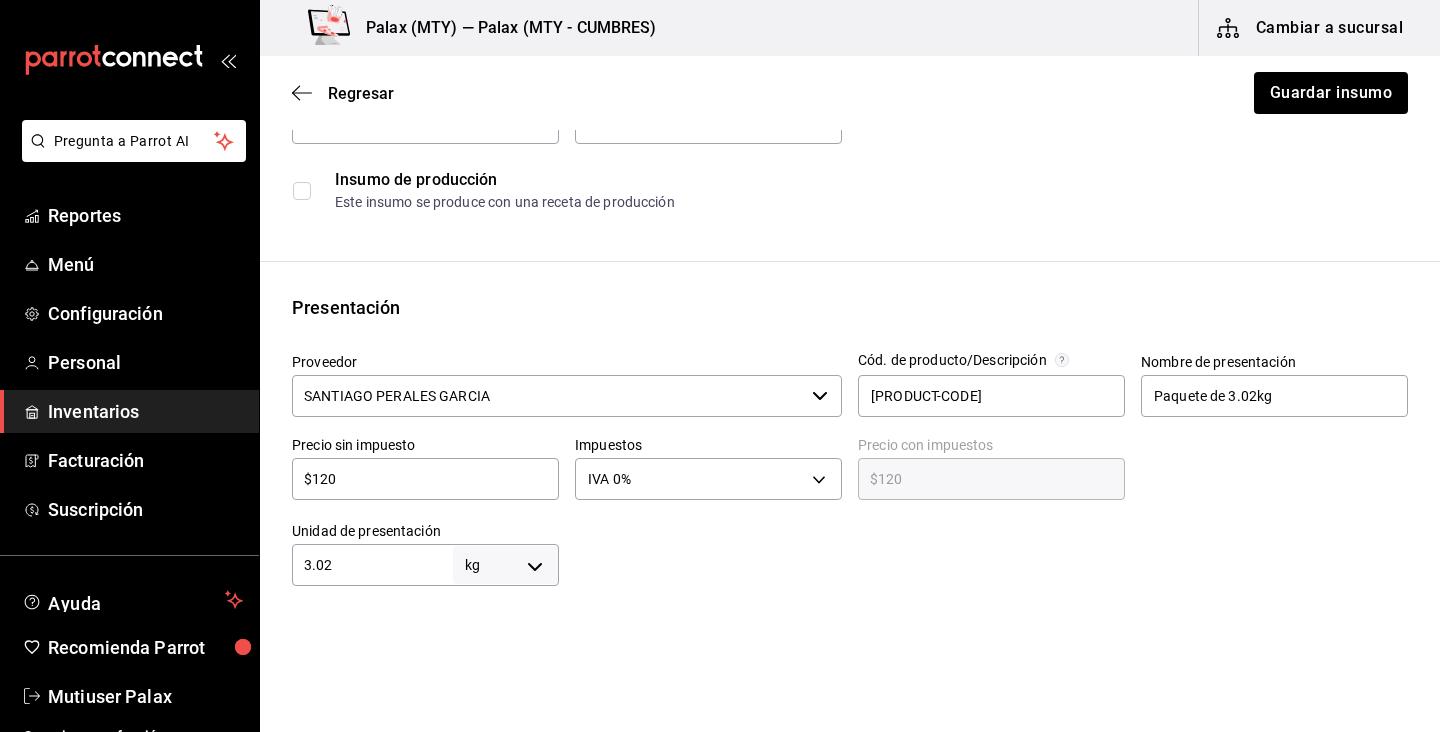 scroll, scrollTop: 302, scrollLeft: 0, axis: vertical 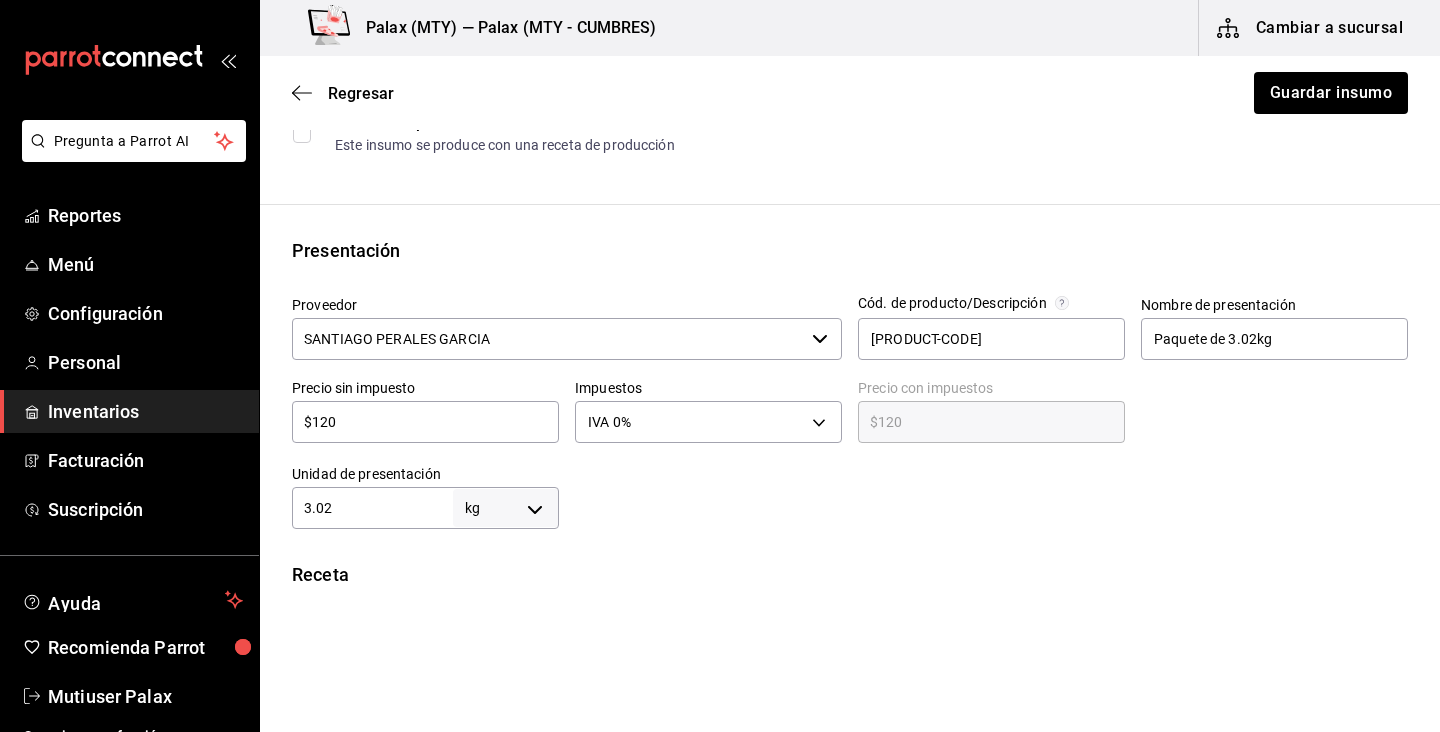 click on "$120" at bounding box center (425, 422) 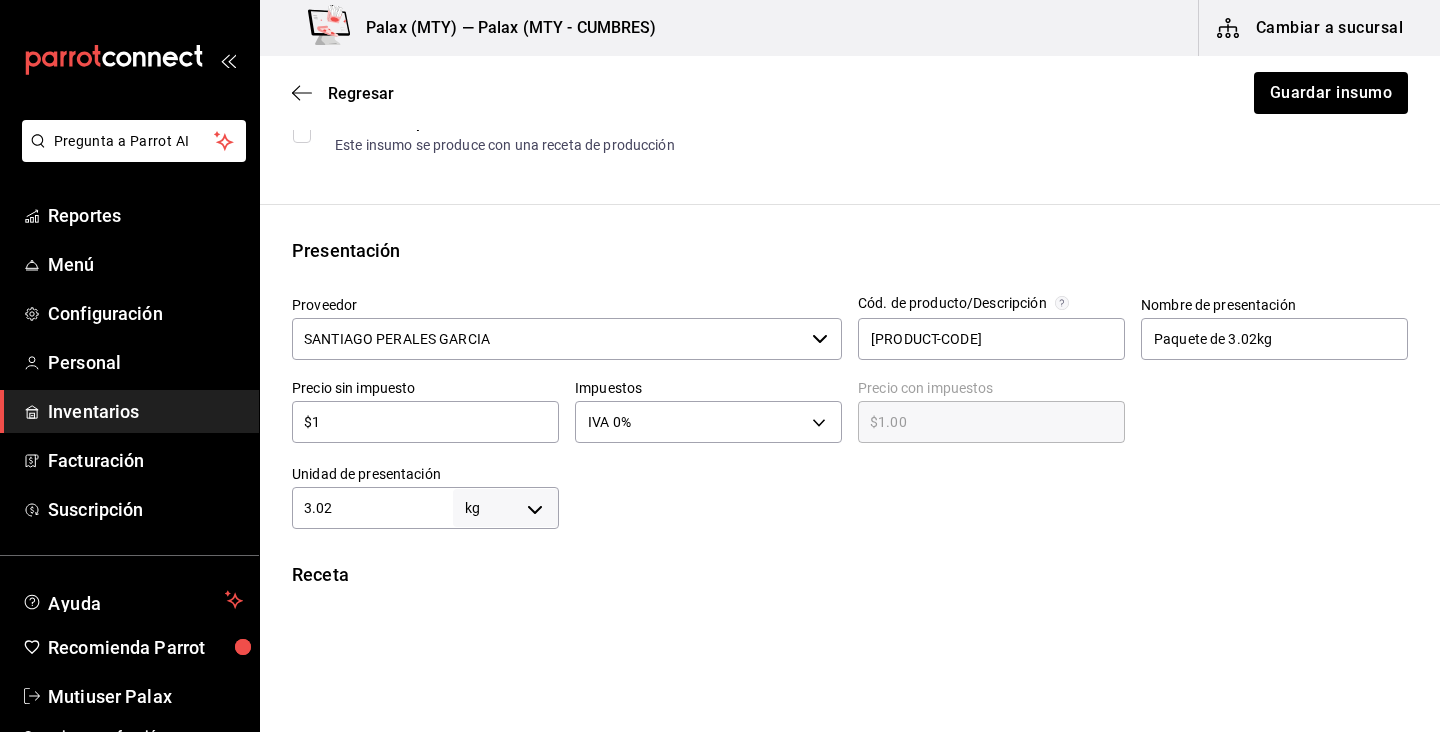 type on "$13" 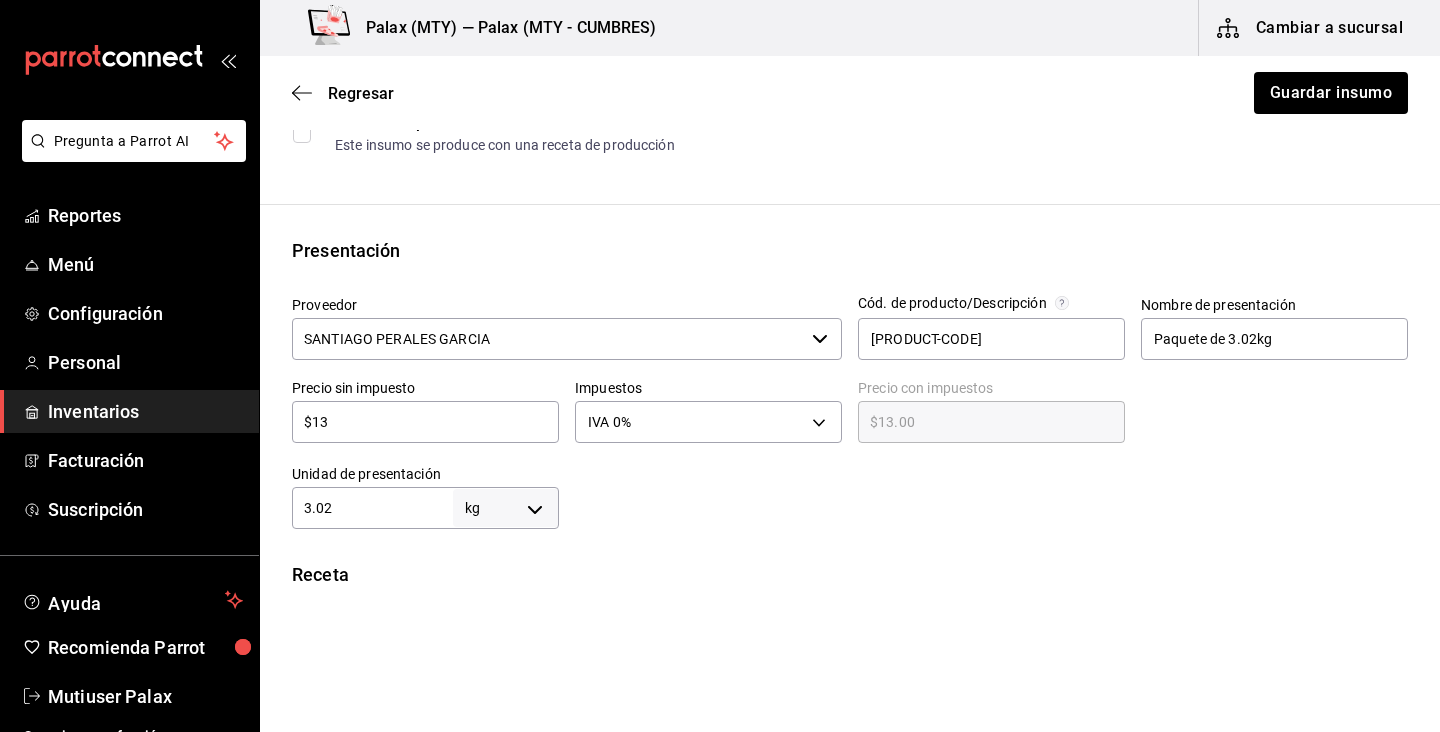 type on "$130" 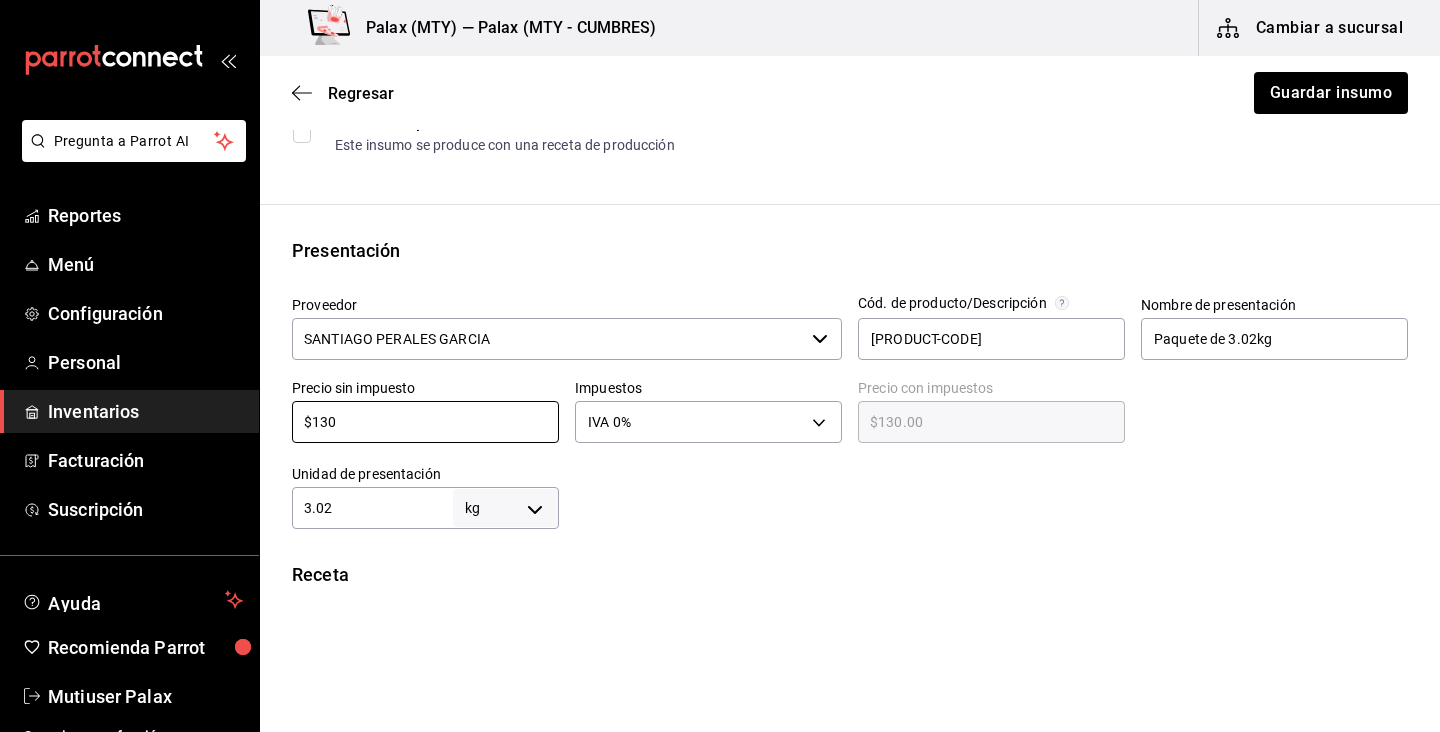 type on "$130" 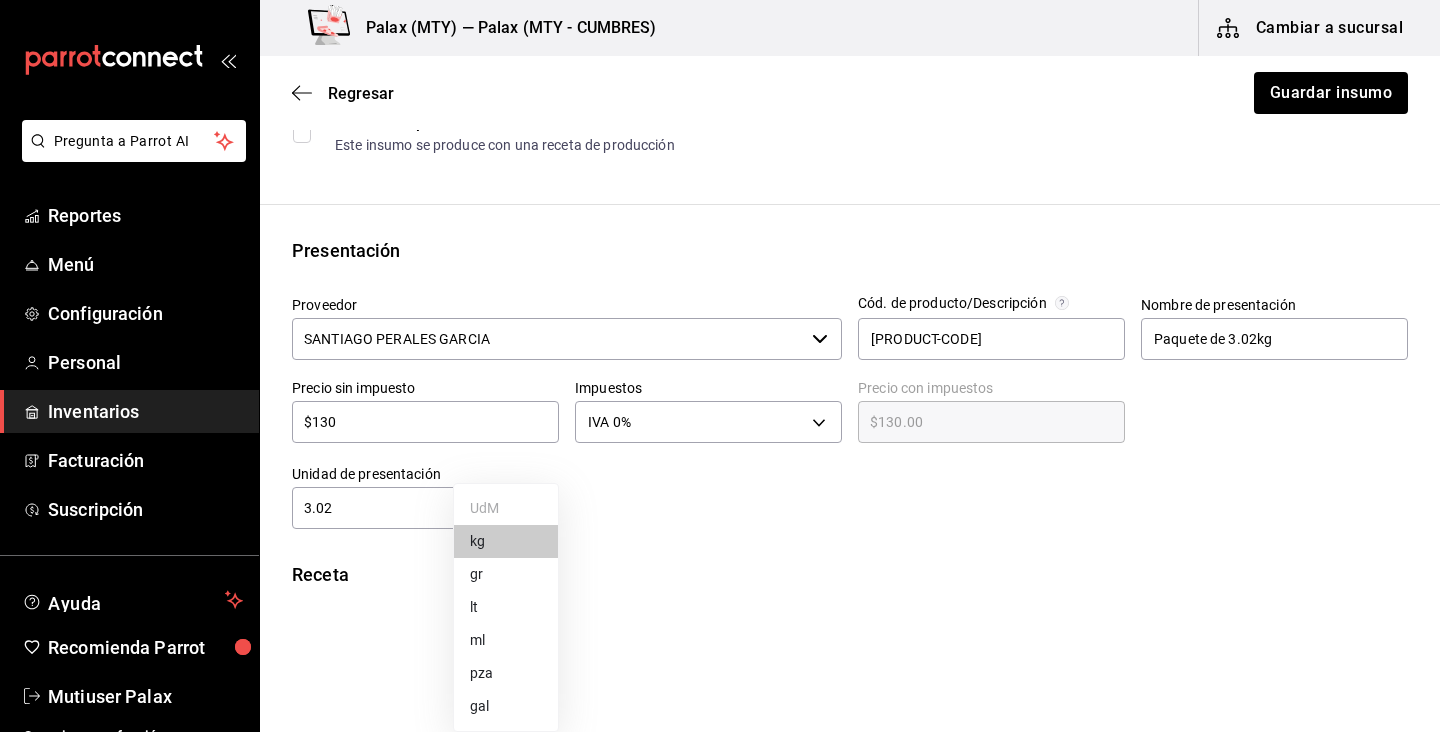 click on "Pregunta a Parrot AI Reportes   Menú   Configuración   Personal   Inventarios   Facturación   Suscripción   Ayuda Recomienda Parrot   Mutiuser Palax   Sugerir nueva función   Palax ([CITY]) — Palax ([CITY] - CUMBRES) Cambiar a sucursal Regresar Guardar insumo Insumo IN-1724431663941 Nombre Salchicha de pavo Categoría de inventario carnes ​ Mínimo 0 ​ Ideal 2 ​ Insumo de producción Este insumo se produce con una receta de producción Presentación Proveedor [PERSON] ​ Cód. de producto/Descripción 50112012 Nombre de presentación Paquete de 3.02kg Precio sin impuesto $130 ​ Impuestos IVA 0% IVA_0 Precio con impuestos $130.00 ​ Unidad de presentación 3.02 kg KILOGRAM ​ Receta Unidad de receta gr GRAM Factor de conversión 3,020 ​ 1 kg de Paquete de 3.02kg = 1,000 gr receta Ver ayuda de conversiones ¿La presentación (Paquete de 3.02kg) viene en otra caja? Si No Unidades de conteo kg Paquete de 3.02kg (3.02 kg) ; GANA 1 MES GRATIS EN TU SUSCRIPCIÓN AQUÍ Ver video tutorial" at bounding box center (720, 309) 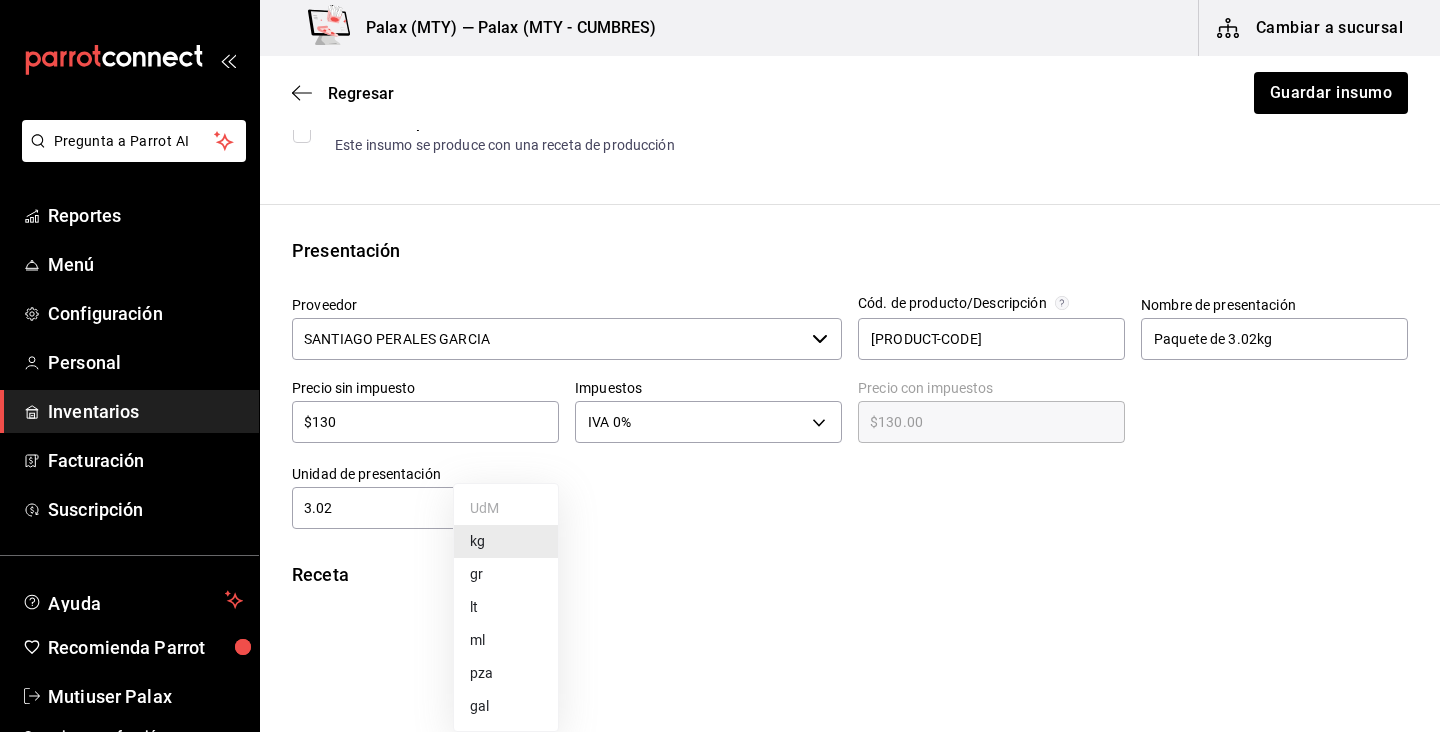 click at bounding box center [720, 366] 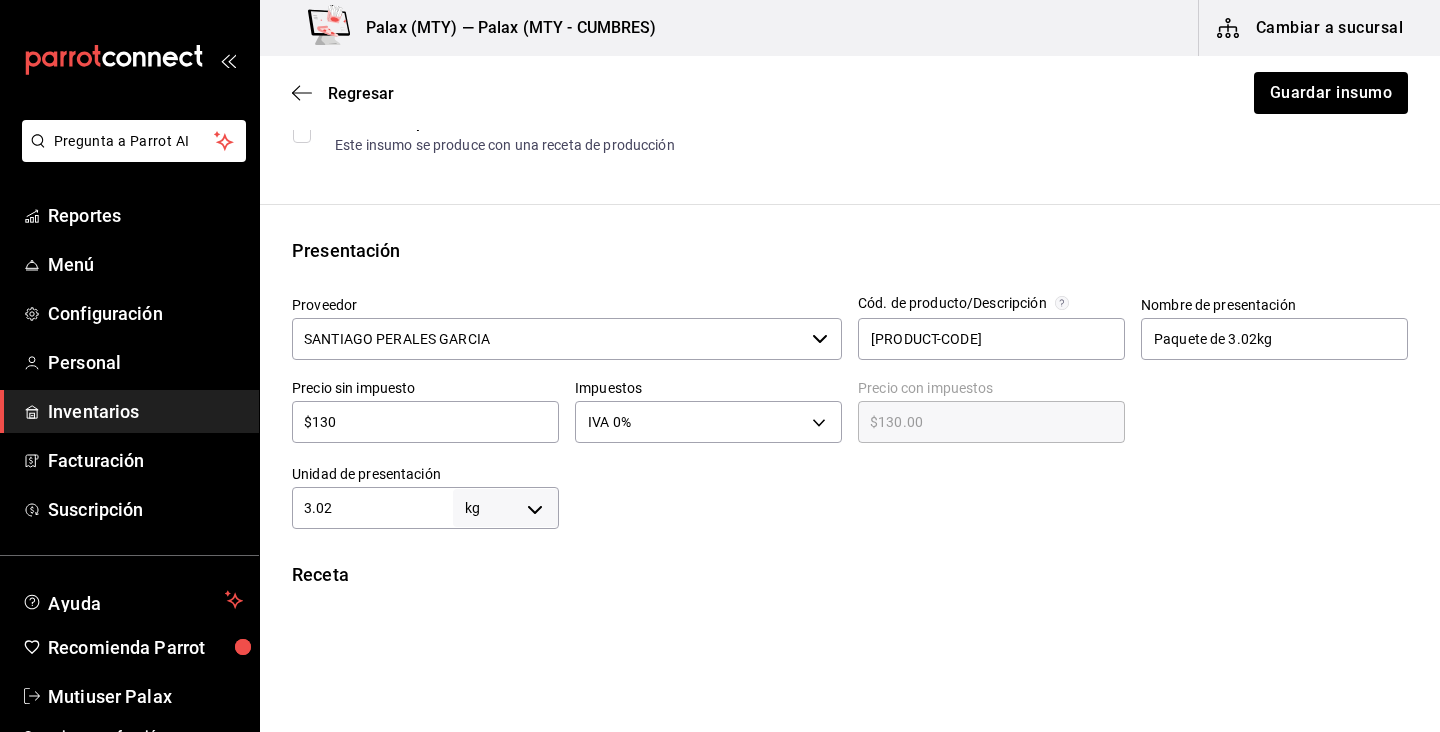 click on "3.02" at bounding box center (372, 508) 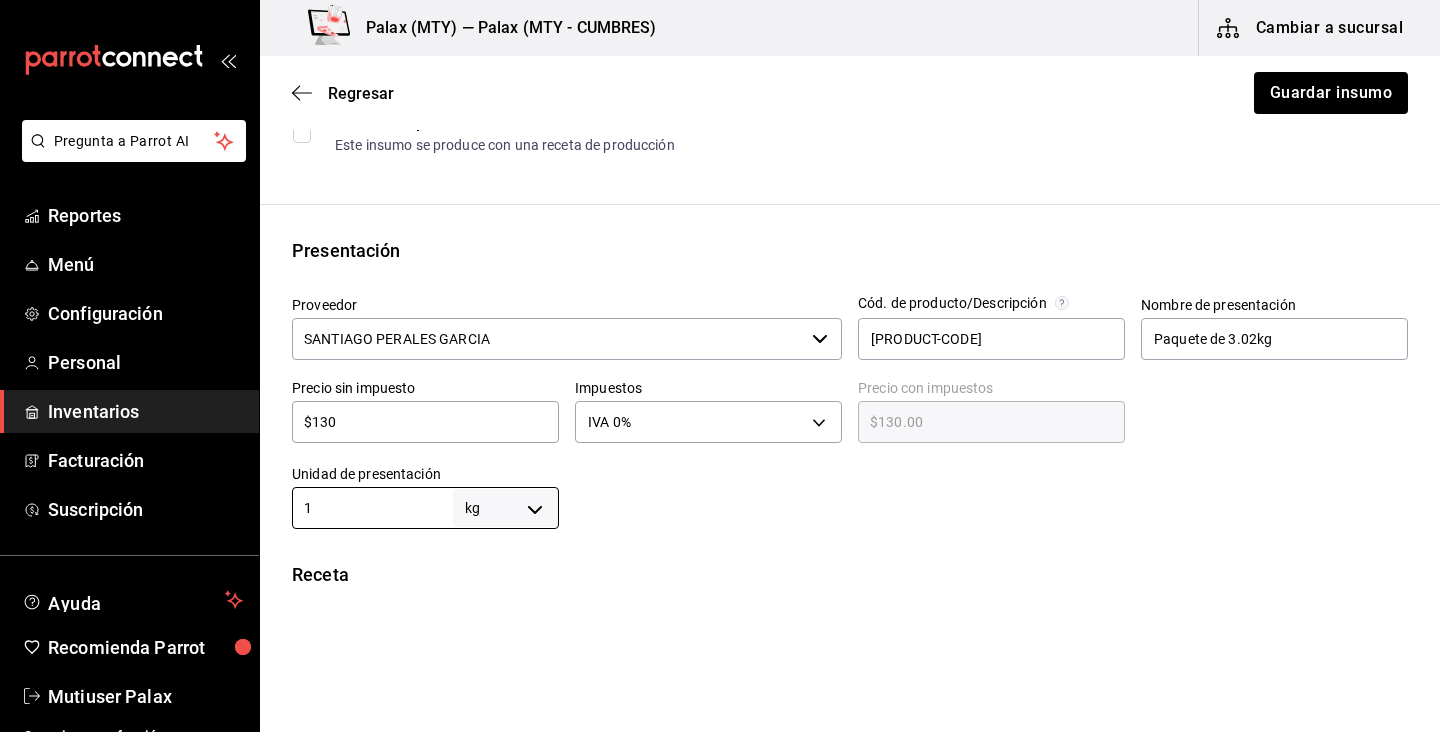 type on "1" 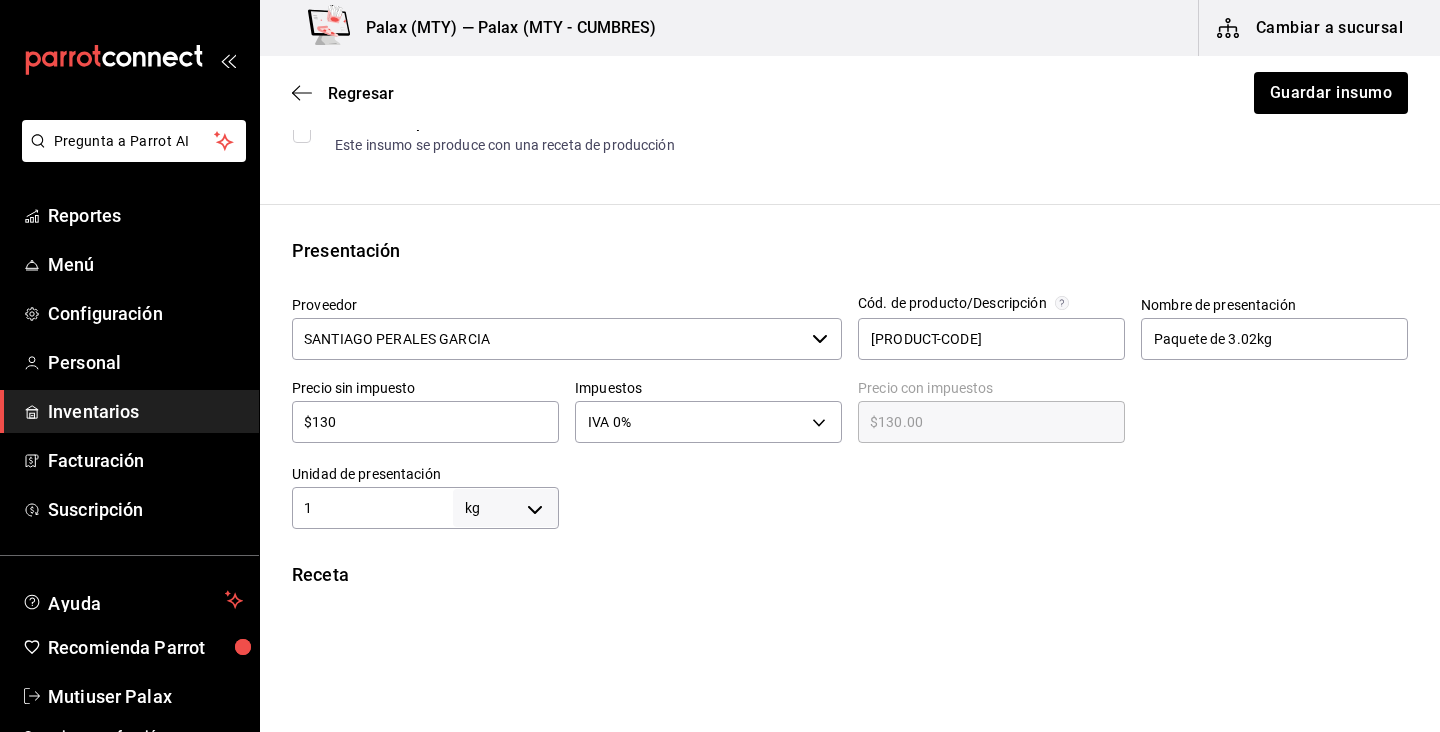 click at bounding box center (983, 489) 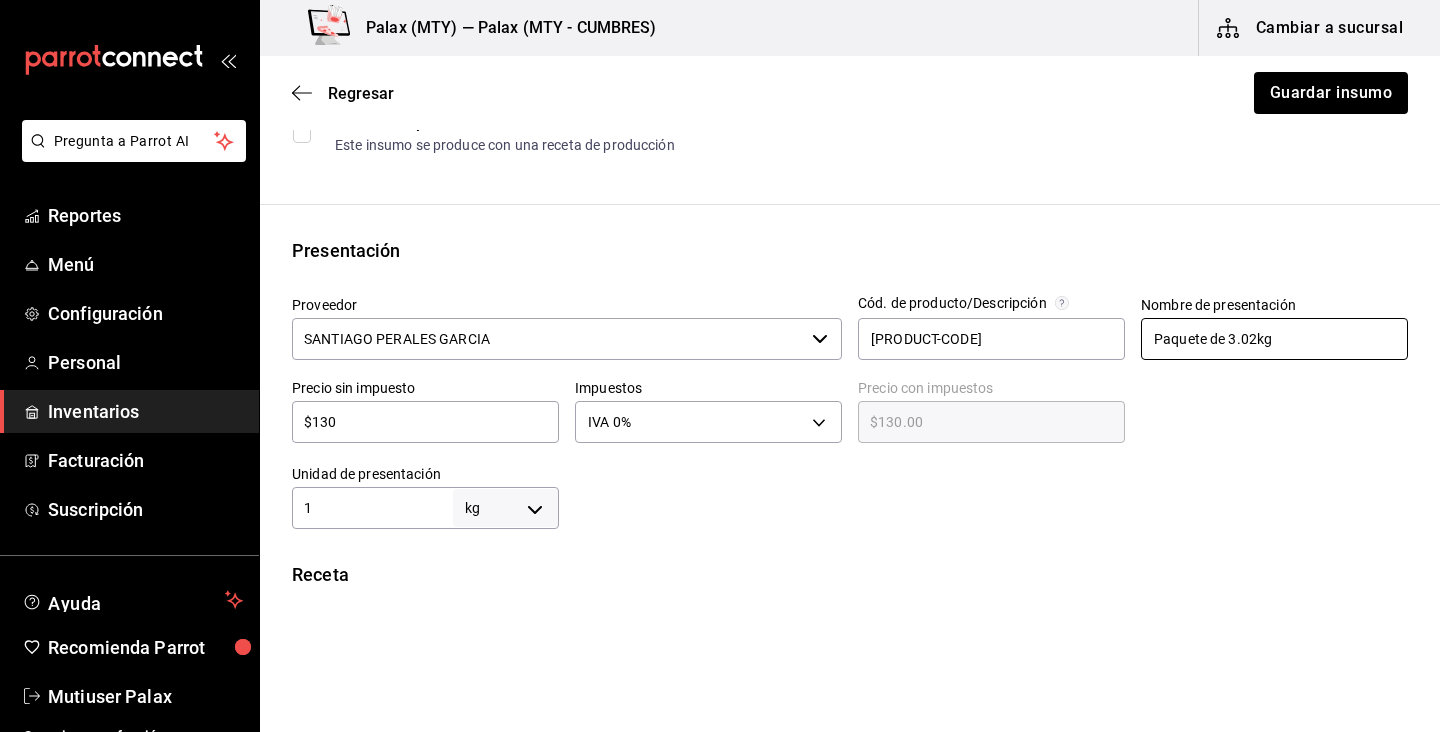 click on "Paquete de 3.02kg" at bounding box center (1274, 339) 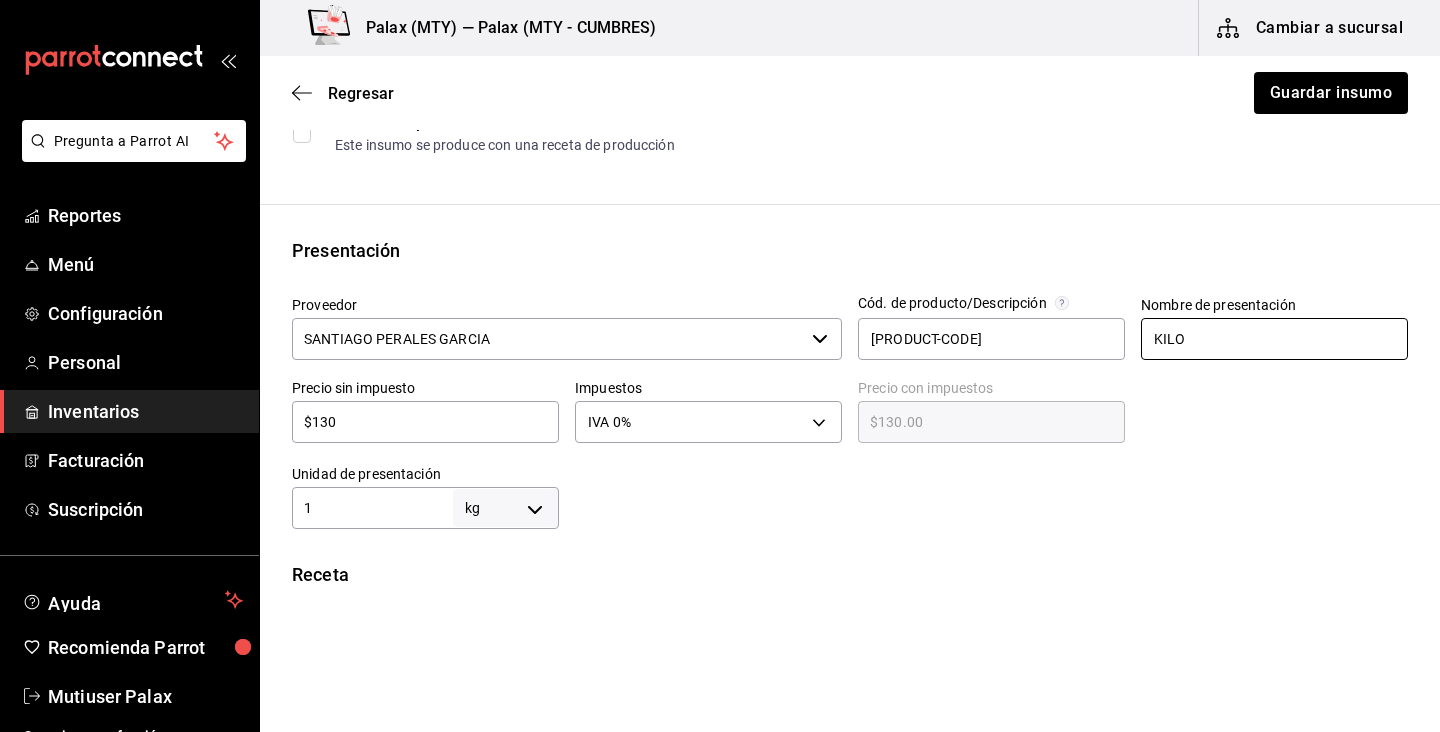 type on "KILO" 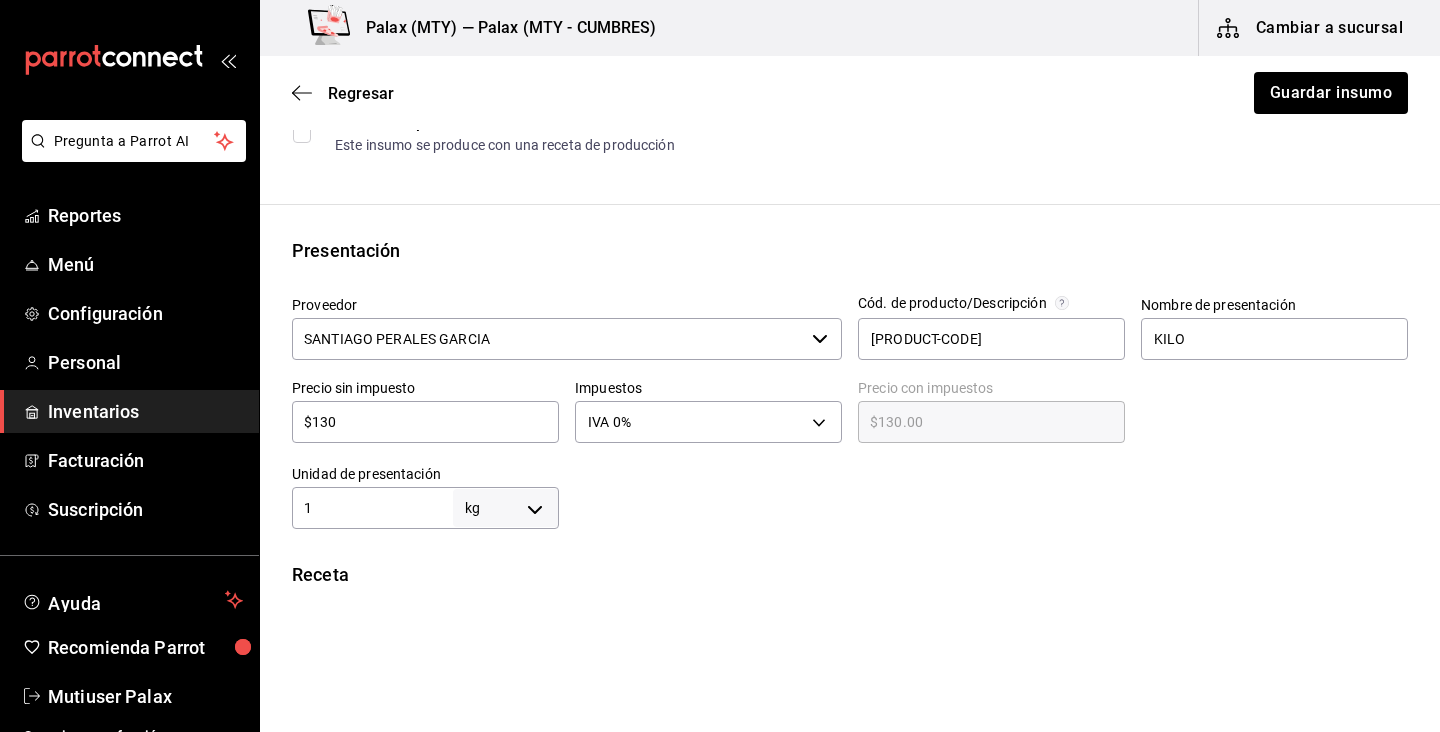 click at bounding box center (983, 489) 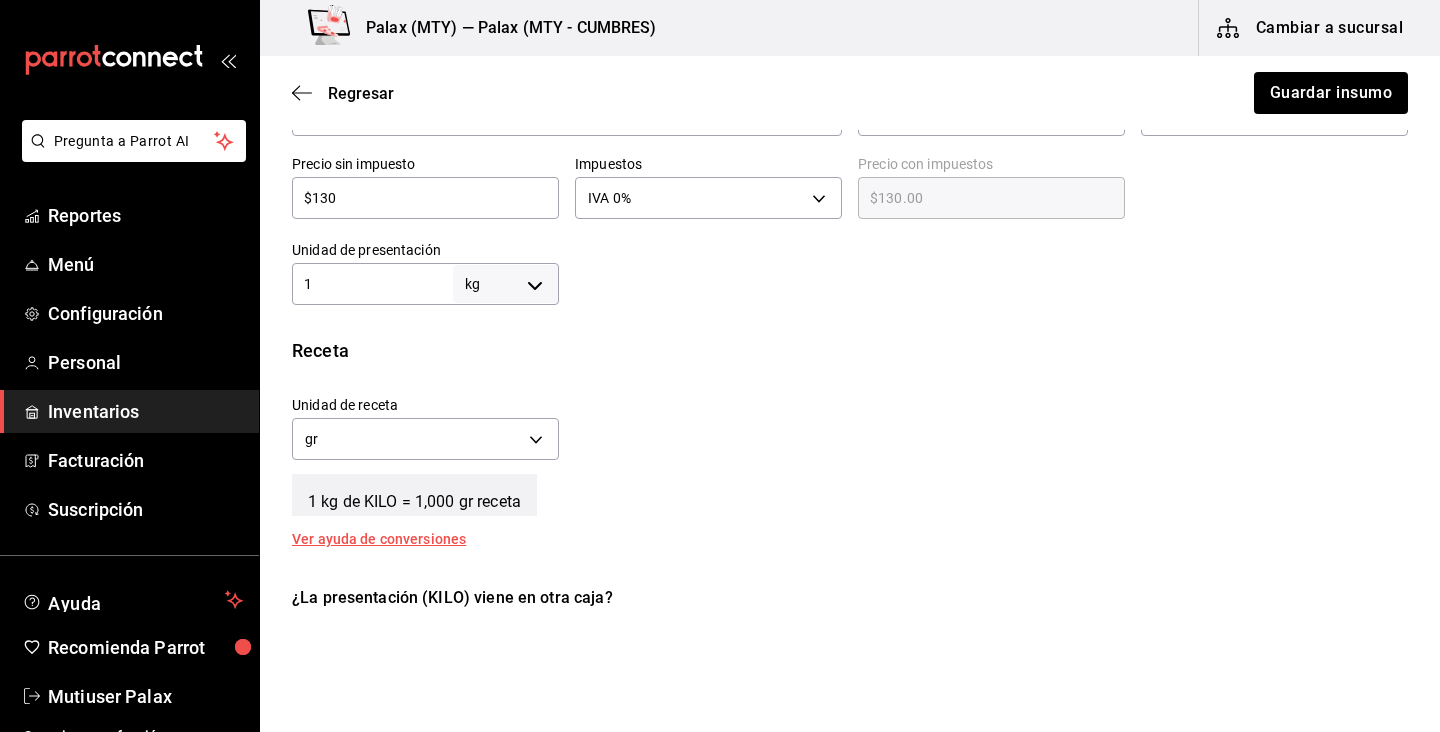 scroll, scrollTop: 641, scrollLeft: 0, axis: vertical 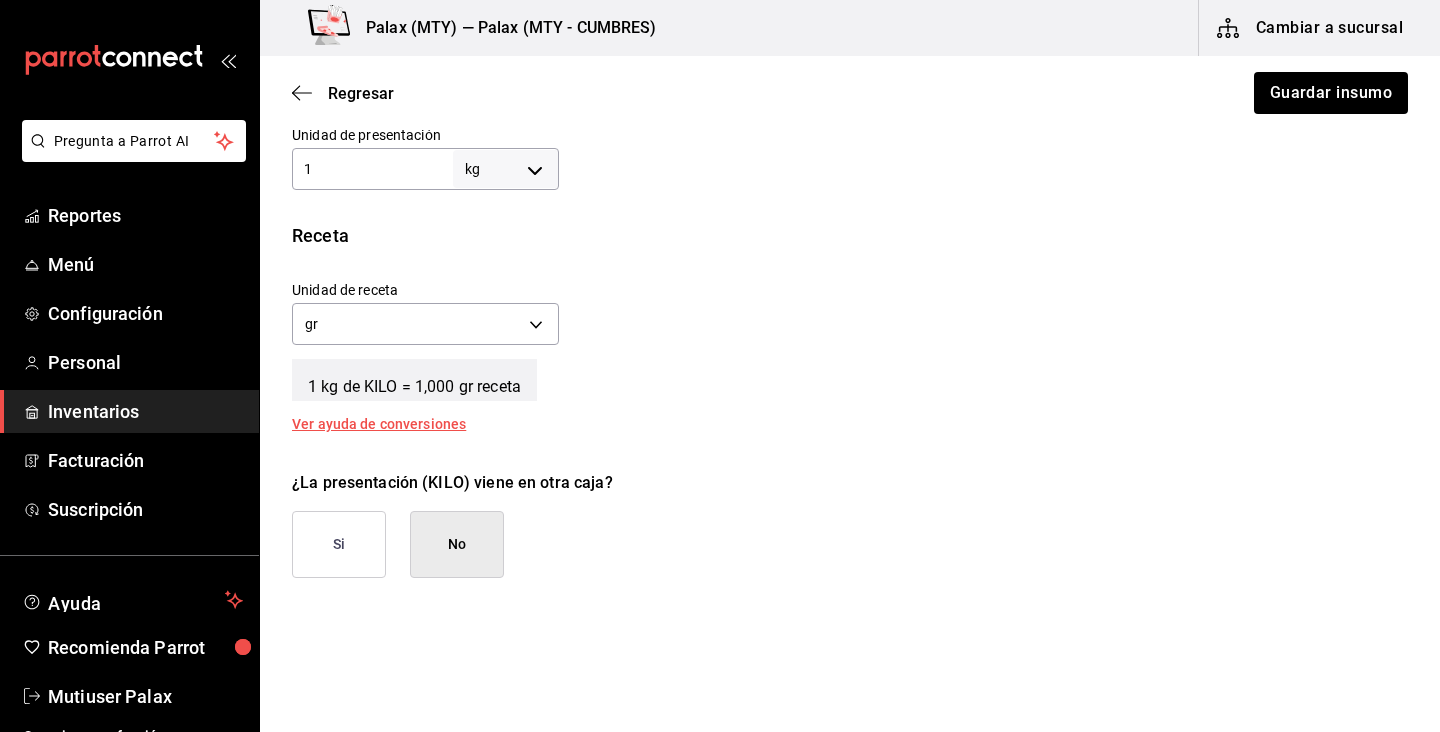 click on "No" at bounding box center (457, 544) 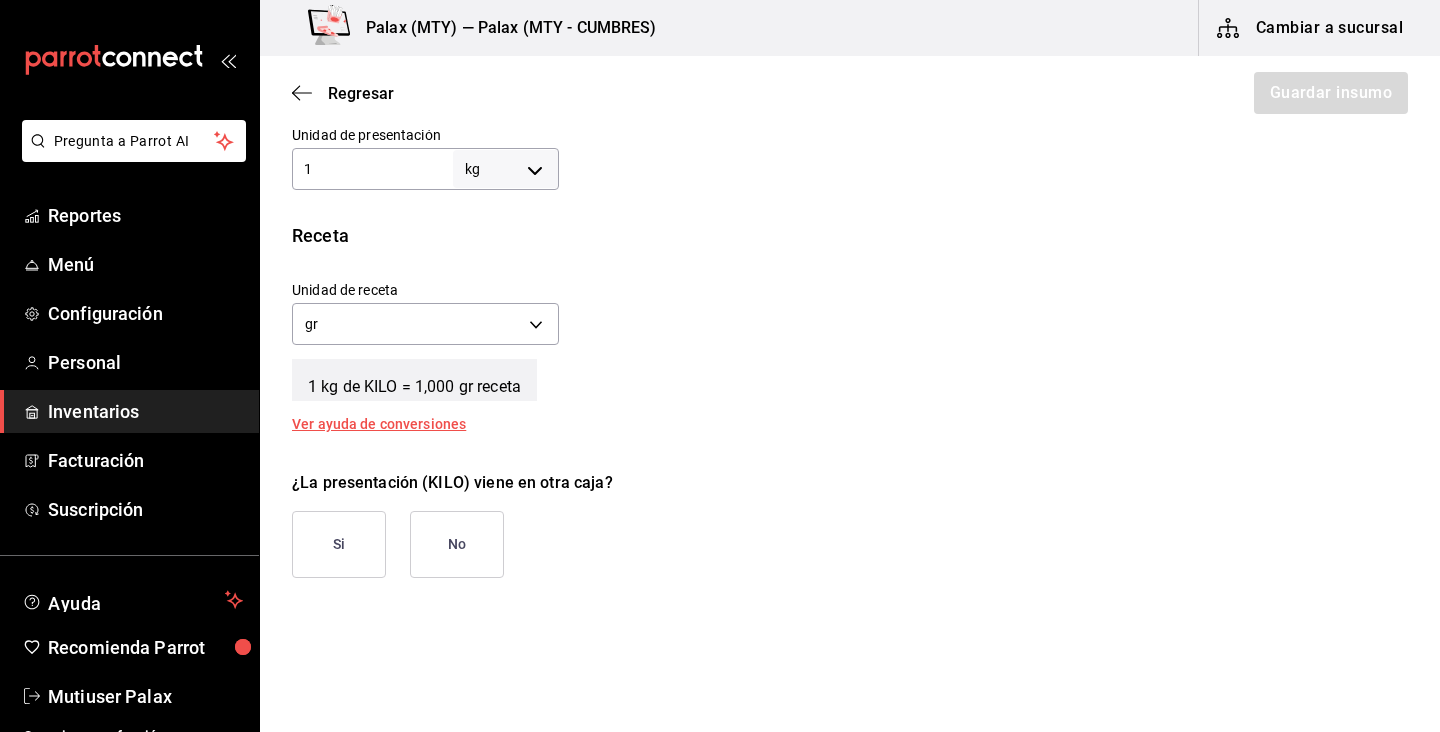 click on "No" at bounding box center (457, 544) 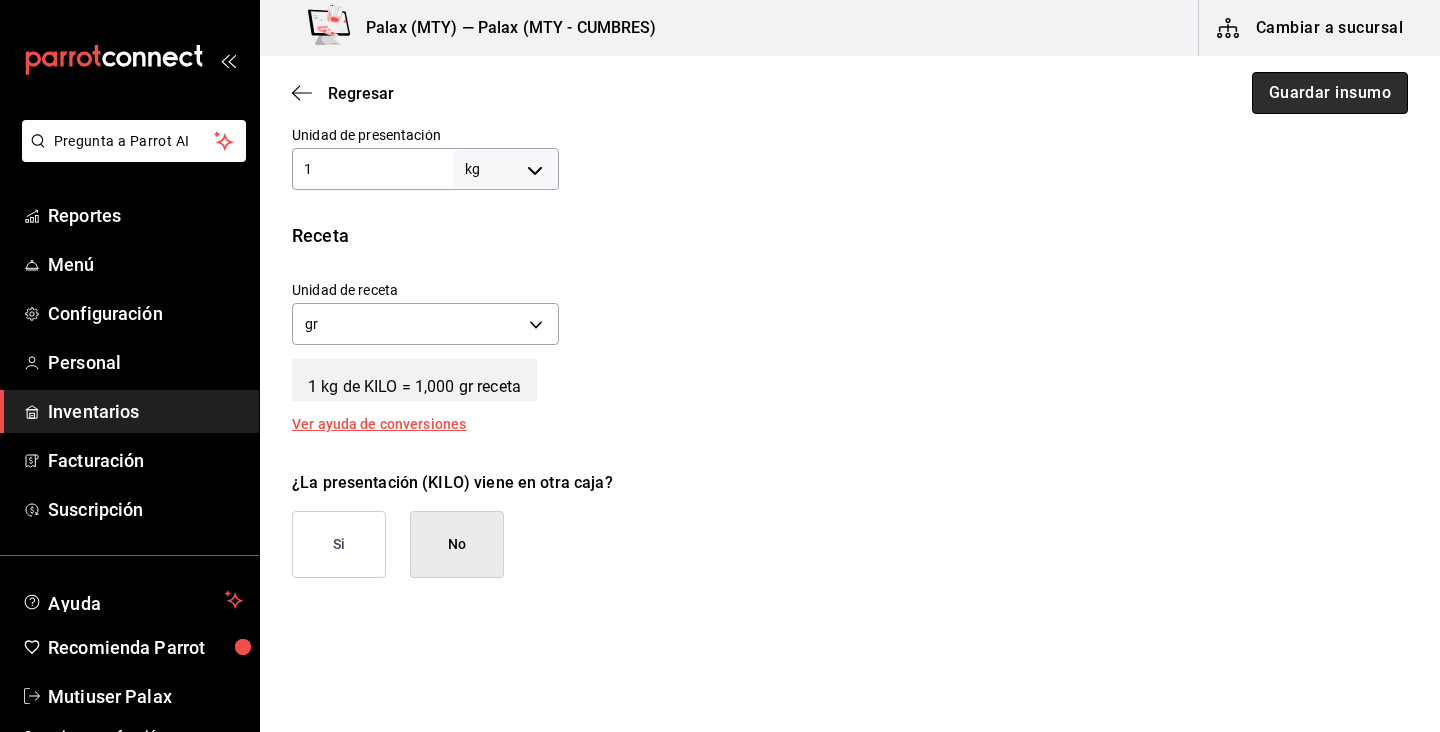 click on "Guardar insumo" at bounding box center [1330, 93] 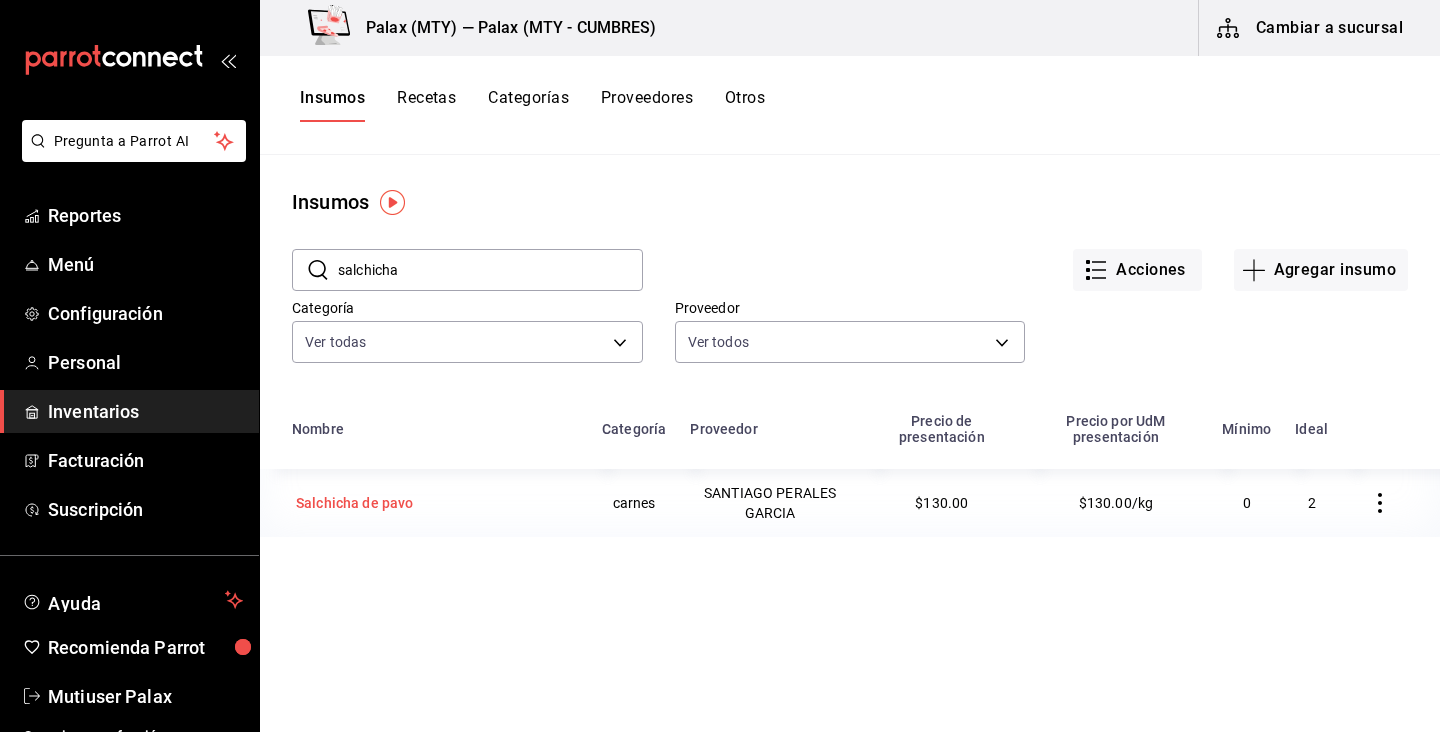 click on "Salchicha de pavo" at bounding box center [425, 503] 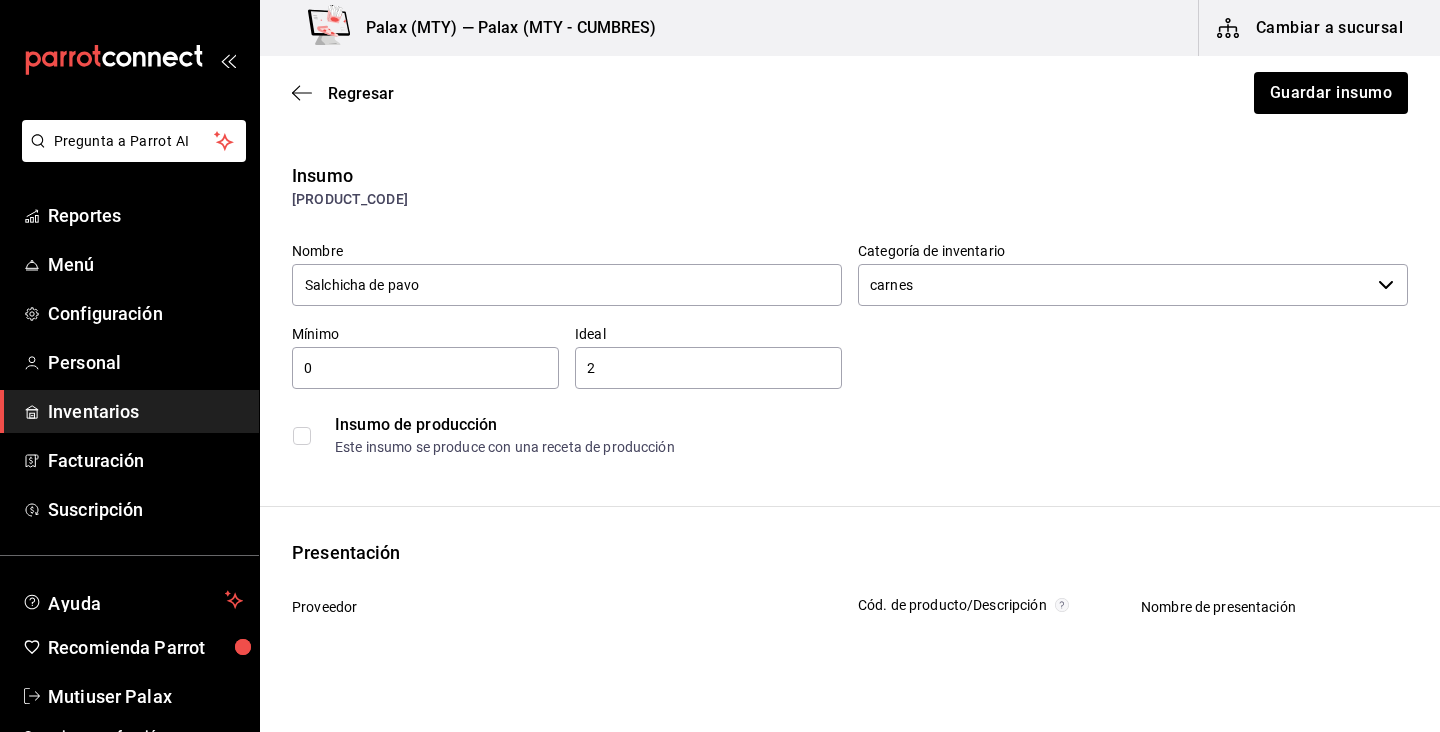 click on "Insumo de producción" at bounding box center [871, 425] 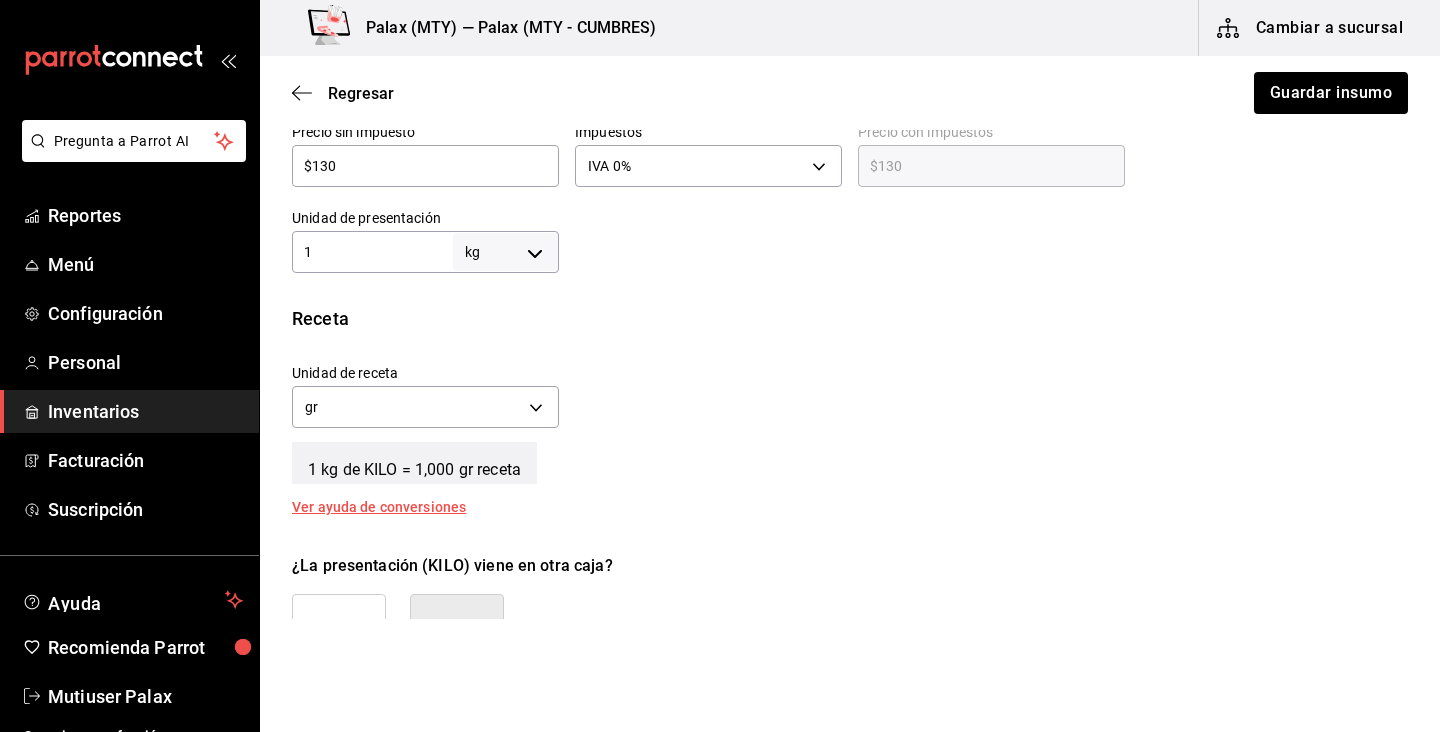 scroll, scrollTop: 546, scrollLeft: 0, axis: vertical 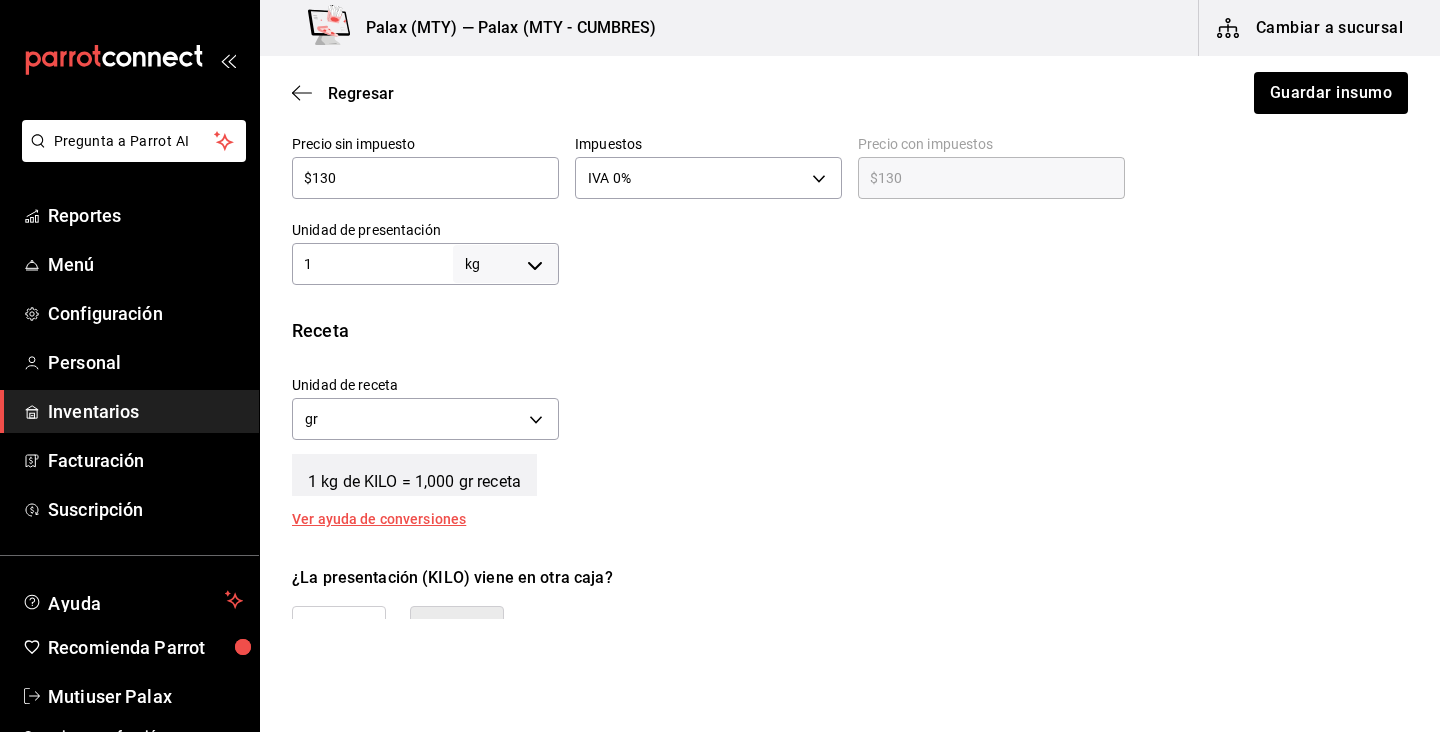 click on "1" at bounding box center [372, 264] 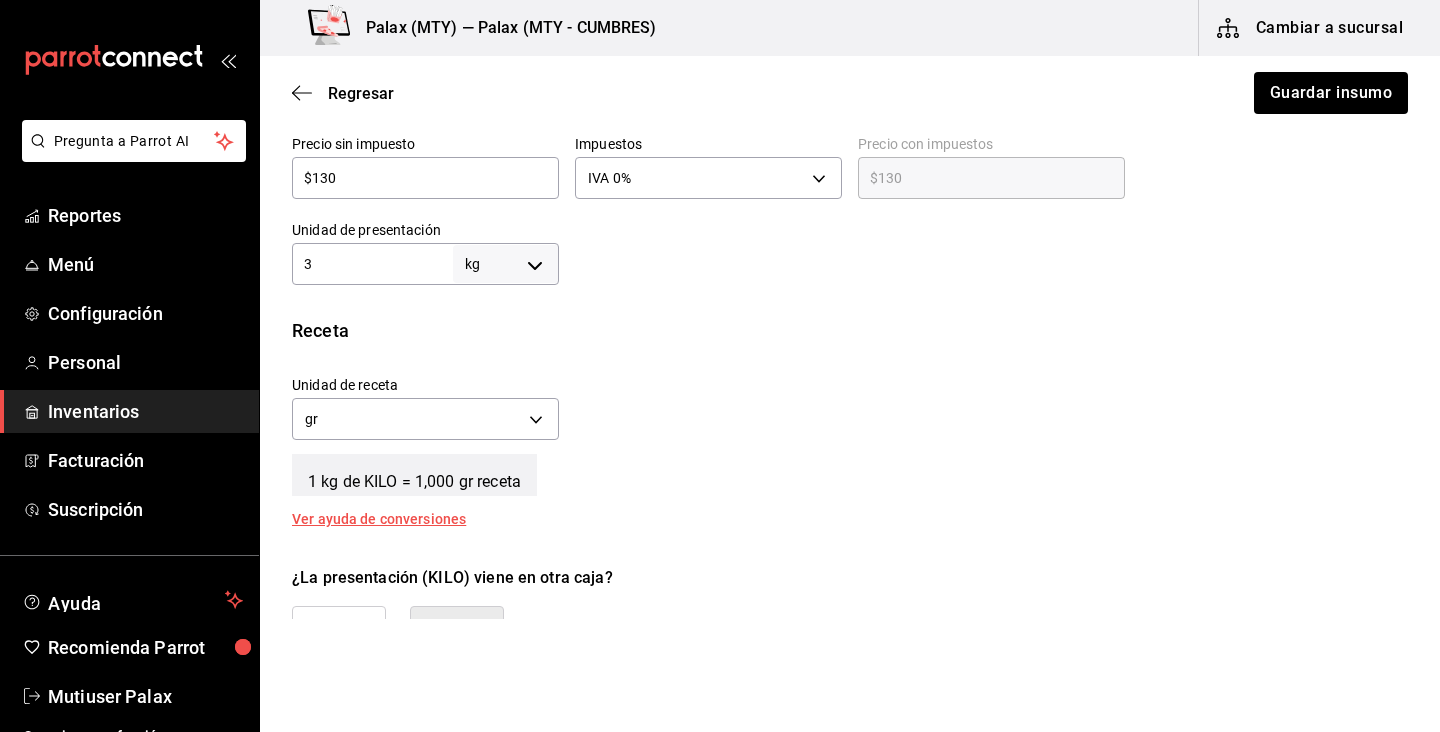 type on "3" 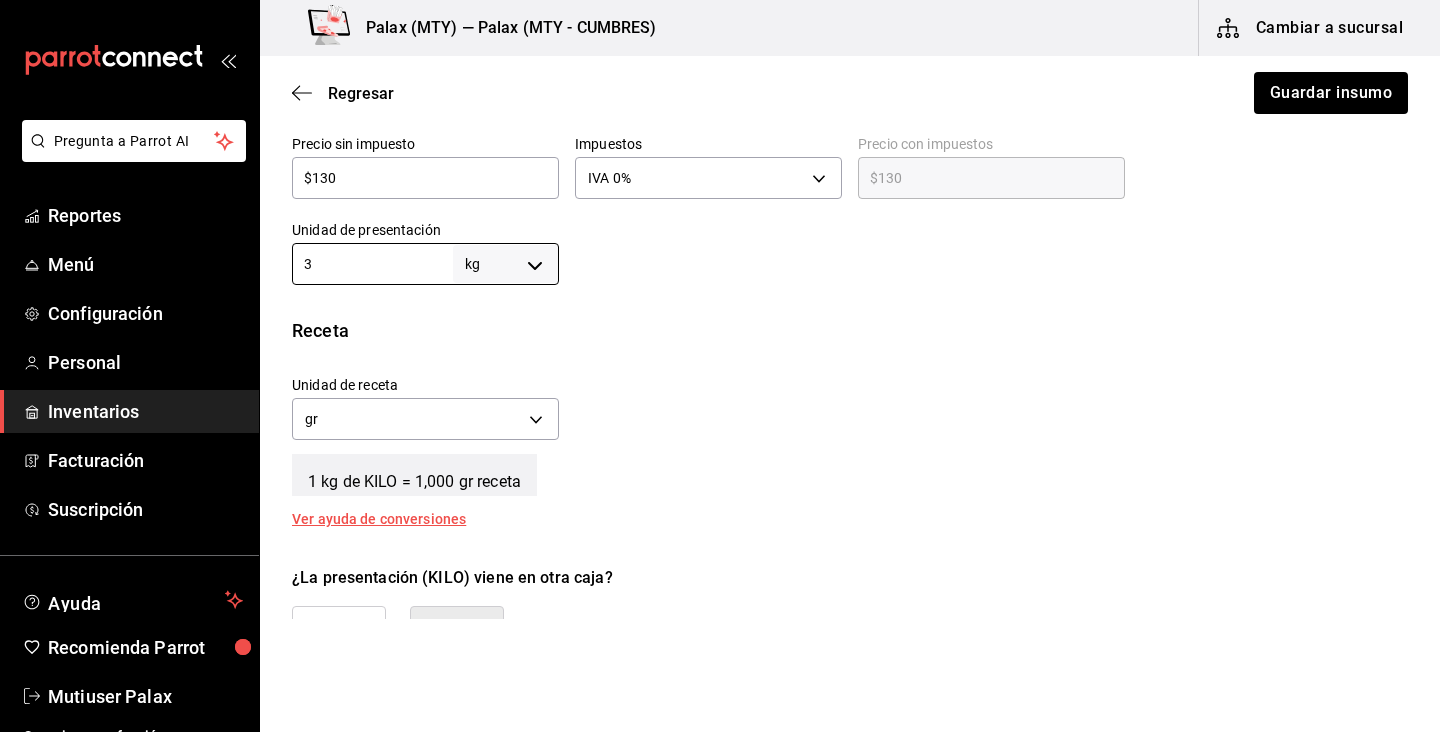 type on "3" 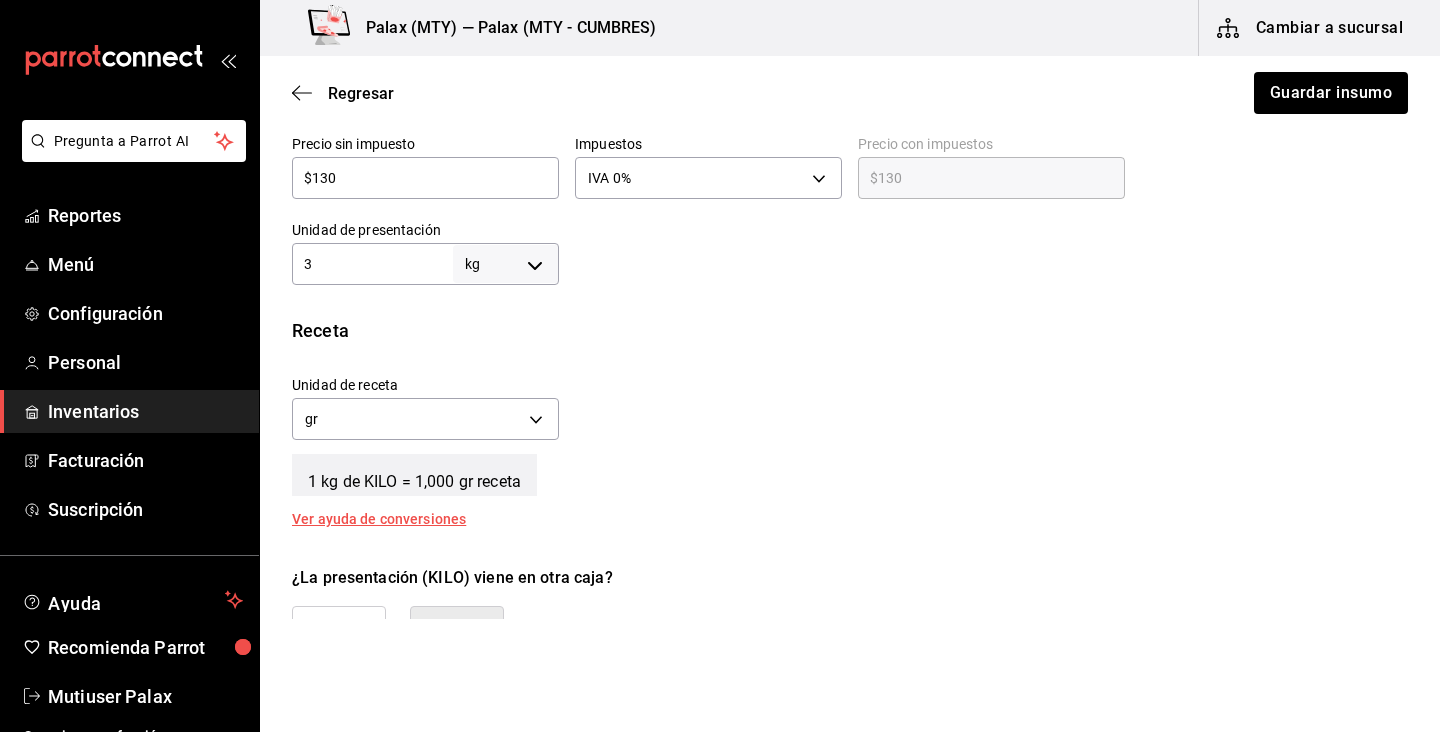 click at bounding box center (983, 245) 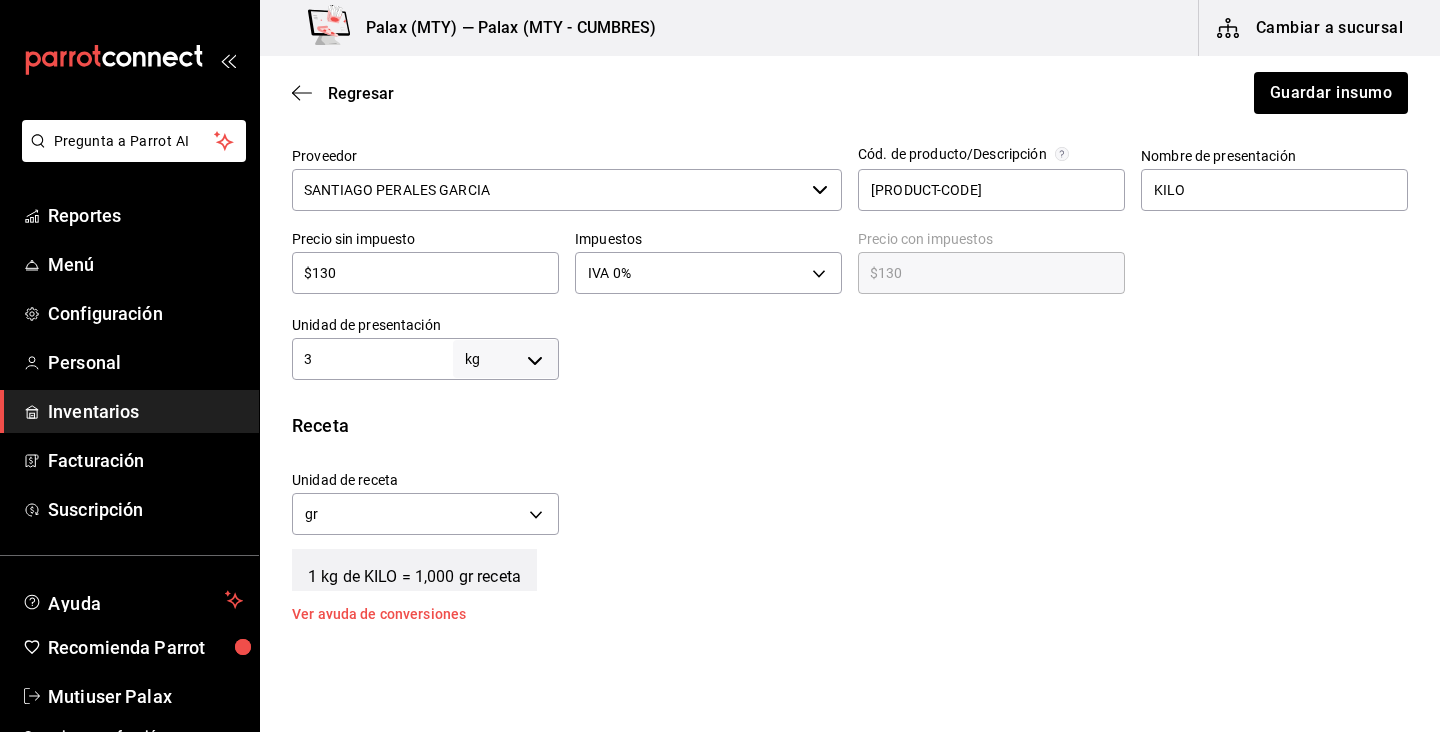 scroll, scrollTop: 457, scrollLeft: 0, axis: vertical 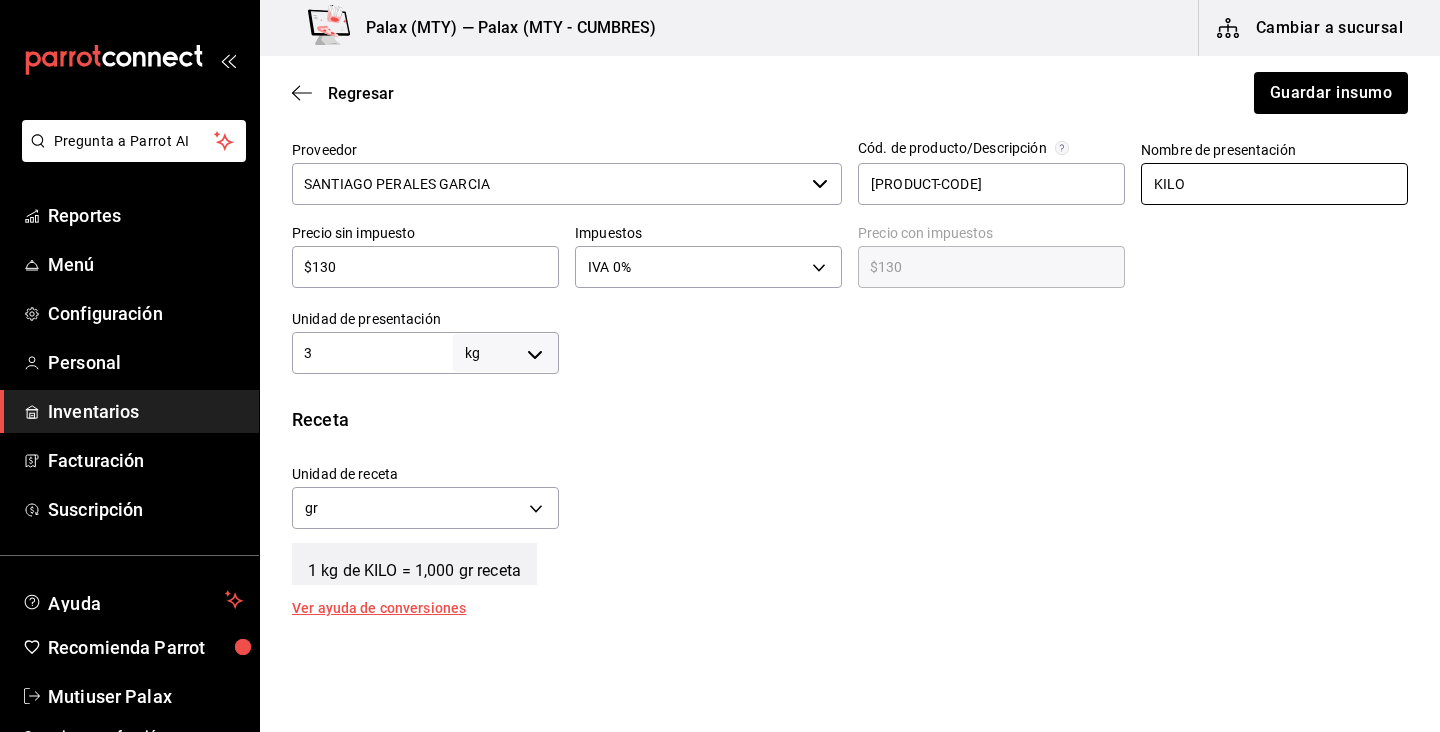 click on "KILO" at bounding box center [1274, 184] 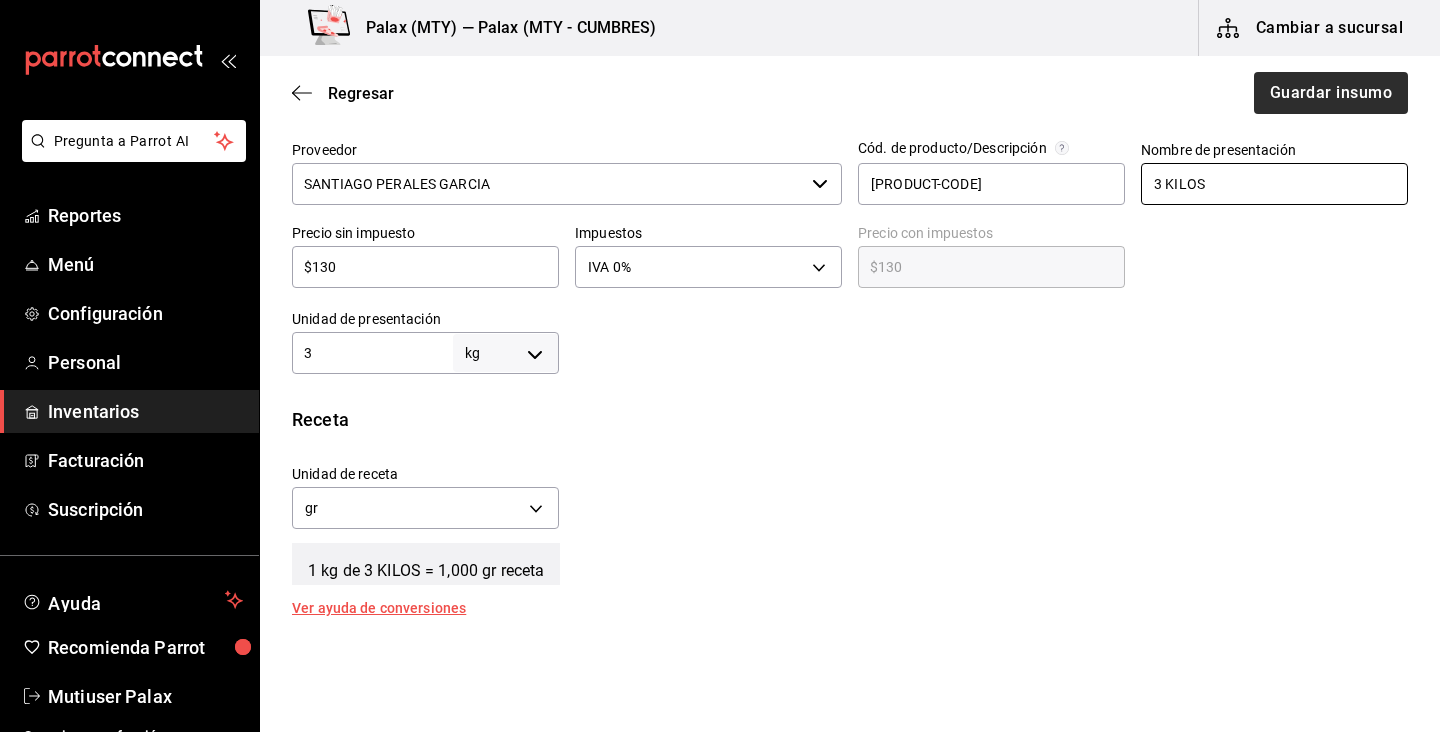type on "3 KILOS" 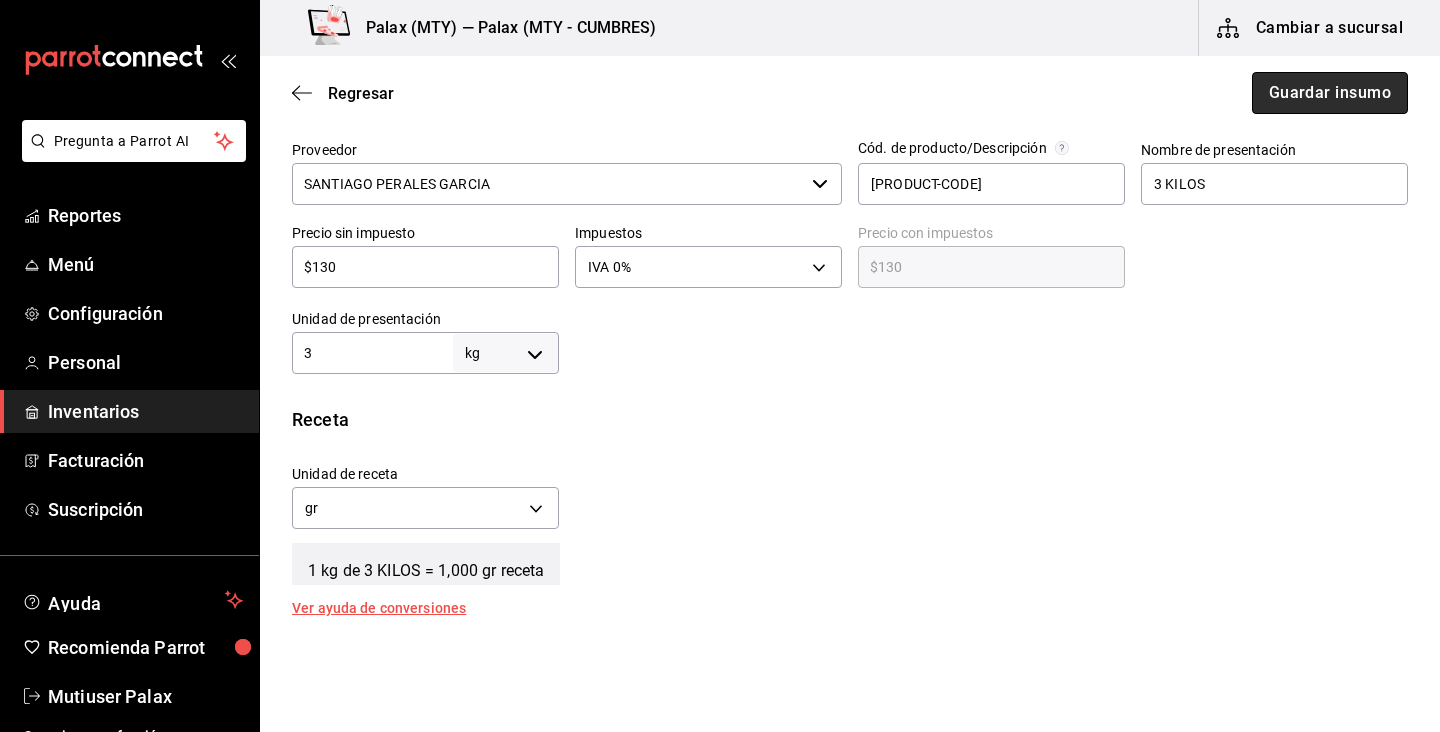click on "Guardar insumo" at bounding box center [1330, 93] 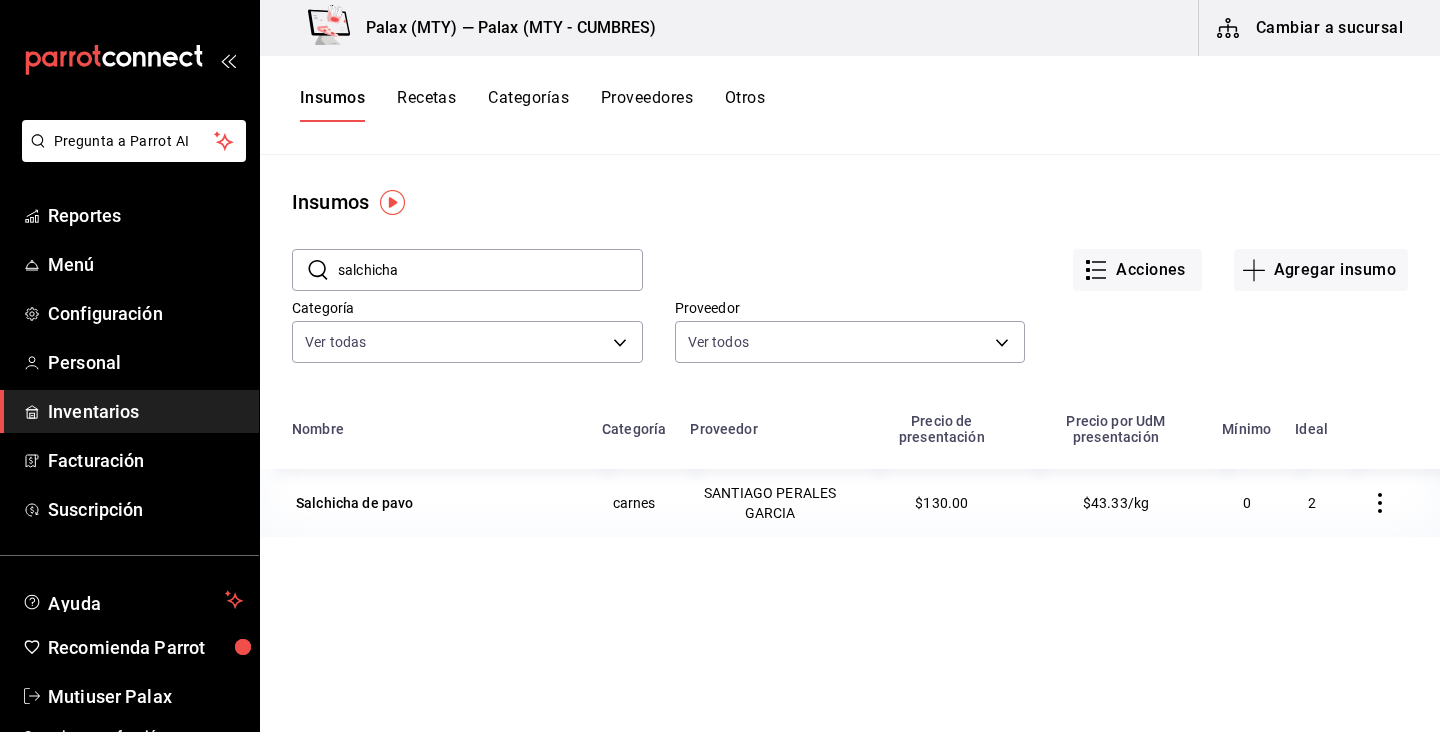 click on "salchicha" at bounding box center [490, 270] 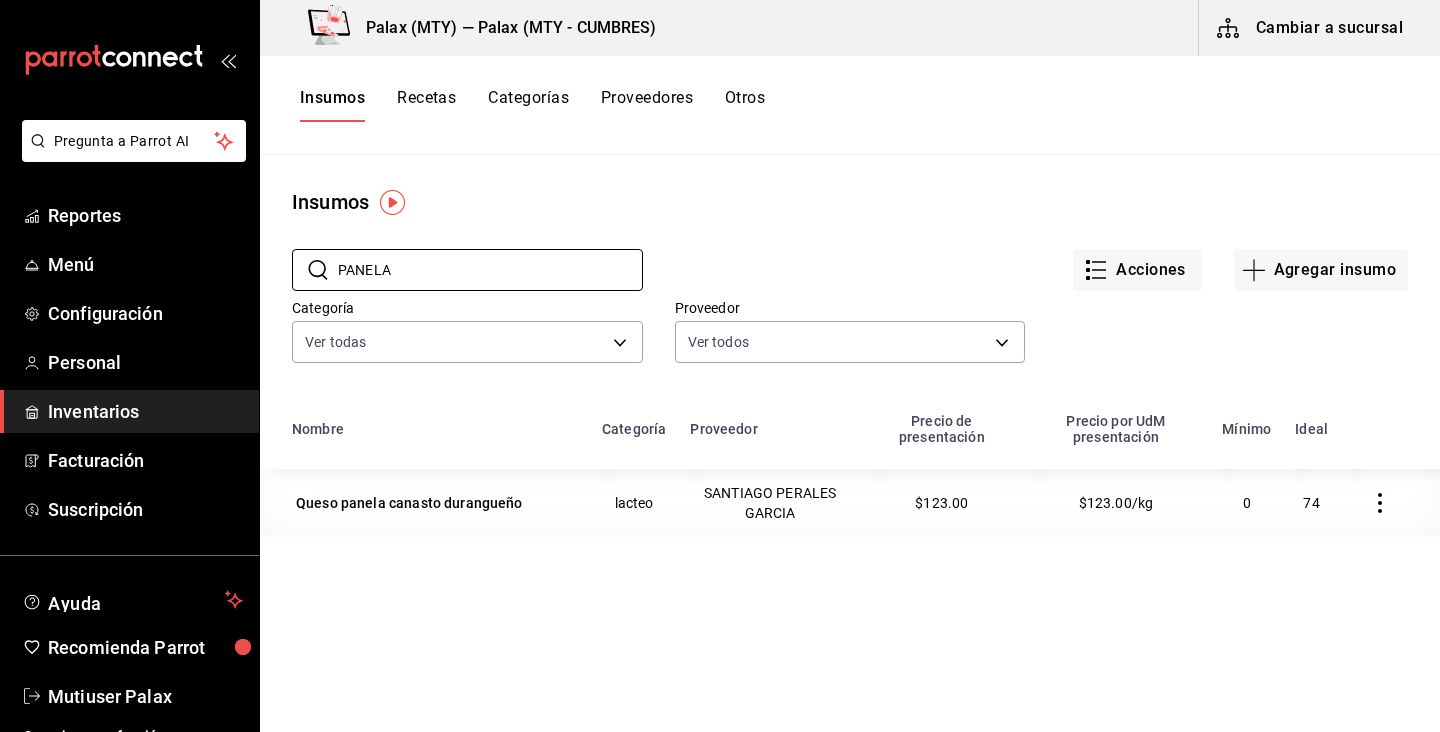 type on "PANELA" 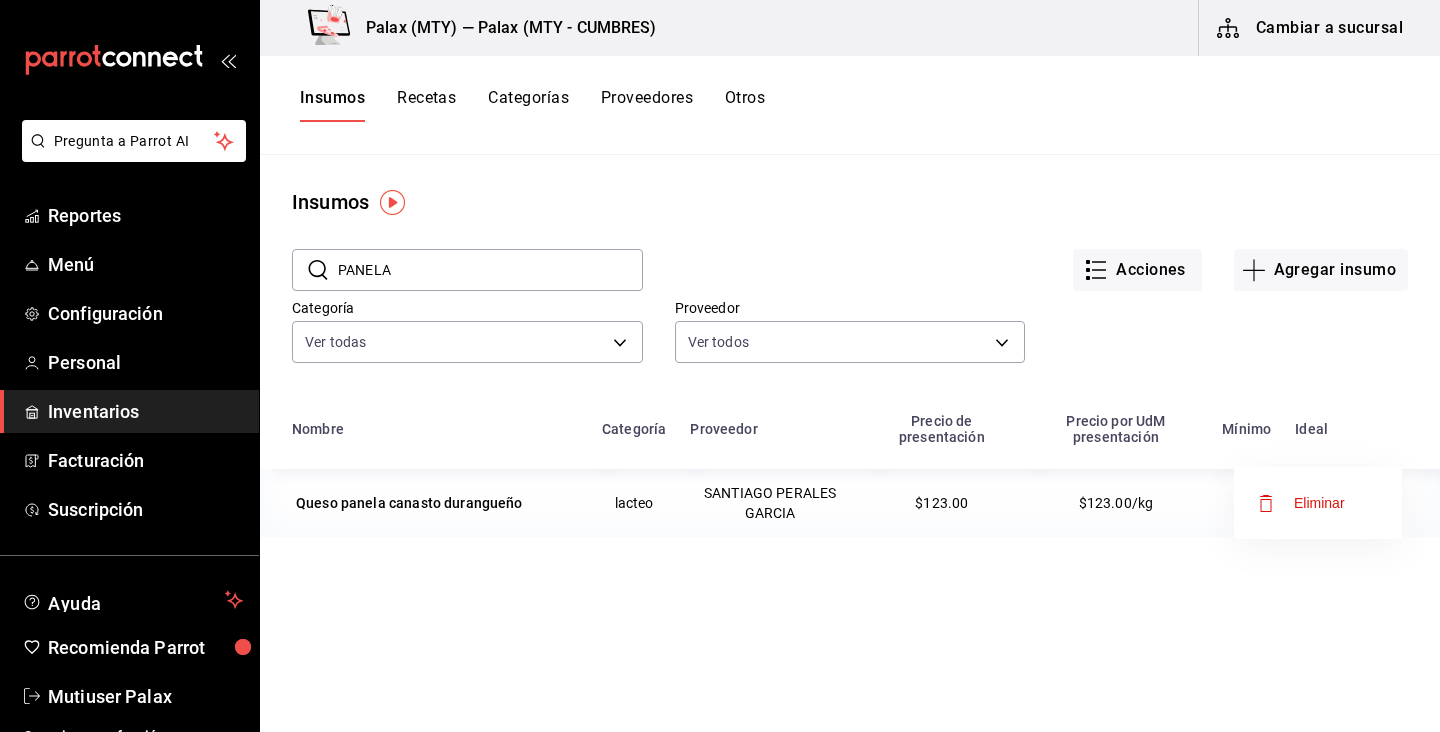 click on "Eliminar" at bounding box center [1318, 503] 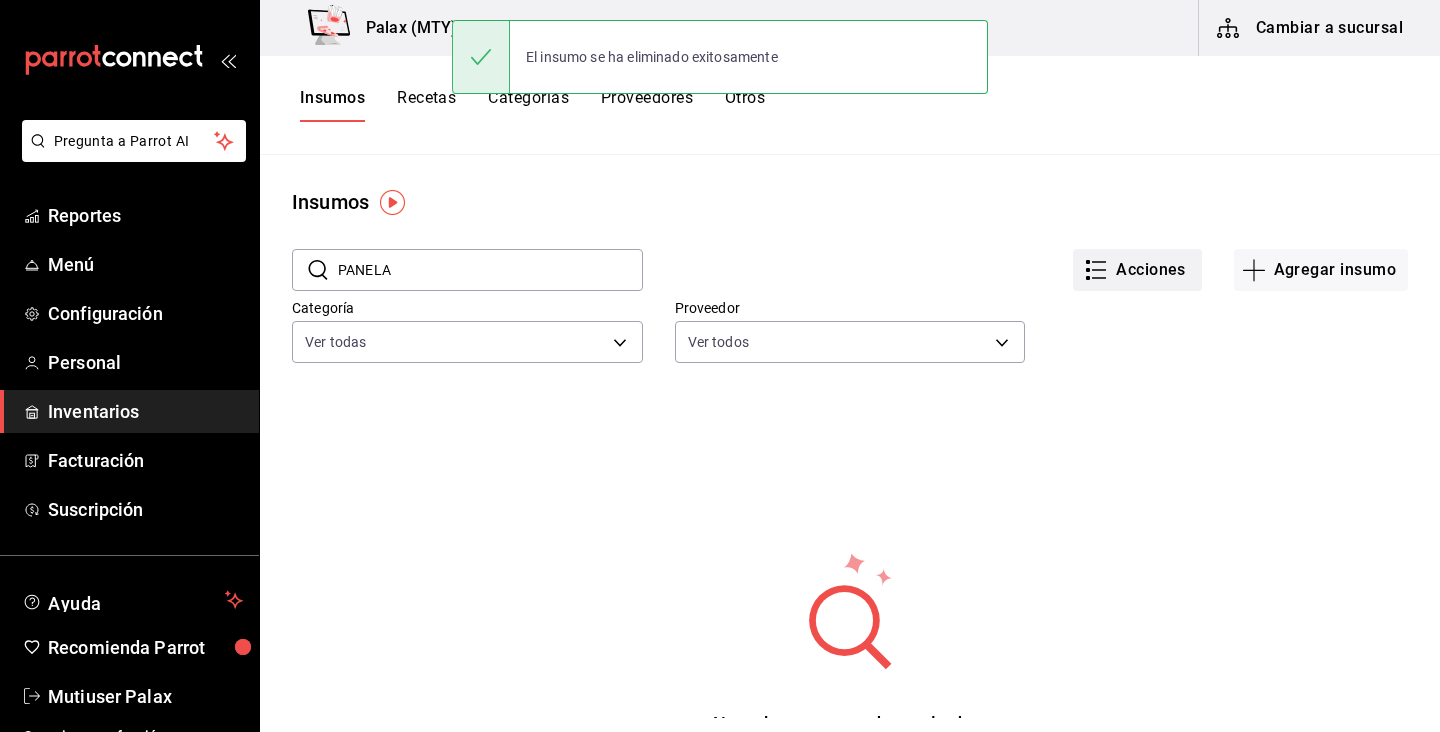 click on "Acciones" at bounding box center (1137, 270) 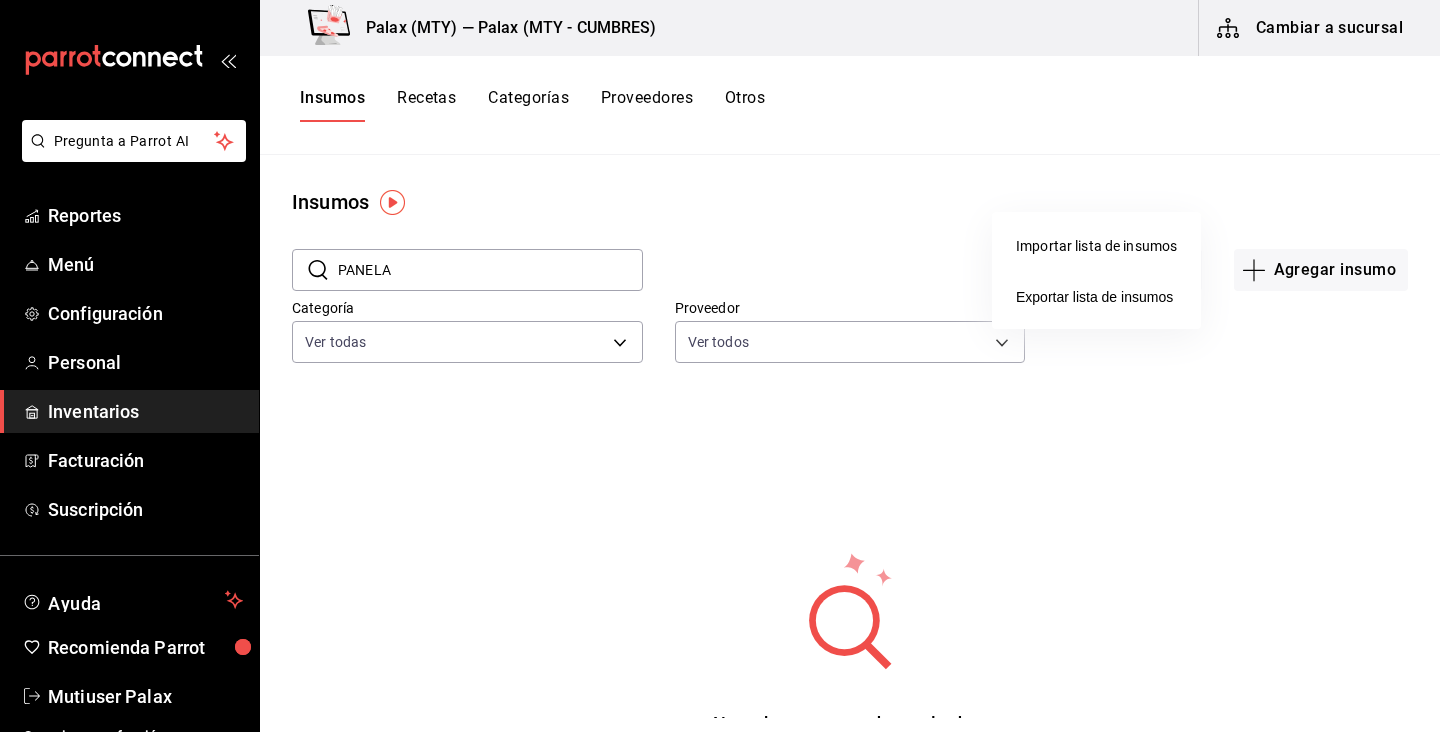 click at bounding box center (720, 366) 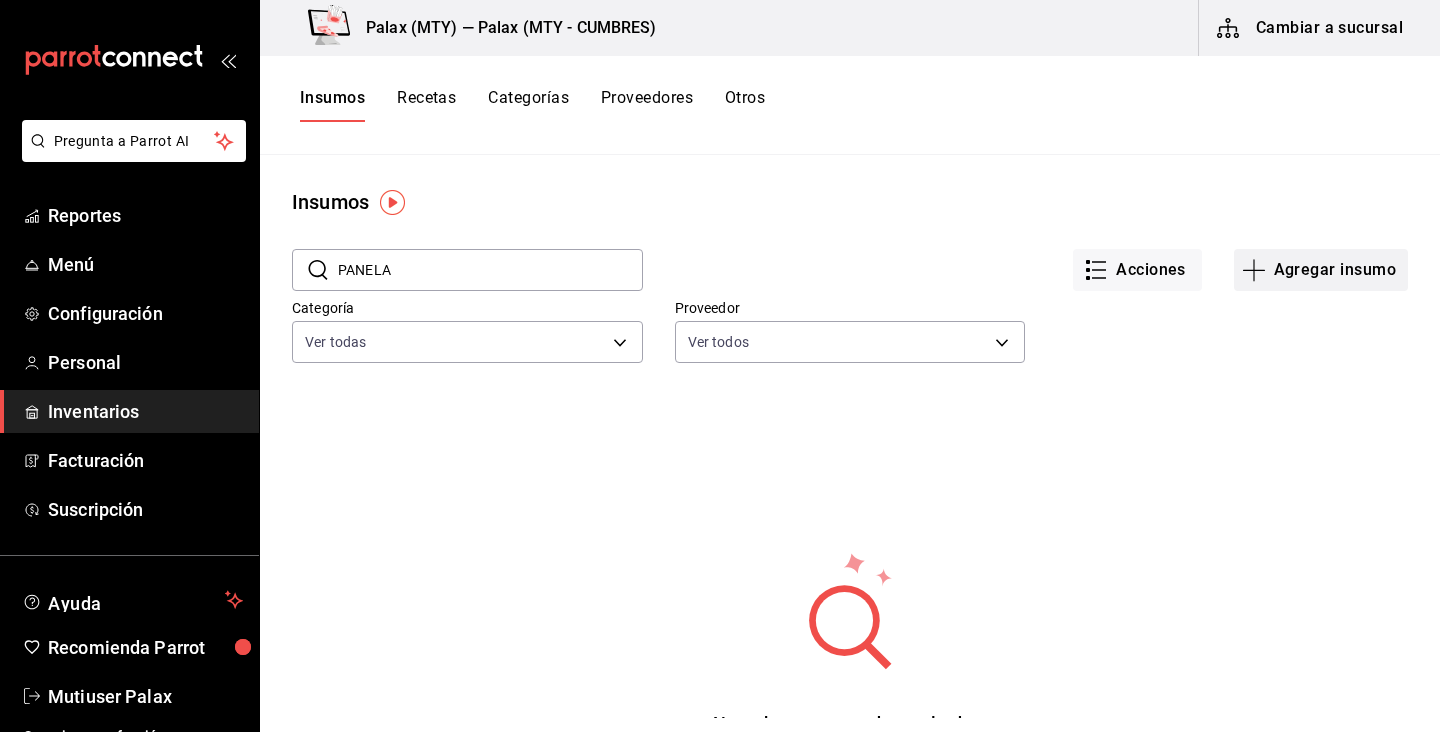 click on "Agregar insumo" at bounding box center [1321, 270] 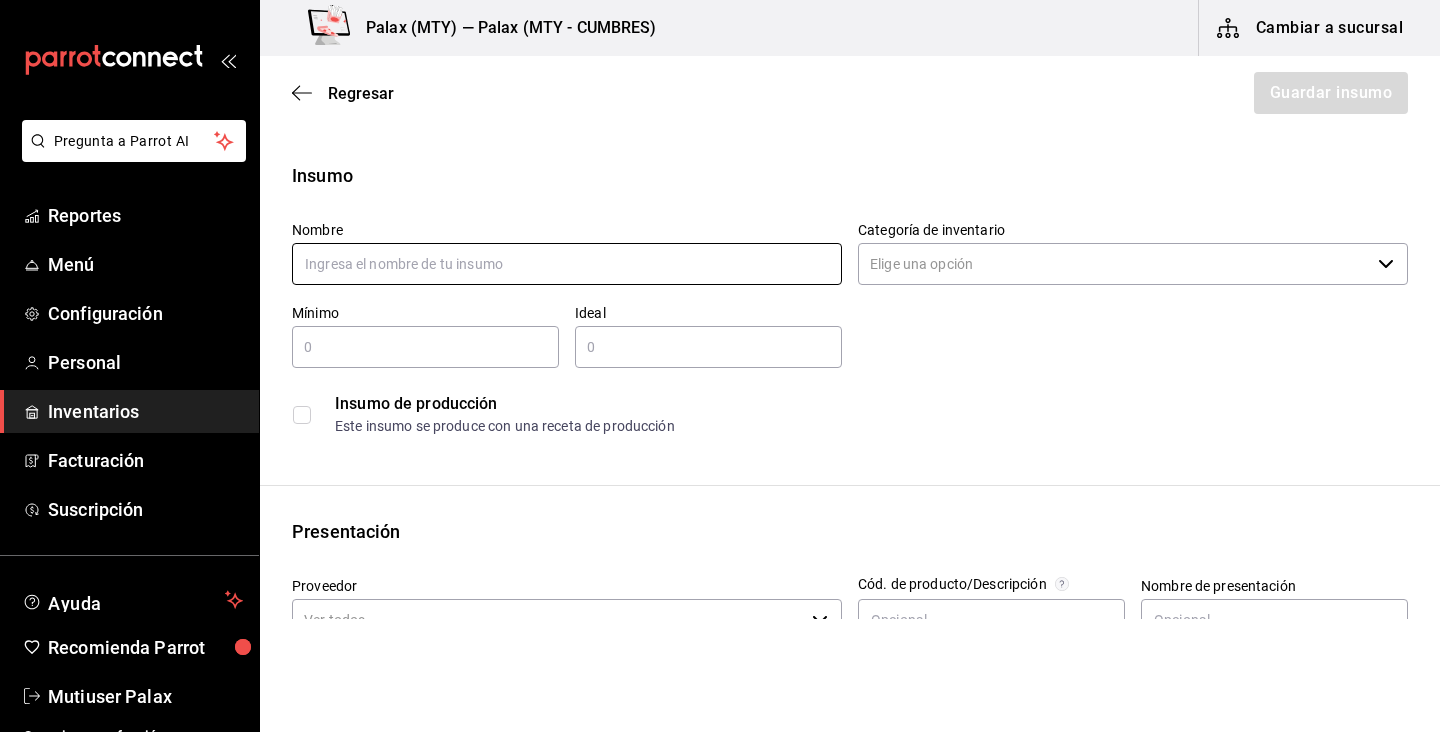 click at bounding box center (567, 264) 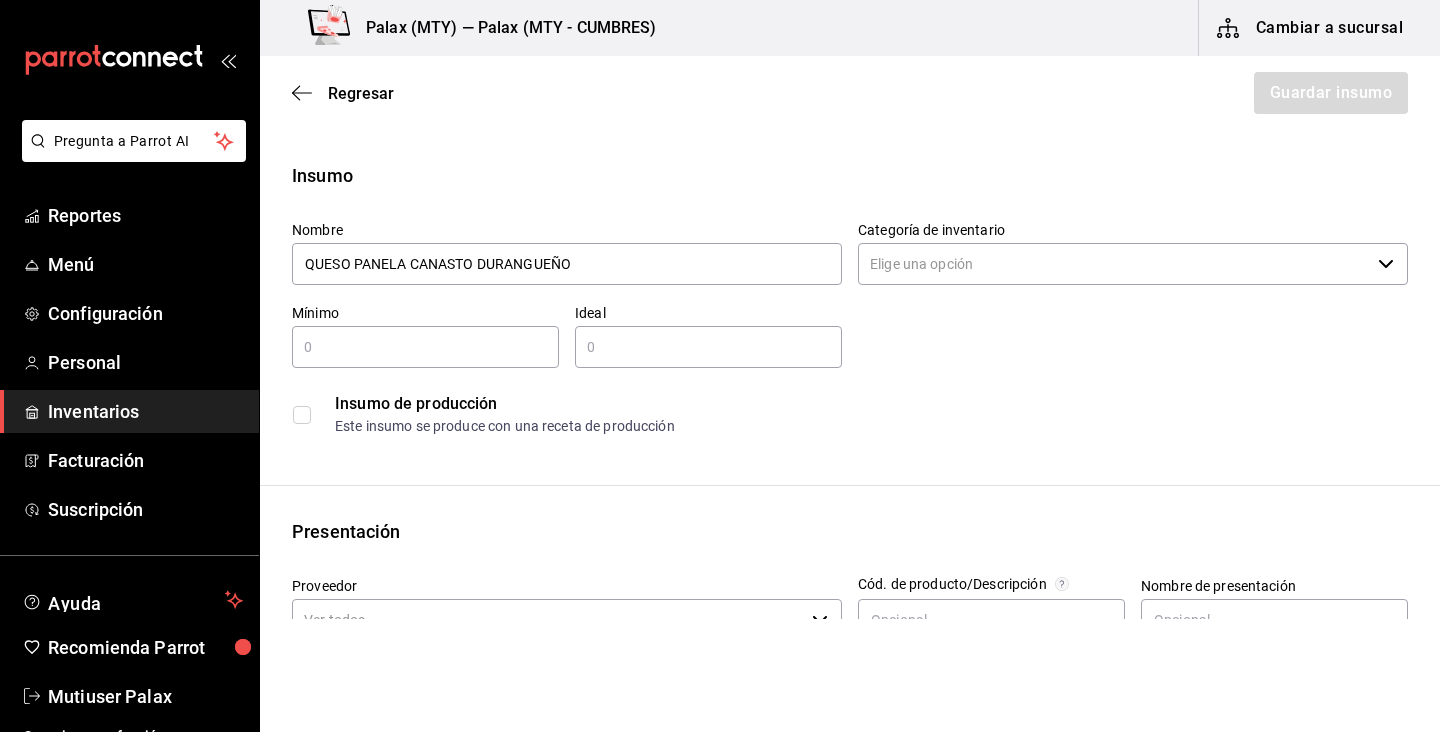 type on "QUESO PANELA CANASTO DURANGUEÑO" 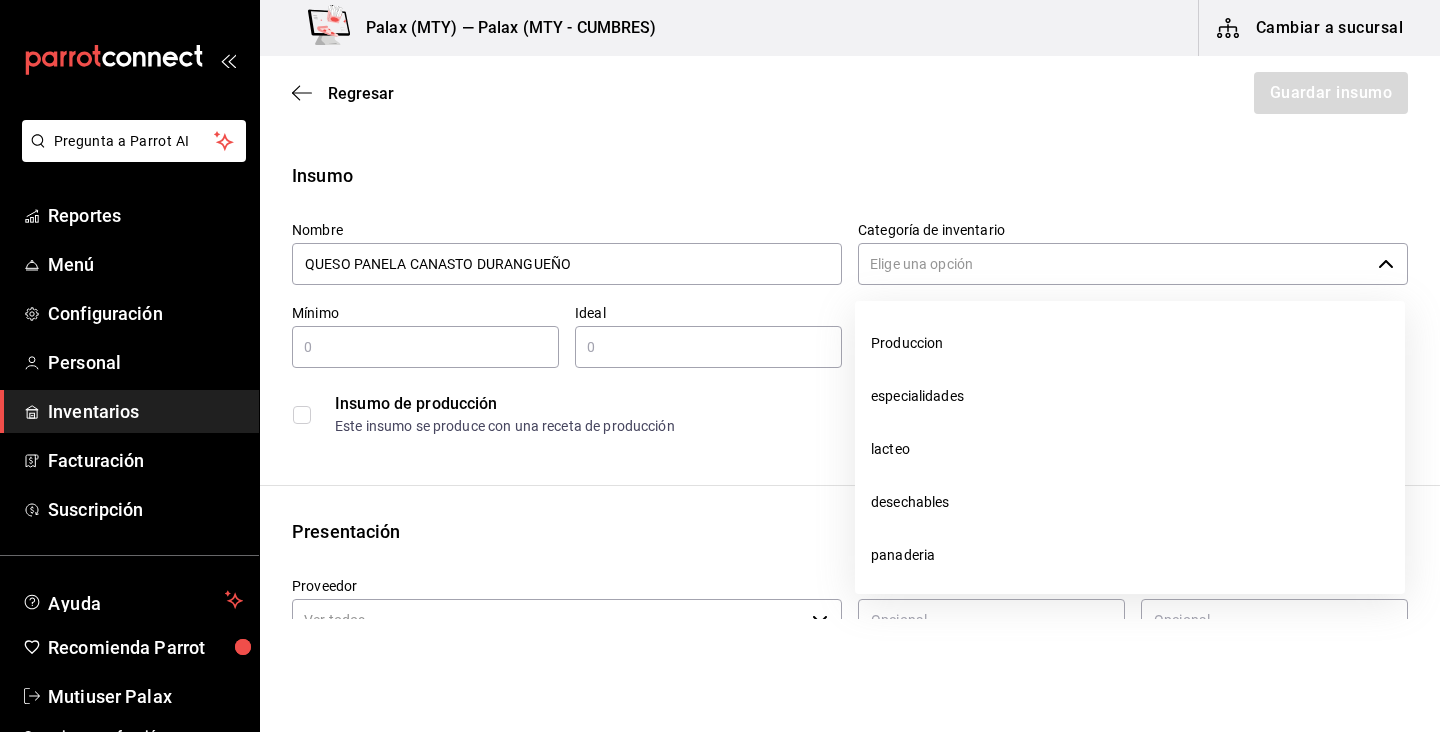 click on "Categoría de inventario" at bounding box center (1114, 264) 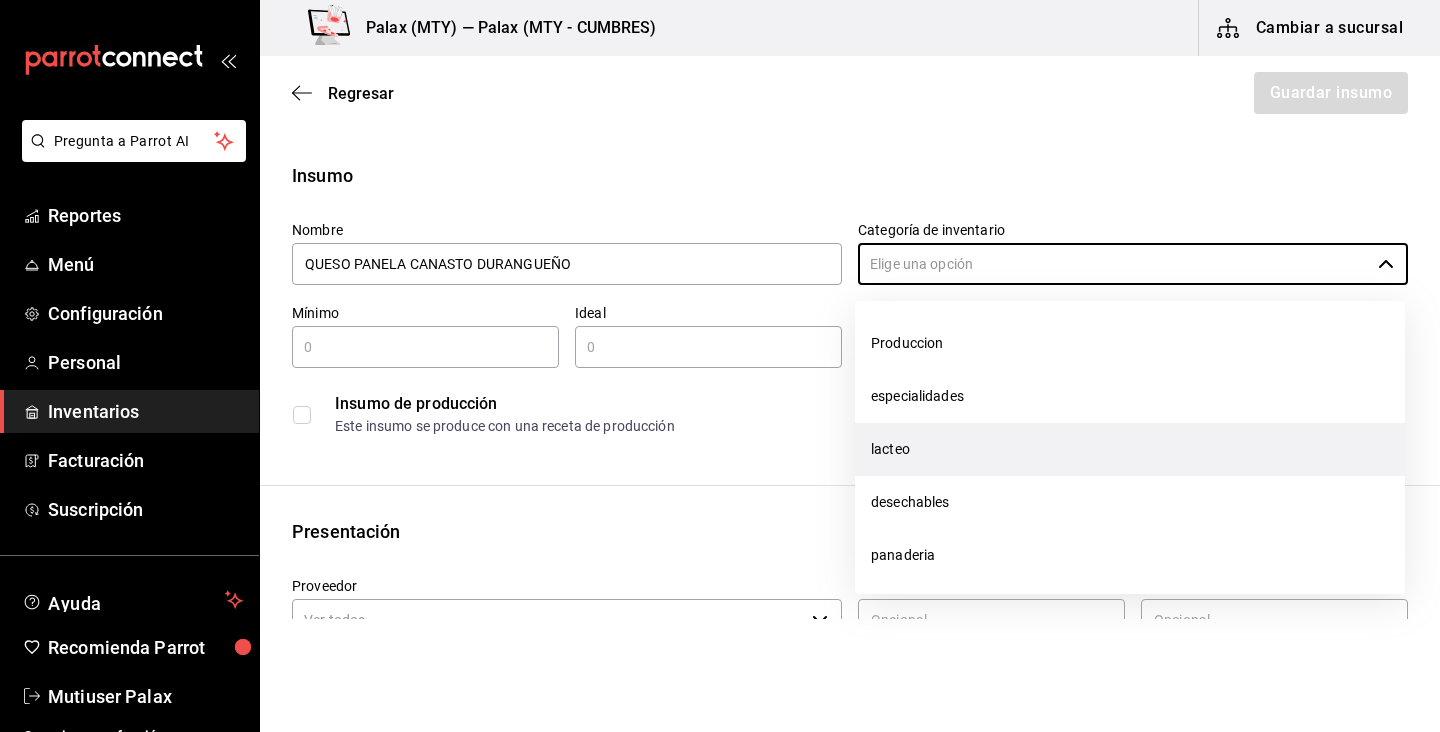 click on "lacteo" at bounding box center (1130, 449) 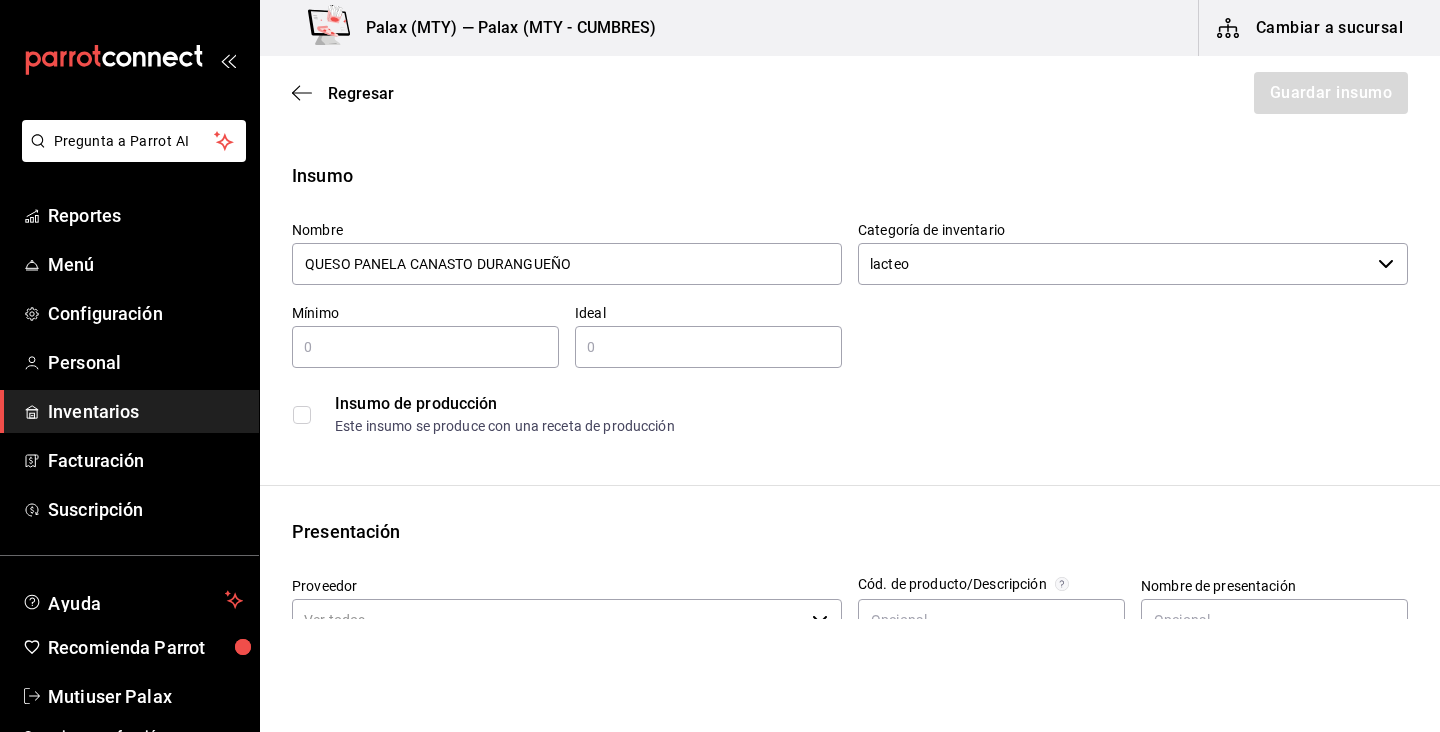 click on "Insumo de producción Este insumo se produce con una receta de producción" at bounding box center (842, 406) 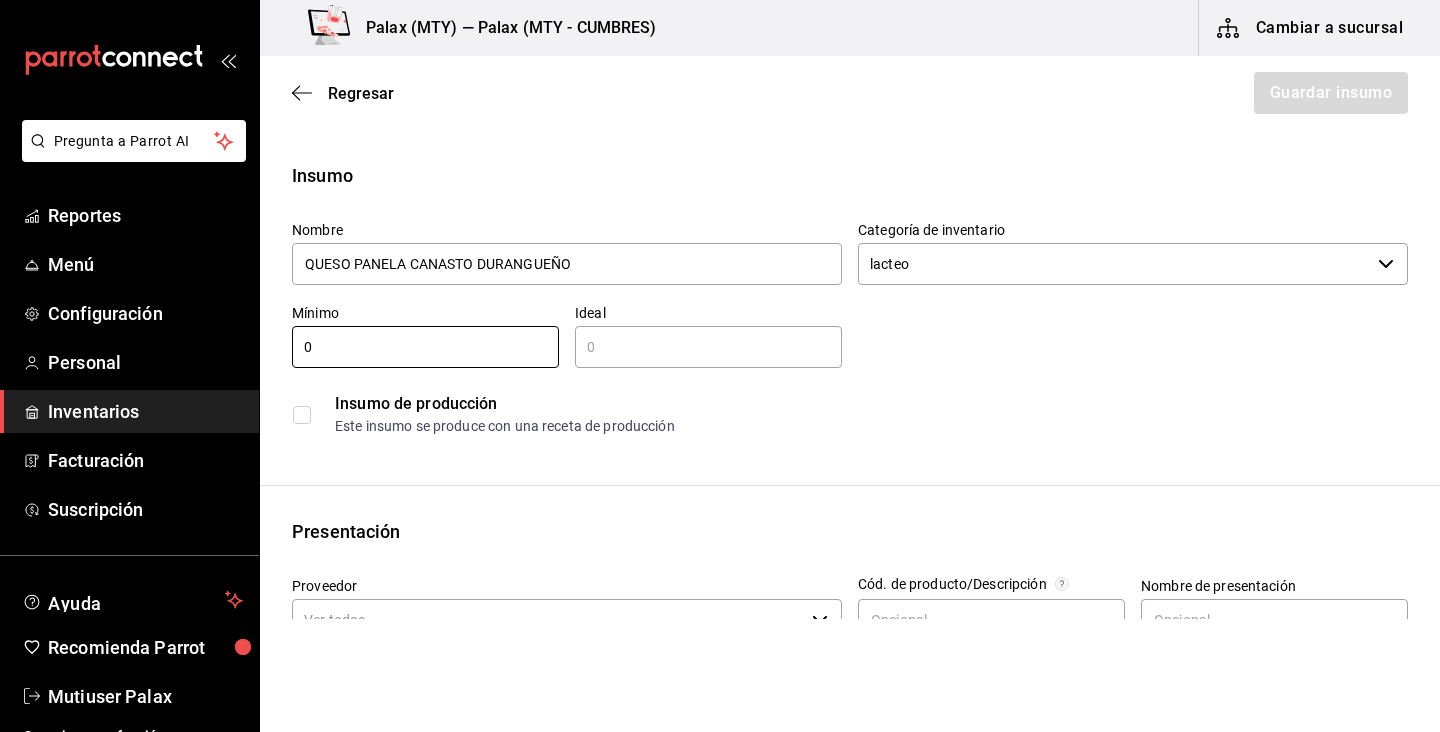type on "0" 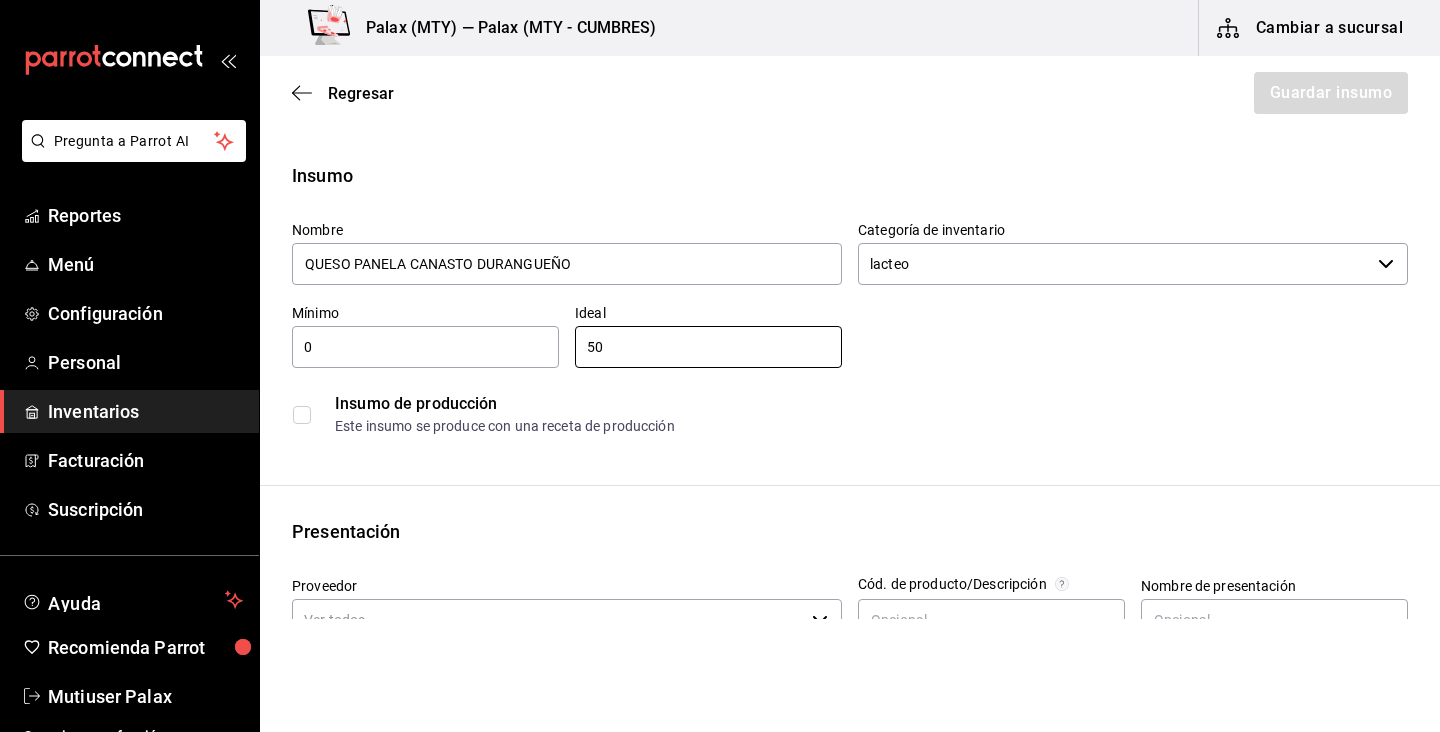 type on "50" 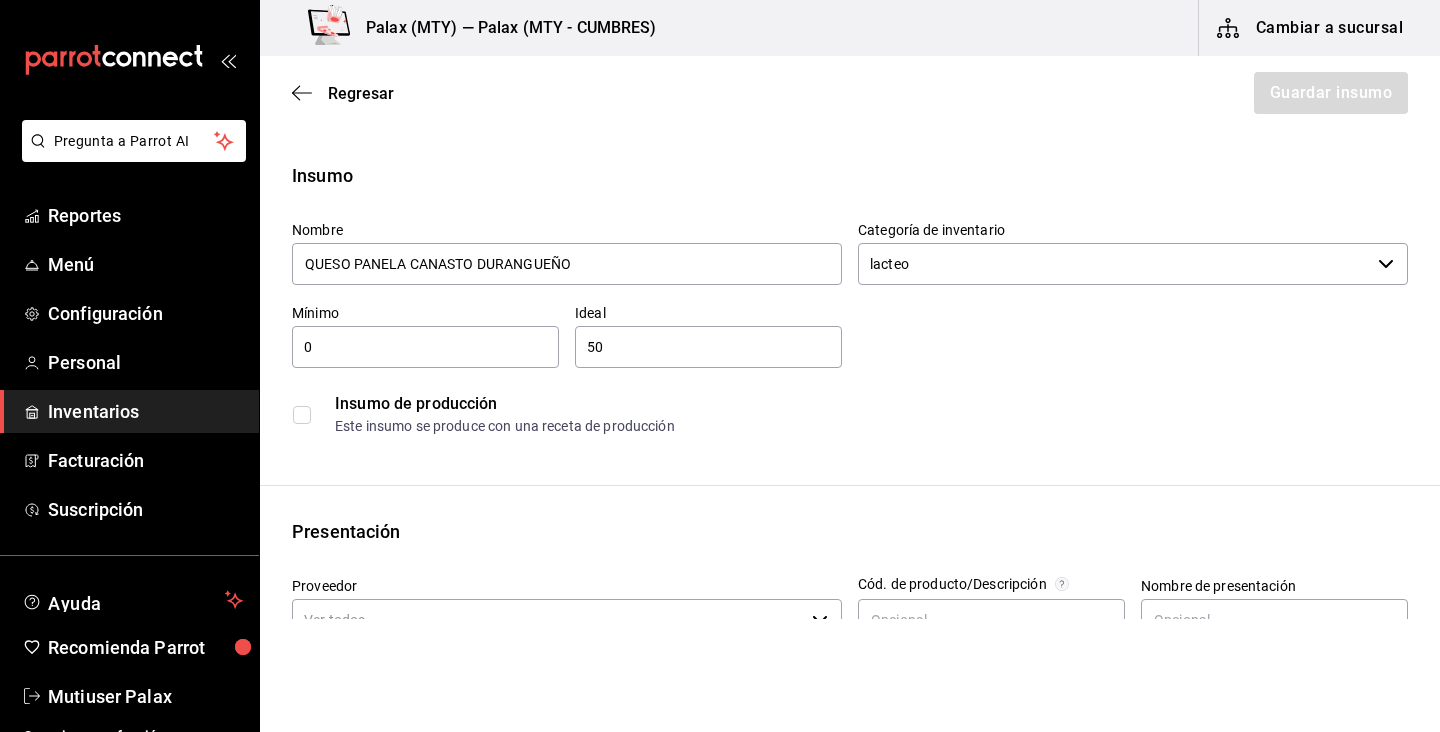 click on "Insumo Nombre QUESO PANELA CANASTO DURANGUEÑO Categoría de inventario lacteo ​ Mínimo 0 ​ Ideal 50 ​ Insumo de producción Este insumo se produce con una receta de producción Presentación Proveedor ​ Cód. de producto/Descripción Nombre de presentación Precio sin impuesto ​ Impuestos Elige una opción Precio con impuestos $0.00 ​ Unidad de presentación UdM ​ Receta Unidad de receta Elige una opción Factor de conversión ​ Ver ayuda de conversiones ¿La presentación  viene en otra caja? Si No Presentaciones por caja ​ Sin definir Unidades de conteo" at bounding box center (850, 756) 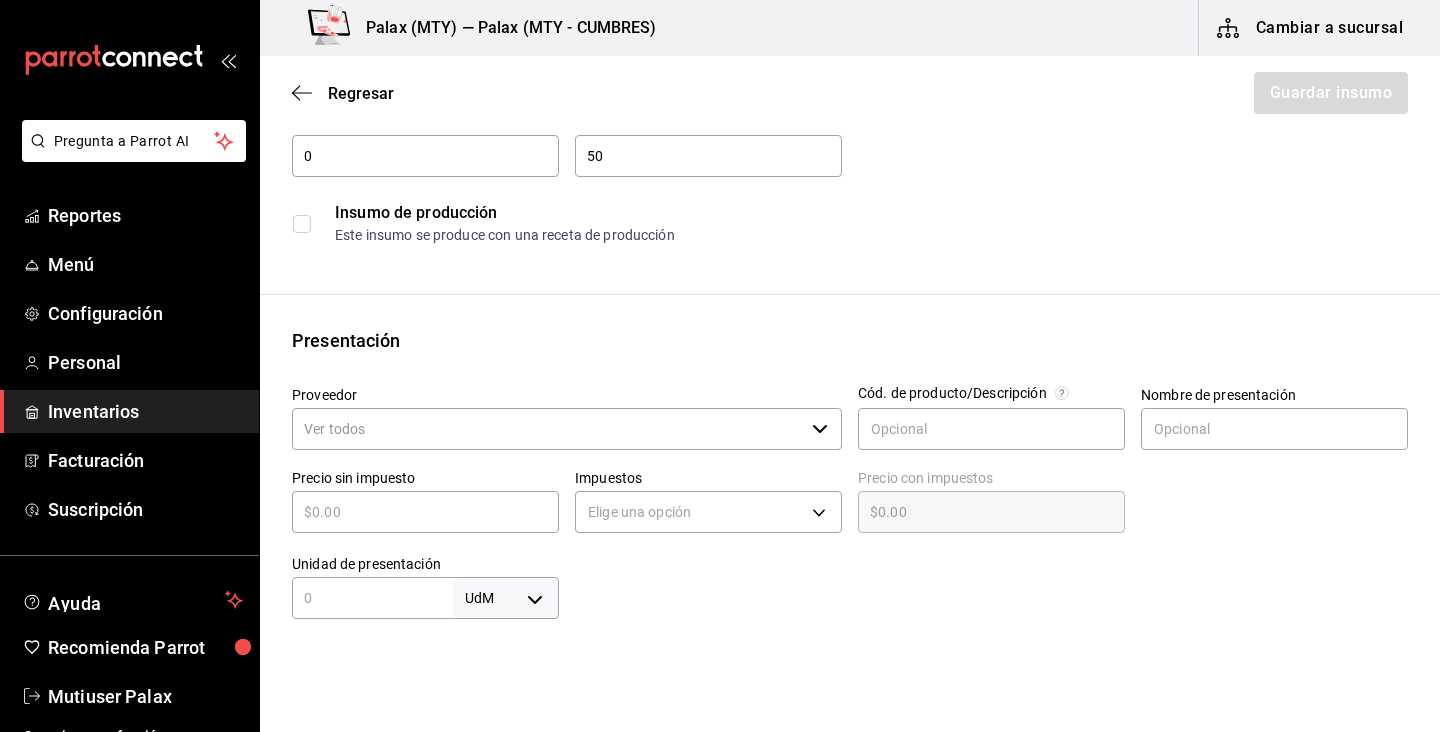 scroll, scrollTop: 192, scrollLeft: 0, axis: vertical 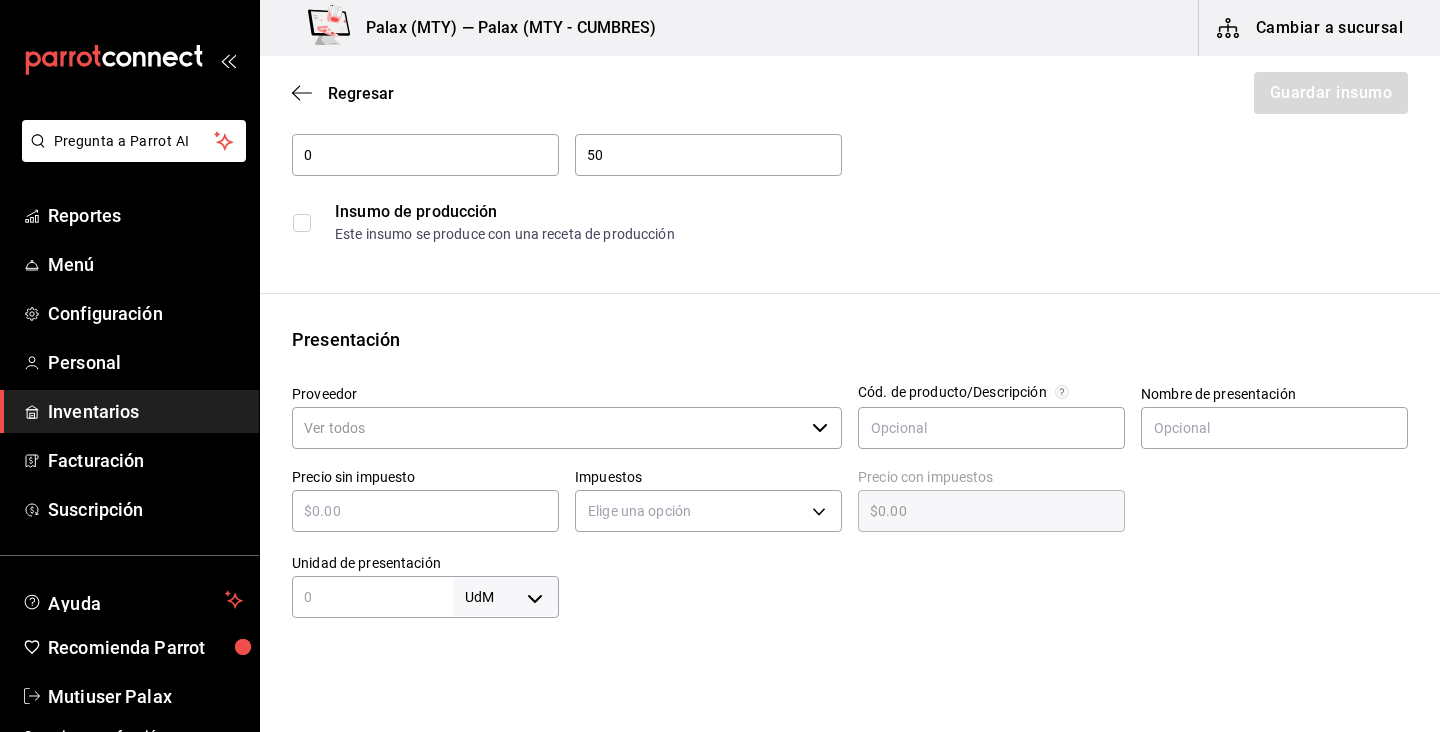 click on "Este insumo se produce con una receta de producción" at bounding box center (871, 234) 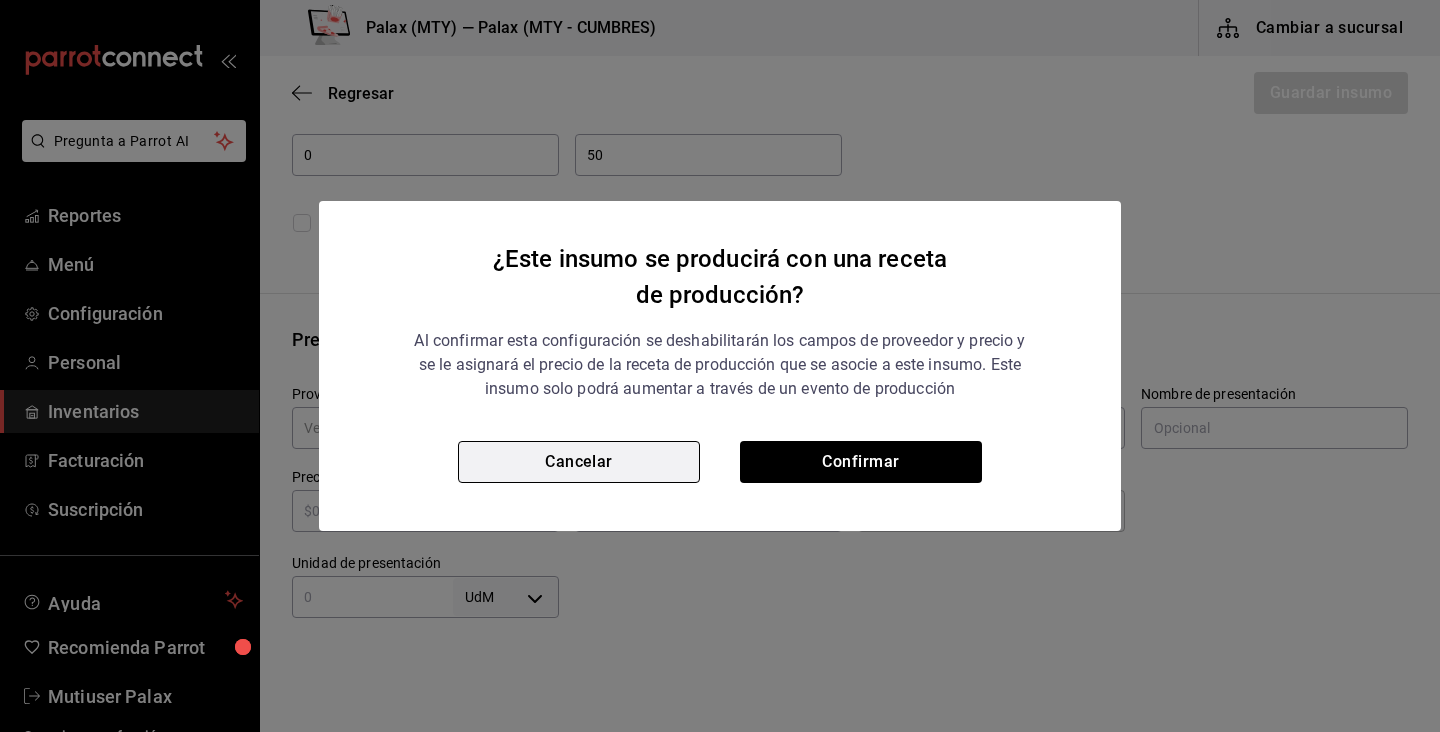 click on "Cancelar" at bounding box center (579, 462) 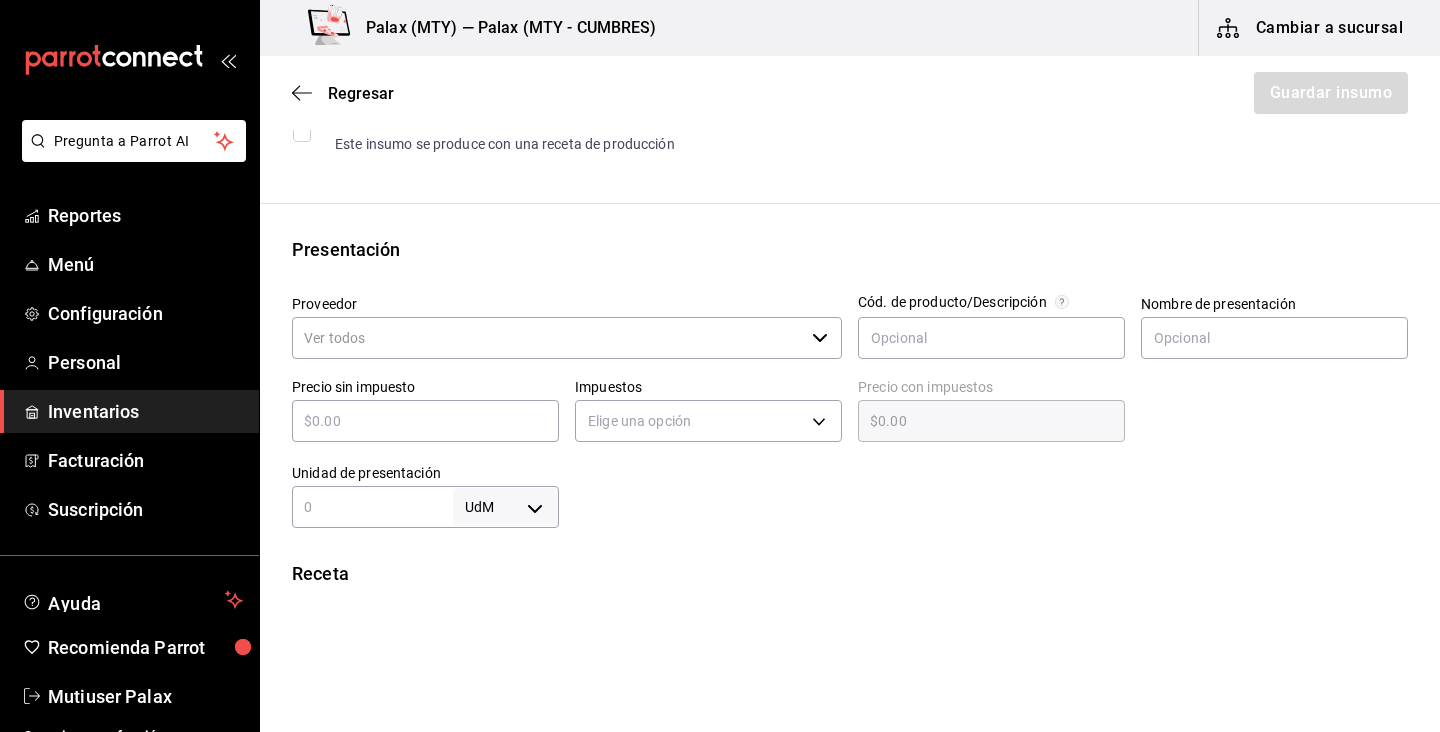 scroll, scrollTop: 290, scrollLeft: 0, axis: vertical 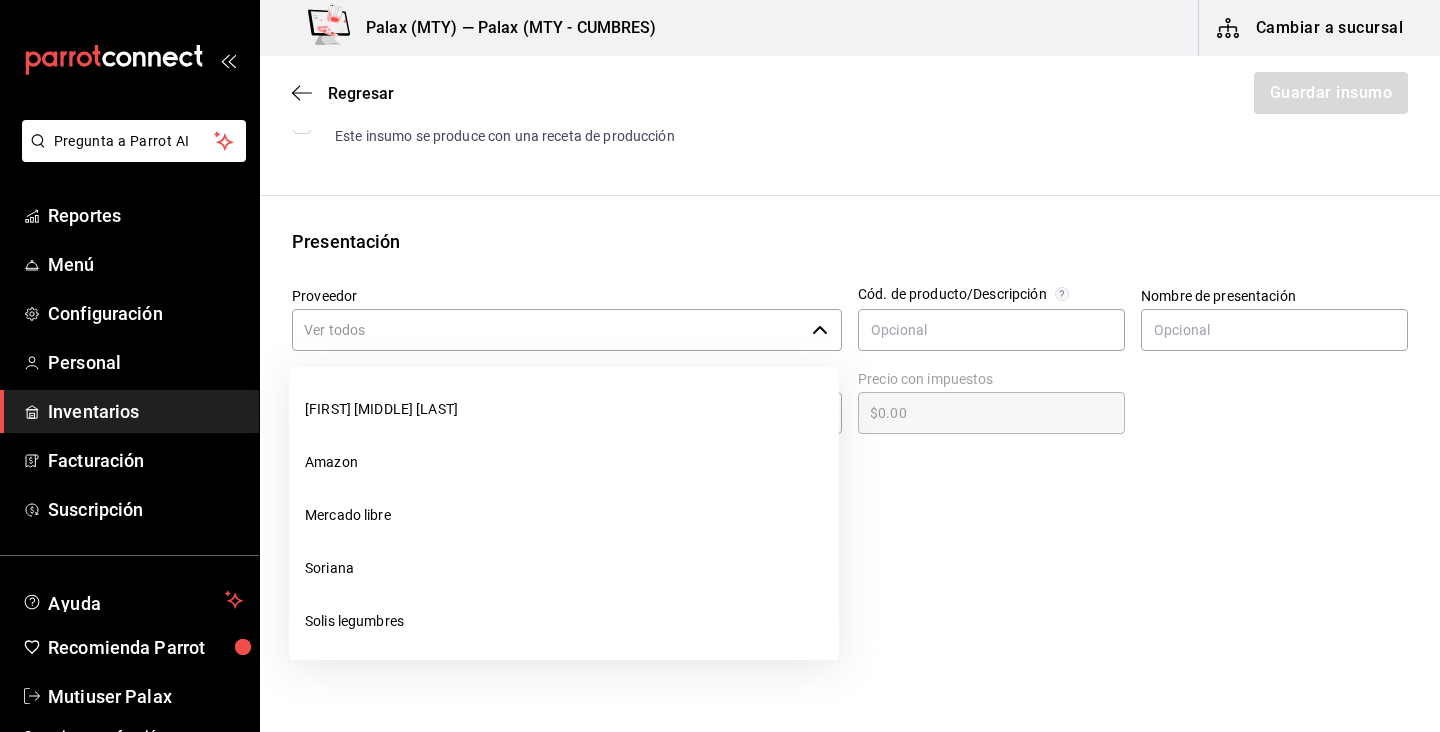 click on "Proveedor" at bounding box center (548, 330) 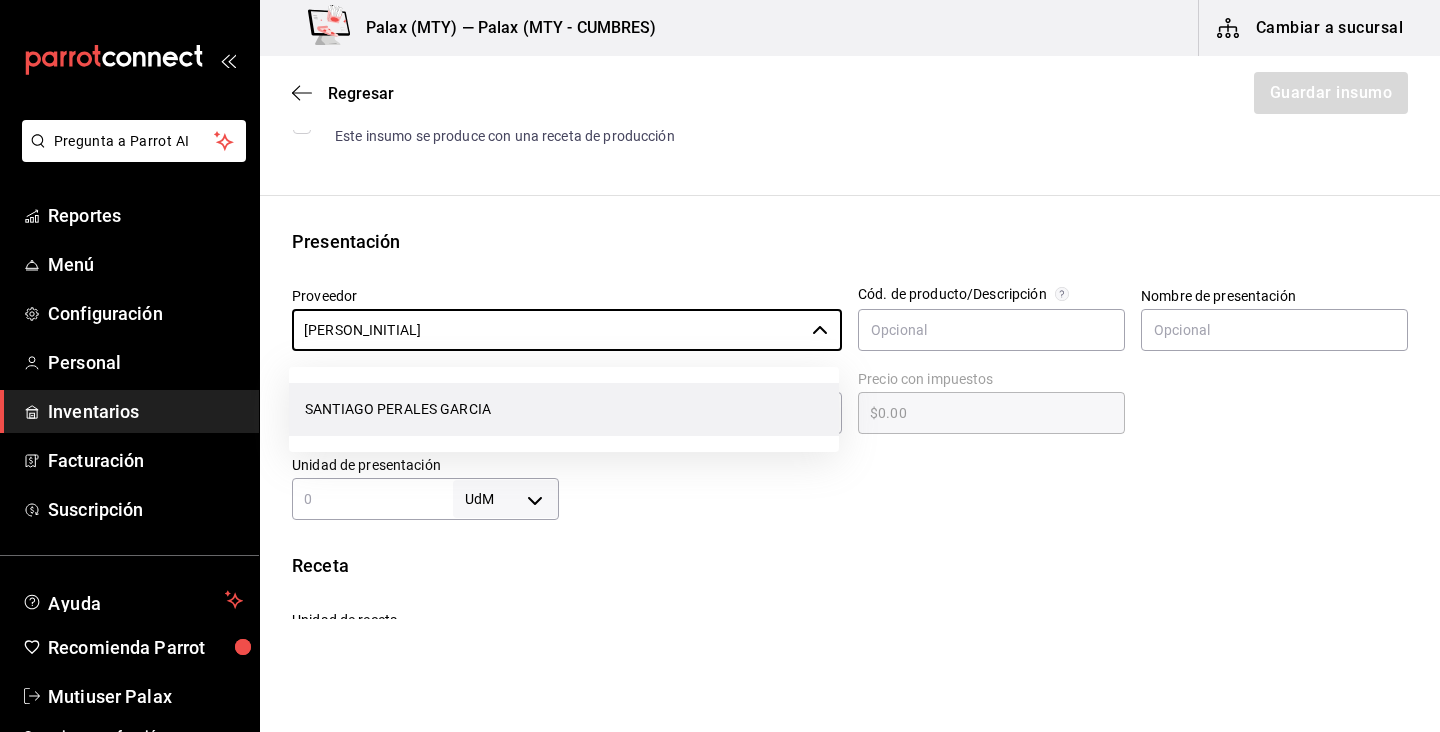 click on "SANTIAGO PERALES GARCIA" at bounding box center [564, 409] 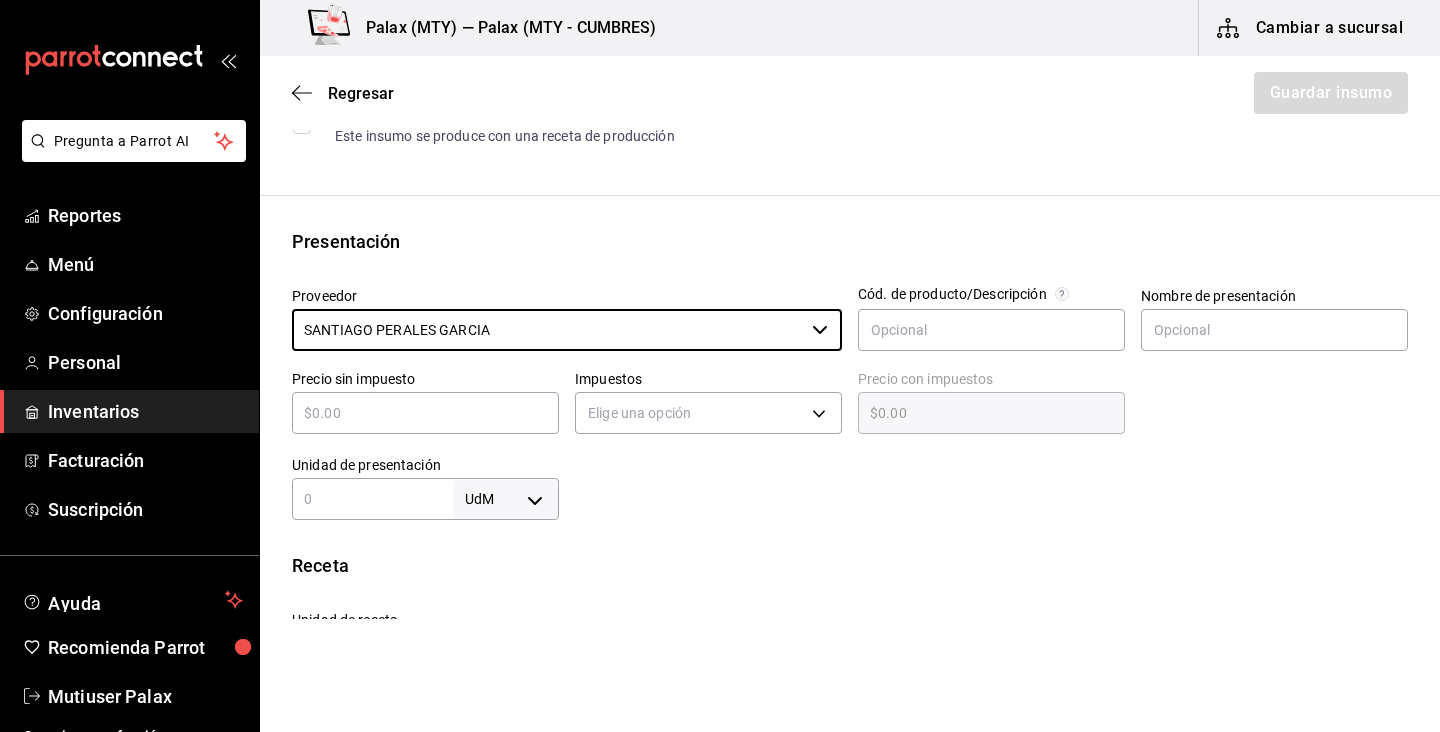 type on "SANTIAGO PERALES GARCIA" 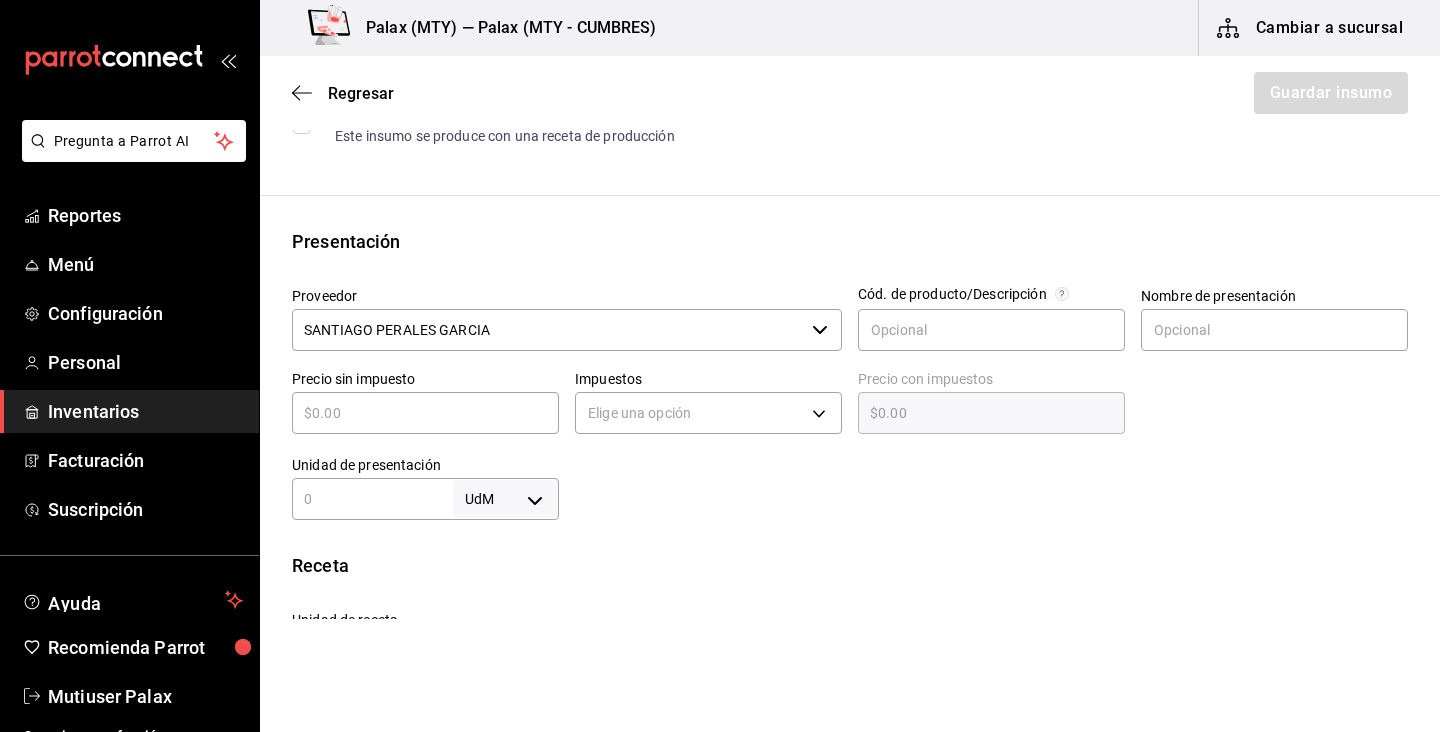 click at bounding box center [425, 413] 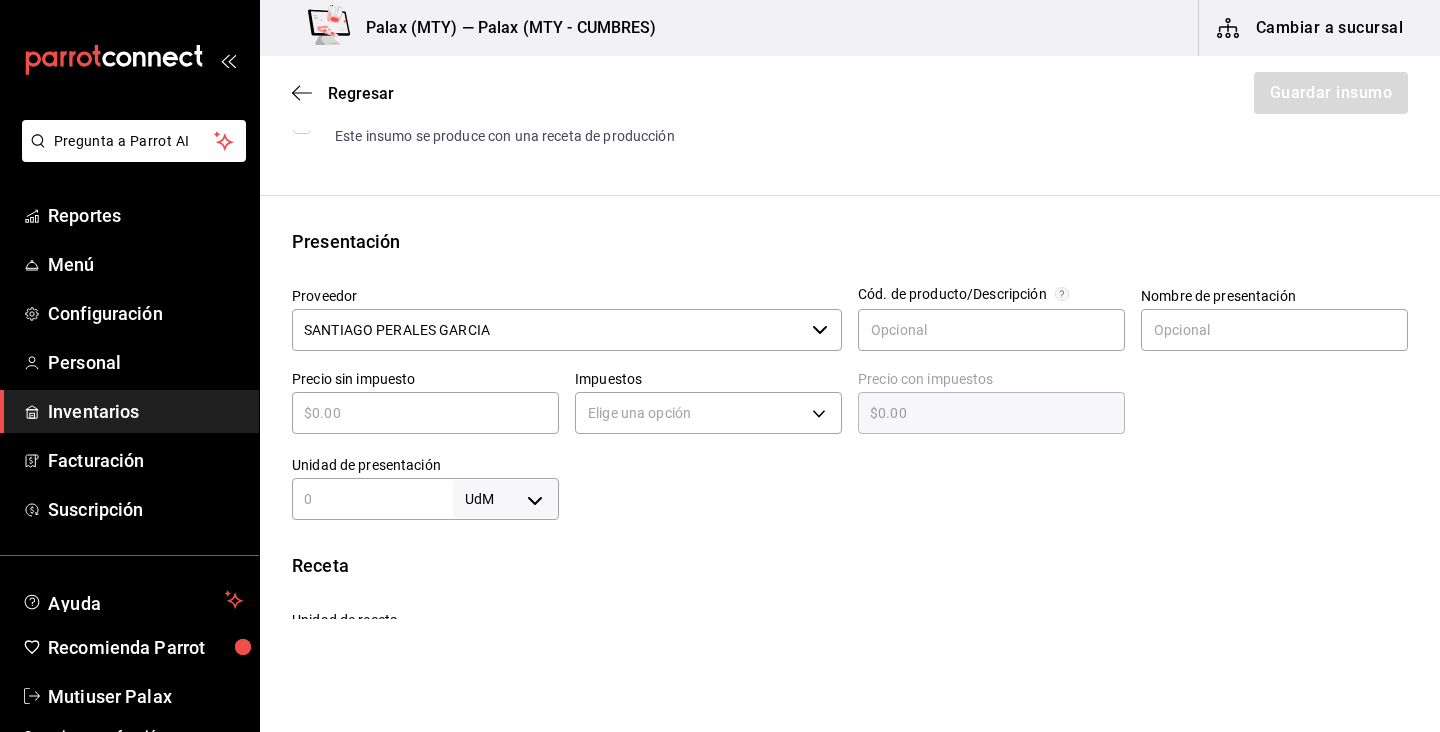 type on "$1" 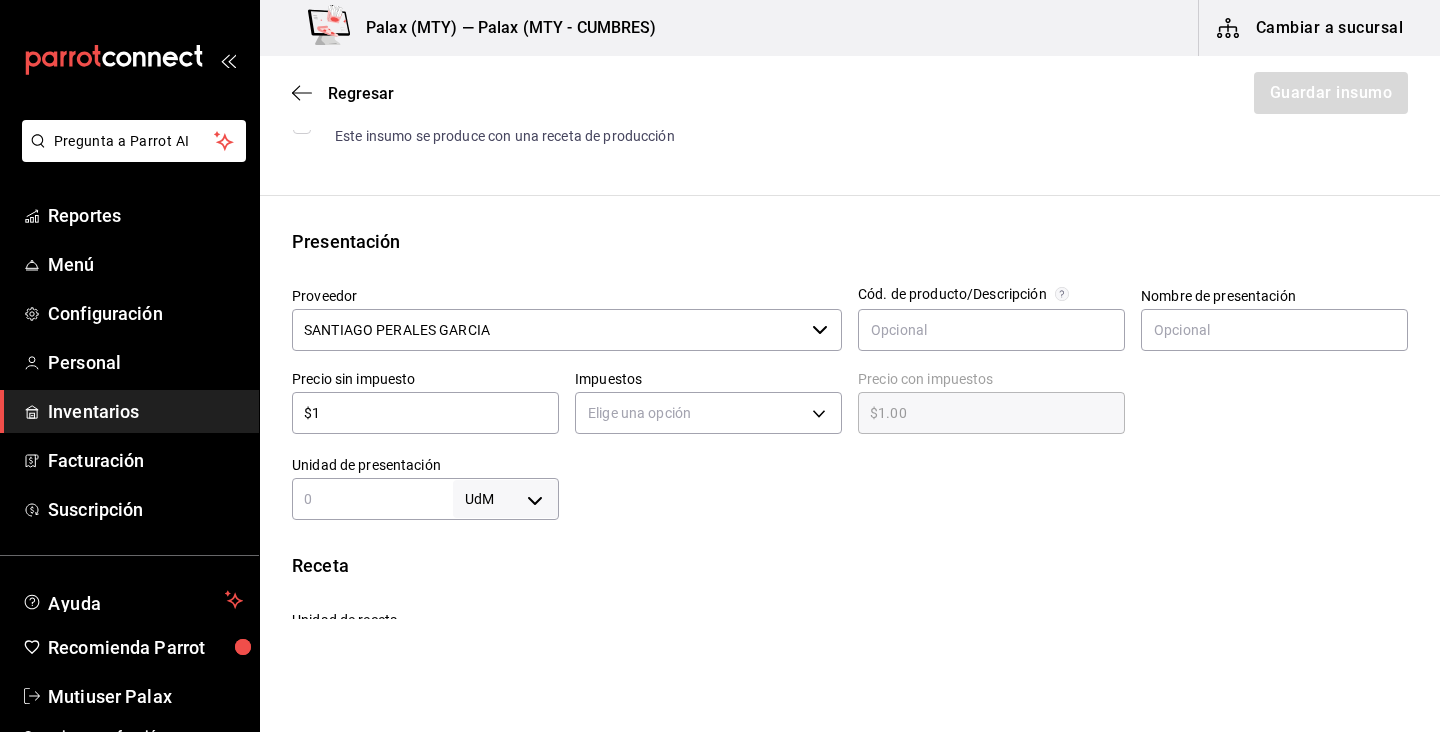 type on "$12" 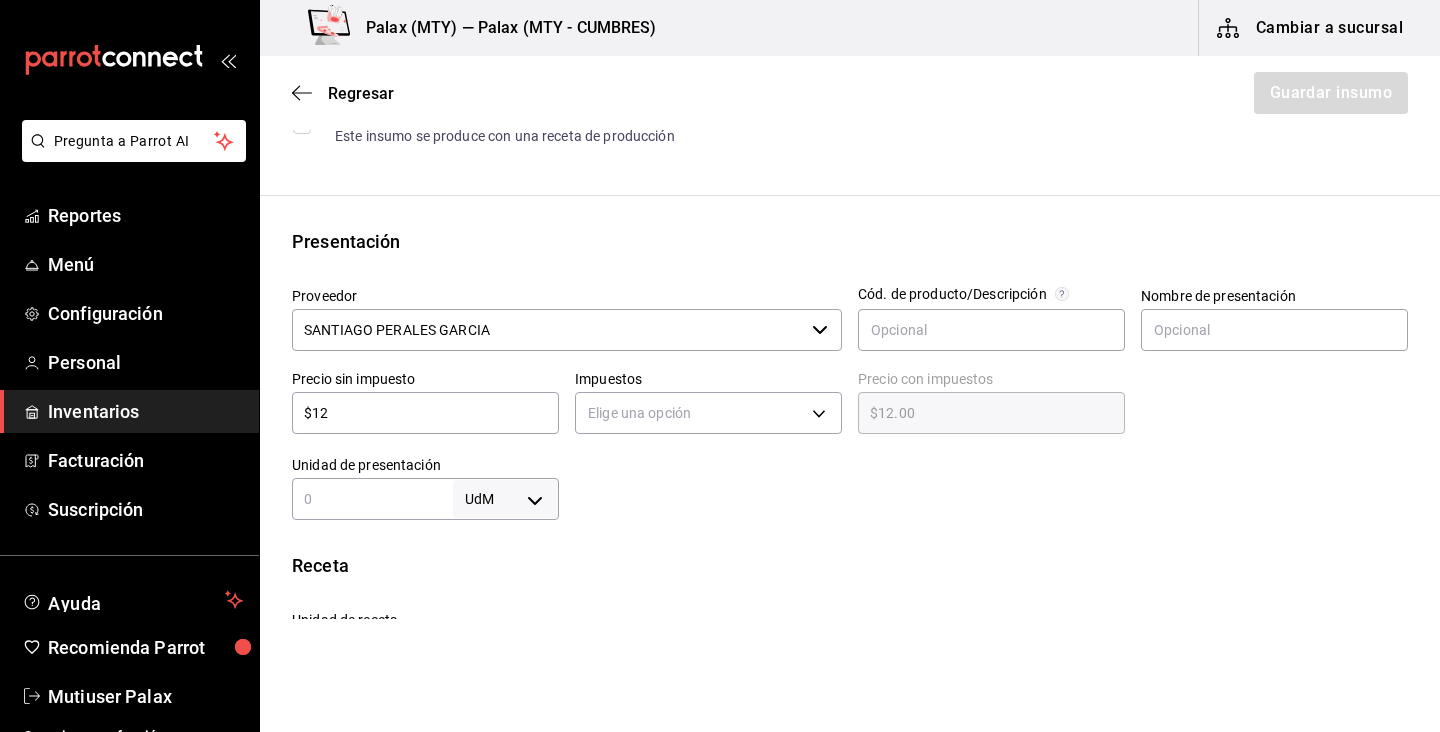 type on "$123" 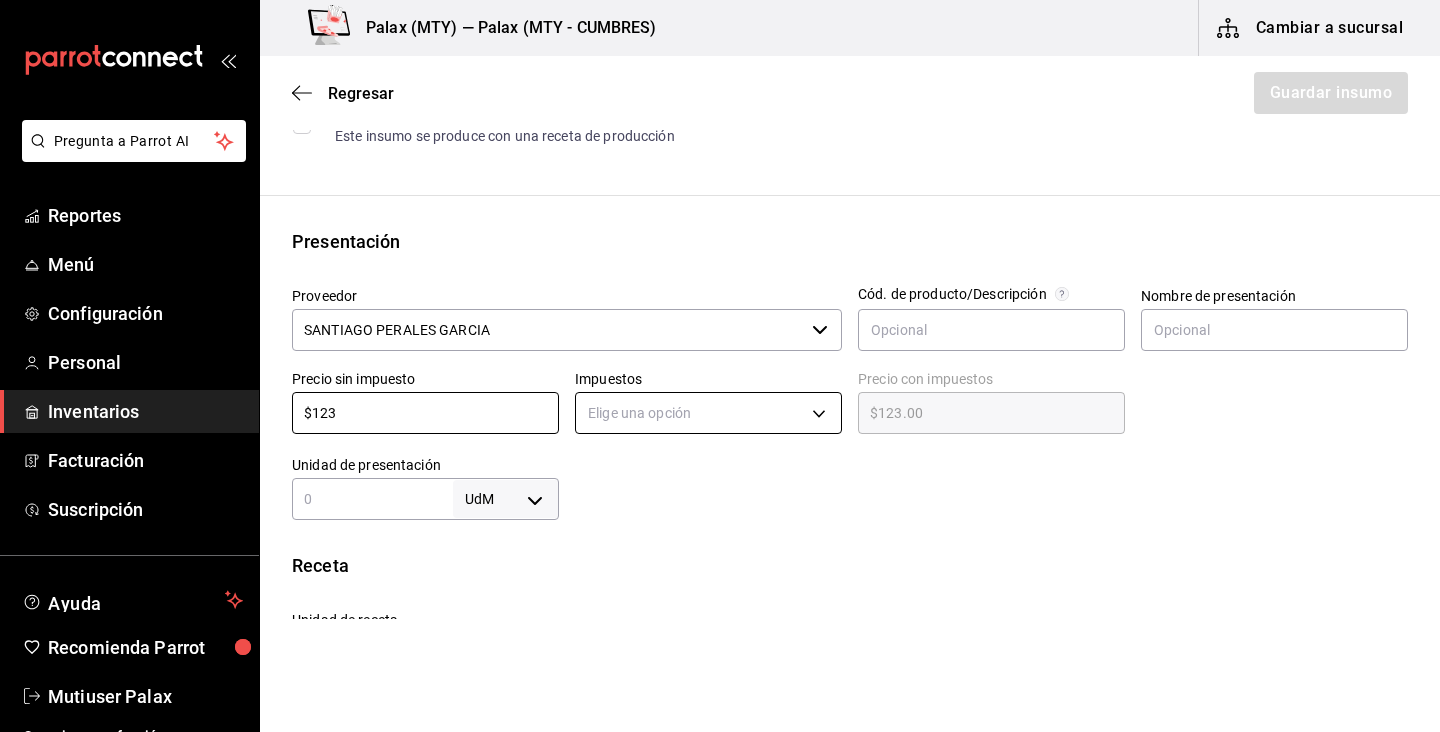 type on "$123" 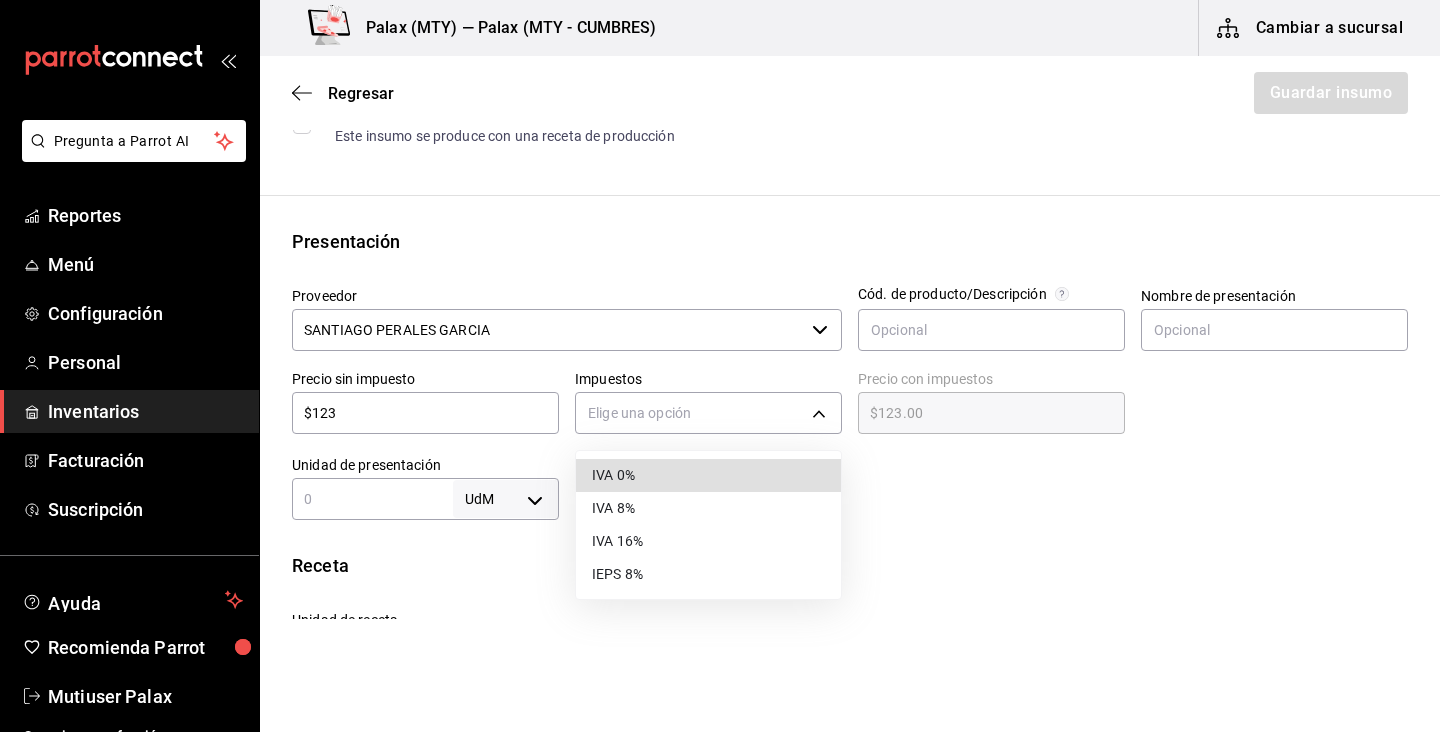 click on "IVA 0%" at bounding box center (708, 475) 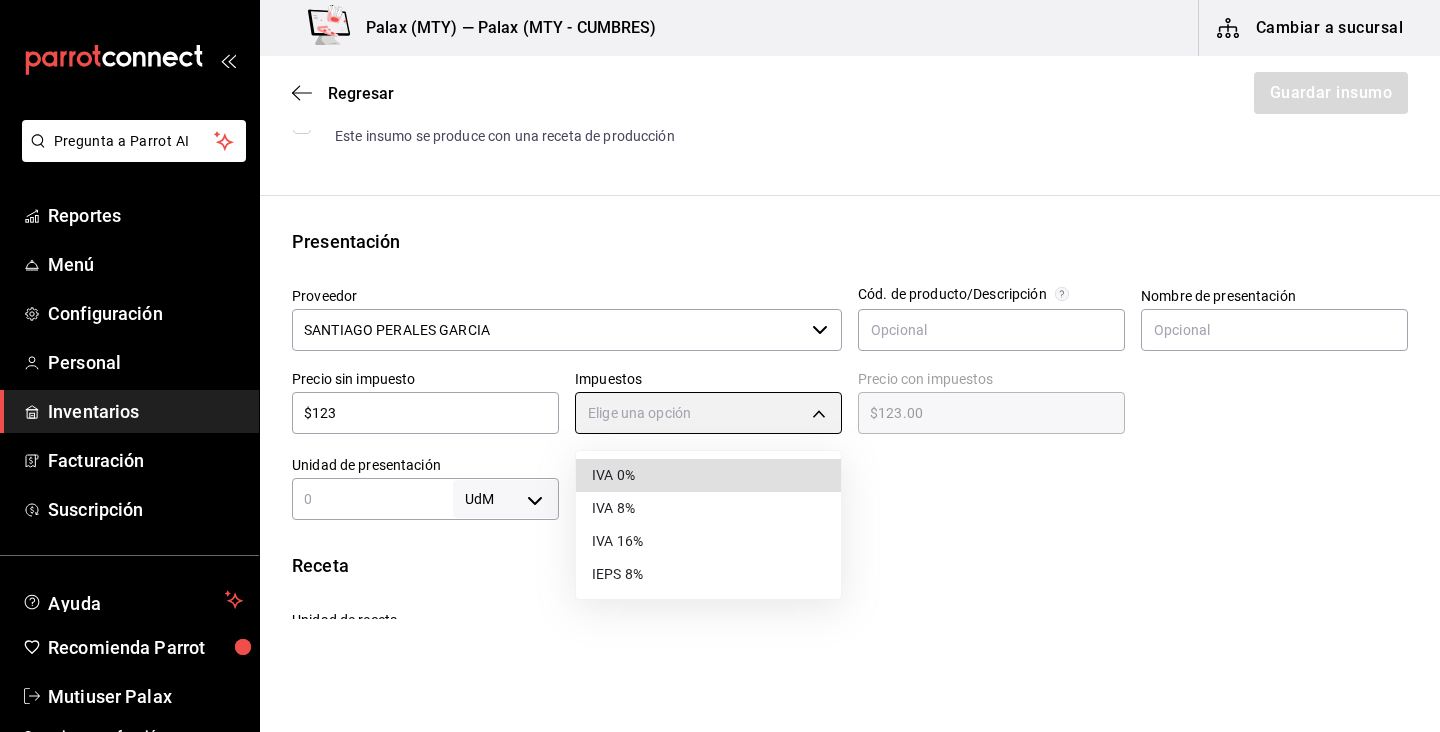 type on "IVA_0" 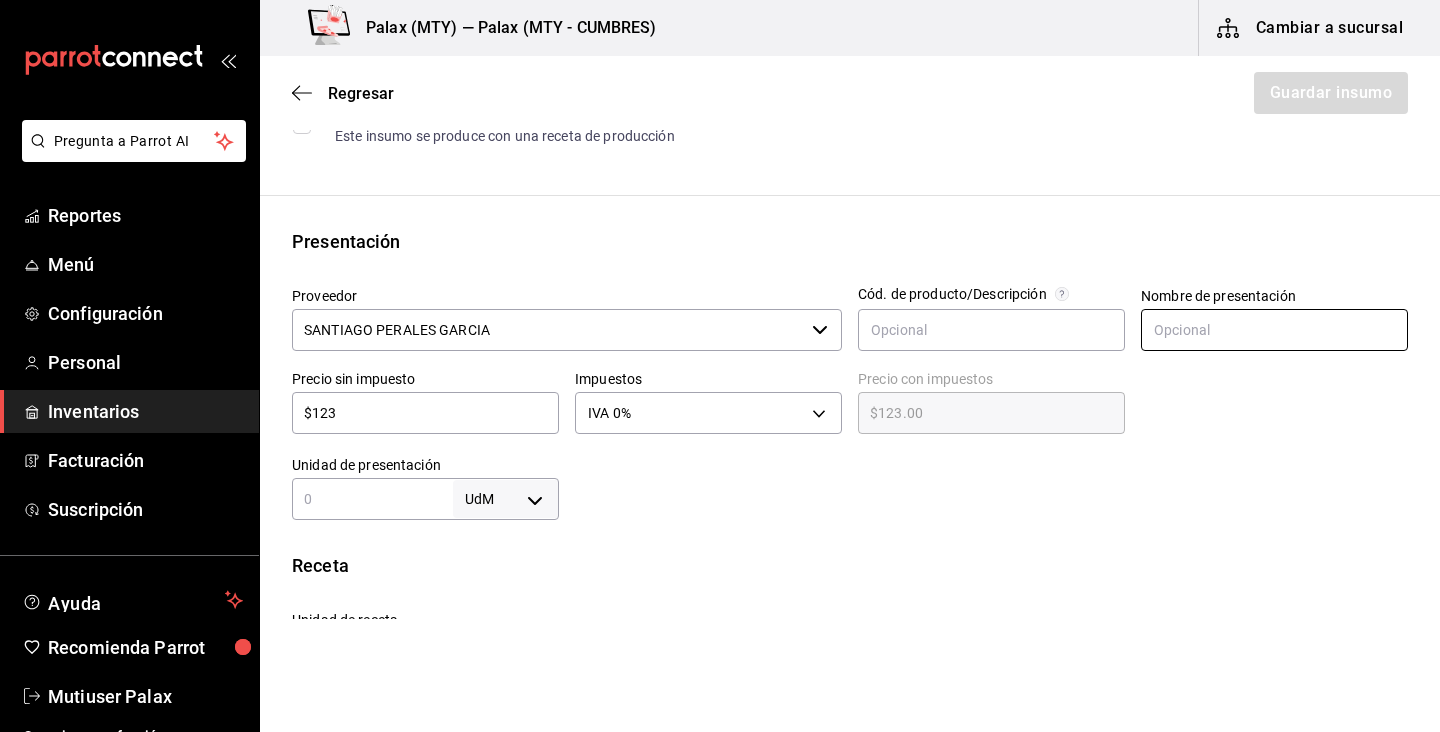 click at bounding box center [1274, 330] 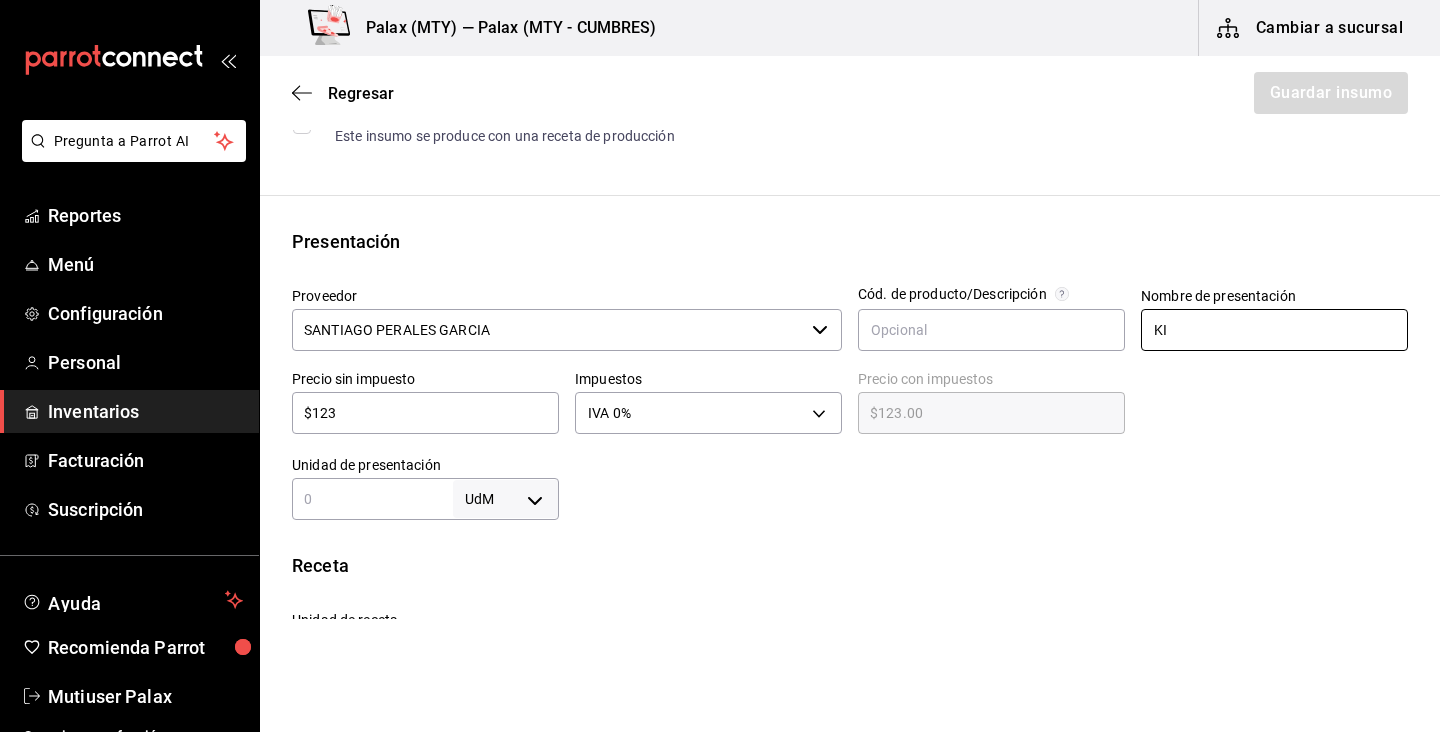 type on "K" 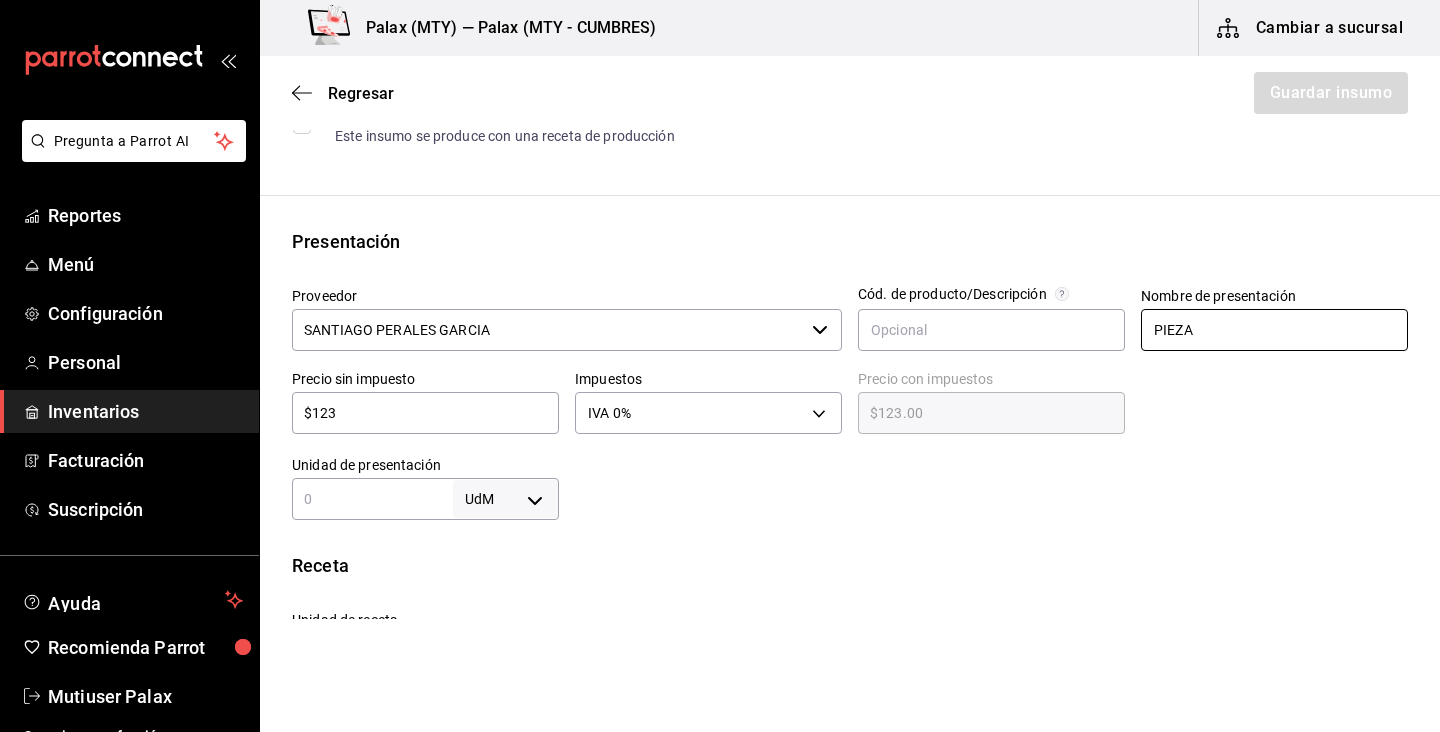 type on "PIEZA" 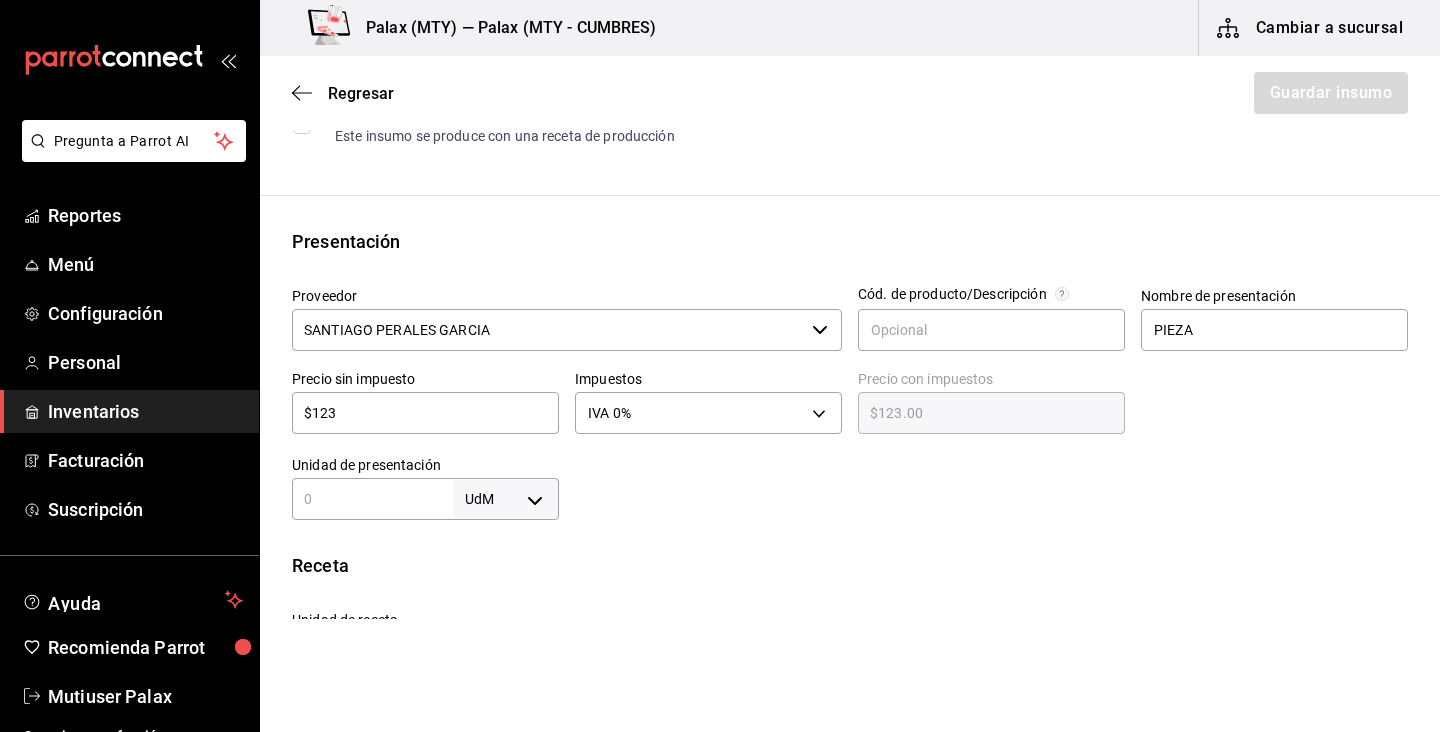 click at bounding box center (983, 480) 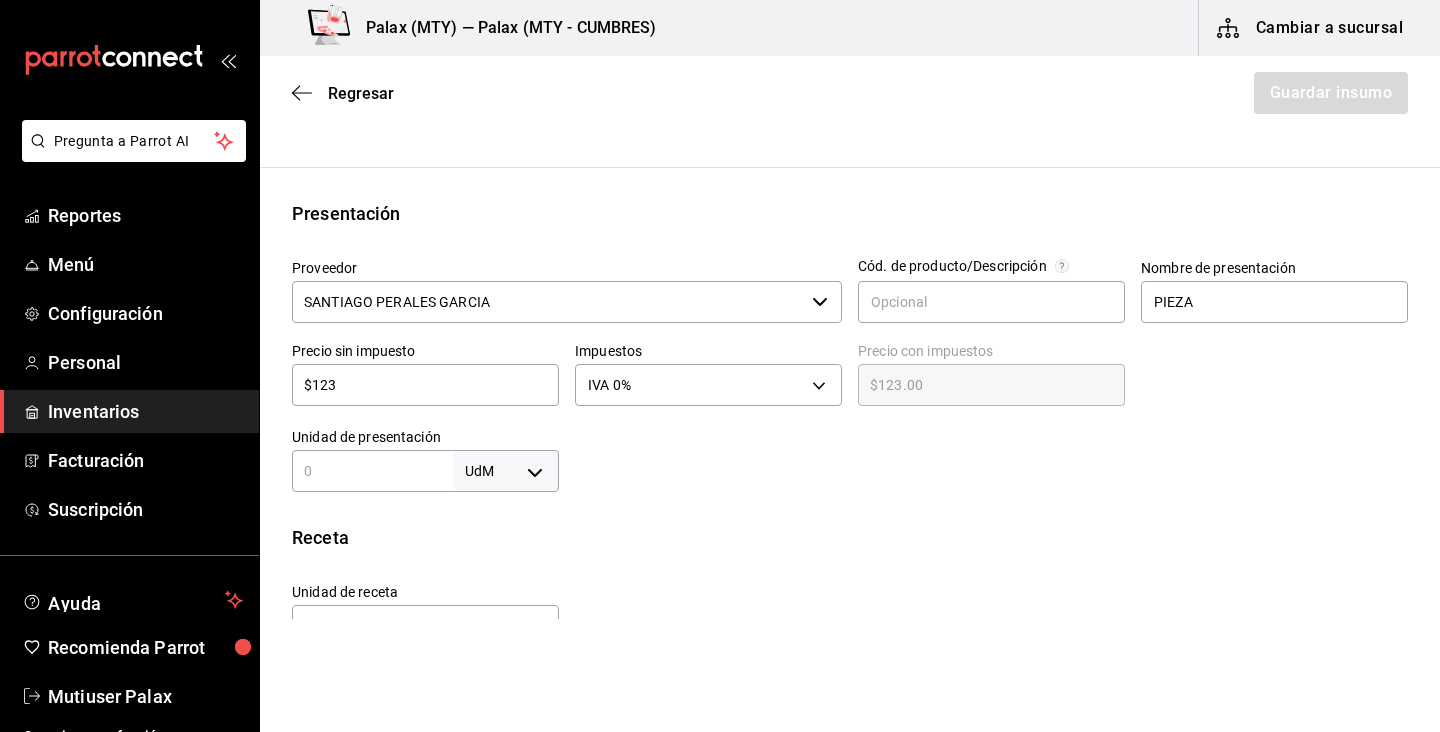 scroll, scrollTop: 328, scrollLeft: 0, axis: vertical 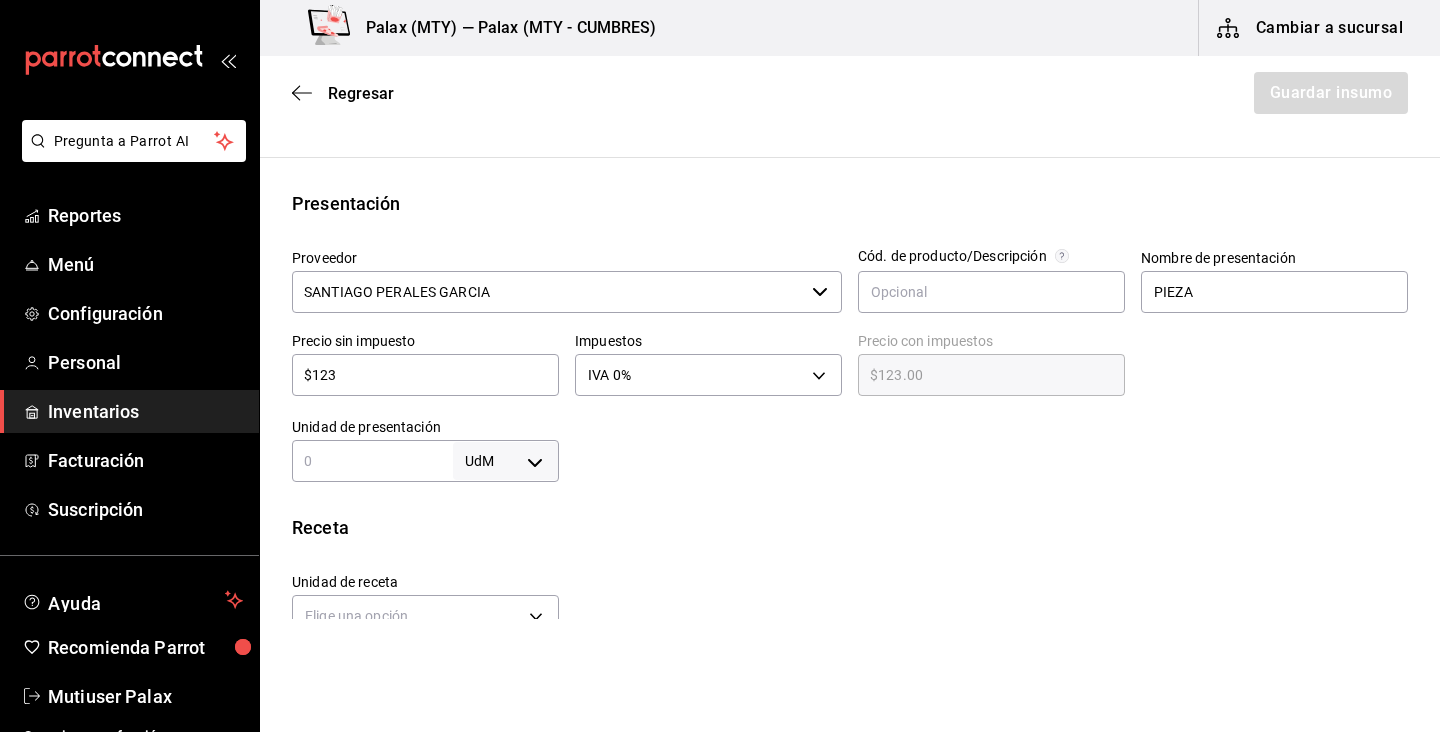 click on "Unidad de presentación" at bounding box center (425, 427) 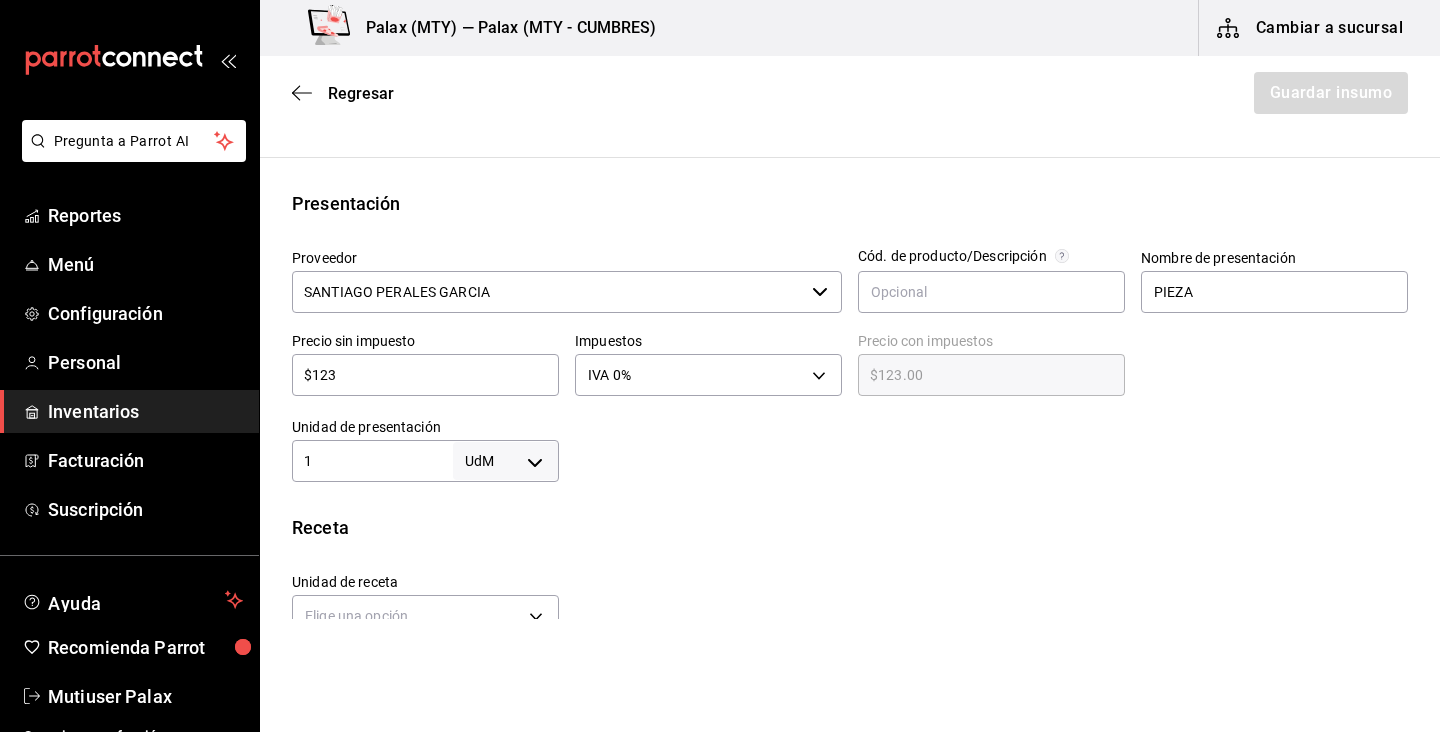 type on "1" 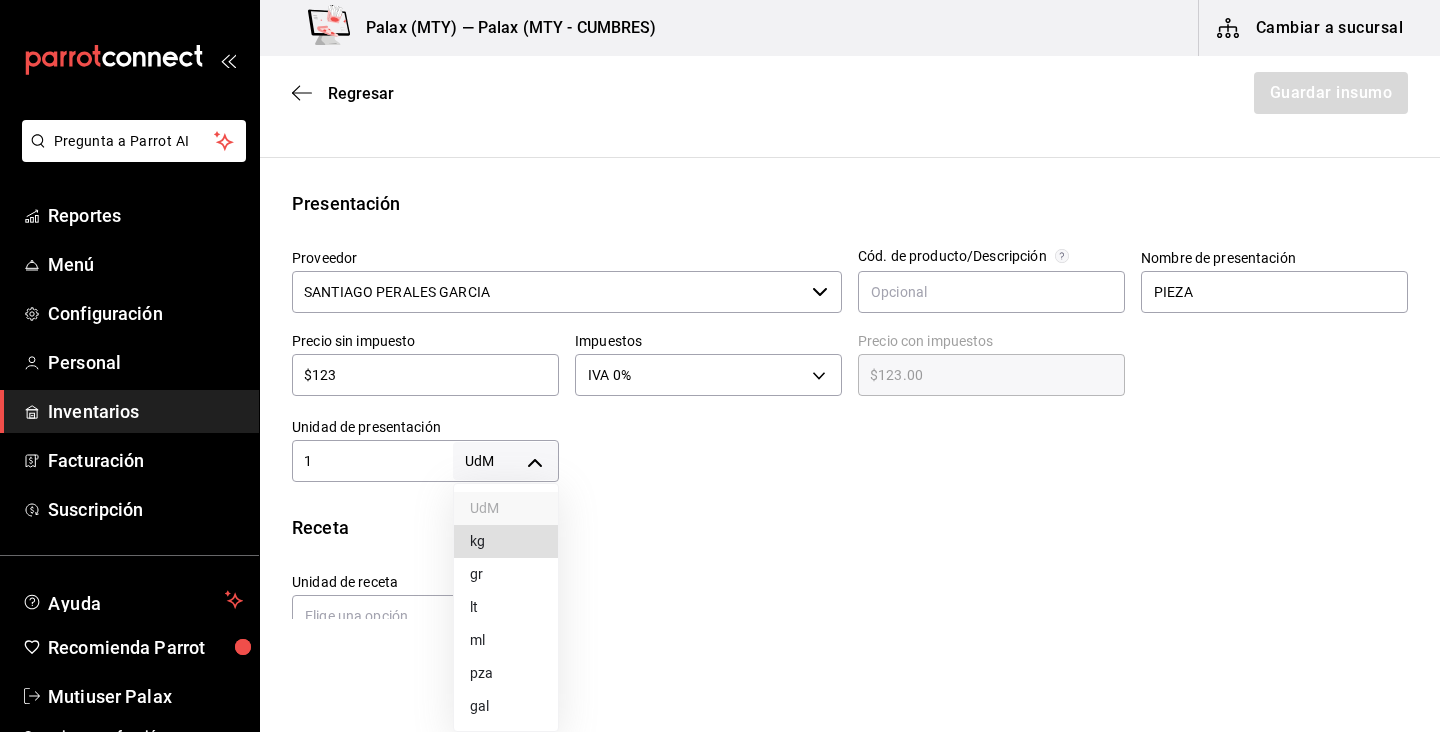 click on "Pregunta a Parrot AI Reportes   Menú   Configuración   Personal   Inventarios   Facturación   Suscripción   Ayuda Recomienda Parrot   Mutiuser Palax   Sugerir nueva función   Palax ([CITY]) — Palax ([CITY] - CUMBRES) Cambiar a sucursal Regresar Guardar insumo Insumo Nombre QUESO PANELA CANASTO DURANGUEÑO Categoría de inventario lacteo ​ Mínimo 0 ​ Ideal 50 ​ Insumo de producción Este insumo se produce con una receta de producción Presentación Proveedor SANTIAGO PERALES GARCIA ​ Cód. de producto/Descripción Nombre de presentación PIEZA Precio sin impuesto $123 ​ Impuestos IVA 0% IVA_0 Precio con impuestos $123.00 ​ Unidad de presentación UdM ​ Receta Unidad de receta Elige una opción Factor de conversión ​ Ver ayuda de conversiones ¿La presentación (PIEZA ) viene en otra caja? Si No Presentaciones por caja ​ Sin definir Unidades de conteo GANA 1 MES GRATIS EN TU SUSCRIPCIÓN AQUÍ Pregunta a Parrot AI Reportes   Menú   Configuración   Personal   Inventarios   Facturación" at bounding box center (720, 309) 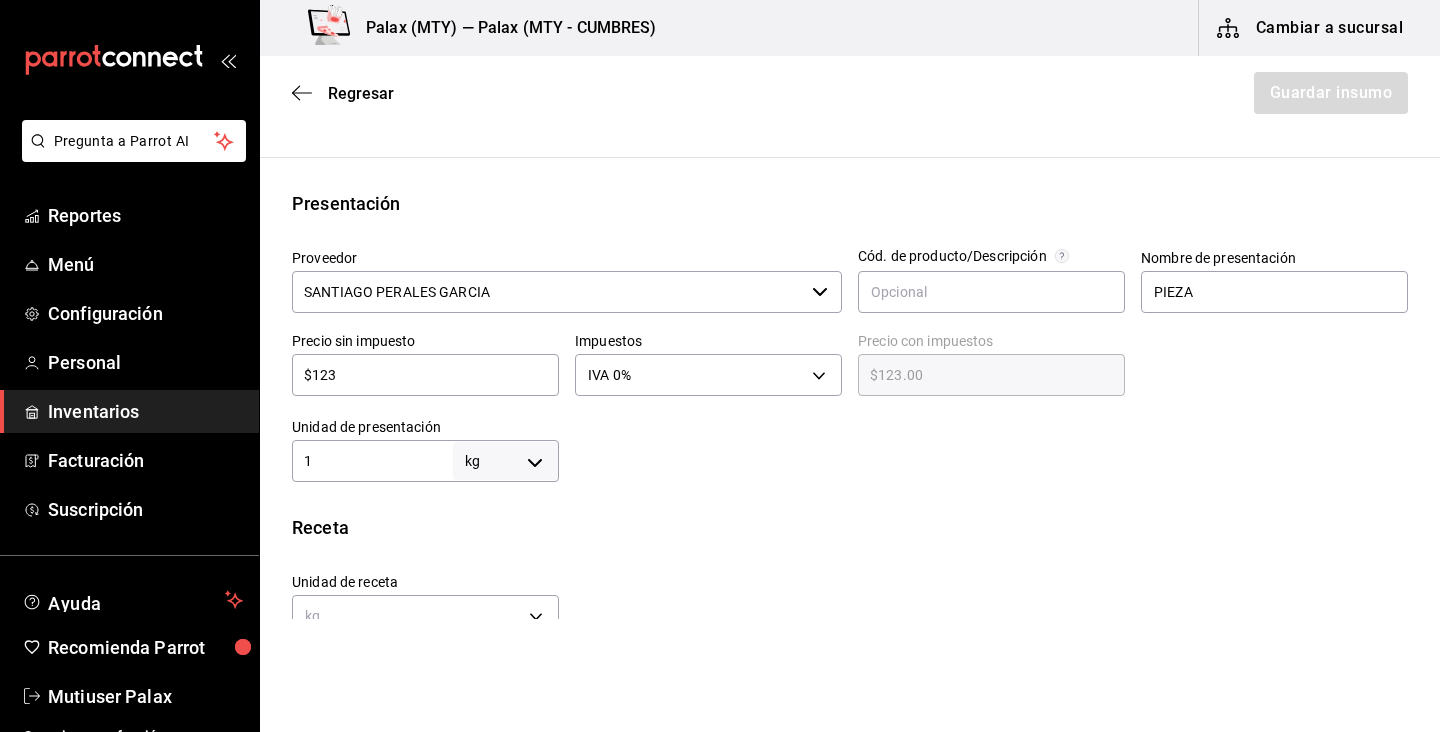 type on "KILOGRAM" 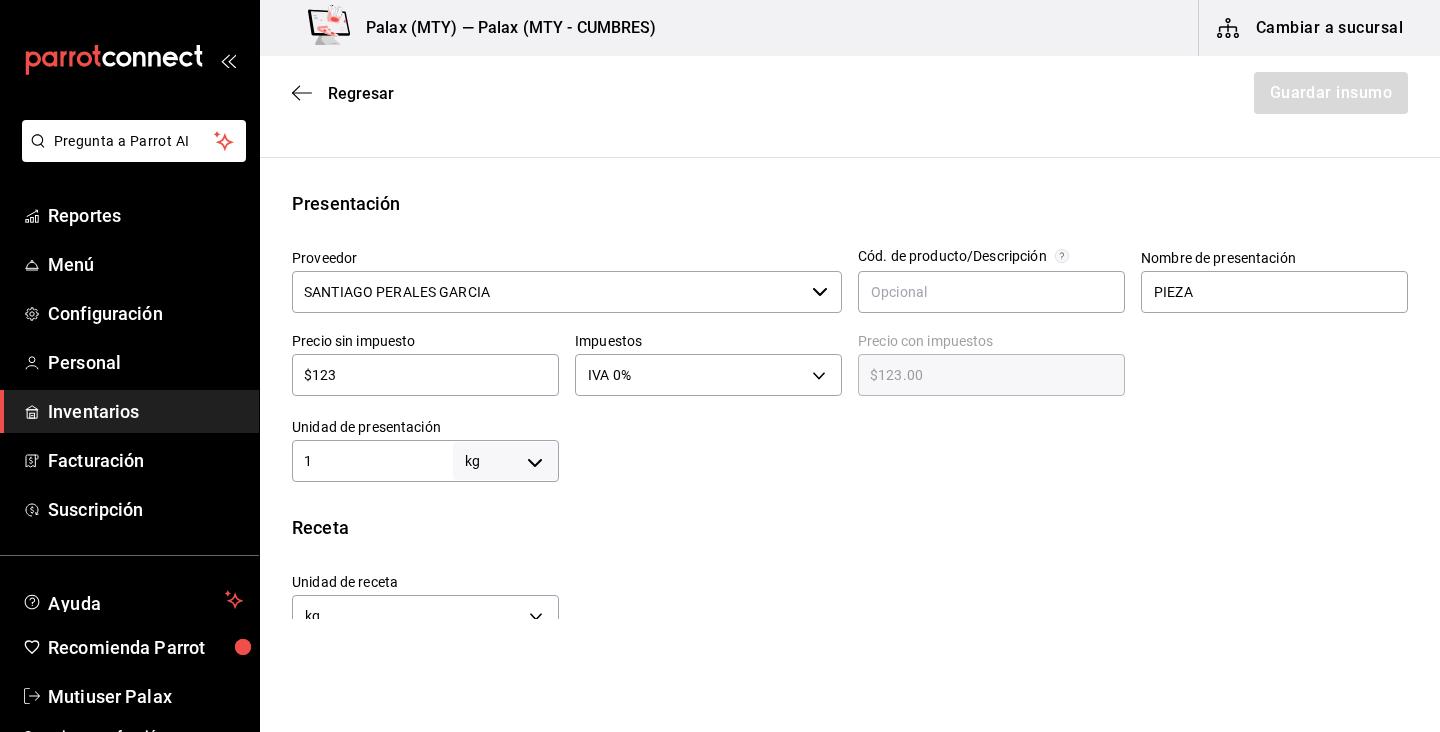 type on "1" 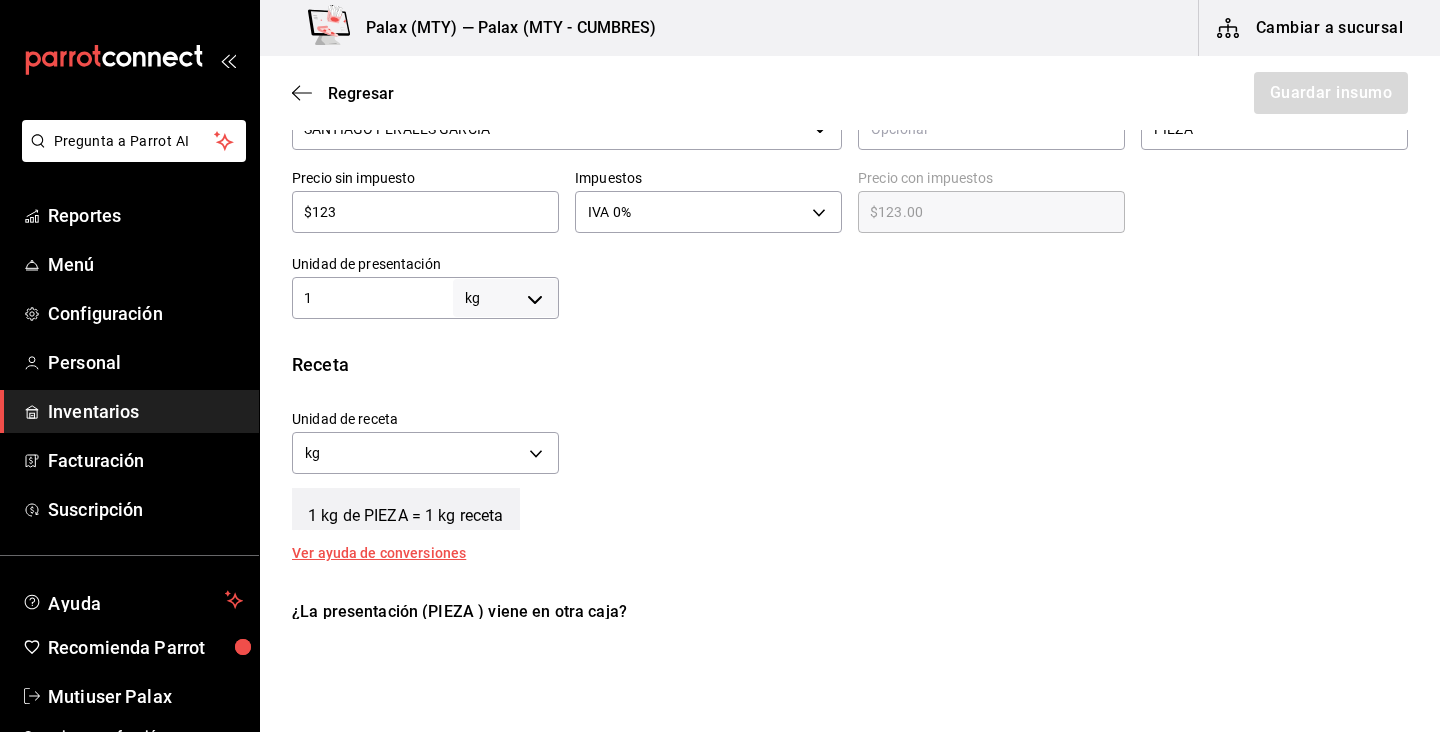 scroll, scrollTop: 499, scrollLeft: 0, axis: vertical 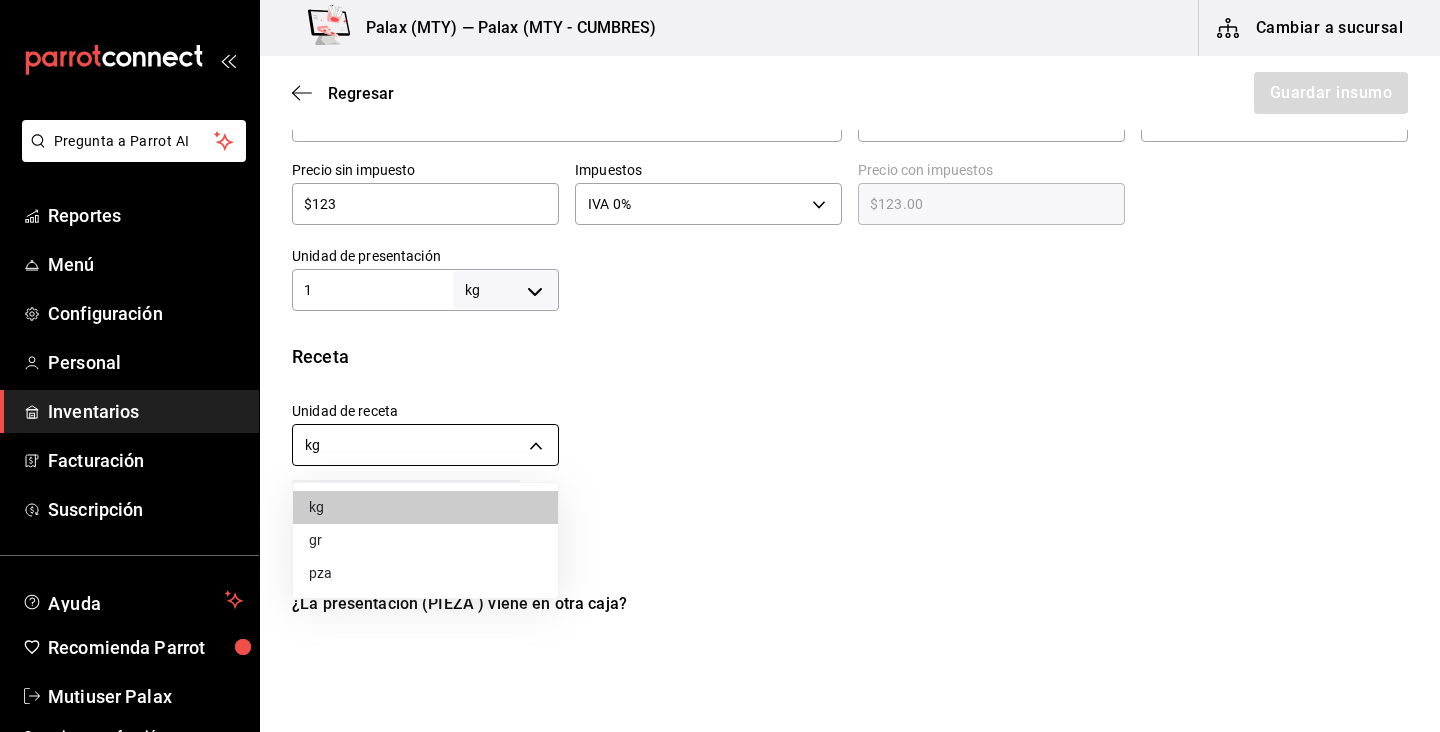 click on "Pregunta a Parrot AI Reportes   Menú   Configuración   Personal   Inventarios   Facturación   Suscripción   Ayuda Recomienda Parrot   Mutiuser Palax   Sugerir nueva función   Palax ([CITY]) — Palax ([CITY] - CUMBRES) Cambiar a sucursal Regresar Guardar insumo Insumo Nombre QUESO PANELA CANASTO DURANGUEÑO Categoría de inventario lacteo ​ Mínimo 0 ​ Ideal 50 ​ Insumo de producción Este insumo se produce con una receta de producción Presentación Proveedor [PERSON] ​ Cód. de producto/Descripción Nombre de presentación PIEZA Precio sin impuesto $123 ​ Impuestos IVA 0% IVA_0 Precio con impuestos $123.00 ​ Unidad de presentación 1 kg KILOGRAM ​ Receta Unidad de receta kg KILOGRAM Factor de conversión 1 ​ 1 kg de PIEZA  = 1 kg receta Ver ayuda de conversiones ¿La presentación (PIEZA ) viene en otra caja? Si No Presentaciones por caja ​  PIEZA  de 1 kg Unidades de conteo kg PIEZA  (1 kg) GANA 1 MES GRATIS EN TU SUSCRIPCIÓN AQUÍ Pregunta a Parrot AI Reportes   Menú" at bounding box center [720, 309] 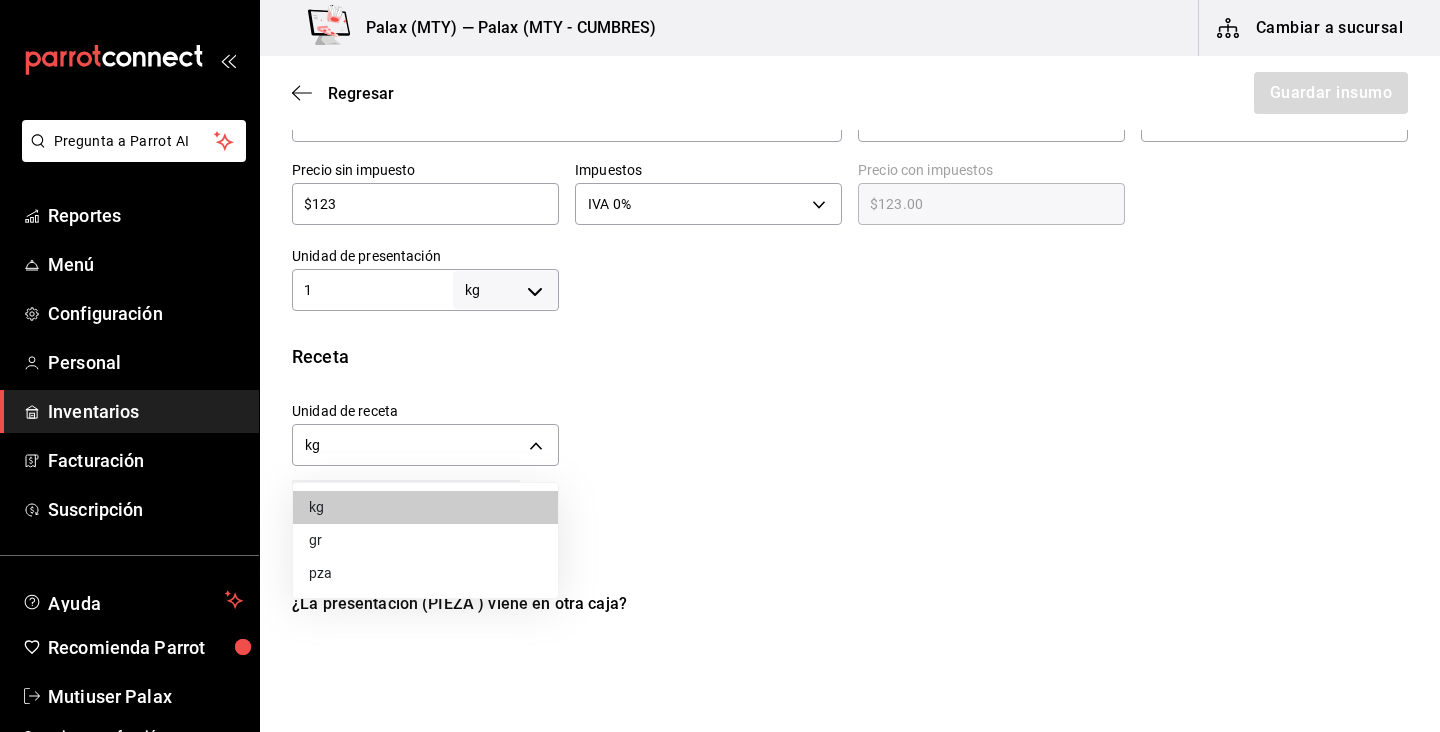 click on "gr" at bounding box center [425, 540] 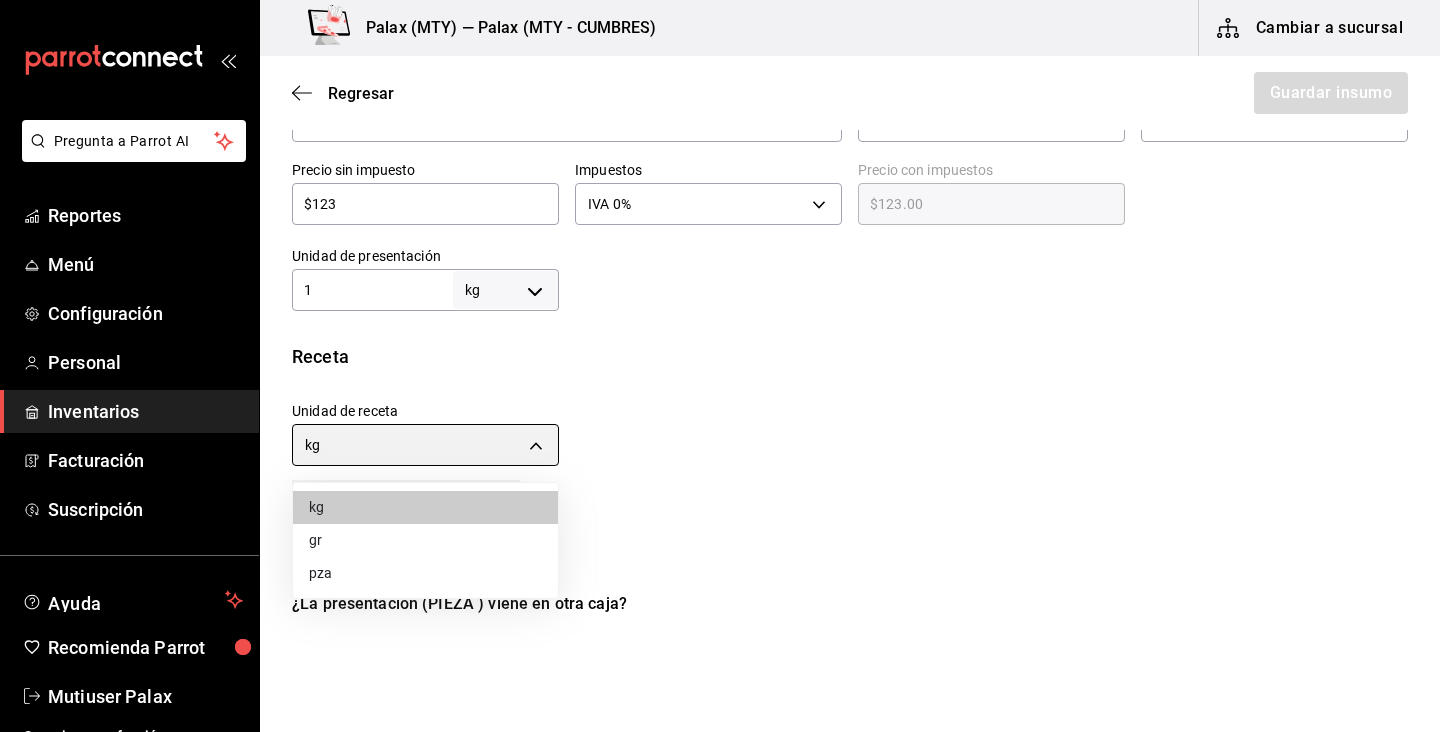 type on "GRAM" 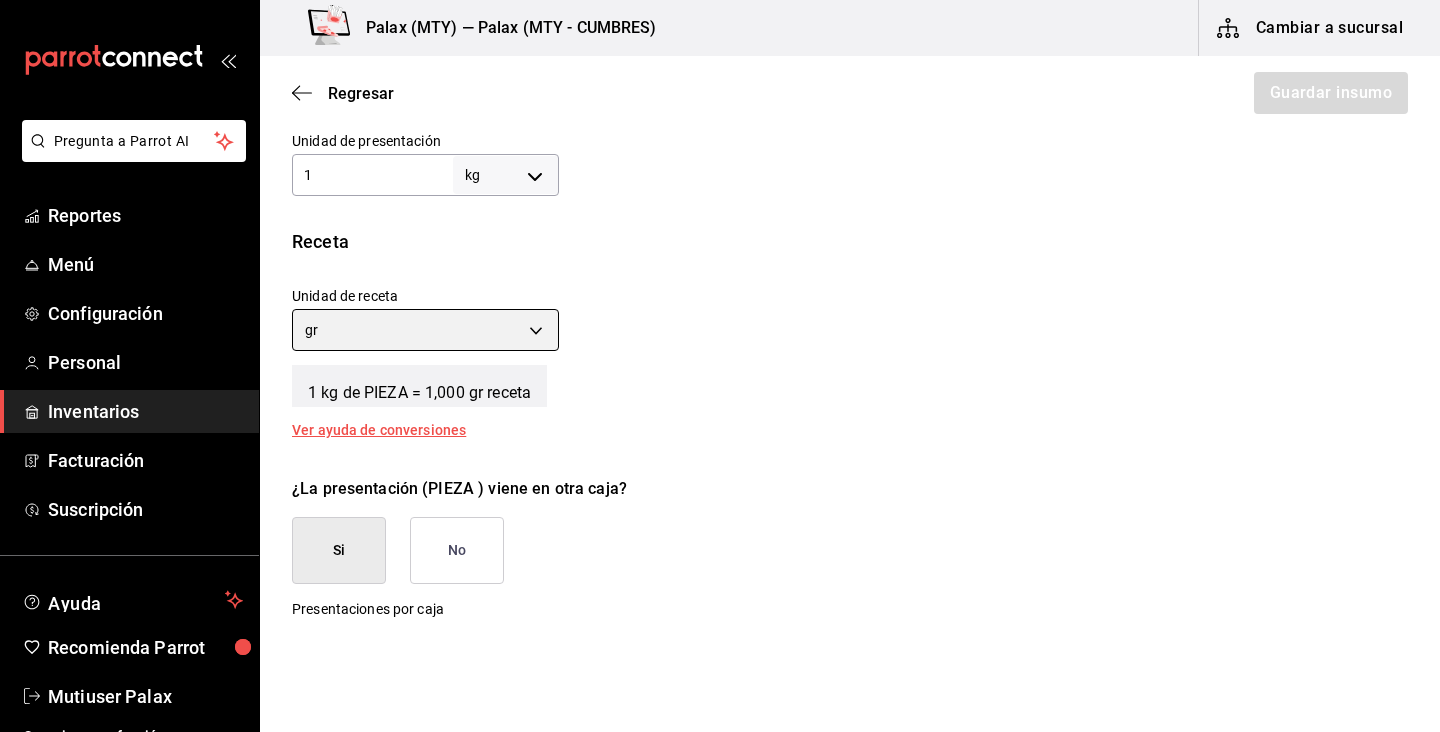 scroll, scrollTop: 618, scrollLeft: 0, axis: vertical 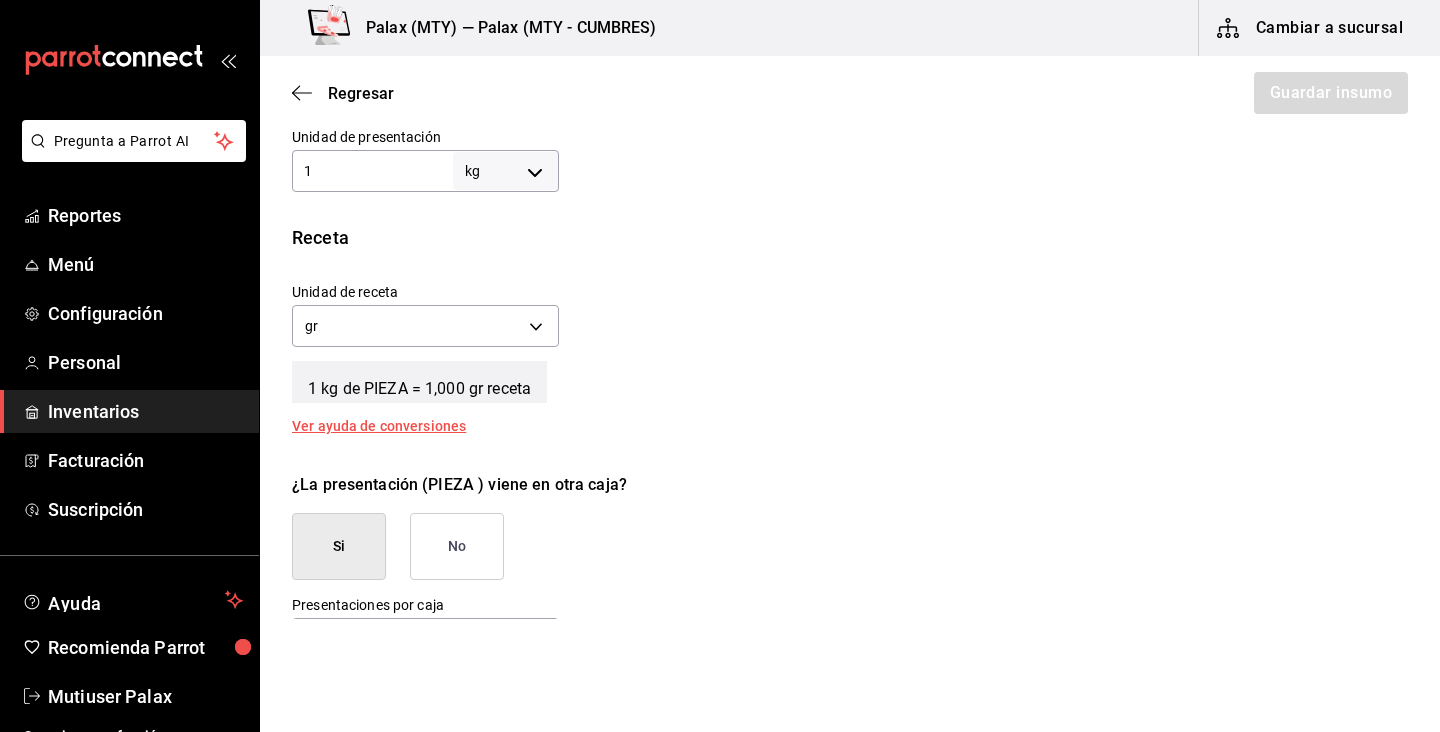 click on "No" at bounding box center (457, 546) 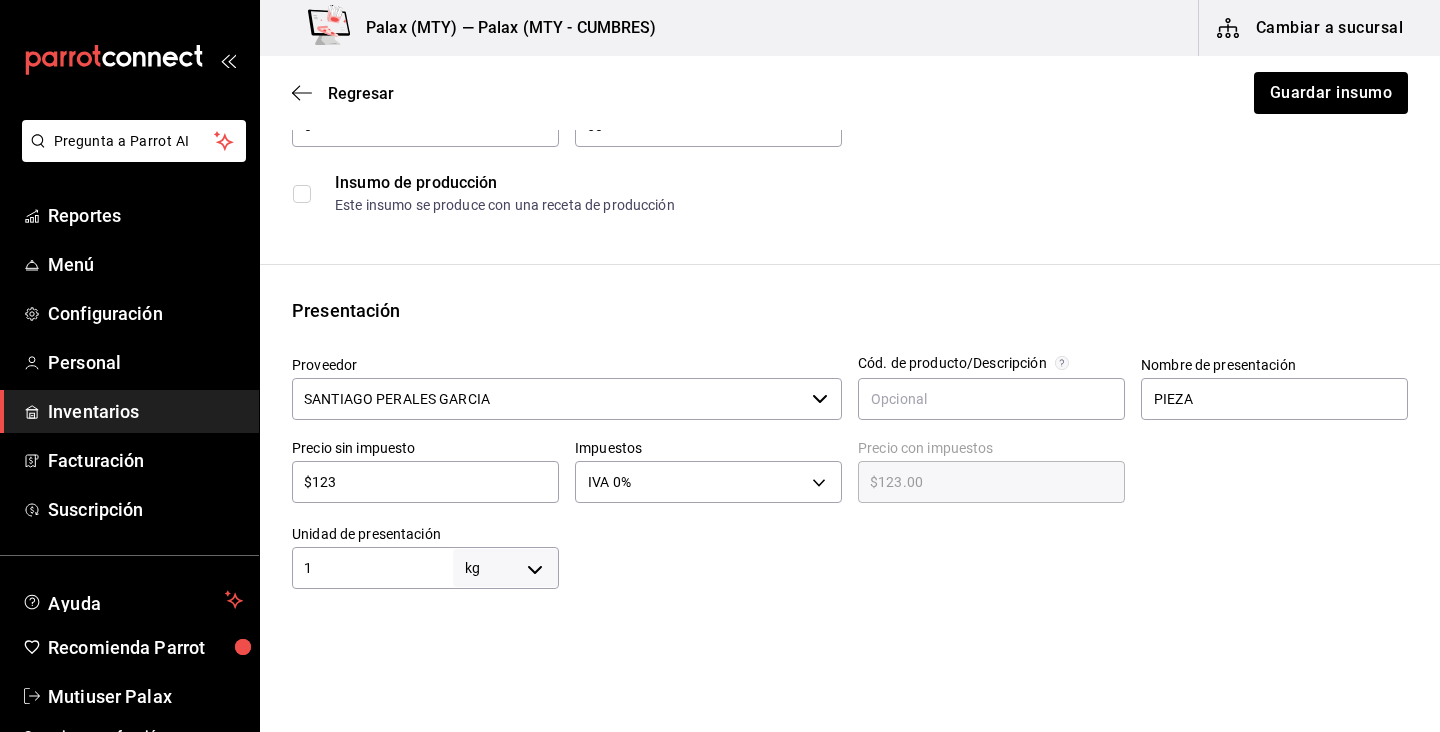 scroll, scrollTop: 208, scrollLeft: 0, axis: vertical 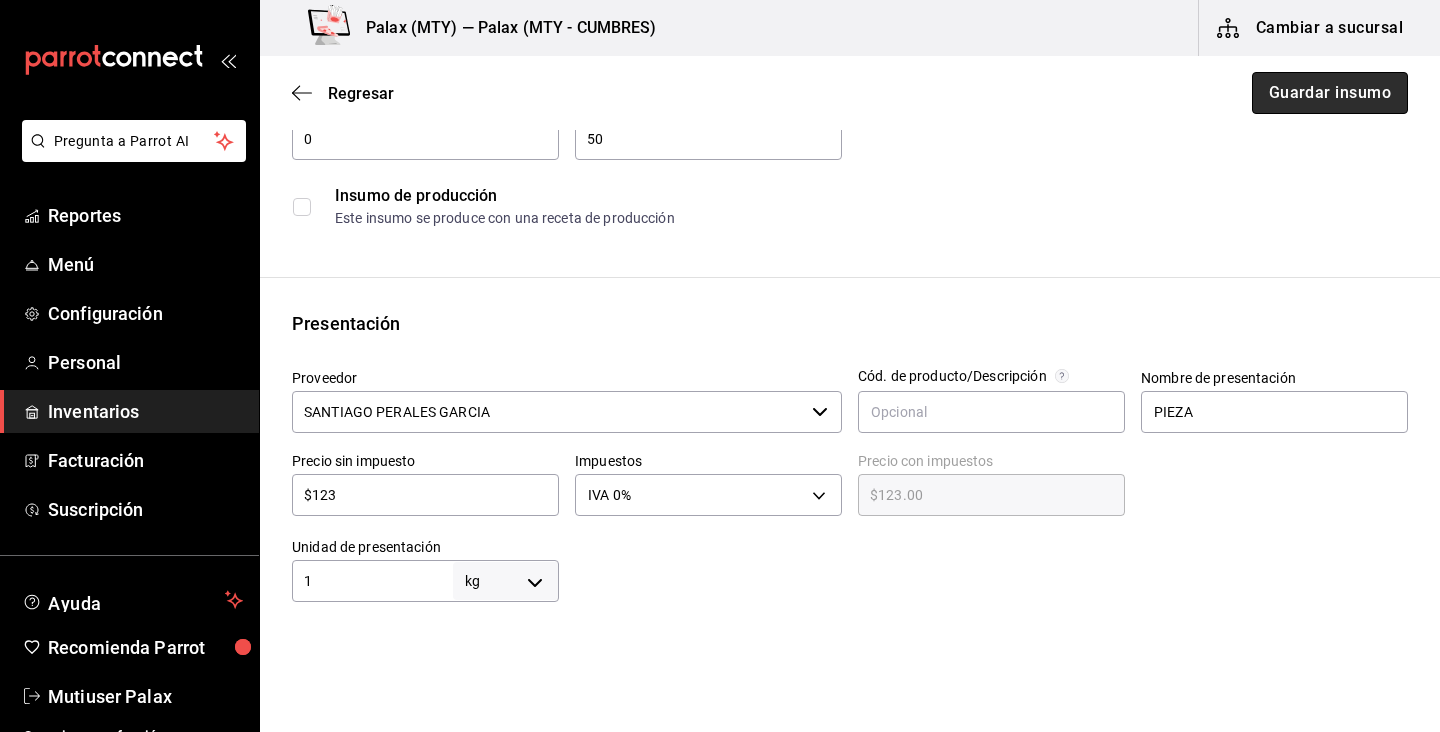 click on "Guardar insumo" at bounding box center [1330, 93] 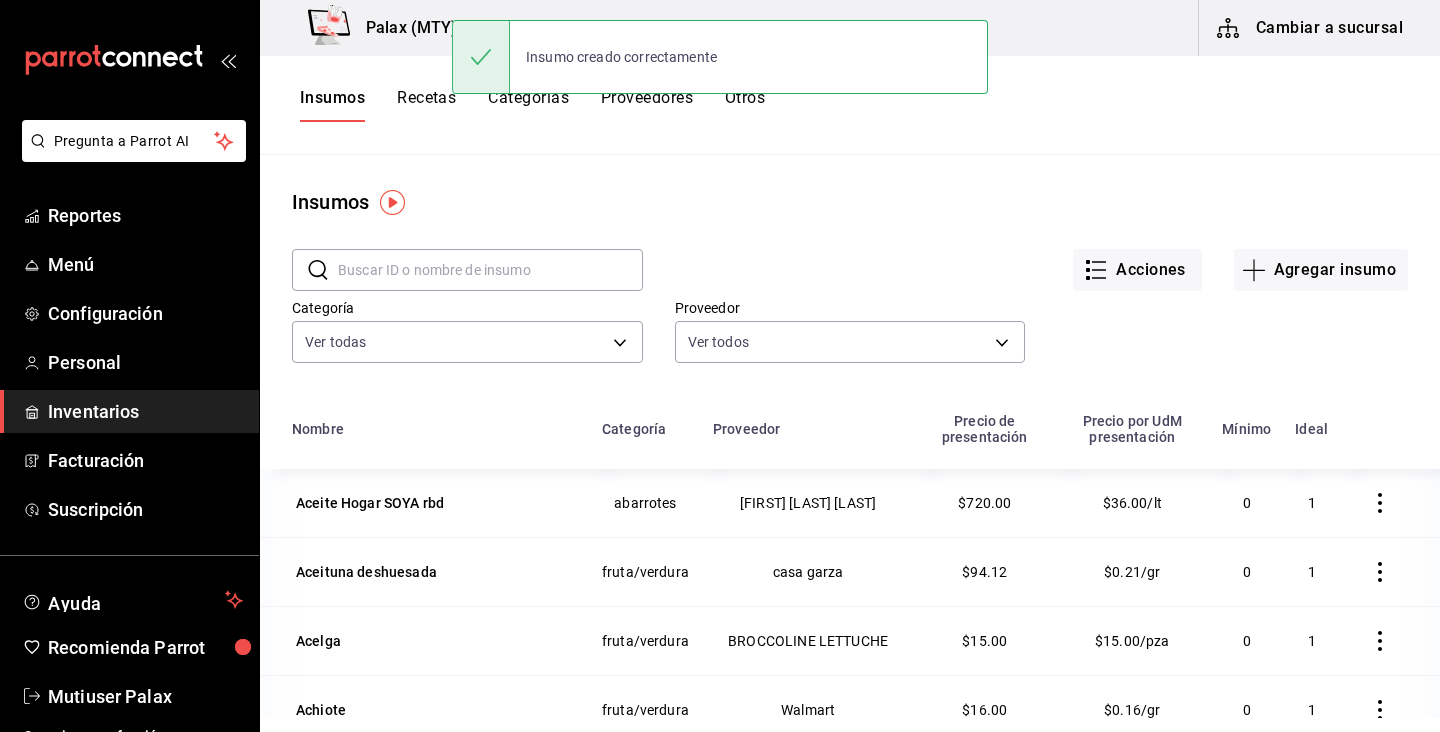 click on "Insumos ​ ​ Acciones Agregar insumo Categoría Ver todas 1bd5924b-a116-43cc-a1f3-b2230b5d895a,295ba39c-74a3-434c-af72-f852c590be20,861d8c7b-bc93-4875-acc2-796e211b2c27,8cc70f9a-ddf4-445b-9667-85d8a9692a84,5d8a14b9-bf3b-4005-bb9f-8a8c2547c405,5c9ac129-6de3-4aed-a2ca-27dd8f42c079,419ed886-a751-4737-a18c-9a15b863b12b,604daf49-e175-4efc-9e9e-d5d5b0c3c47a,96fe7b55-ffce-4600-b8a9-e1eb0c902baa,3fb0f05f-effb-4fb5-92d4-c405cfc0e9e0 Proveedor Ver todos Nombre Categoría Proveedor Precio de presentación Precio por UdM presentación Mínimo Ideal Aceite Hogar SOYA rbd abarrotes Mauricio Villarreal Chapa $720.00 $36.00/lt 0 1 Aceituna deshuesada fruta/verdura casa garza $94.12 $0.21/gr 0 1 Acelga fruta/verdura BROCCOLINE LETTUCHE $15.00 $15.00/pza 0 1 Achiote fruta/verdura Walmart $16.00 $0.16/gr 0 1 Aderezo cesar abarrotes HEB $58.53 $0.12/ml 0 1 Adherezo para nachos premier abarrotes SANTIAGO PERALES GARCIA $160.00 $160.00/pza 0 1 Agua Produccion Interno $0.01 $0.01/lt 0 1 Aguacate super fruta/verdura $89.00 0 1" at bounding box center (850, 436) 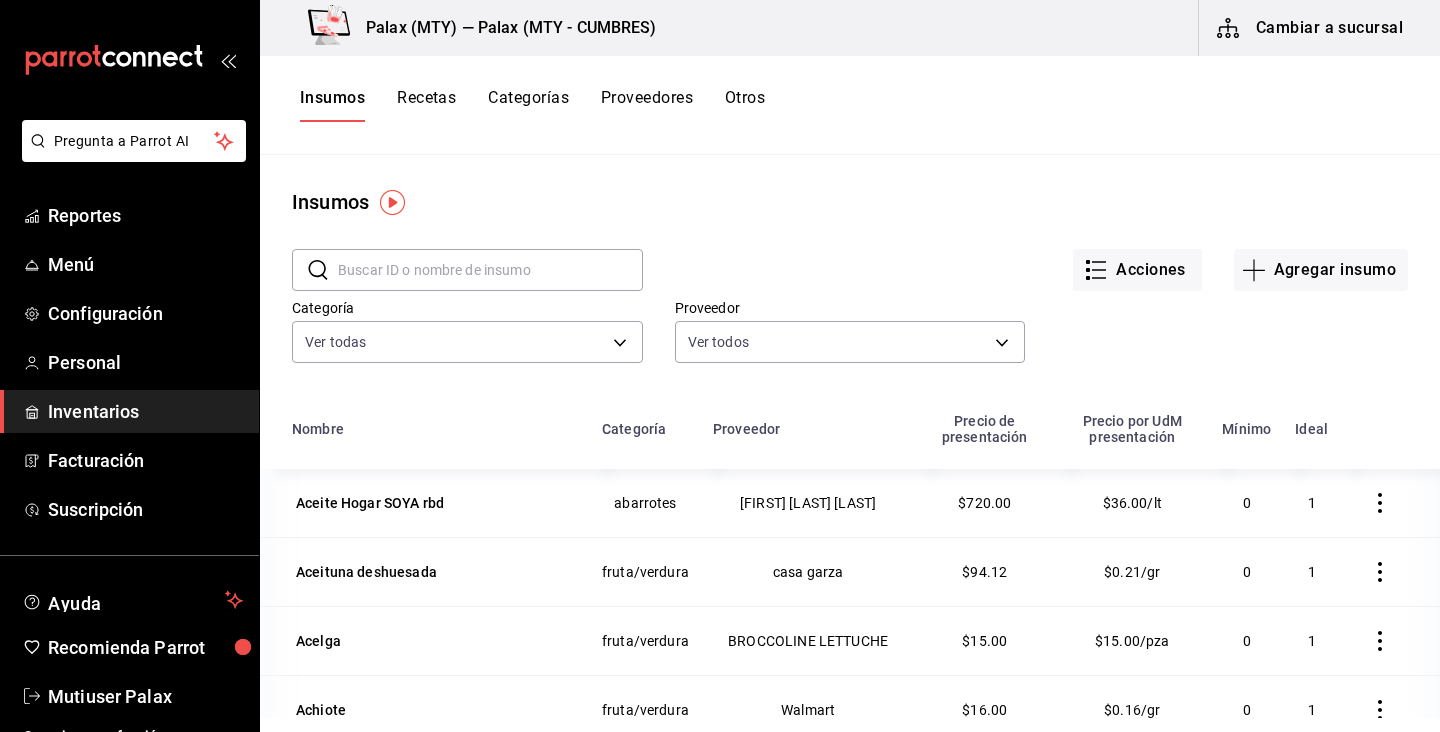 click at bounding box center (490, 270) 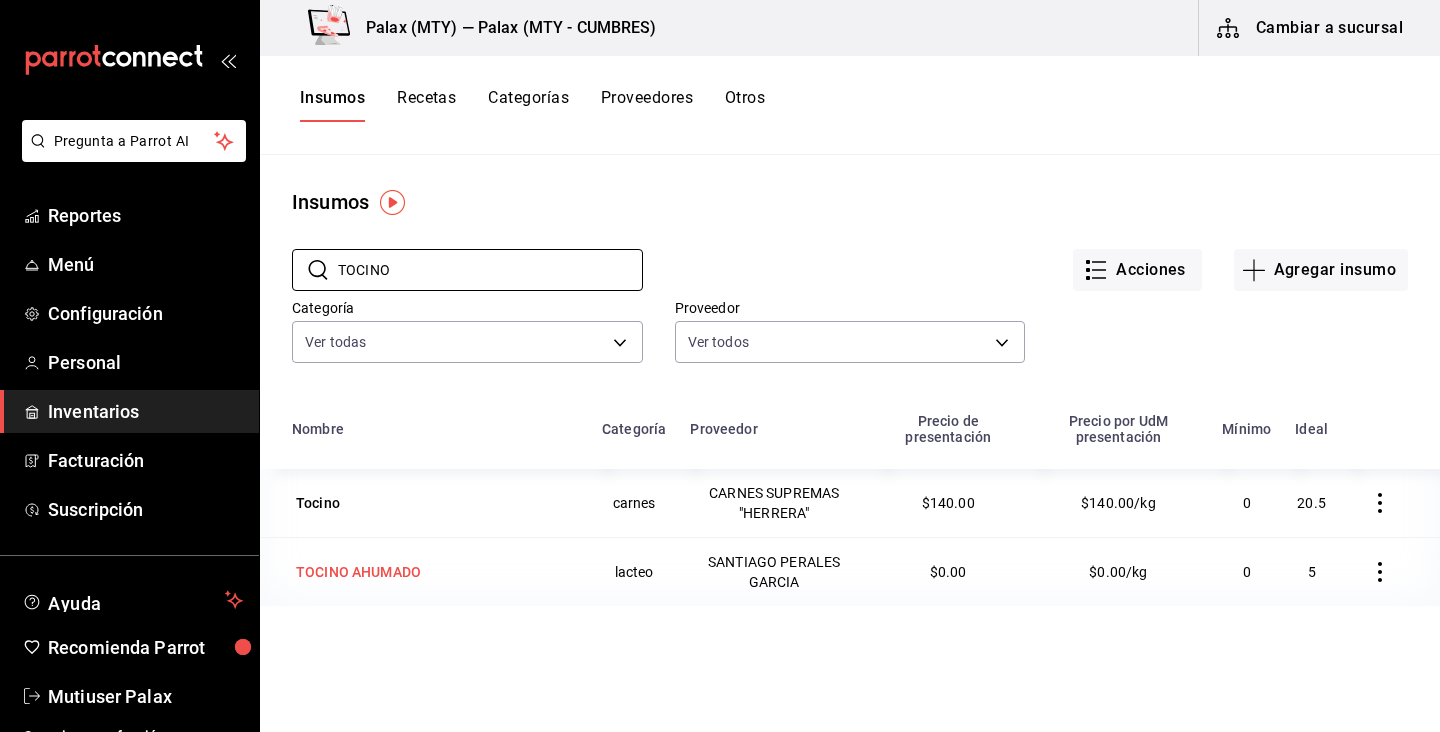 type on "TOCINO" 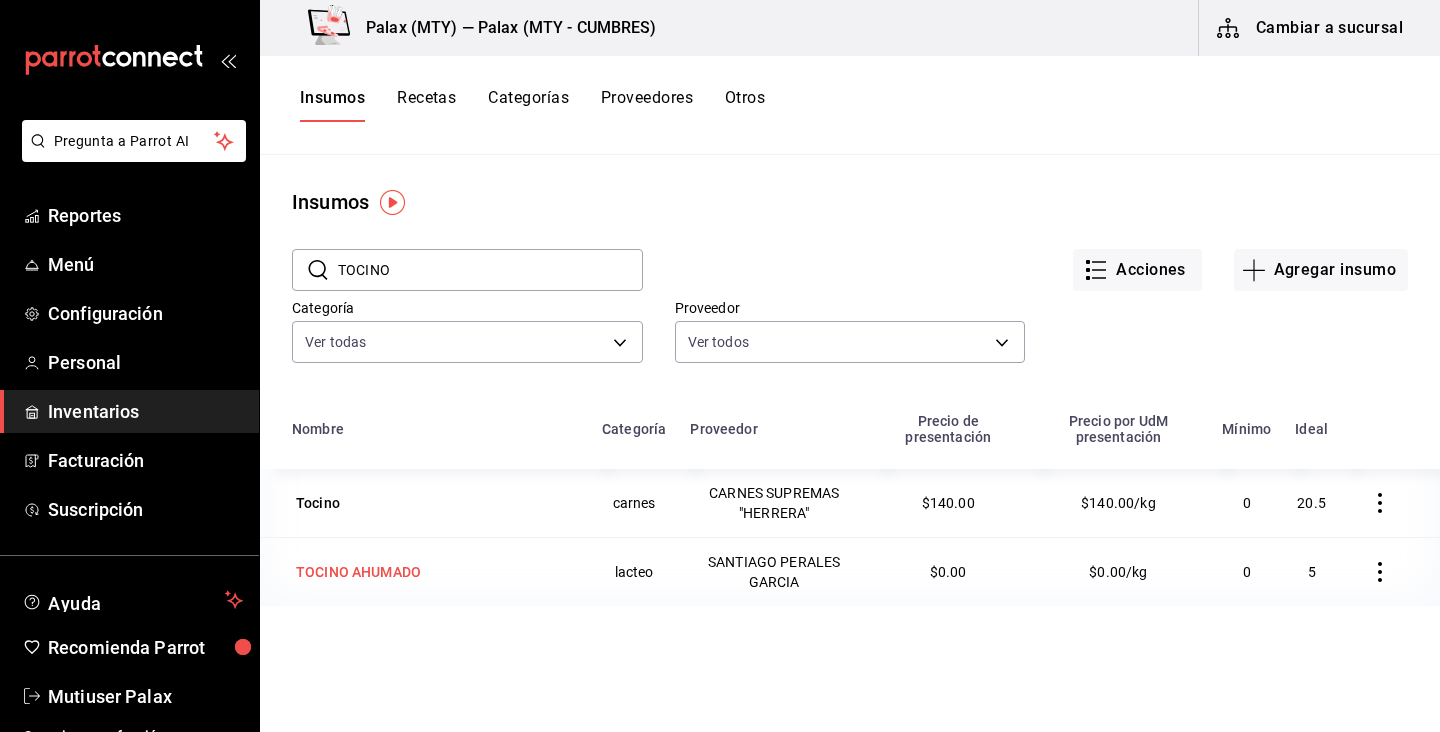 click on "TOCINO AHUMADO" at bounding box center [358, 572] 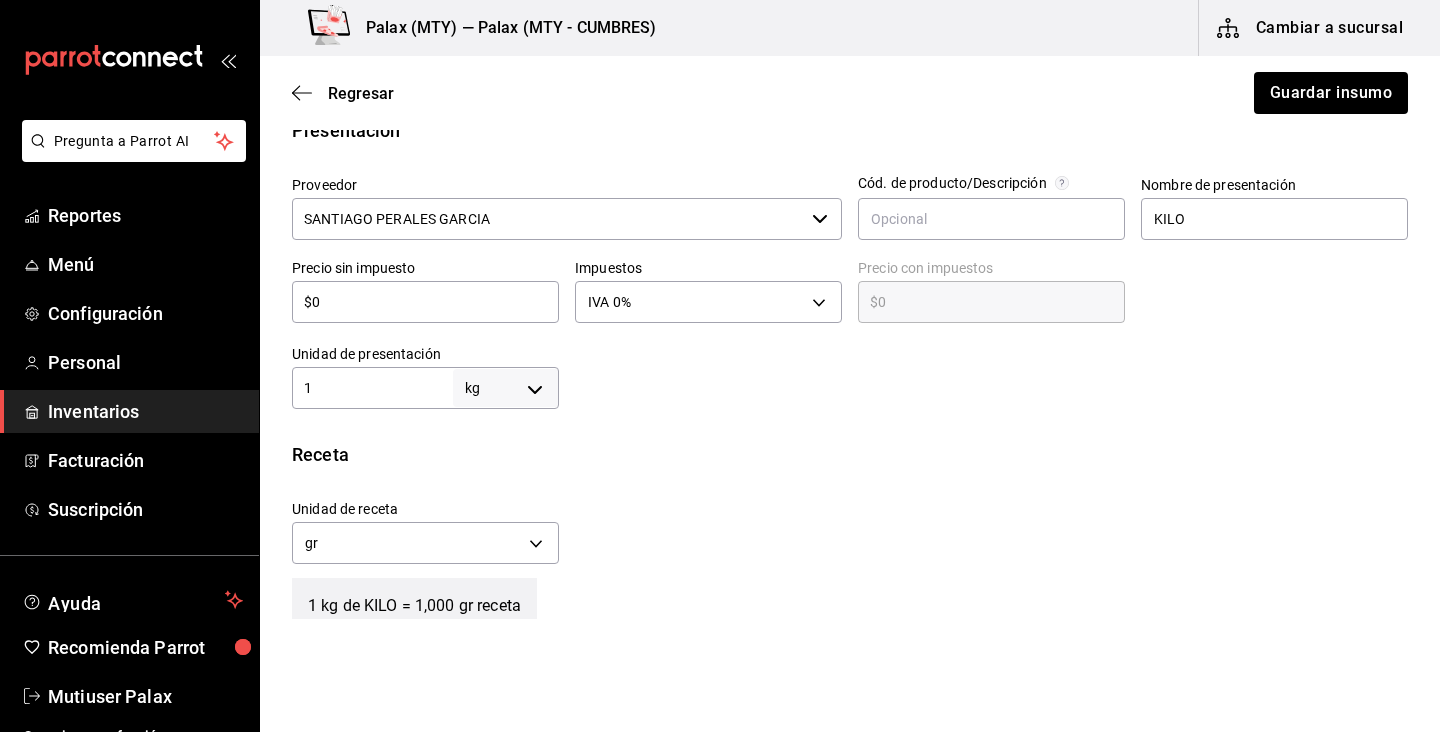 scroll, scrollTop: 431, scrollLeft: 0, axis: vertical 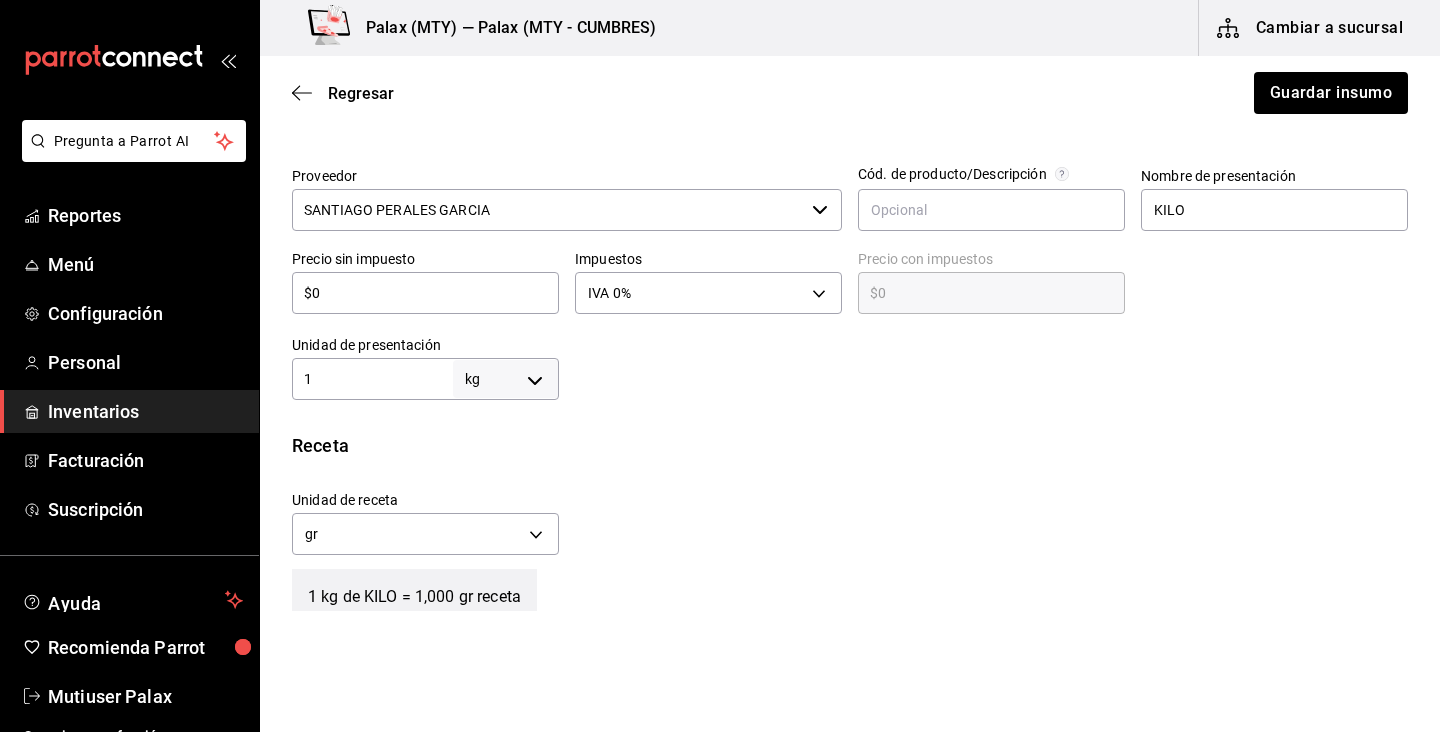 click on "$0 ​" at bounding box center [425, 293] 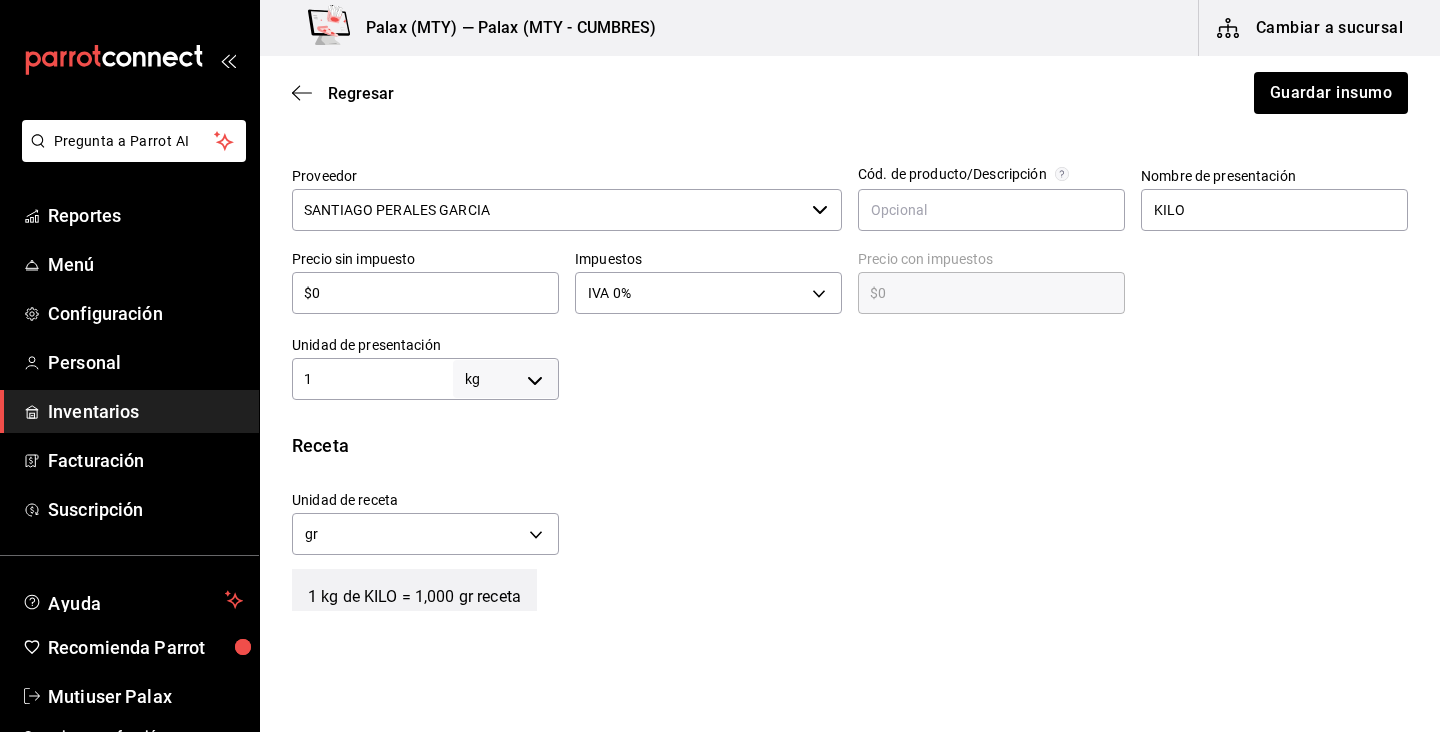 type on "$01" 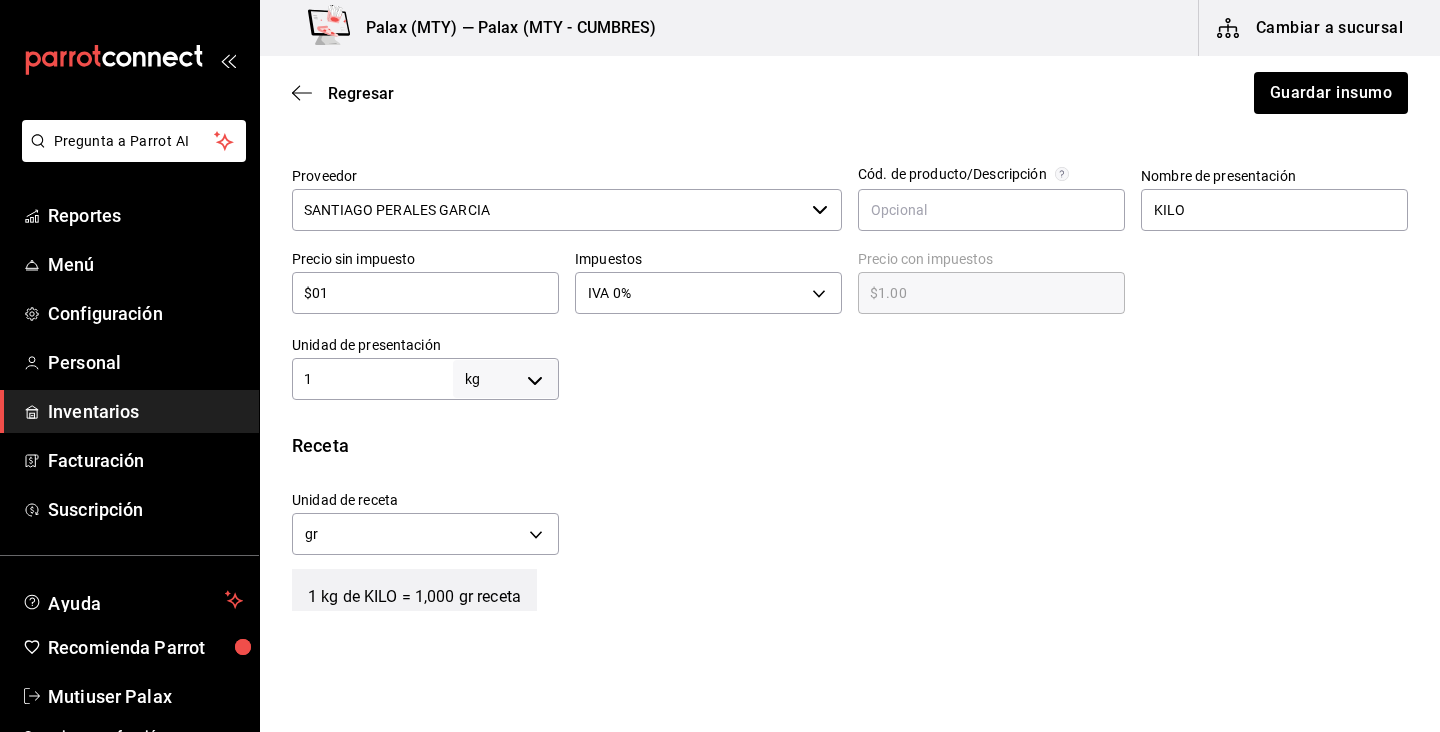 type on "$017" 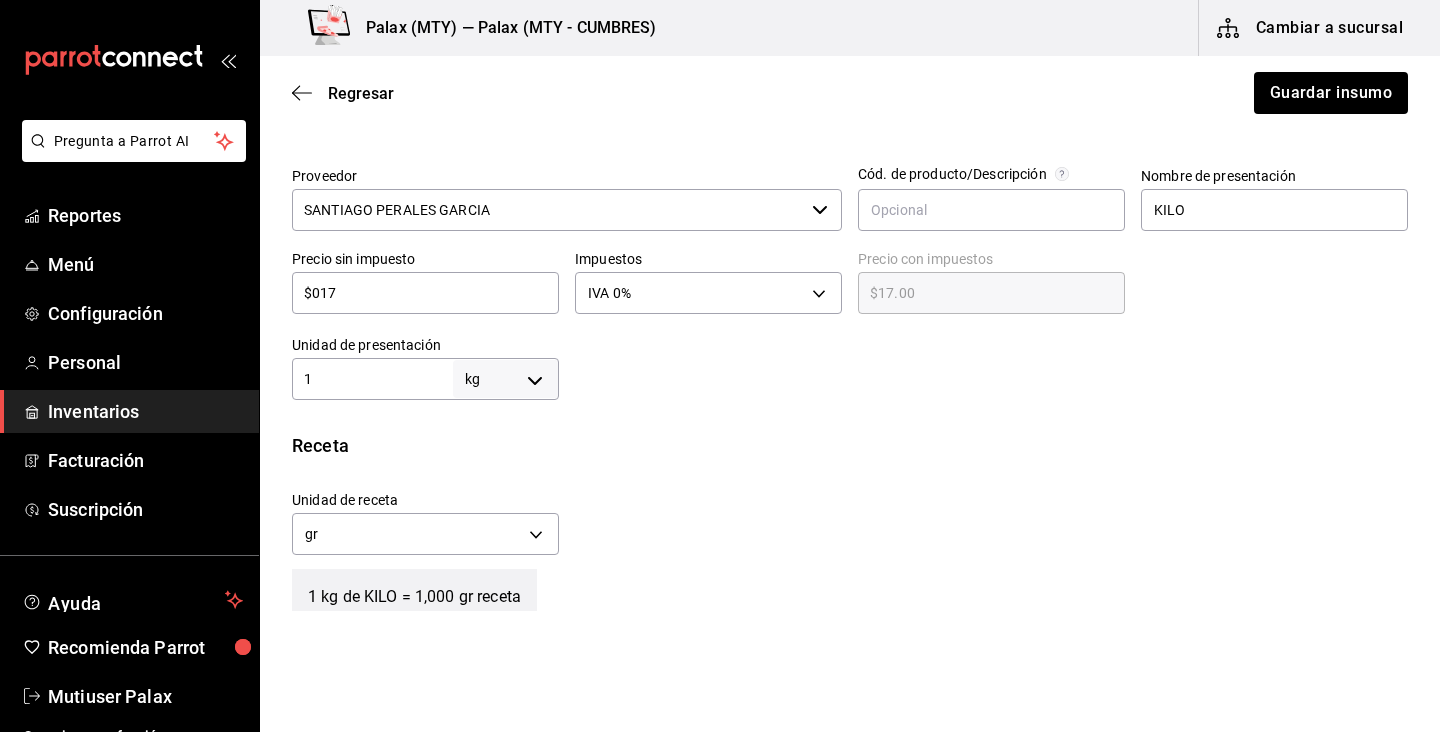 type on "$0170" 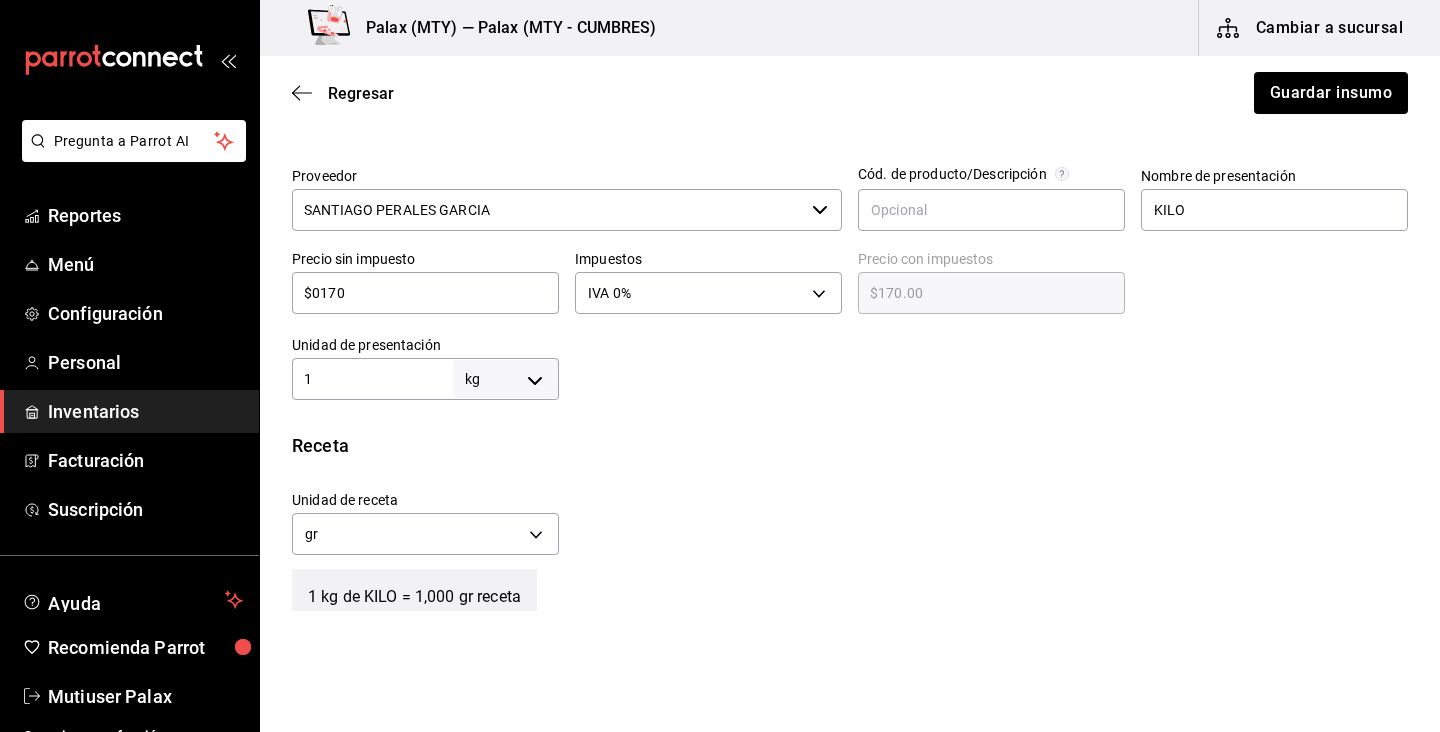type on "$017" 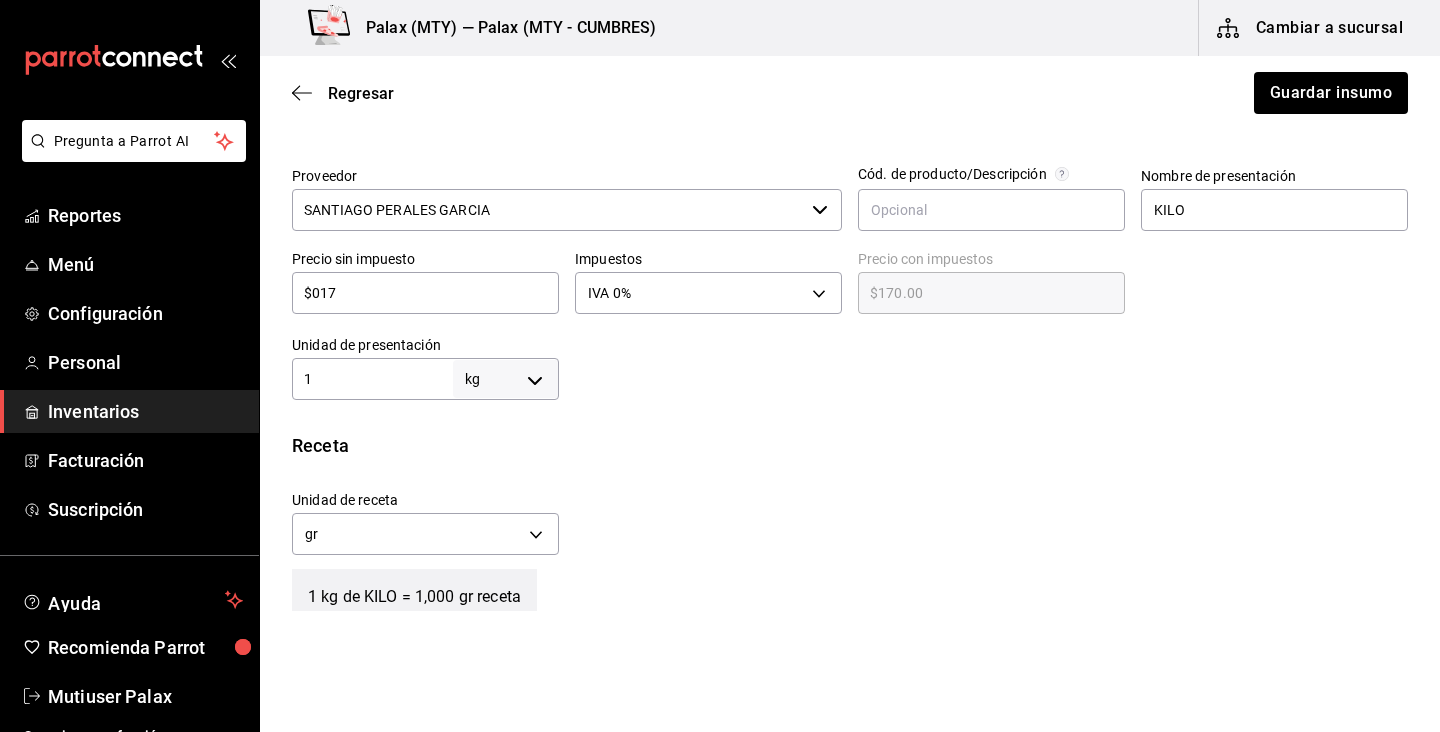 type on "$17.00" 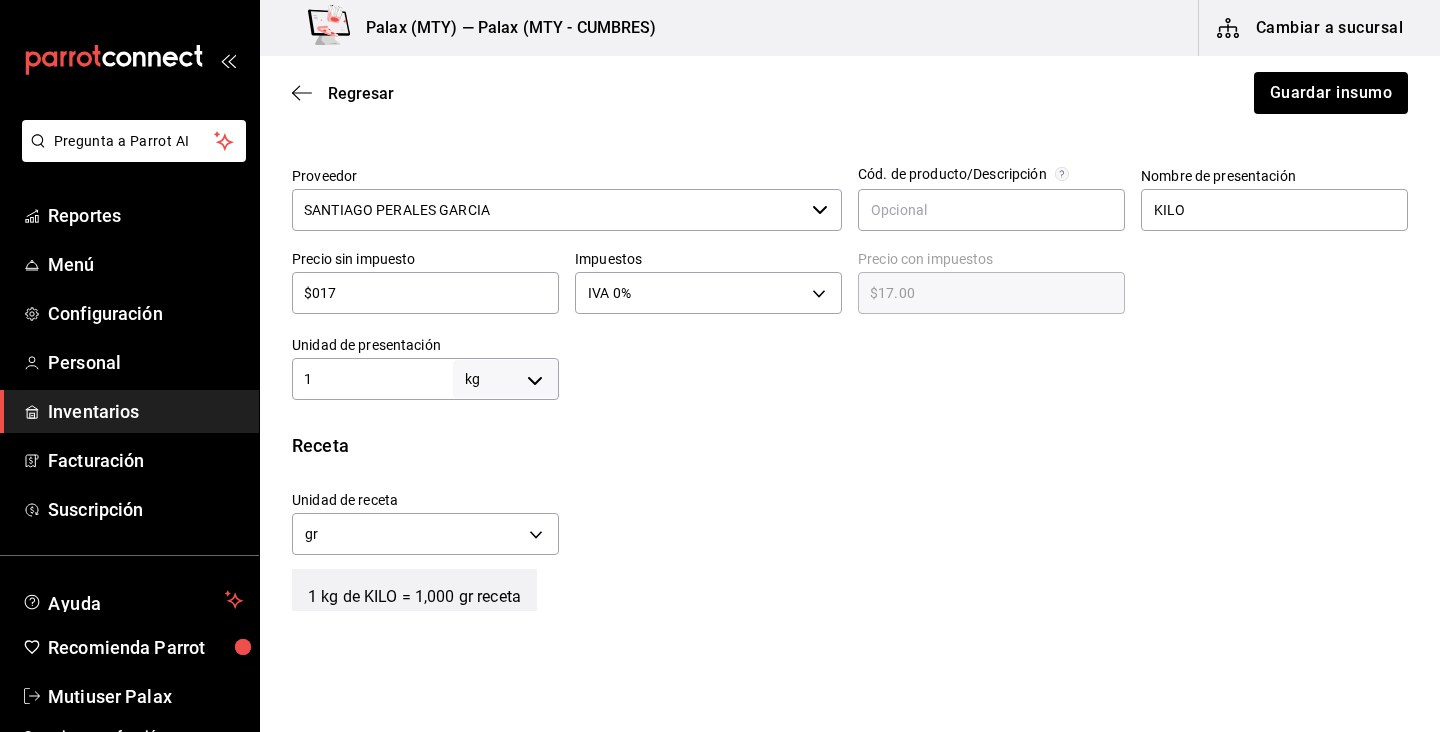 type on "$01" 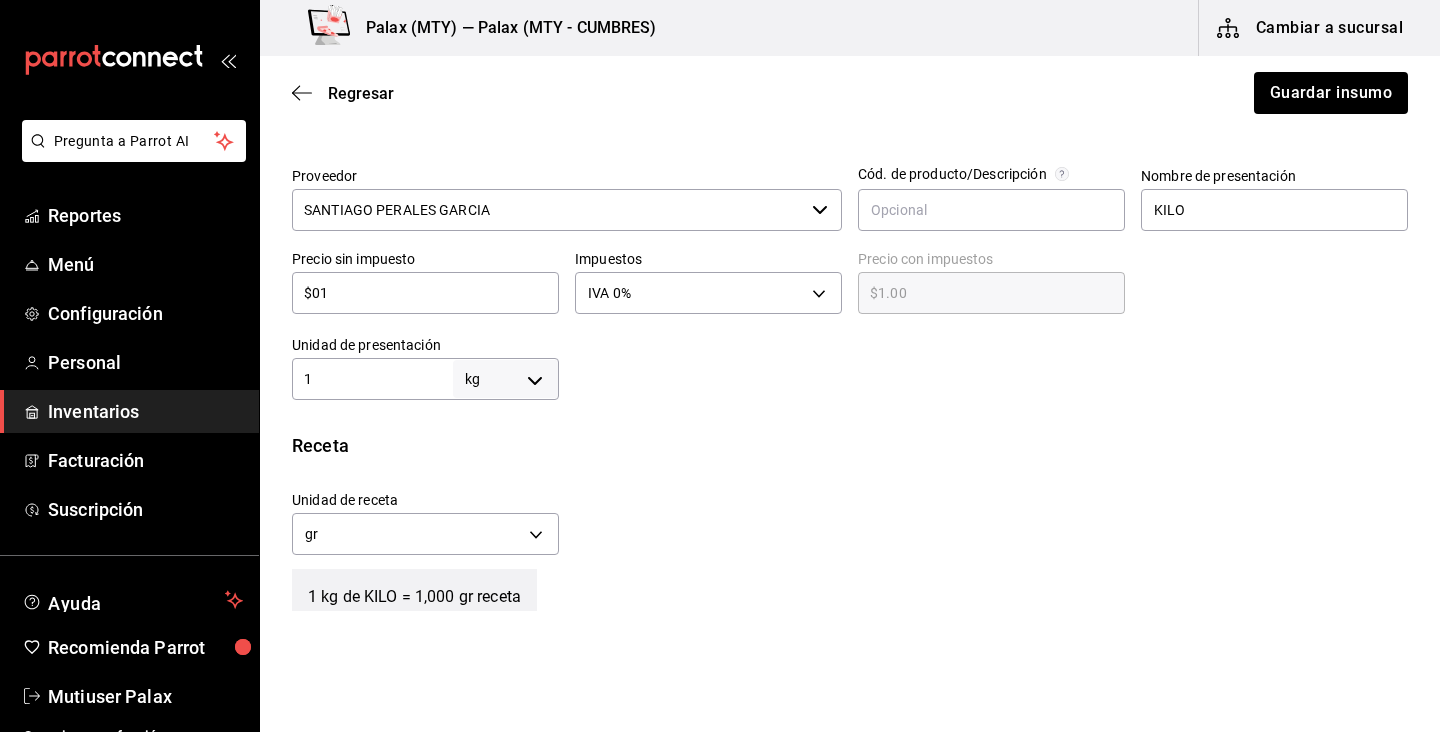type on "$0" 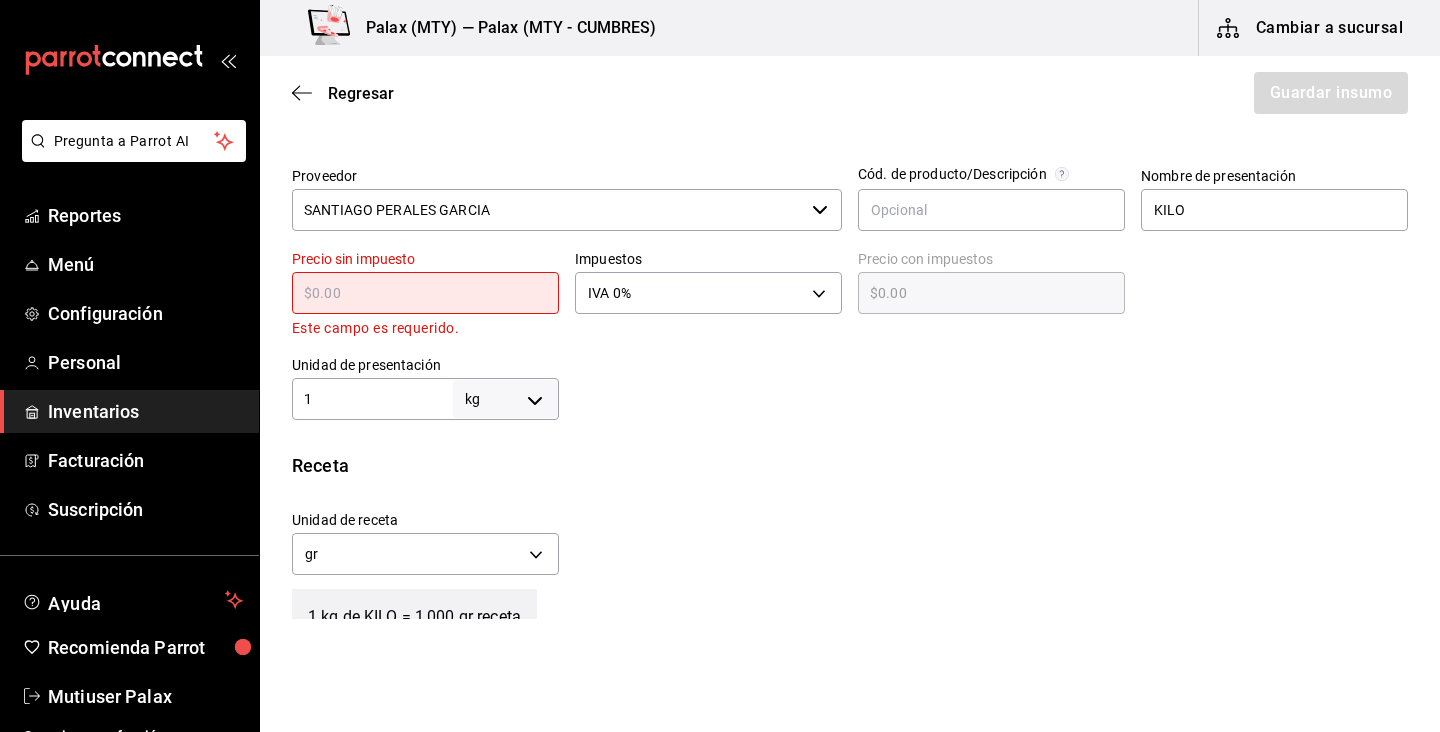 type on "$1" 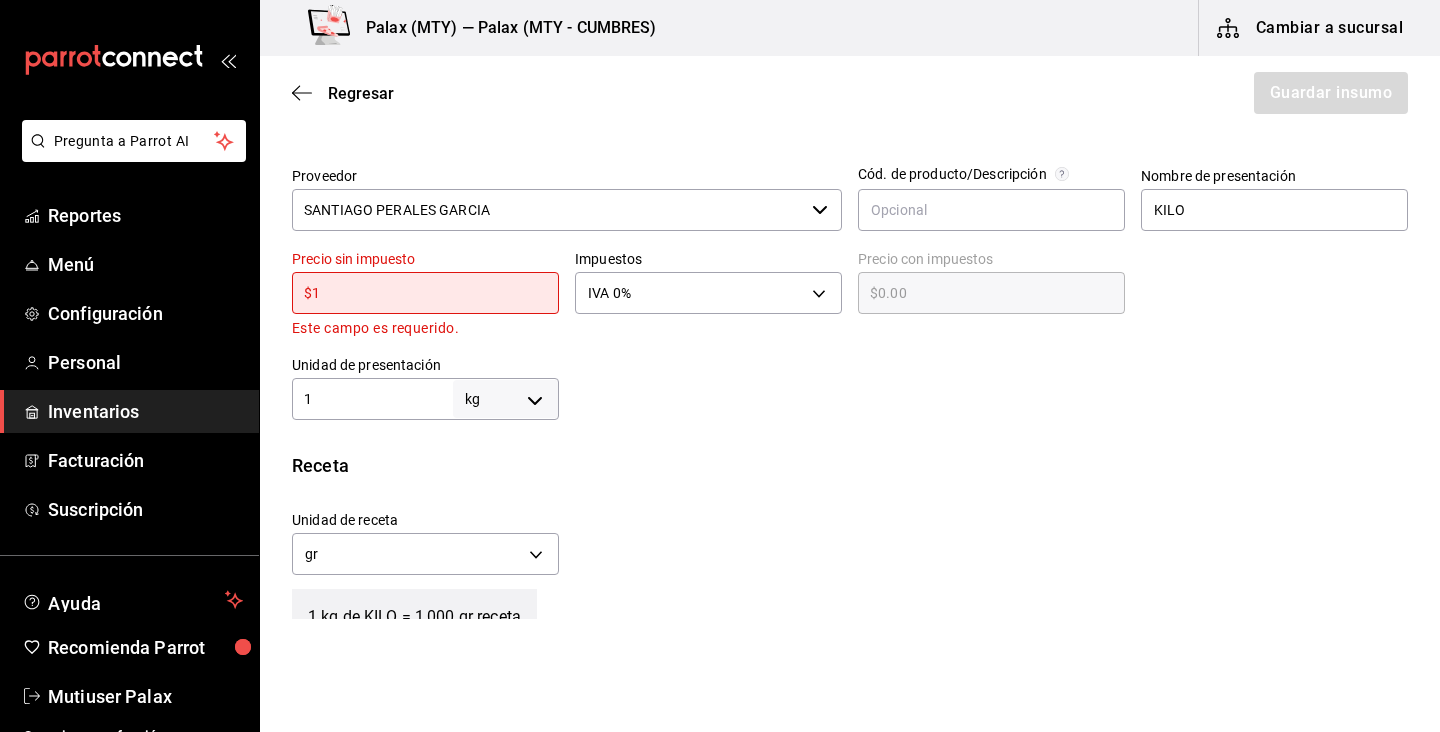 type on "$1.00" 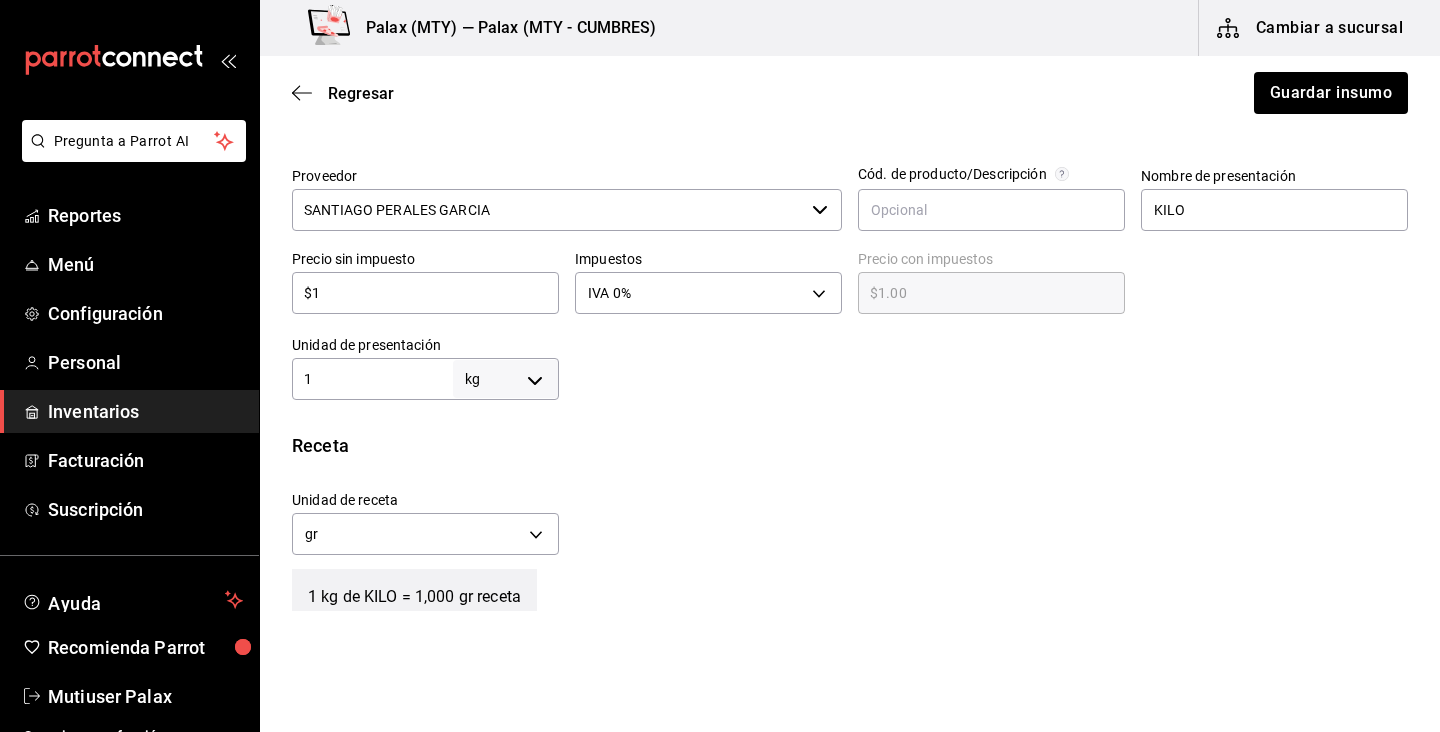 type on "$17" 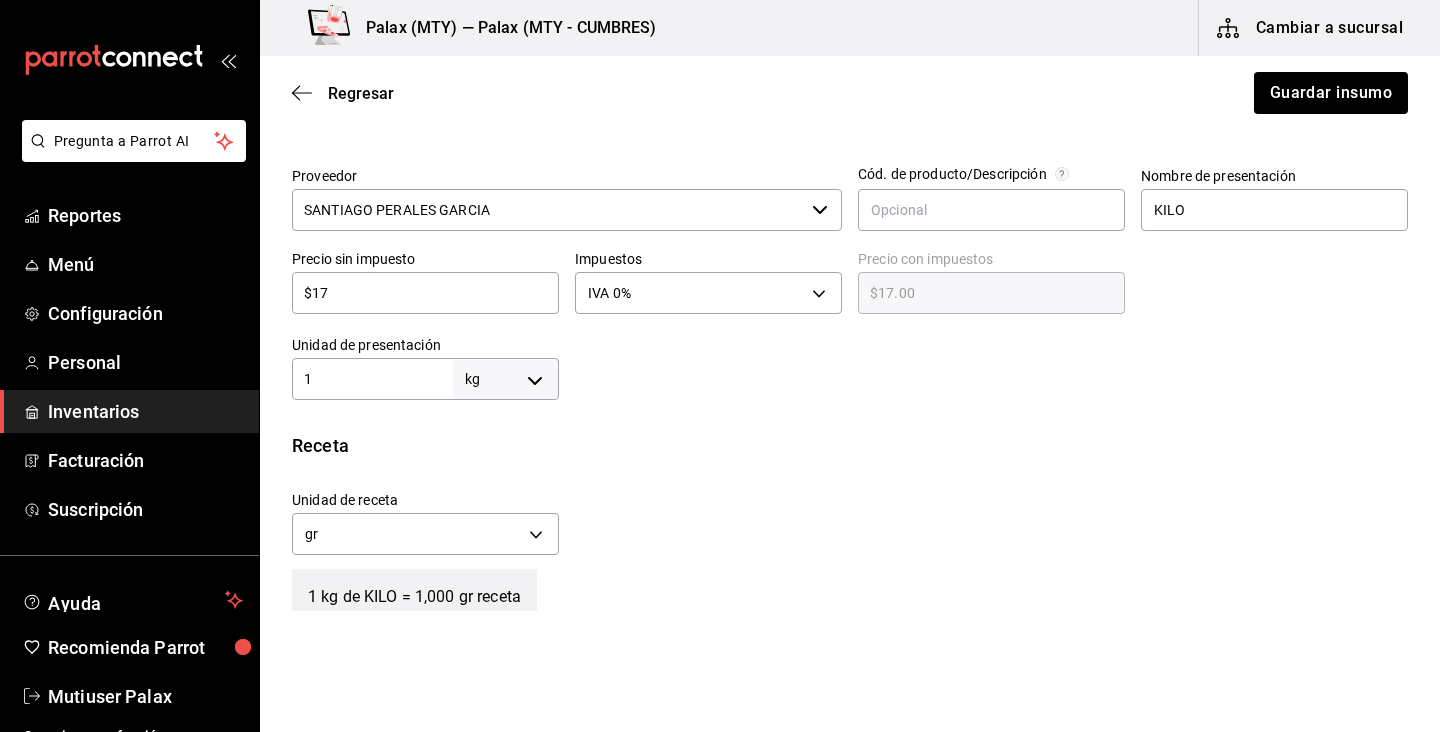 type on "$170" 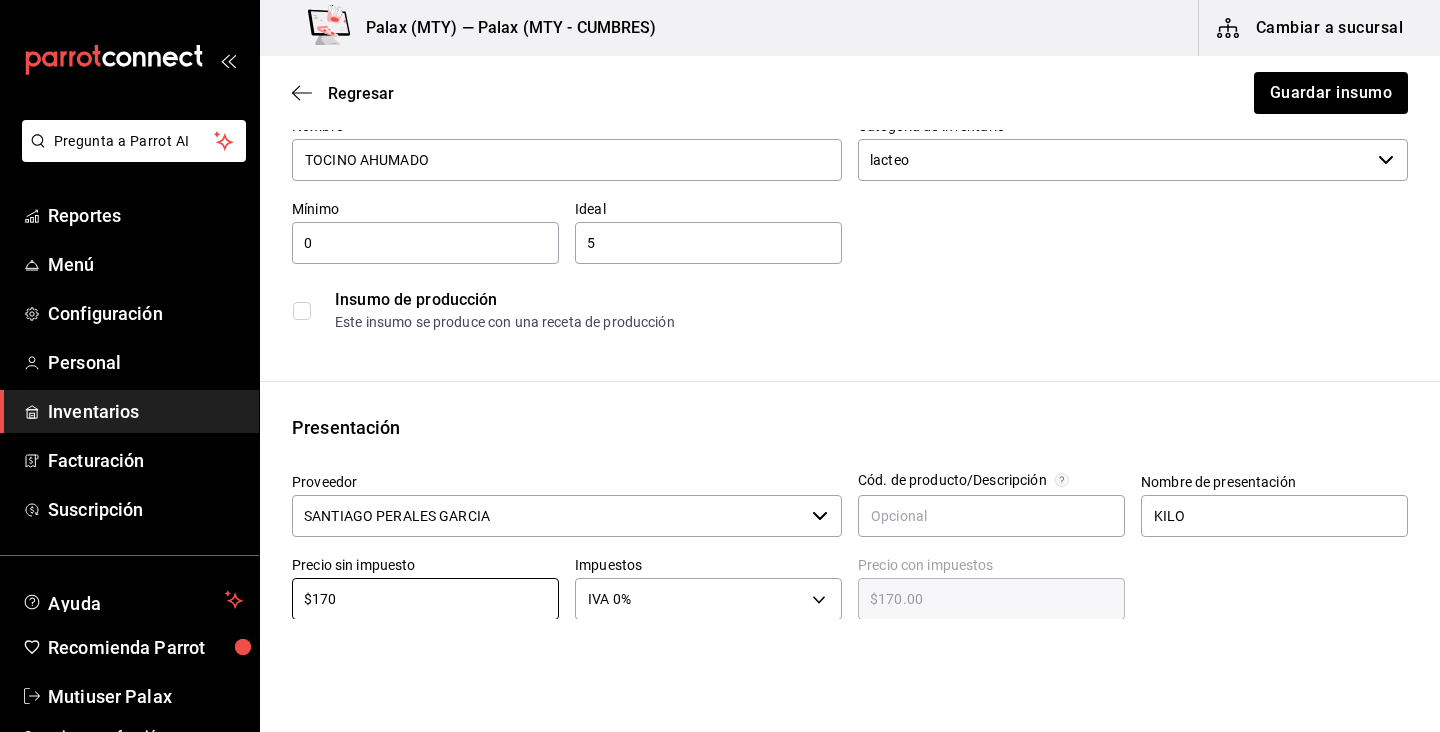 scroll, scrollTop: 130, scrollLeft: 0, axis: vertical 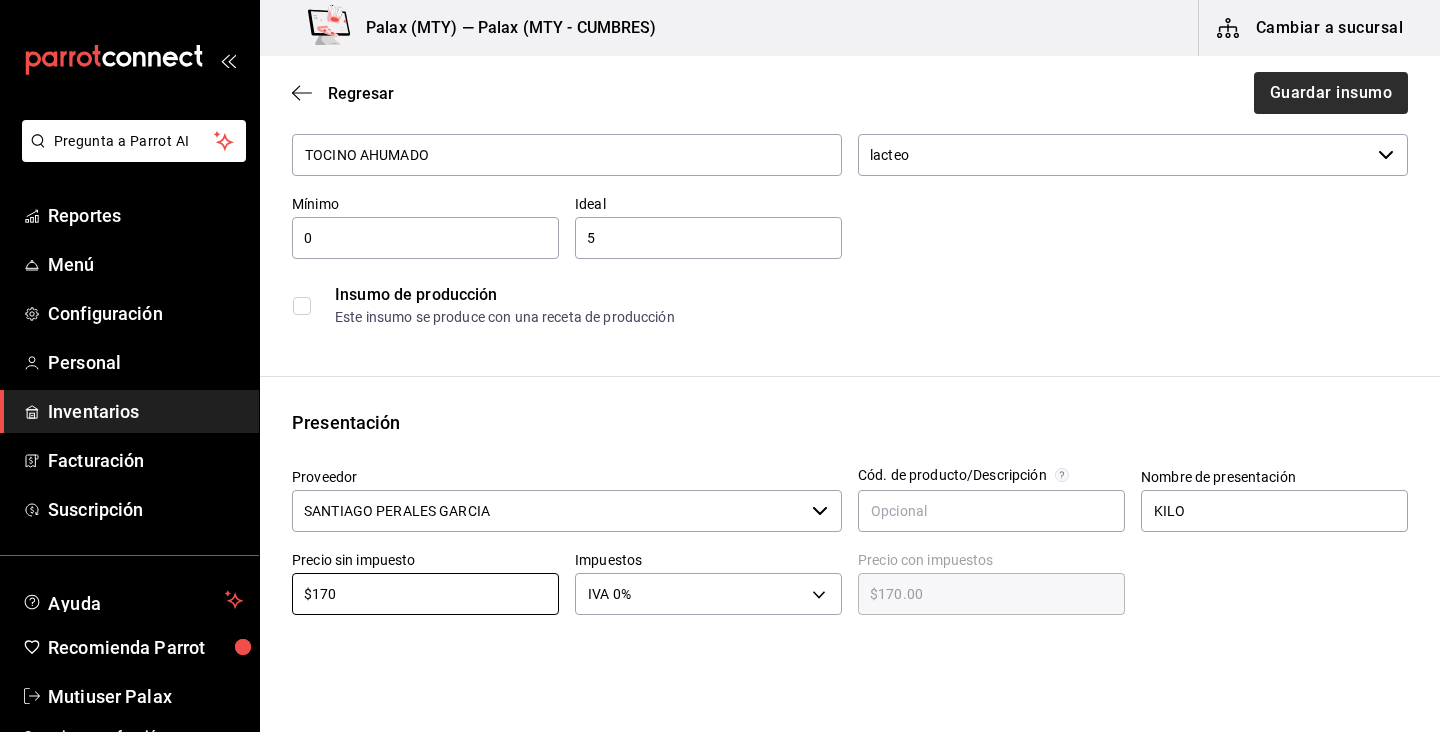 type on "$170" 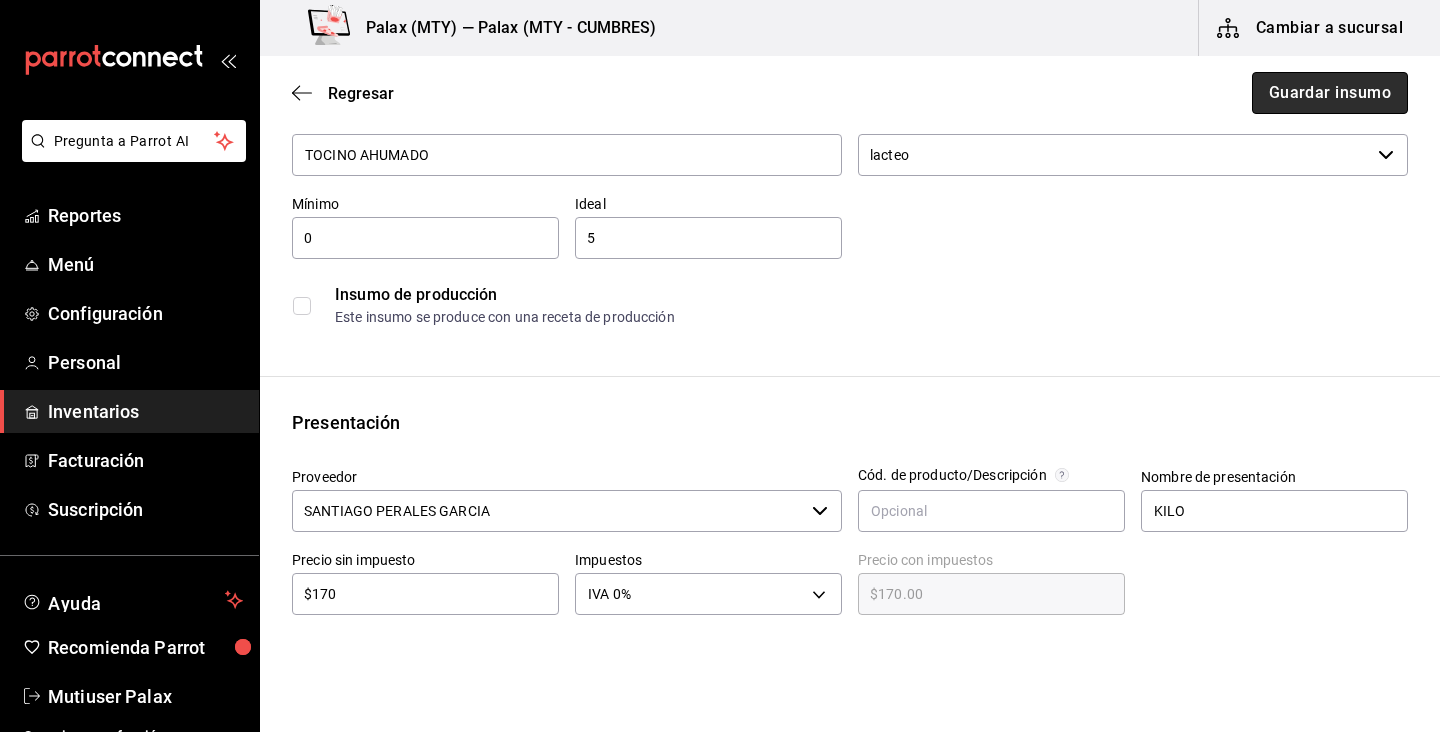 click on "Guardar insumo" at bounding box center [1330, 93] 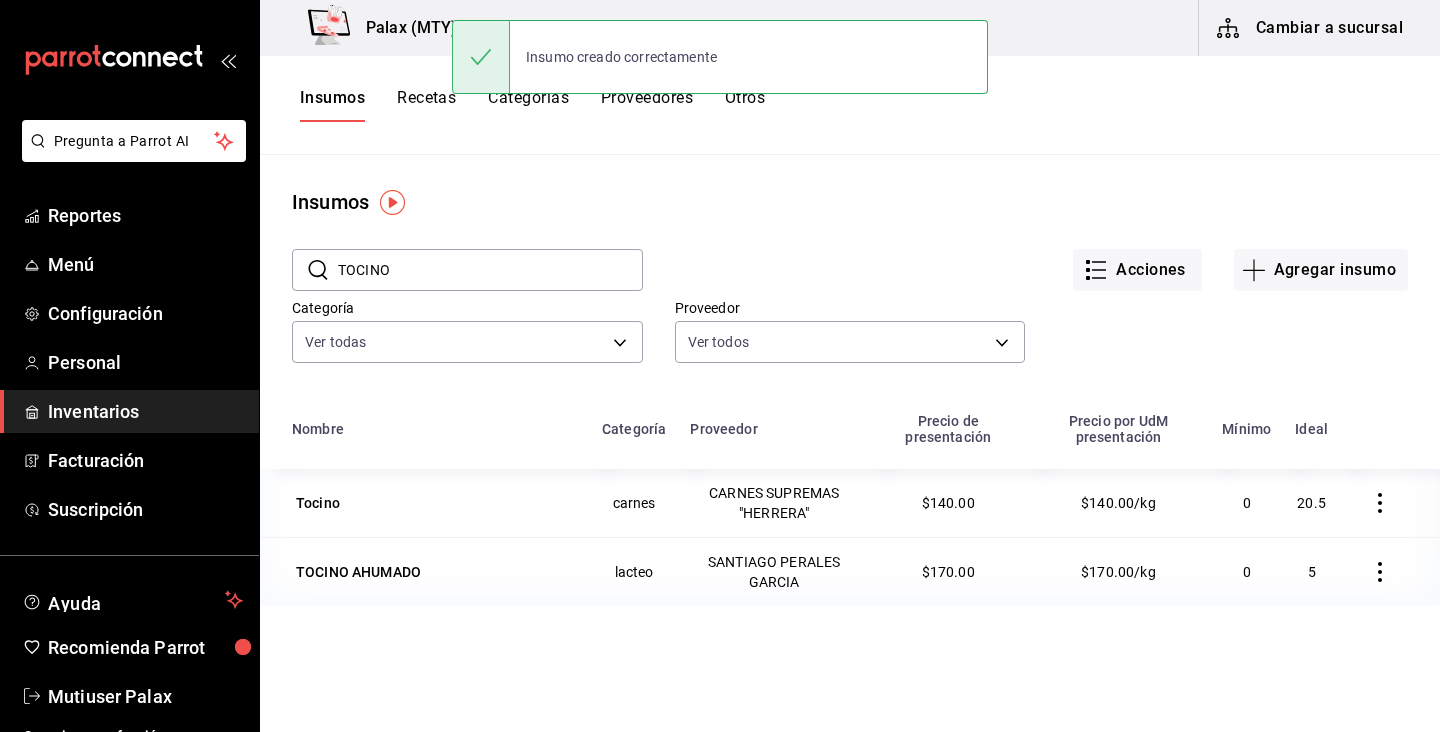 click on "TOCINO" at bounding box center (490, 270) 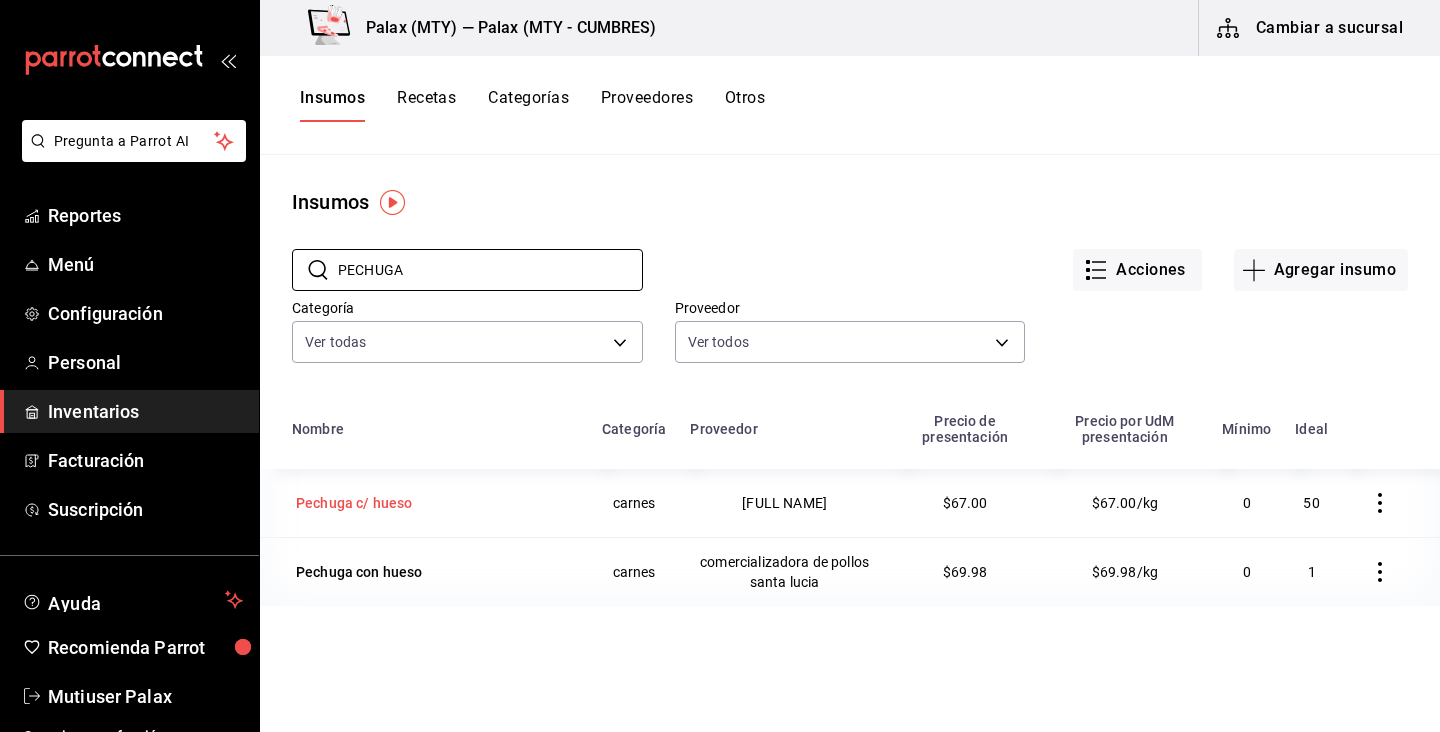 type on "PECHUGA" 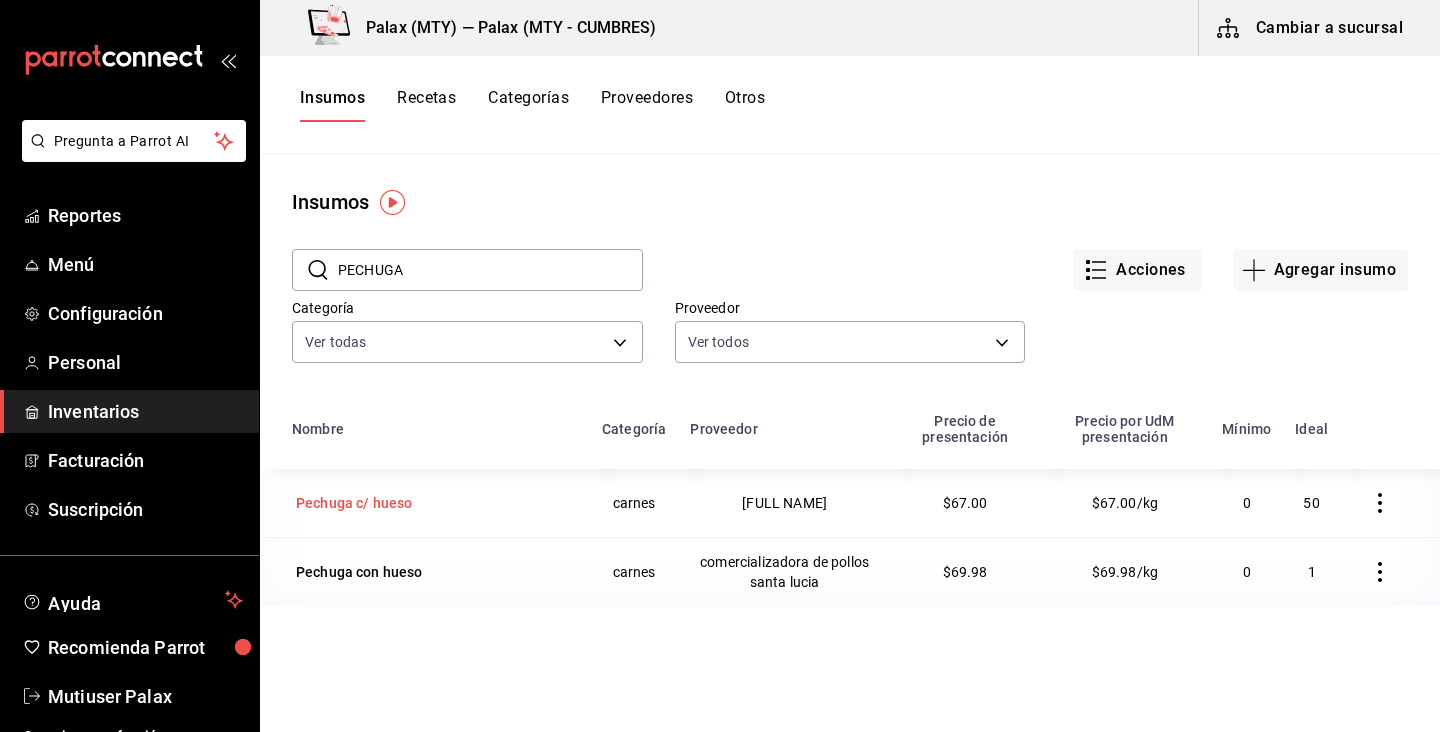 click on "Pechuga c/ hueso" at bounding box center [435, 503] 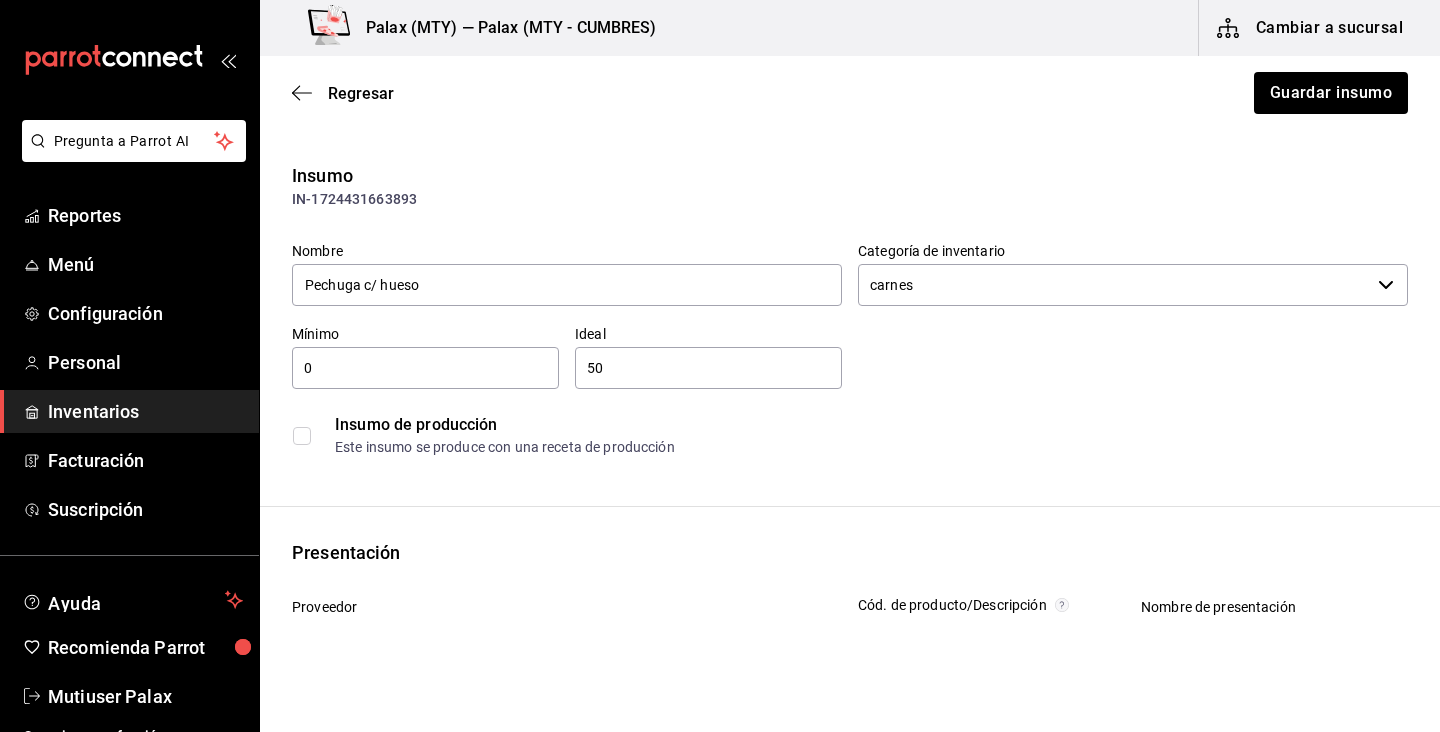 type on "[FULL NAME]" 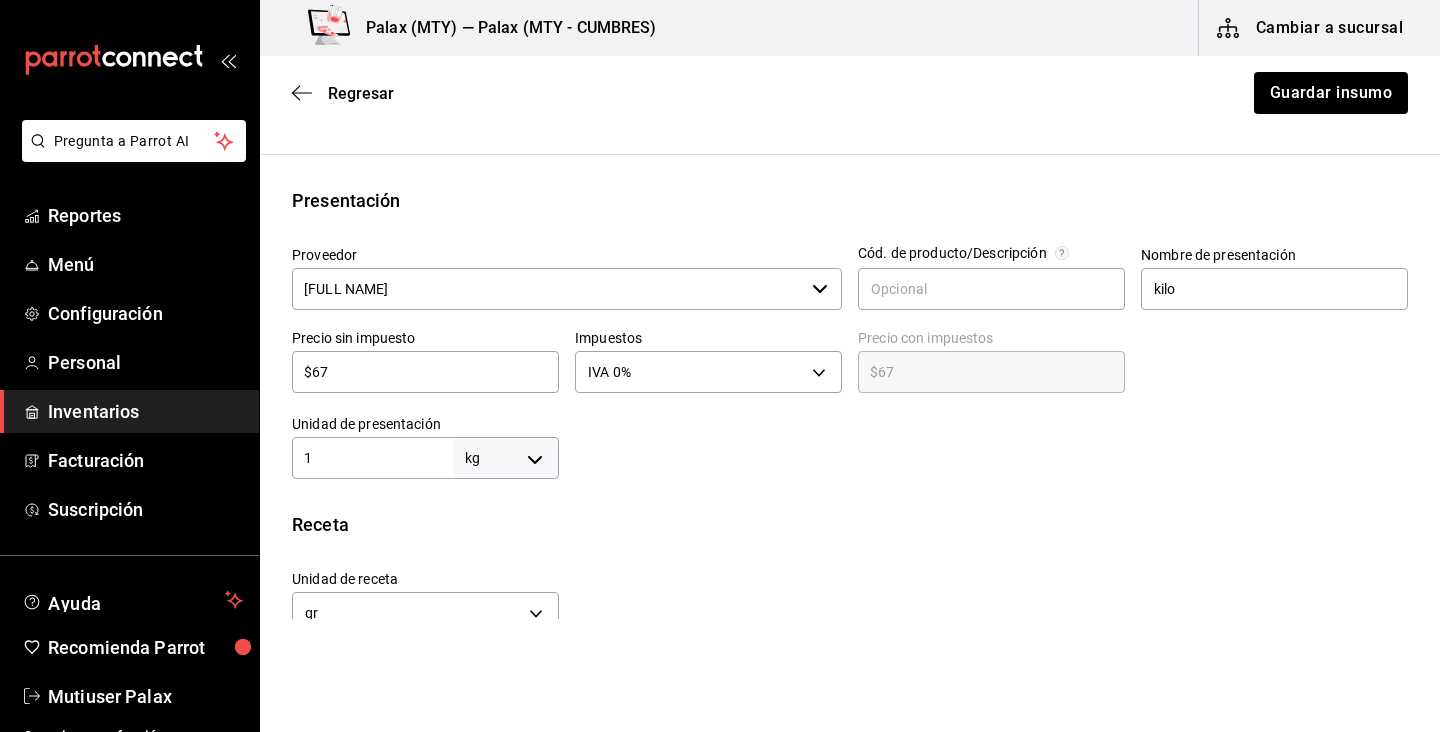 scroll, scrollTop: 456, scrollLeft: 0, axis: vertical 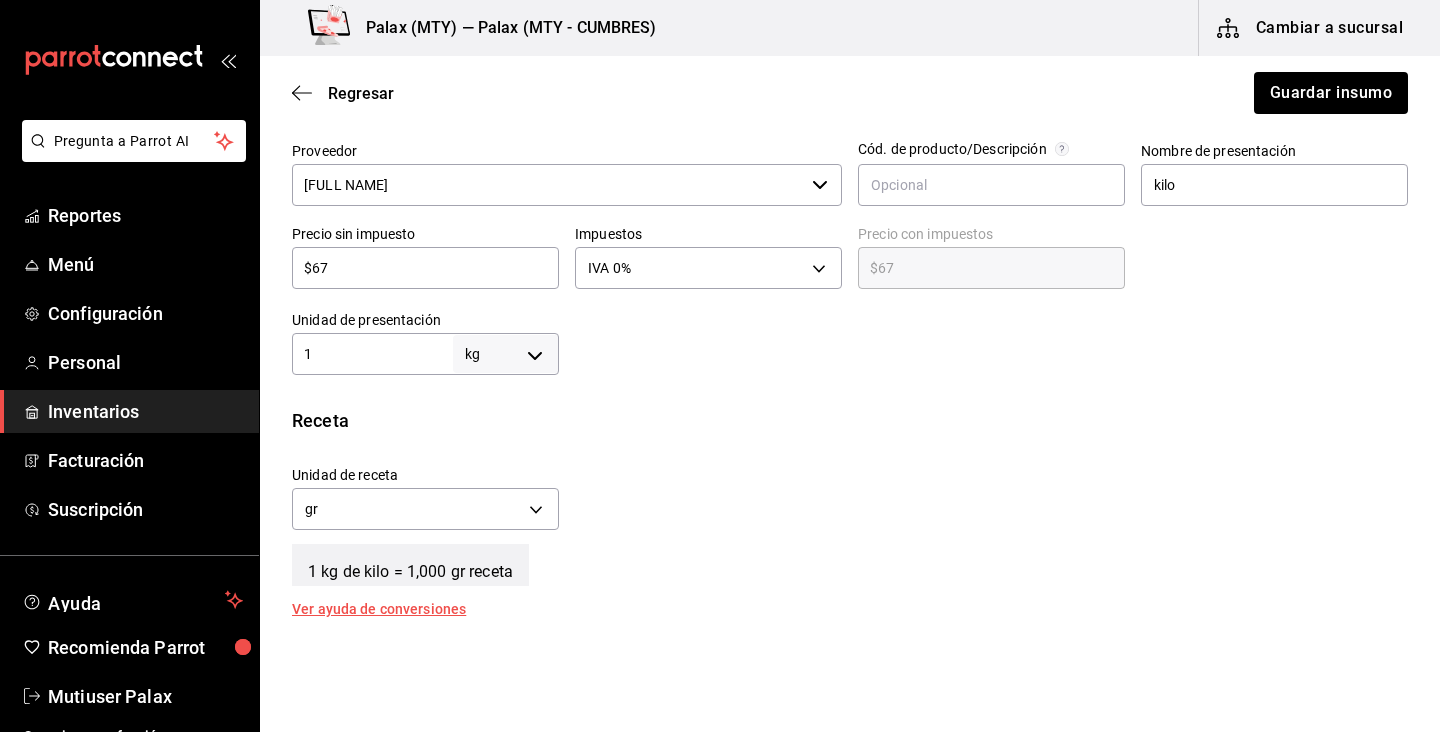click on "$67" at bounding box center [425, 268] 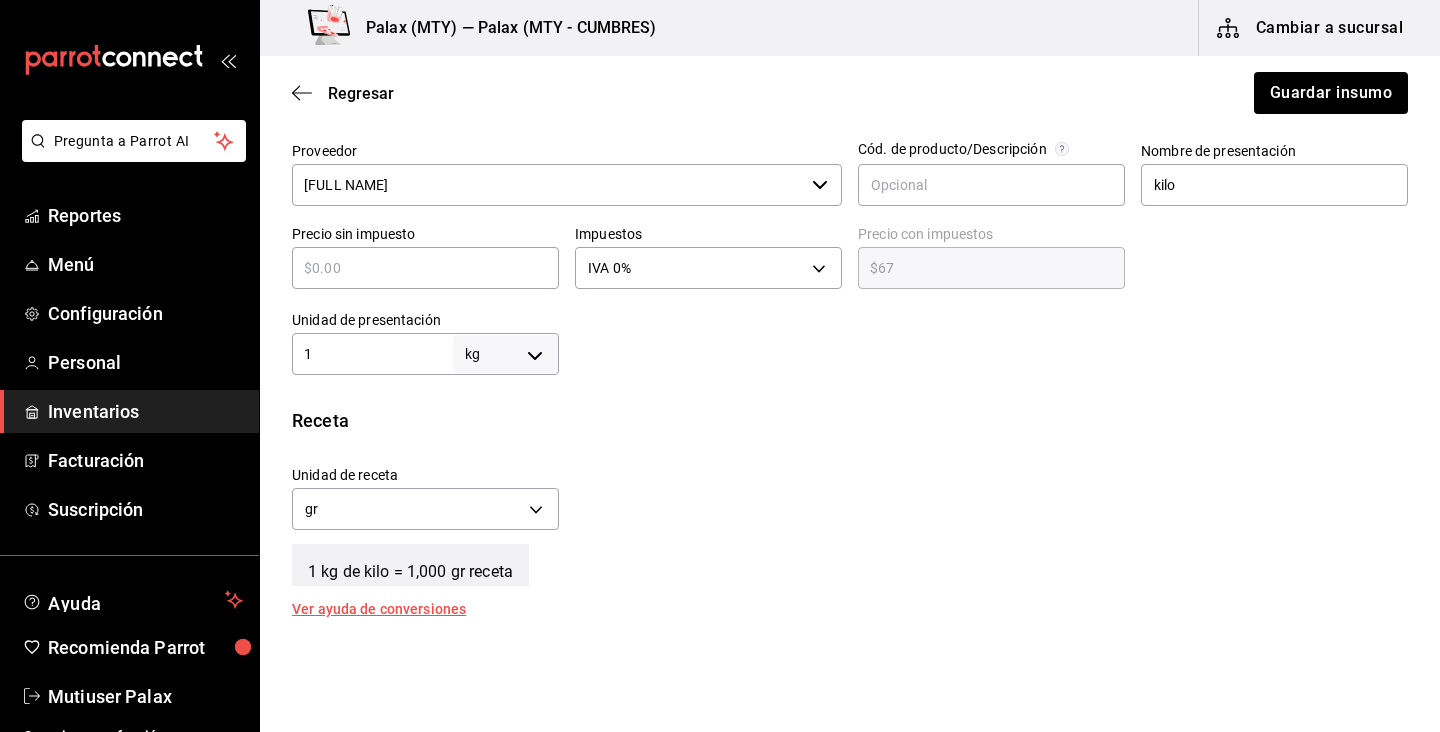type on "$0.00" 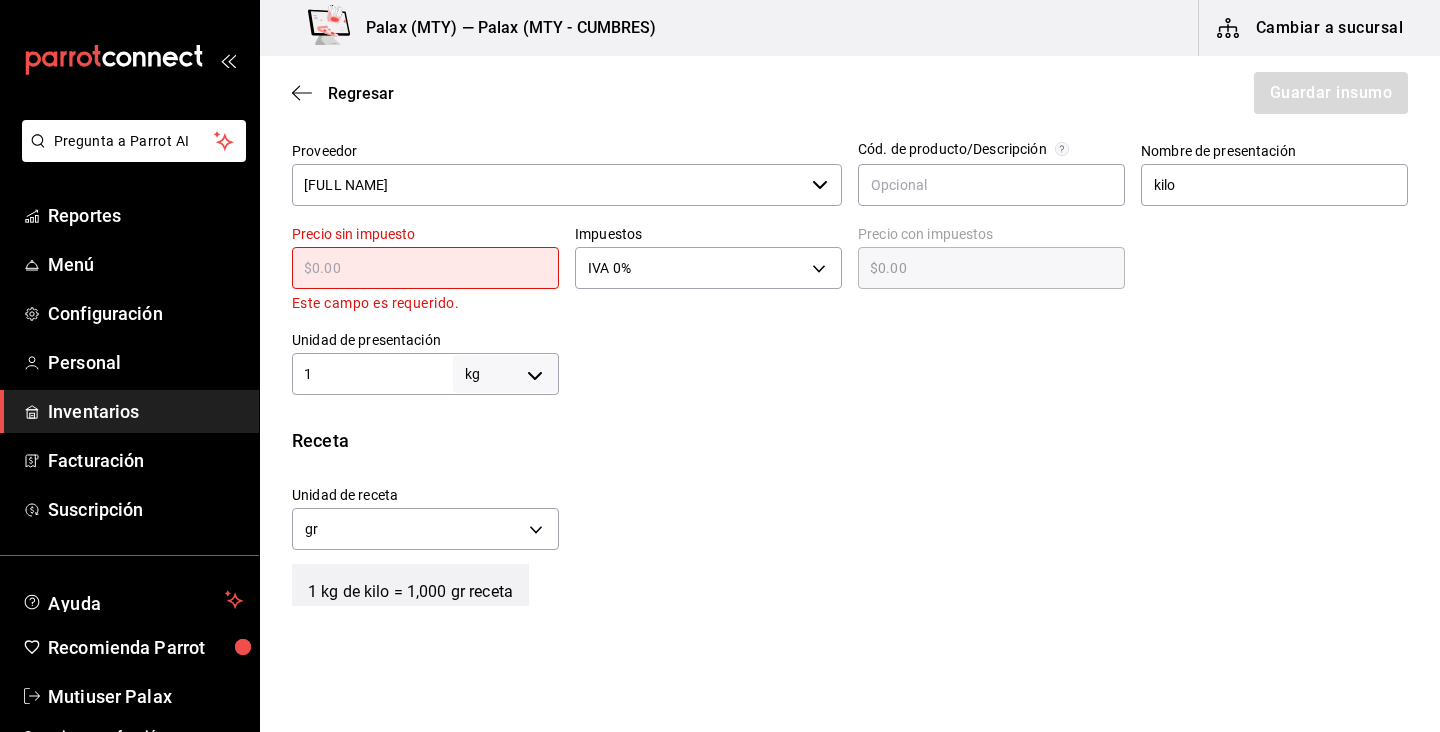 type on "$7" 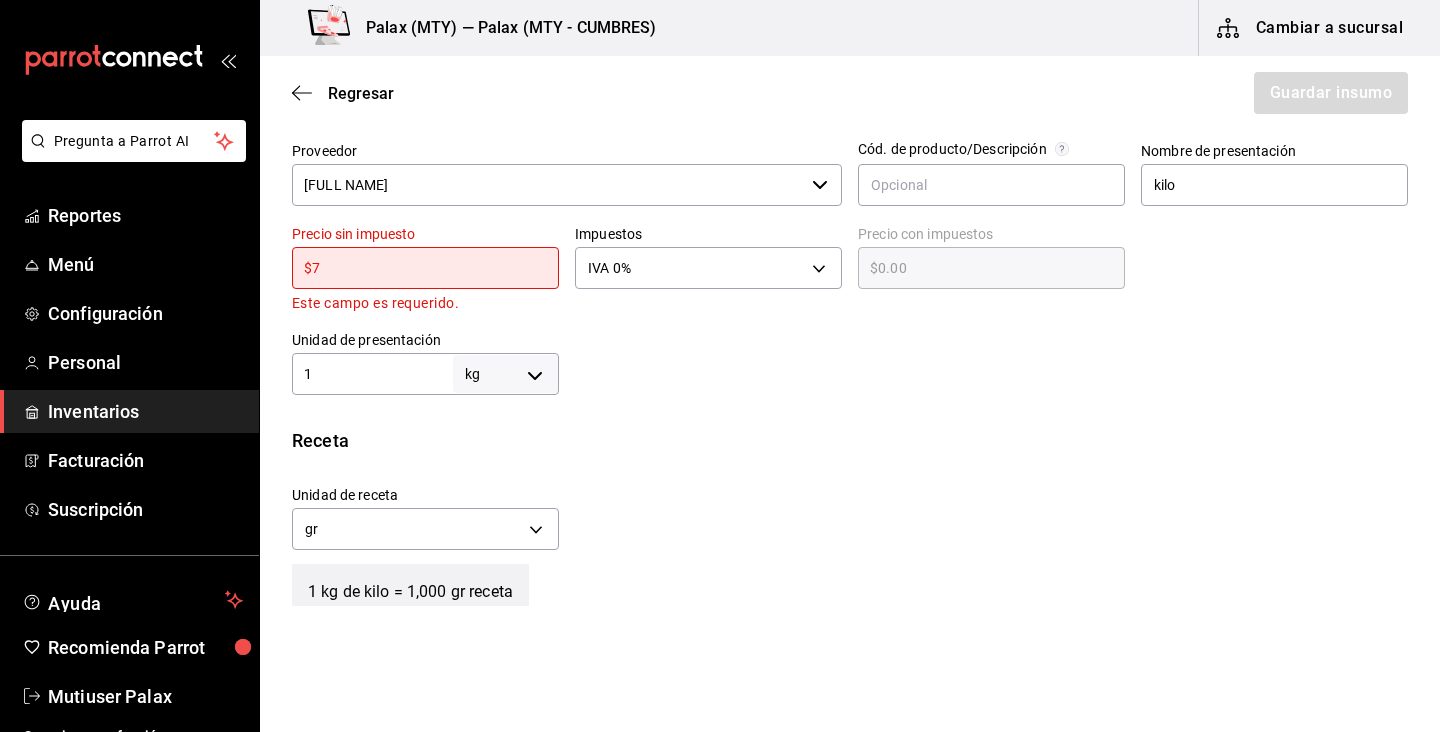 type on "$7.00" 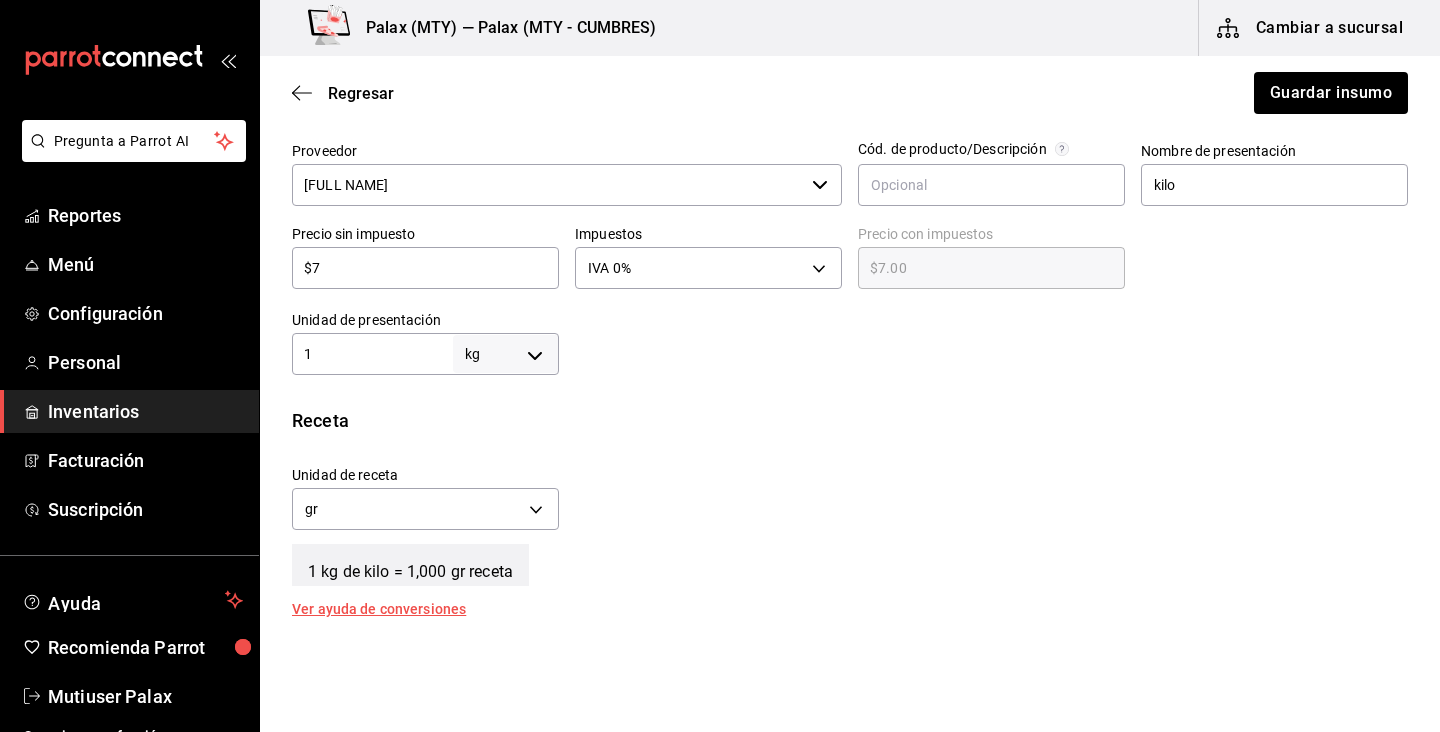 type on "$79" 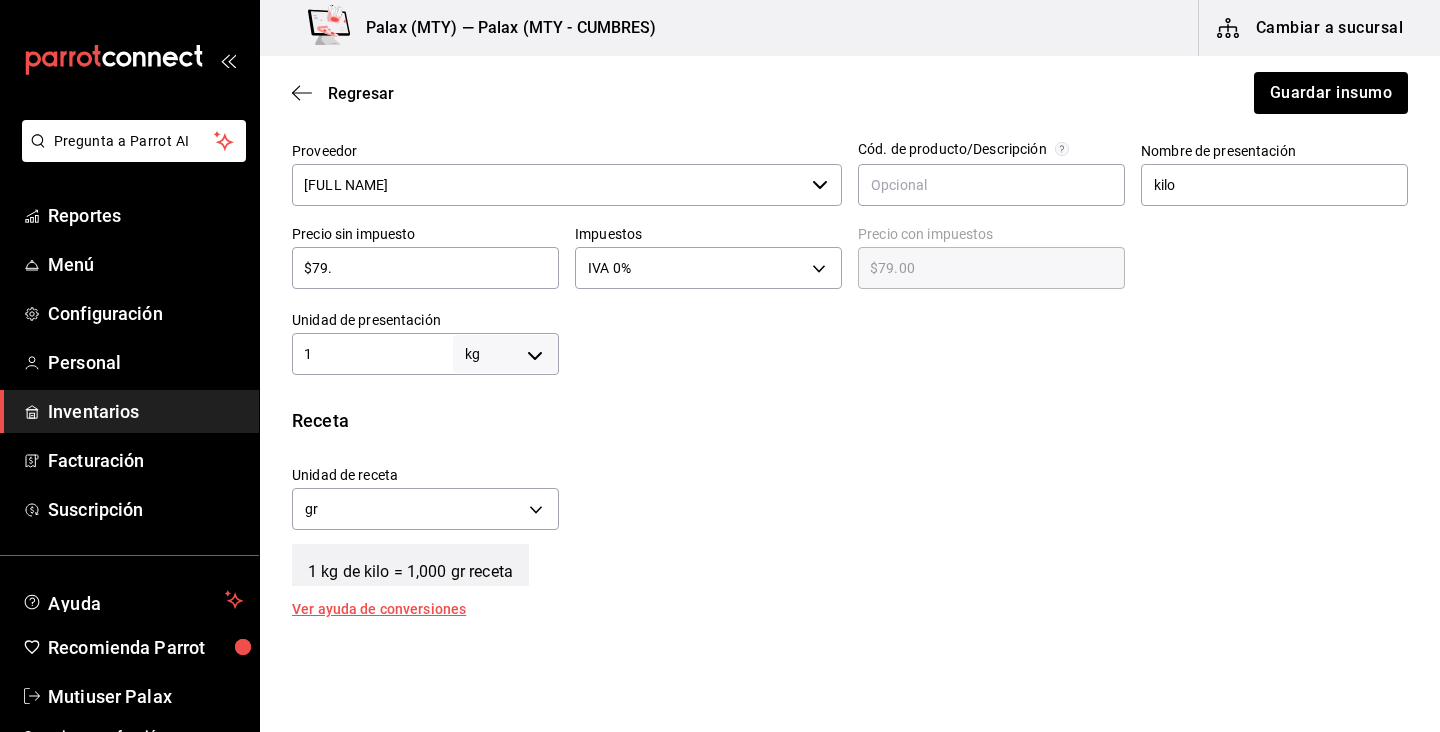 type on "$79.8" 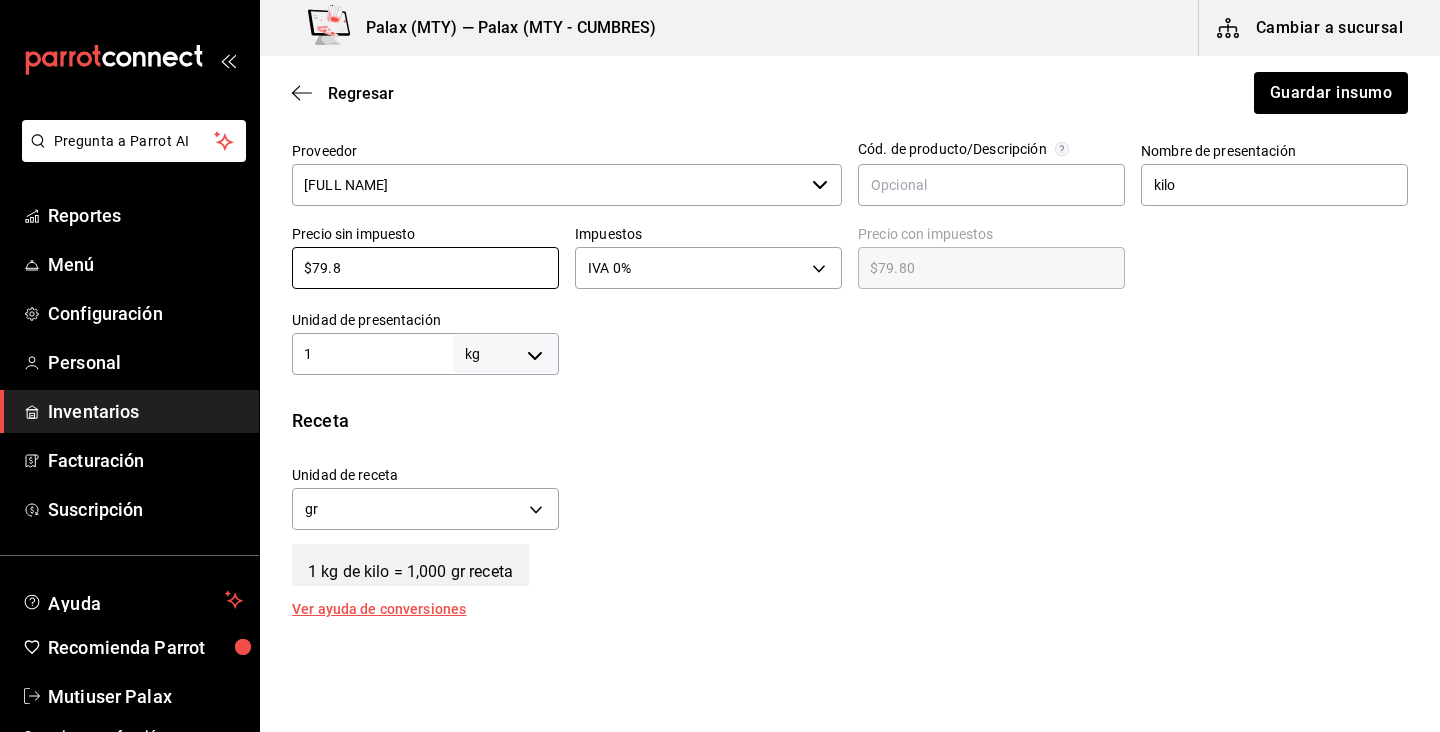 type on "$79.8" 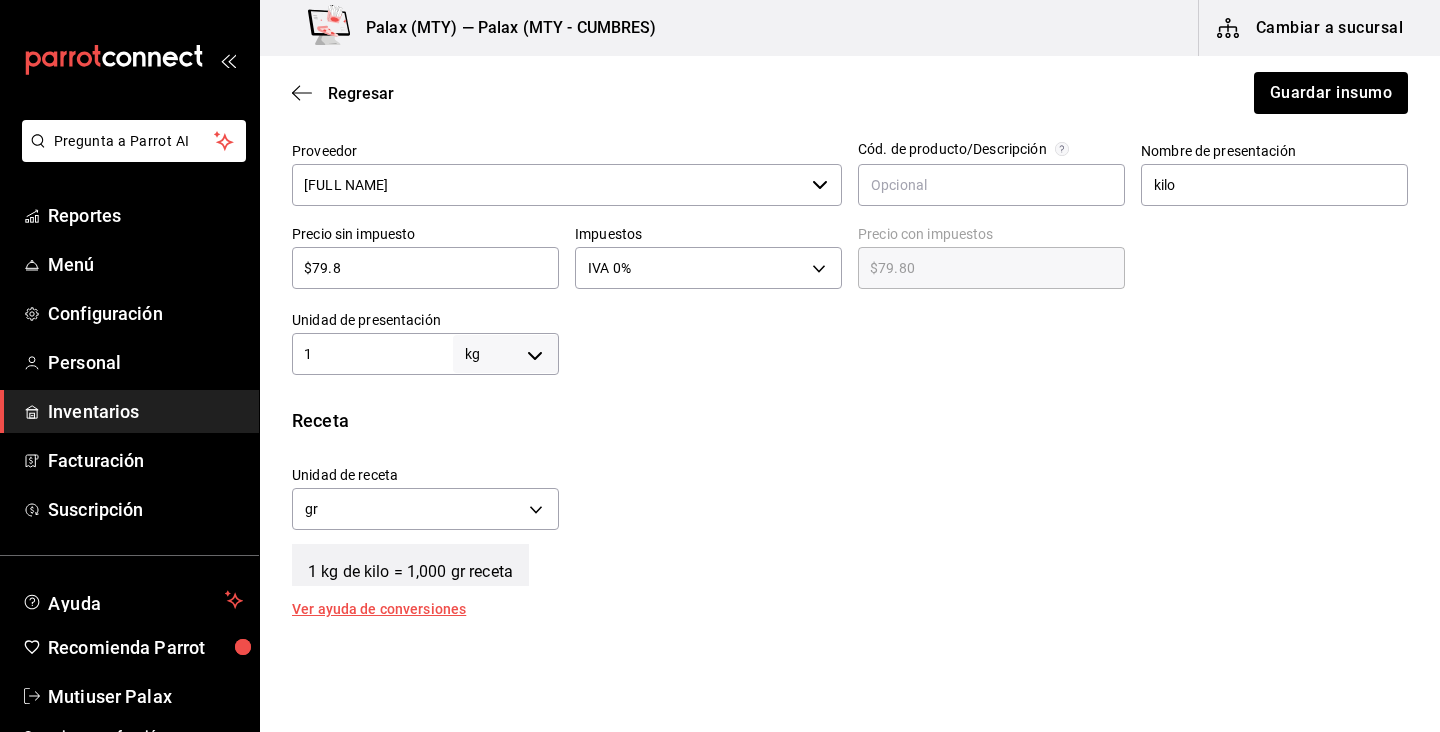 click on "Receta Unidad de receta gr GRAM Factor de conversión 1,000 ​ 1 kg de kilo = 1,000 gr receta Ver ayuda de conversiones" at bounding box center (850, 511) 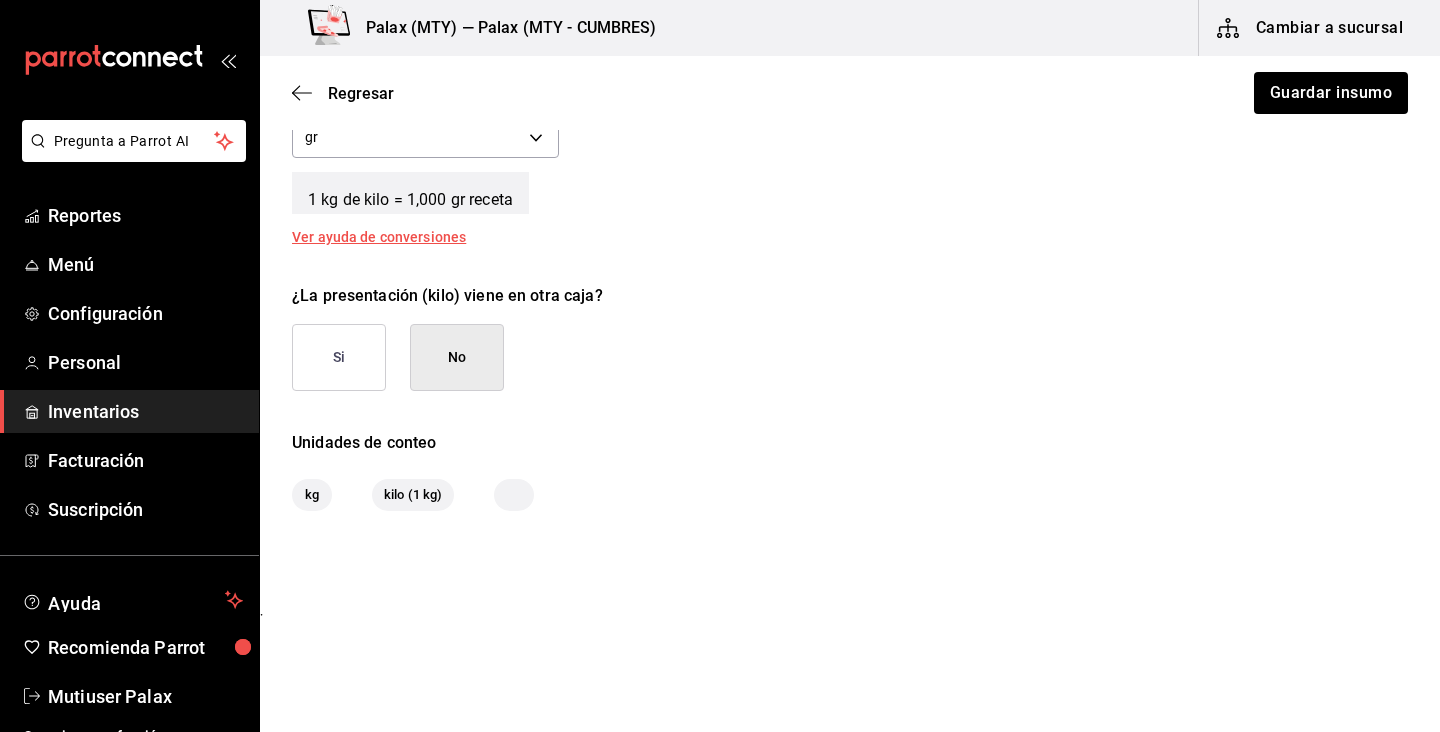 scroll, scrollTop: 837, scrollLeft: 0, axis: vertical 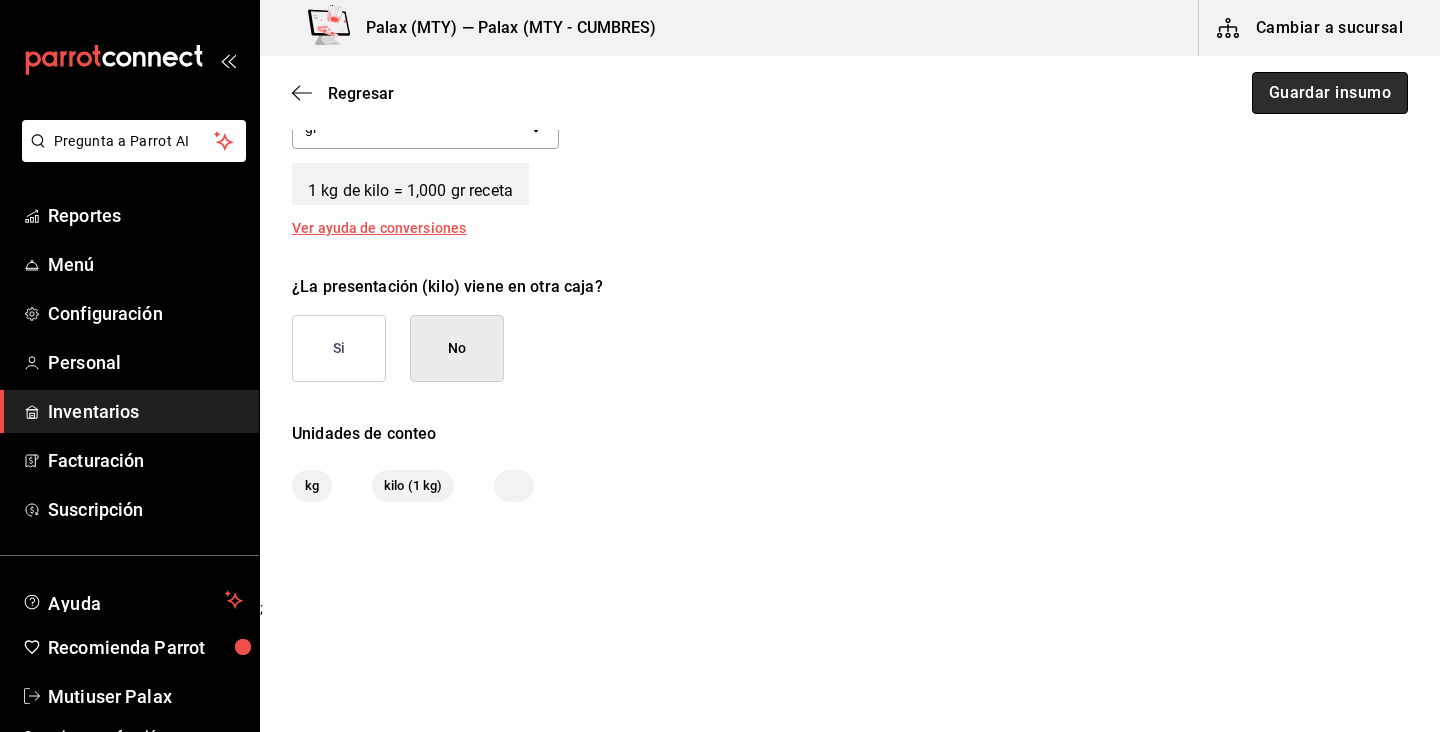click on "Guardar insumo" at bounding box center (1330, 93) 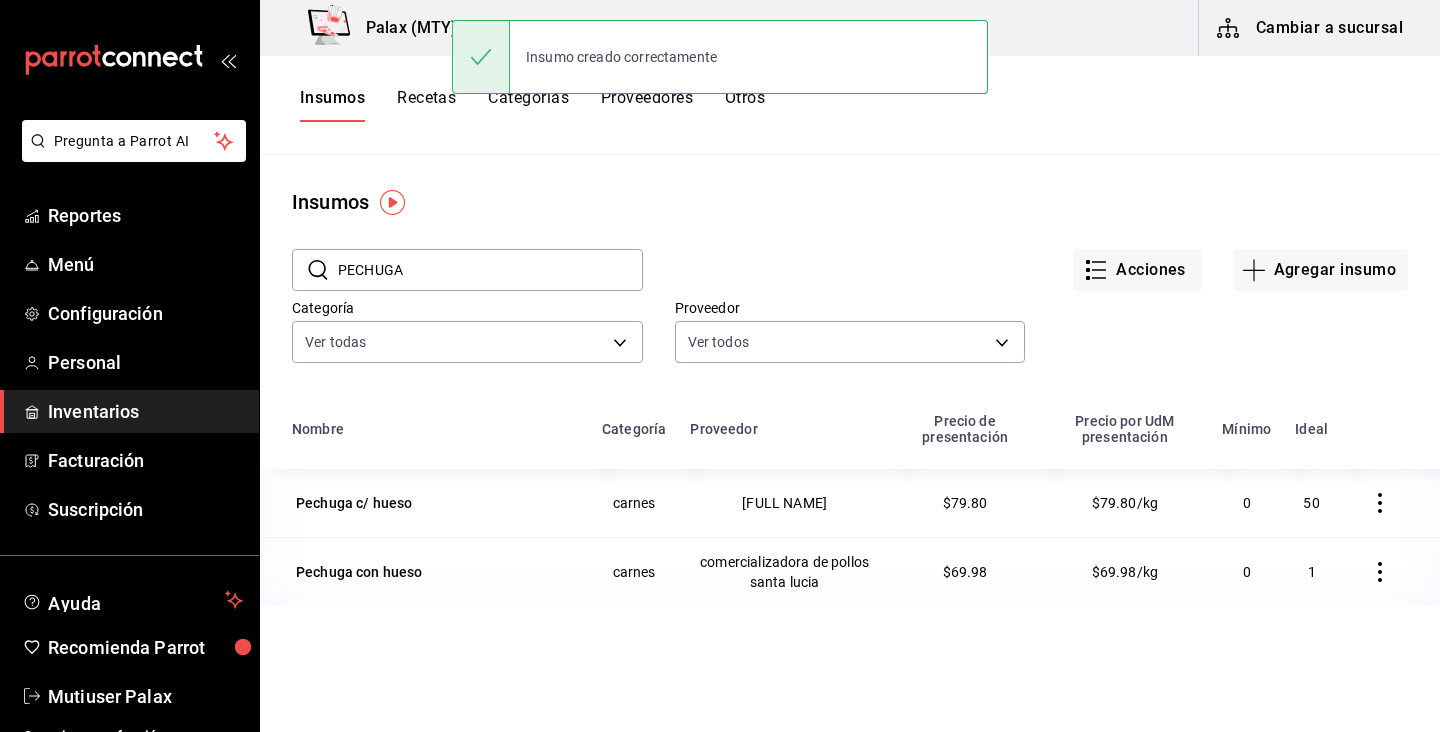 click on "PECHUGA" at bounding box center [490, 270] 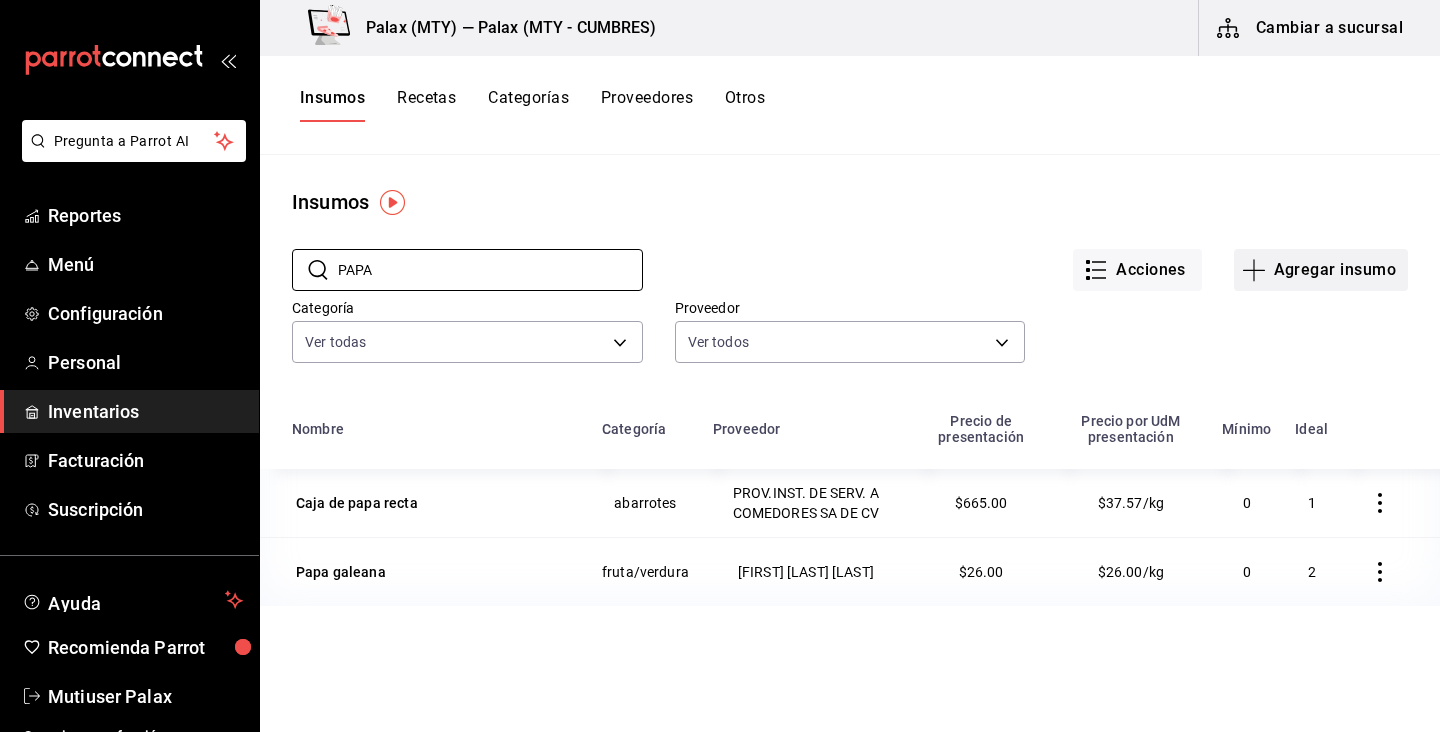 type on "PAPA" 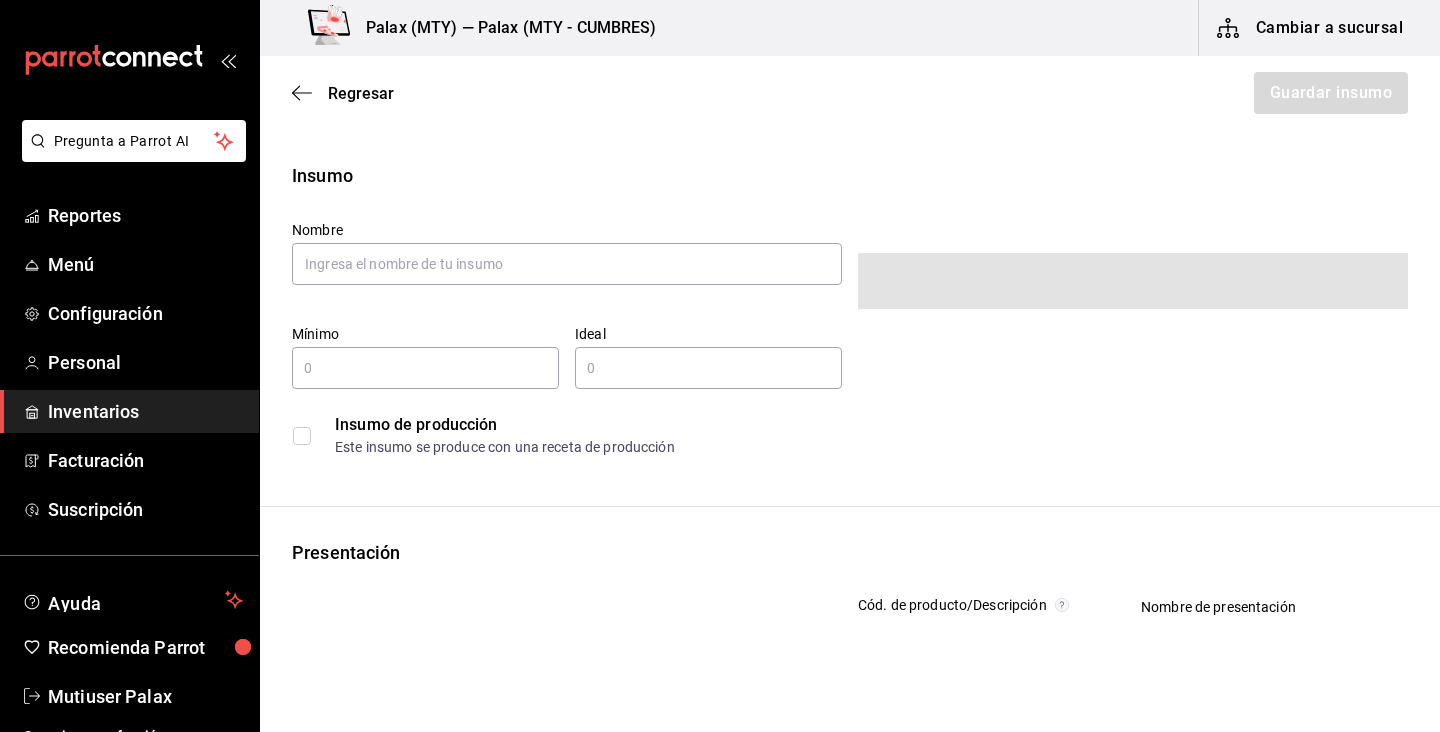type on "$0.00" 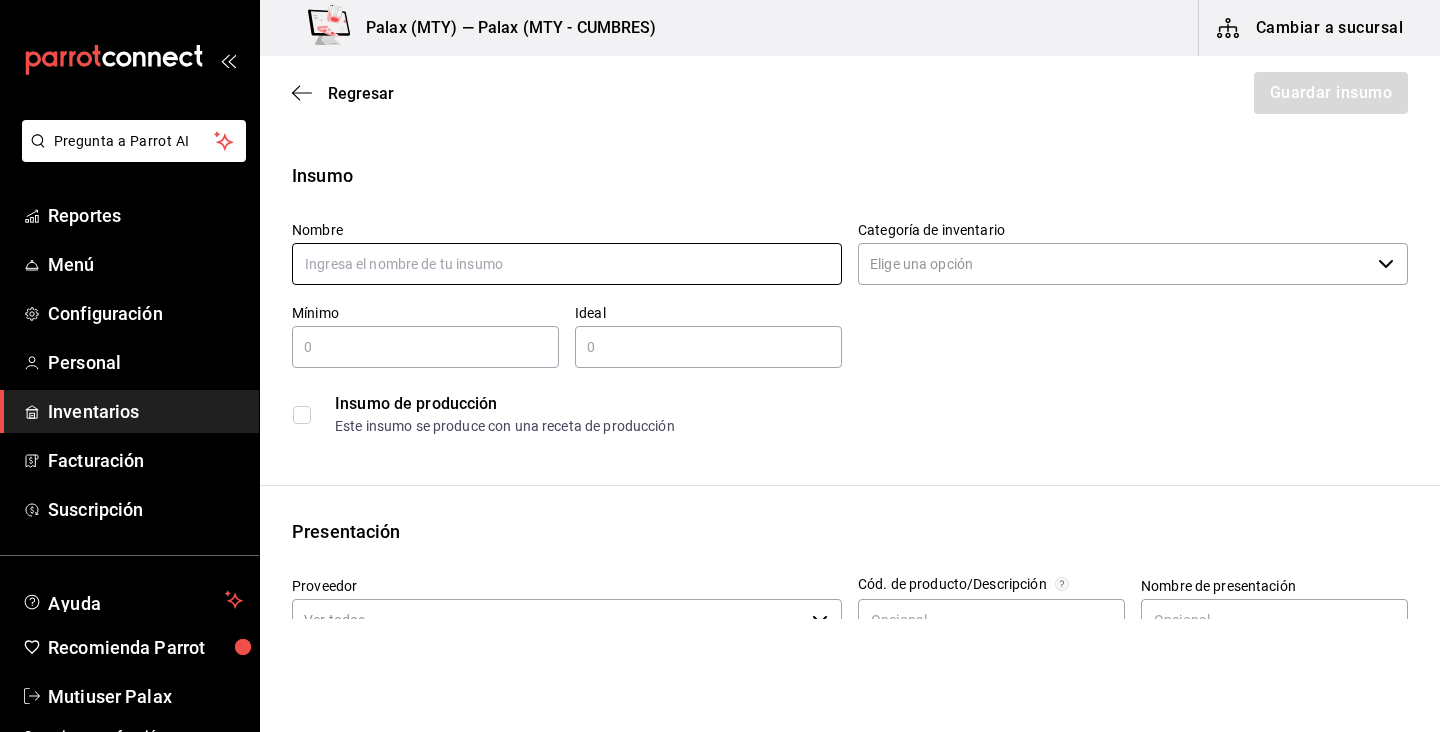 click at bounding box center [567, 264] 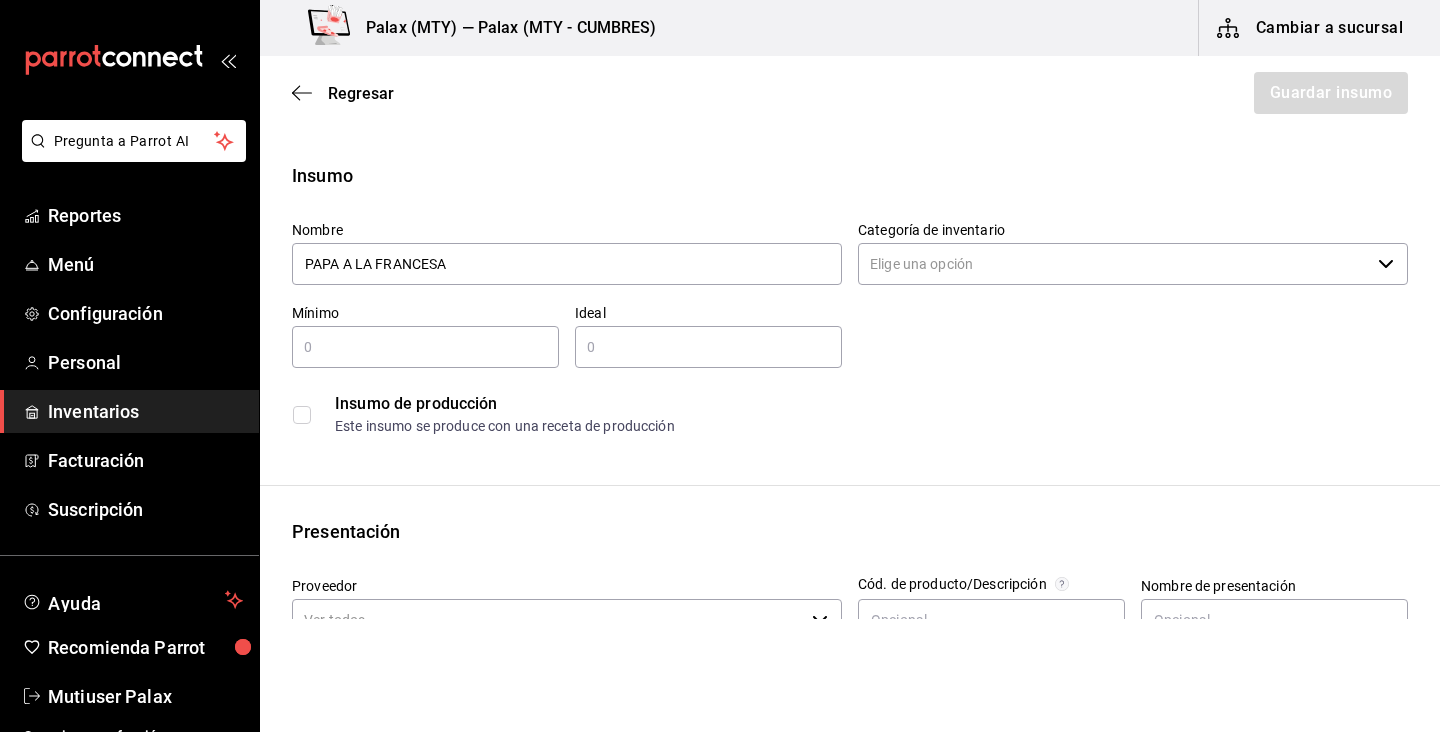 type on "PAPA A LA FRANCESA" 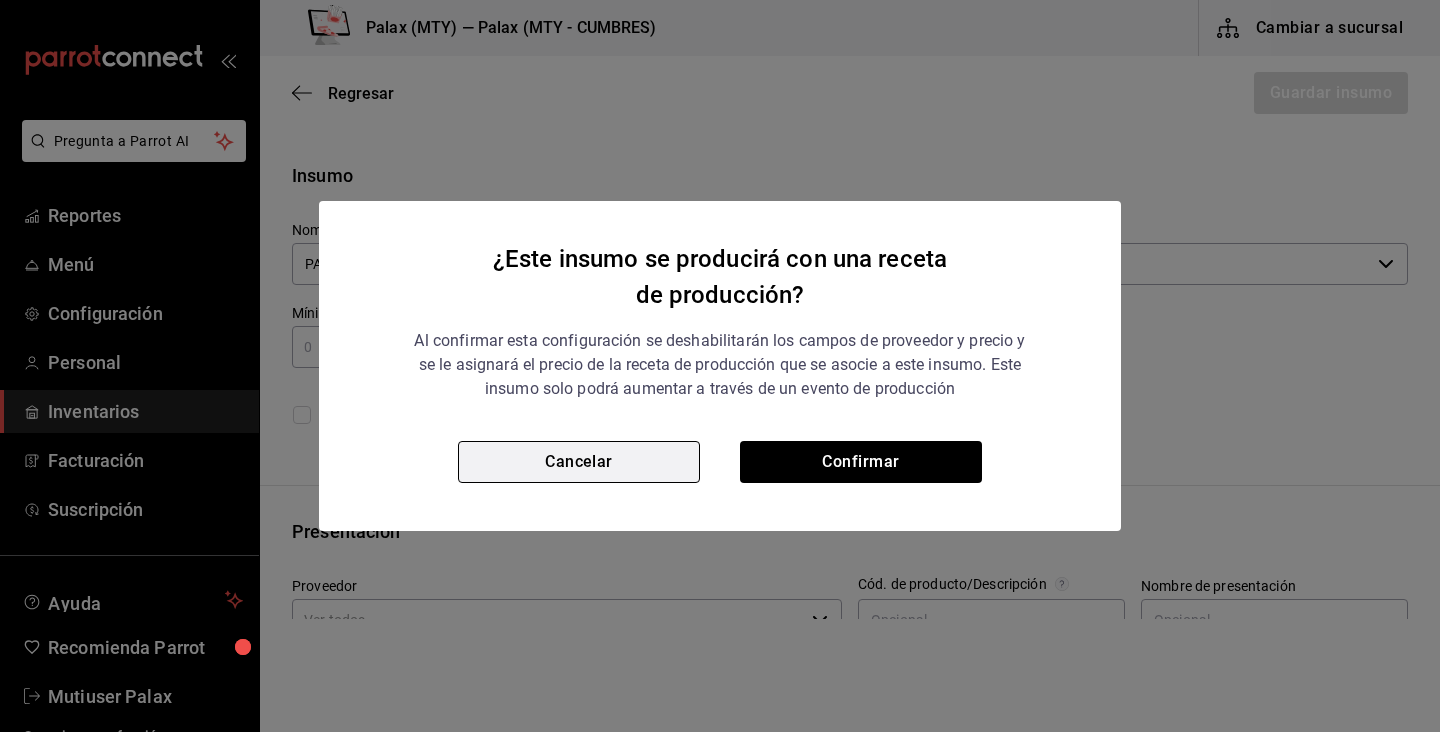 click on "Cancelar" at bounding box center [579, 462] 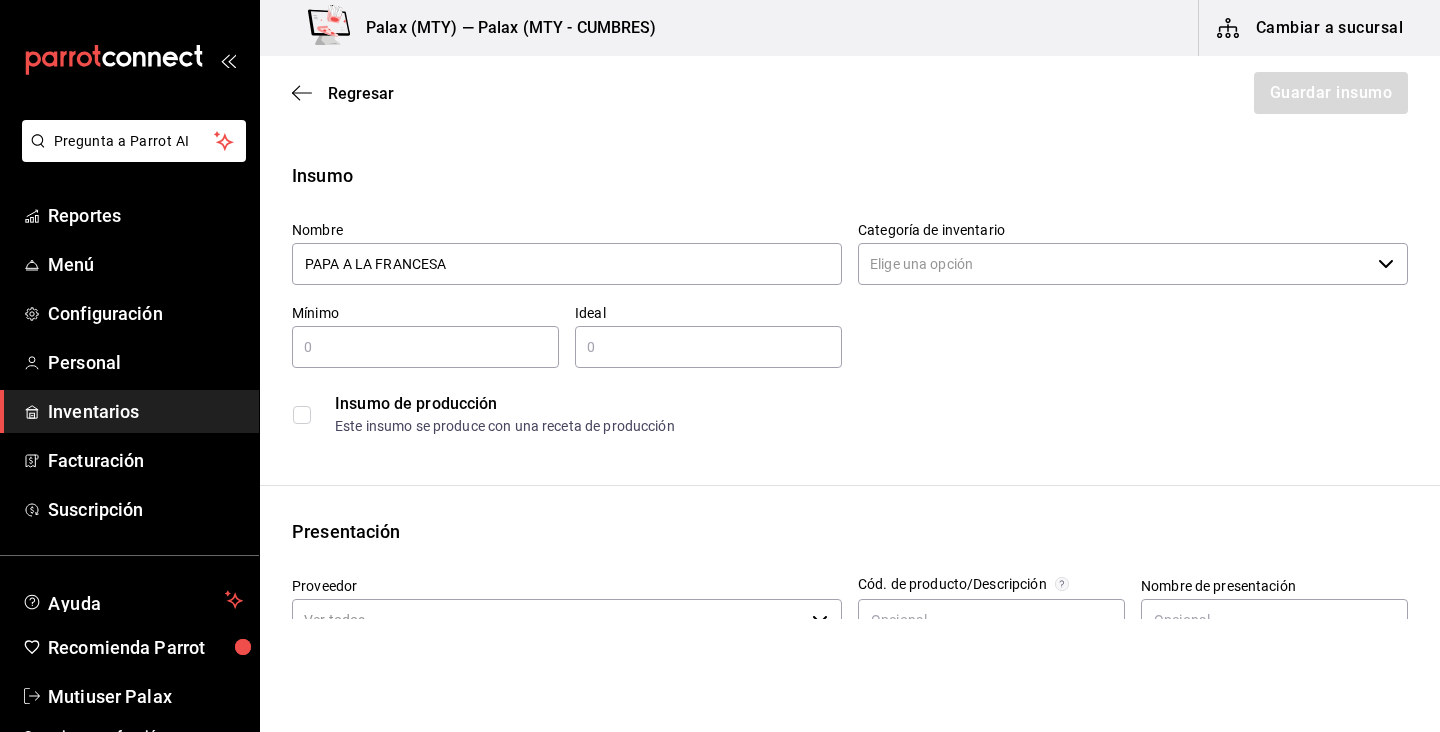 click on "Nombre PAPA A LA FRANCESA Categoría de inventario ​ Mínimo ​ Ideal ​ Insumo de producción Este insumo se produce con una receta de producción" at bounding box center [842, 325] 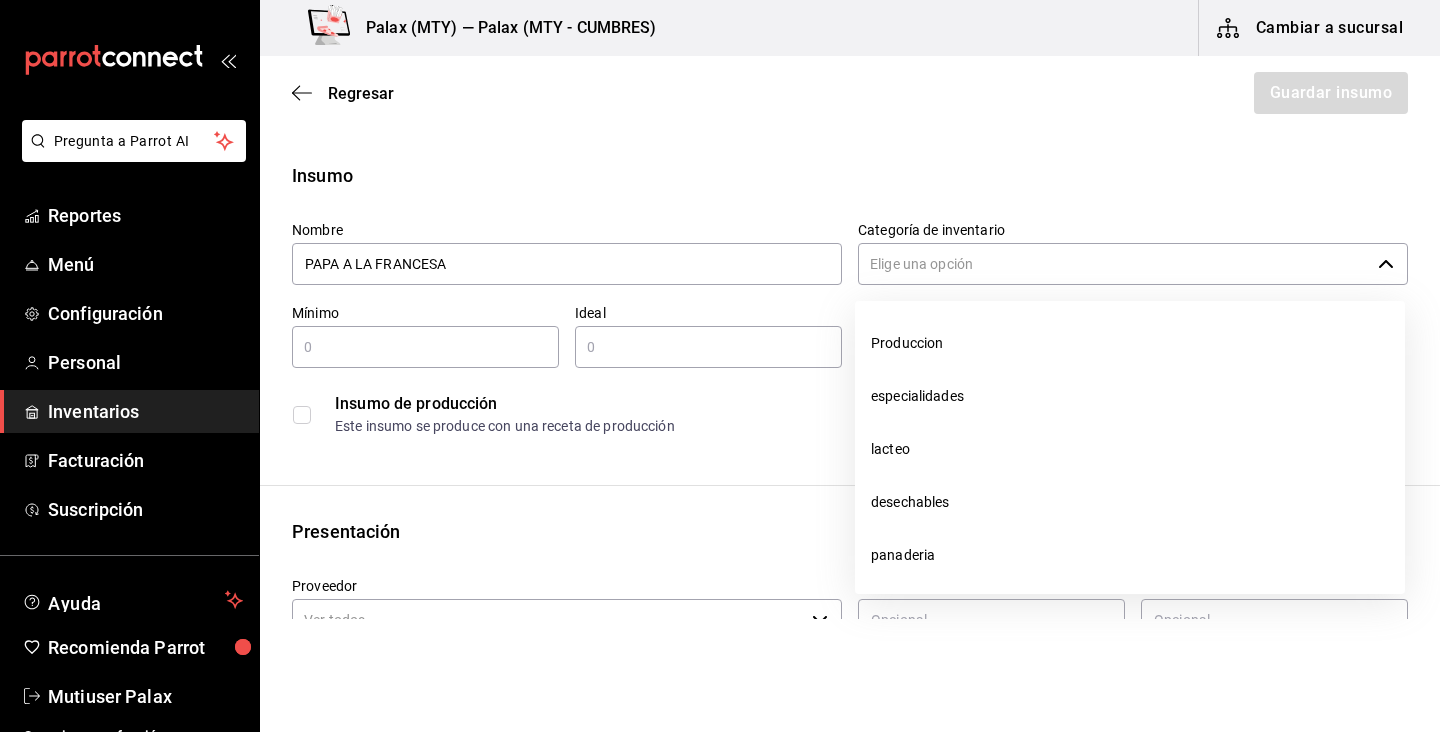 click on "Categoría de inventario" at bounding box center [1114, 264] 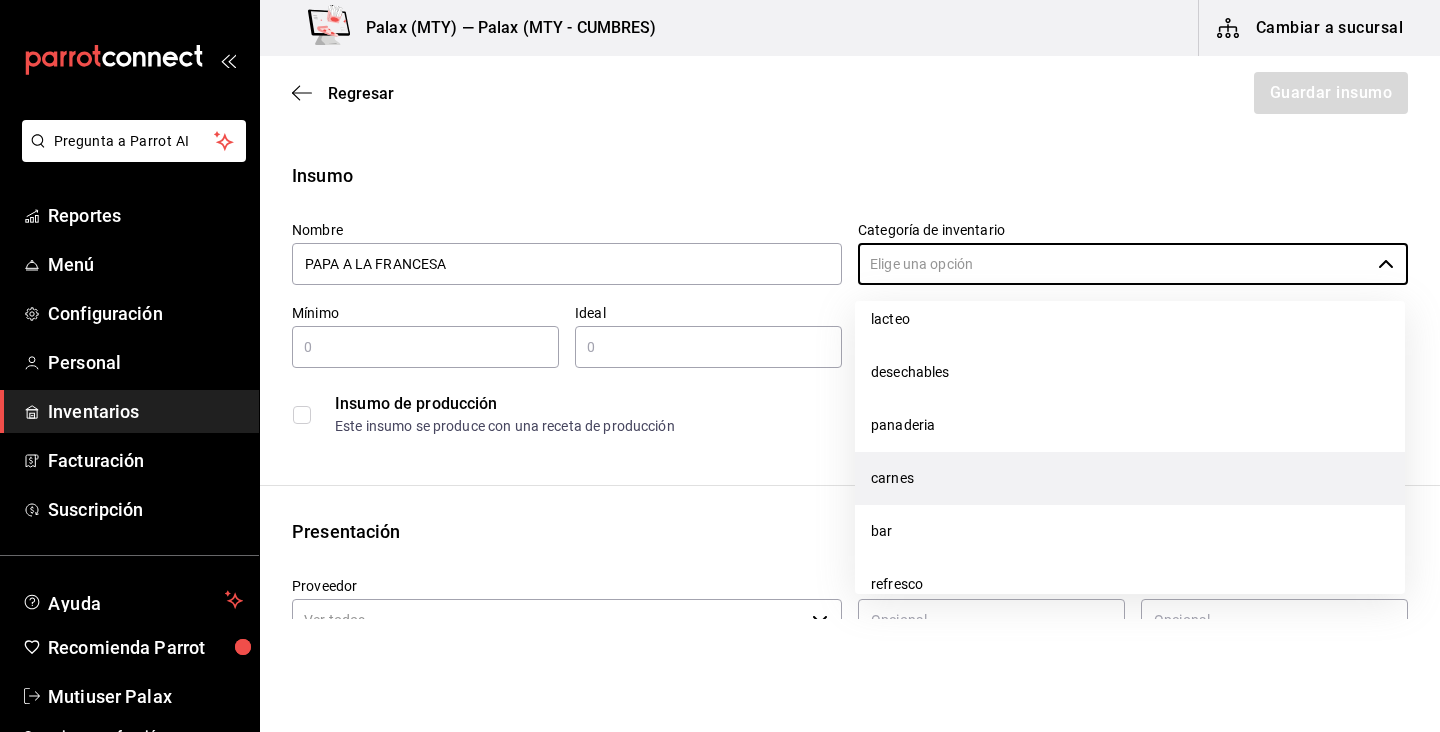 scroll, scrollTop: 269, scrollLeft: 0, axis: vertical 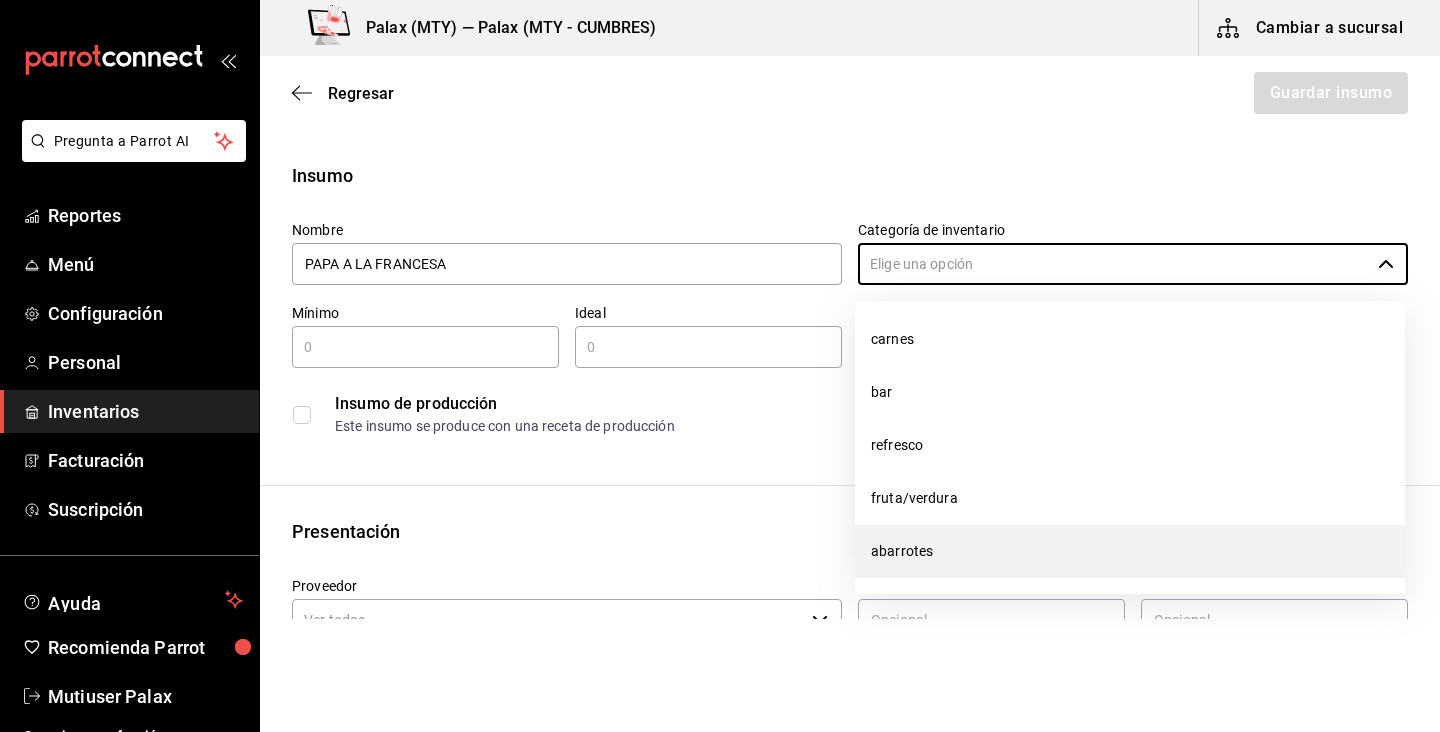 click on "abarrotes" at bounding box center (1130, 551) 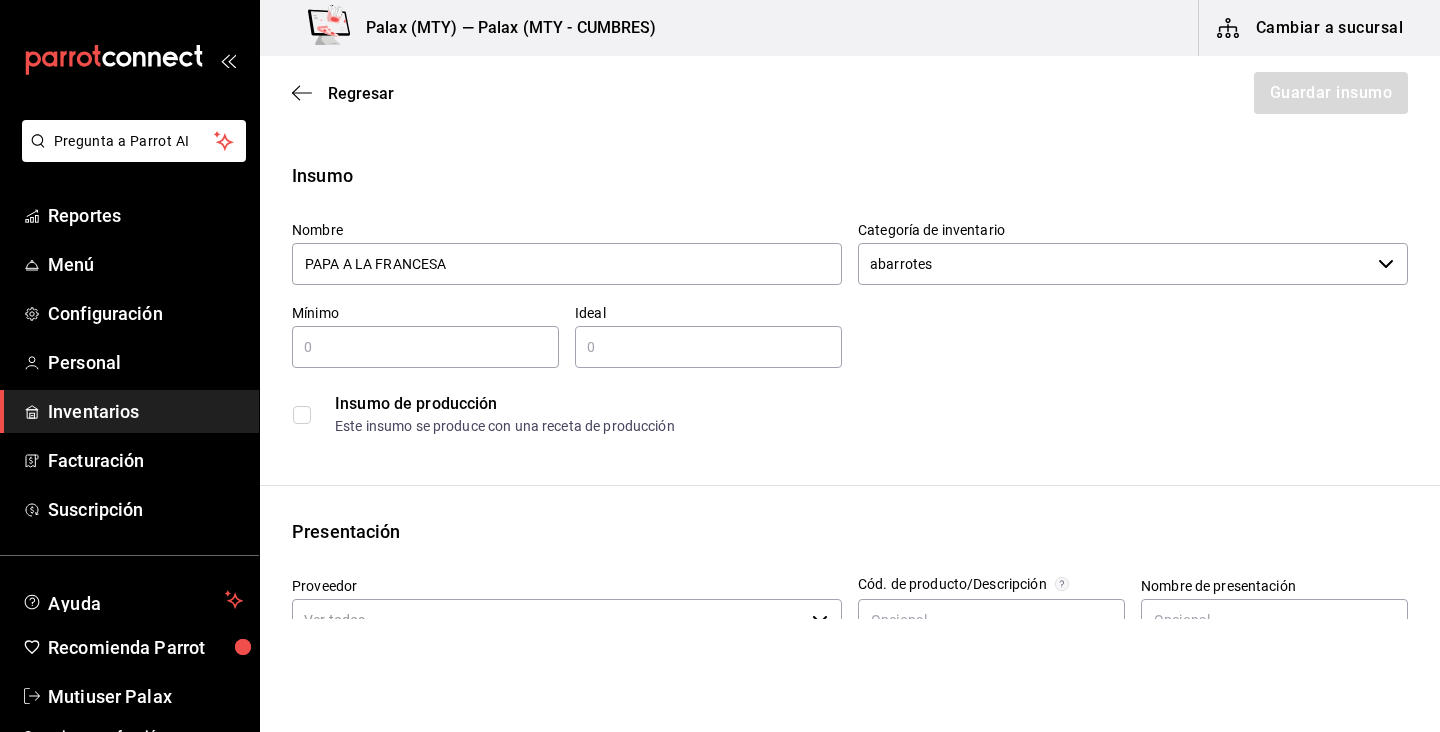 click on "Insumo de producción Este insumo se produce con una receta de producción" at bounding box center [842, 406] 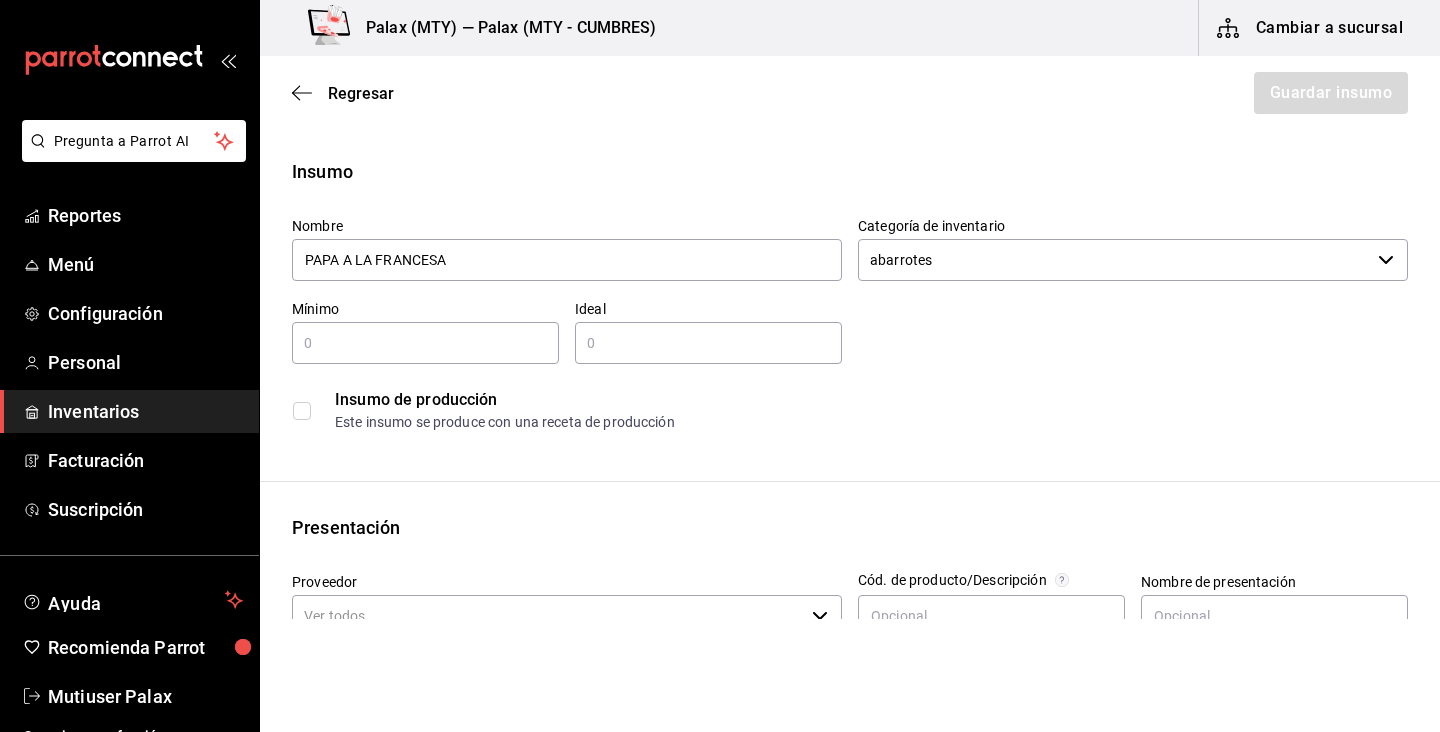 scroll, scrollTop: 2, scrollLeft: 0, axis: vertical 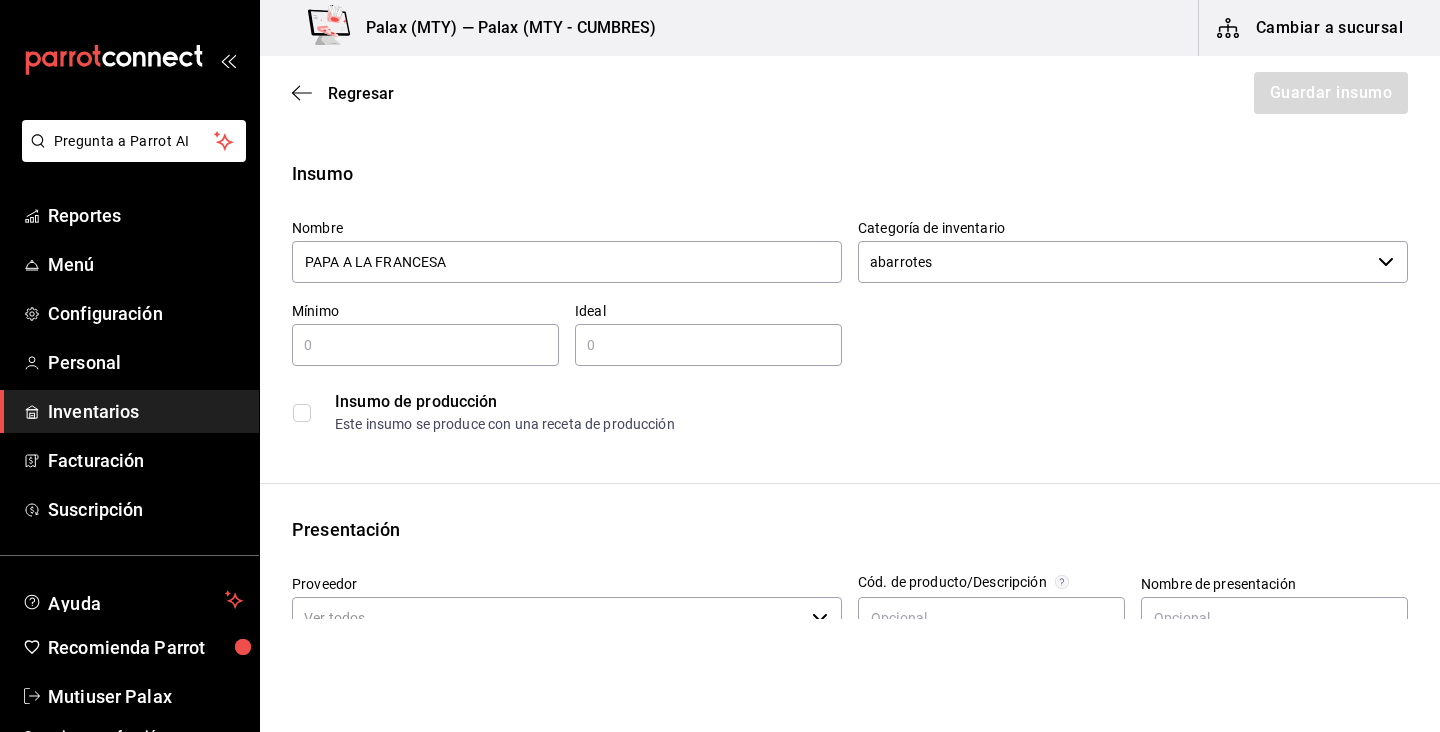 click at bounding box center [425, 345] 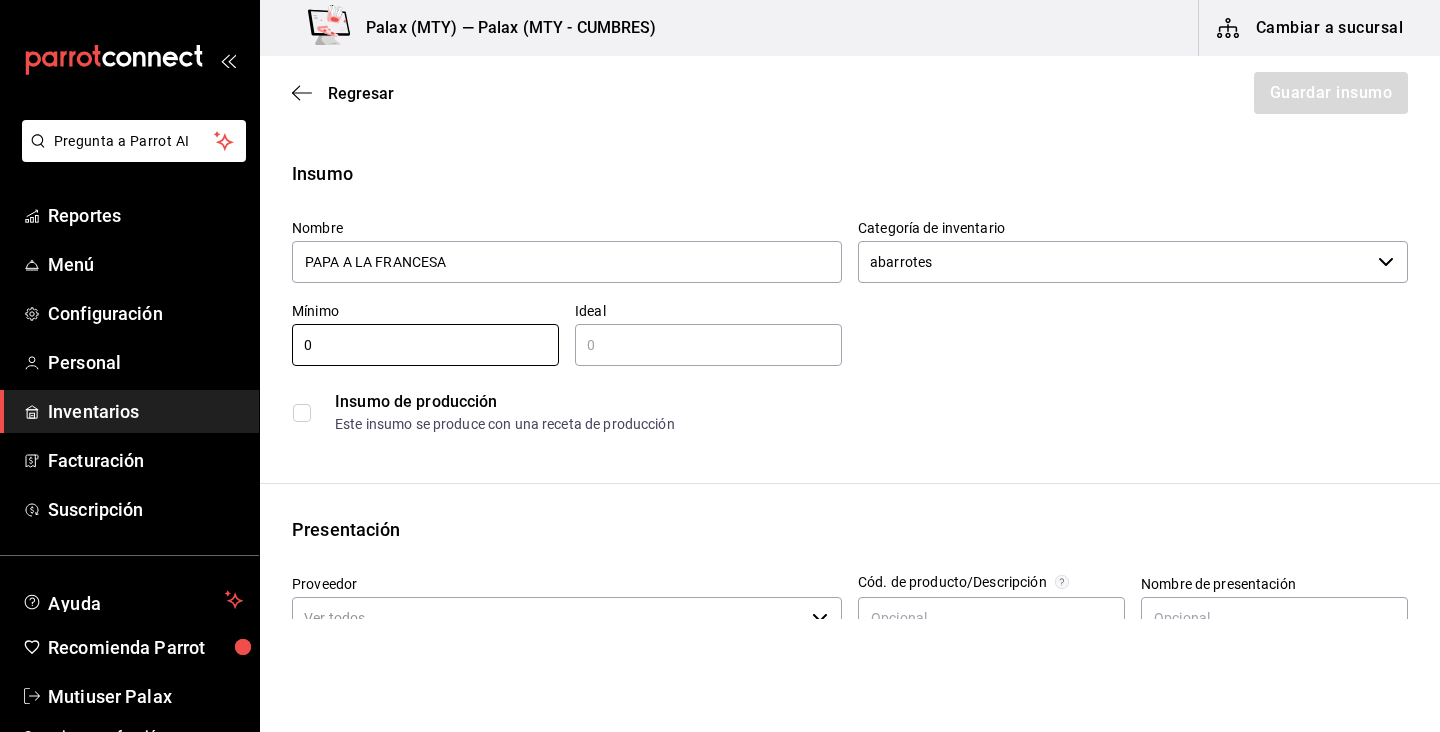 type on "0" 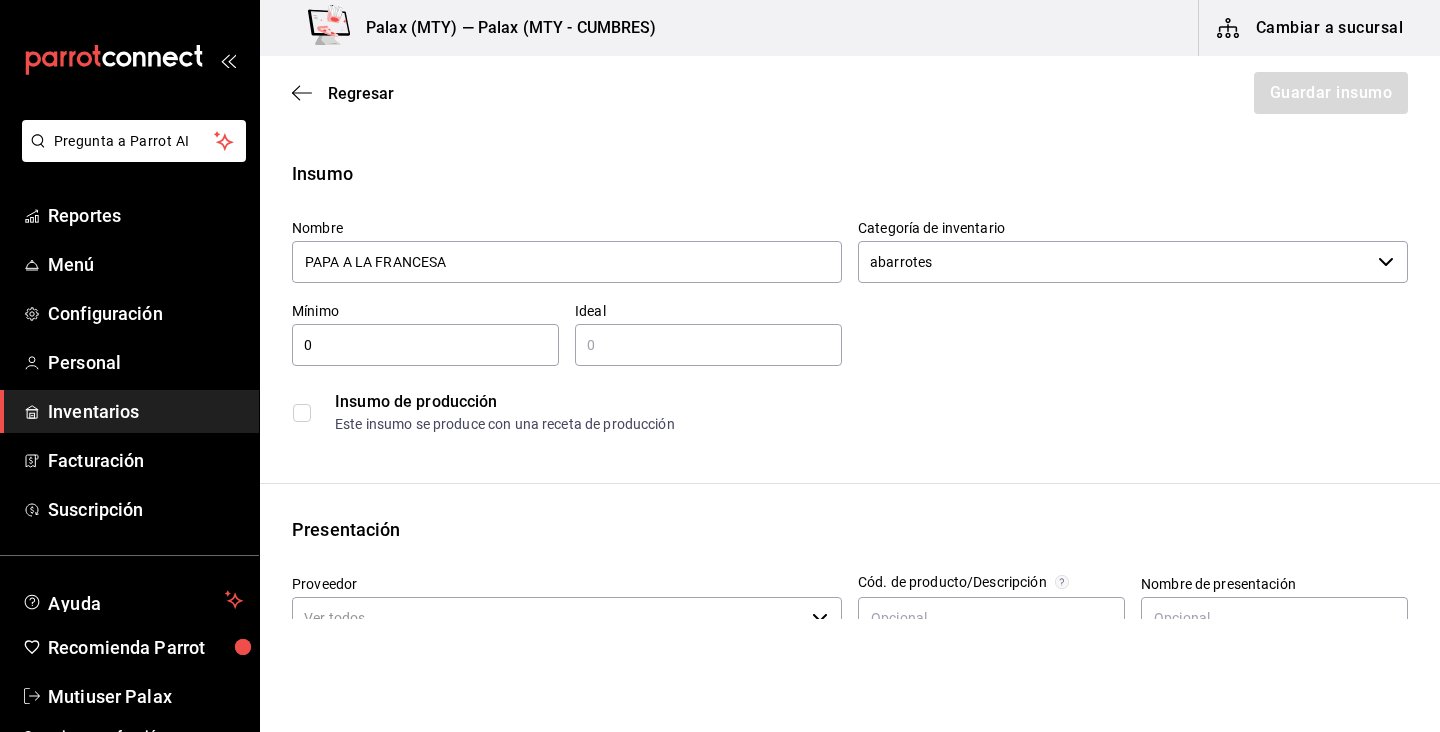 click at bounding box center (708, 345) 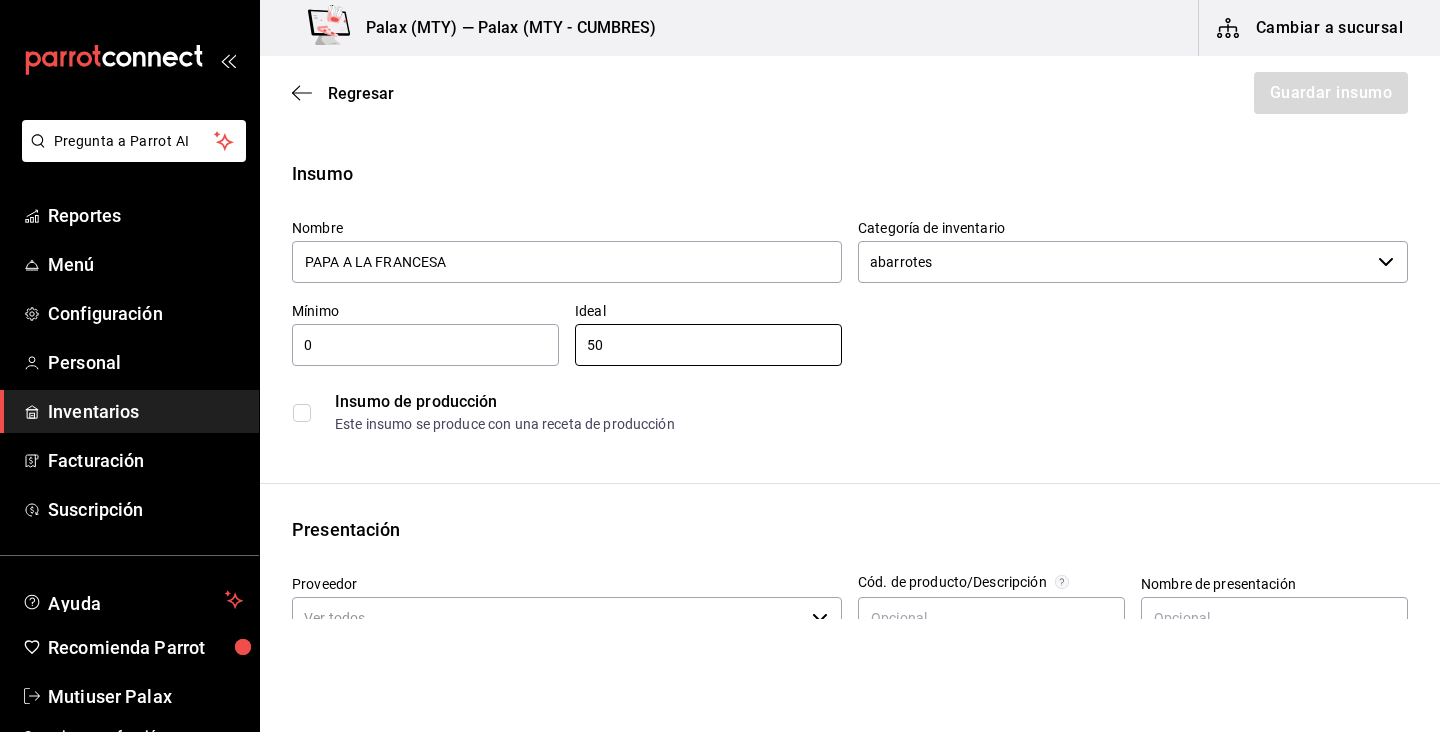 type on "50" 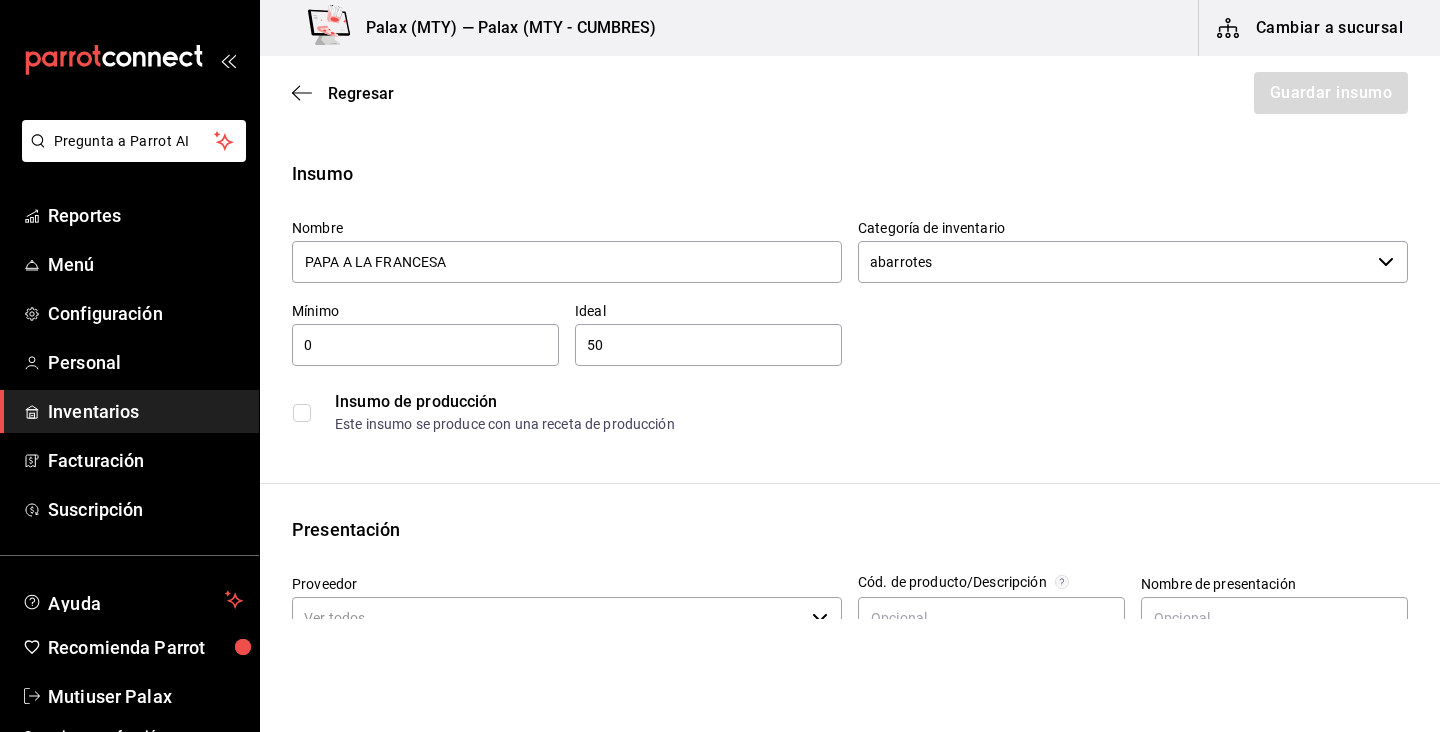 click on "Este insumo se produce con una receta de producción" at bounding box center (871, 424) 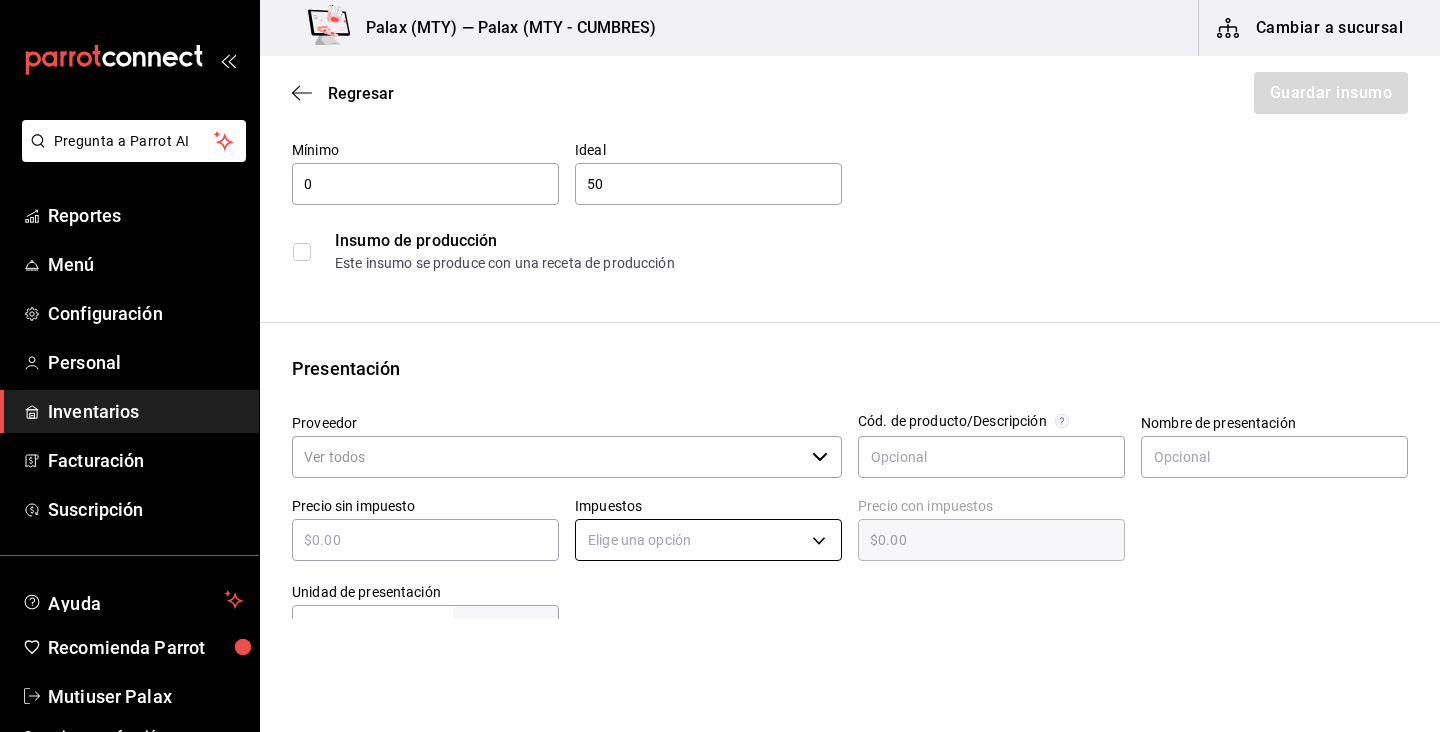 scroll, scrollTop: 169, scrollLeft: 0, axis: vertical 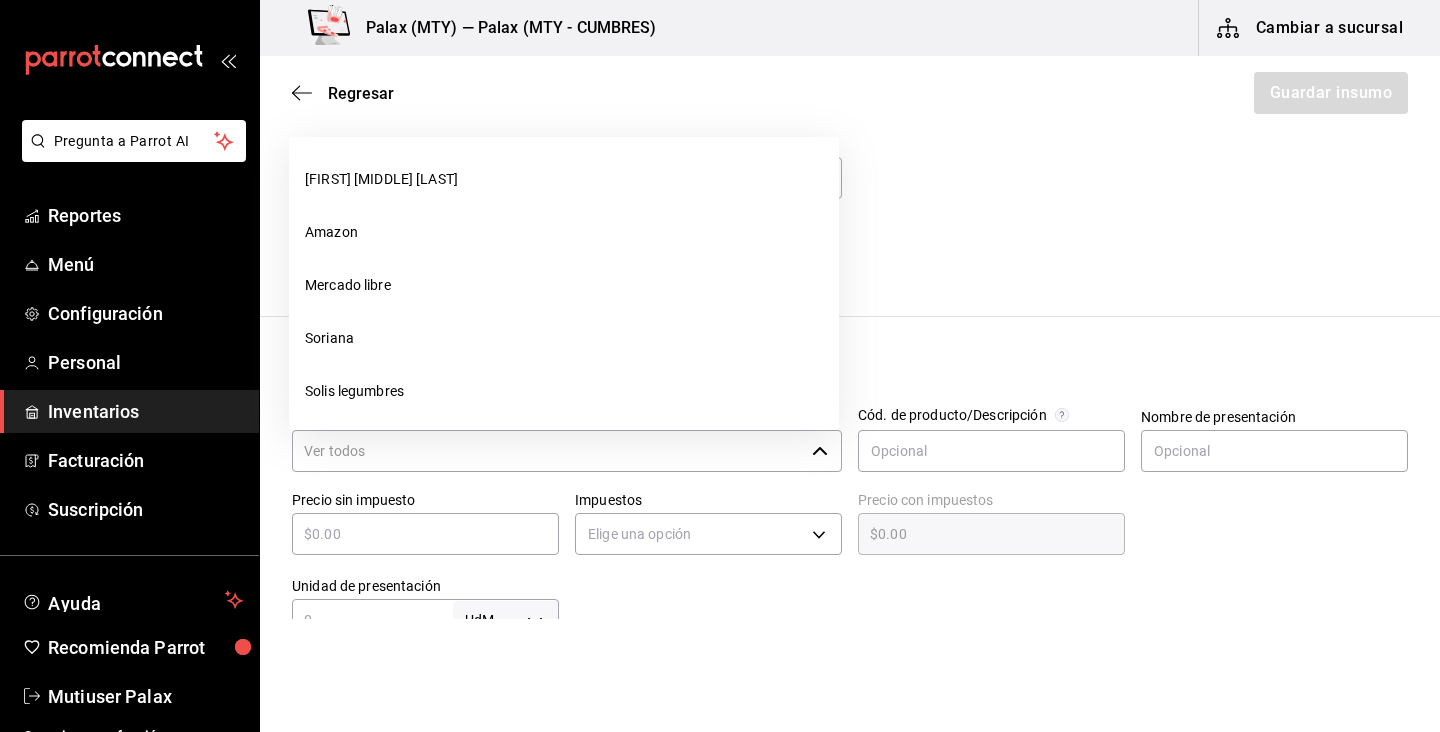 click on "Proveedor" at bounding box center [548, 451] 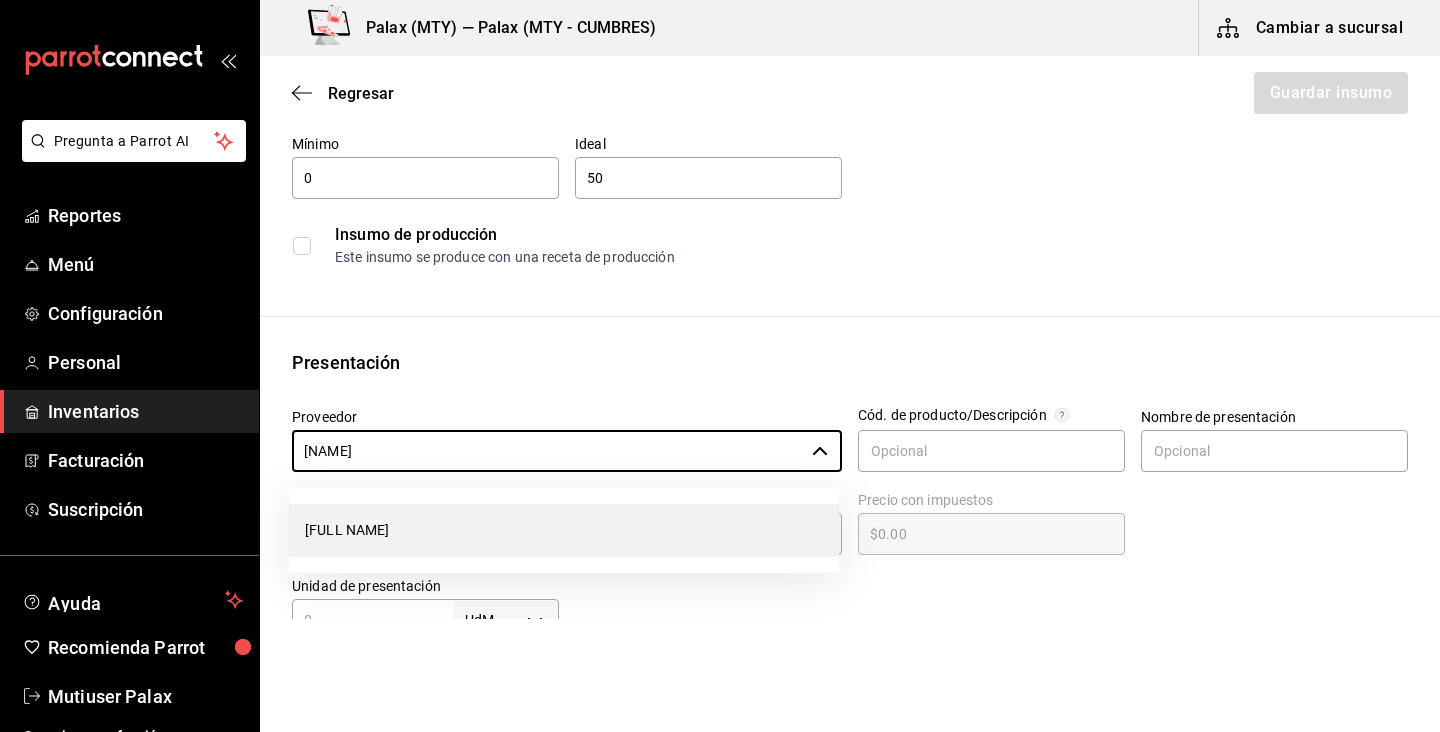 click on "[FULL NAME]" at bounding box center [564, 530] 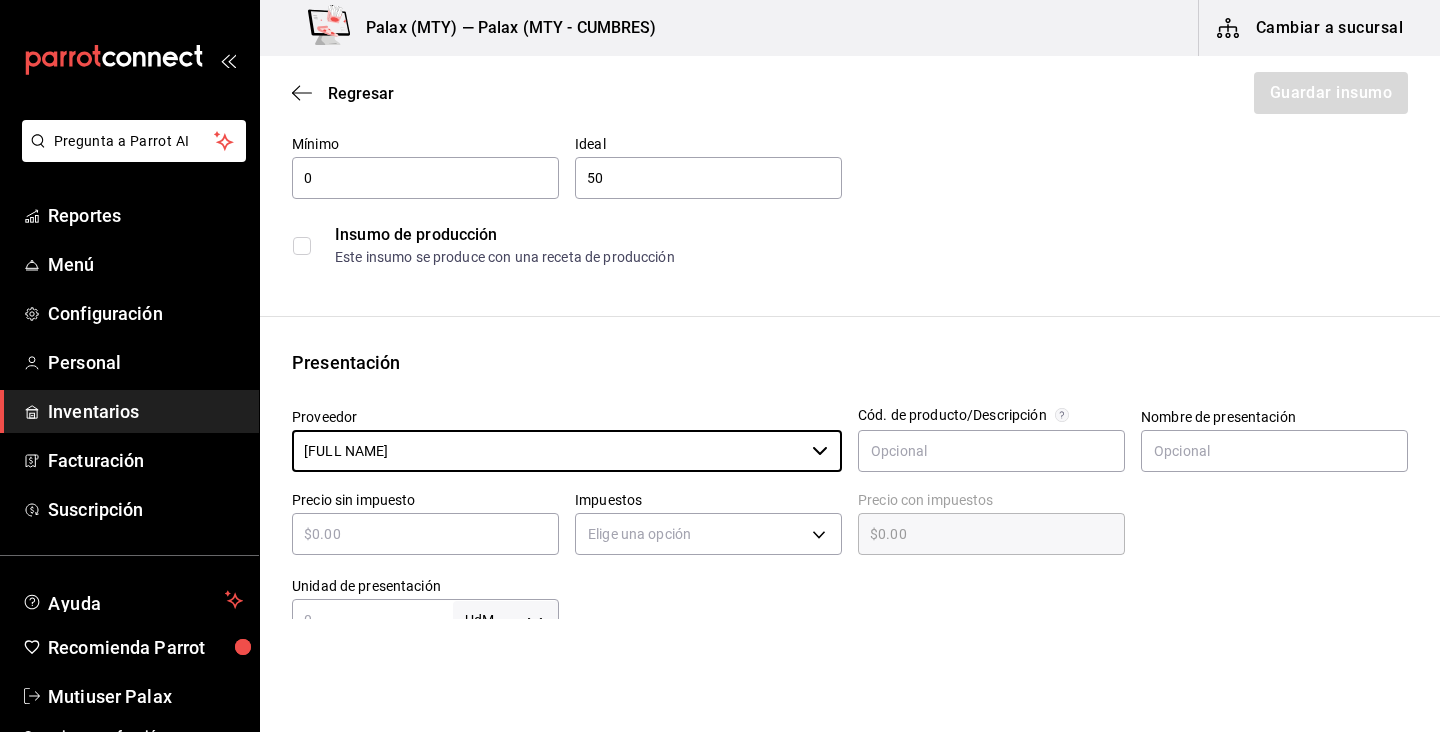 type on "[FULL NAME]" 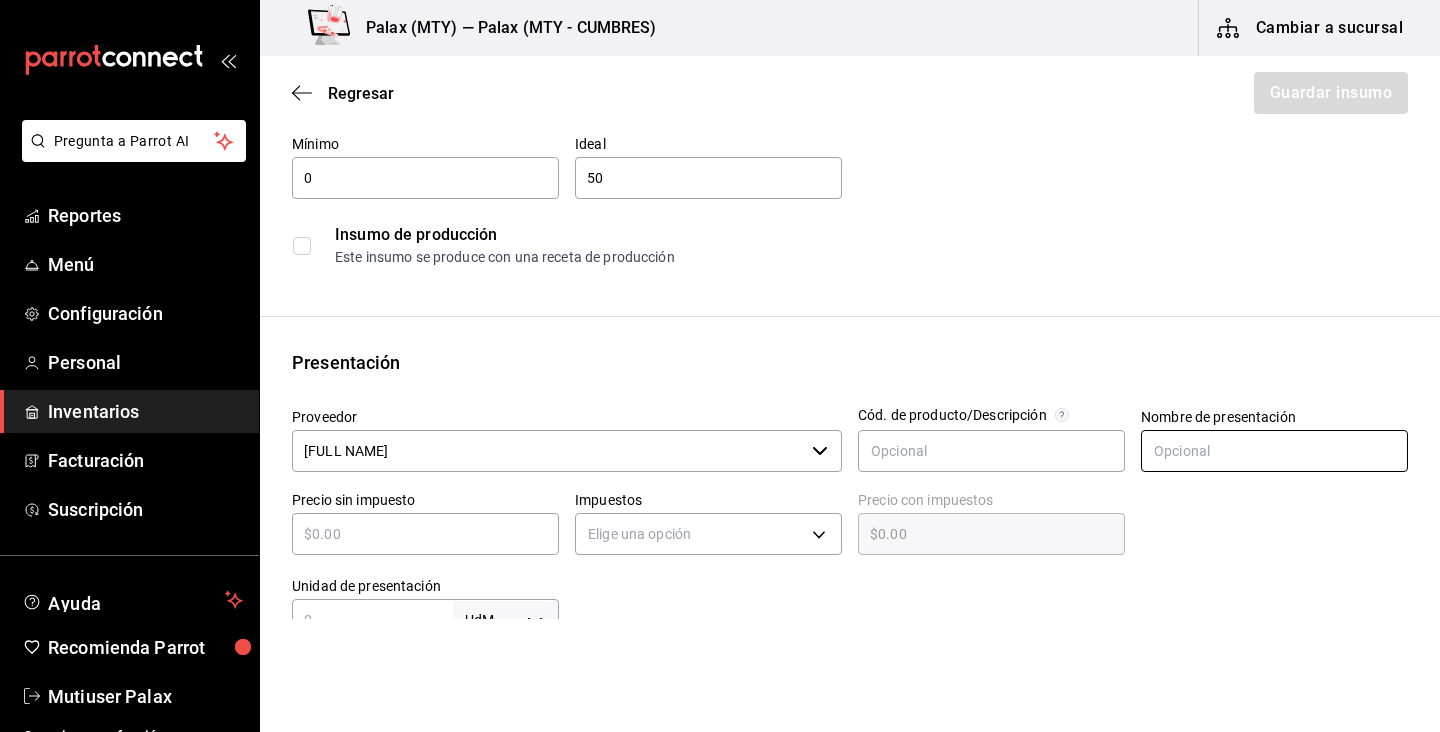 click at bounding box center [1274, 451] 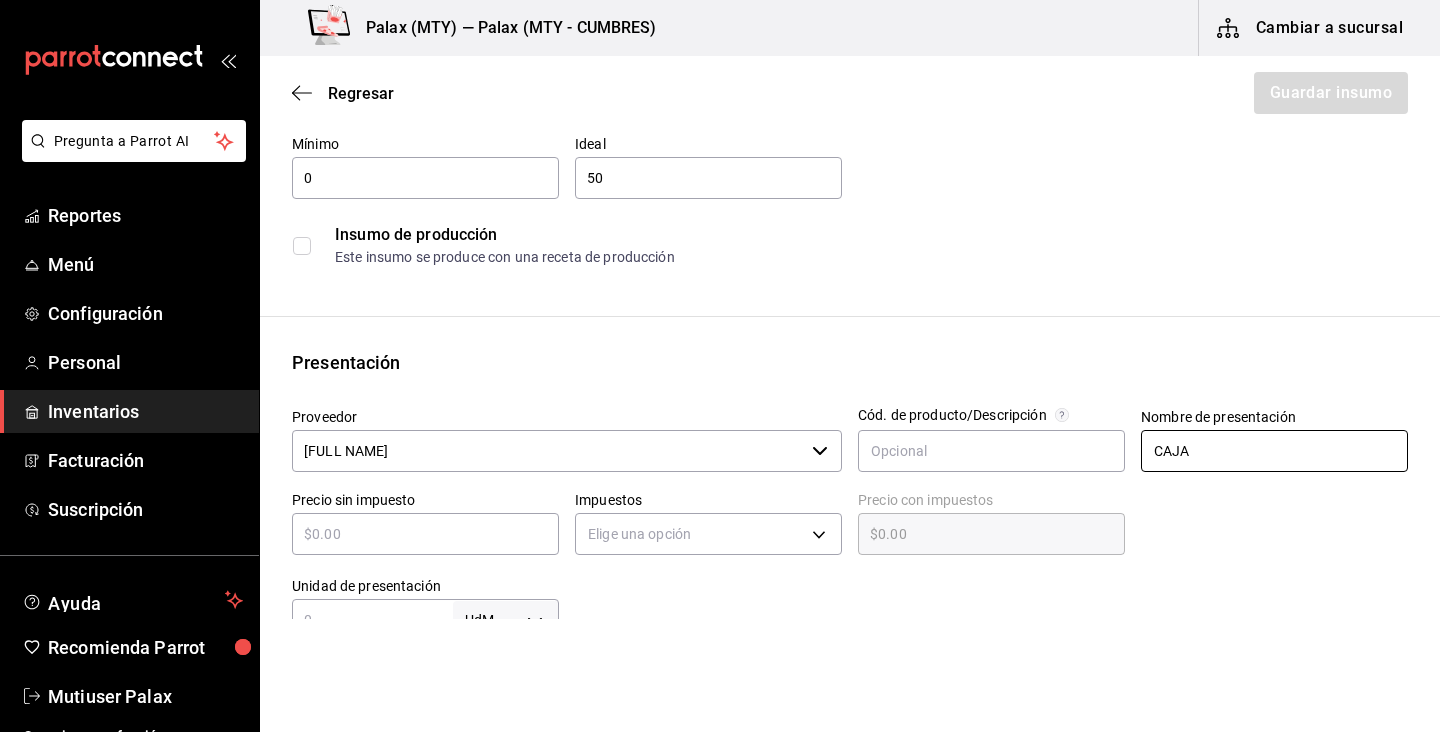 type on "CAJA" 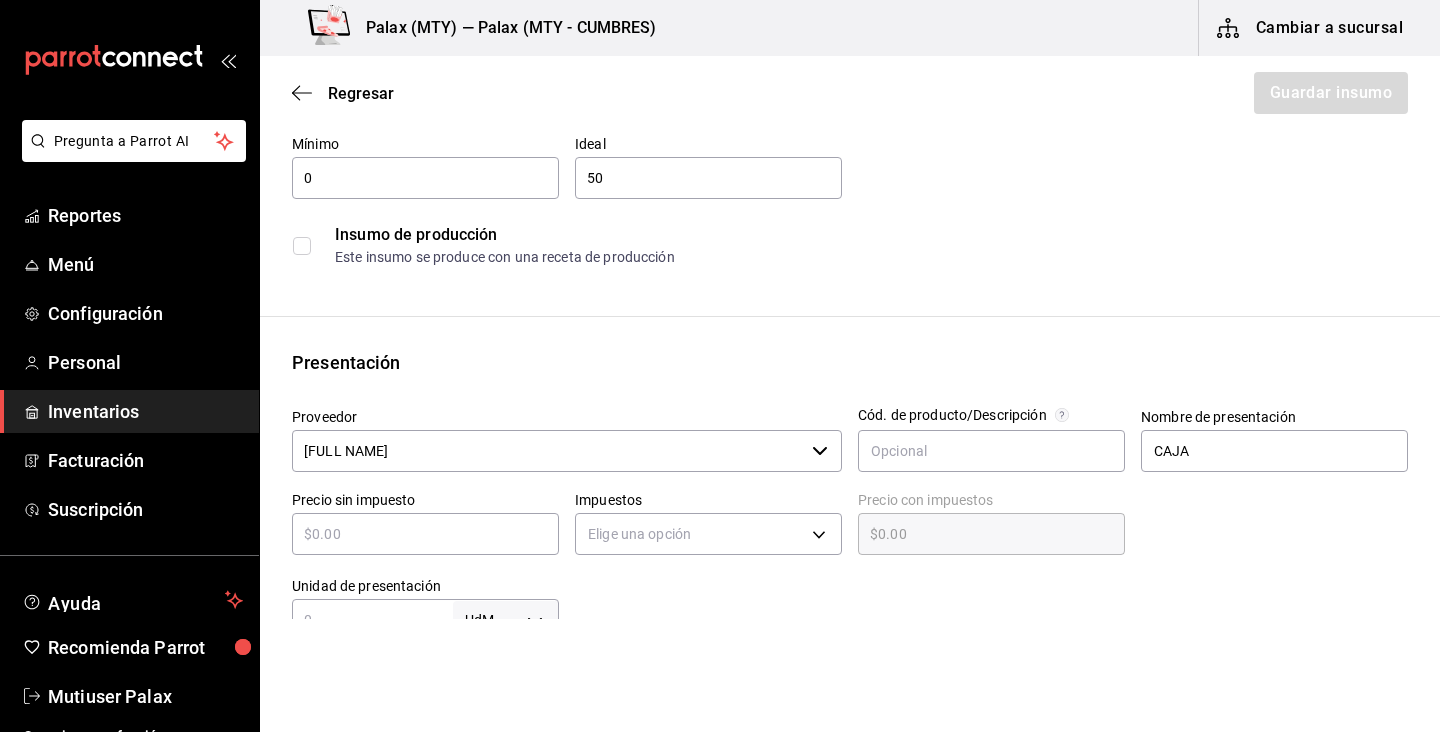 click at bounding box center [1266, 518] 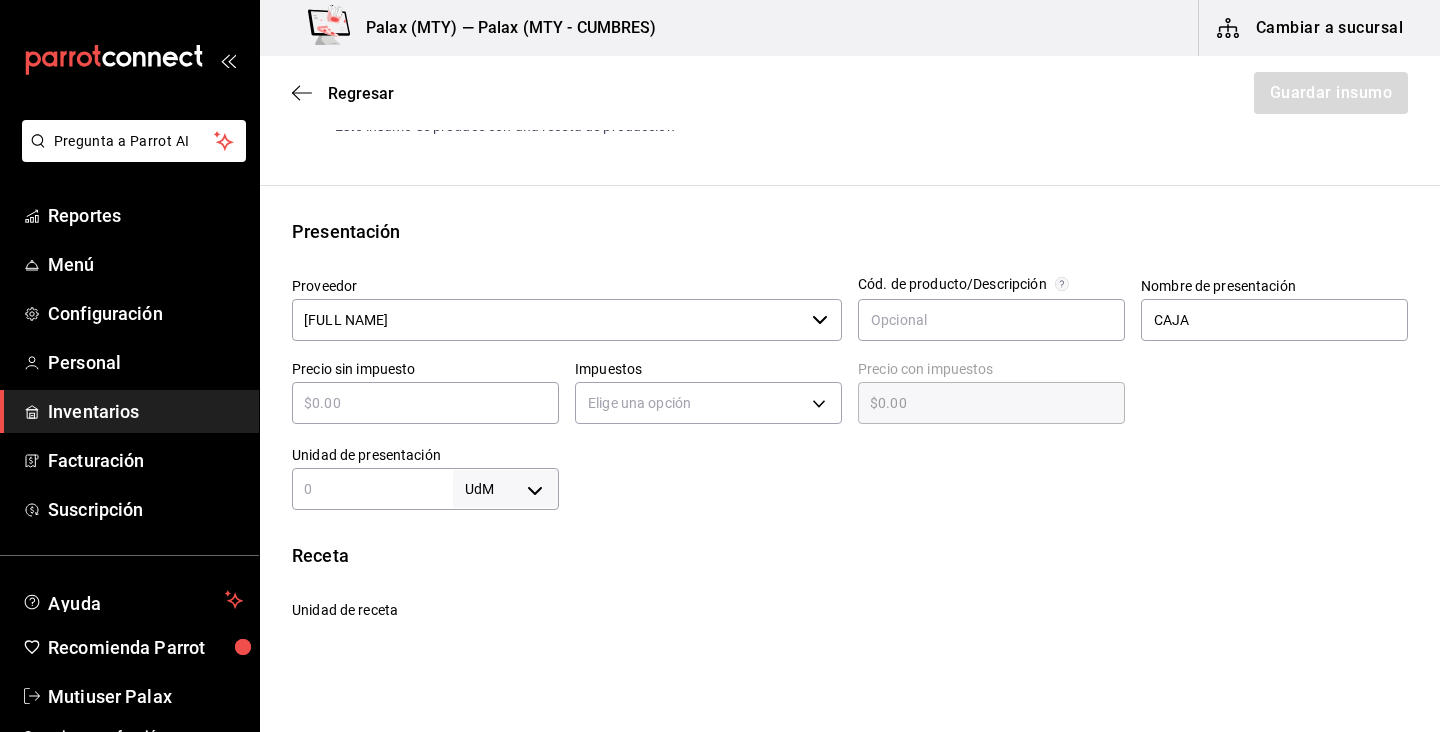 scroll, scrollTop: 298, scrollLeft: 0, axis: vertical 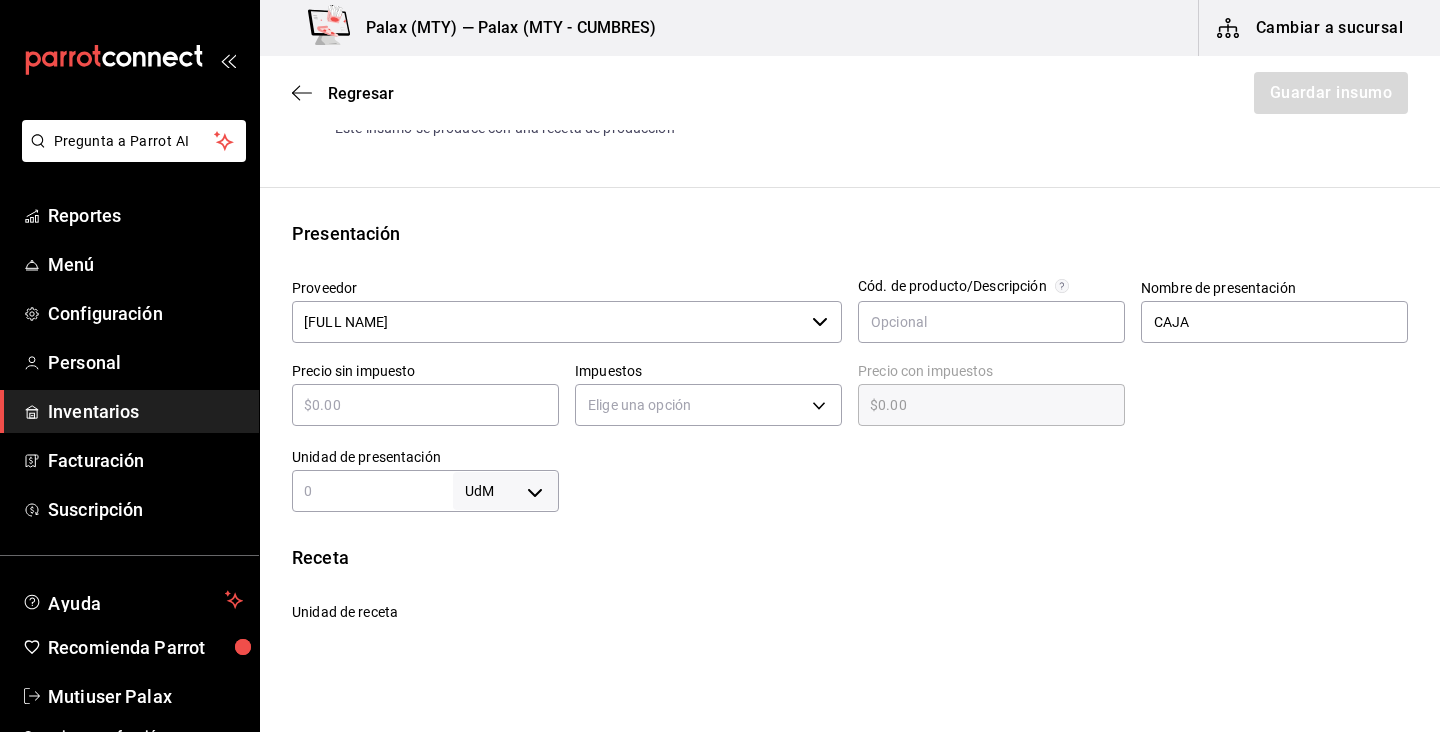 click at bounding box center (372, 491) 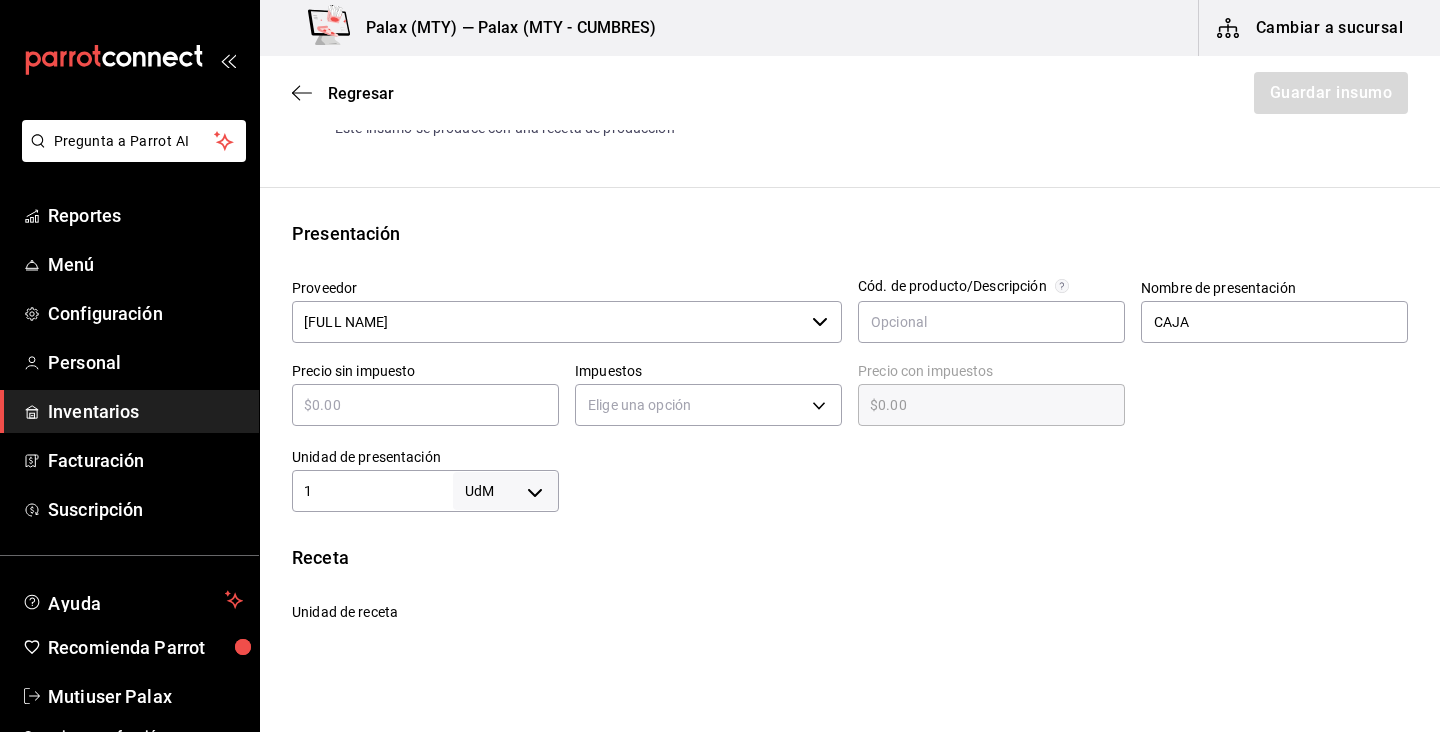 type on "1" 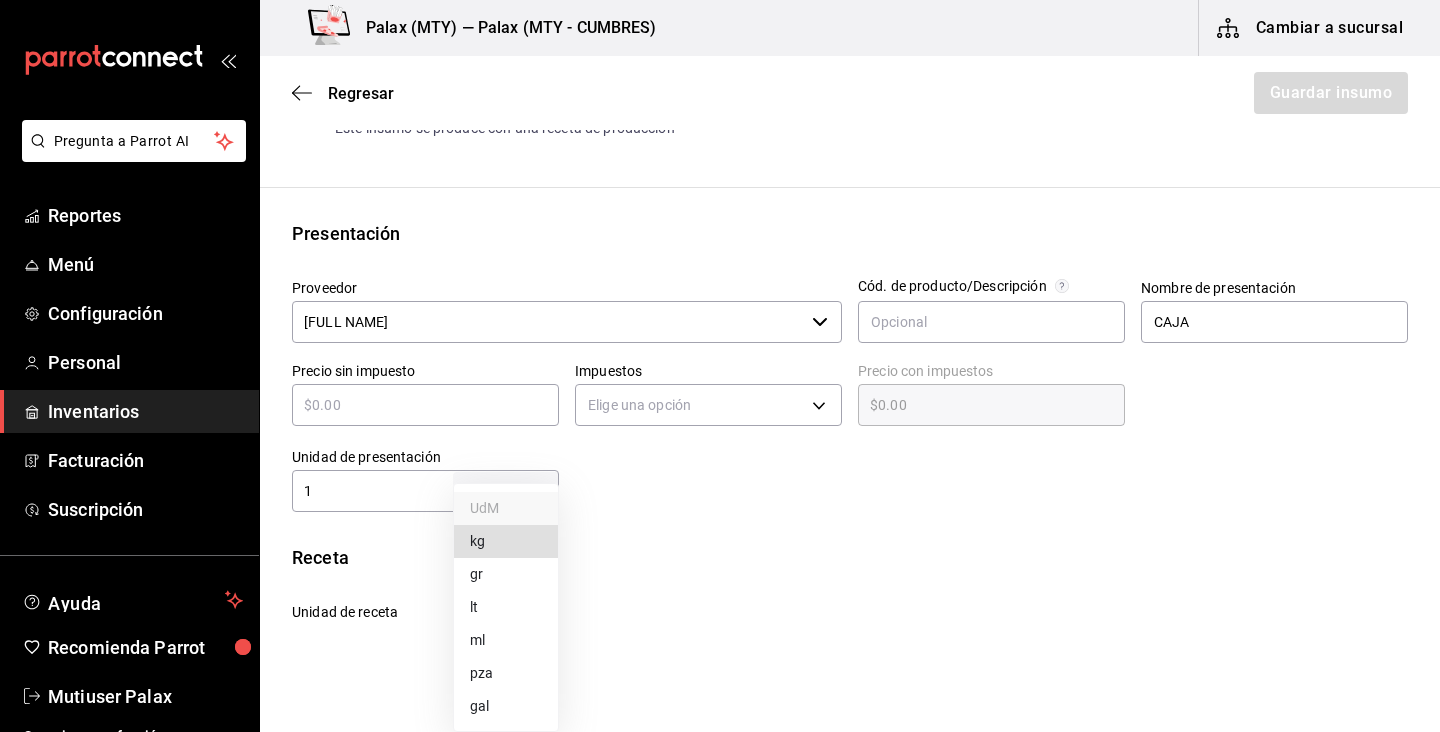 click on "Pregunta a Parrot AI Reportes   Menú   Configuración   Personal   Inventarios   Facturación   Suscripción   Ayuda Recomienda Parrot   Mutiuser Palax   Sugerir nueva función   Palax (MTY) — Palax (MTY - CUMBRES) Cambiar a sucursal Regresar Guardar insumo Insumo Nombre PAPA A LA FRANCESA Categoría de inventario abarrotes ​ Mínimo 0 ​ Ideal 50 ​ Insumo de producción Este insumo se produce con una receta de producción Presentación Proveedor [PERSON] ​ Cód. de producto/Descripción Nombre de presentación CAJA Precio sin impuesto ​ Impuestos Elige una opción Precio con impuestos ​ Unidad de presentación 1 UdM ​ Receta Unidad de receta Elige una opción Factor de conversión ​ Ver ayuda de conversiones ¿La presentación (CAJA) viene en otra caja? Si No Presentaciones por caja ​ Sin definir Unidades de conteo GANA 1 MES GRATIS EN TU SUSCRIPCIÓN AQUÍ Pregunta a Parrot AI Reportes   Menú   Configuración   Personal   Inventarios   Facturación   Suscripción" at bounding box center (720, 309) 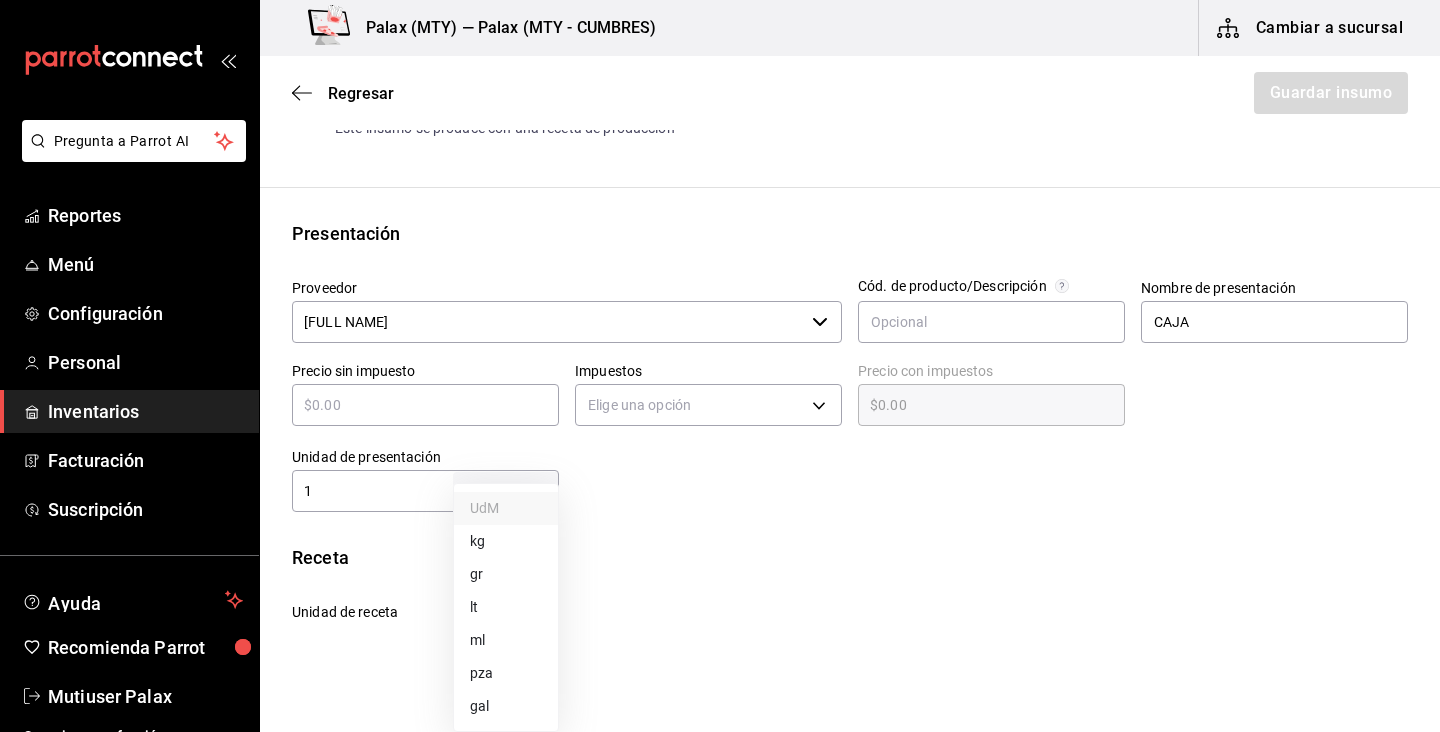 click on "kg" at bounding box center (506, 541) 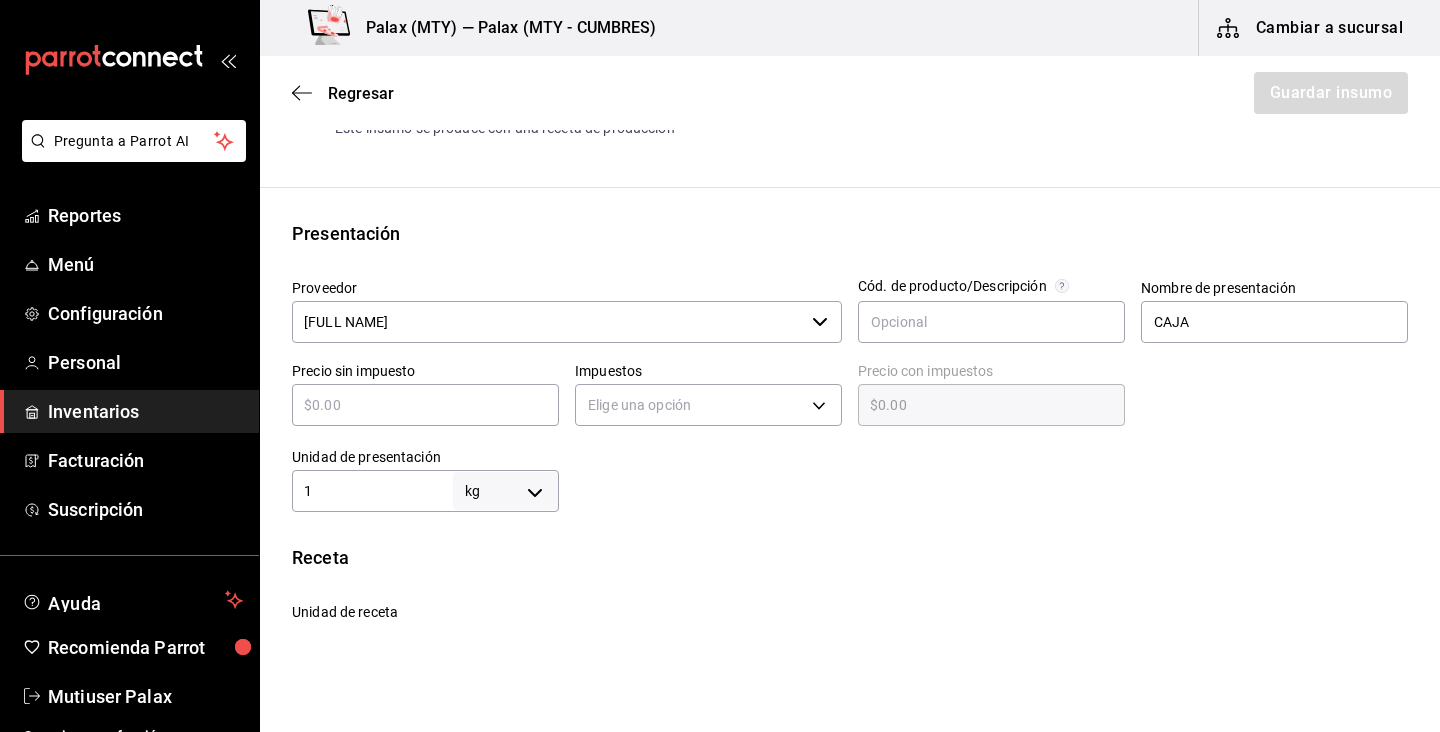 type on "1" 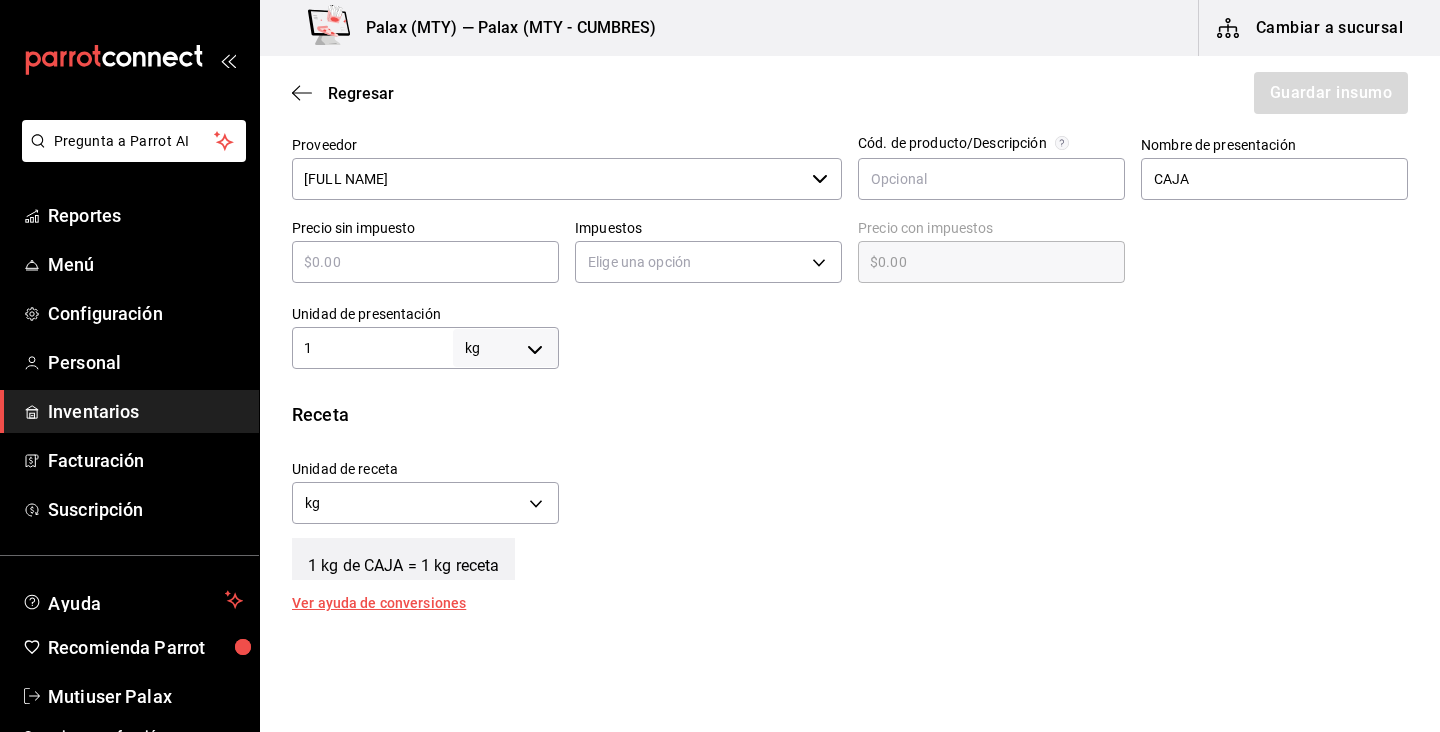 scroll, scrollTop: 456, scrollLeft: 0, axis: vertical 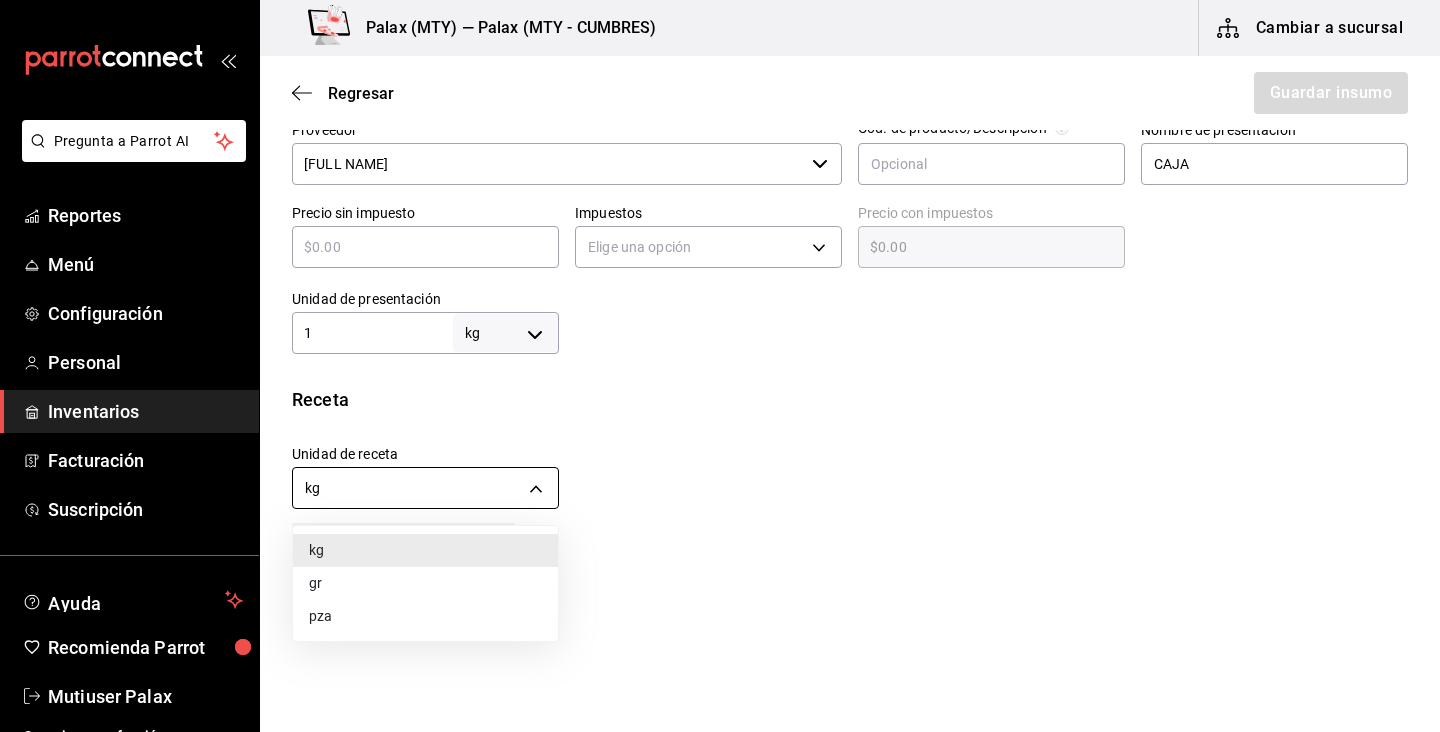 click on "Pregunta a Parrot AI Reportes   Menú   Configuración   Personal   Inventarios   Facturación   Suscripción   Ayuda Recomienda Parrot   Mutiuser Palax   Sugerir nueva función   Palax ([LOCATION]) — Palax ([LOCATION] - CUMBRES) Cambiar a sucursal Regresar Guardar insumo Insumo Nombre PAPA A LA FRANCESA Categoría de inventario abarrotes ​ Mínimo 0 ​ Ideal 50 ​ Insumo de producción Este insumo se produce con una receta de producción Presentación Proveedor ALEJANDRO JAVIER SALAS VELAZCO ​ Cód. de producto/Descripción Nombre de presentación CAJA Precio sin impuesto ​ Impuestos Elige una opción Precio con impuestos ​ Unidad de presentación 1 kg KILOGRAM ​ Receta Unidad de receta kg KILOGRAM Factor de conversión 1 ​ 1 kg de CAJA = 1 kg receta Ver ayuda de conversiones ¿La presentación (CAJA) viene en otra caja? Si No Presentaciones por caja ​  CAJA de 1 kg Unidades de conteo kg CAJA (1 kg) GANA 1 MES GRATIS EN TU SUSCRIPCIÓN AQUÍ Pregunta a Parrot AI Reportes   Menú   Configuración" at bounding box center [720, 309] 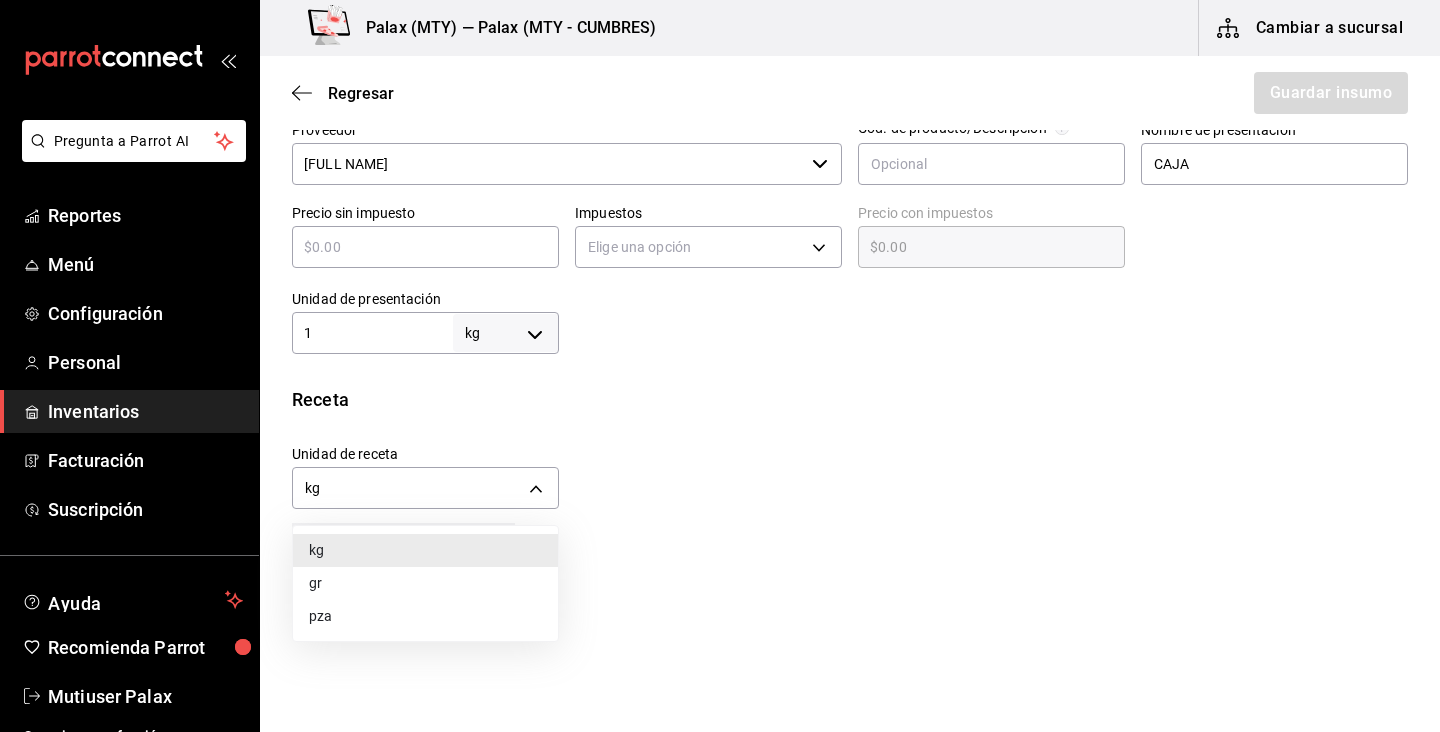 click on "gr" at bounding box center [425, 583] 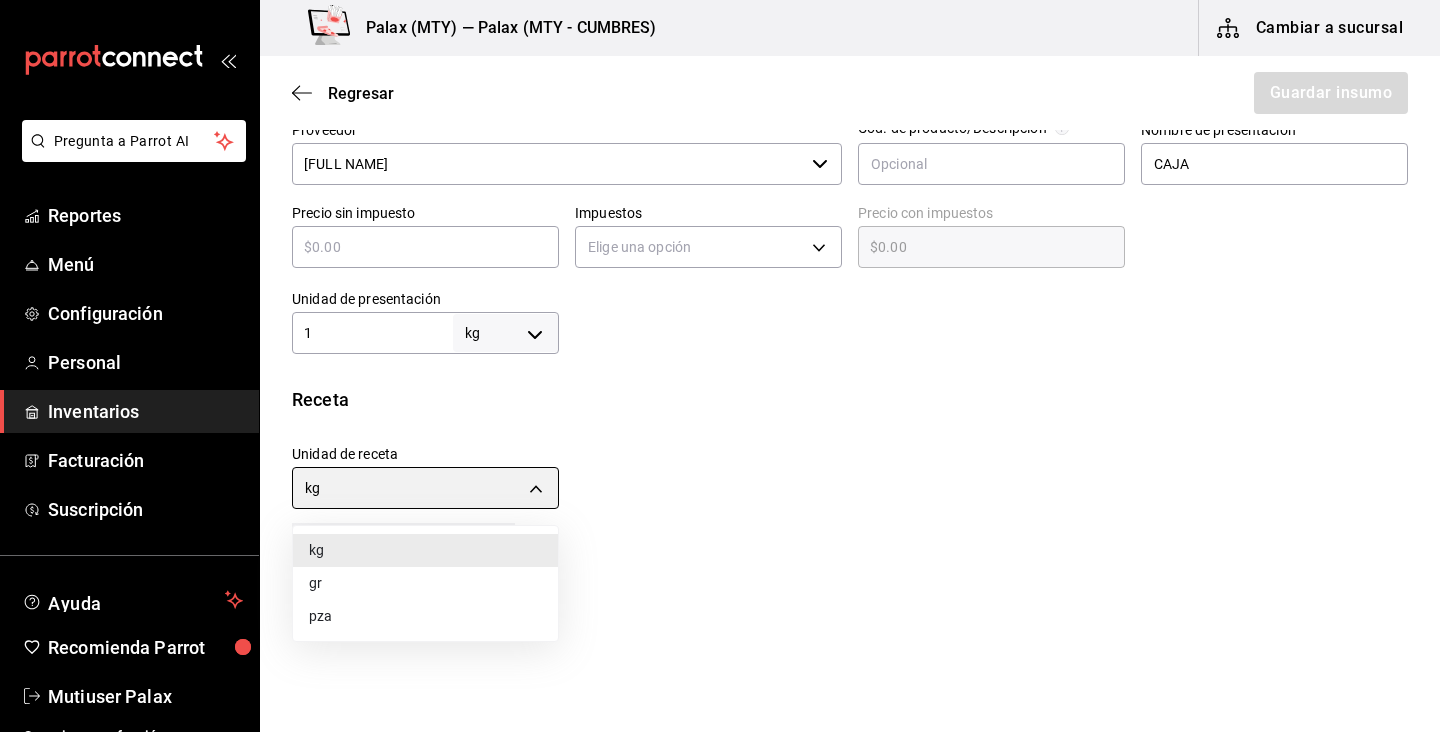 type on "GRAM" 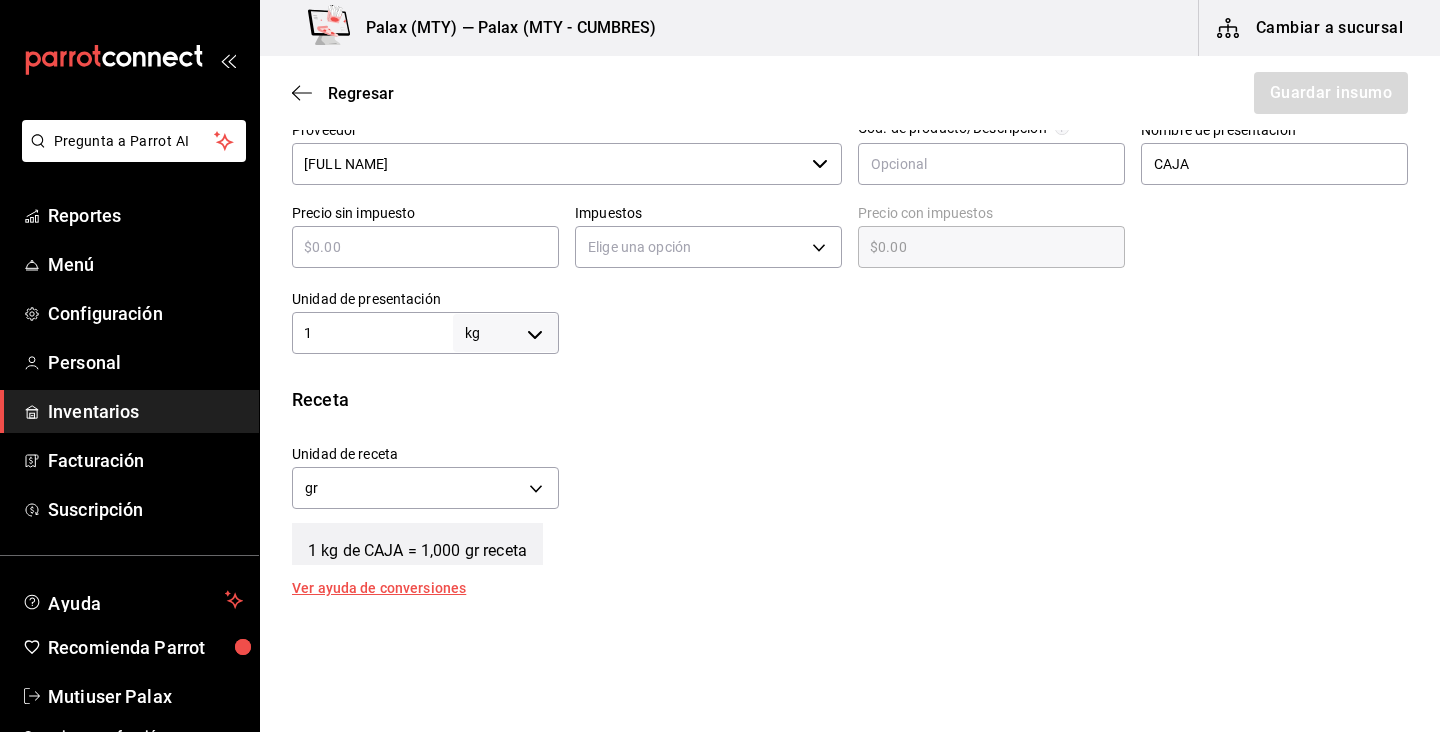 click on "Unidad de receta gr GRAM Factor de conversión 1,000 ​" at bounding box center (842, 472) 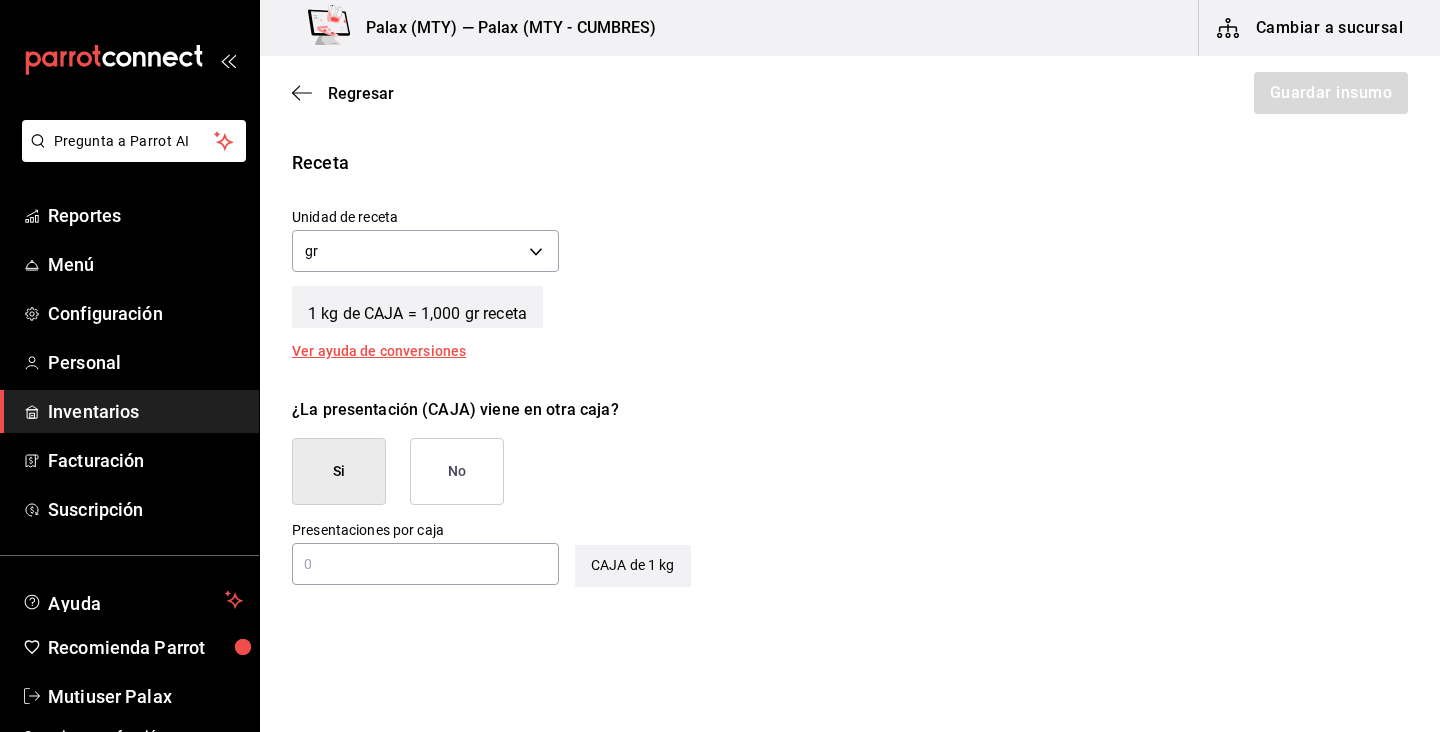 scroll, scrollTop: 708, scrollLeft: 0, axis: vertical 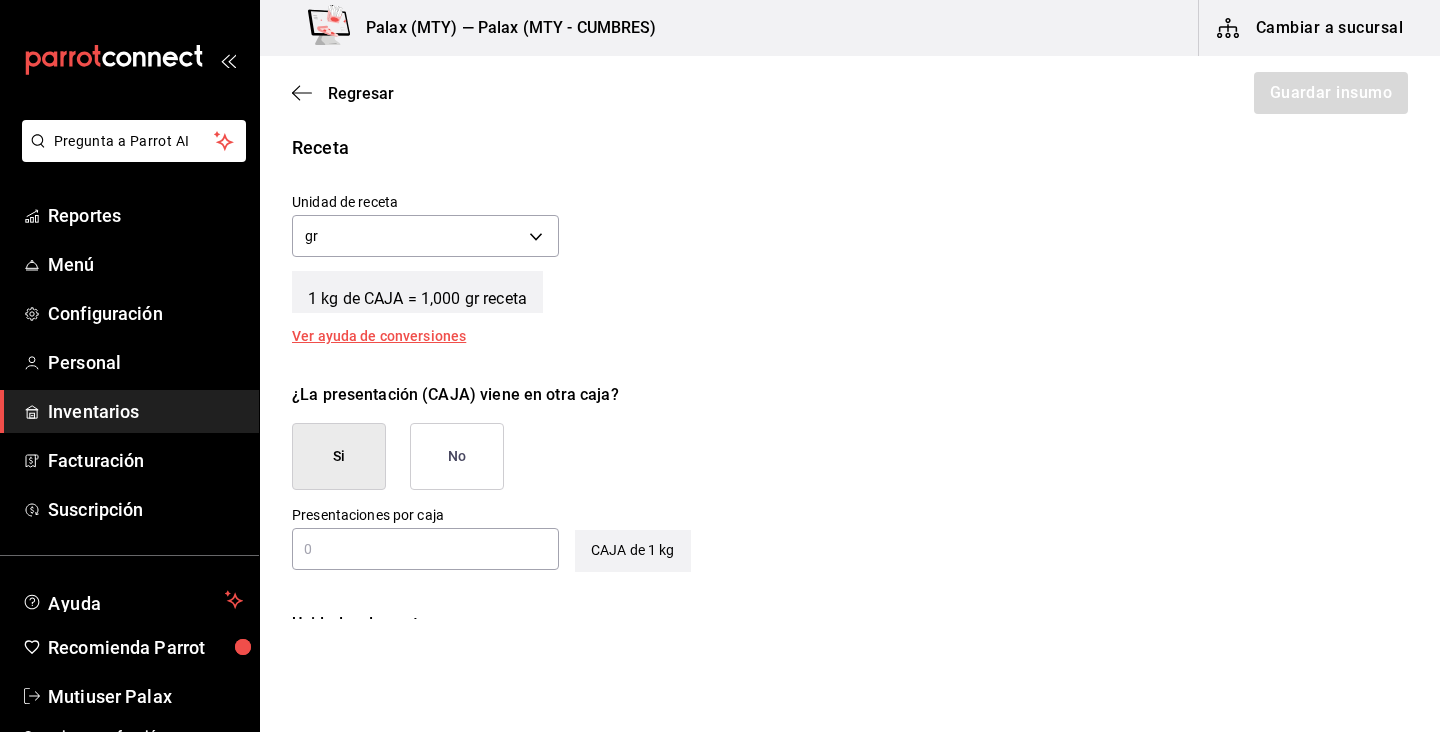 click on "No" at bounding box center [457, 456] 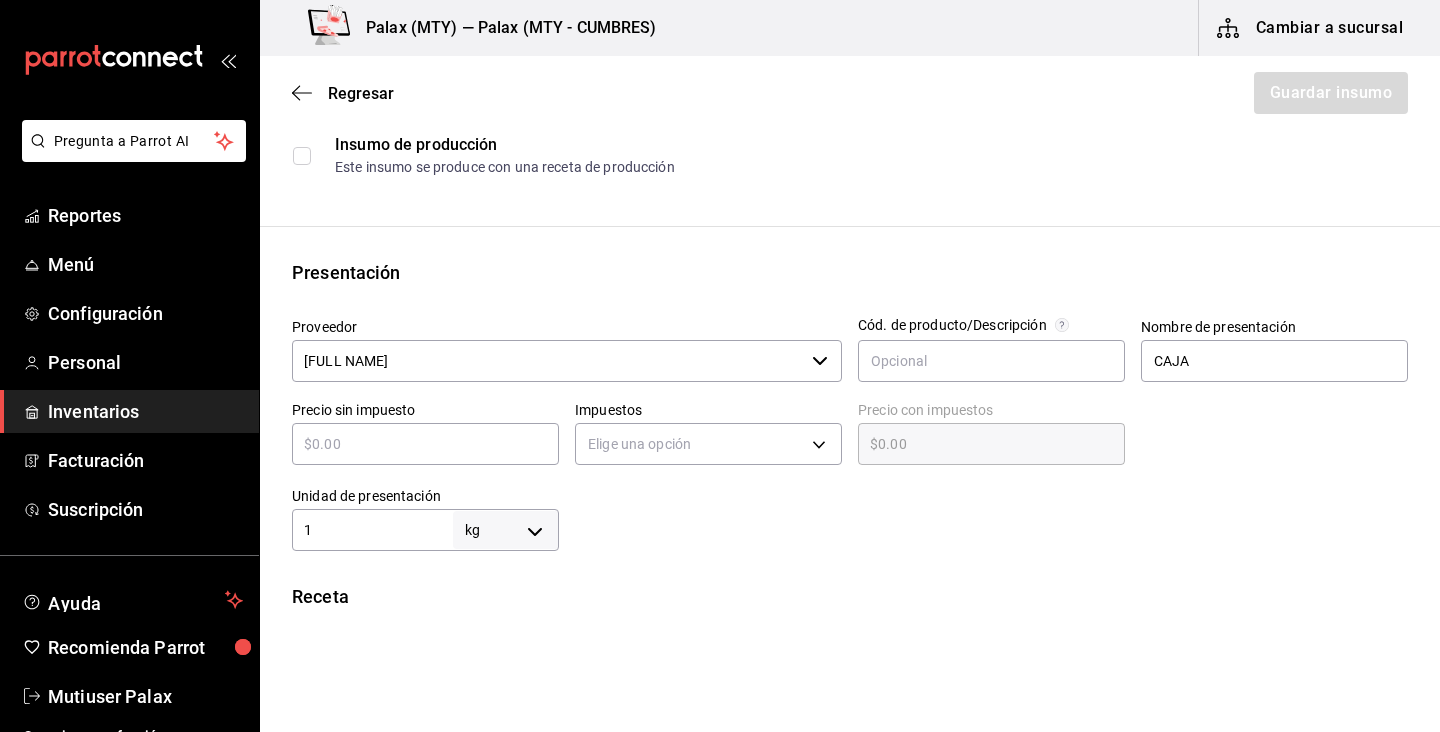scroll, scrollTop: 256, scrollLeft: 0, axis: vertical 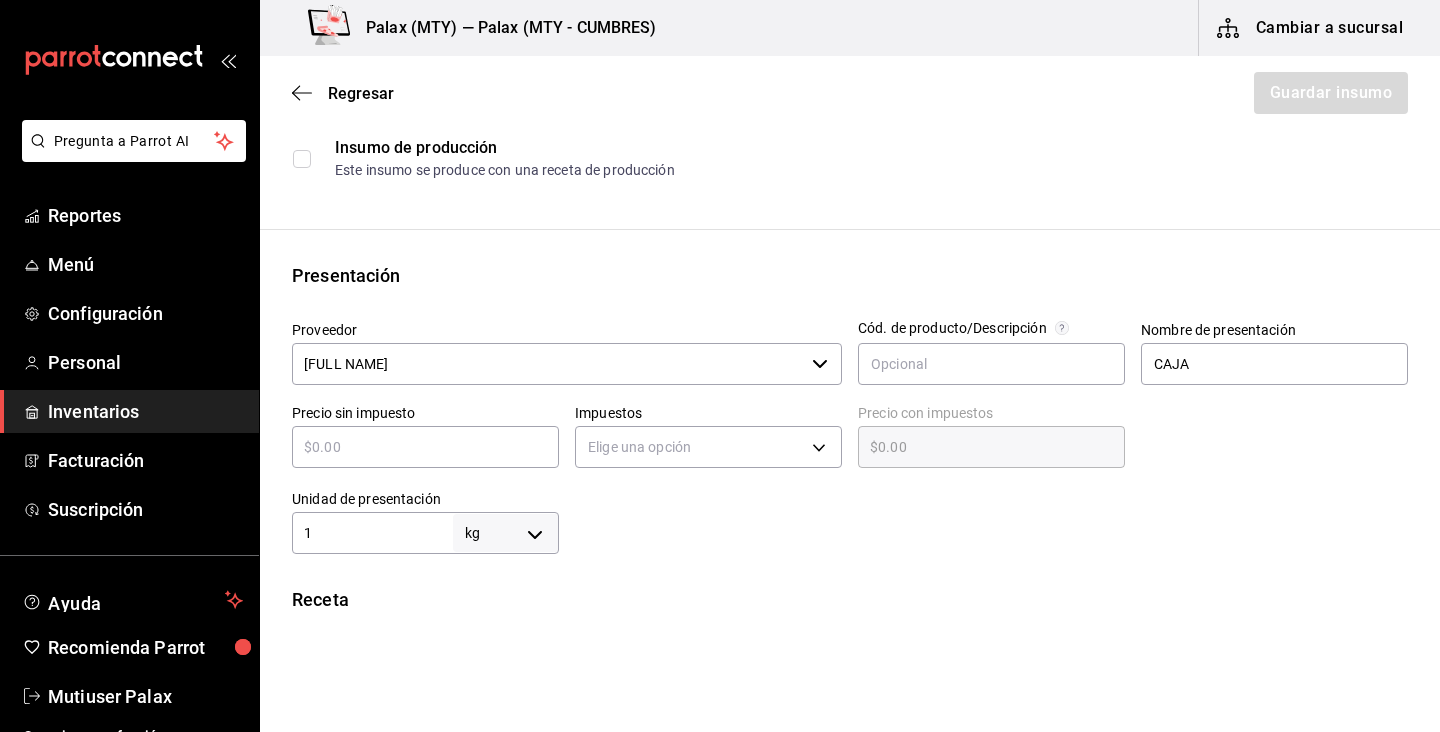 click at bounding box center [425, 447] 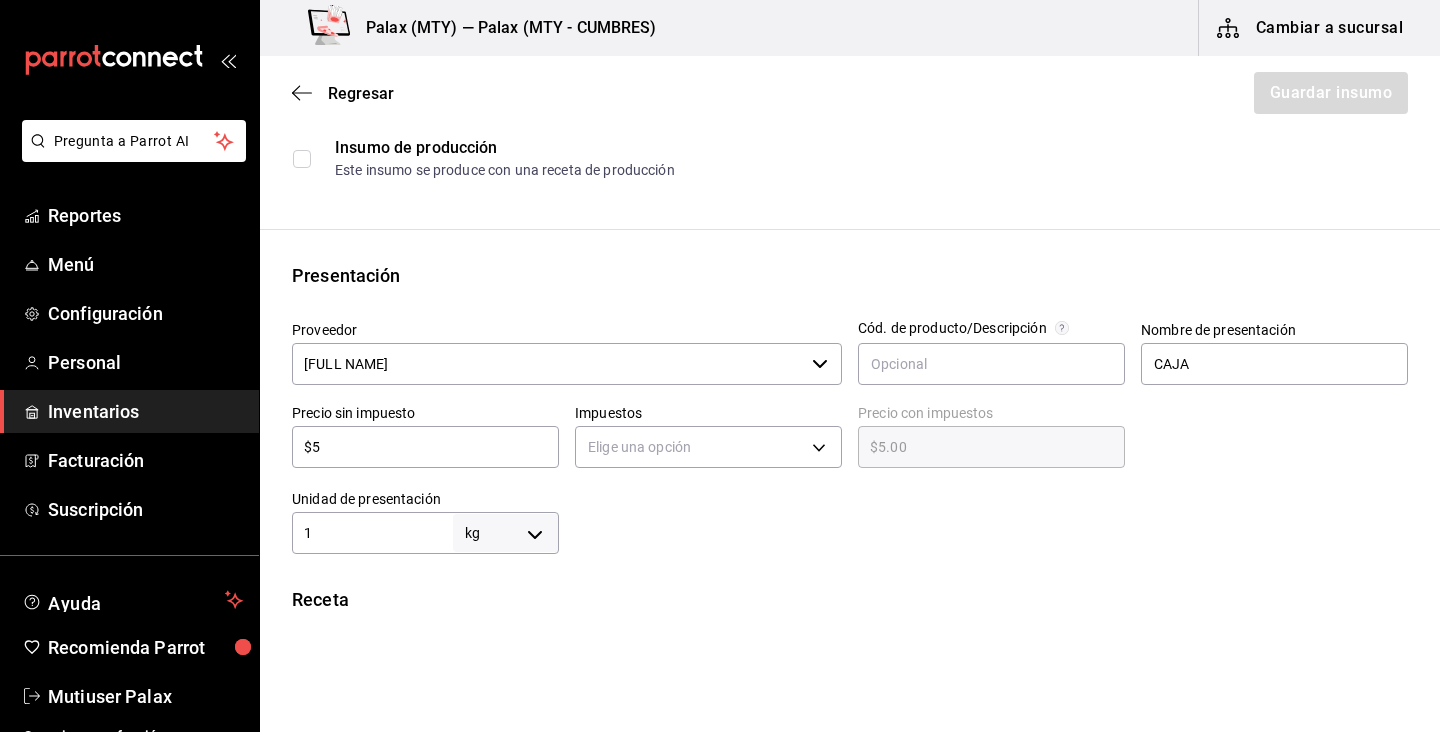 type on "$56" 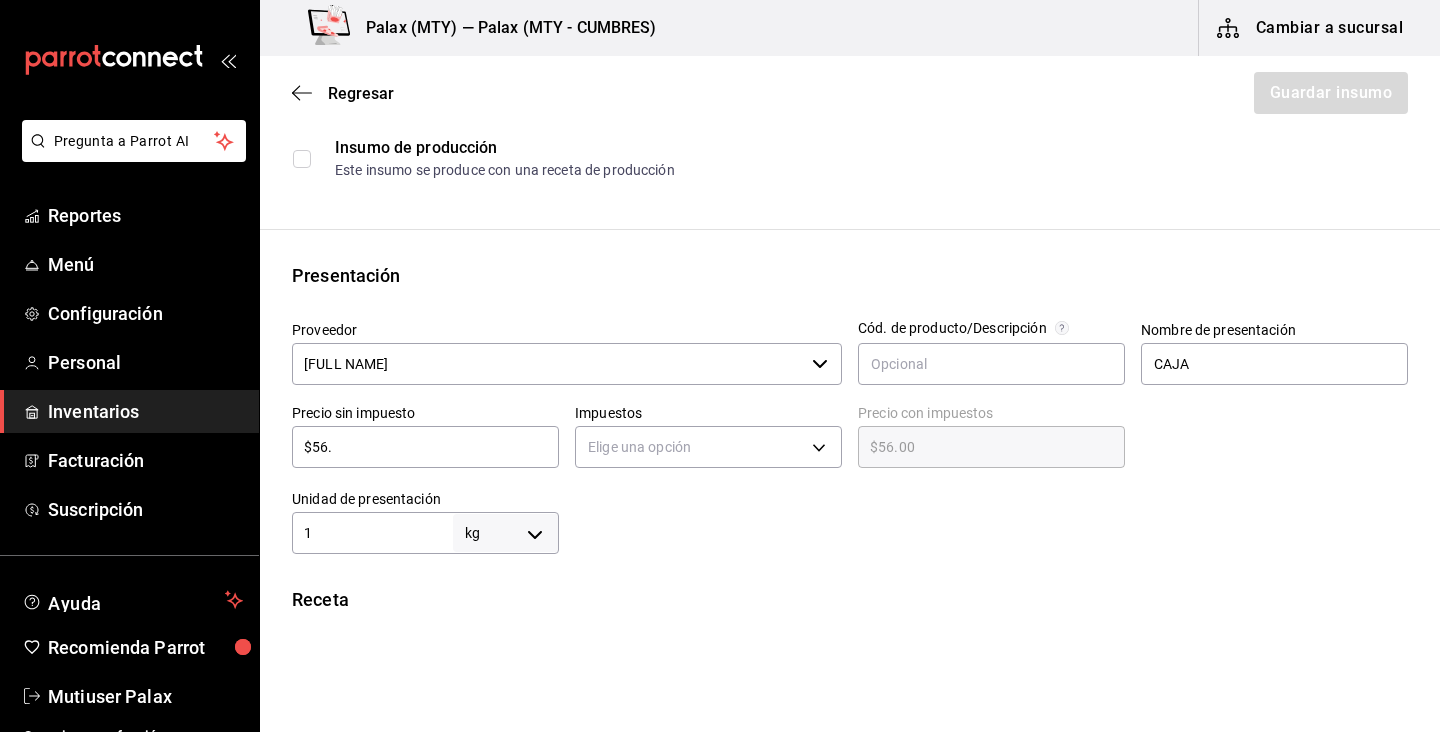 type on "$56.8" 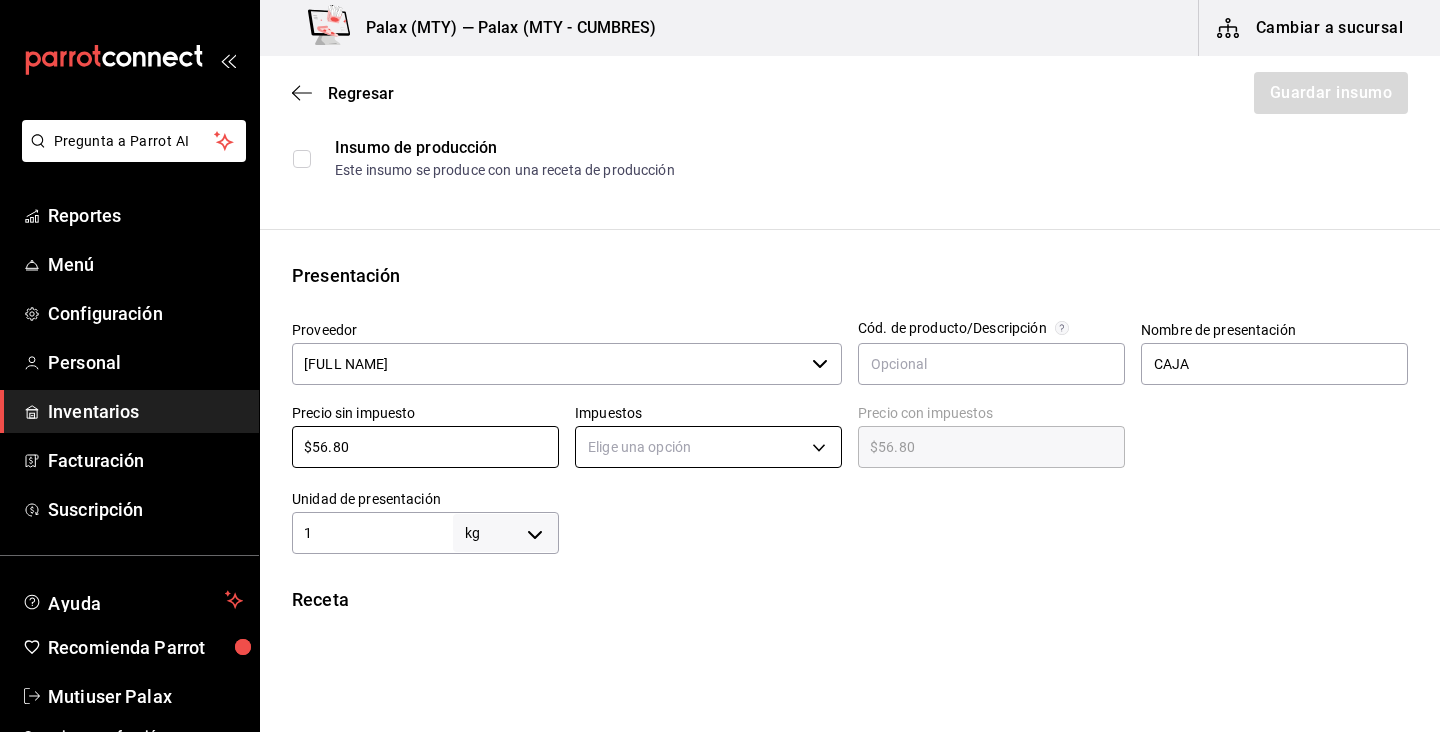 type on "$56.80" 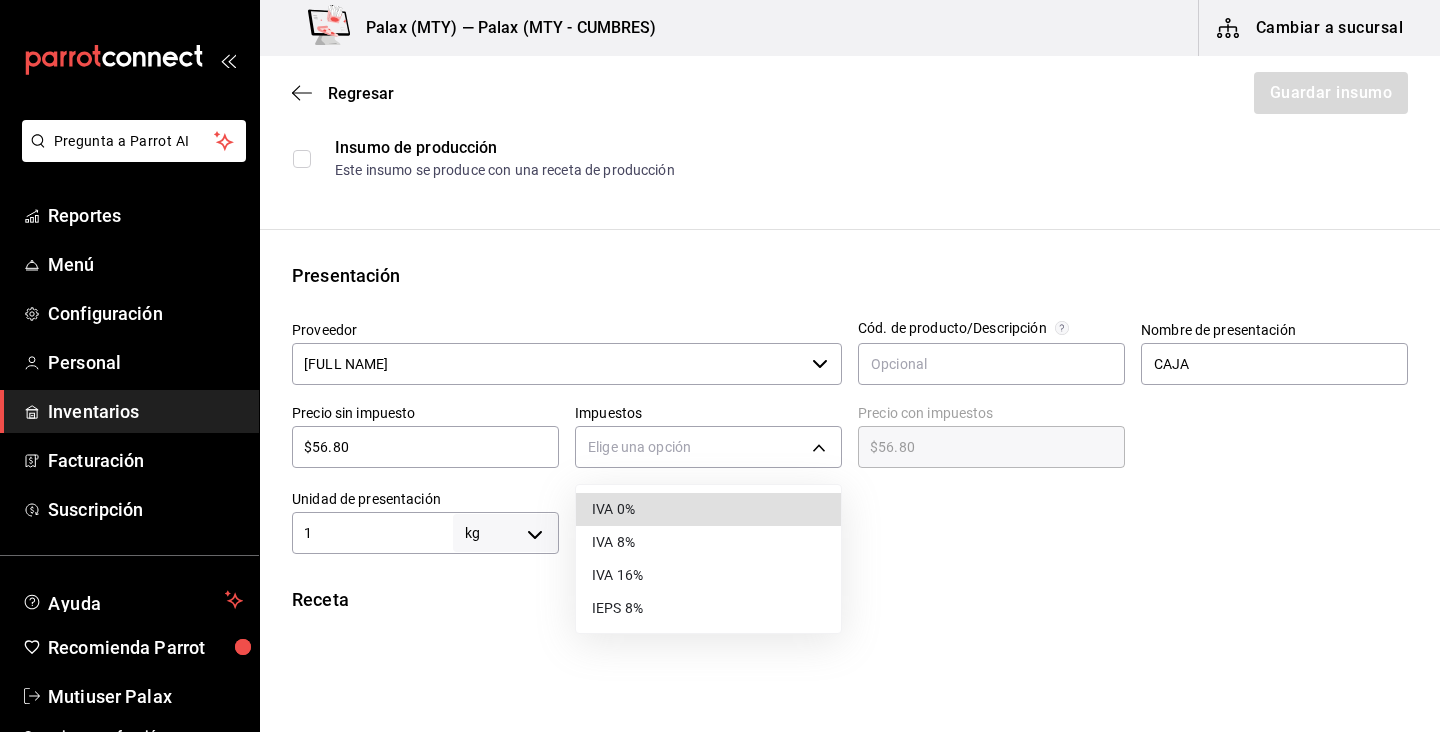 click on "IVA 0%" at bounding box center [708, 509] 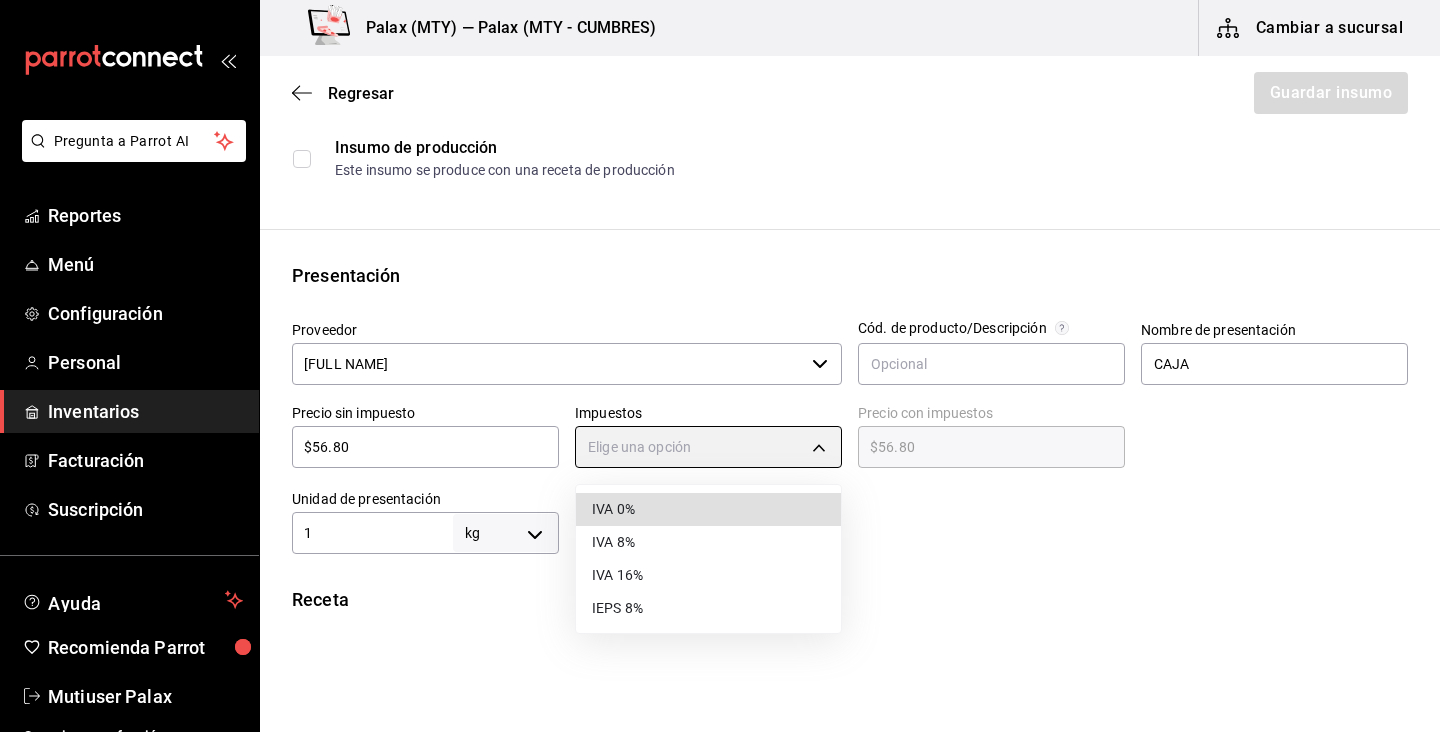 type on "IVA_0" 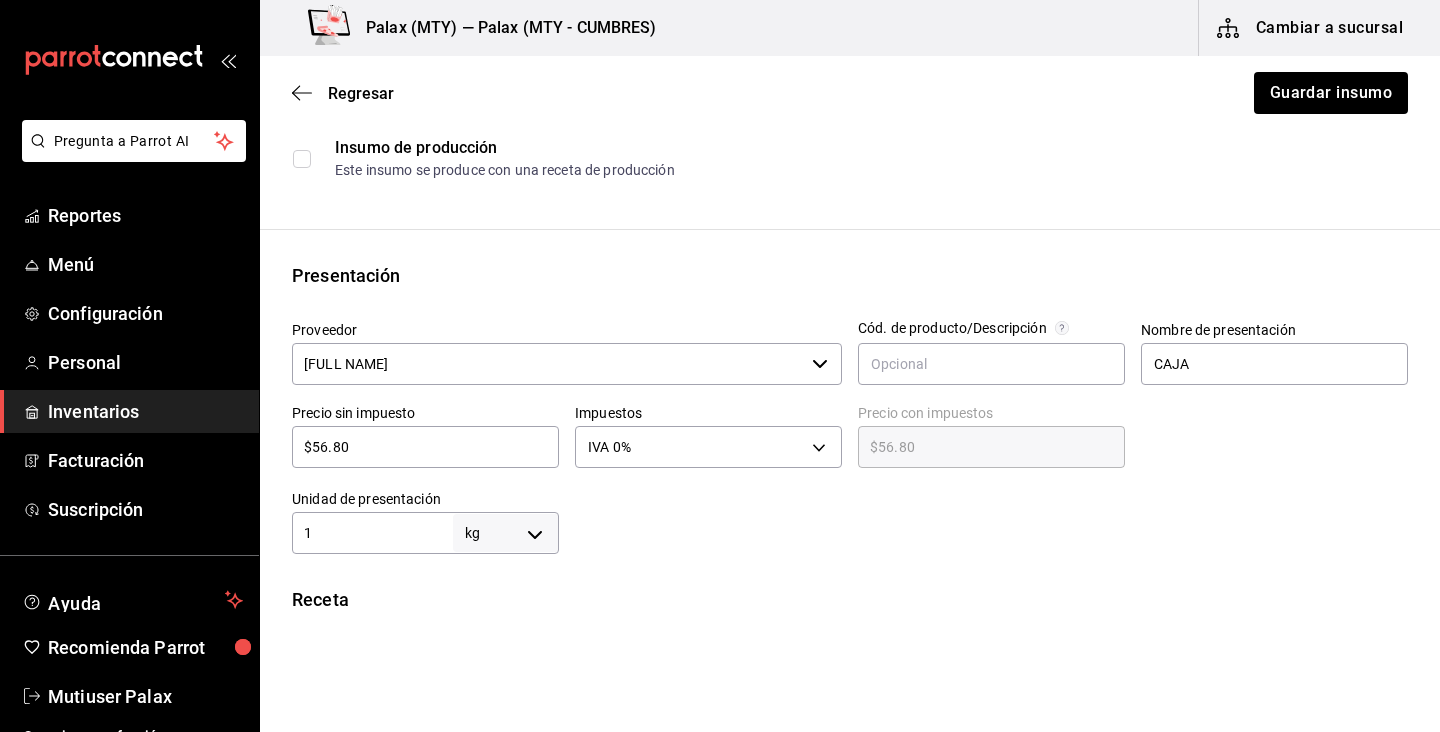 click at bounding box center (983, 514) 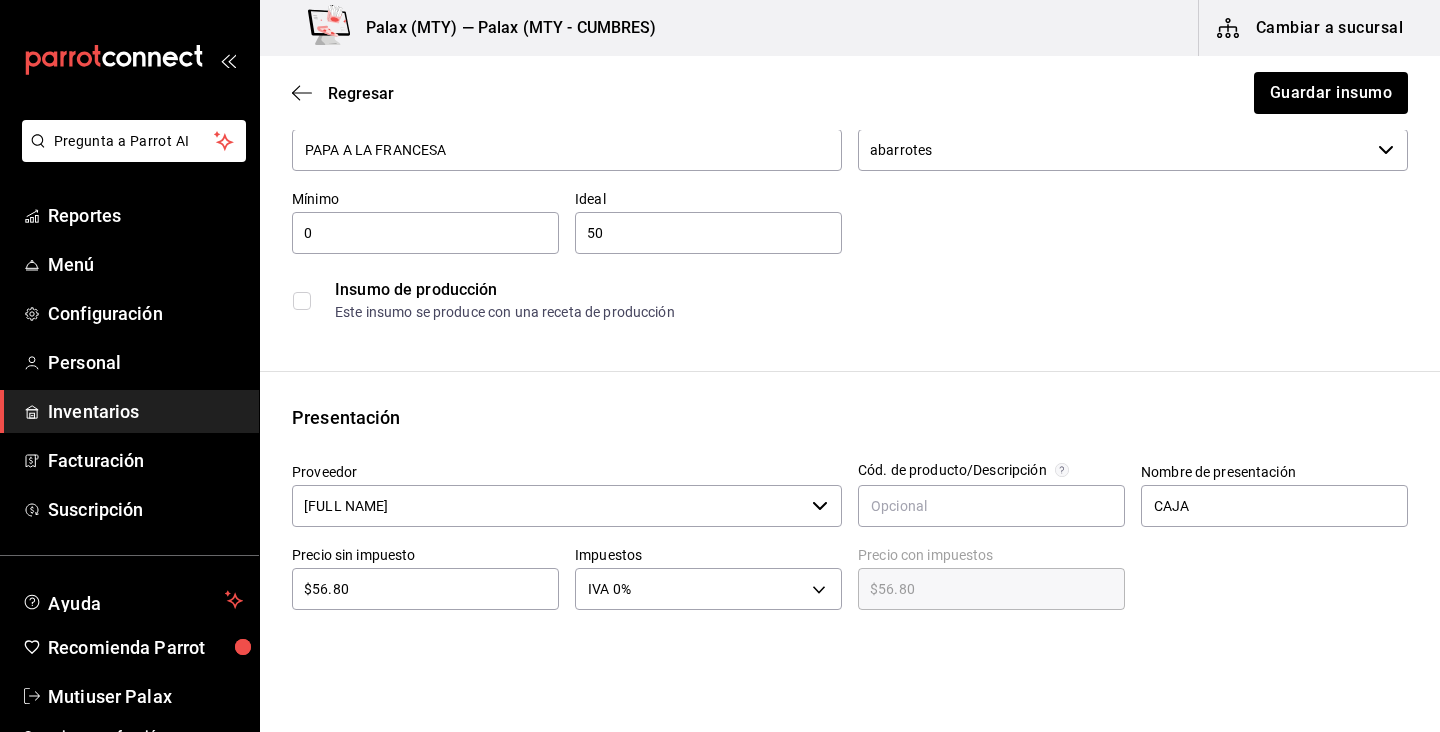 scroll, scrollTop: 110, scrollLeft: 0, axis: vertical 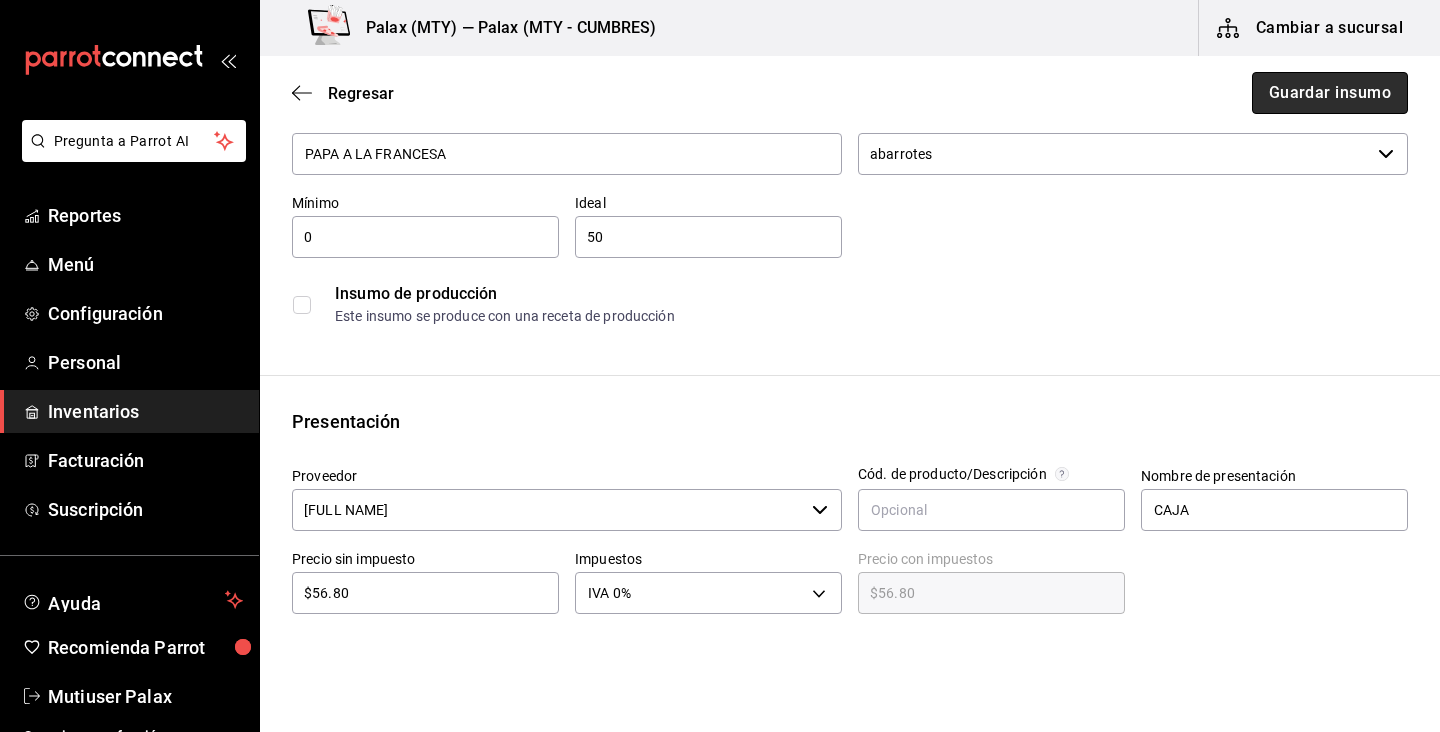 click on "Guardar insumo" at bounding box center [1330, 93] 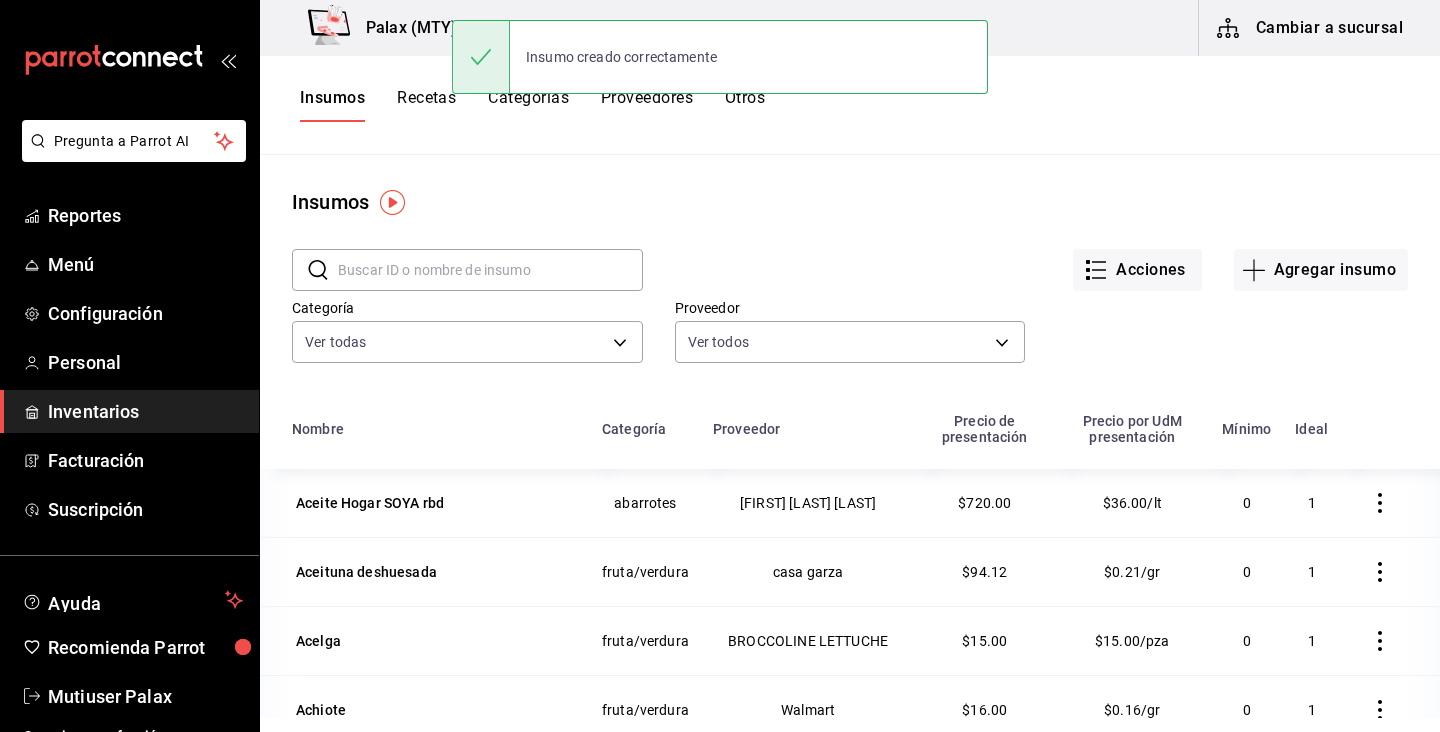 click at bounding box center (490, 270) 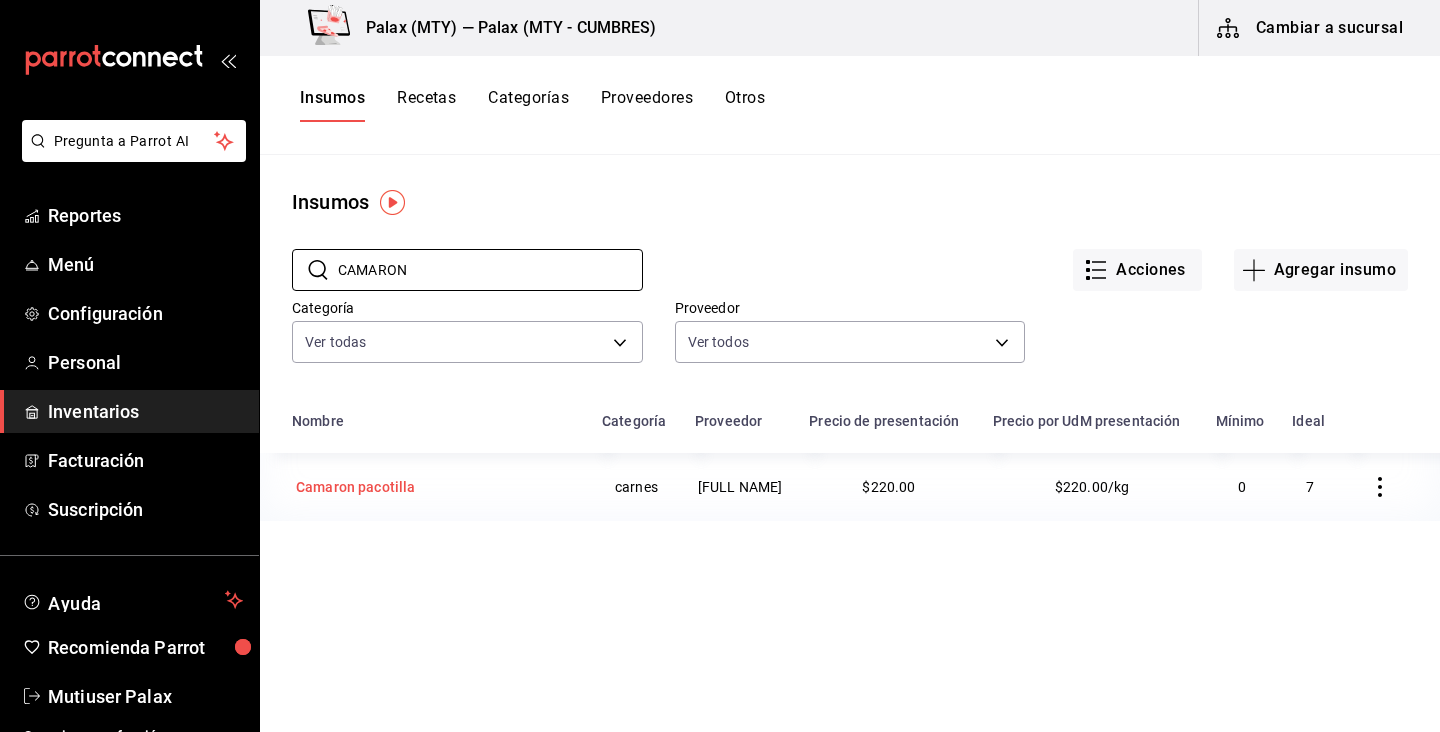 type on "CAMARON" 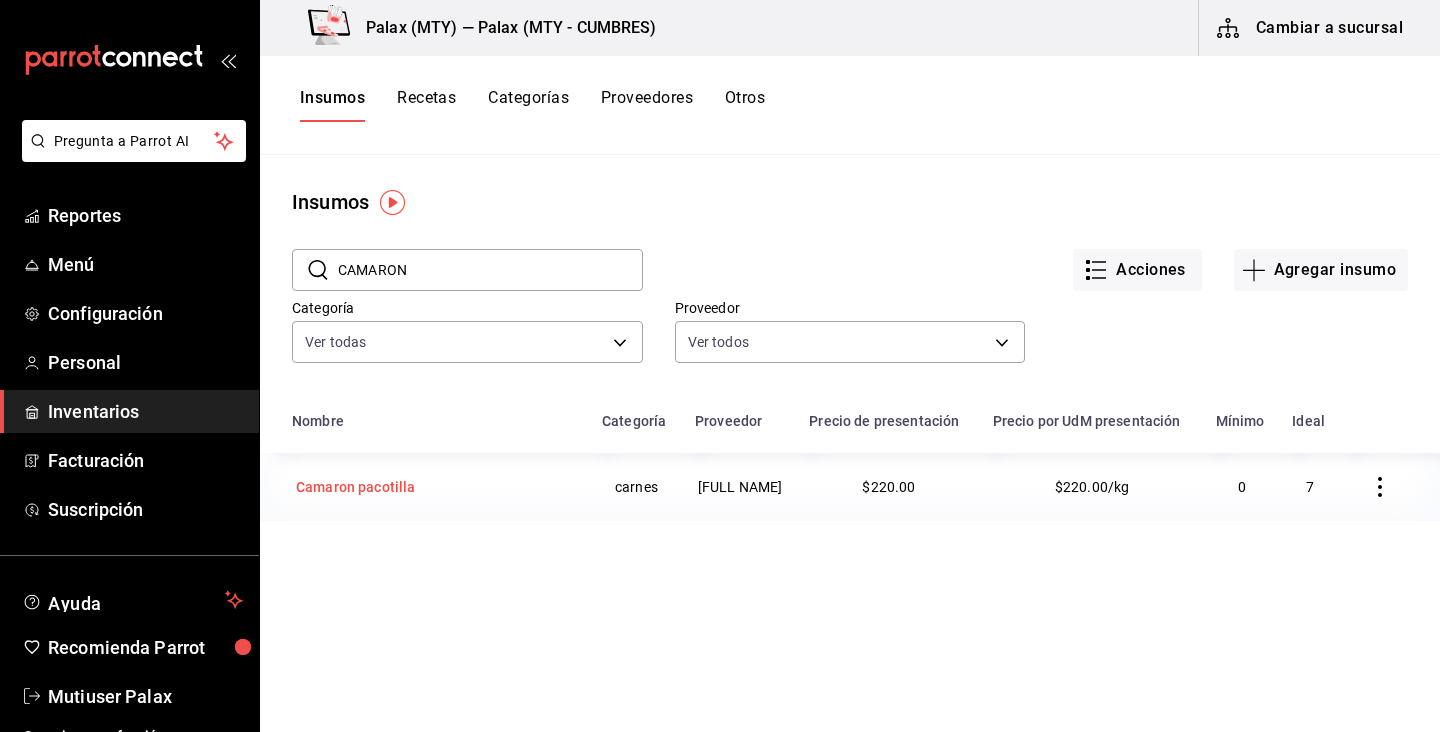 click on "Camaron pacotilla" at bounding box center [356, 487] 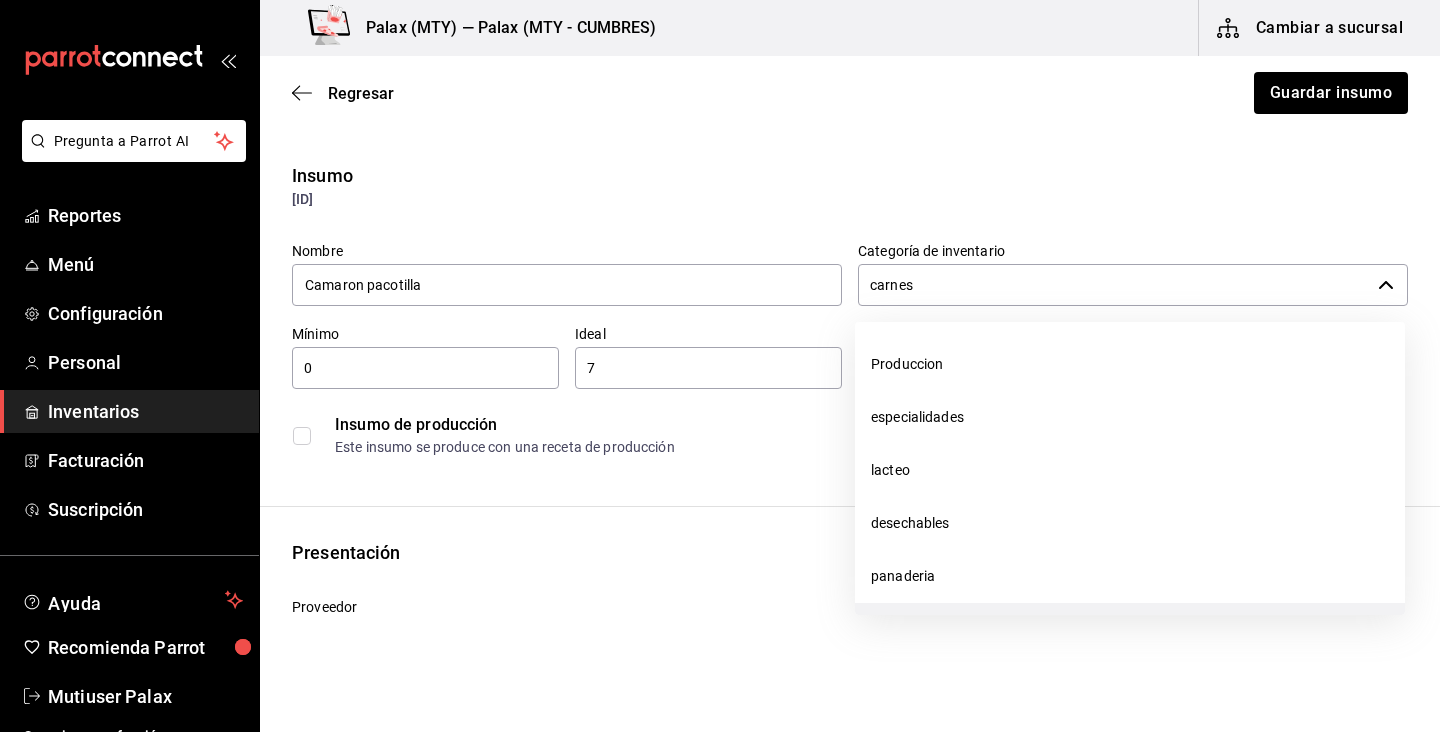 click on "carnes" at bounding box center (1114, 285) 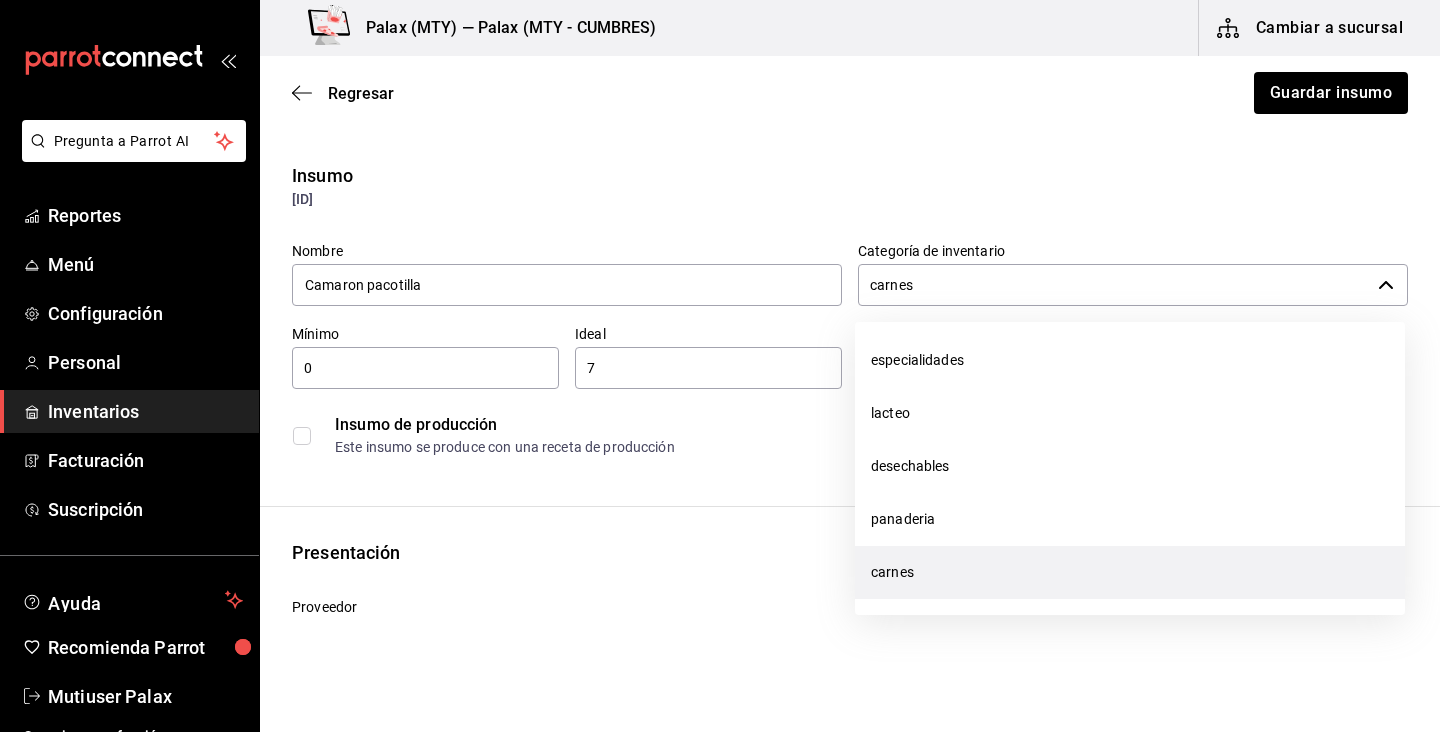 click on "carnes" at bounding box center (1114, 285) 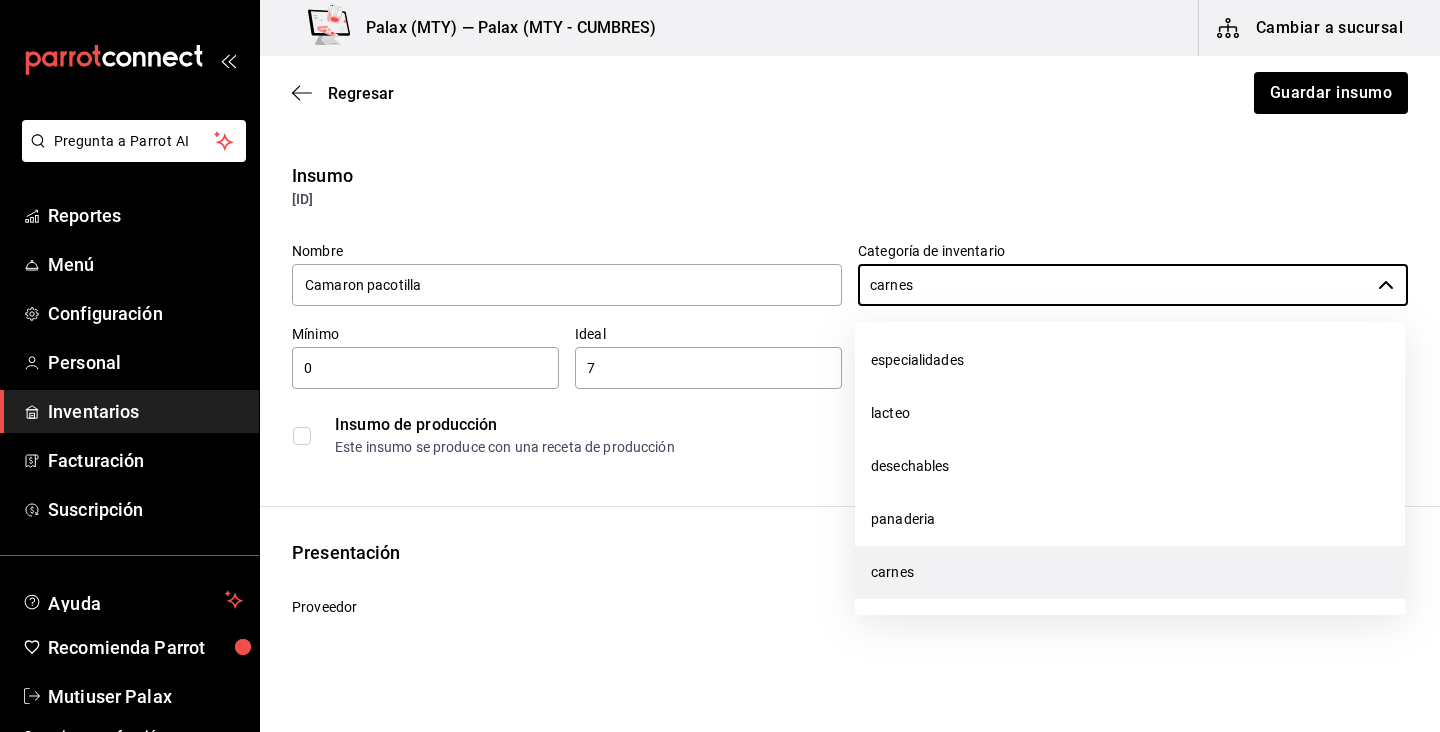 click on "Presentación Proveedor [PERSON] ​ Cód. de producto/Descripción Nombre de presentación kilo Precio sin impuesto $220 ​ Impuestos IVA 0% IVA_0 Precio con impuestos $220 ​ Unidad de presentación 1 kg KILOGRAM ​" at bounding box center [850, 685] 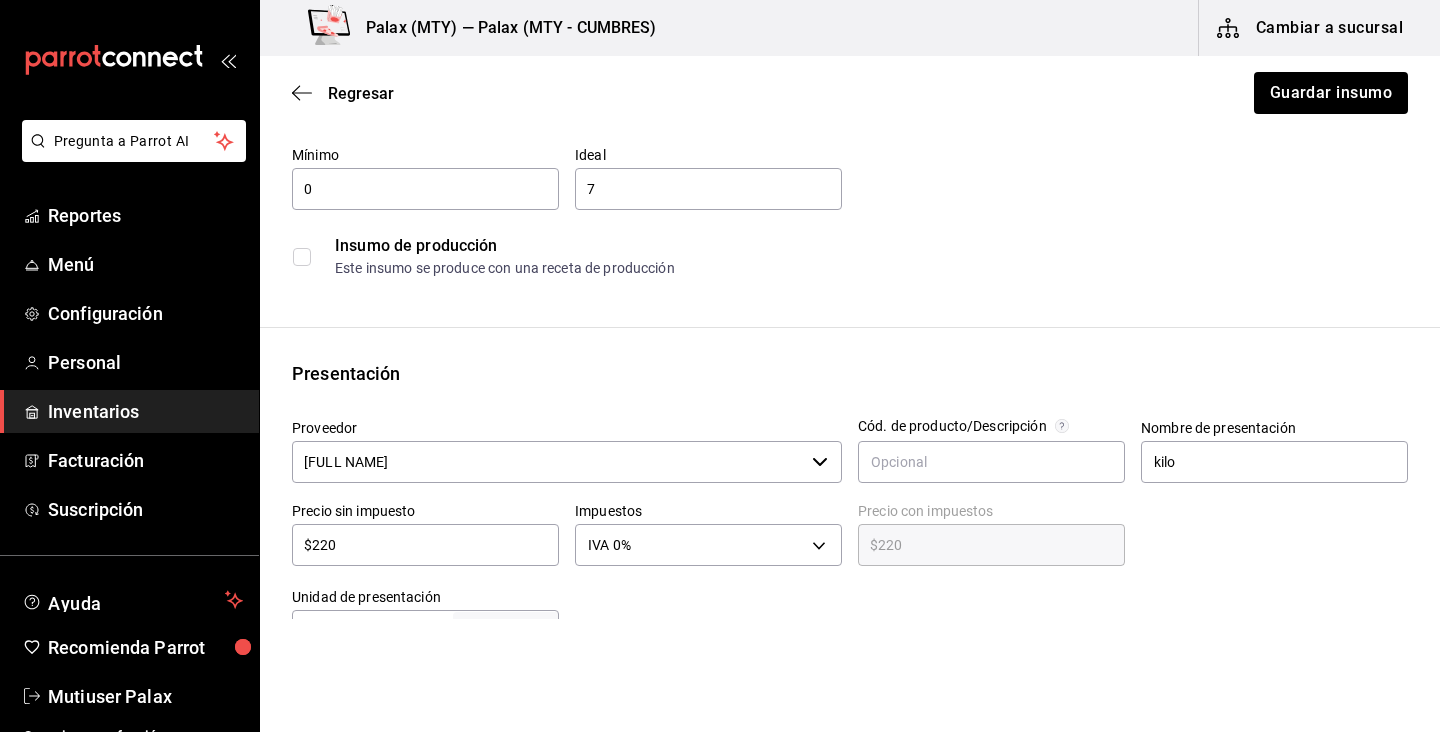 scroll, scrollTop: 216, scrollLeft: 0, axis: vertical 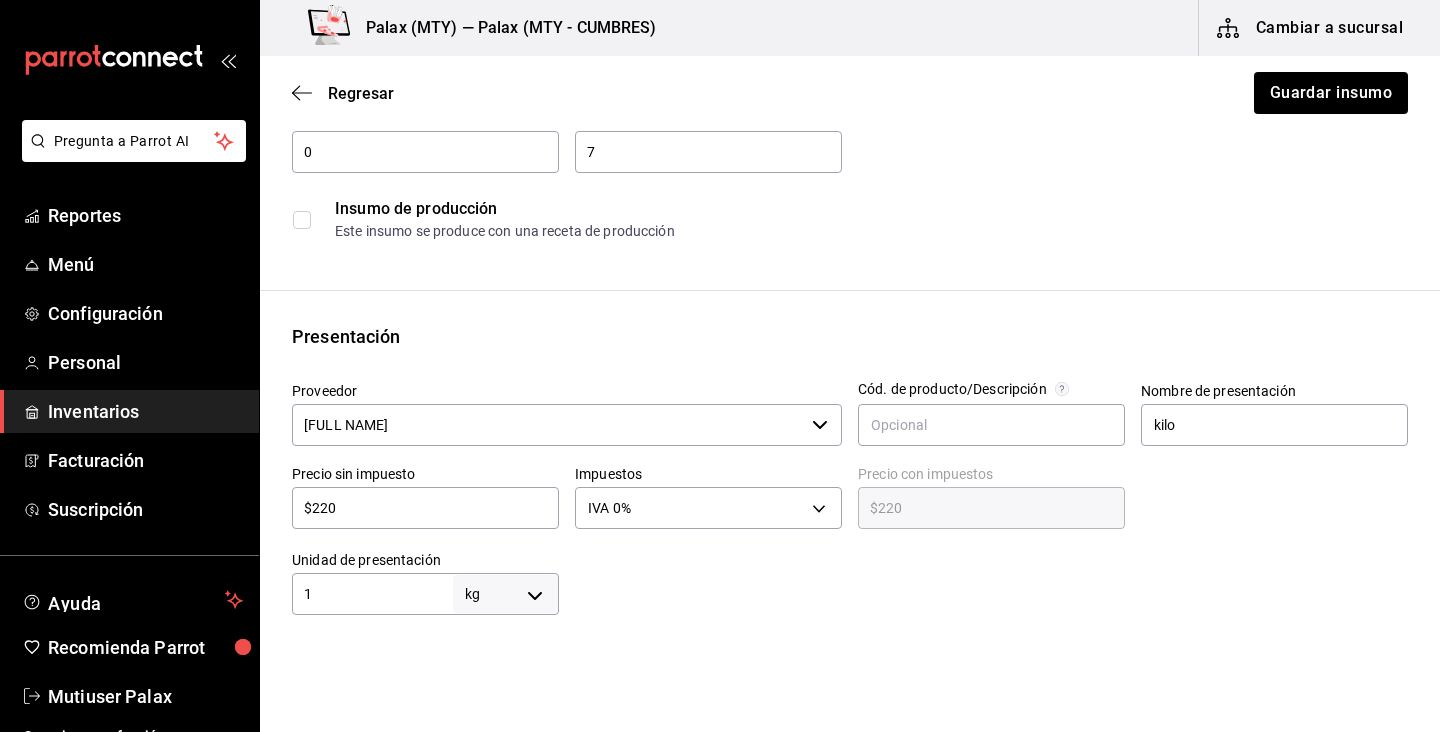 click on "$220" at bounding box center (425, 508) 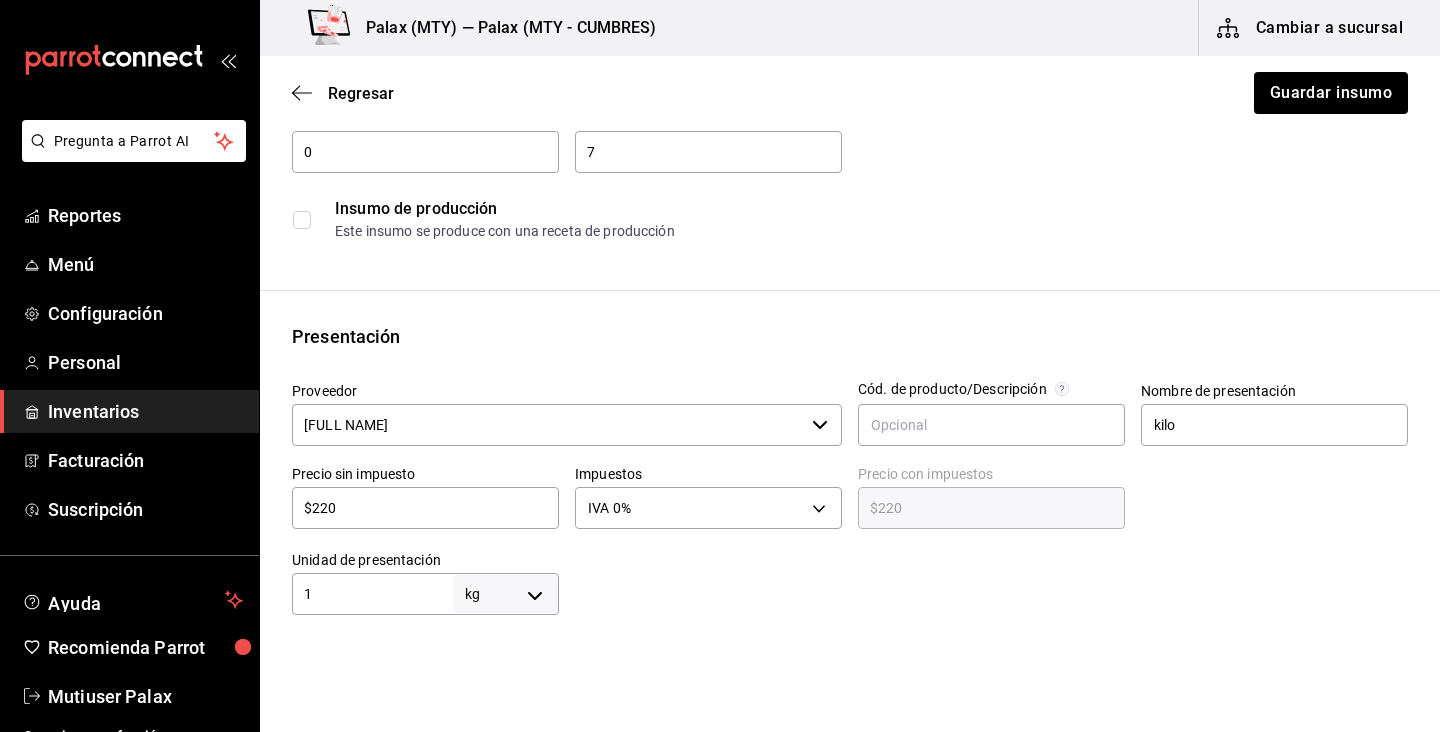 type on "$2" 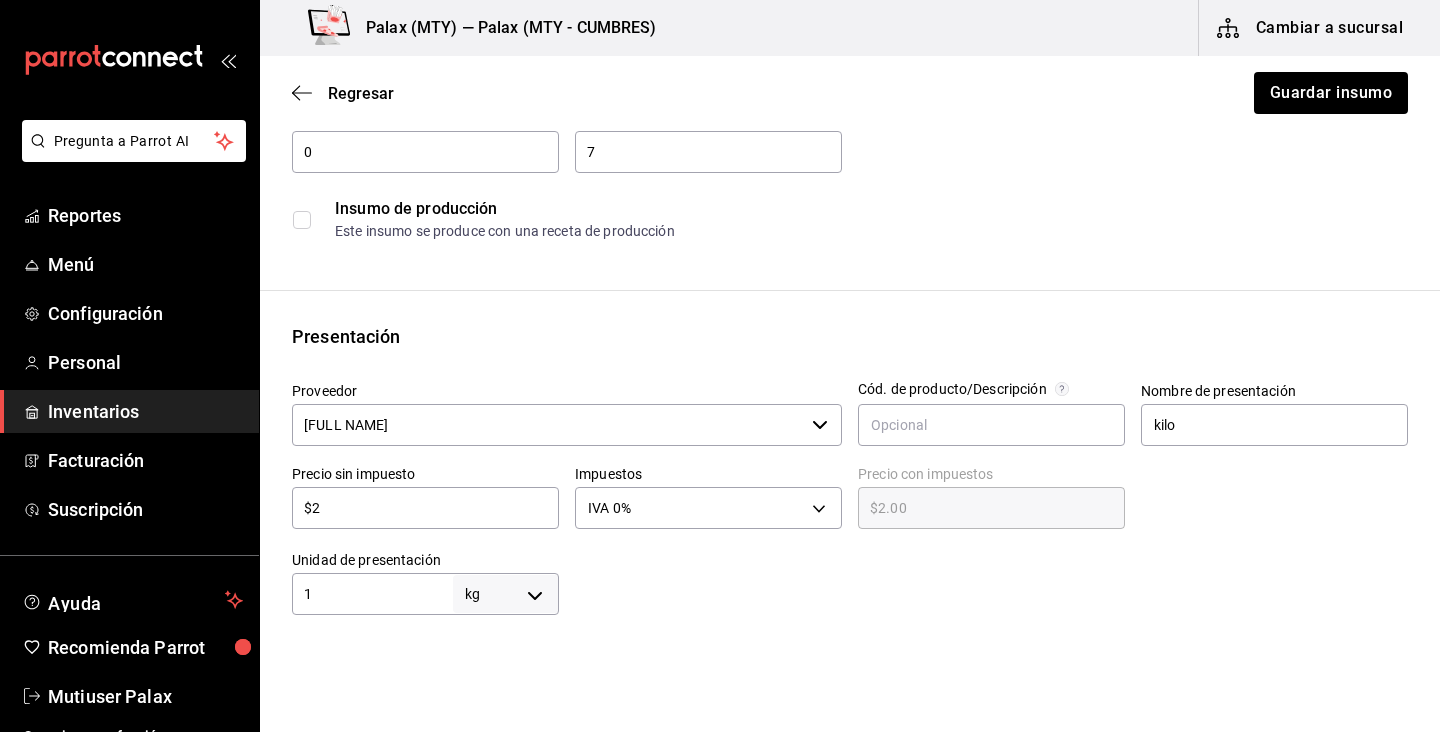 type on "$23" 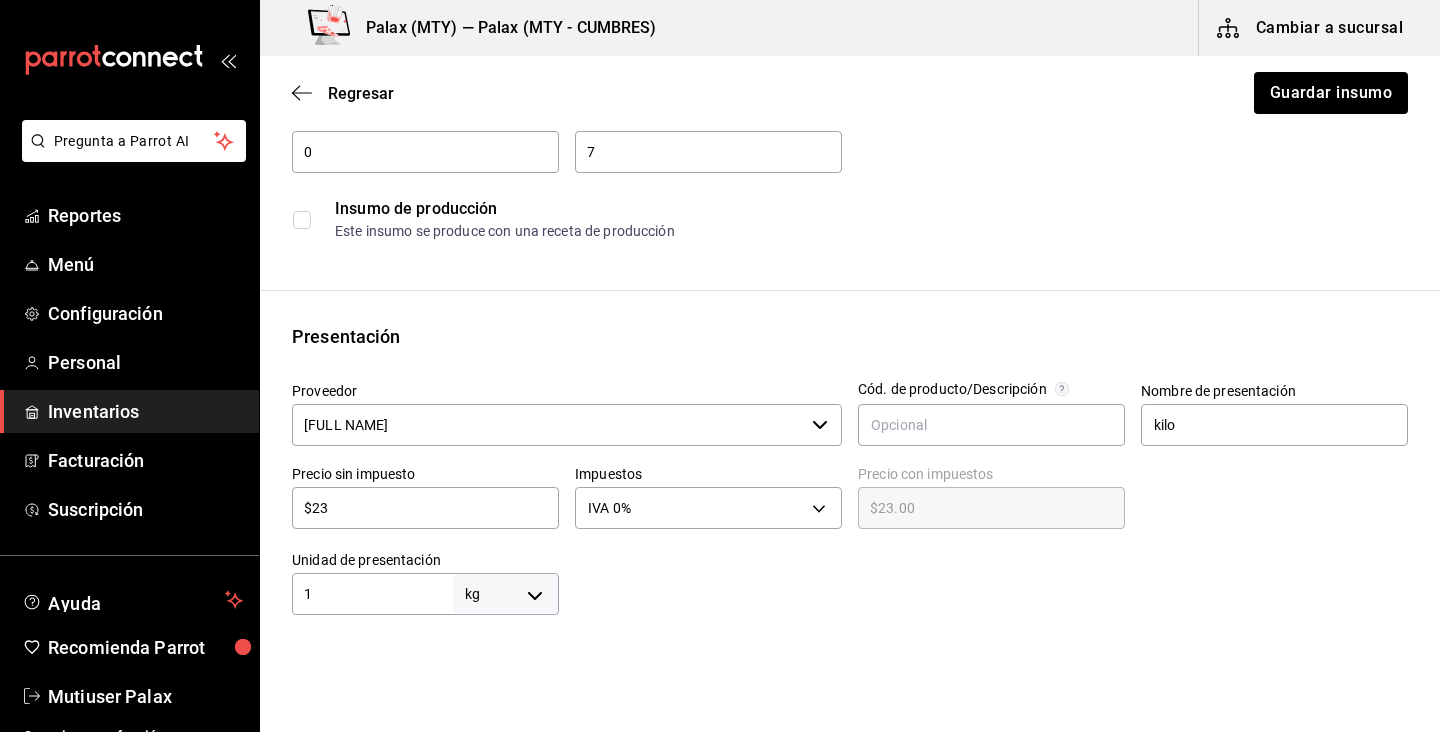 type on "$235" 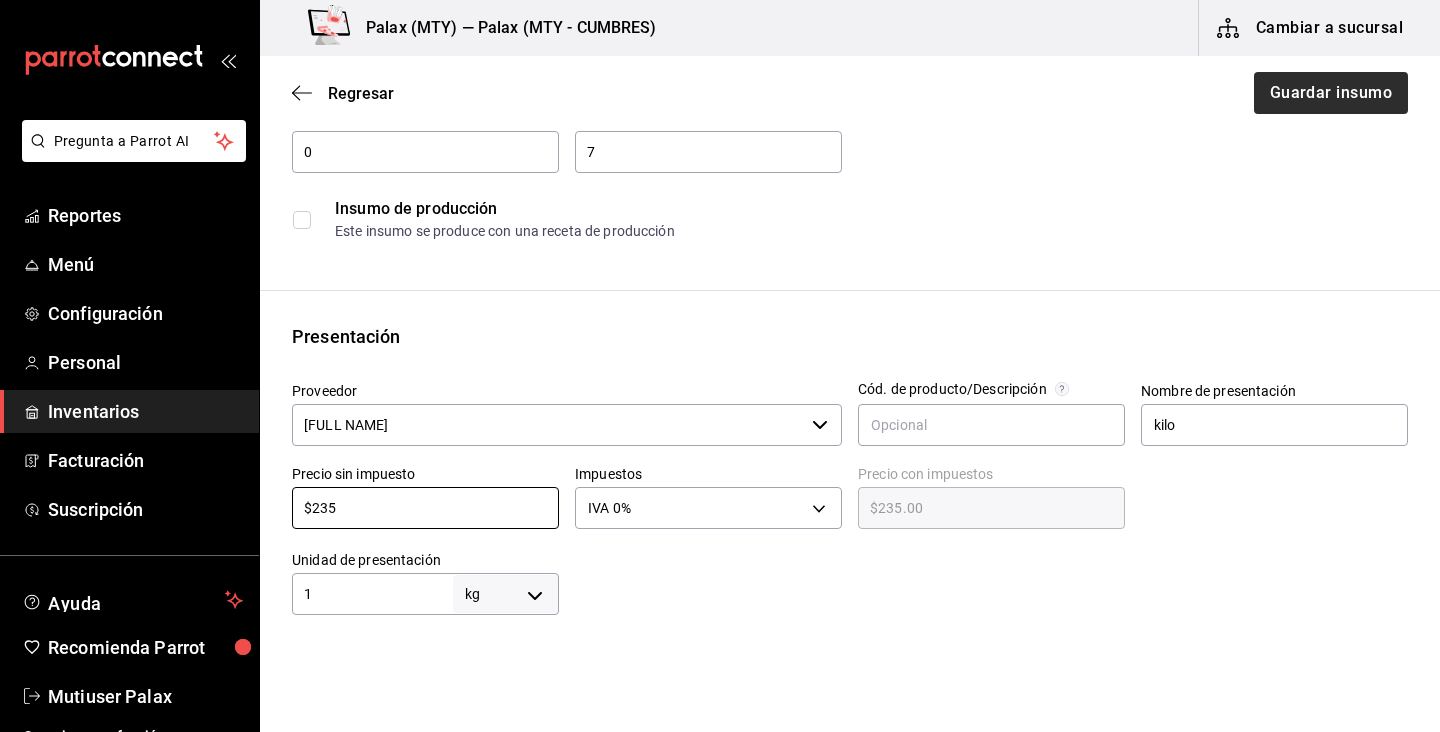 type on "$235" 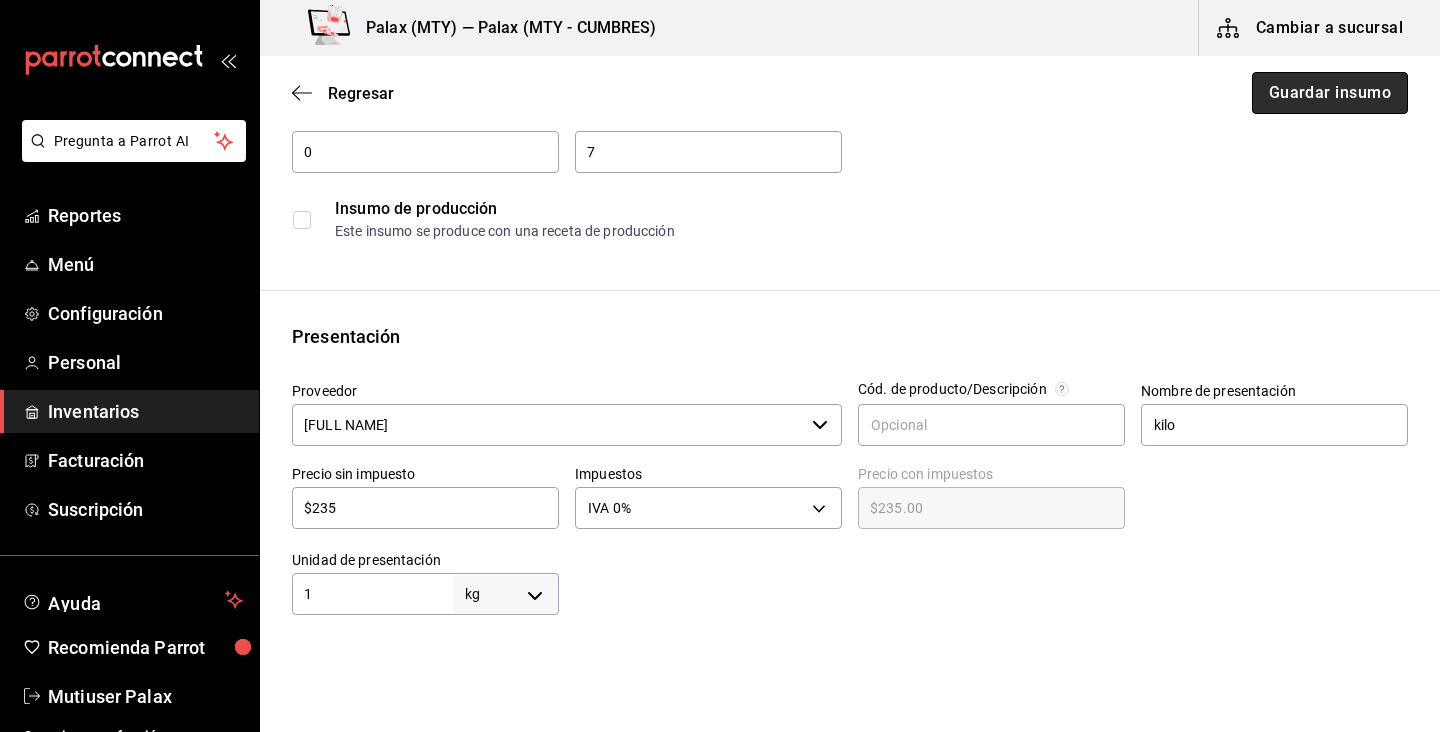 click on "Guardar insumo" at bounding box center (1330, 93) 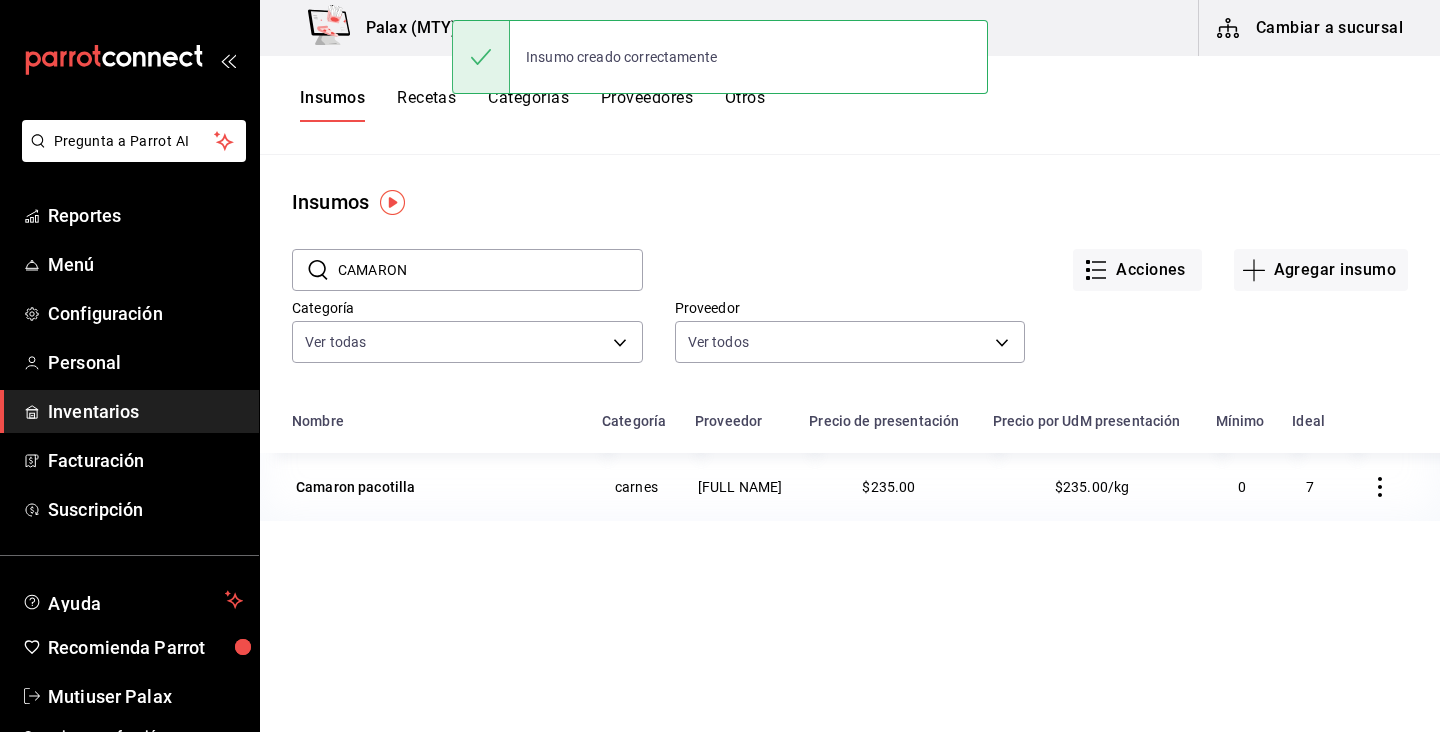 click on "CAMARON" at bounding box center [490, 270] 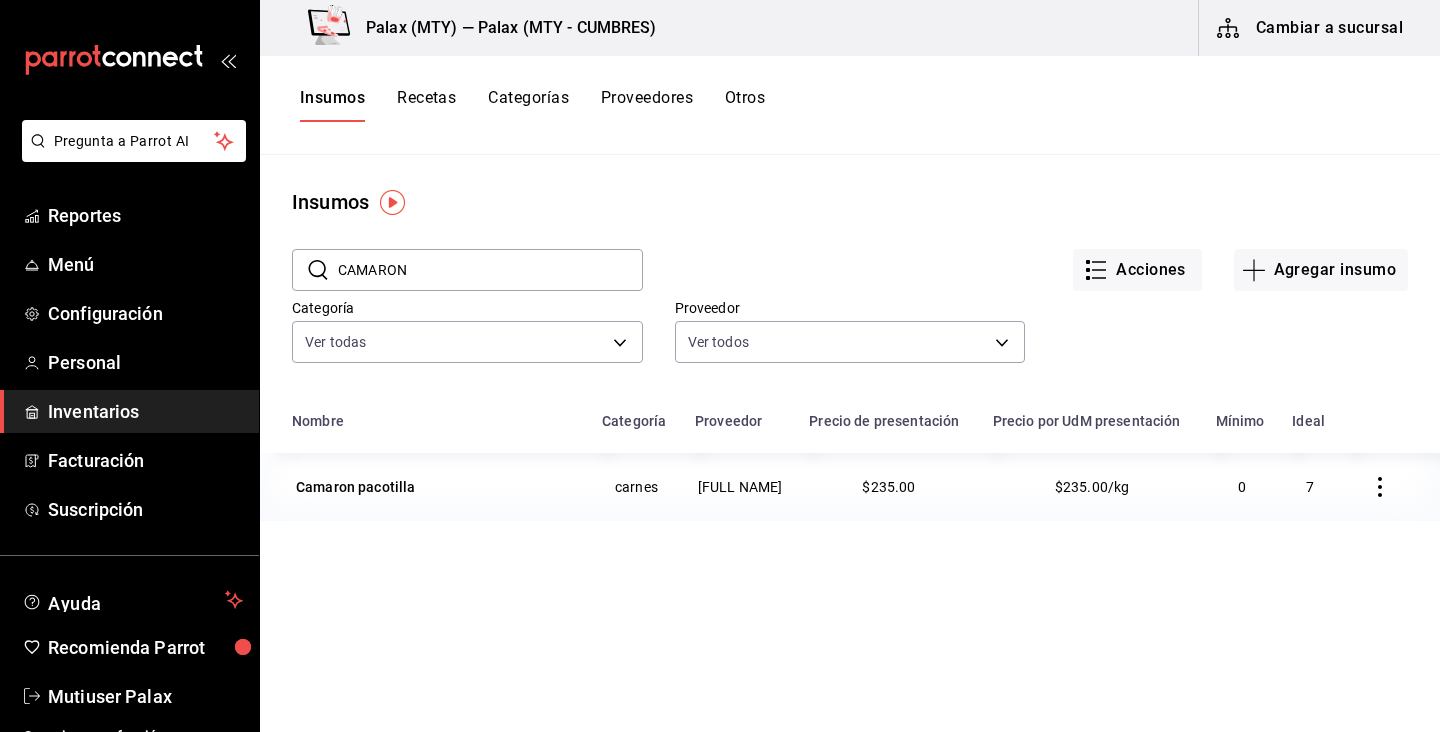 click on "CAMARON" at bounding box center [490, 270] 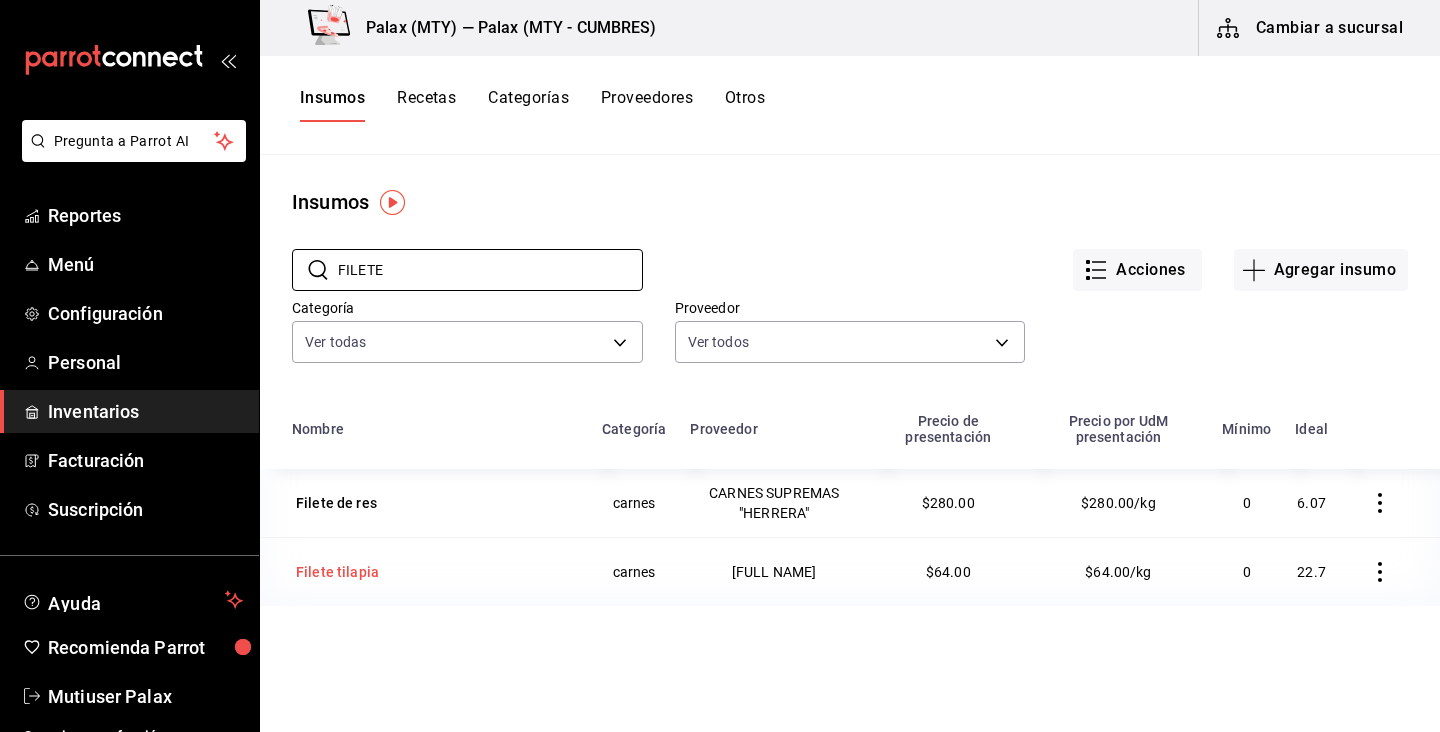 type on "FILETE" 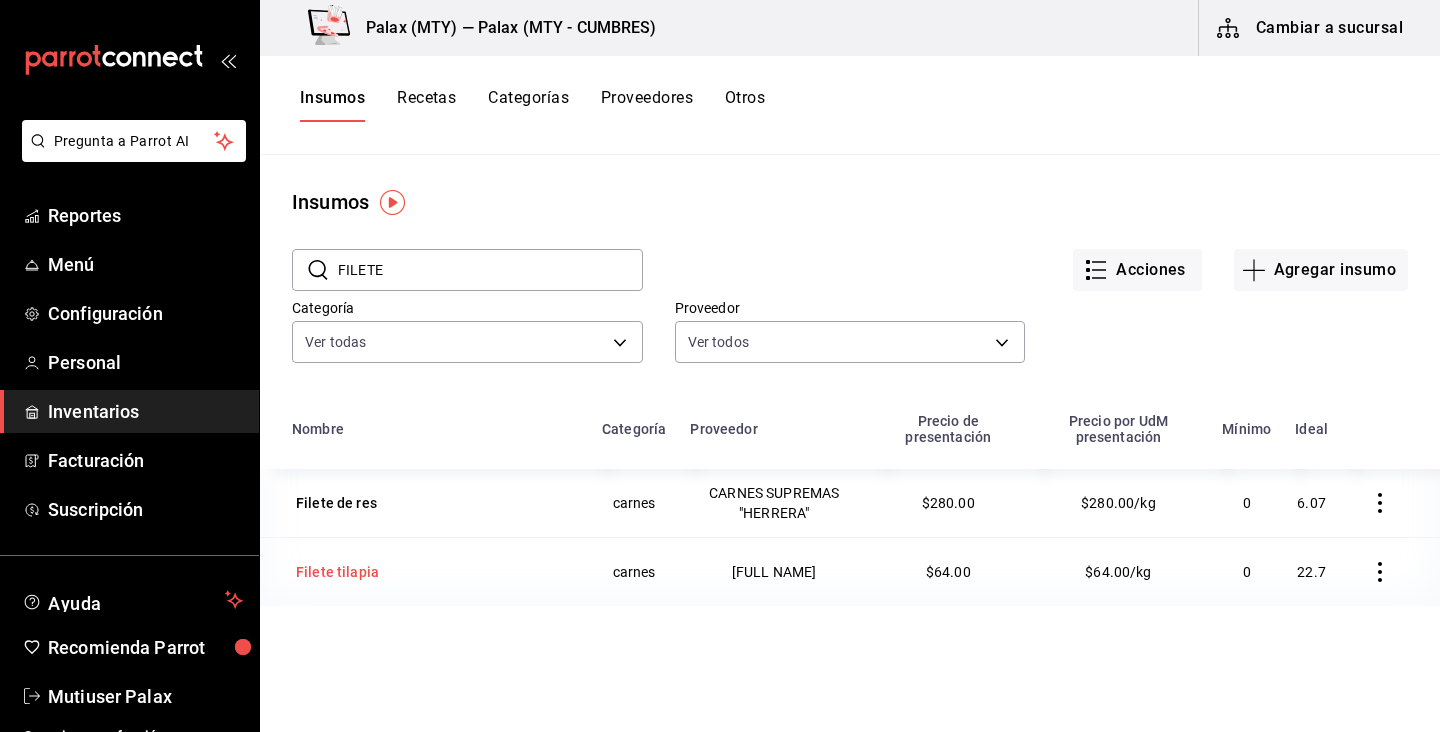 click on "Filete tilapia" at bounding box center [337, 572] 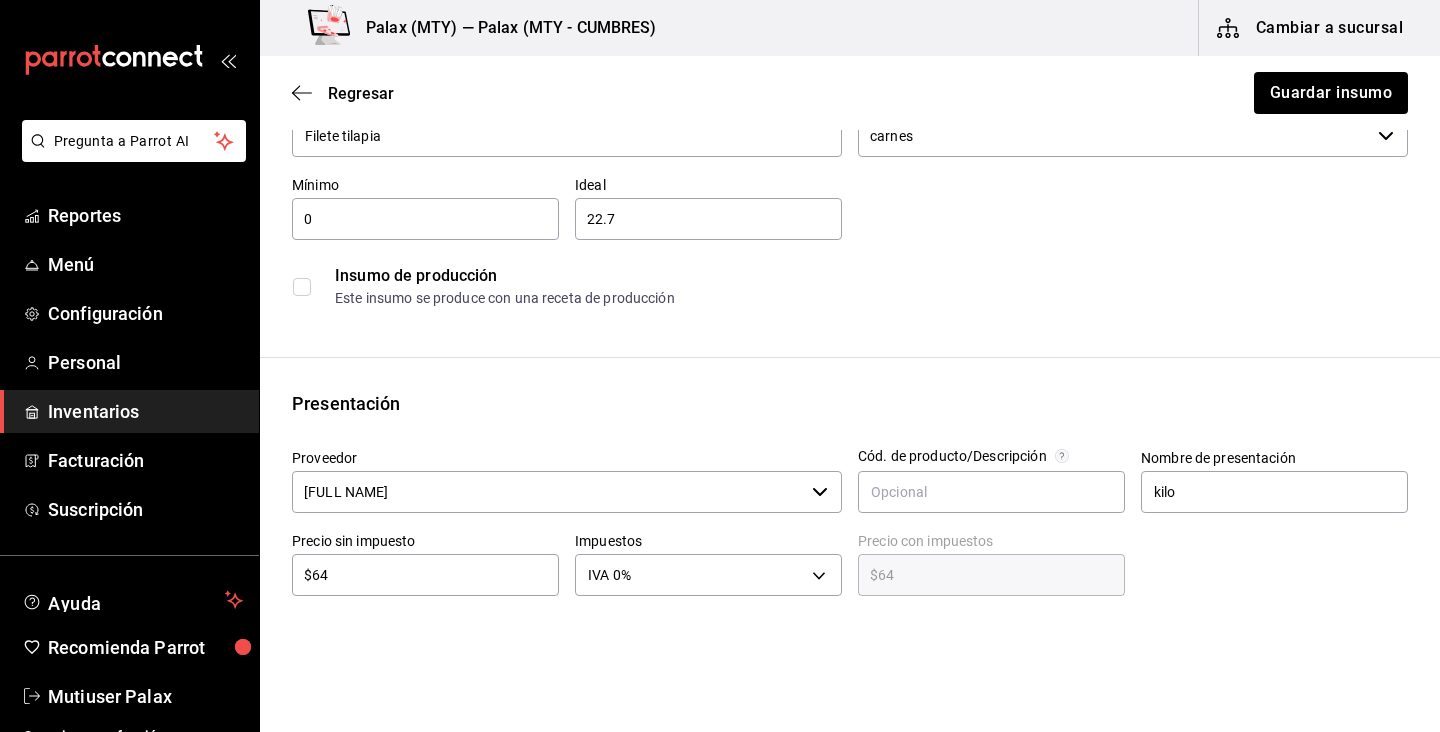 scroll, scrollTop: 153, scrollLeft: 0, axis: vertical 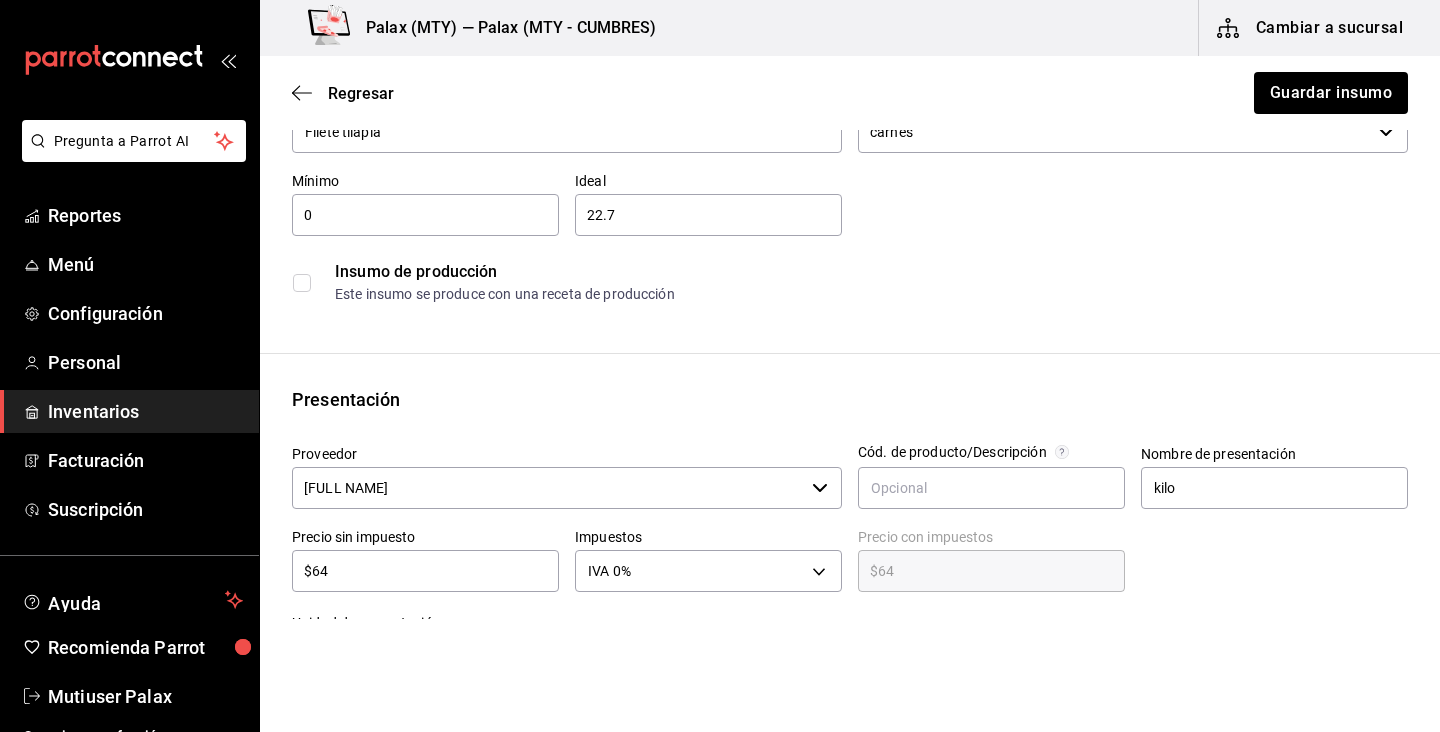 click on "$64" at bounding box center (425, 571) 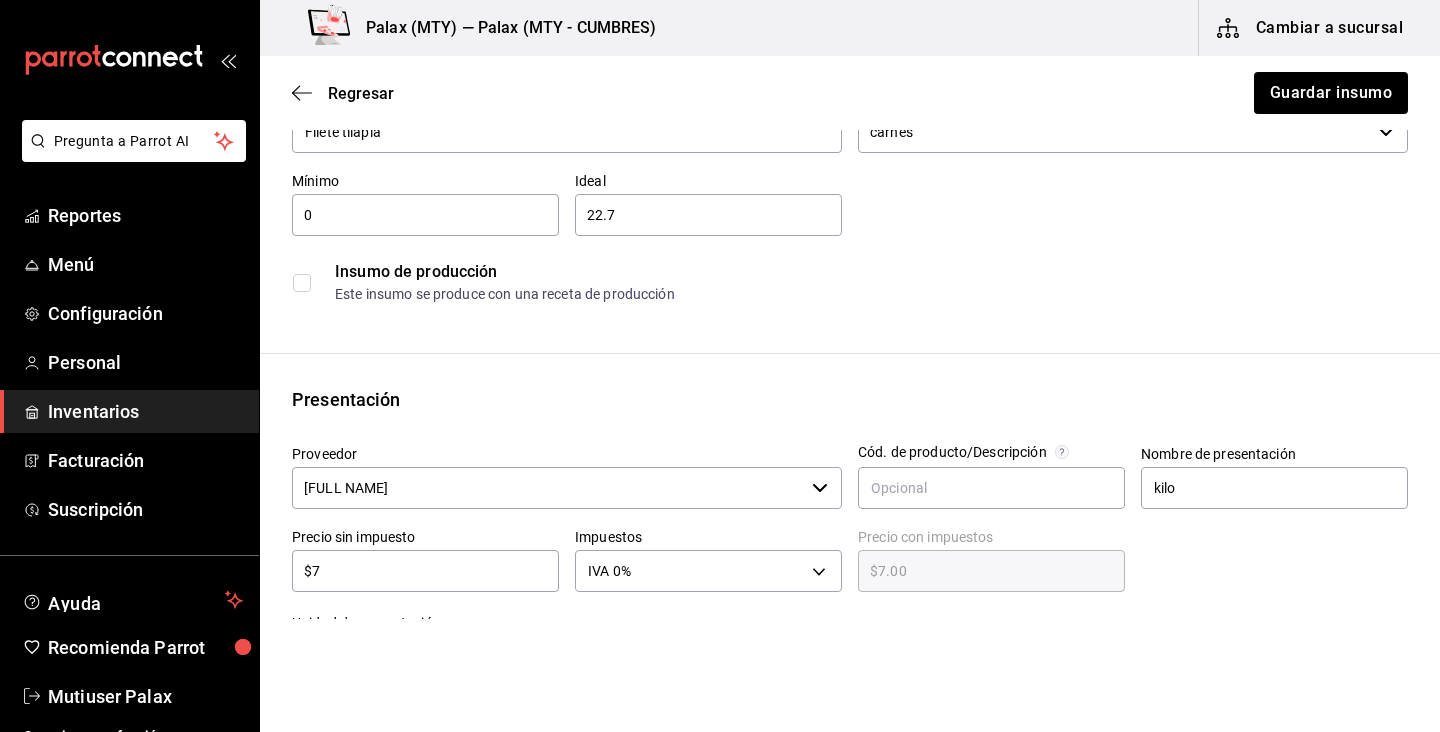 type on "$74" 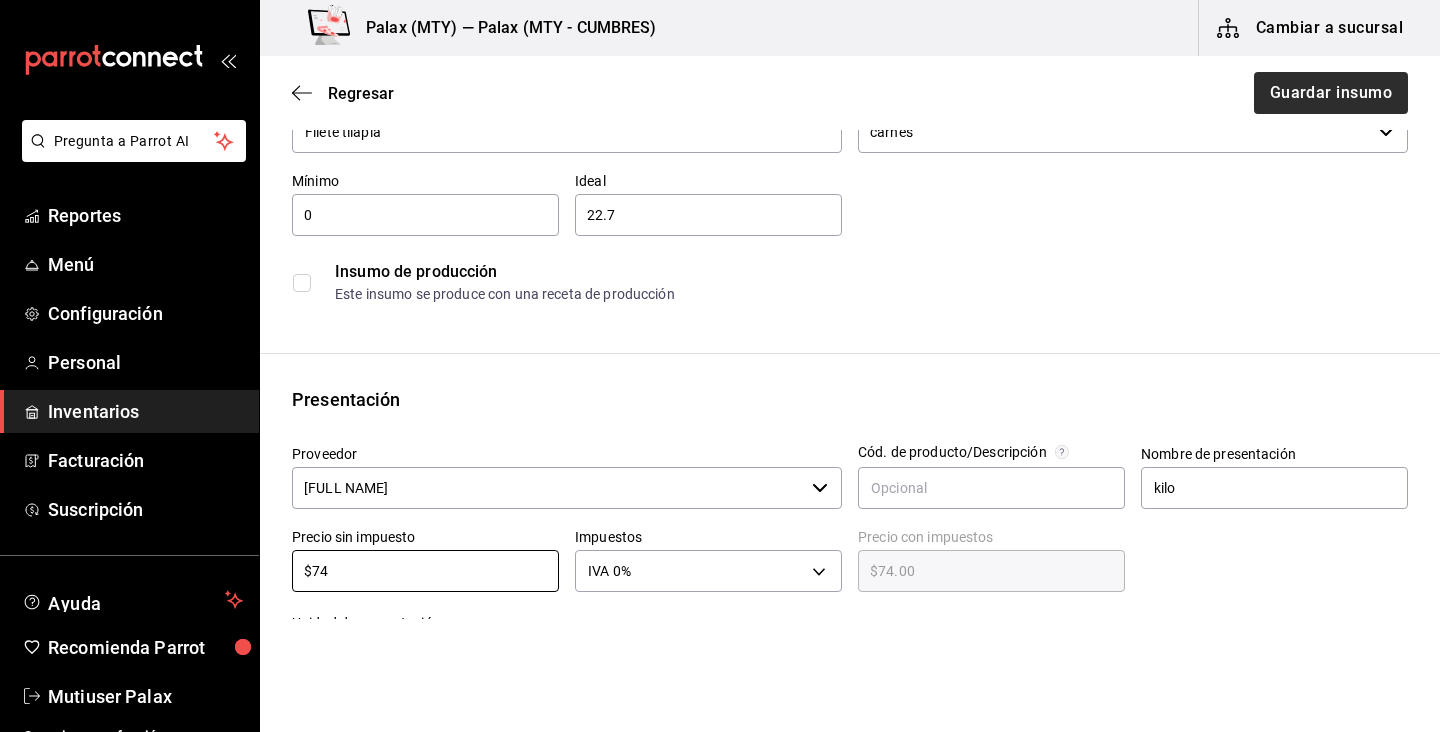 type on "$74" 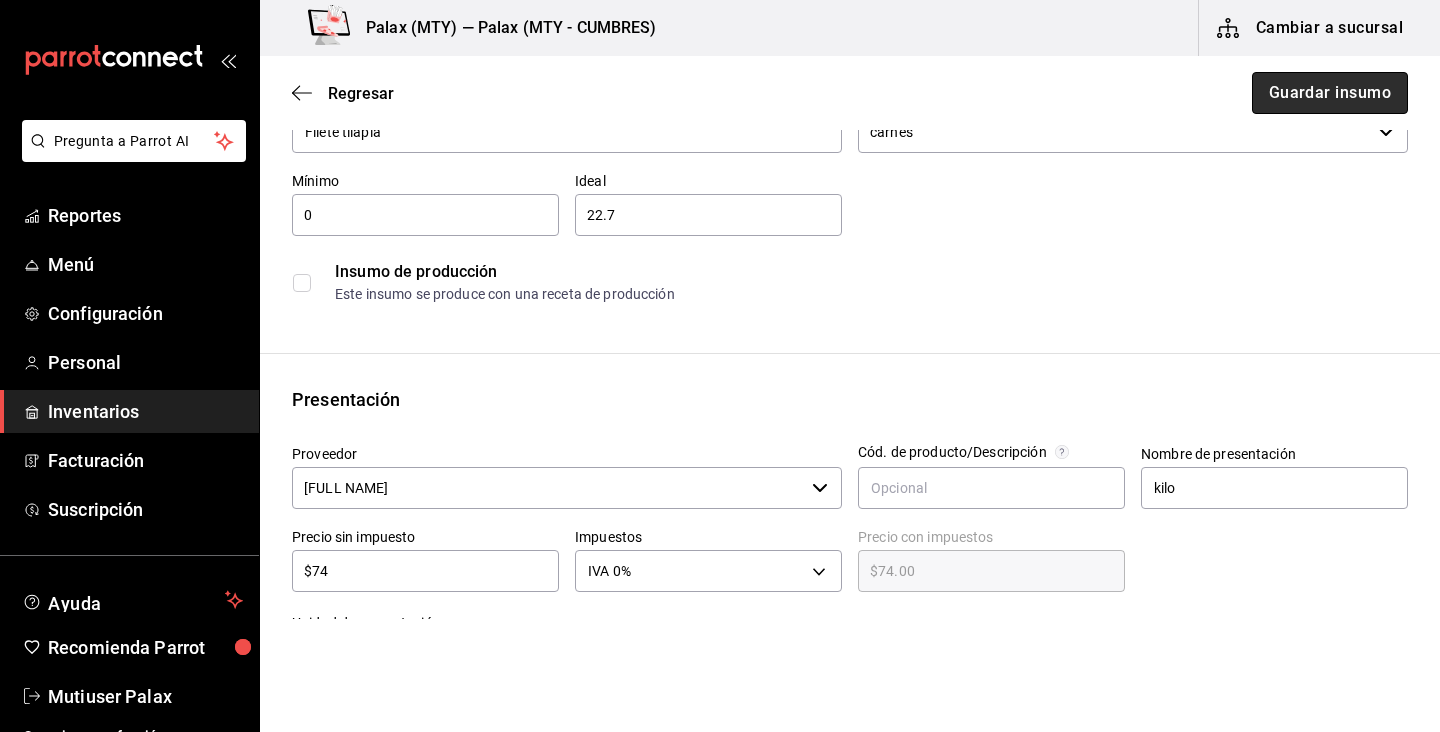 click on "Guardar insumo" at bounding box center [1330, 93] 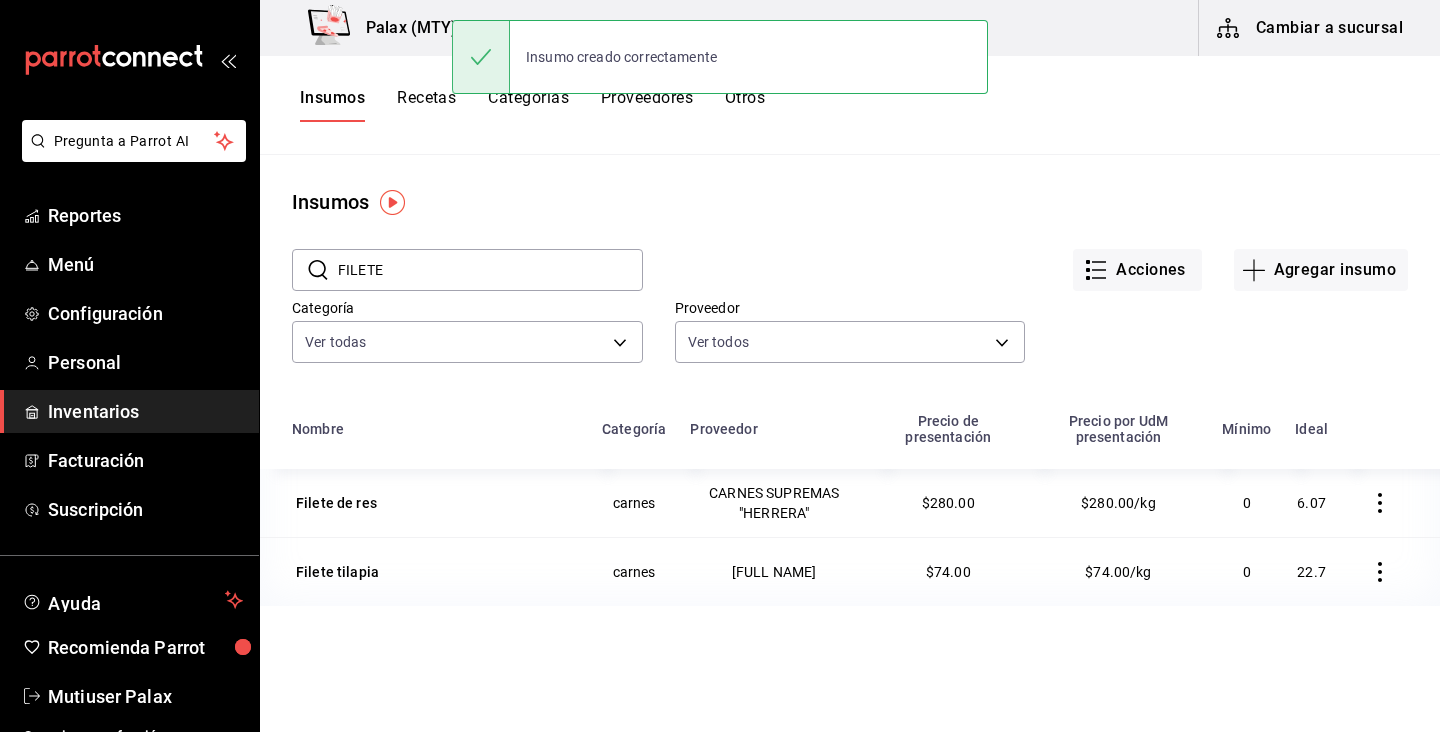 click on "FILETE" at bounding box center (490, 270) 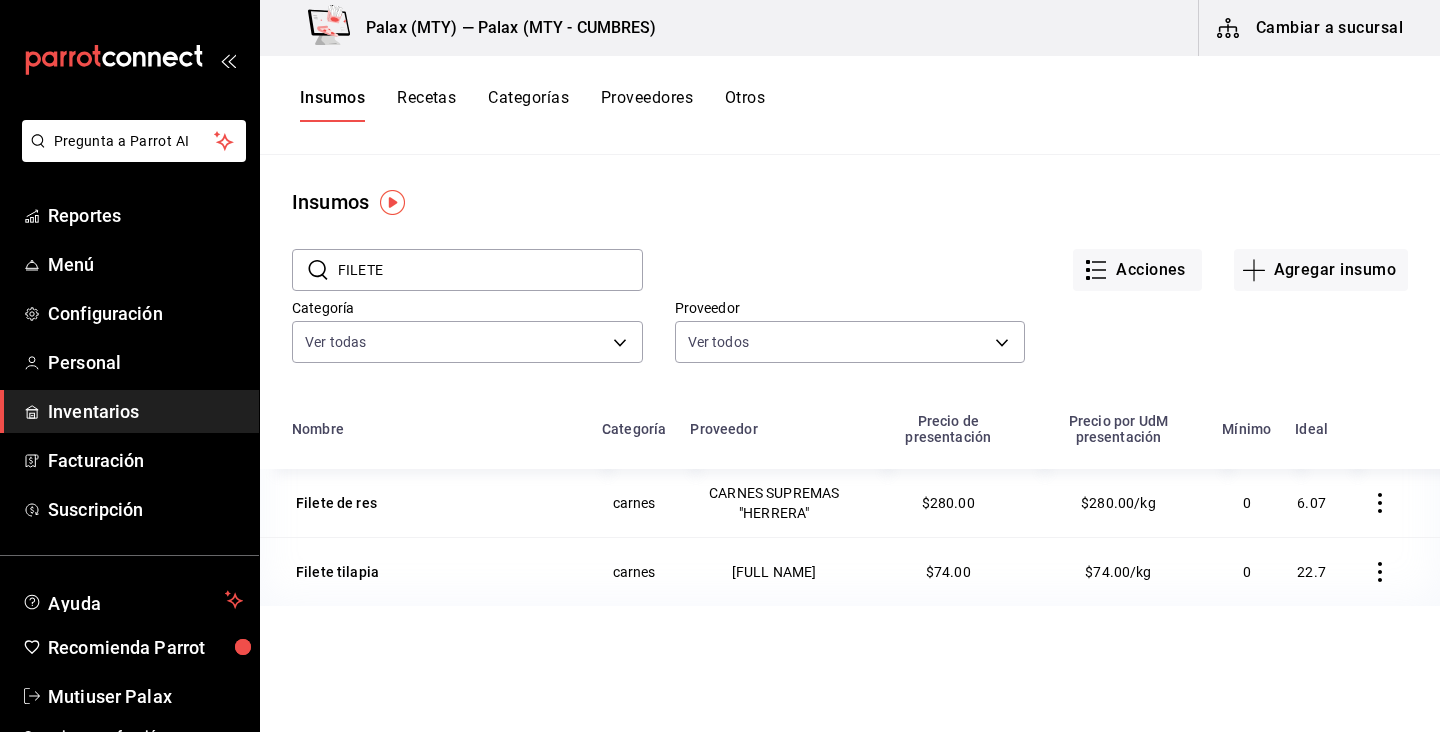 click on "FILETE" at bounding box center [490, 270] 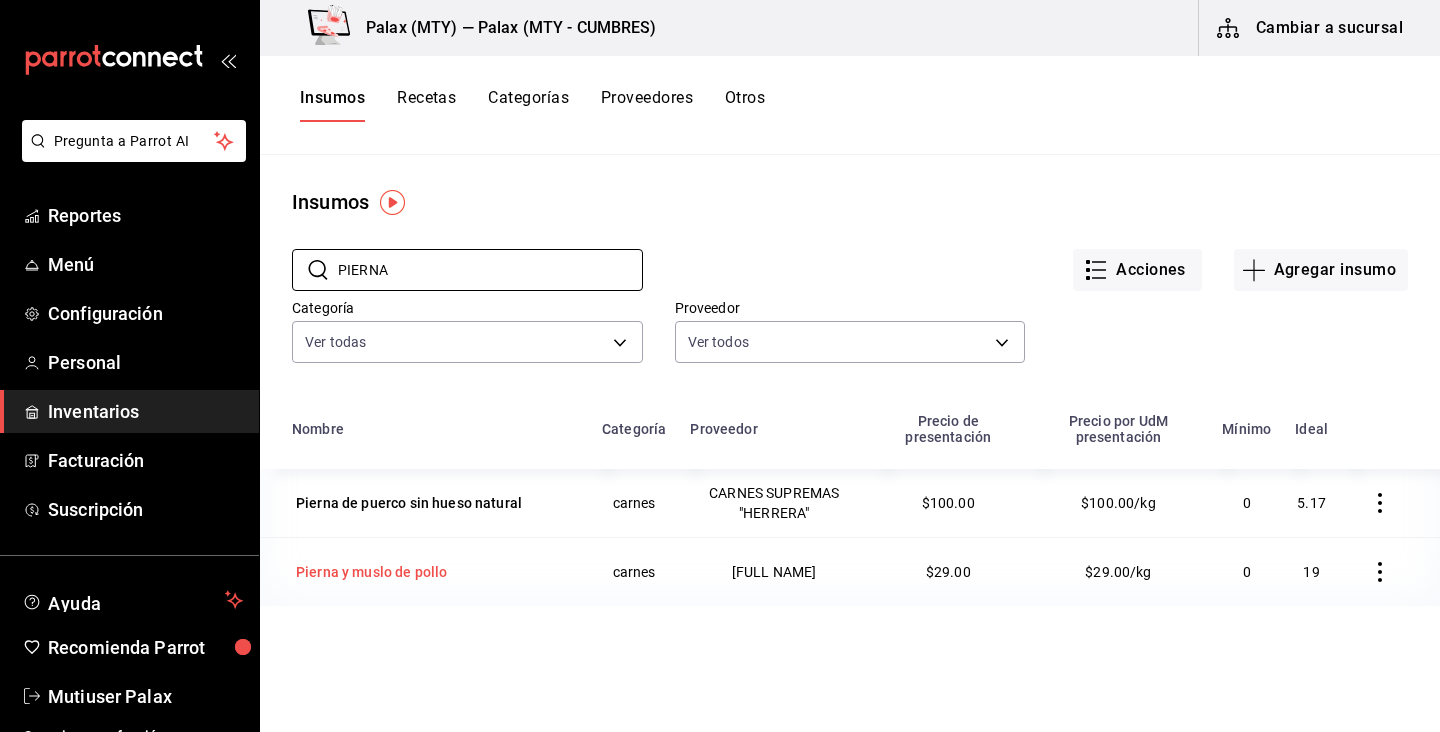 type on "PIERNA" 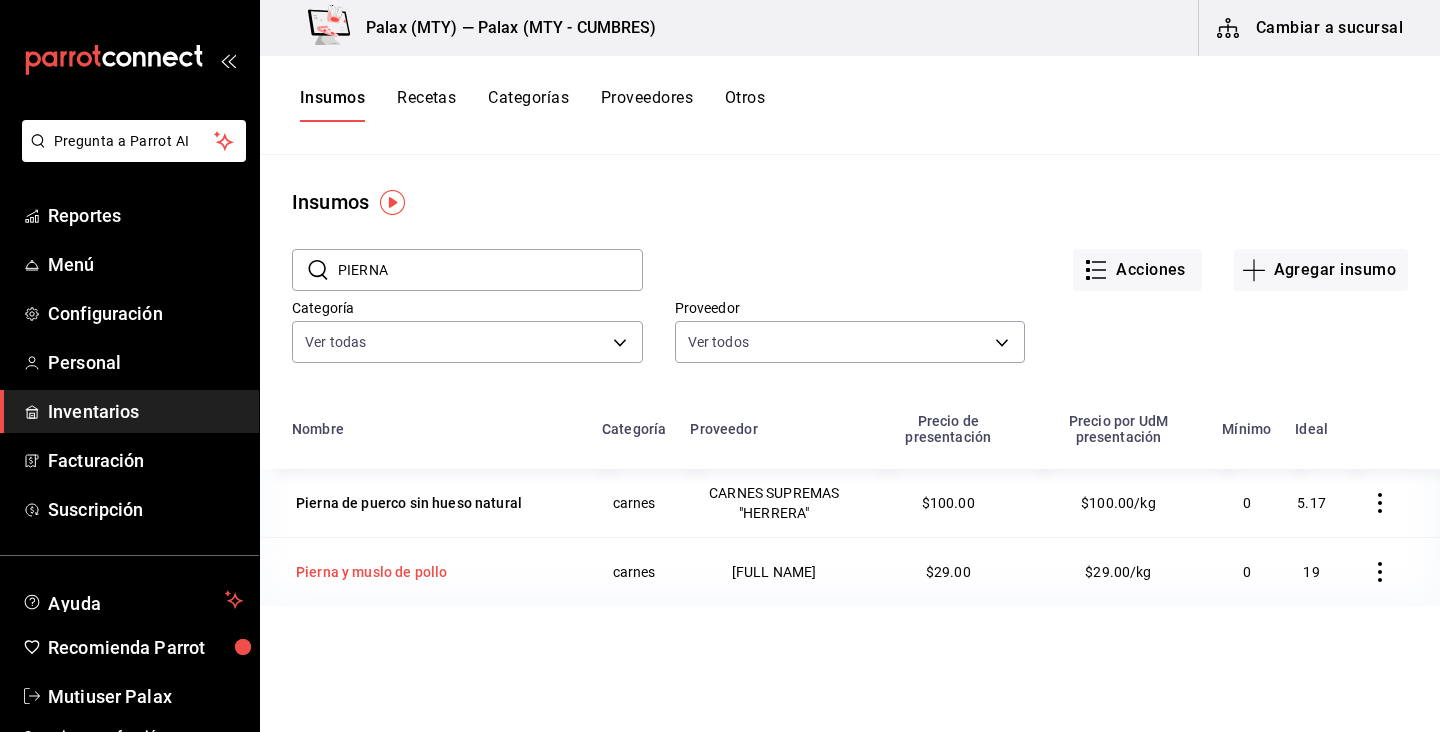 click on "Pierna y muslo de pollo" at bounding box center (371, 572) 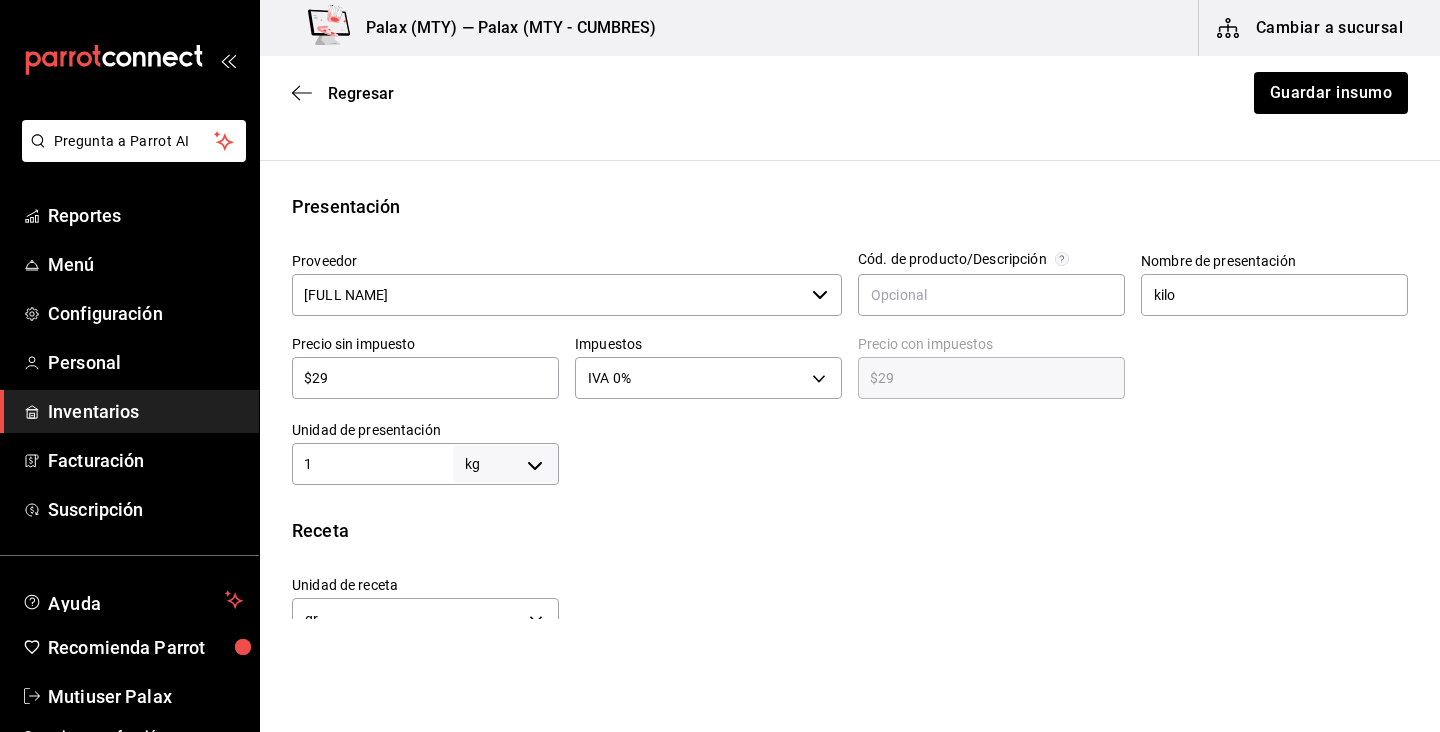scroll, scrollTop: 369, scrollLeft: 0, axis: vertical 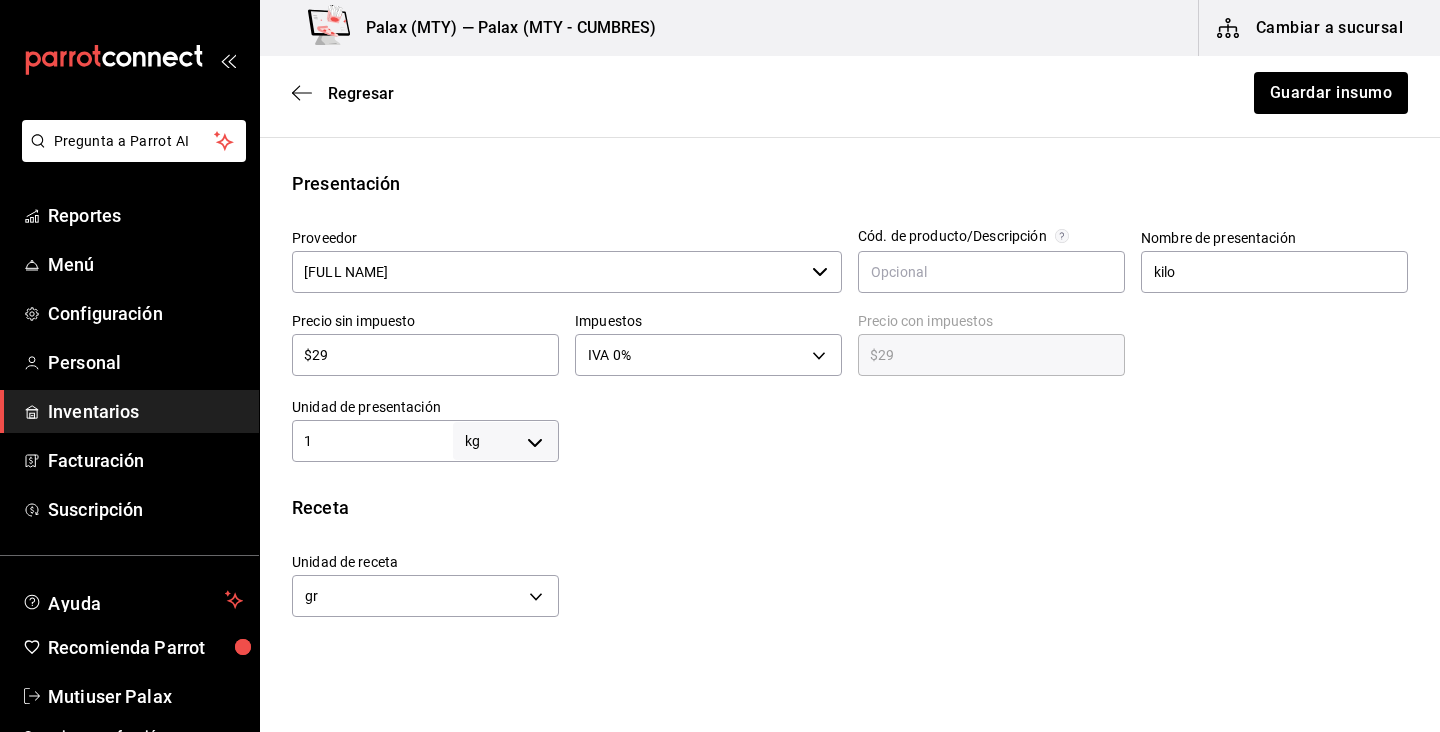 click on "$29" at bounding box center (425, 355) 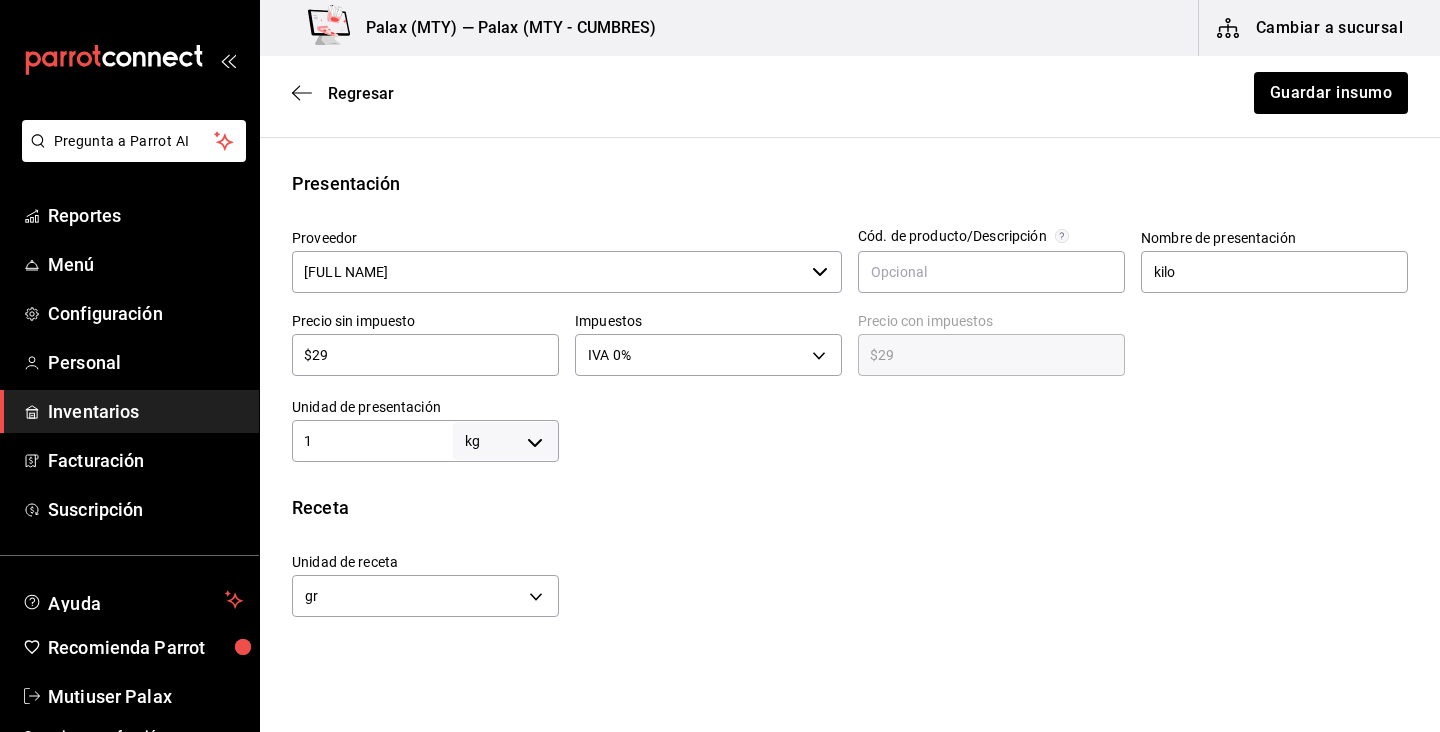 type on "$4" 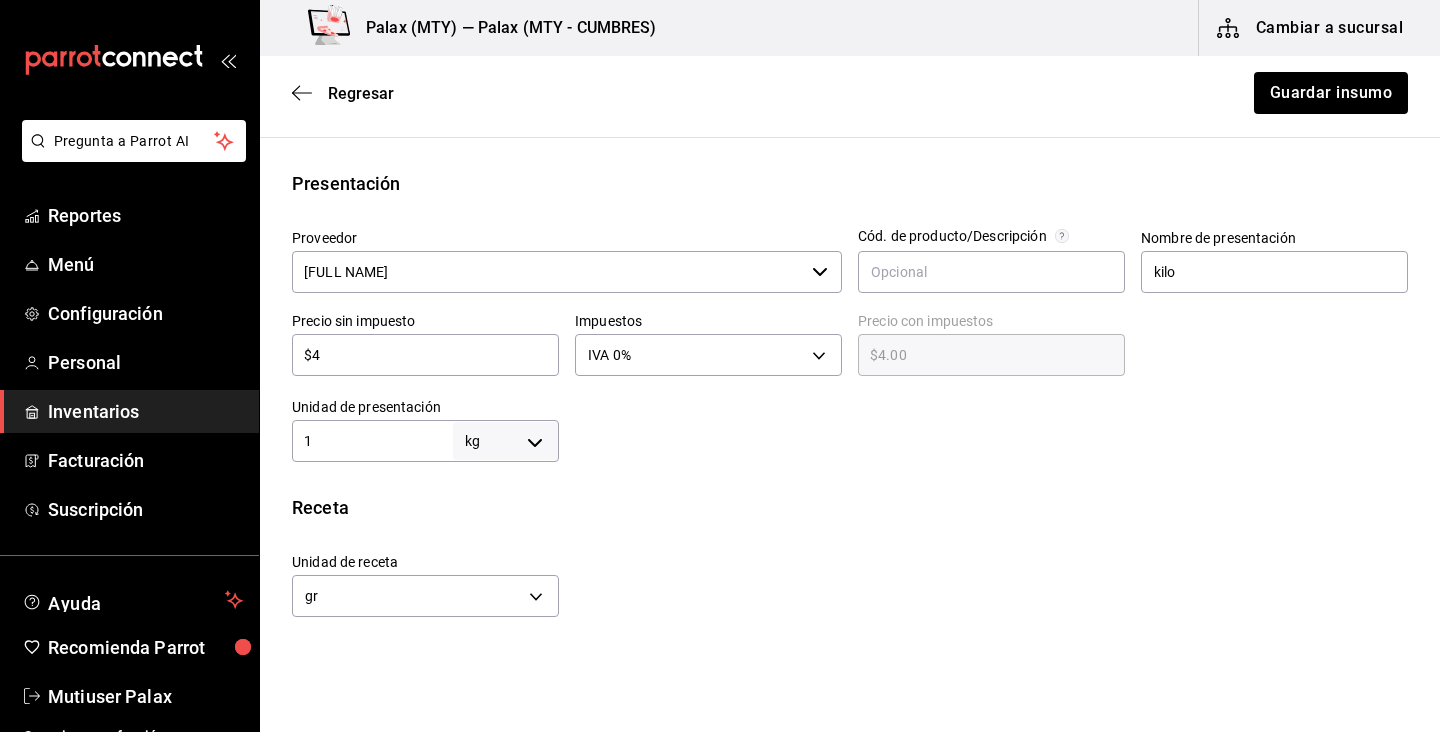 type on "$46" 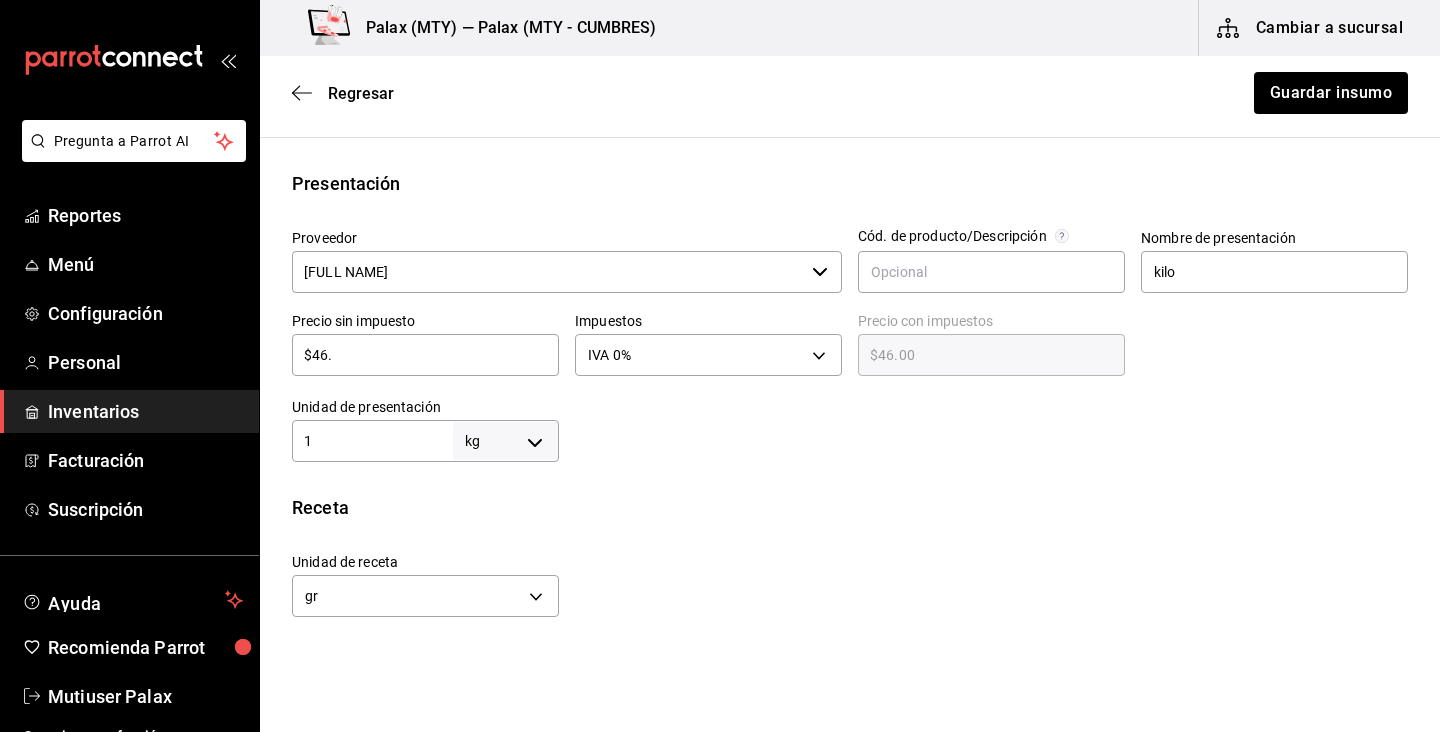 type on "$46.8" 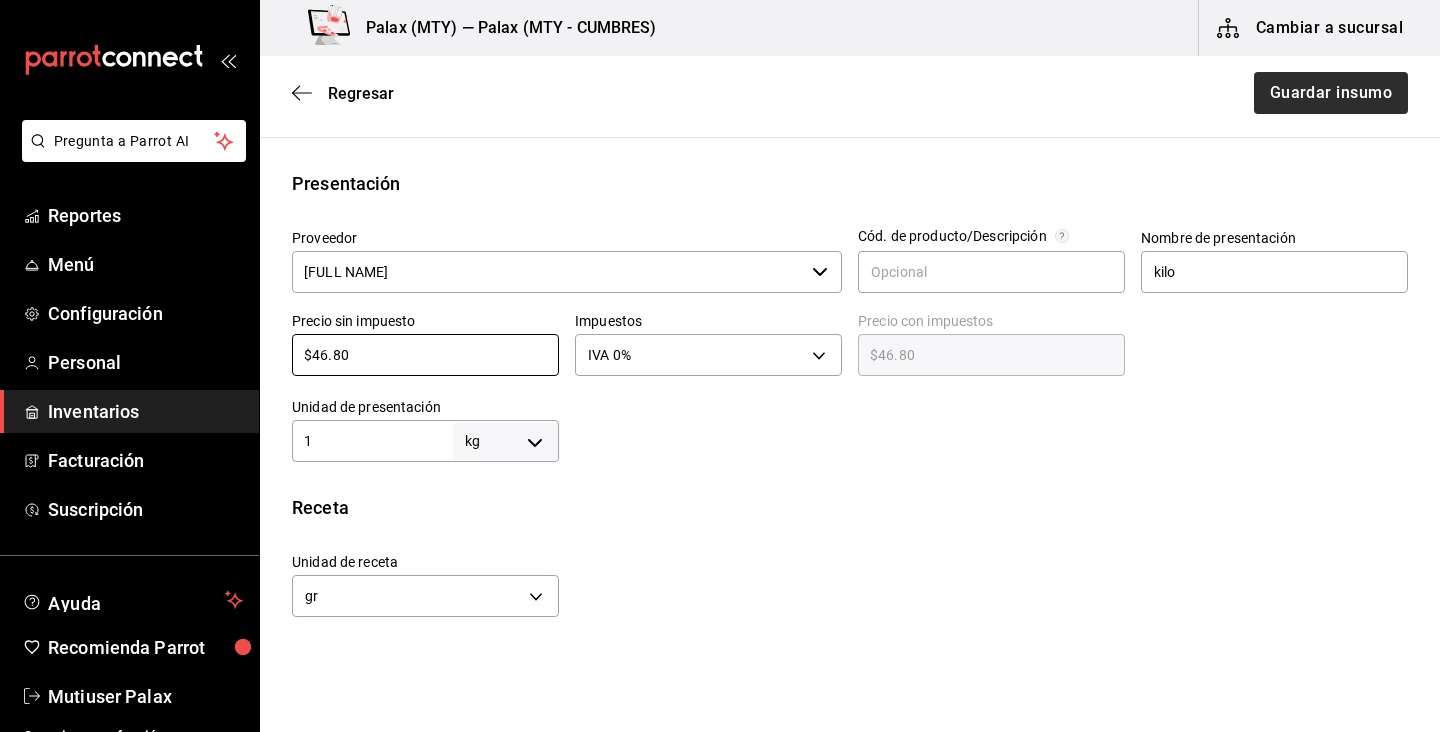 type on "$46.80" 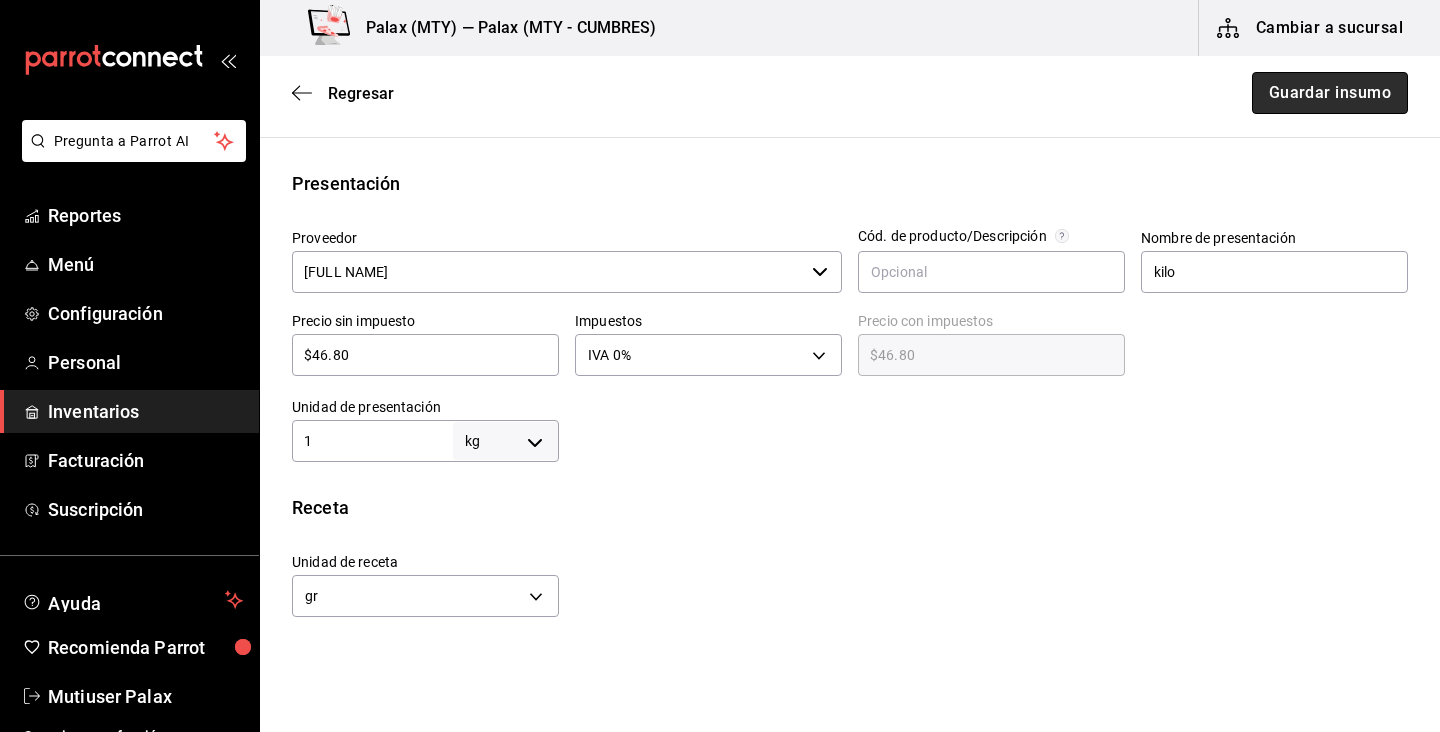 click on "Guardar insumo" at bounding box center [1330, 93] 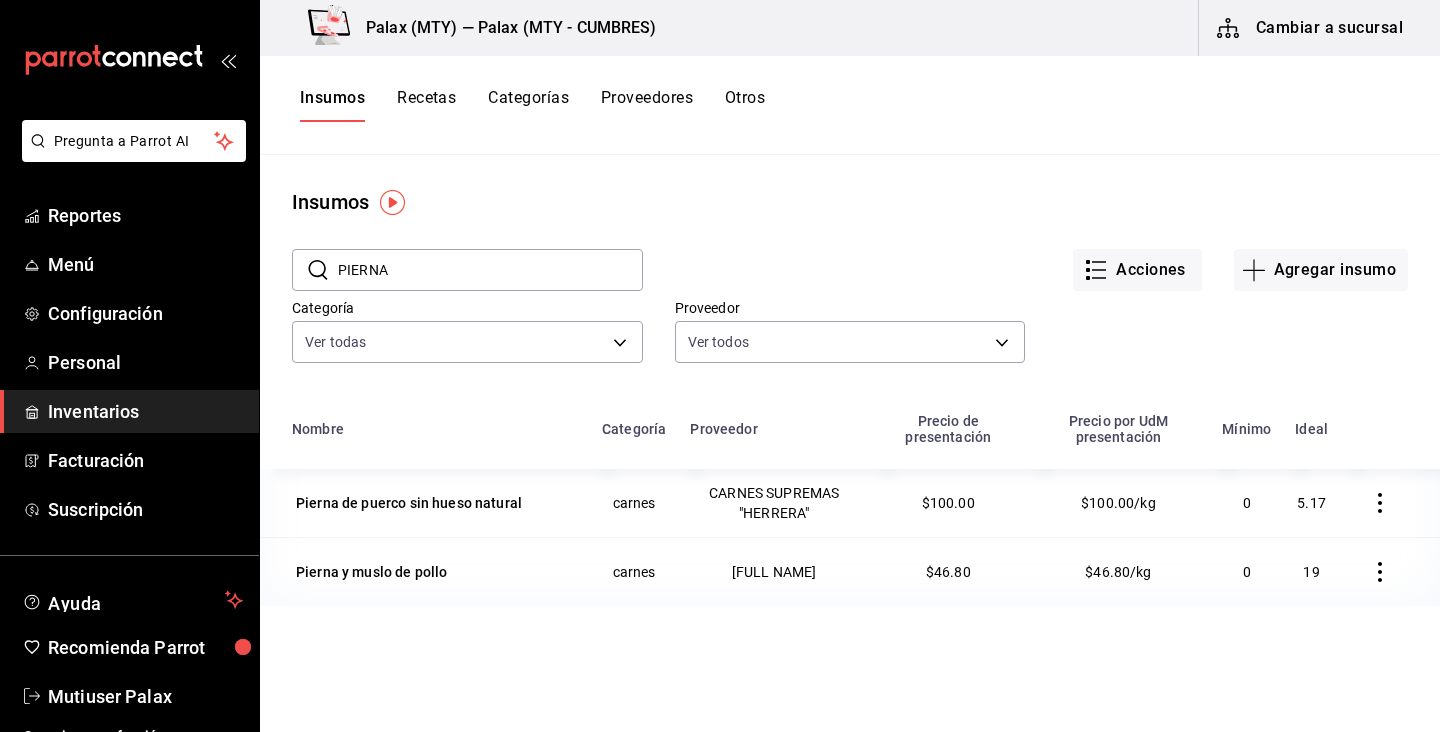 click on "PIERNA" at bounding box center [490, 270] 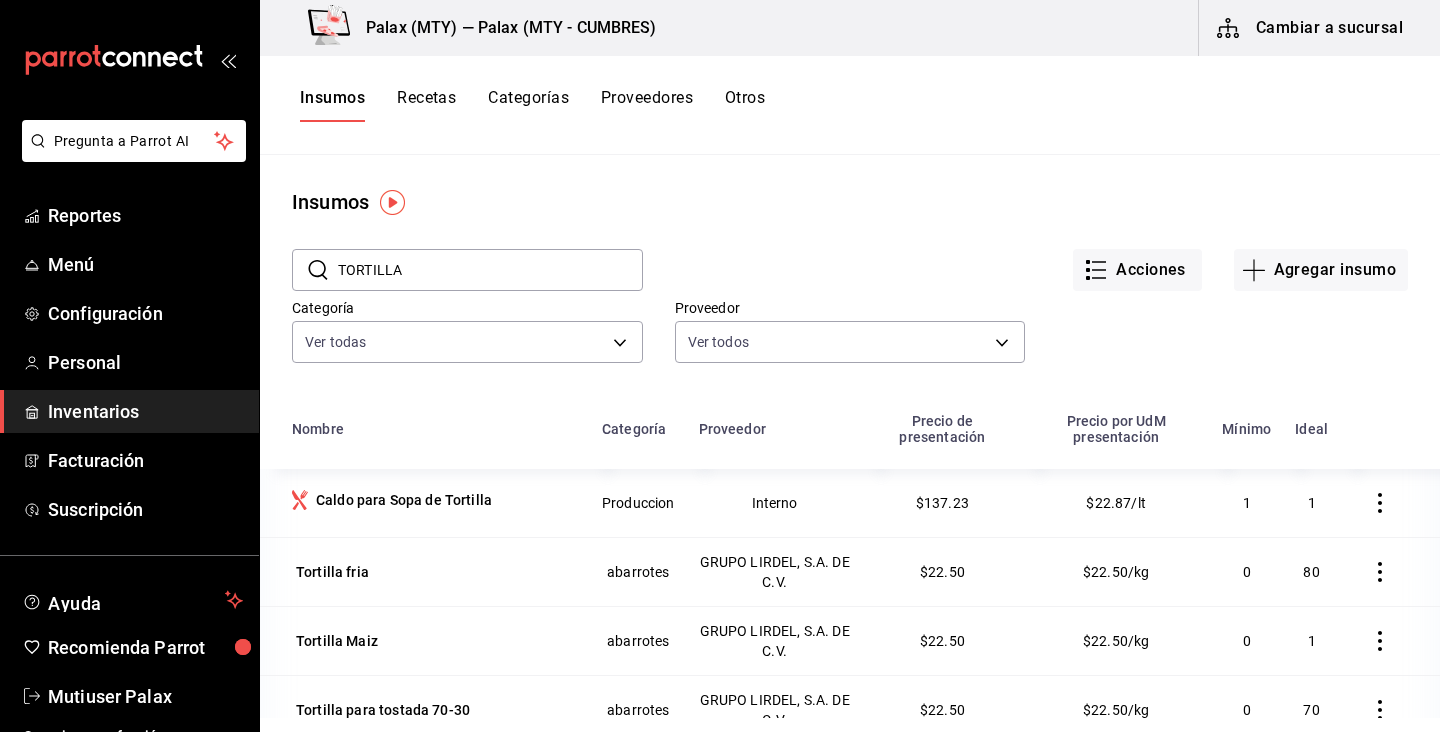 click on "TORTILLA" at bounding box center (490, 270) 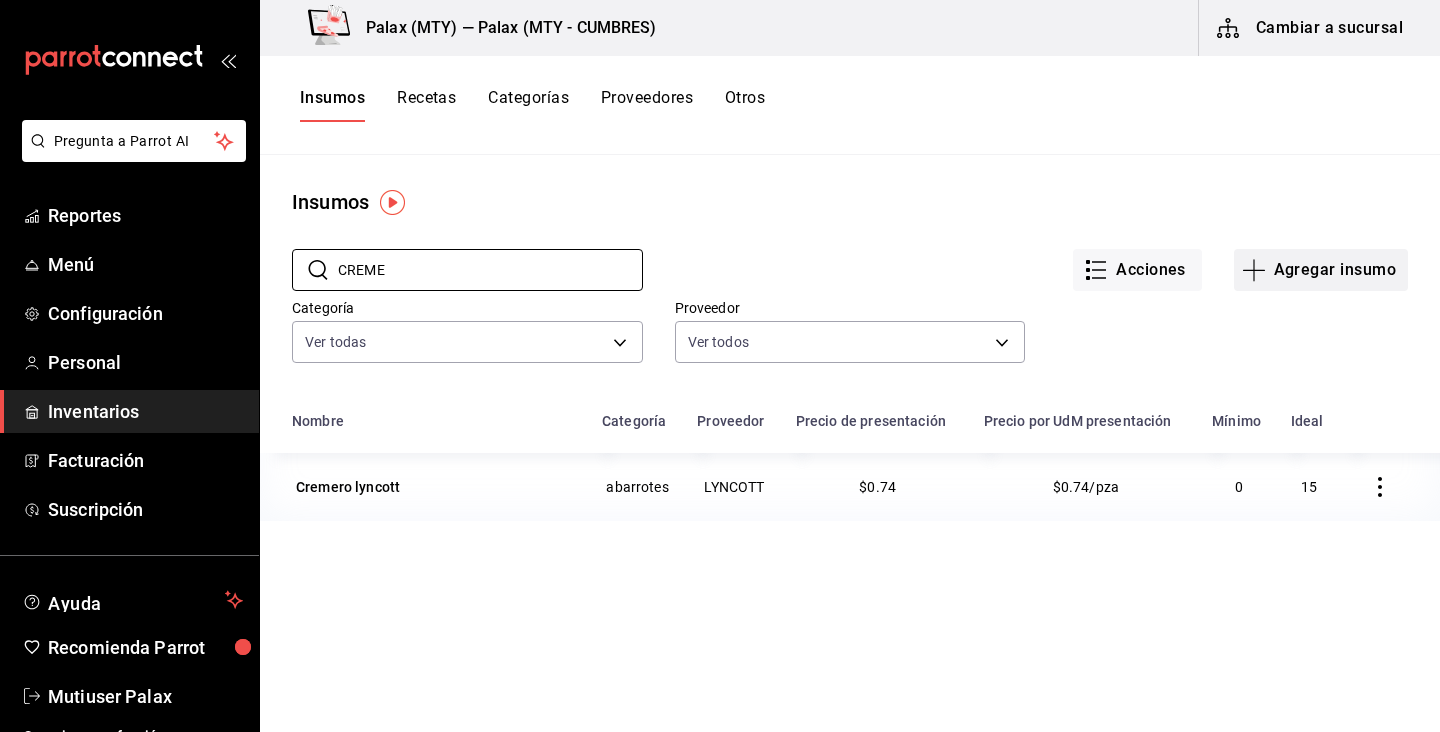 type on "CREME" 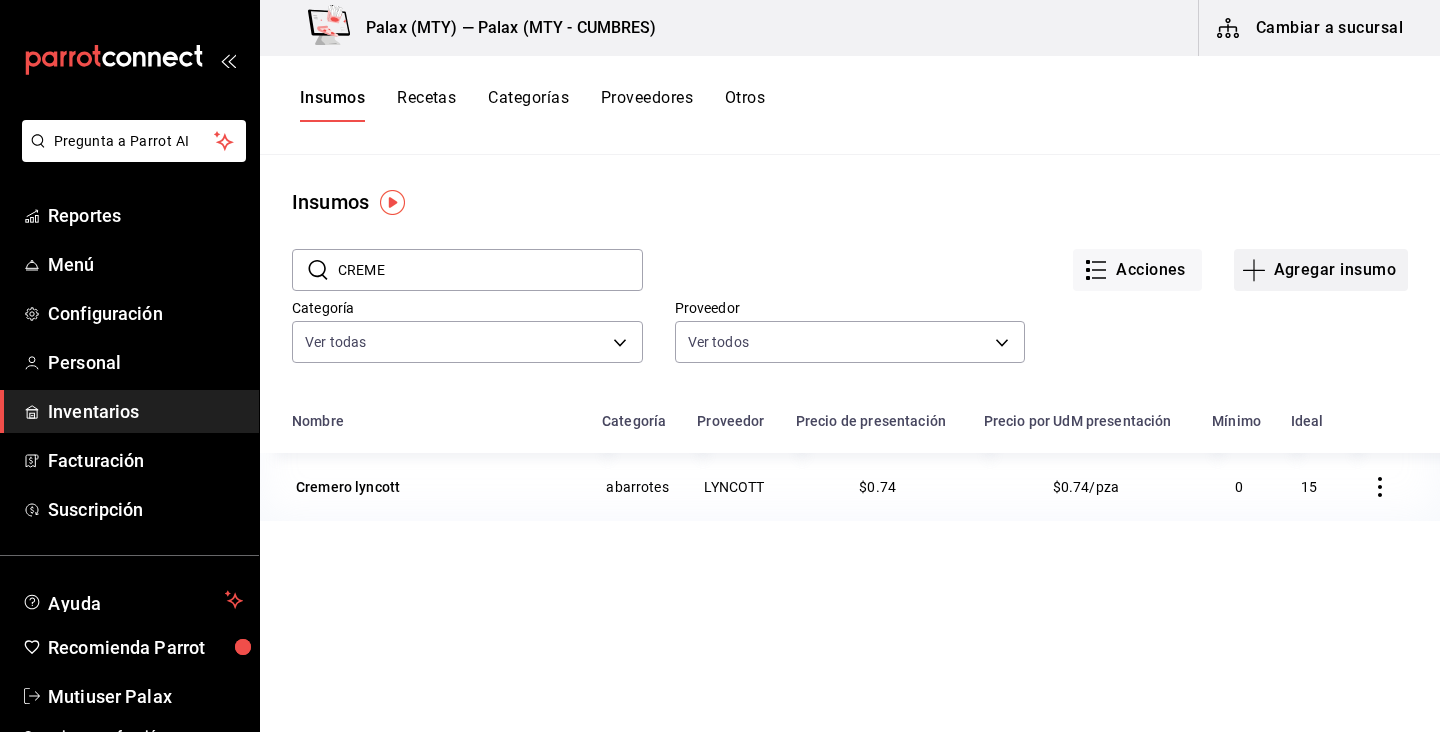 click on "Agregar insumo" at bounding box center [1321, 270] 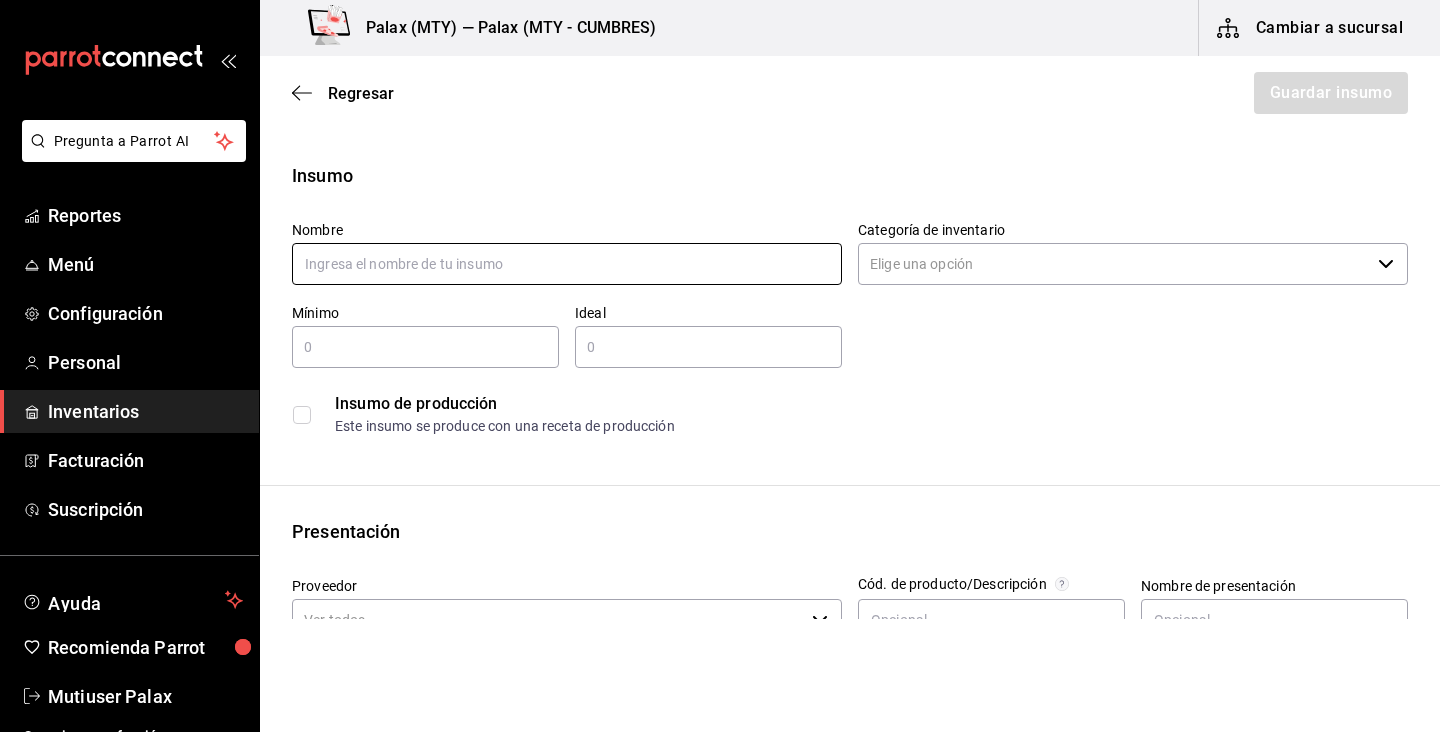 click at bounding box center [567, 264] 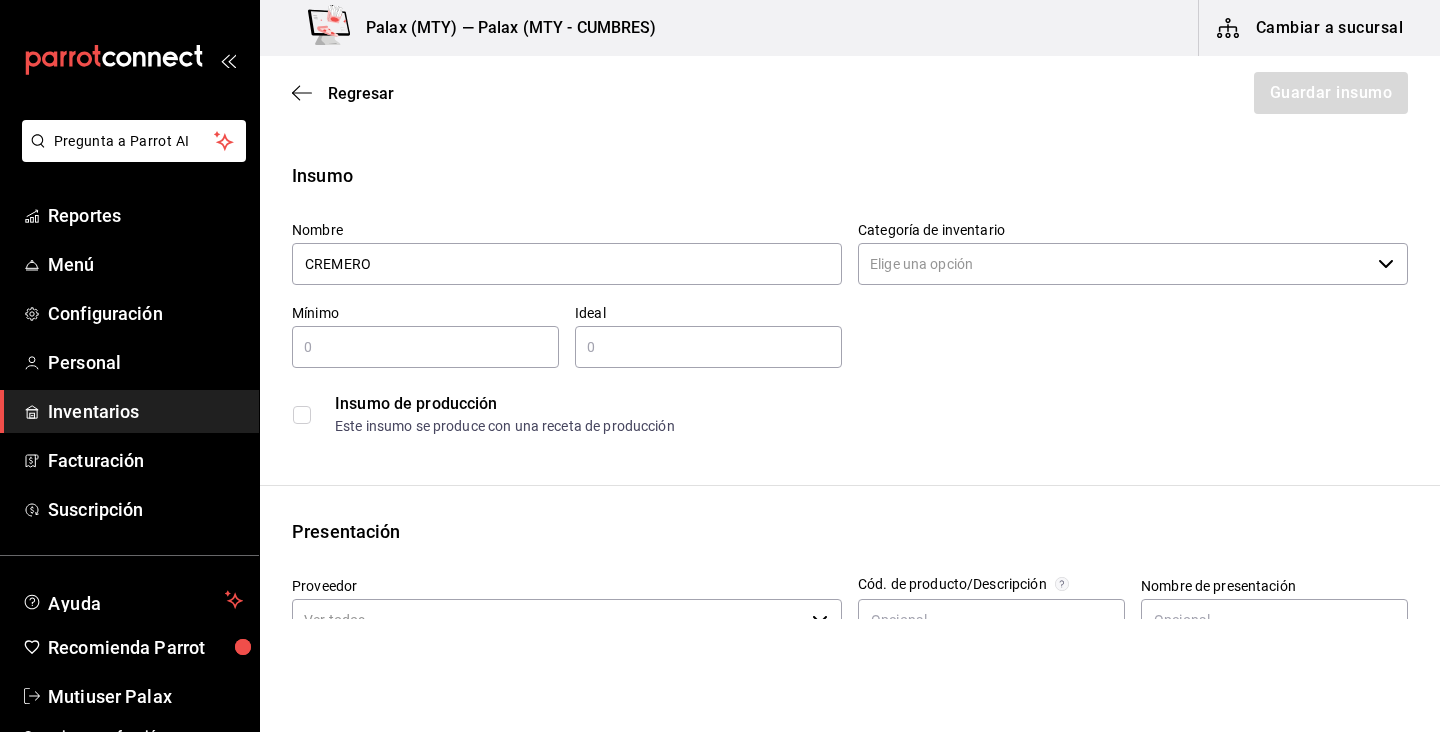 type on "CREMERO" 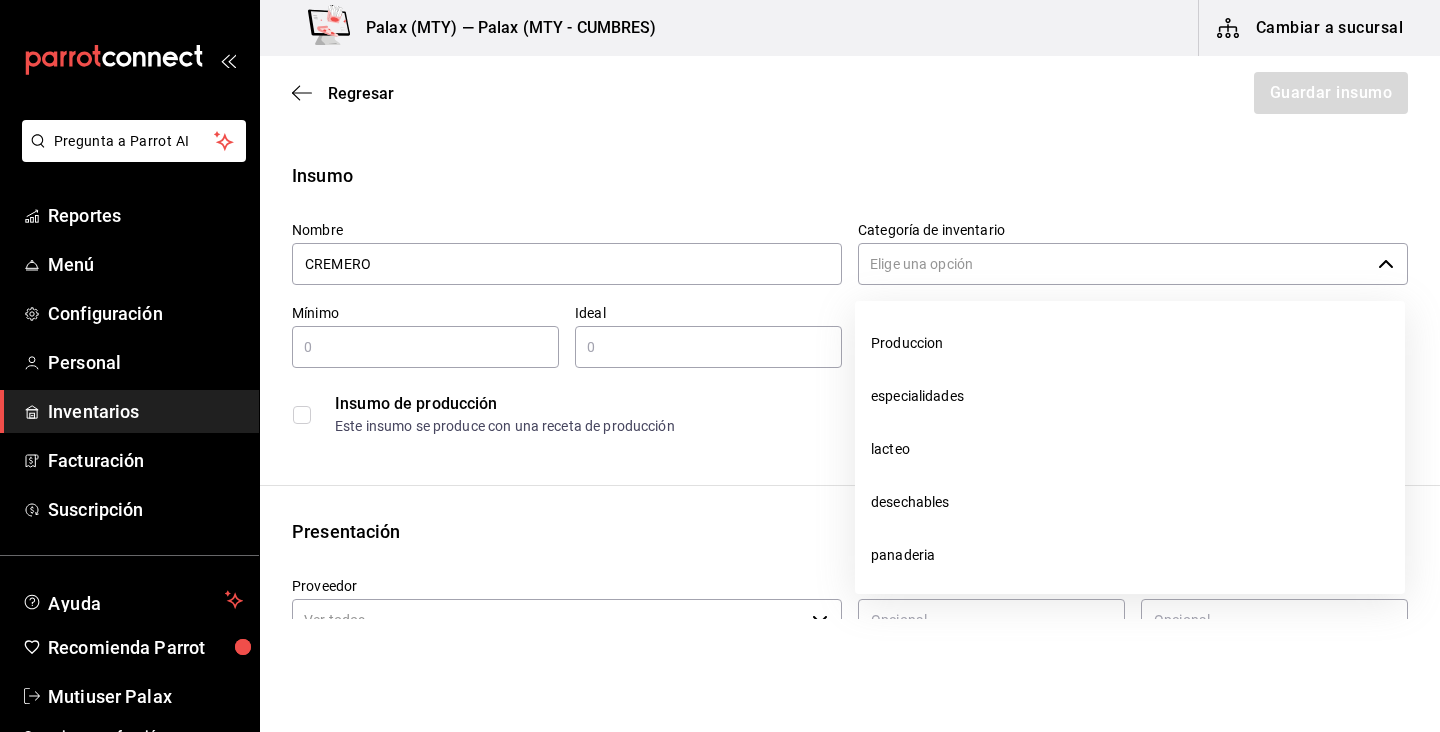 click on "Categoría de inventario" at bounding box center [1114, 264] 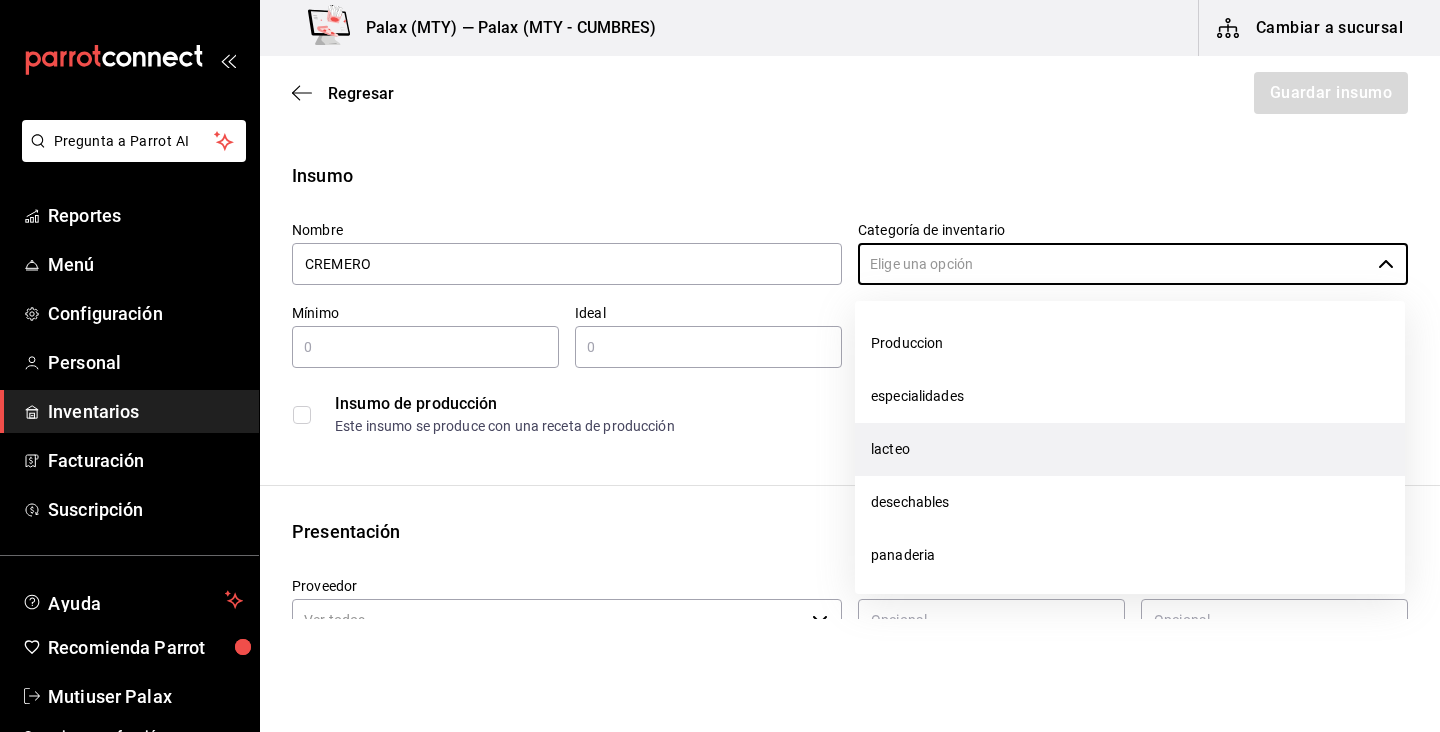 click on "lacteo" at bounding box center (1130, 449) 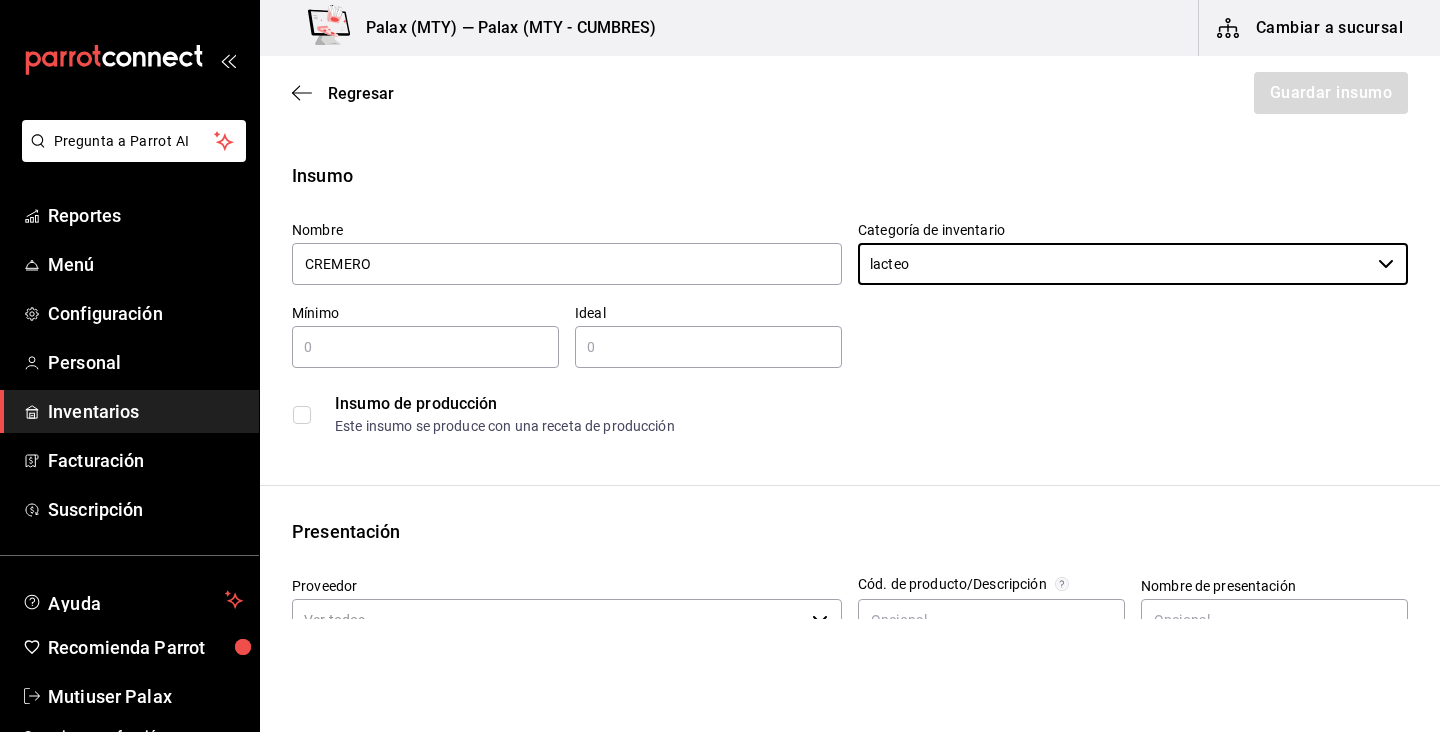 click on "Insumo de producción" at bounding box center [871, 404] 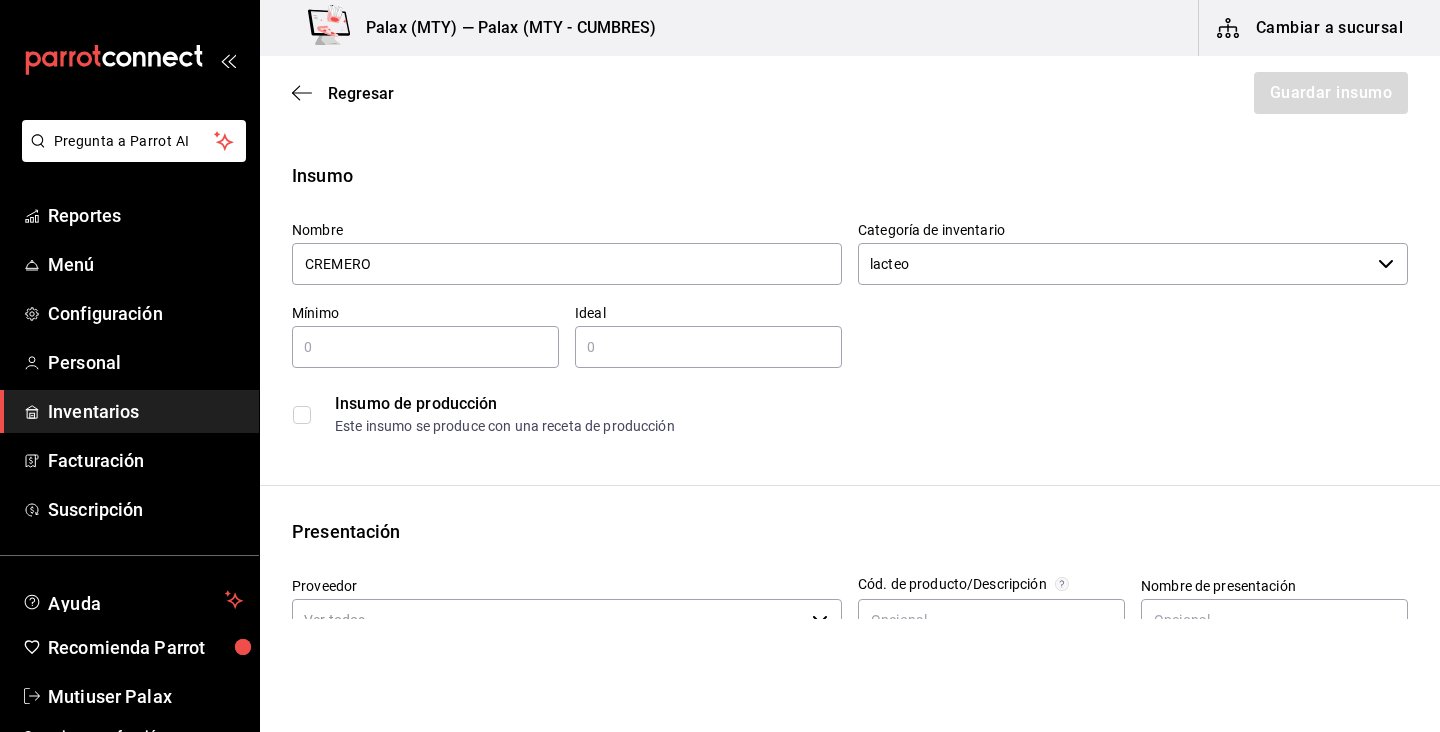click at bounding box center [425, 347] 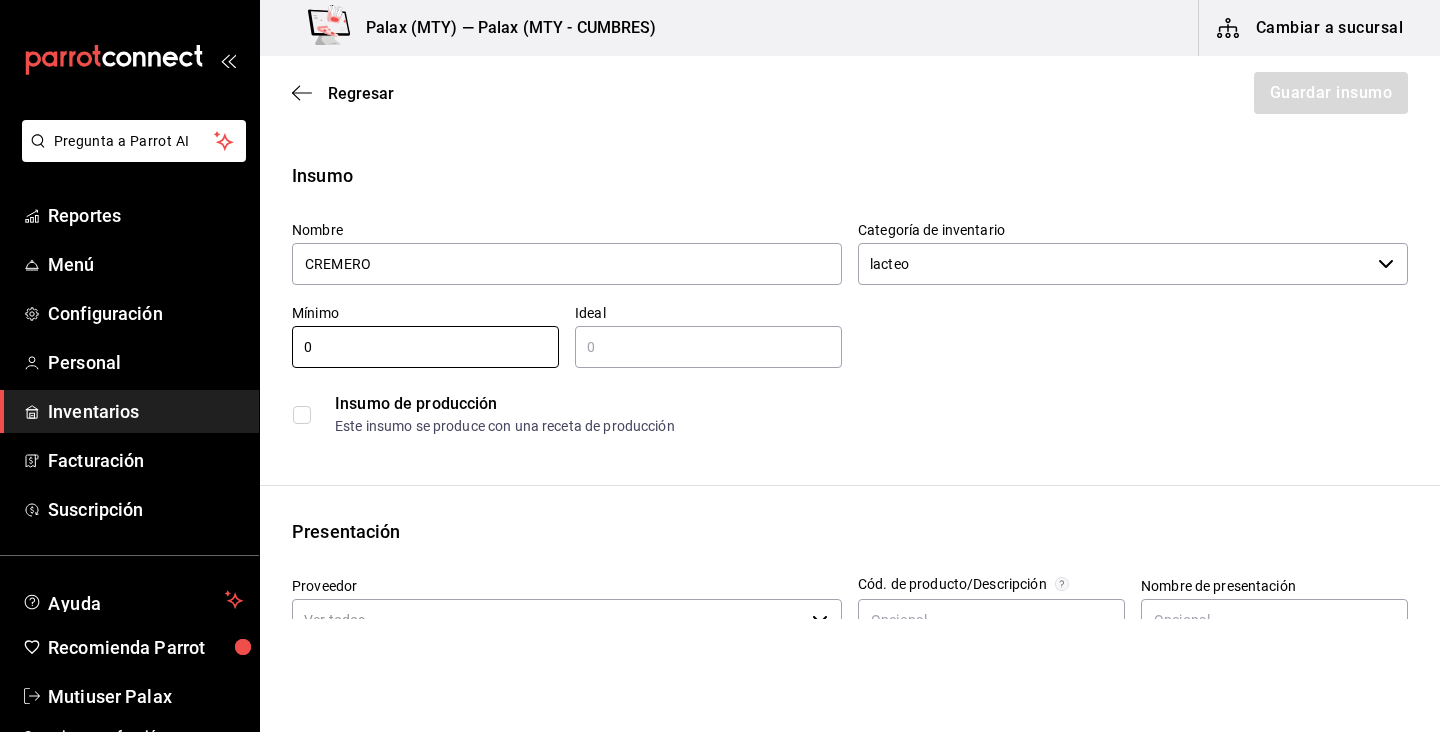 type on "0" 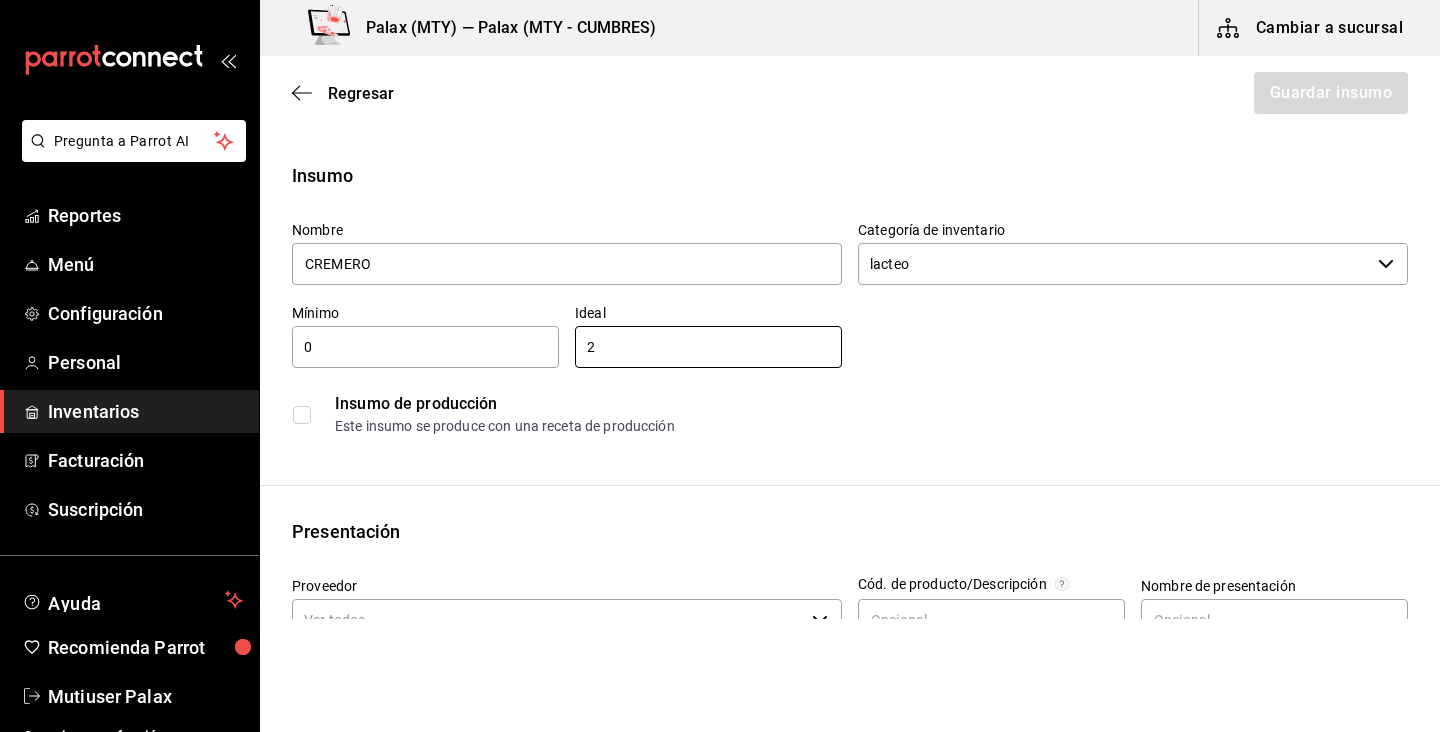 type on "2" 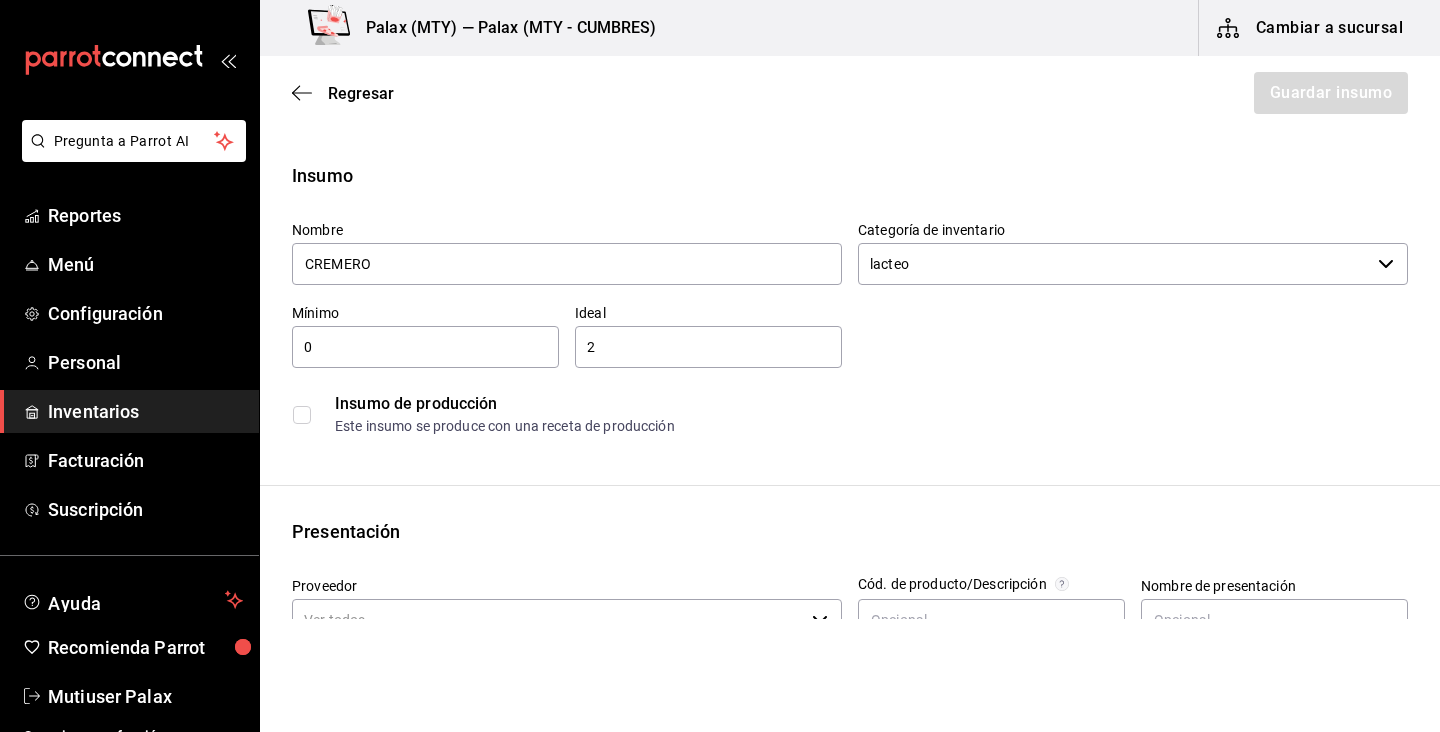 click on "Este insumo se produce con una receta de producción" at bounding box center [871, 426] 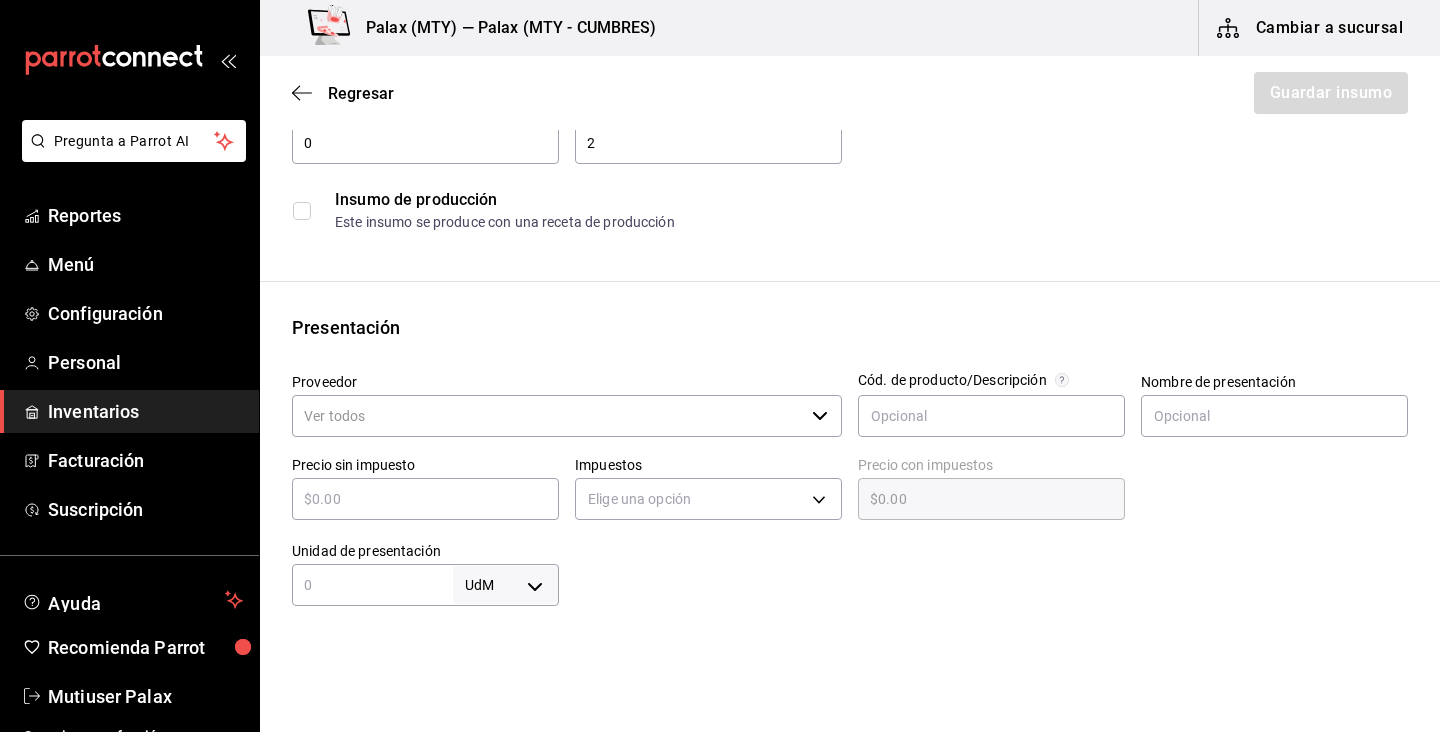 scroll, scrollTop: 244, scrollLeft: 0, axis: vertical 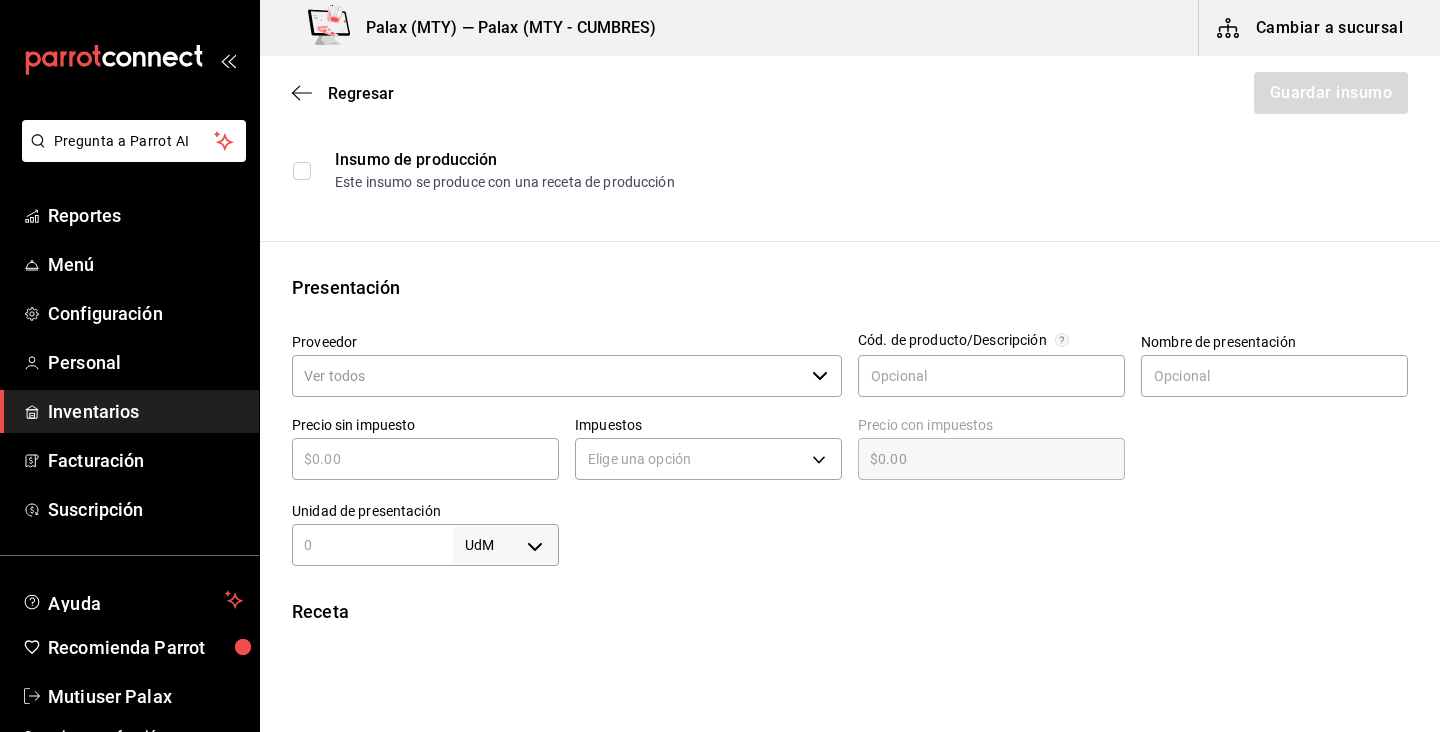 click on "Proveedor" at bounding box center (548, 376) 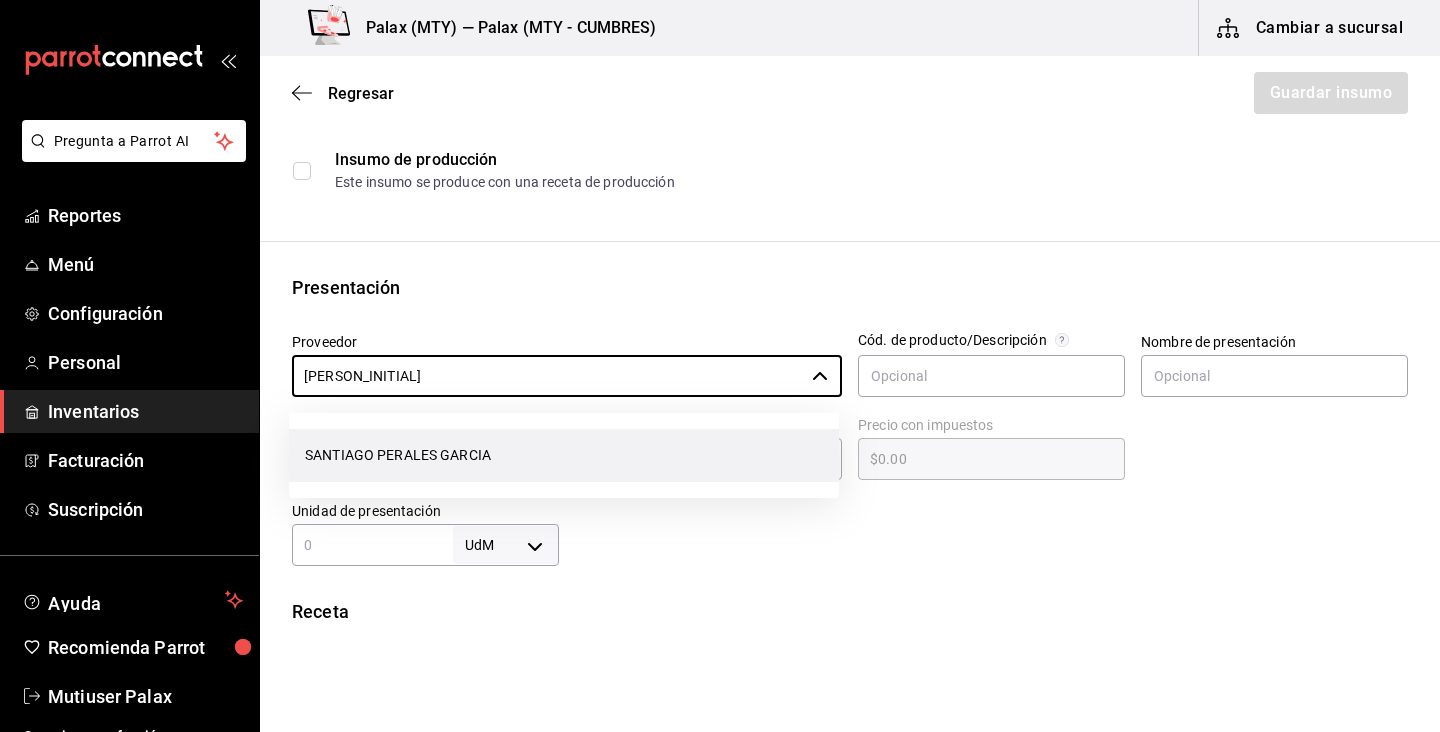 click on "SANTIAGO PERALES GARCIA" at bounding box center (564, 455) 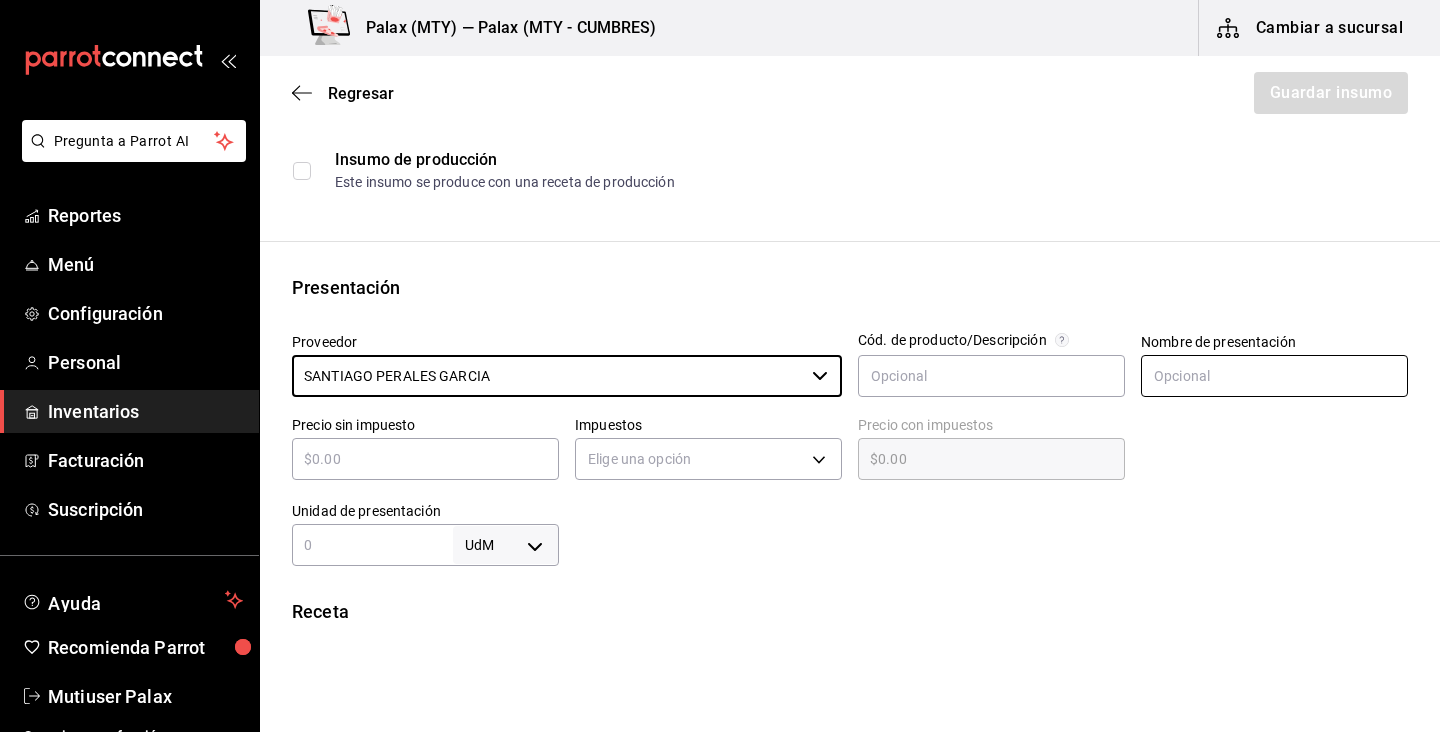 type on "SANTIAGO PERALES GARCIA" 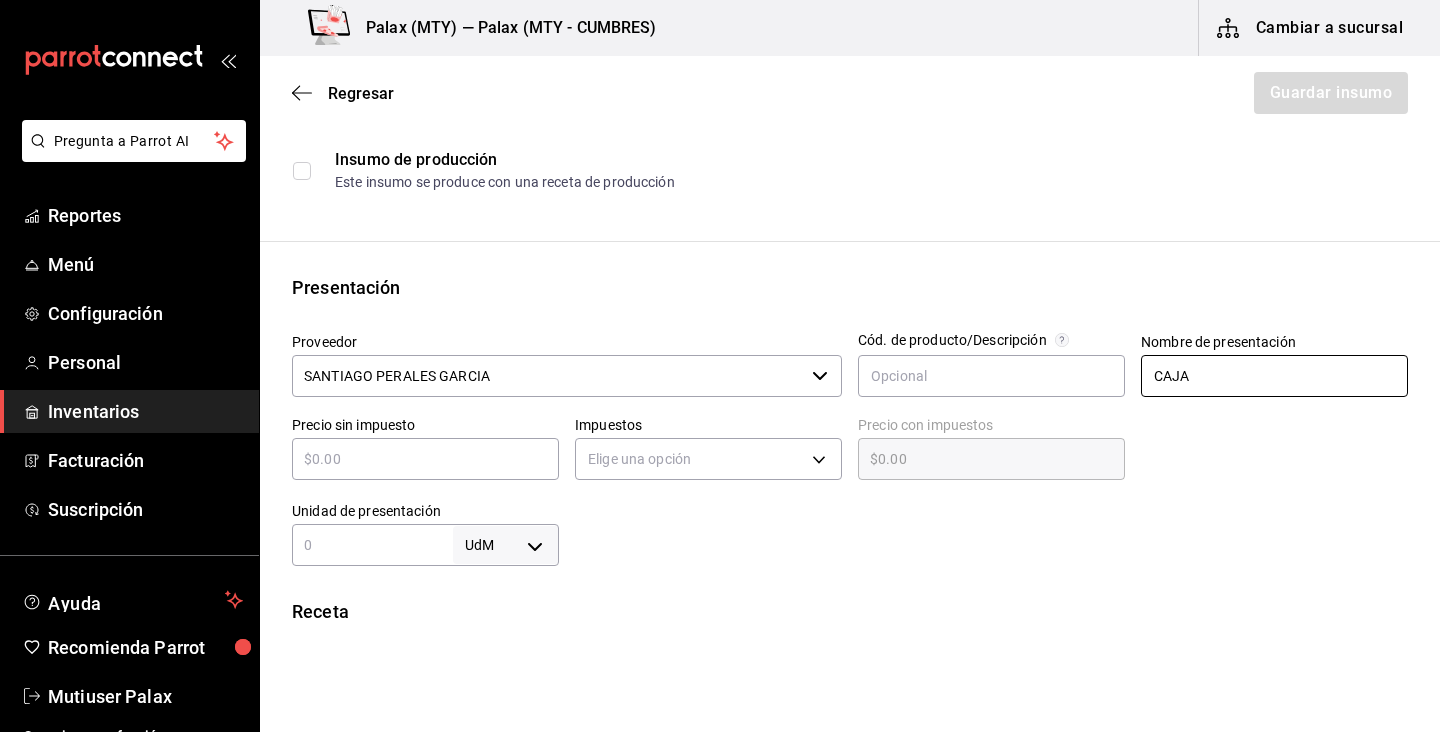 type on "CAJA" 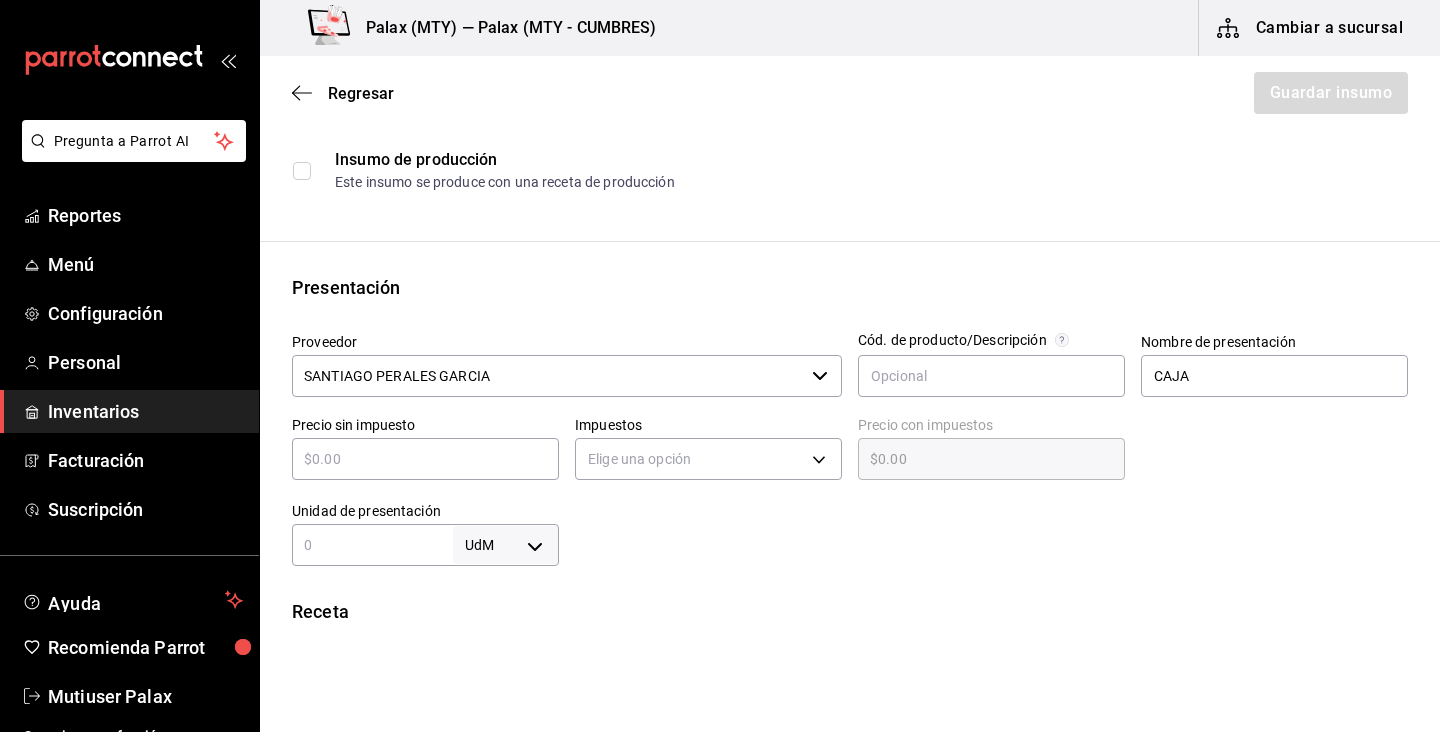 click at bounding box center (983, 526) 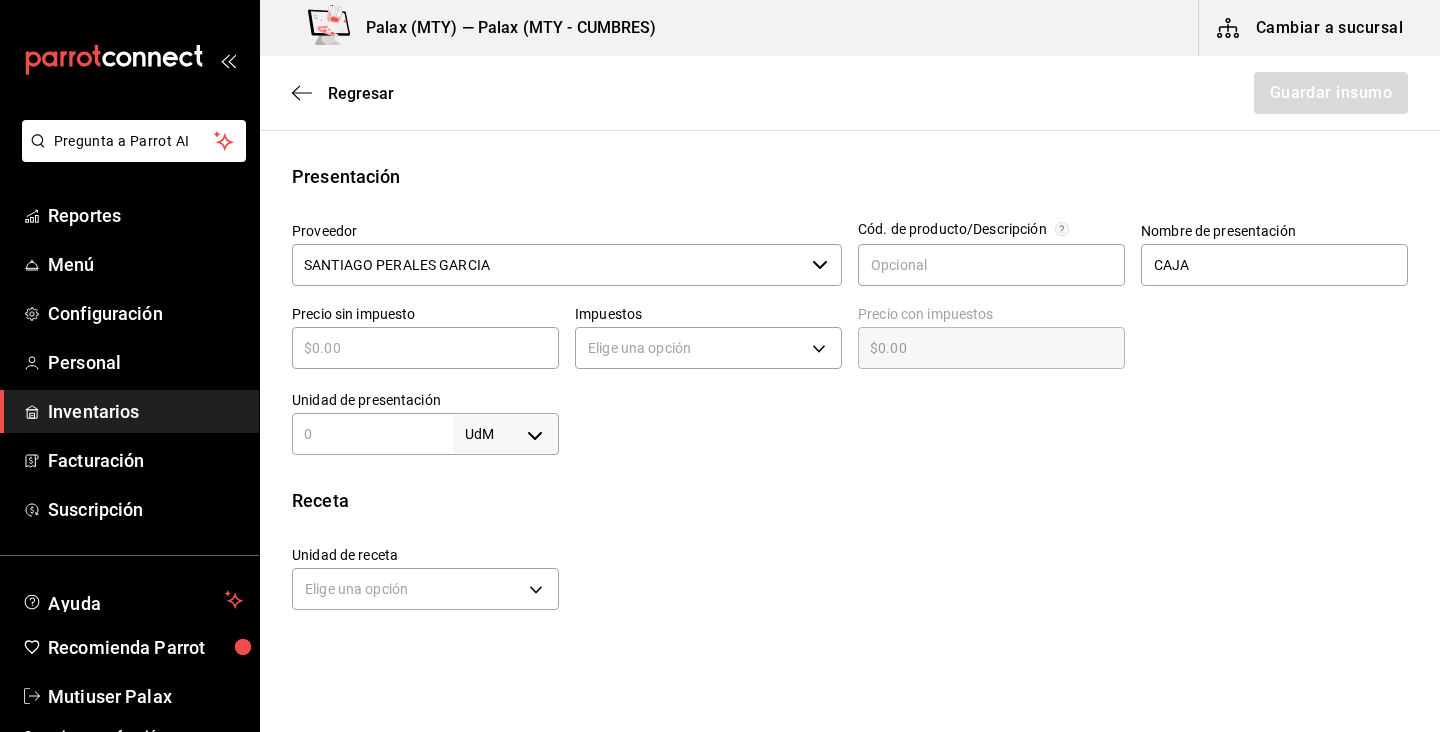 scroll, scrollTop: 363, scrollLeft: 0, axis: vertical 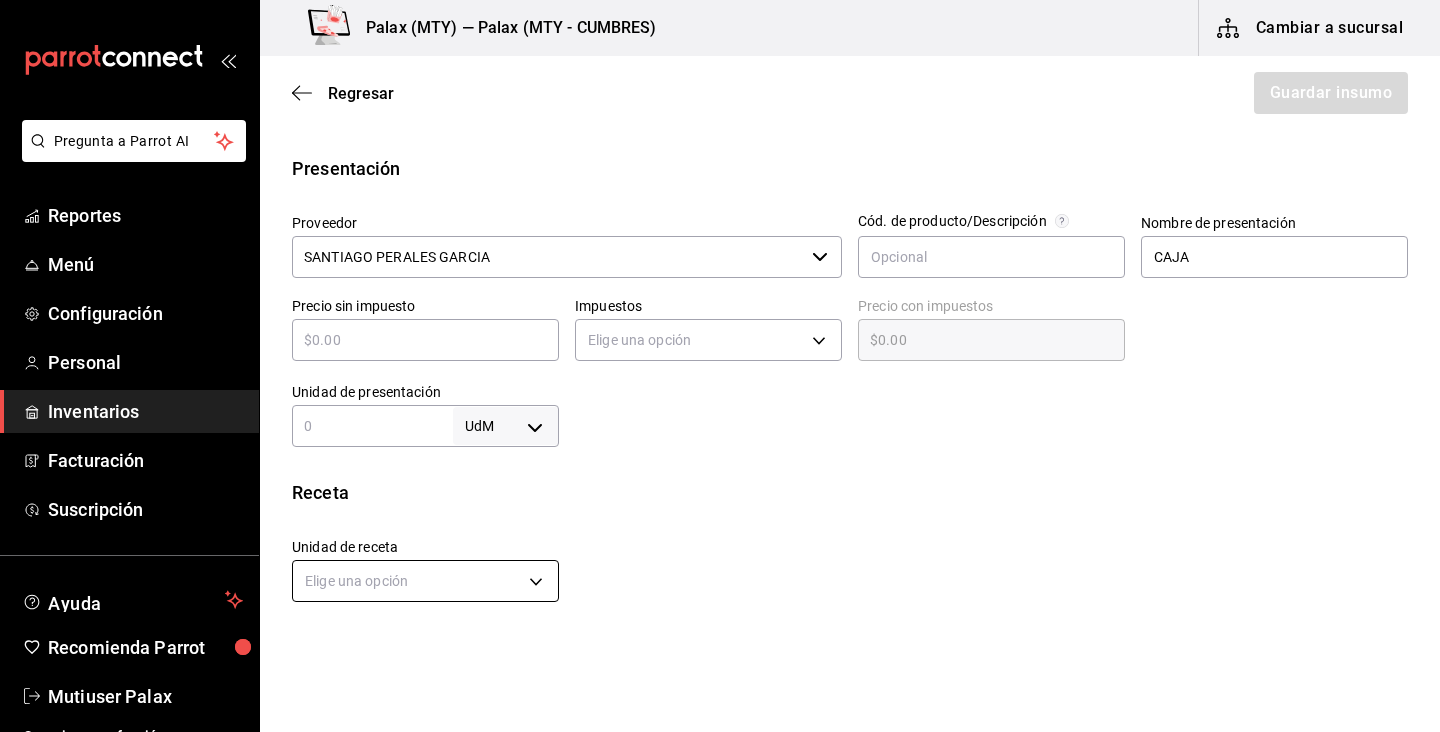 click on "Pregunta a Parrot AI Reportes   Menú   Configuración   Personal   Inventarios   Facturación   Suscripción   Ayuda Recomienda Parrot   Mutiuser Palax   Sugerir nueva función   Palax ([CITY]) — Palax ([CITY] - CUMBRES) Cambiar a sucursal Regresar Guardar insumo Insumo Nombre CREMERO Categoría de inventario lacteo ​ Mínimo 0 ​ Ideal 2 ​ Insumo de producción Este insumo se produce con una receta de producción Presentación Proveedor SANTIAGO PERALES GARCIA ​ Cód. de producto/Descripción Nombre de presentación CAJA Precio sin impuesto ​ Impuestos Elige una opción Precio con impuestos $0.00 ​ Unidad de presentación UdM ​ Receta Unidad de receta Elige una opción Factor de conversión ​ Ver ayuda de conversiones ¿La presentación (CAJA) viene en otra caja? Si No Presentaciones por caja ​ Sin definir Unidades de conteo GANA 1 MES GRATIS EN TU SUSCRIPCIÓN AQUÍ Pregunta a Parrot AI Reportes   Menú   Configuración   Personal   Inventarios   Facturación   Suscripción   Ayuda" at bounding box center (720, 309) 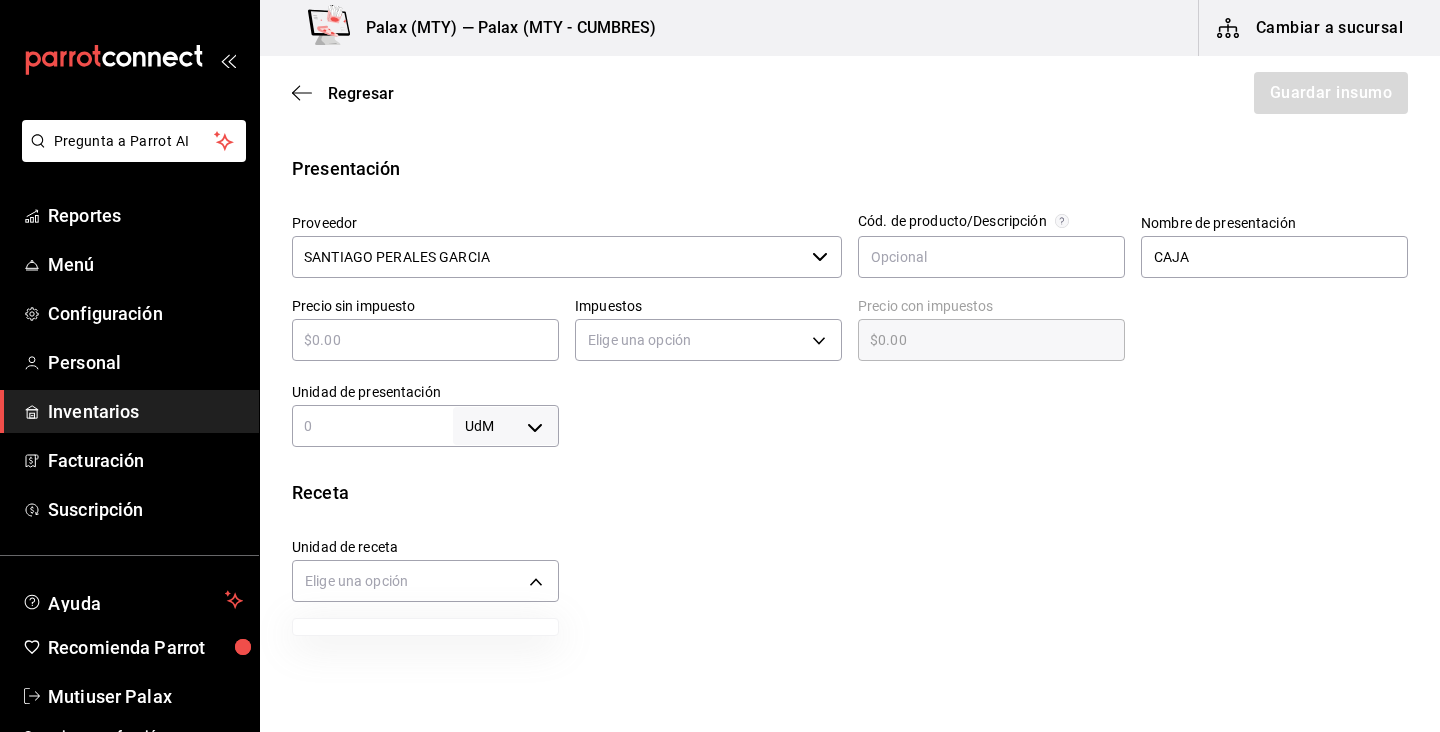 click at bounding box center [720, 366] 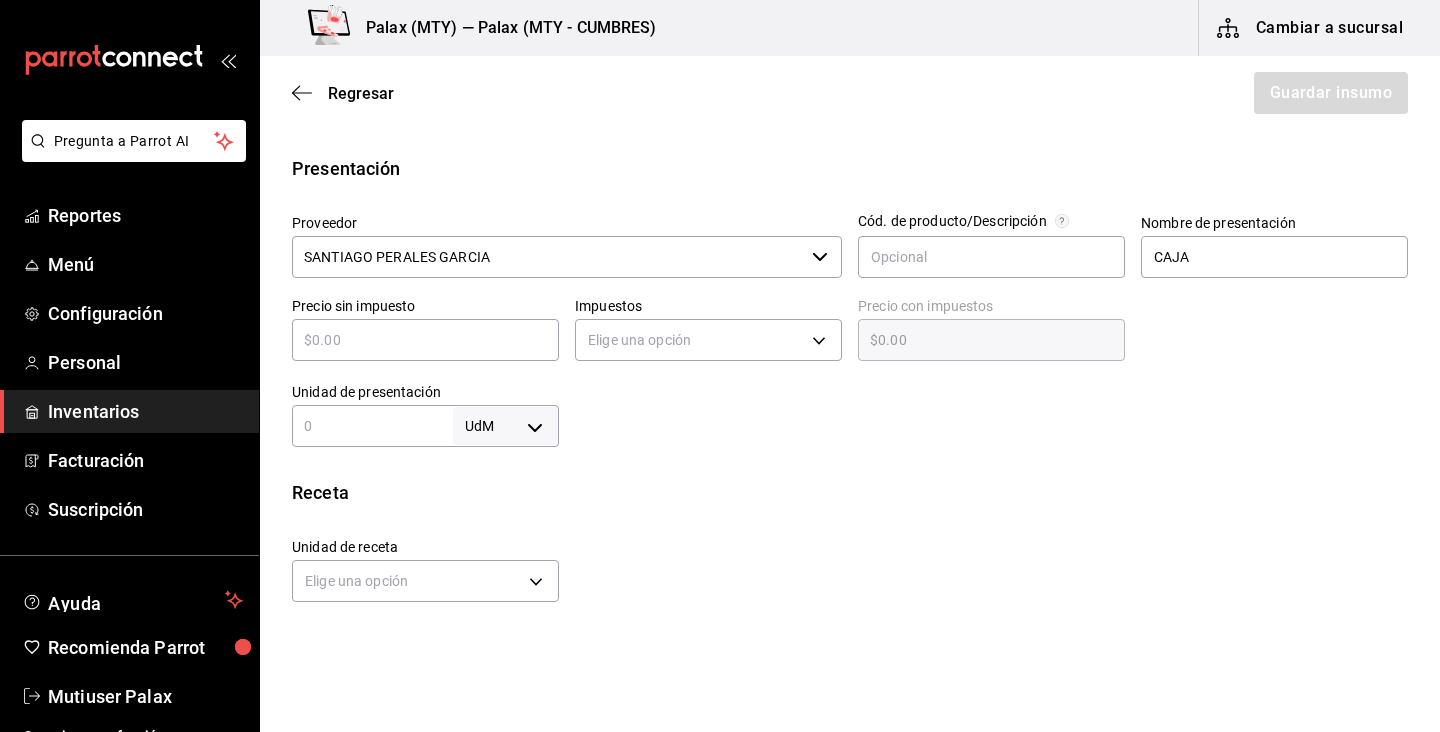 click at bounding box center [372, 426] 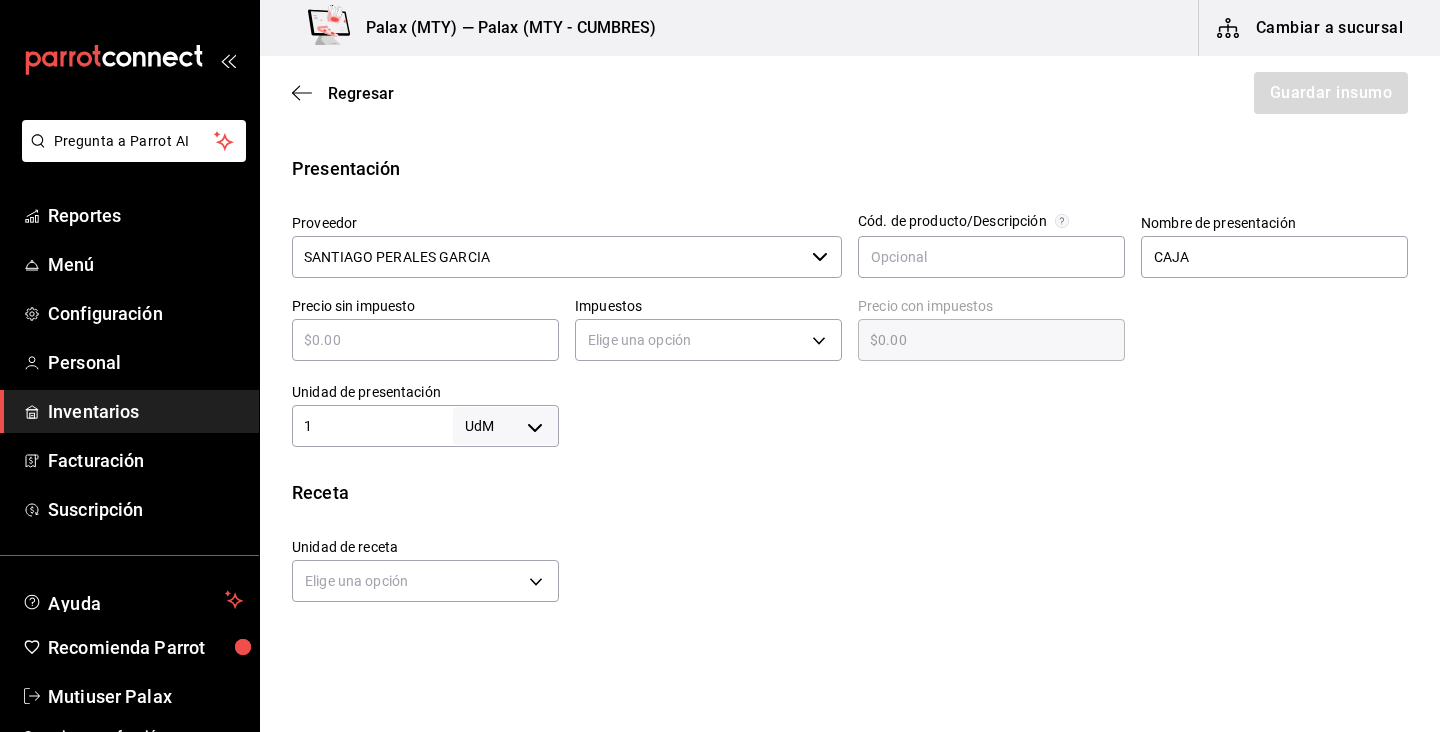 type on "1" 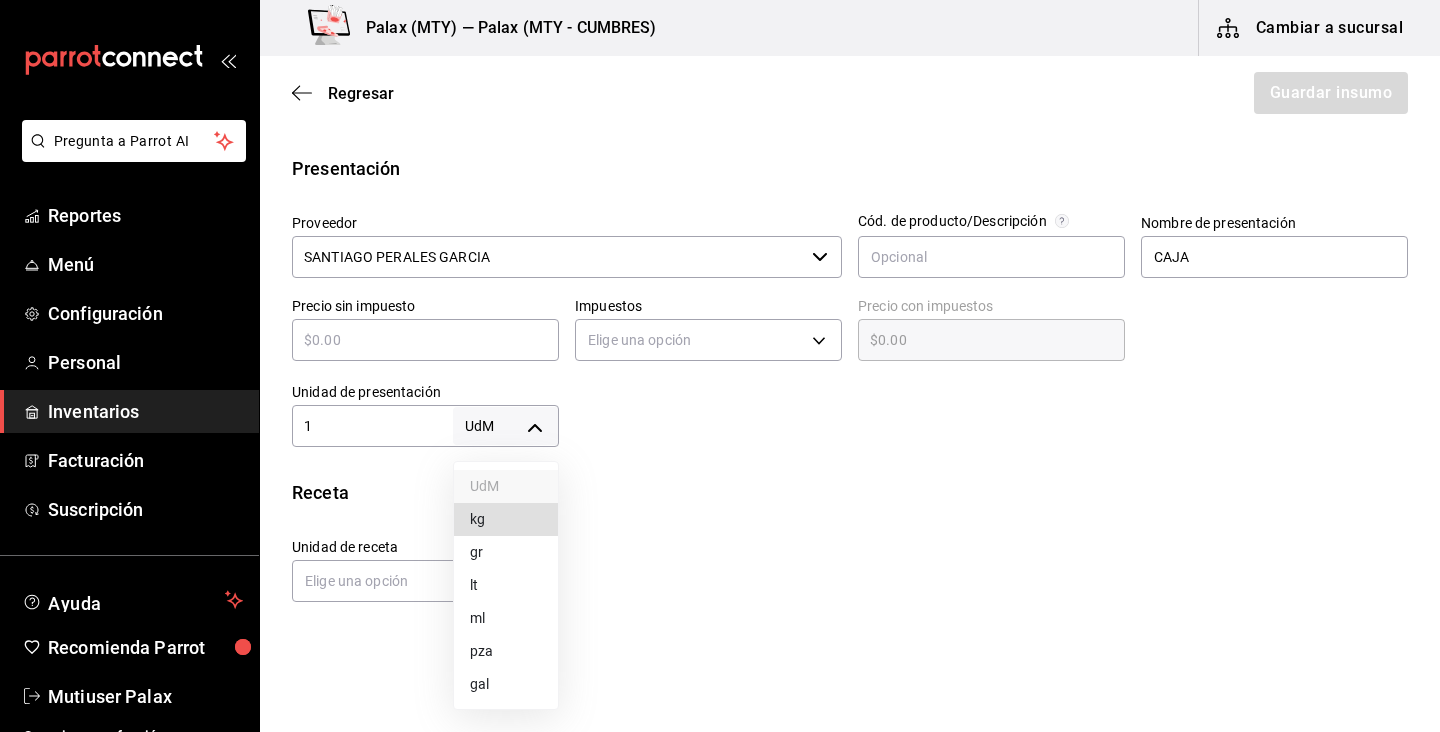 click on "pza" at bounding box center [506, 651] 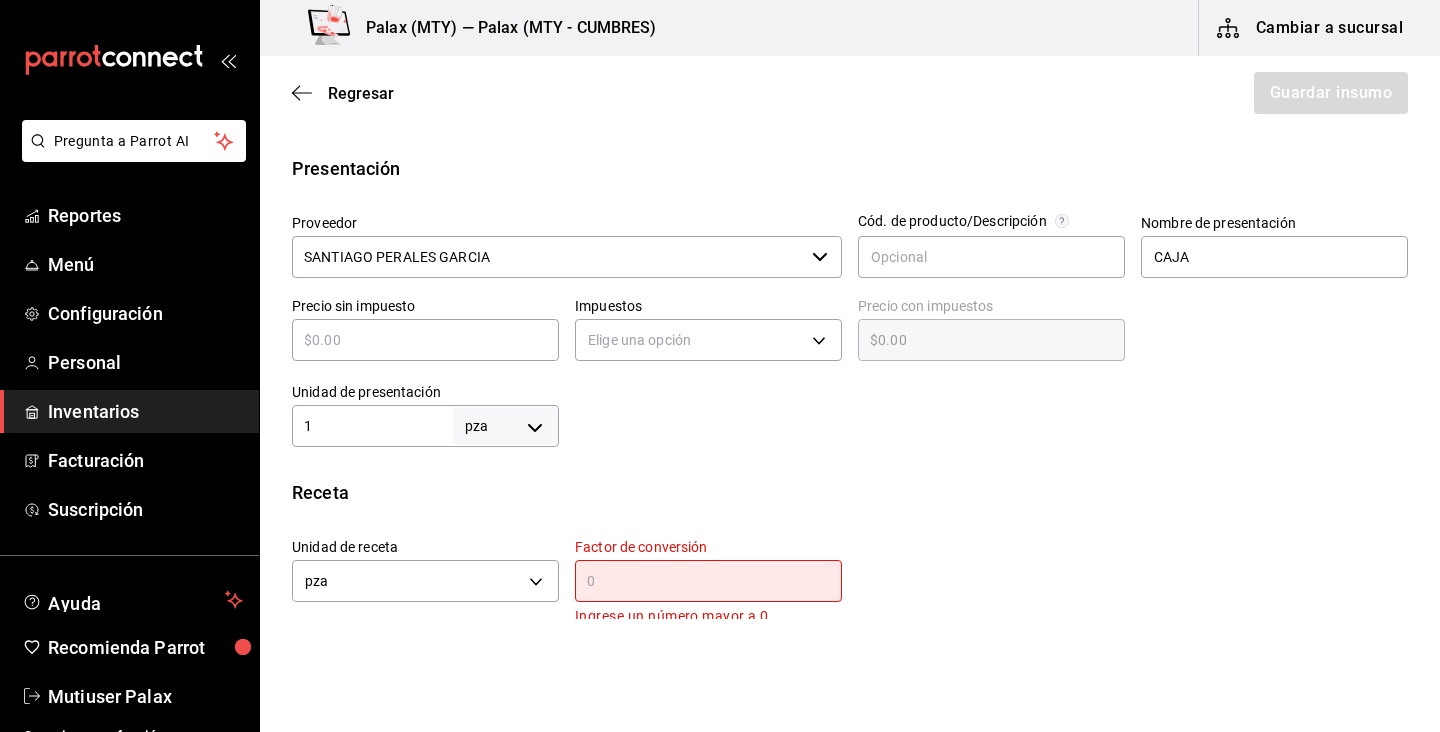 click at bounding box center [708, 581] 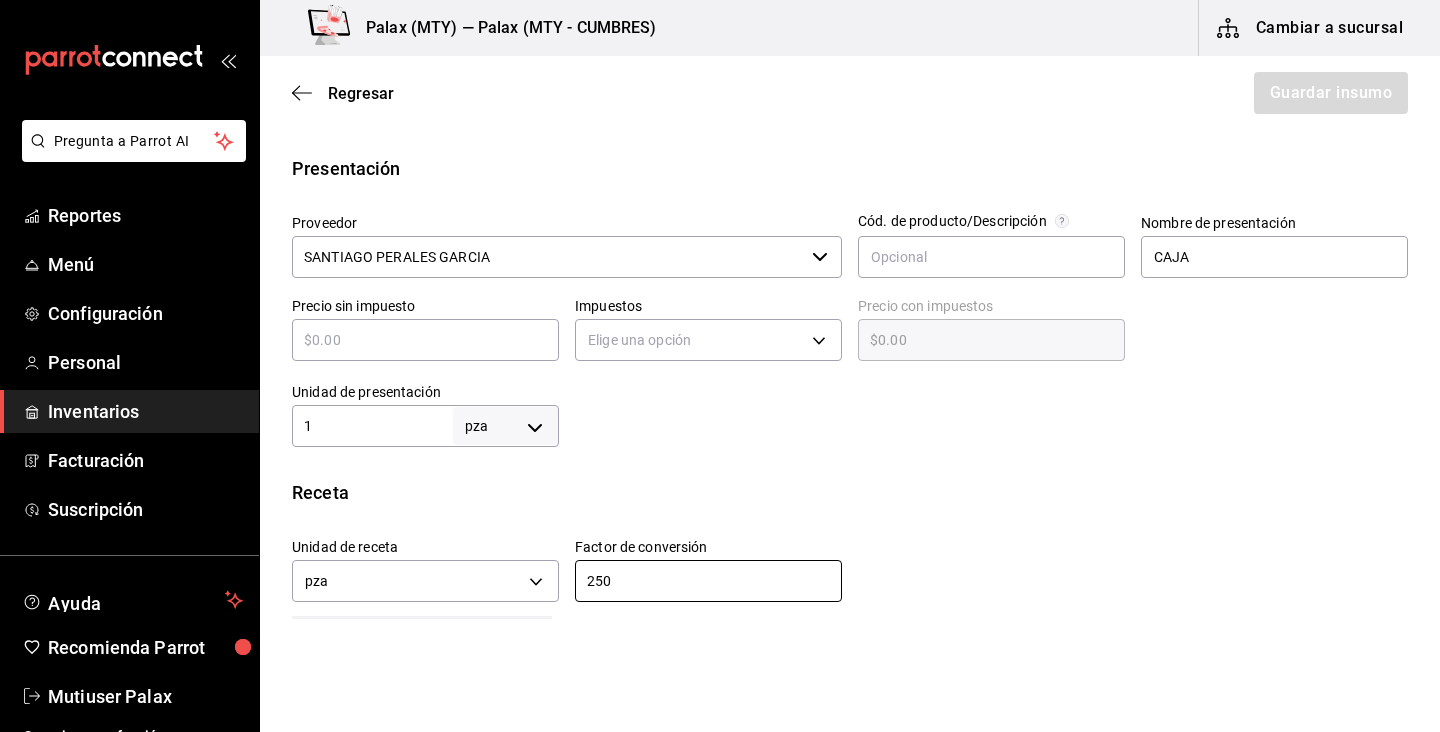 type on "250" 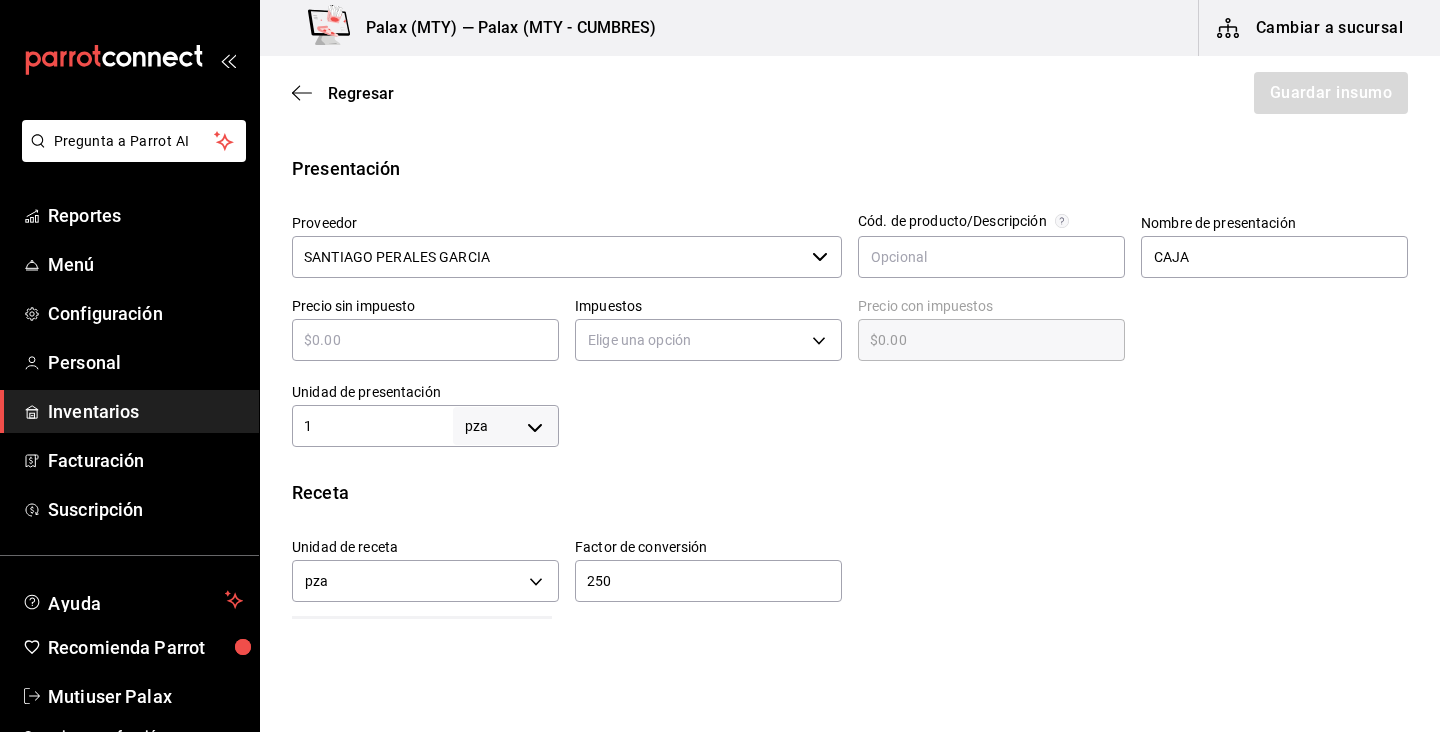 click on "Insumo Nombre CREMERO Categoría de inventario lacteo ​ Mínimo 0 ​ Ideal 2 ​ Insumo de producción Este insumo se produce con una receta de producción Presentación Proveedor SANTIAGO PERALES GARCIA ​ Cód. de producto/Descripción Nombre de presentación CAJA Precio sin impuesto ​ Impuestos Elige una opción Precio con impuestos $0.00 ​ Unidad de presentación 1 pza UNIT ​ Receta Unidad de receta pza UNIT Factor de conversión 250 ​ 1 pza de CAJA = 250 pza receta Ver ayuda de conversiones ¿La presentación (CAJA) viene en otra caja? Si No Presentaciones por caja ​  CAJA de 1 pza Unidades de conteo pza CAJA (1 pza)" at bounding box center [850, 418] 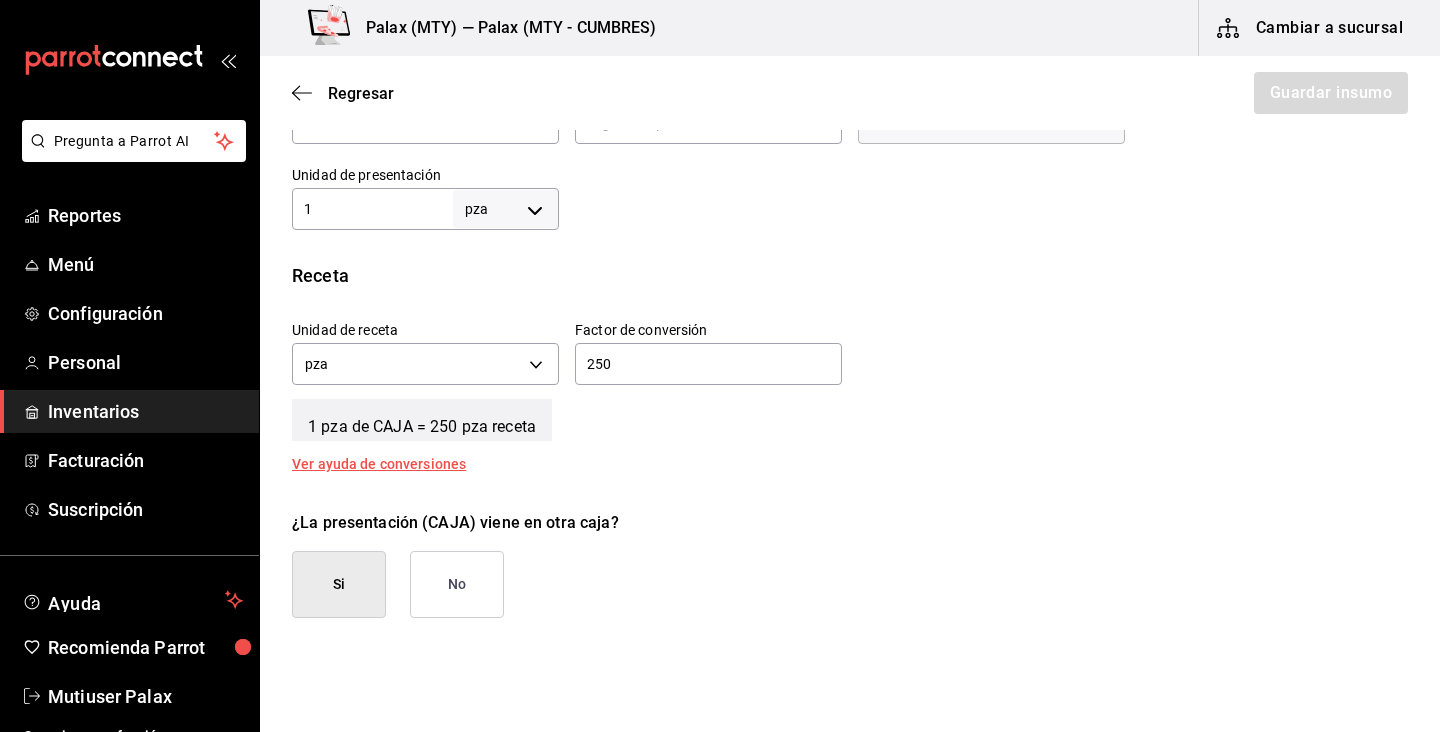 scroll, scrollTop: 593, scrollLeft: 0, axis: vertical 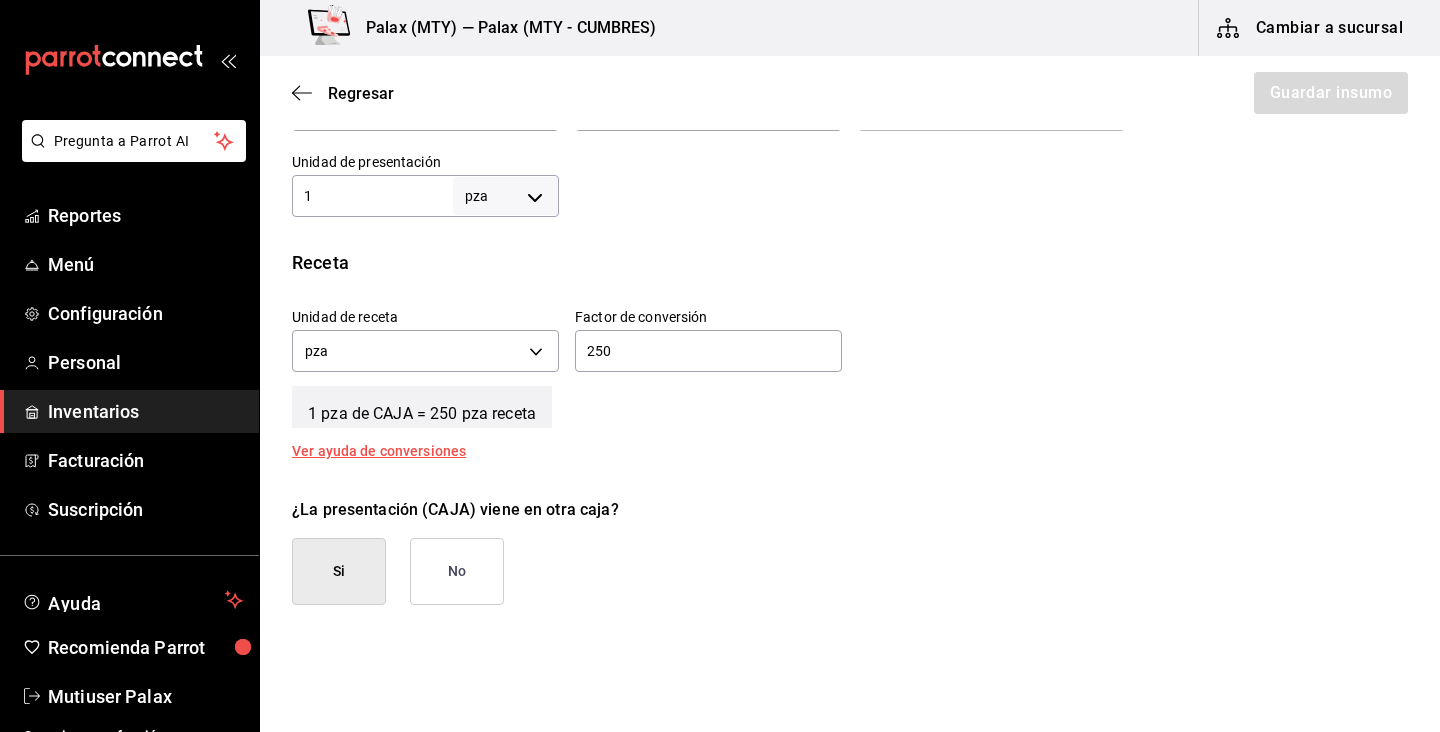 click on "No" at bounding box center (457, 571) 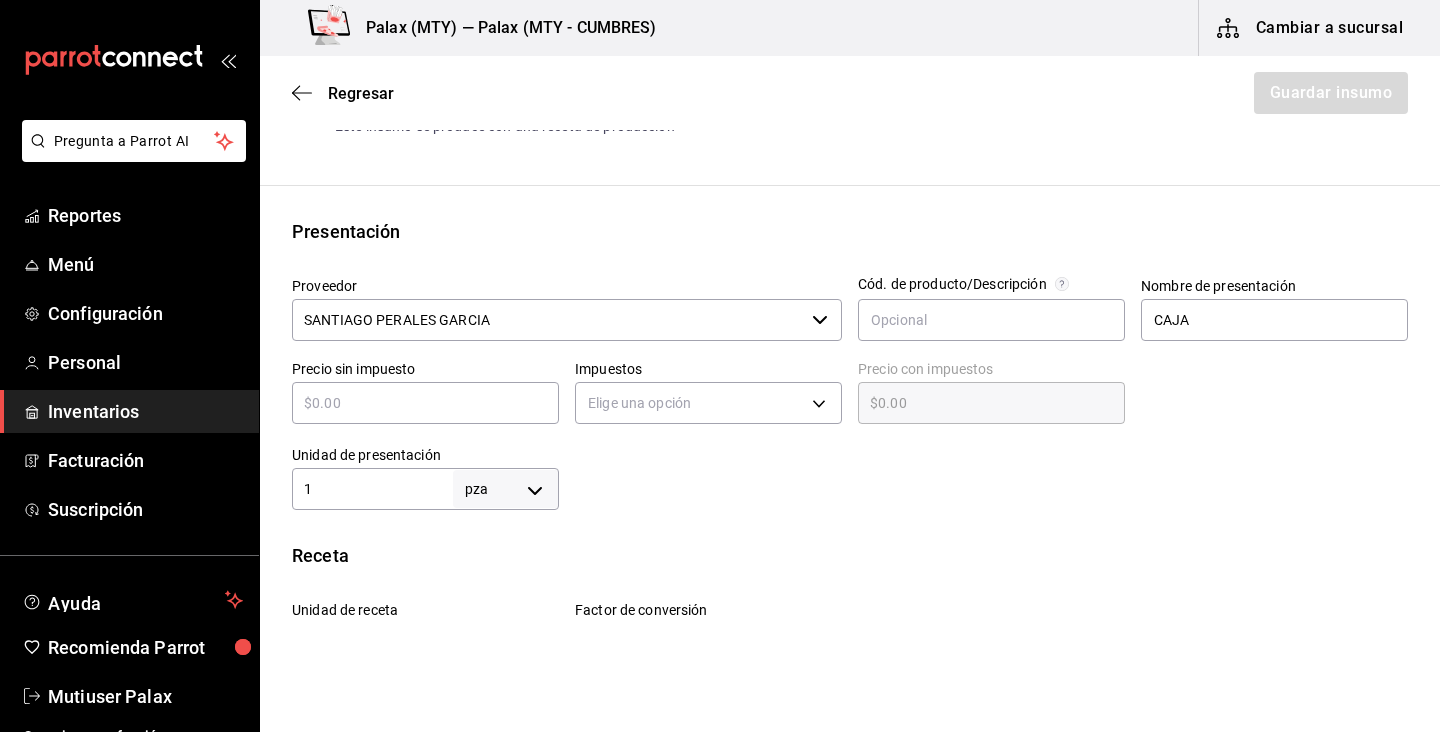scroll, scrollTop: 299, scrollLeft: 0, axis: vertical 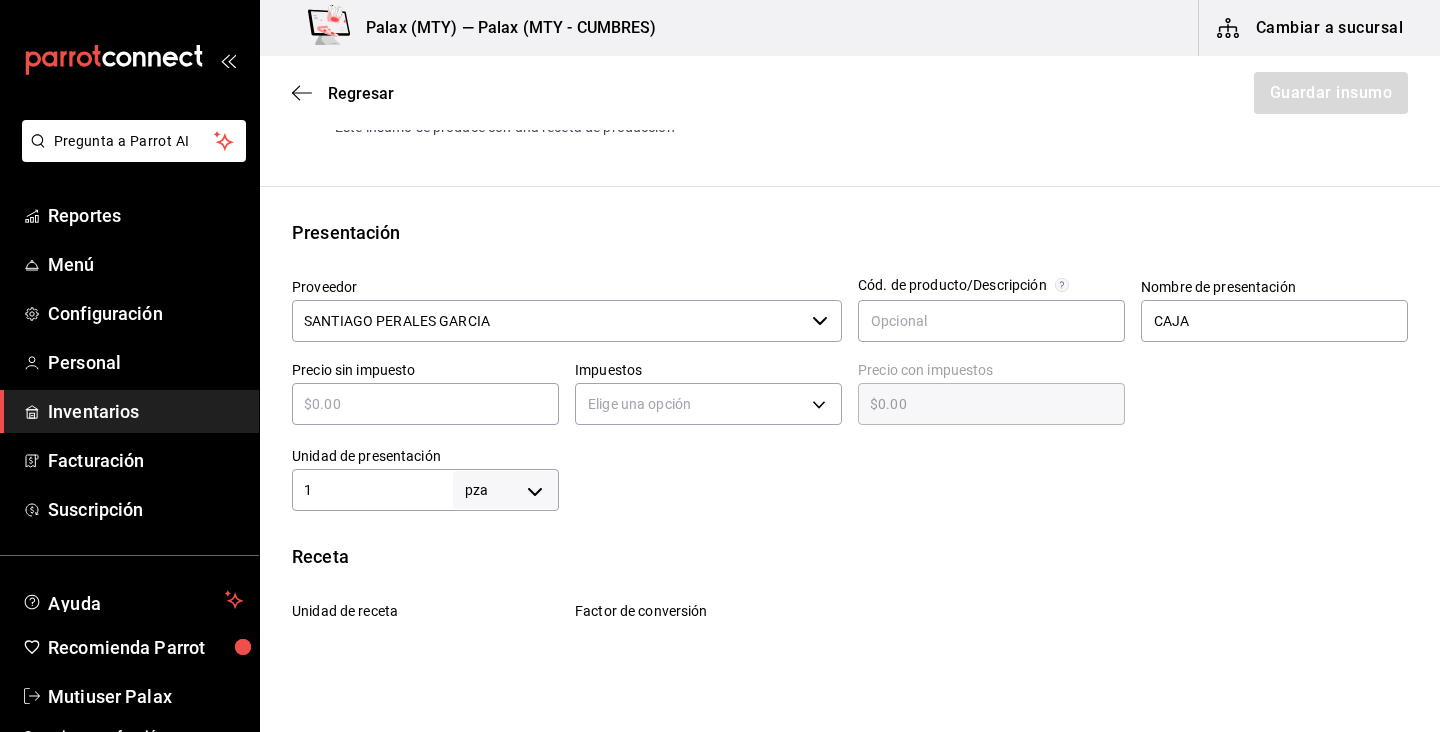 click at bounding box center [425, 404] 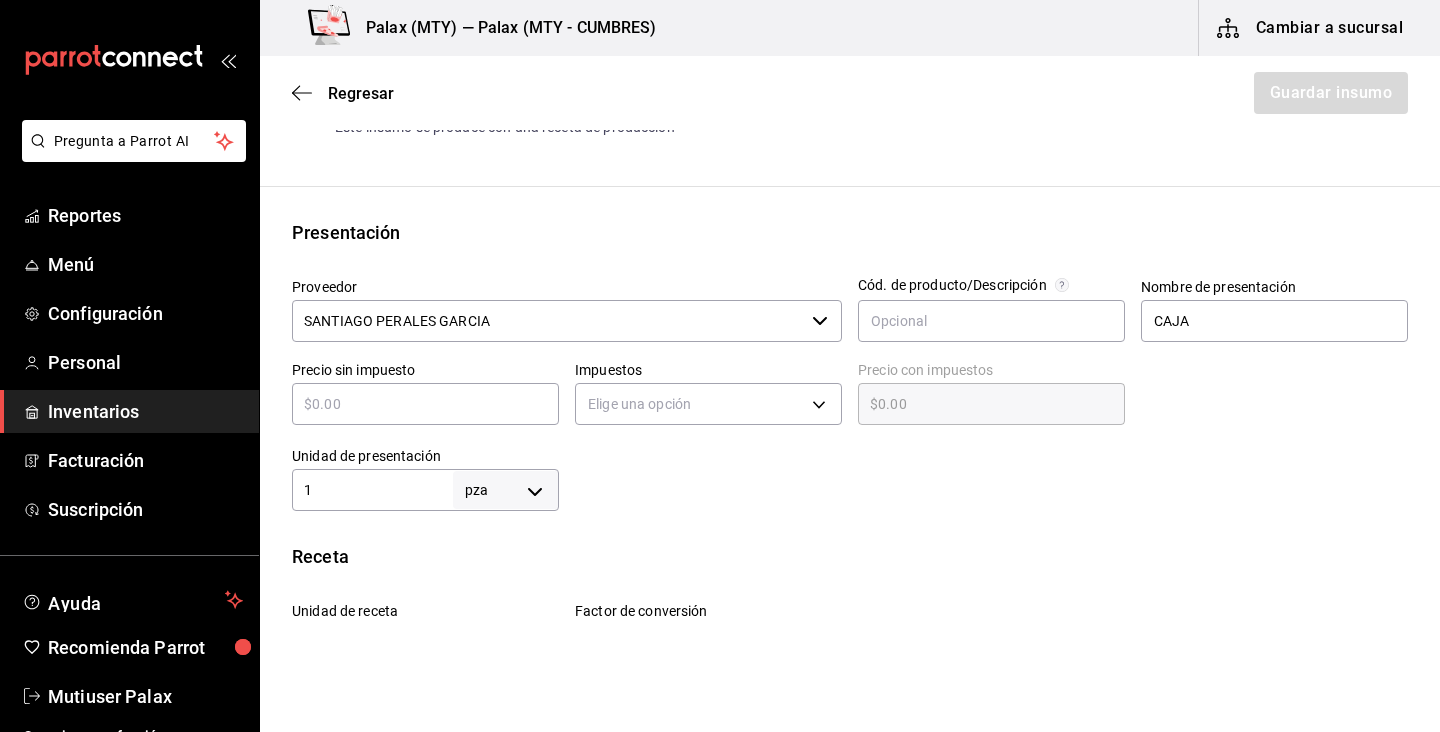 type on "$2" 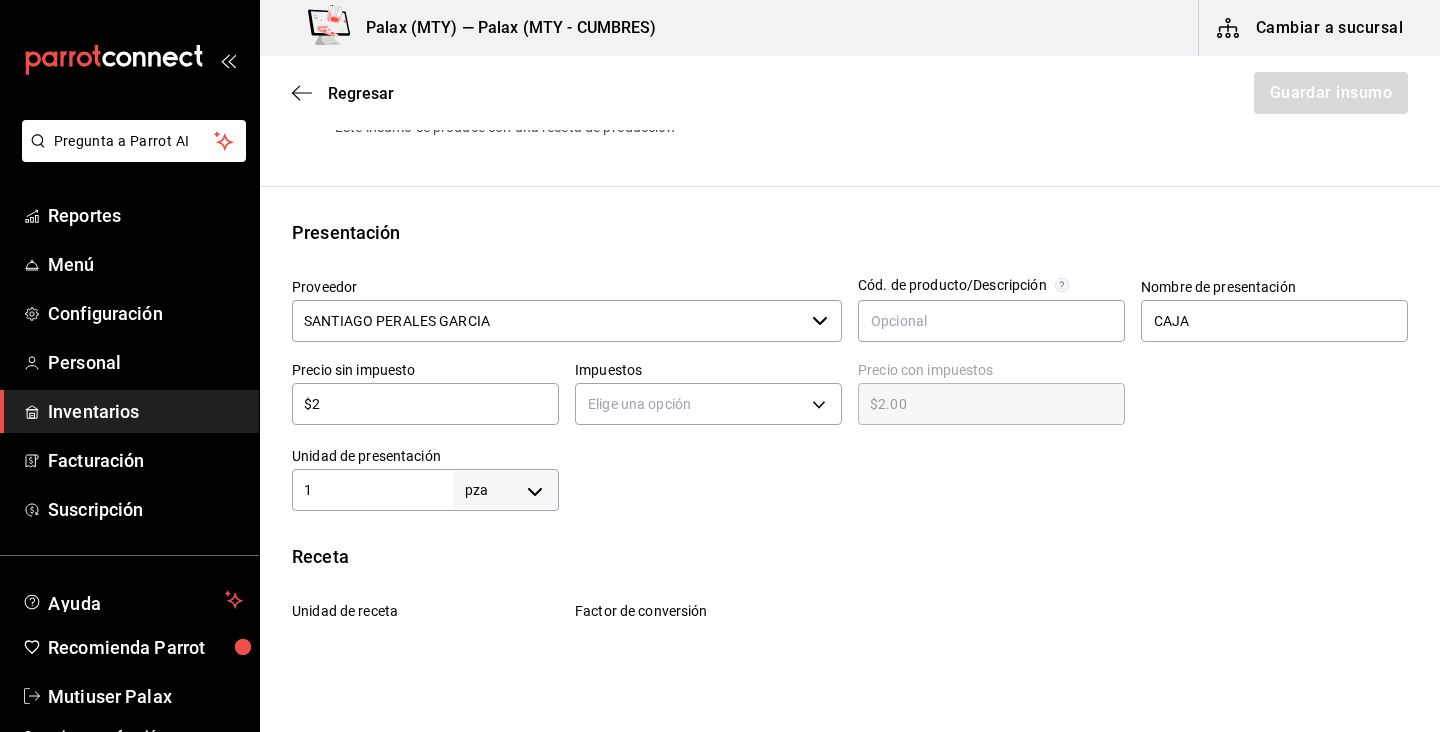 type on "$25" 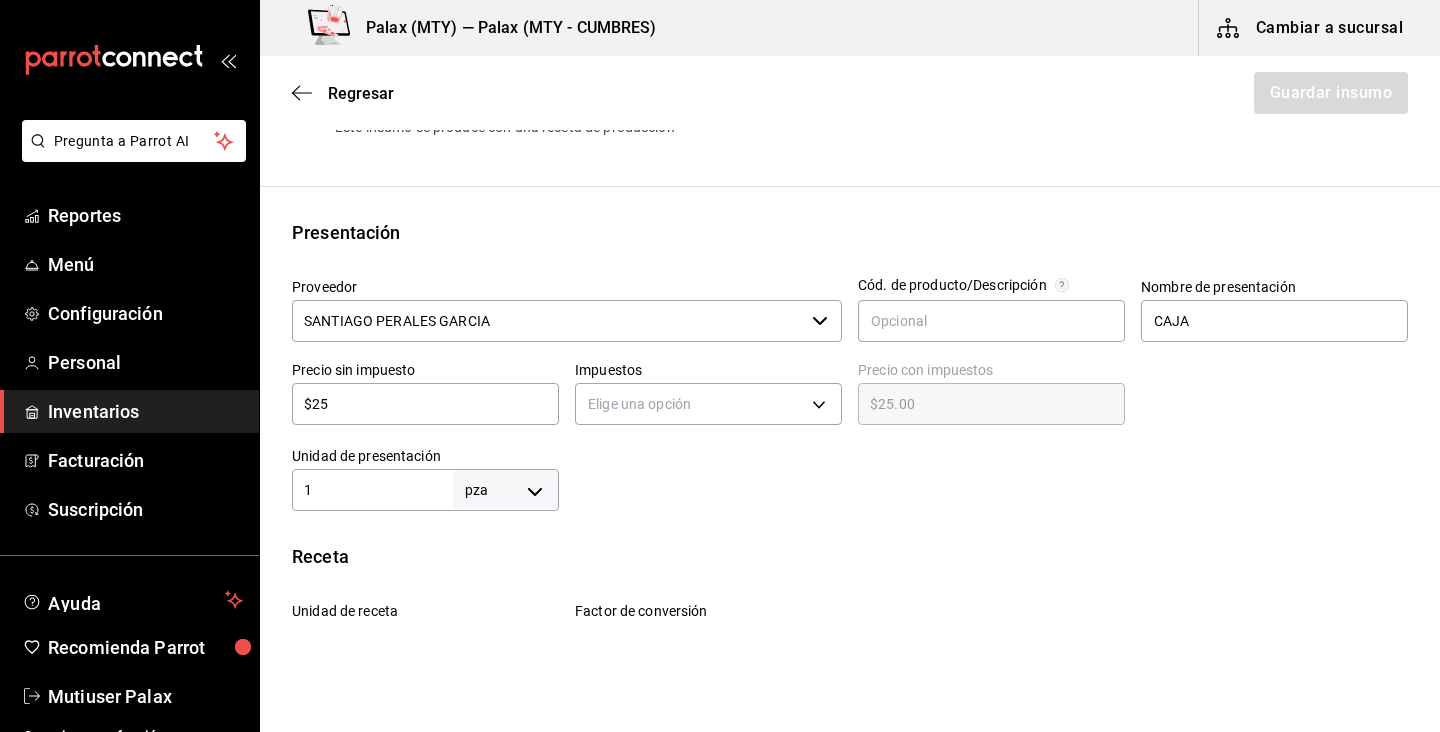type on "$250" 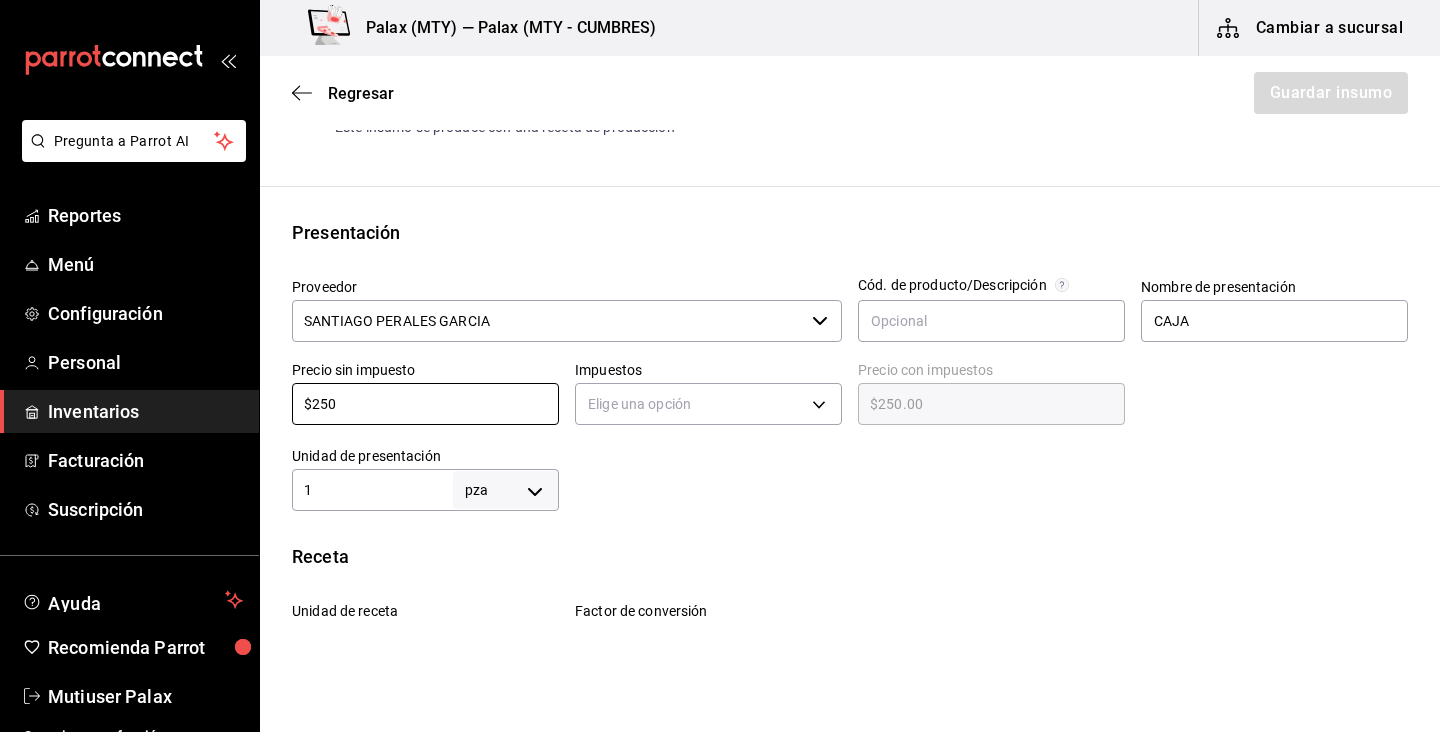 type on "$250" 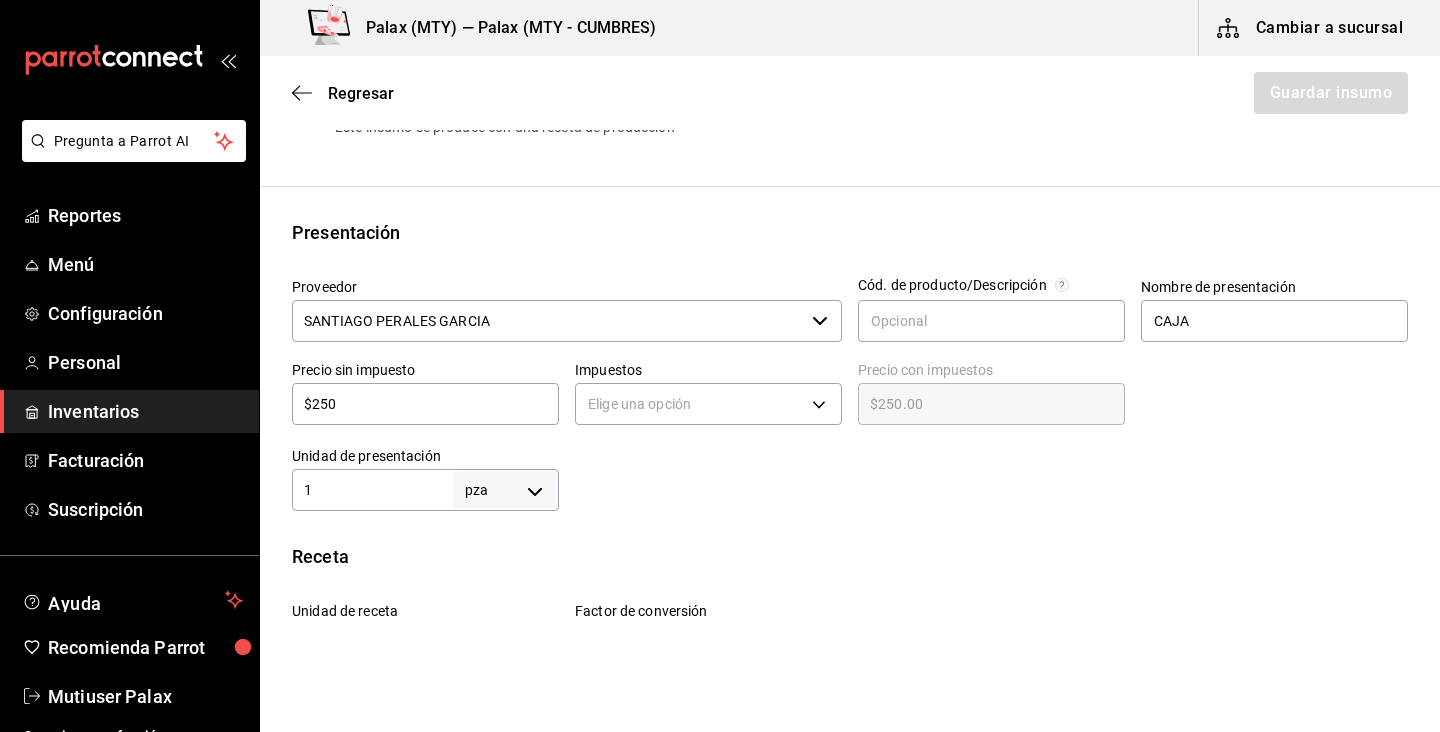 click at bounding box center [983, 471] 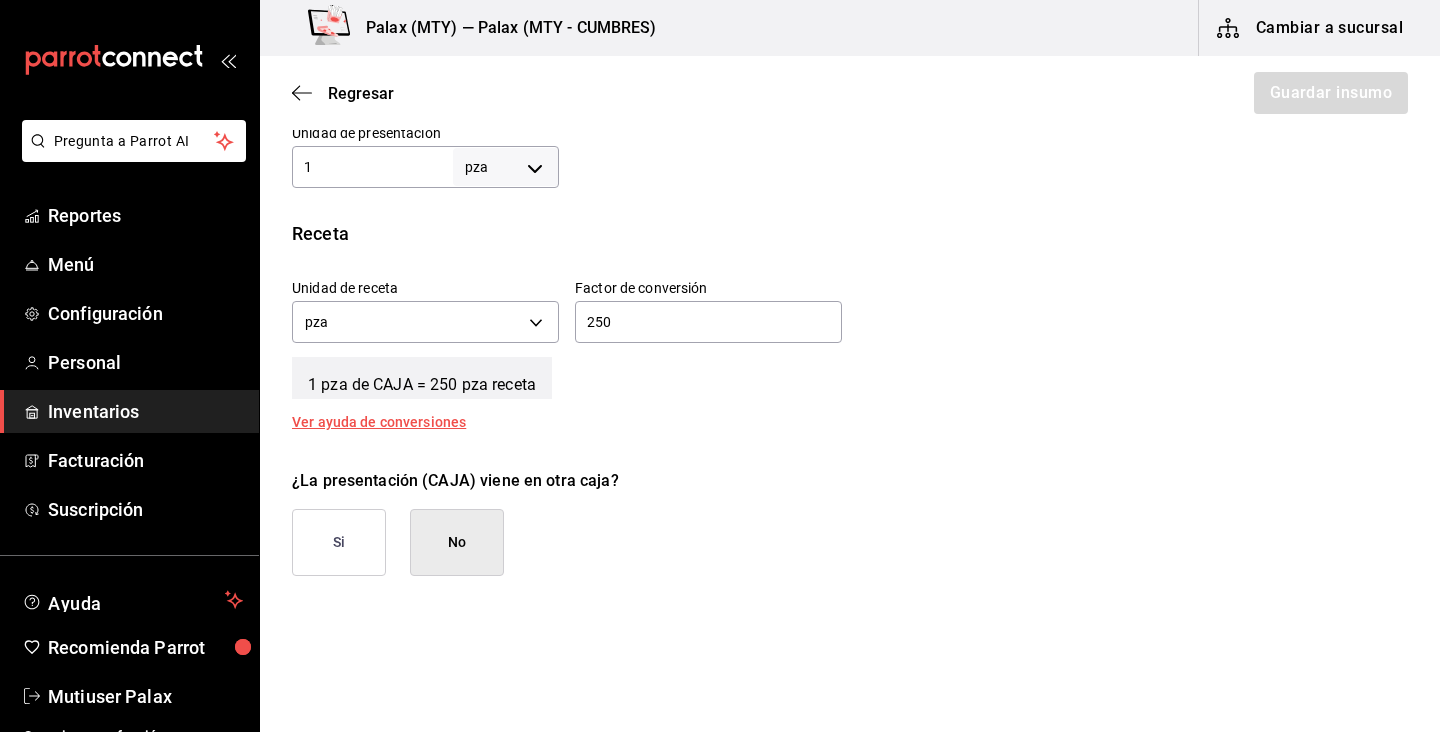 scroll, scrollTop: 625, scrollLeft: 0, axis: vertical 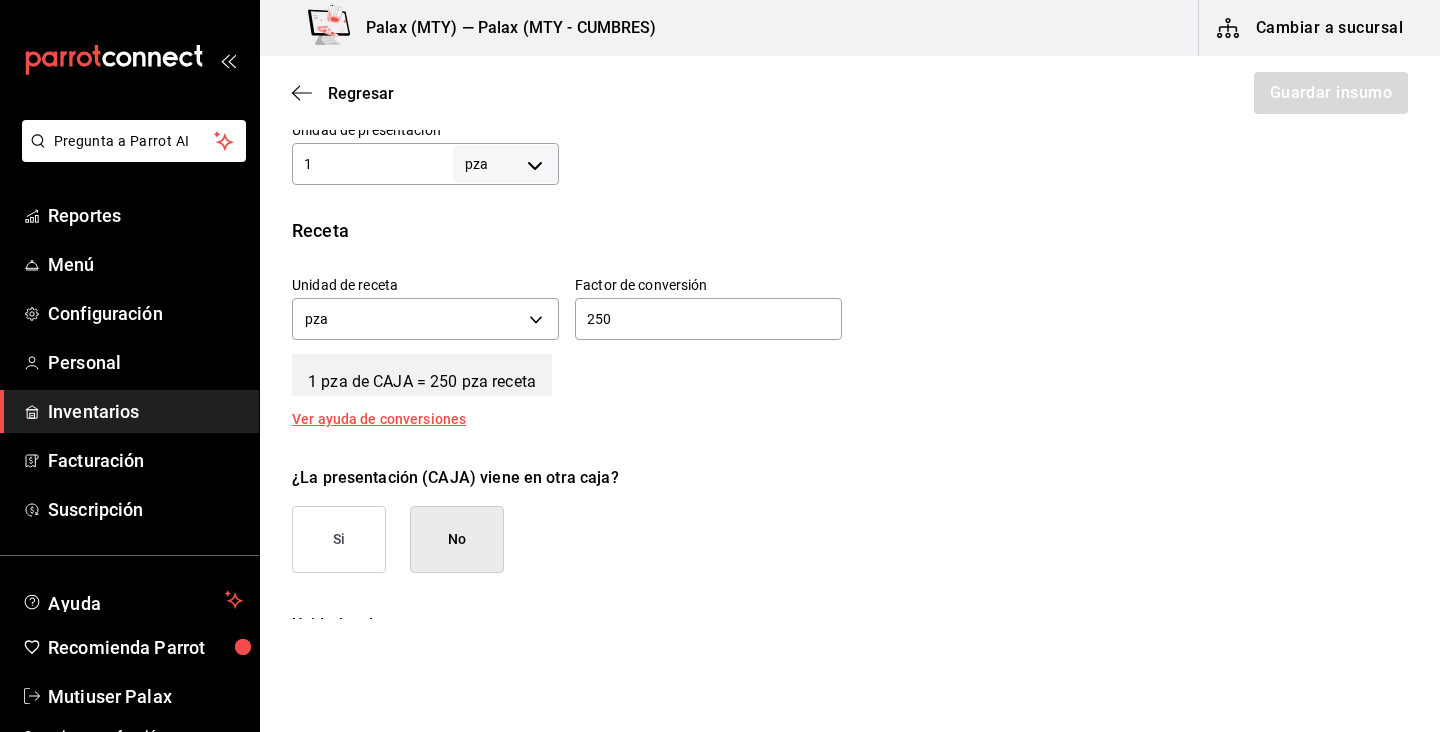 click on "No" at bounding box center (457, 539) 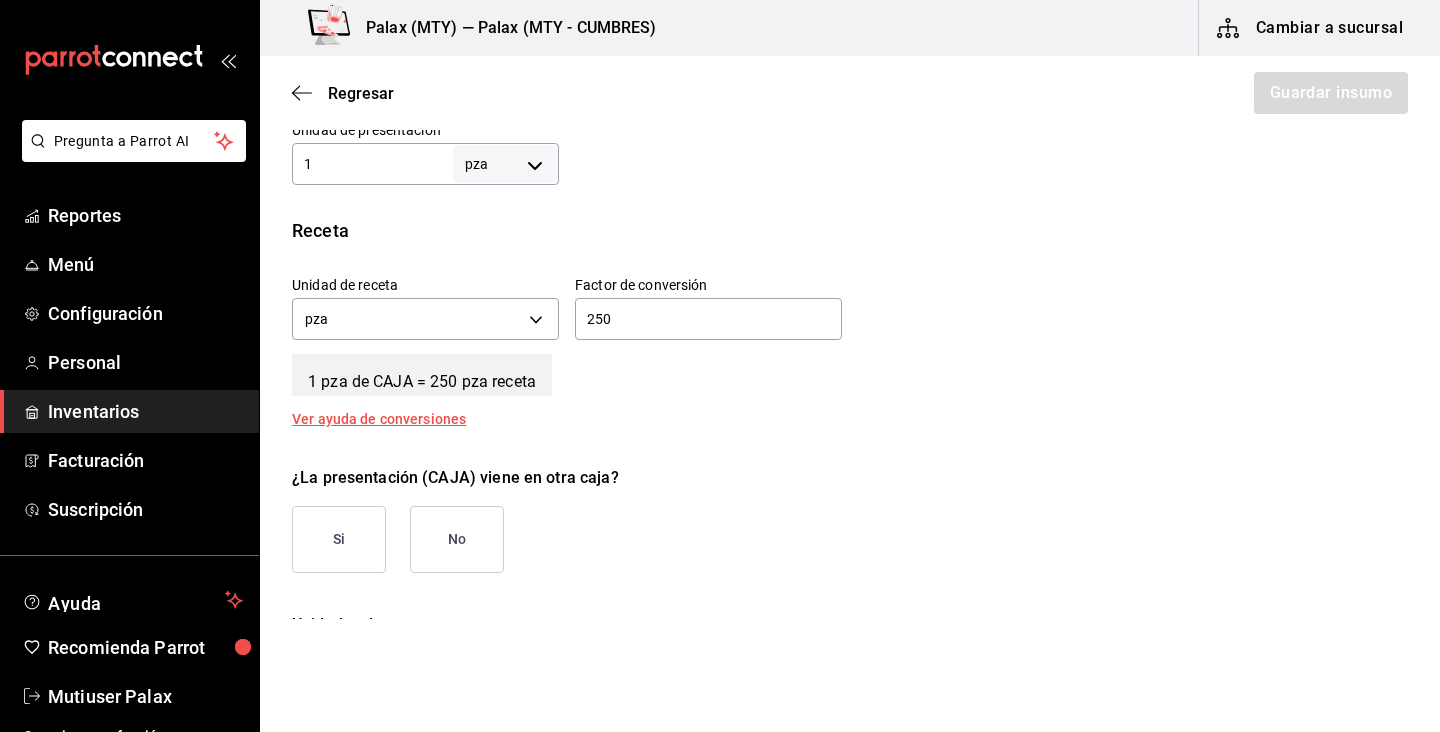 click on "Si" at bounding box center (339, 539) 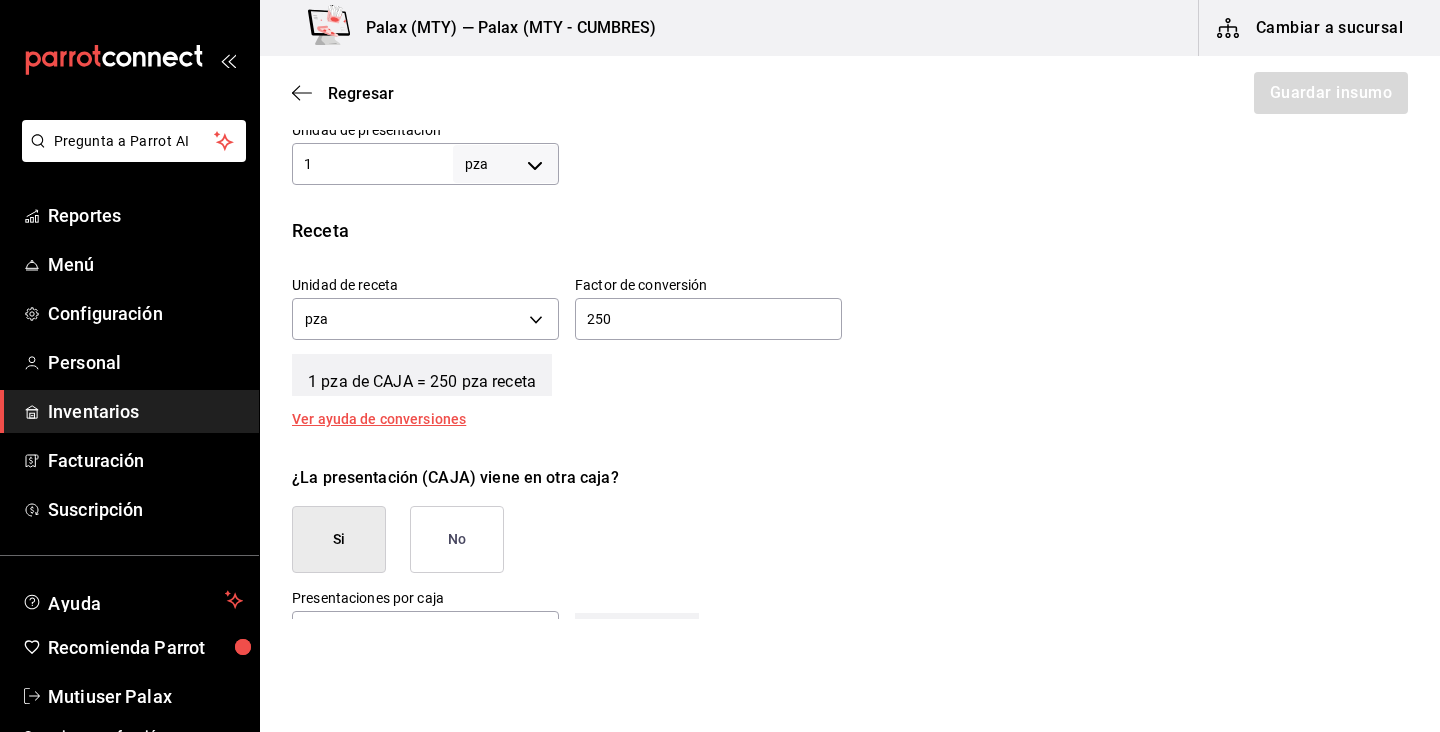 click on "No" at bounding box center (457, 539) 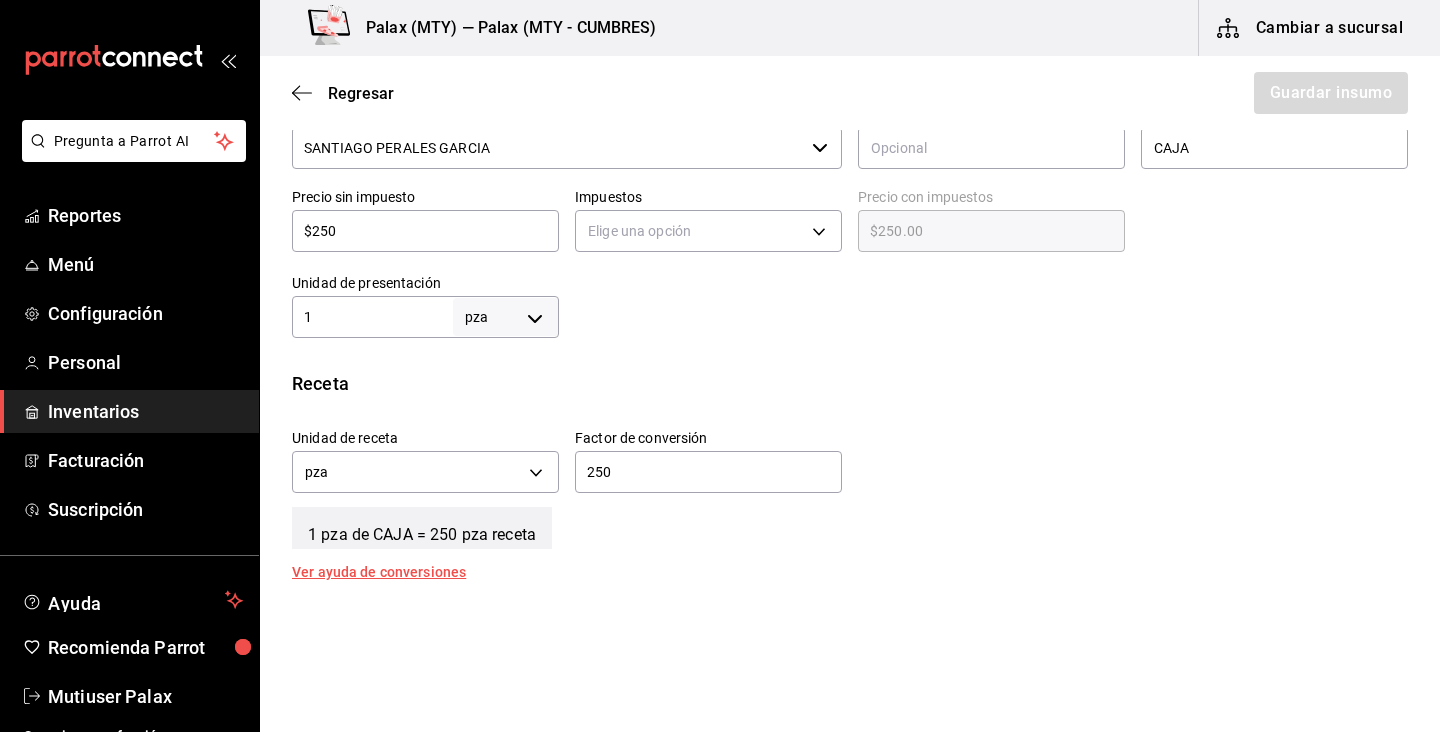 scroll, scrollTop: 235, scrollLeft: 0, axis: vertical 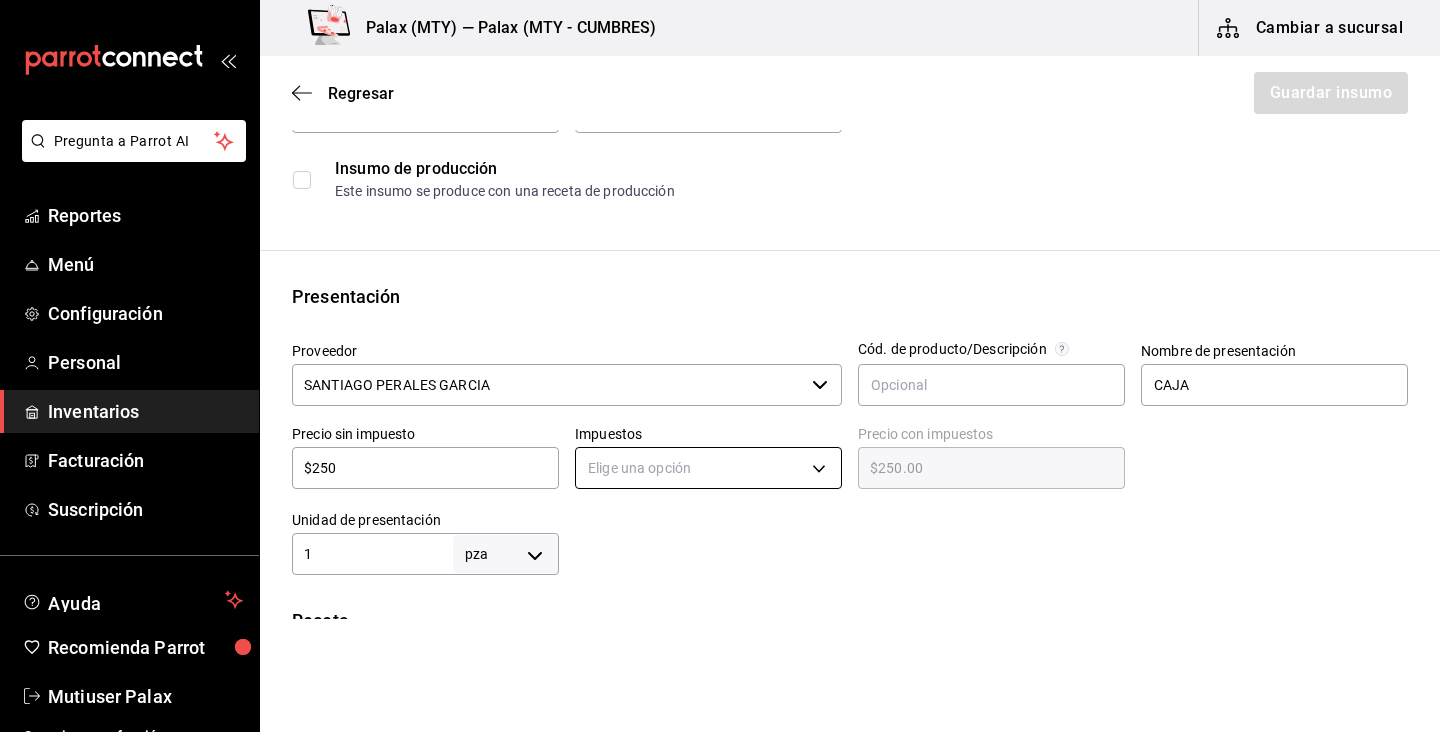 click on "Pregunta a Parrot AI Reportes   Menú   Configuración   Personal   Inventarios   Facturación   Suscripción   Ayuda Recomienda Parrot   Mutiuser Palax   Sugerir nueva función   Palax ([CITY]) — Palax ([CITY] - CUMBRES) Cambiar a sucursal Regresar Guardar insumo Insumo Nombre CREMERO Categoría de inventario lacteo ​ Mínimo 0 ​ Ideal 2 ​ Insumo de producción Este insumo se produce con una receta de producción Presentación Proveedor [PERSON] ​ Cód. de producto/Descripción Nombre de presentación CAJA Precio sin impuesto $250 ​ Impuestos Elige una opción Precio con impuestos $250.00 ​ Unidad de presentación 1 pza UNIT ​ Receta Unidad de receta pza UNIT Factor de conversión 250 ​ 1 pza de CAJA = 250 pza receta Ver ayuda de conversiones ¿La presentación (CAJA) viene en otra caja? Si No Unidades de conteo pza CAJA (1 pza) GANA 1 MES GRATIS EN TU SUSCRIPCIÓN AQUÍ Pregunta a Parrot AI Reportes   Menú   Configuración   Personal   Inventarios   Facturación   Suscripción" at bounding box center [720, 309] 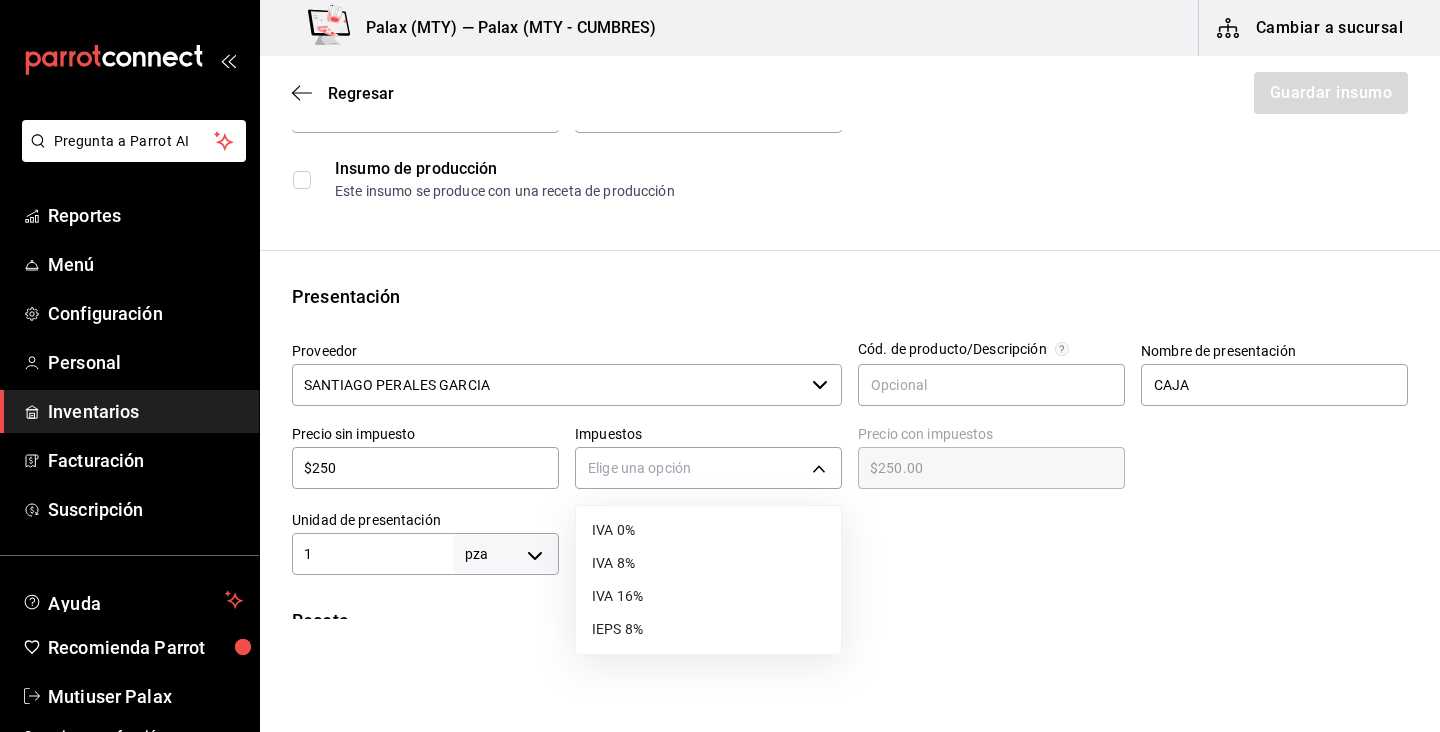 click on "IVA 8%" at bounding box center [708, 563] 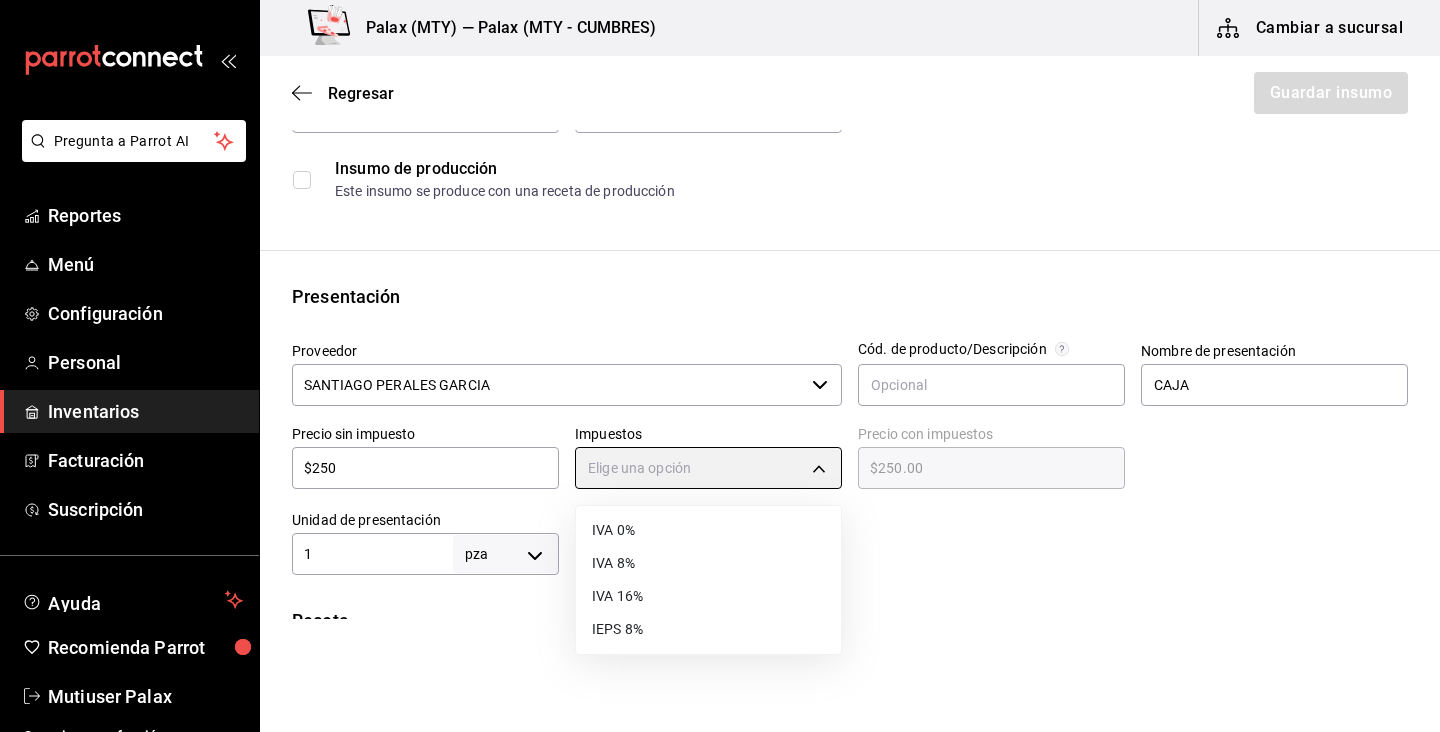 type on "IVA_8" 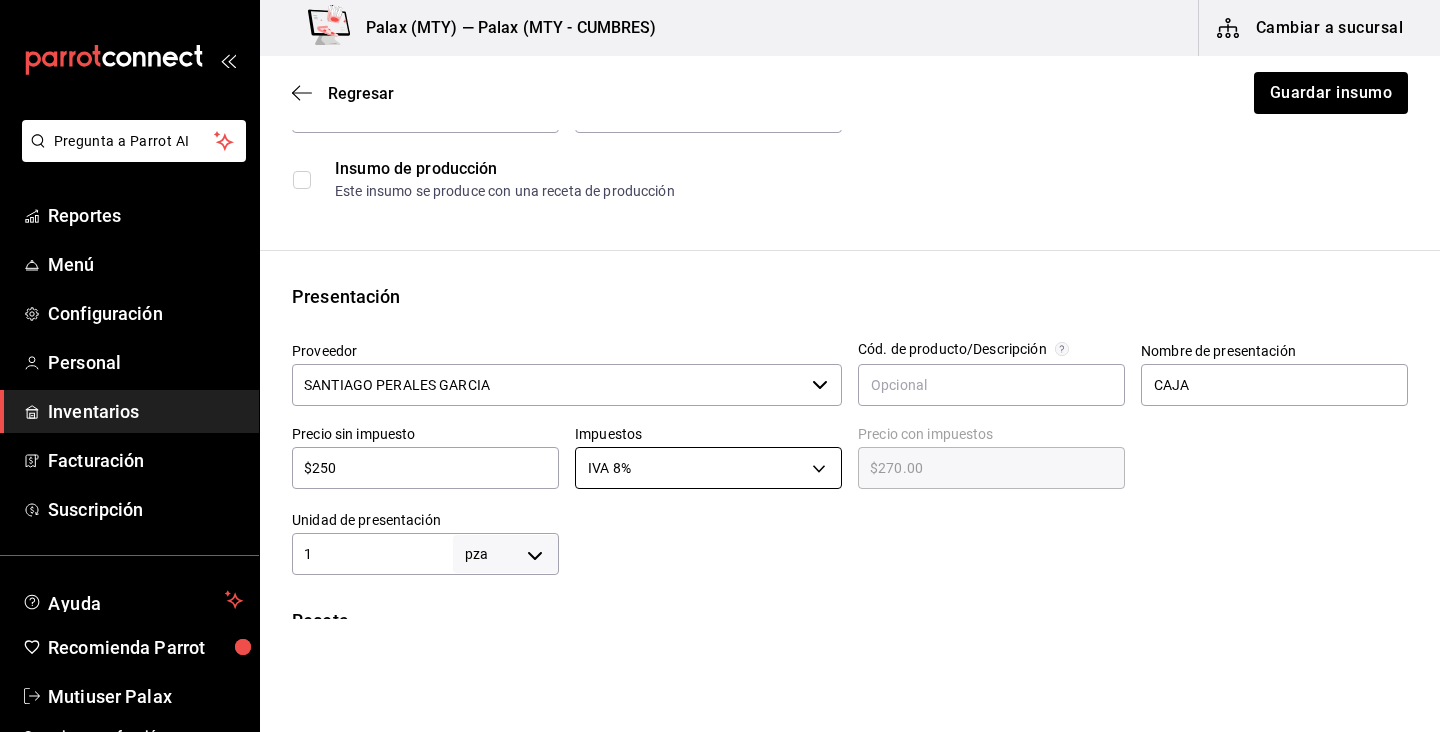 click on "Pregunta a Parrot AI Reportes   Menú   Configuración   Personal   Inventarios   Facturación   Suscripción   Ayuda Recomienda Parrot   Mutiuser Palax   Sugerir nueva función   Palax ([CITY]) — Palax ([CITY] - CUMBRES) Cambiar a sucursal Regresar Guardar insumo Insumo Nombre CREMERO Categoría de inventario lacteo ​ Mínimo 0 ​ Ideal 2 ​ Insumo de producción Este insumo se produce con una receta de producción Presentación Proveedor [PERSON] ​ Cód. de producto/Descripción Nombre de presentación CAJA Precio sin impuesto $250 ​ Impuestos IVA 8% IVA_8 Precio con impuestos $270.00 ​ Unidad de presentación 1 pza UNIT ​ Receta Unidad de receta pza UNIT Factor de conversión 250 ​ 1 pza de CAJA = 250 pza receta Ver ayuda de conversiones ¿La presentación (CAJA) viene en otra caja? Si No Unidades de conteo pza CAJA (1 pza) GANA 1 MES GRATIS EN TU SUSCRIPCIÓN AQUÍ Pregunta a Parrot AI Reportes   Menú   Configuración   Personal   Inventarios   Facturación   Suscripción   Ayuda" at bounding box center [720, 309] 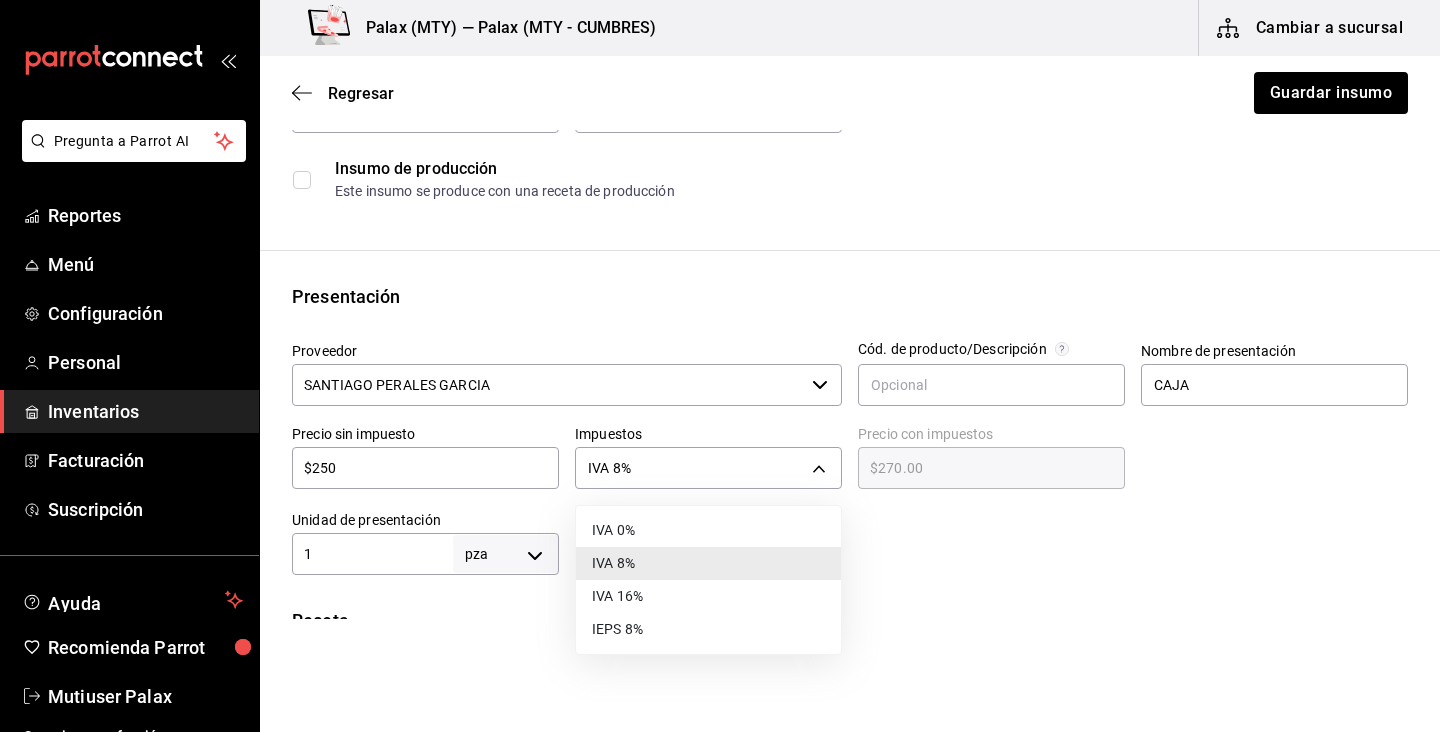 click on "IVA 0%" at bounding box center (708, 530) 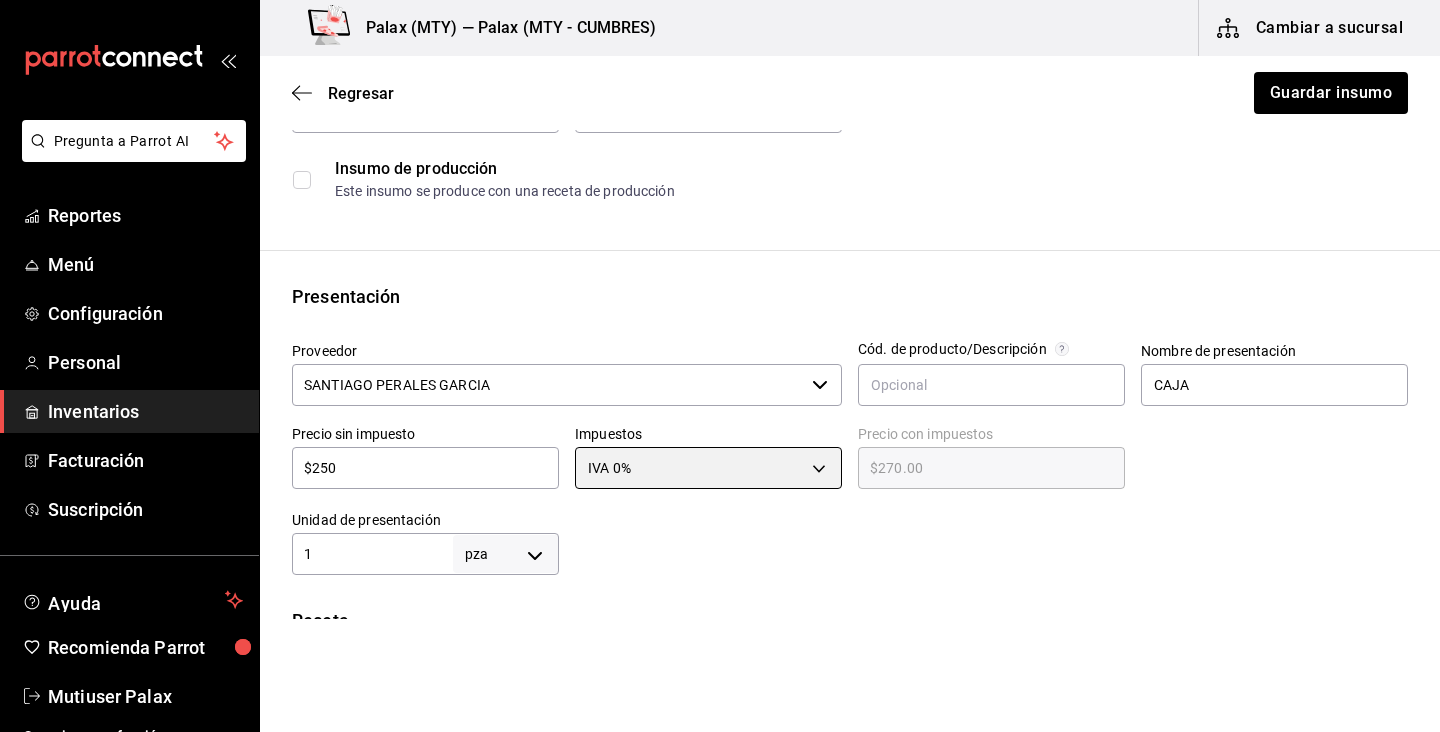 type on "IVA_0" 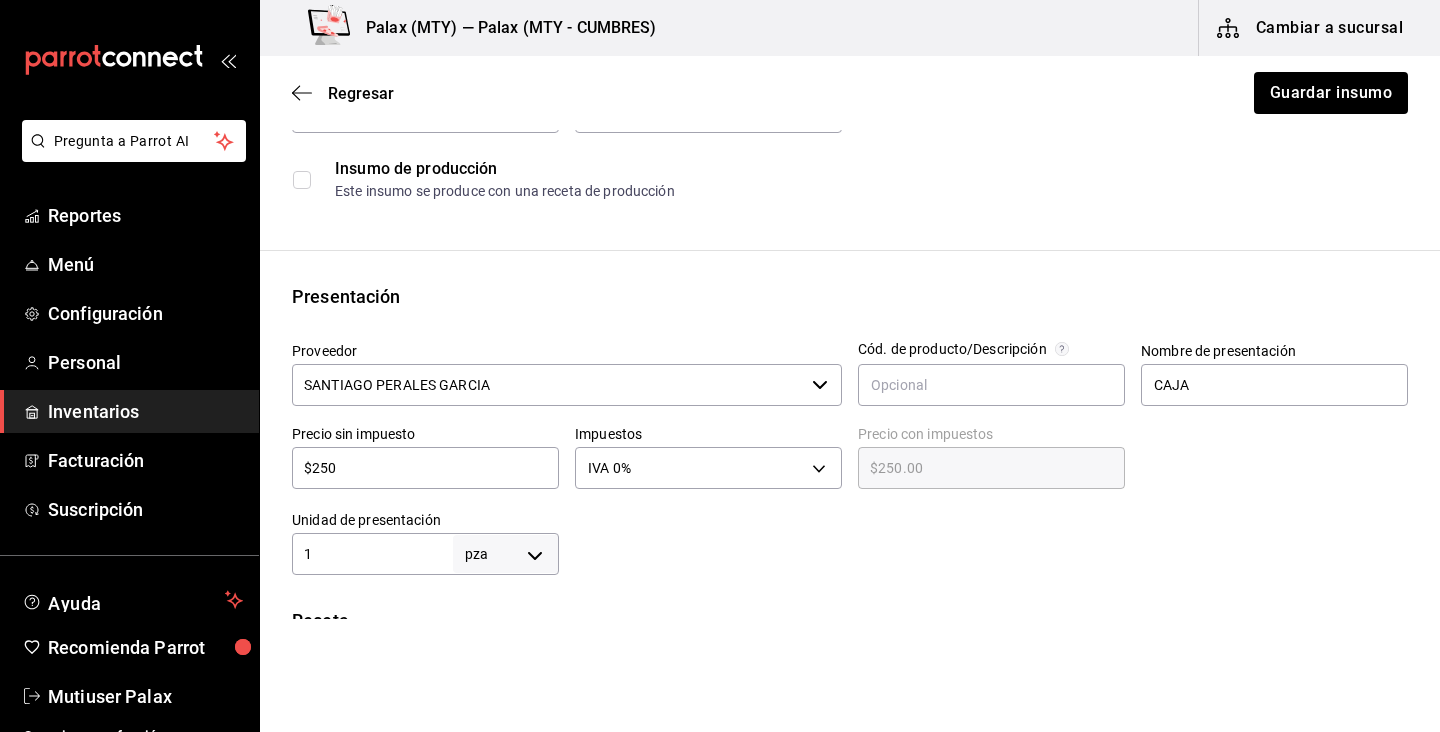 click at bounding box center (983, 535) 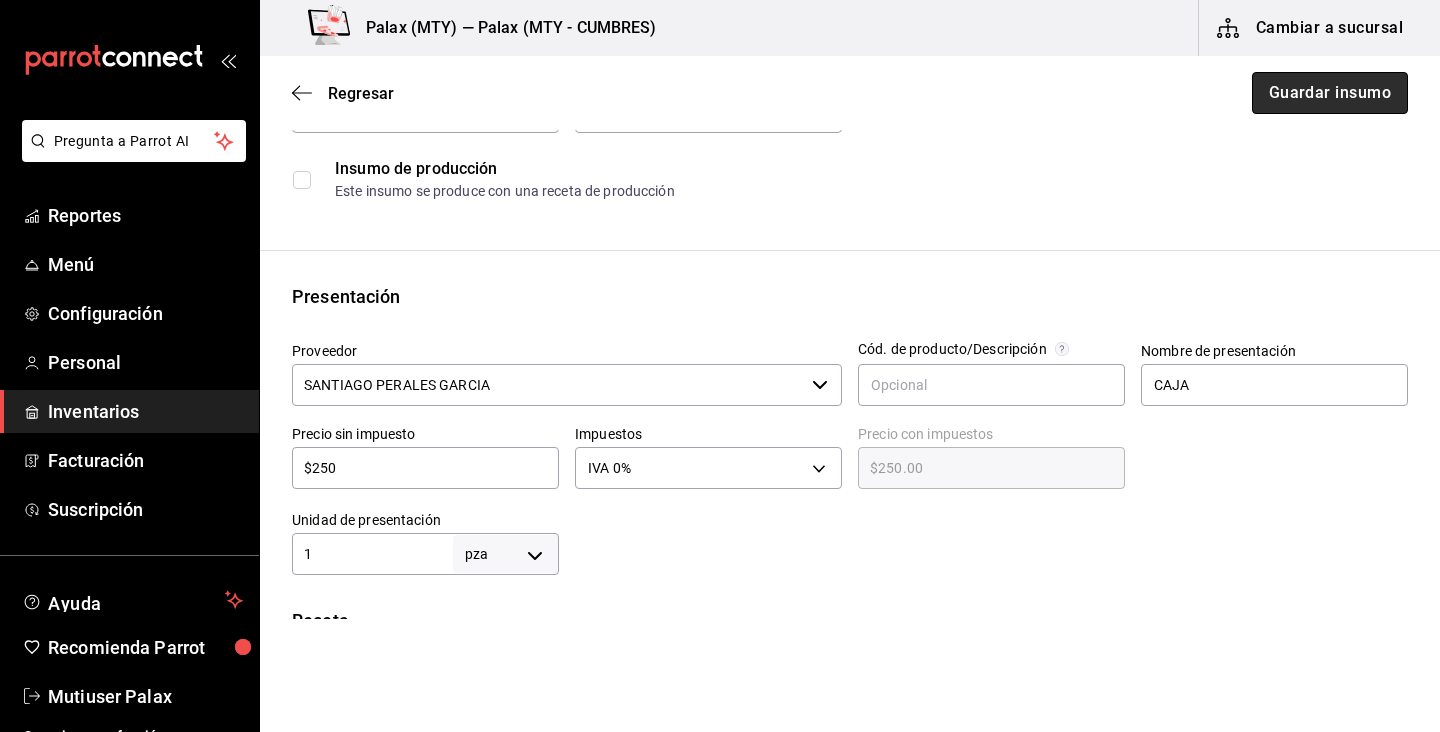 click on "Guardar insumo" at bounding box center [1330, 93] 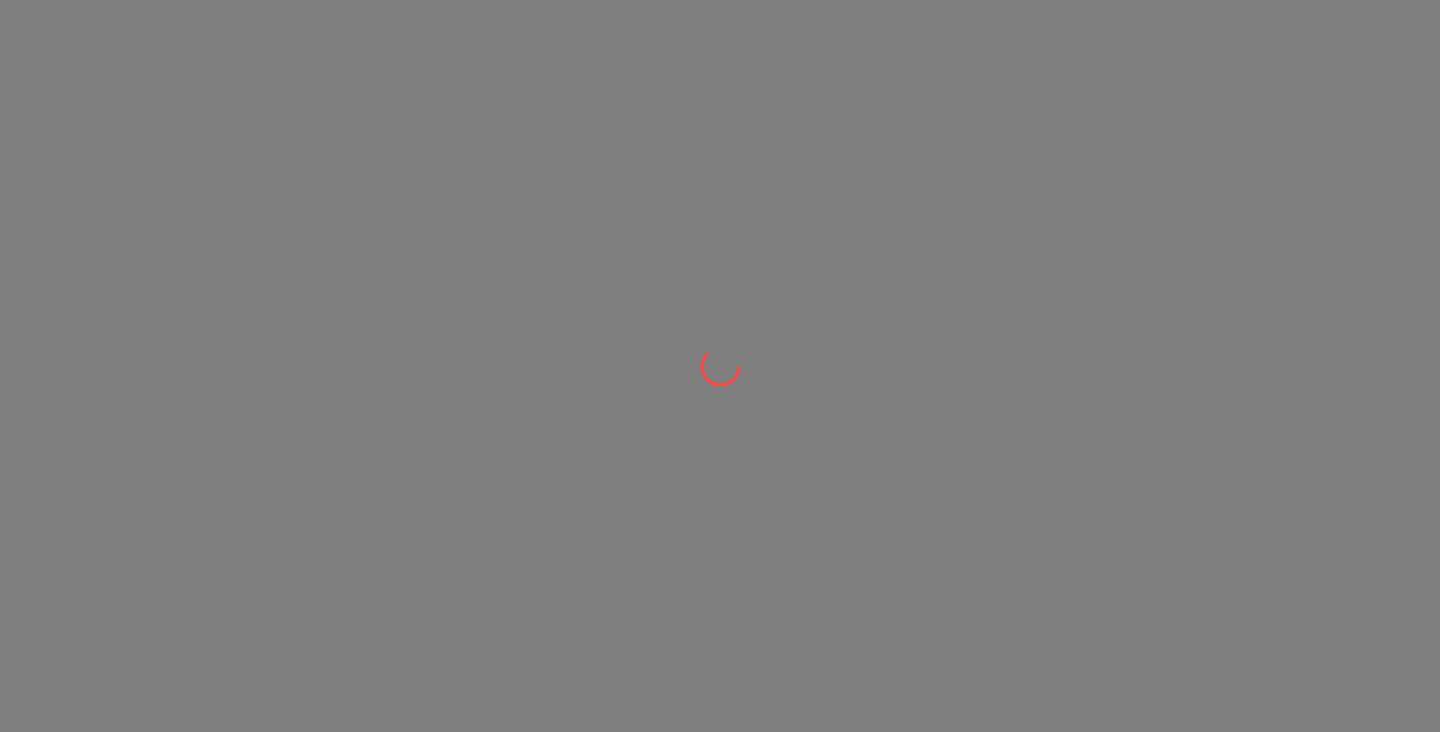 scroll, scrollTop: 0, scrollLeft: 0, axis: both 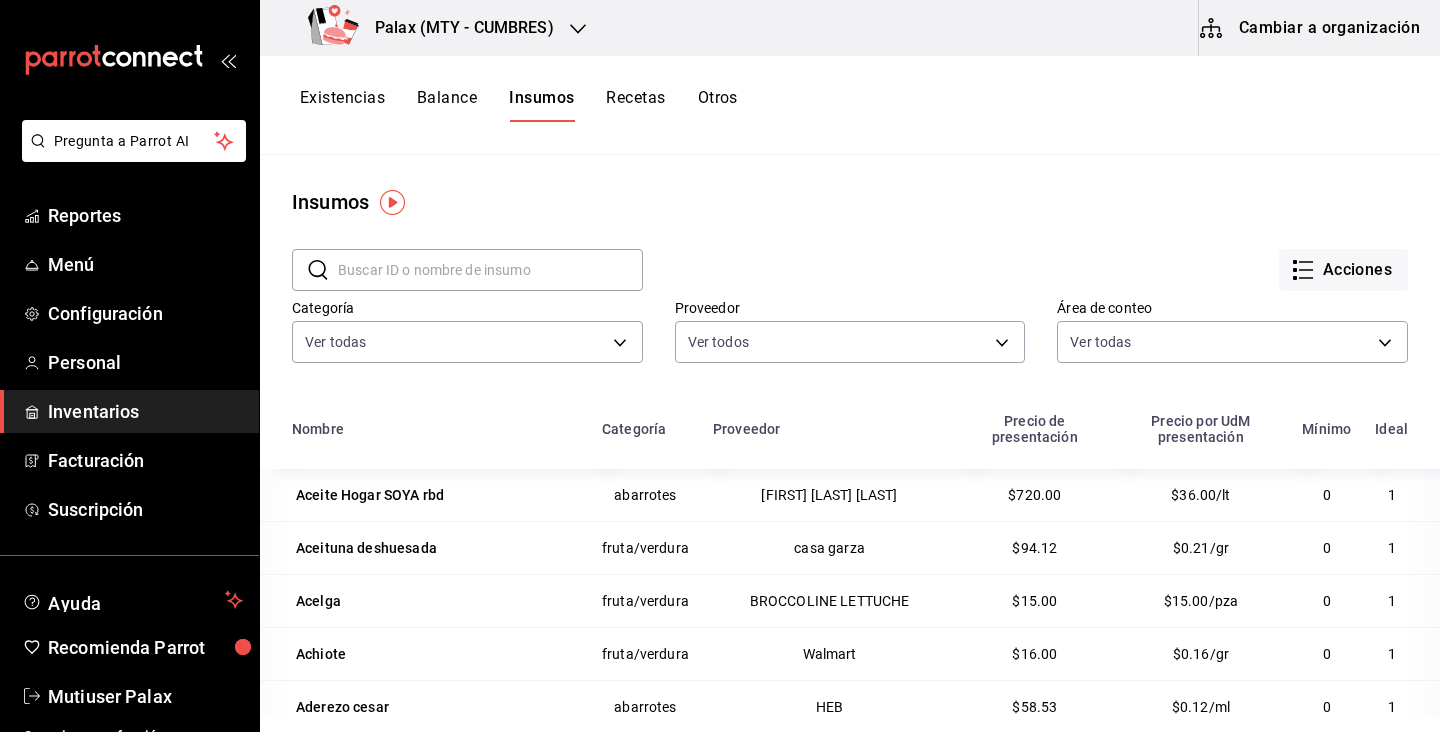 click at bounding box center (490, 270) 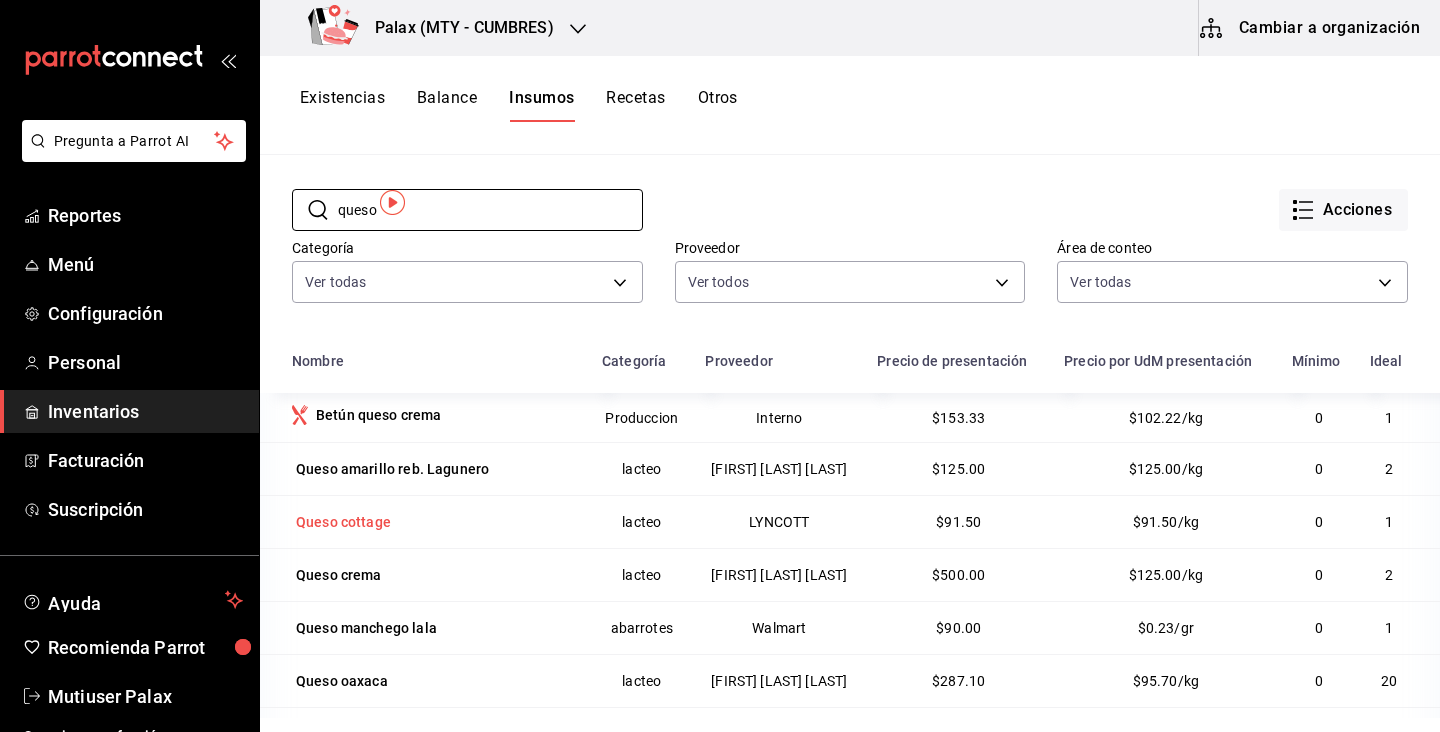 scroll, scrollTop: 0, scrollLeft: 0, axis: both 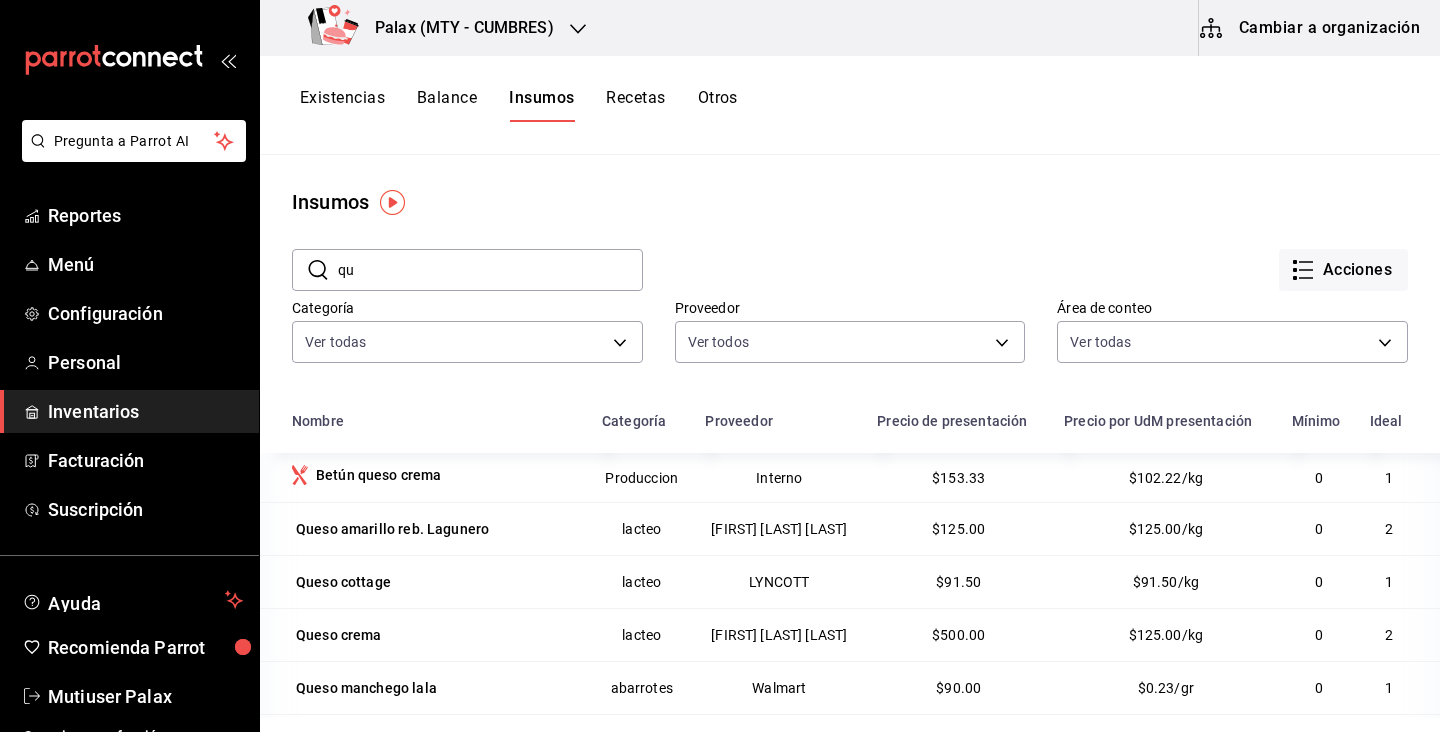 type on "q" 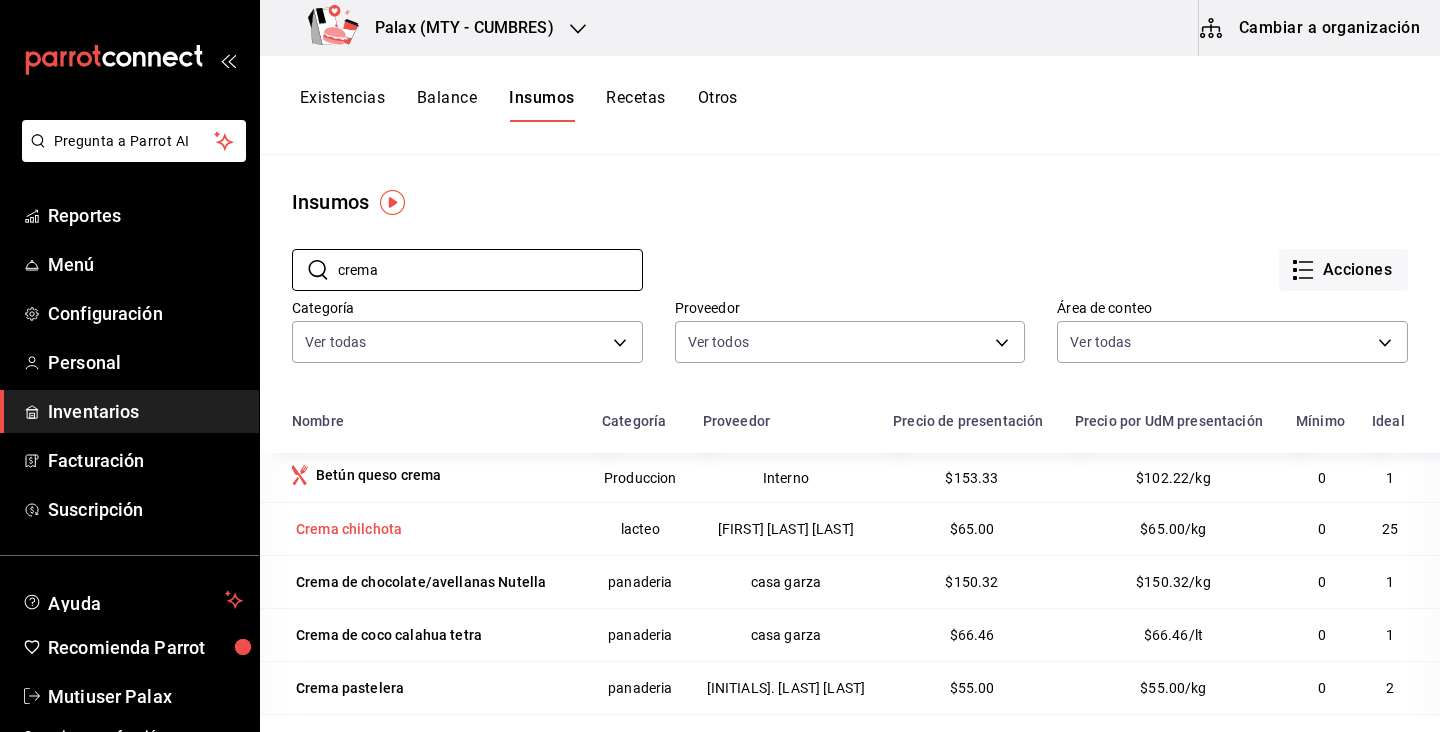 type on "crema" 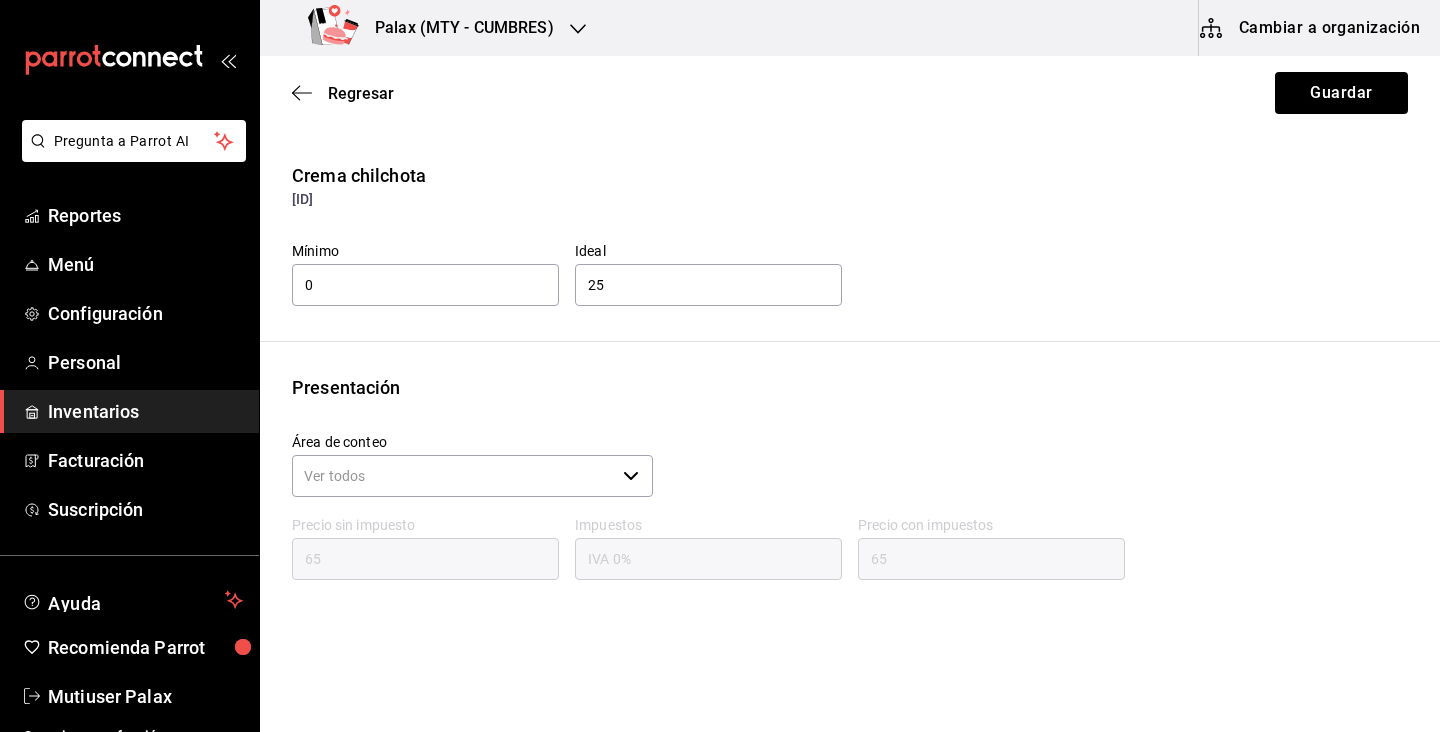 type on "65.00" 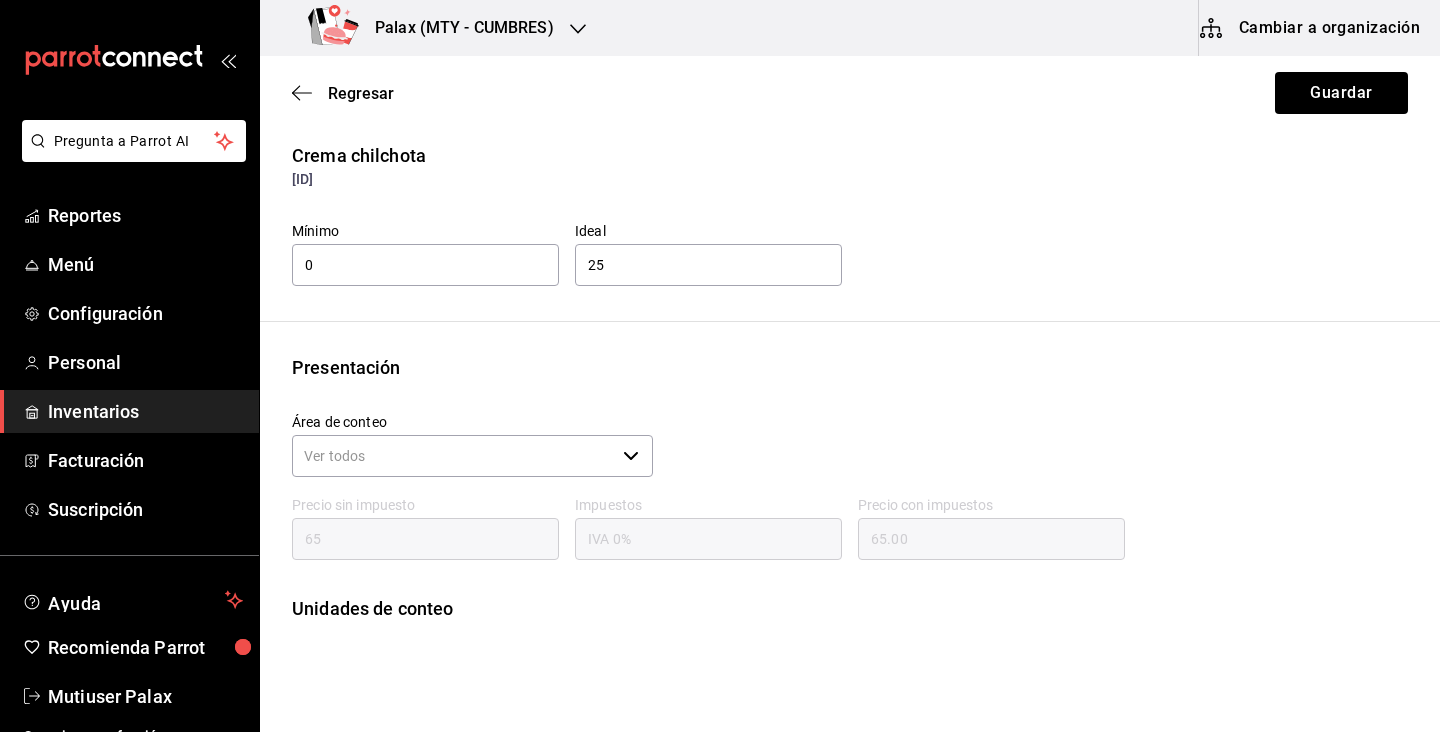 scroll, scrollTop: 0, scrollLeft: 0, axis: both 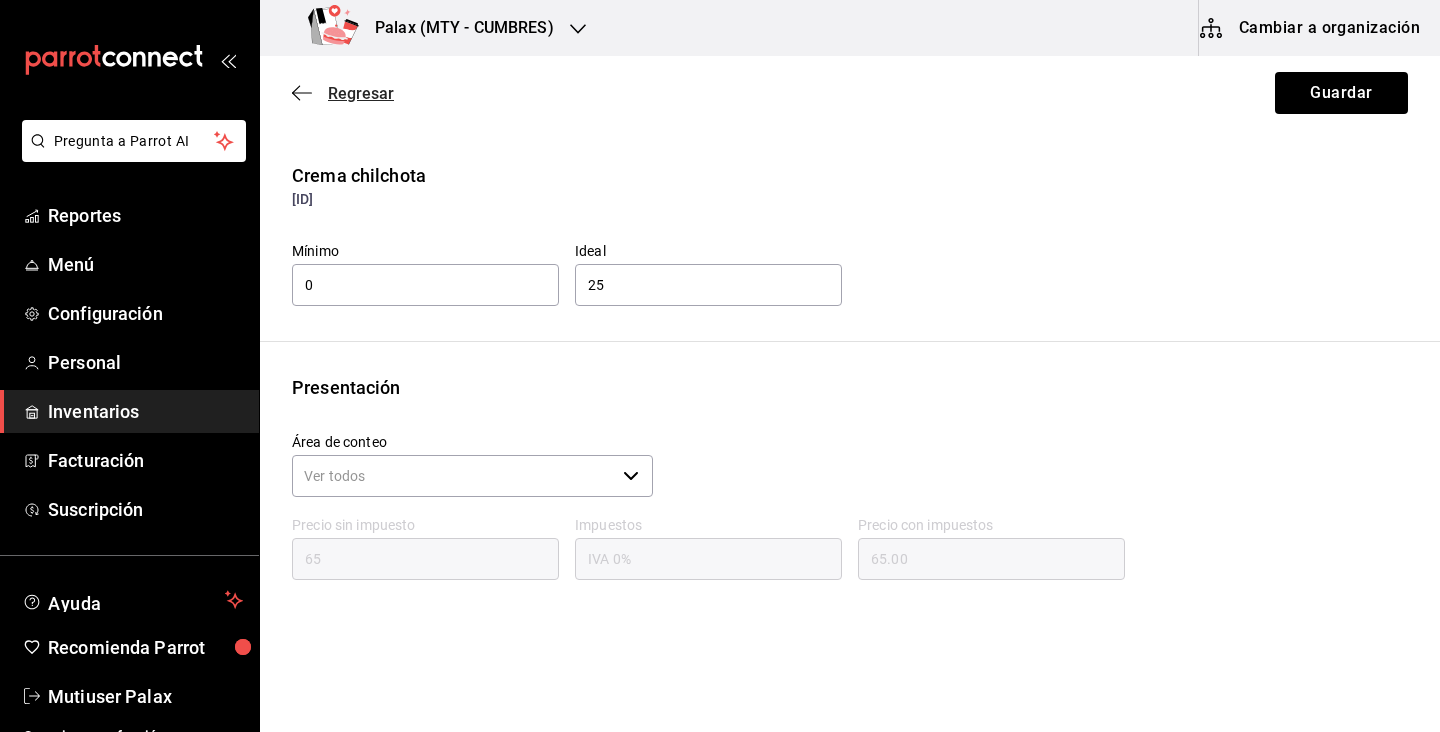 click 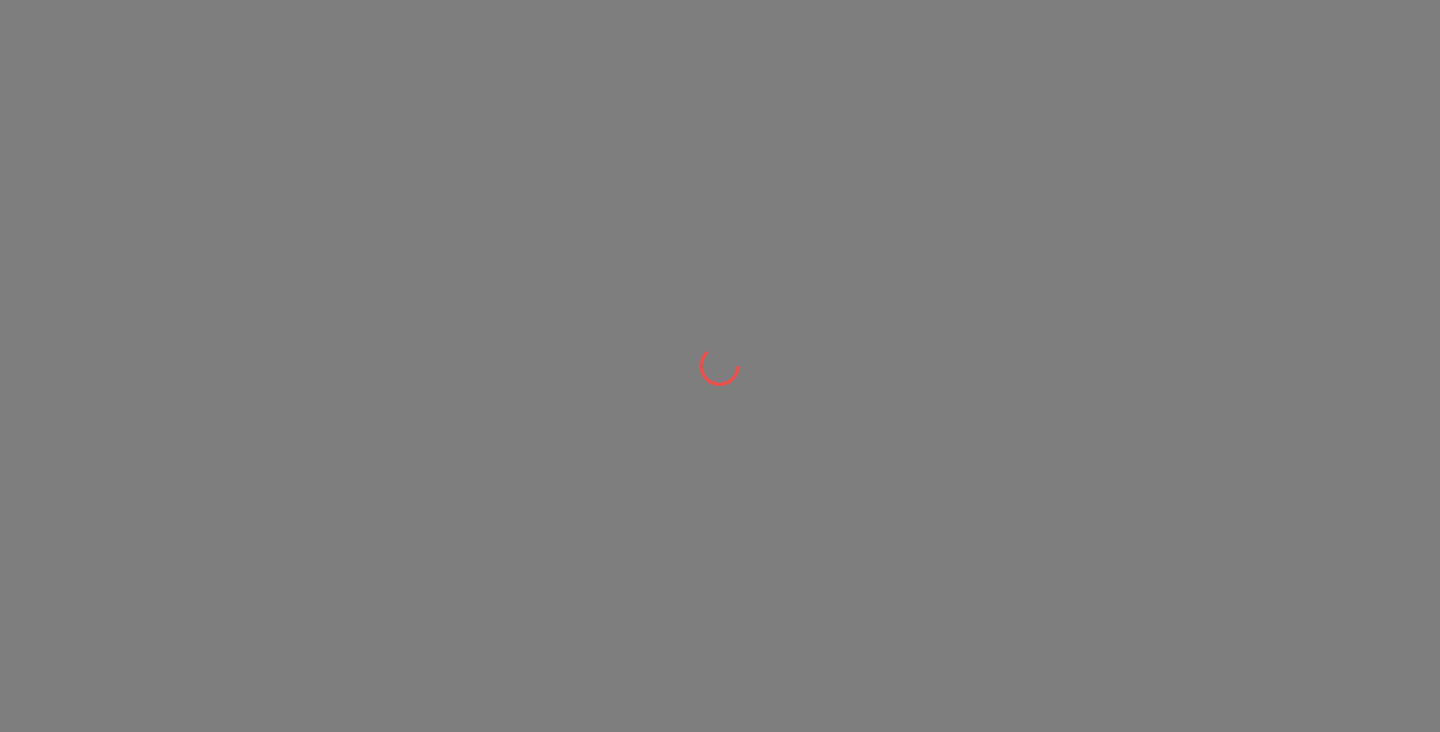 scroll, scrollTop: 0, scrollLeft: 0, axis: both 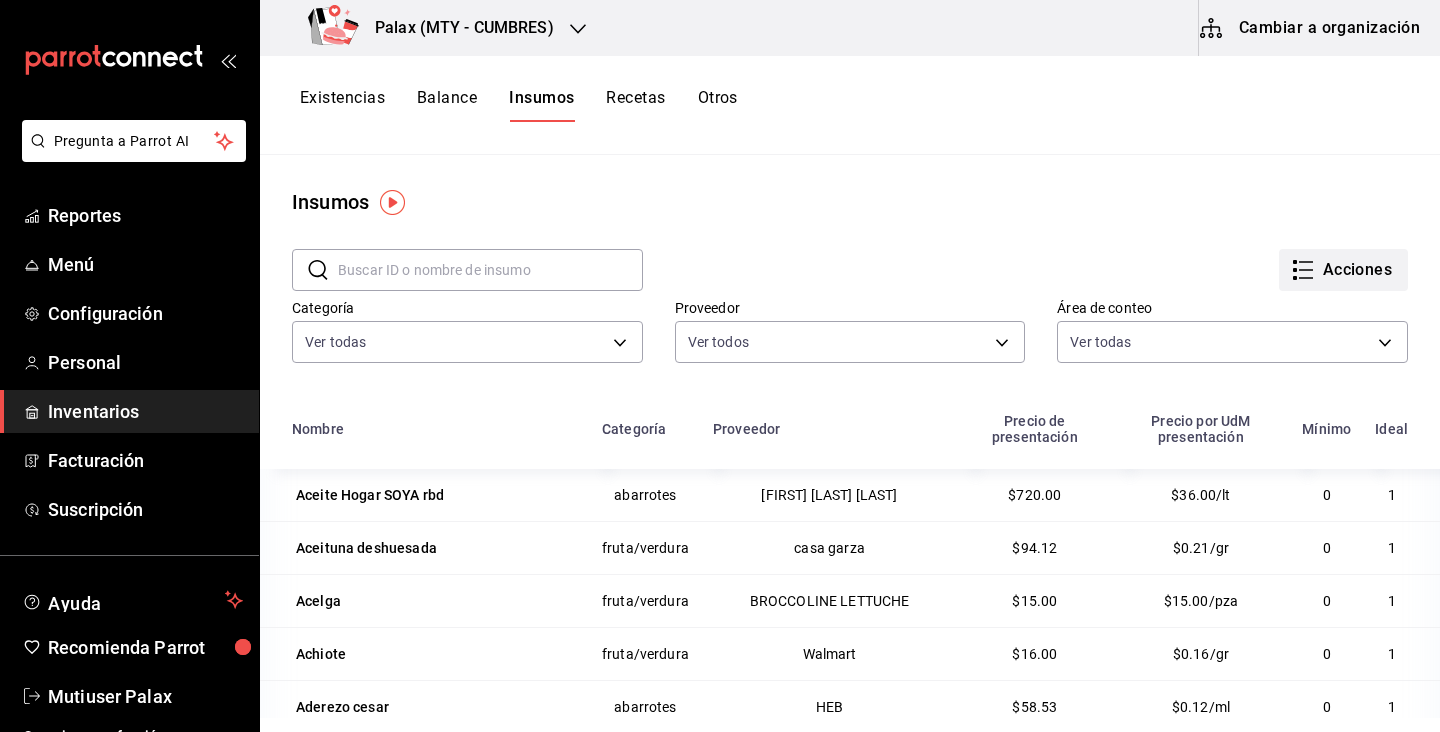 click on "Acciones" at bounding box center (1343, 270) 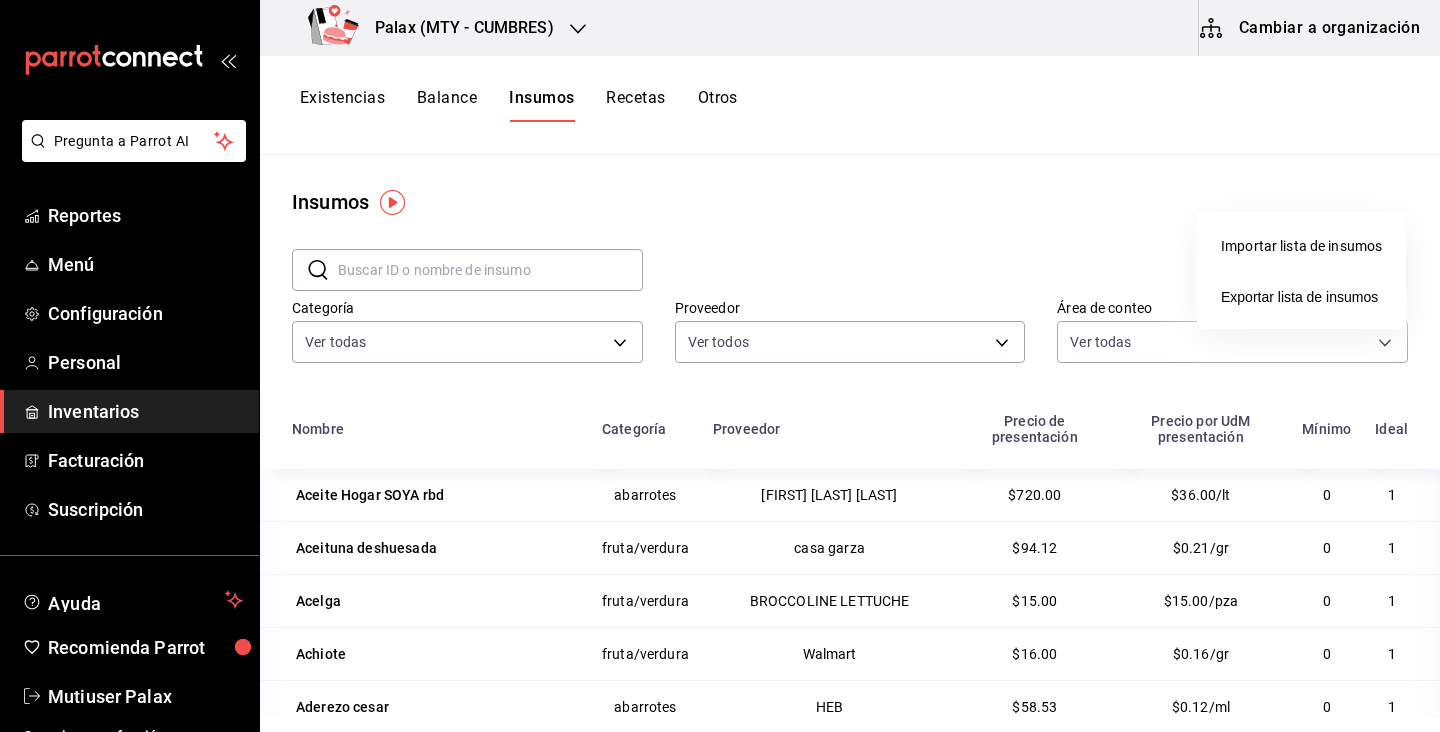 click at bounding box center (720, 366) 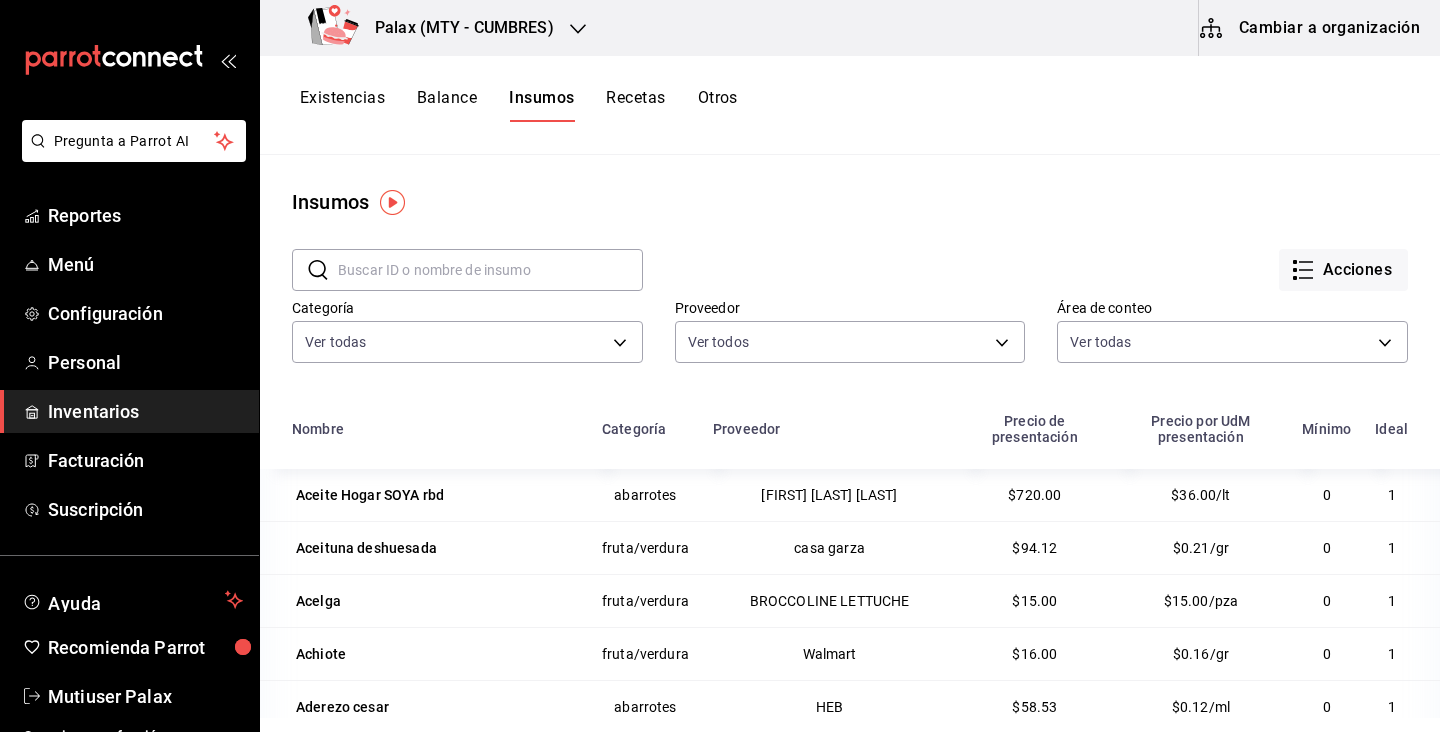click on "Existencias" at bounding box center (342, 105) 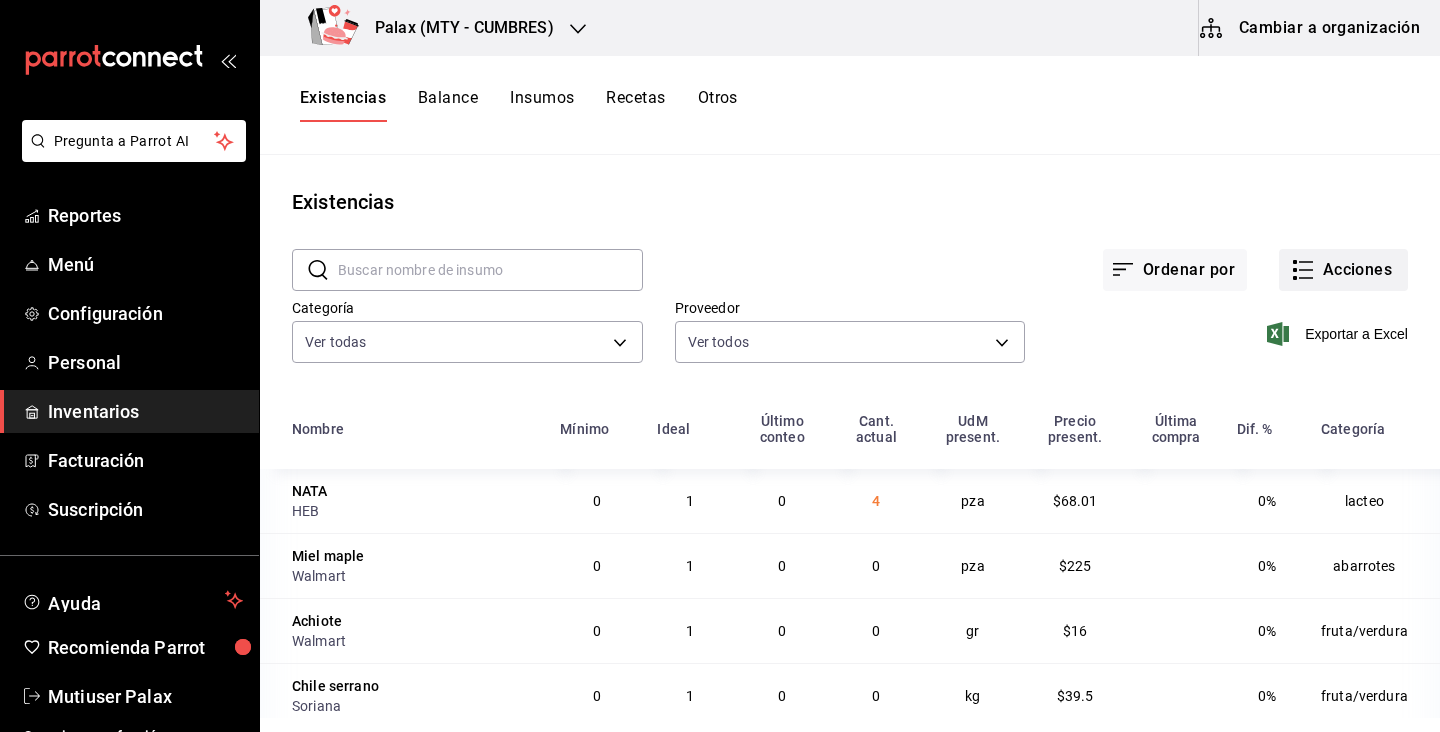 click on "Acciones" at bounding box center [1343, 270] 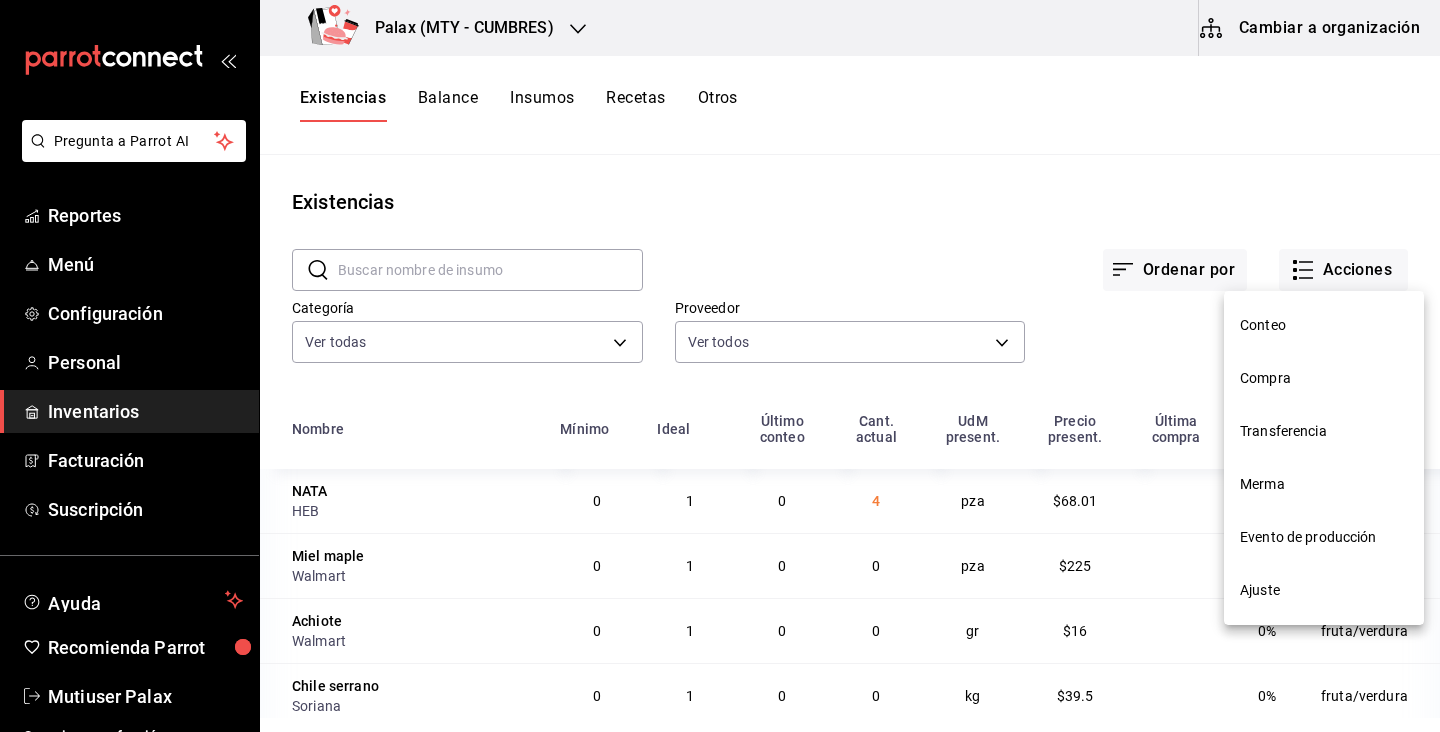 click on "Compra" at bounding box center (1324, 378) 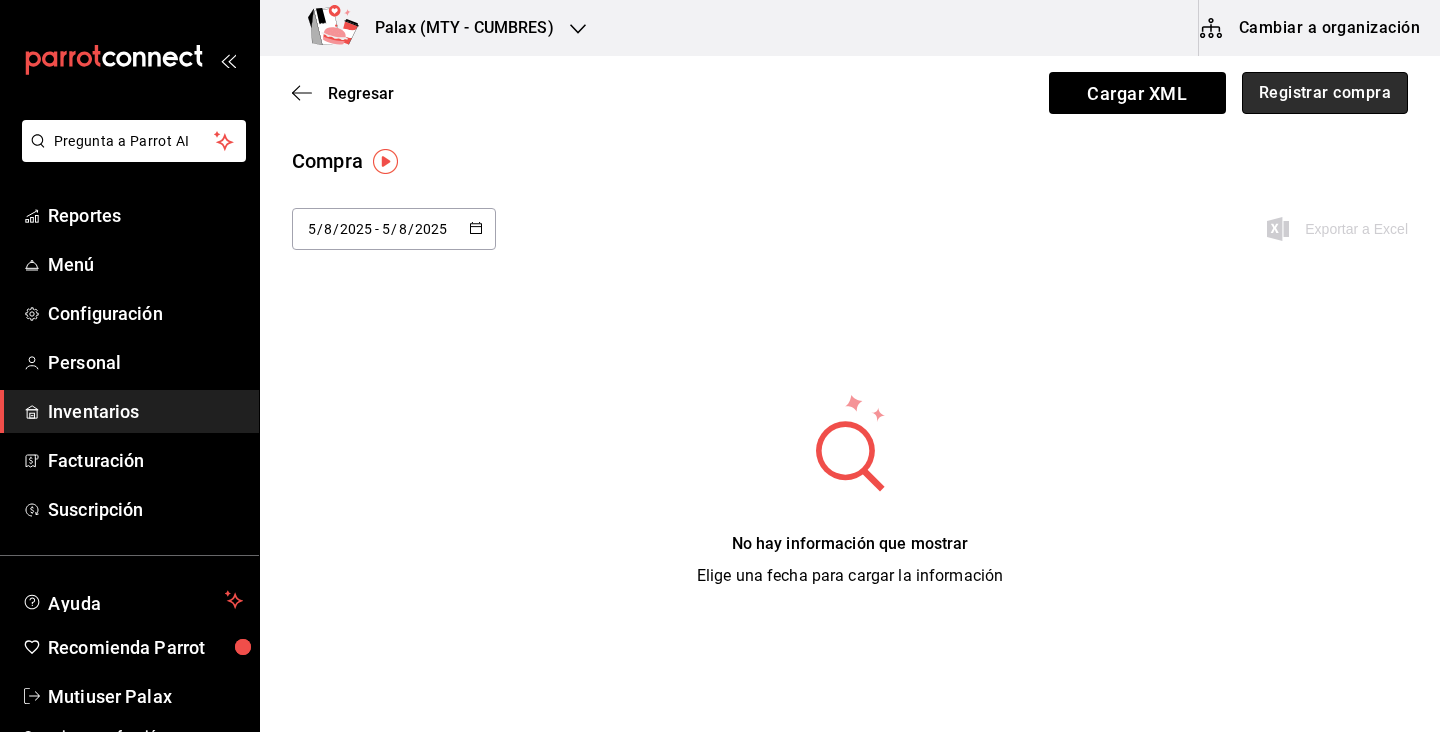 click on "Registrar compra" at bounding box center [1325, 93] 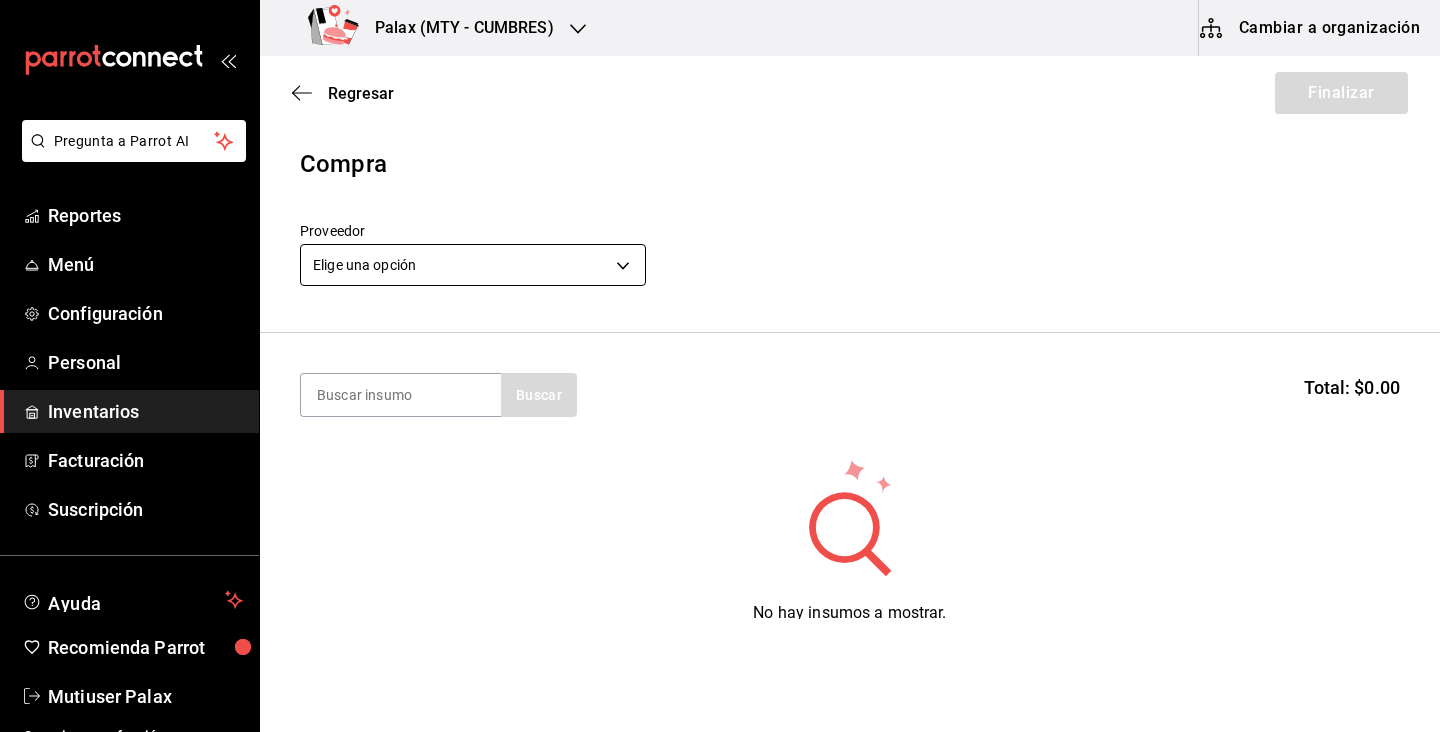 click on "Pregunta a Parrot AI Reportes   Menú   Configuración   Personal   Inventarios   Facturación   Suscripción   Ayuda Recomienda Parrot   Mutiuser Palax   Sugerir nueva función   Palax (MTY - CUMBRES) Cambiar a organización Regresar Finalizar Compra Proveedor Elige una opción default Buscar Total: $0.00 No hay insumos a mostrar. Busca un insumo para agregarlo a la lista Pregunta a Parrot AI Reportes   Menú   Configuración   Personal   Inventarios   Facturación   Suscripción   Ayuda Recomienda Parrot   Mutiuser Palax   Sugerir nueva función   GANA 1 MES GRATIS EN TU SUSCRIPCIÓN AQUÍ ¿Recuerdas cómo empezó tu restaurante?
Hoy puedes ayudar a un colega a tener el mismo cambio que tú viviste.
Recomienda Parrot directamente desde tu Portal Administrador.
Es fácil y rápido.
🎁 Por cada restaurante que se una, ganas 1 mes gratis. Ver video tutorial Ir a video Ver video tutorial Ir a video Editar Eliminar Visitar centro de ayuda (81) 2046 6363 soporte@parrotsoftware.io Visitar centro de ayuda" at bounding box center [720, 309] 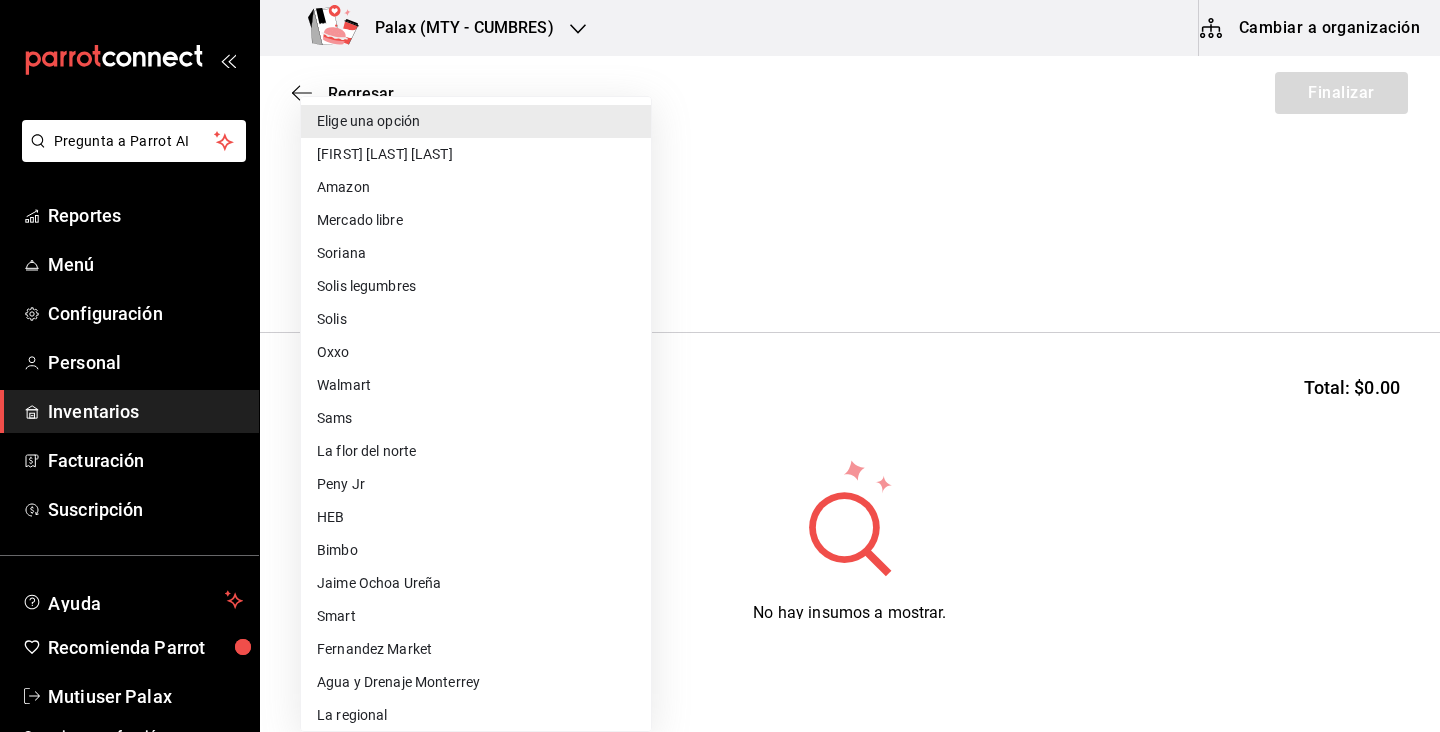 type 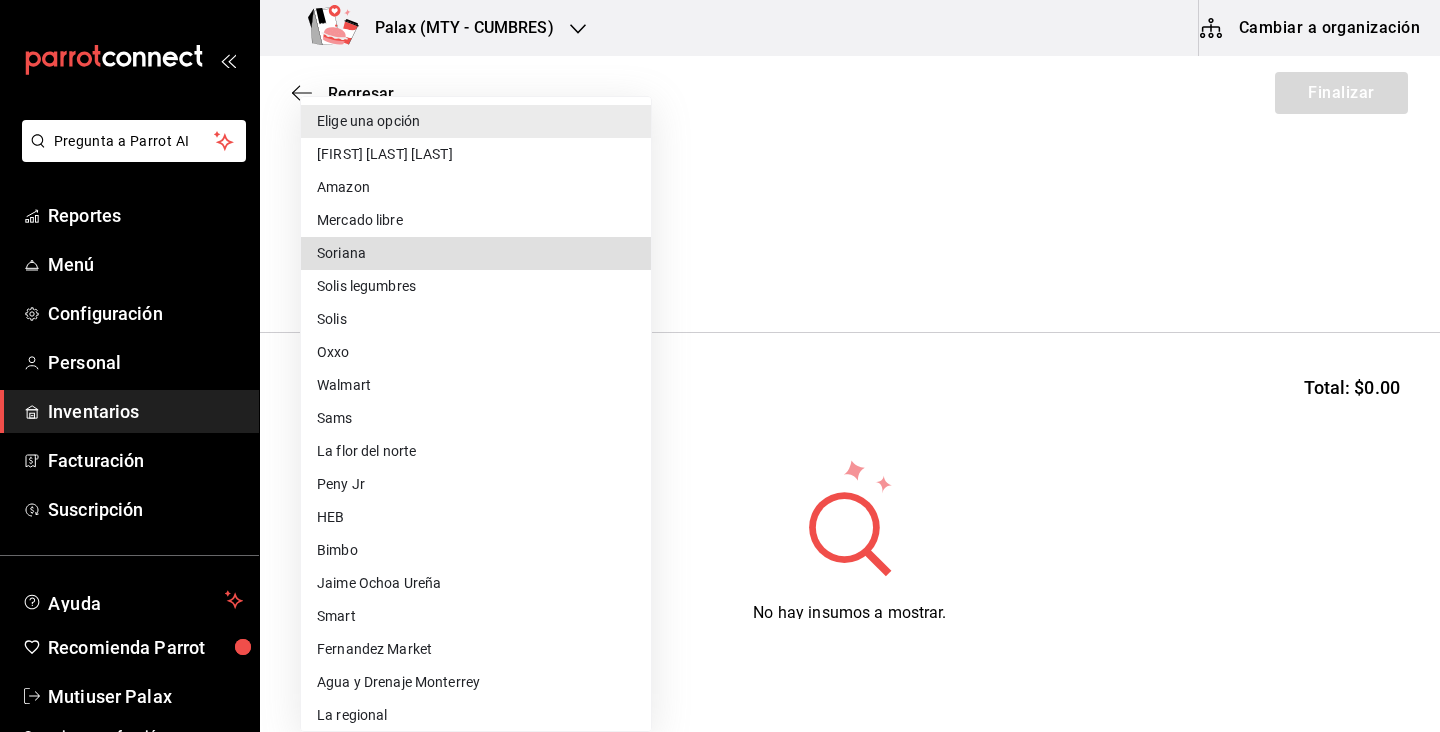 type 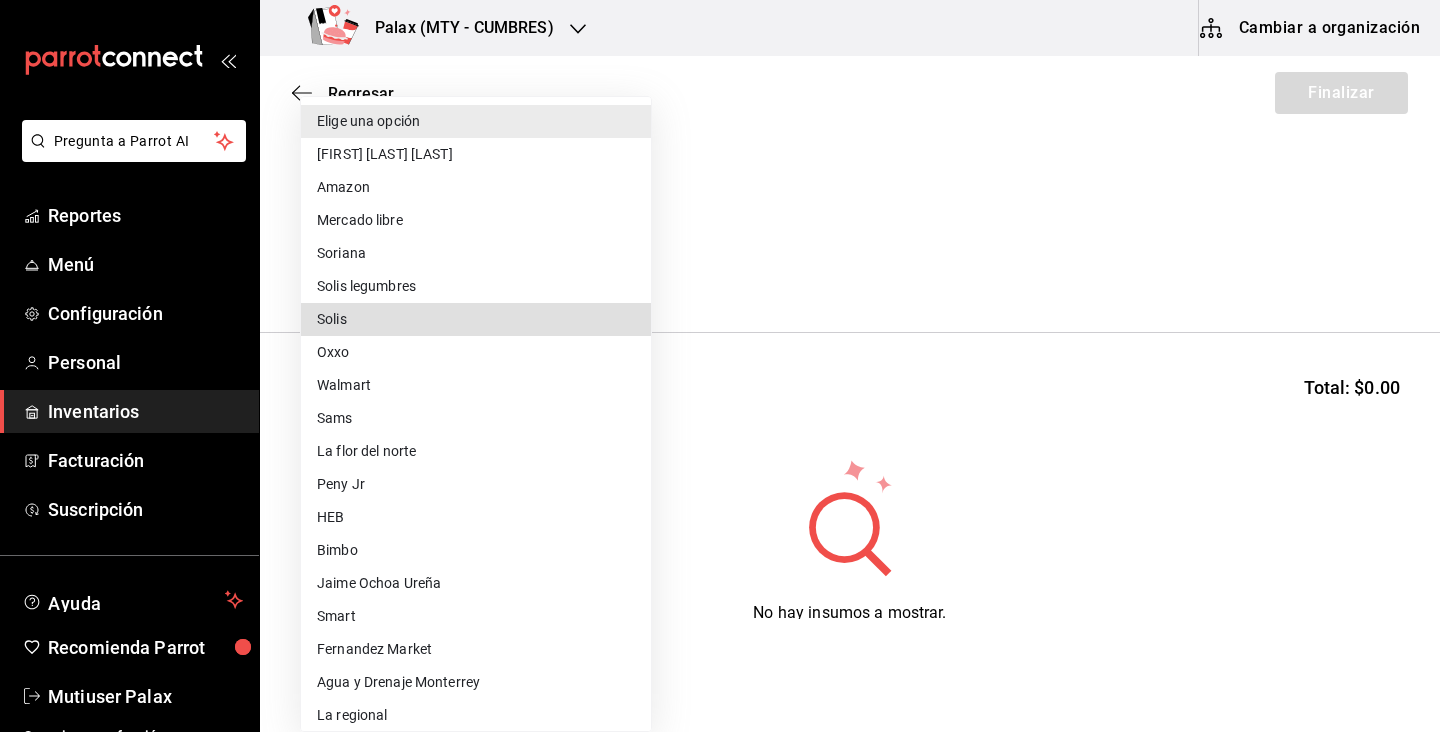 type 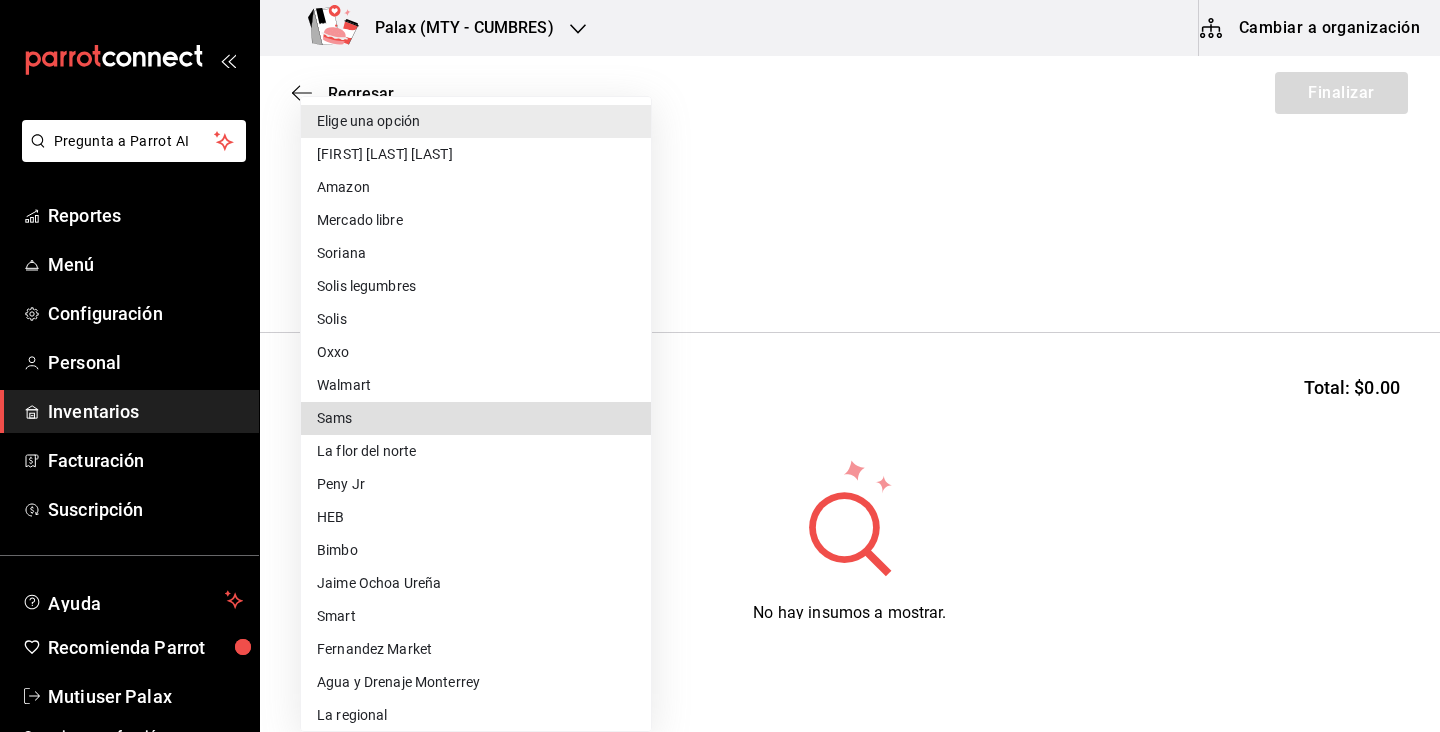 type 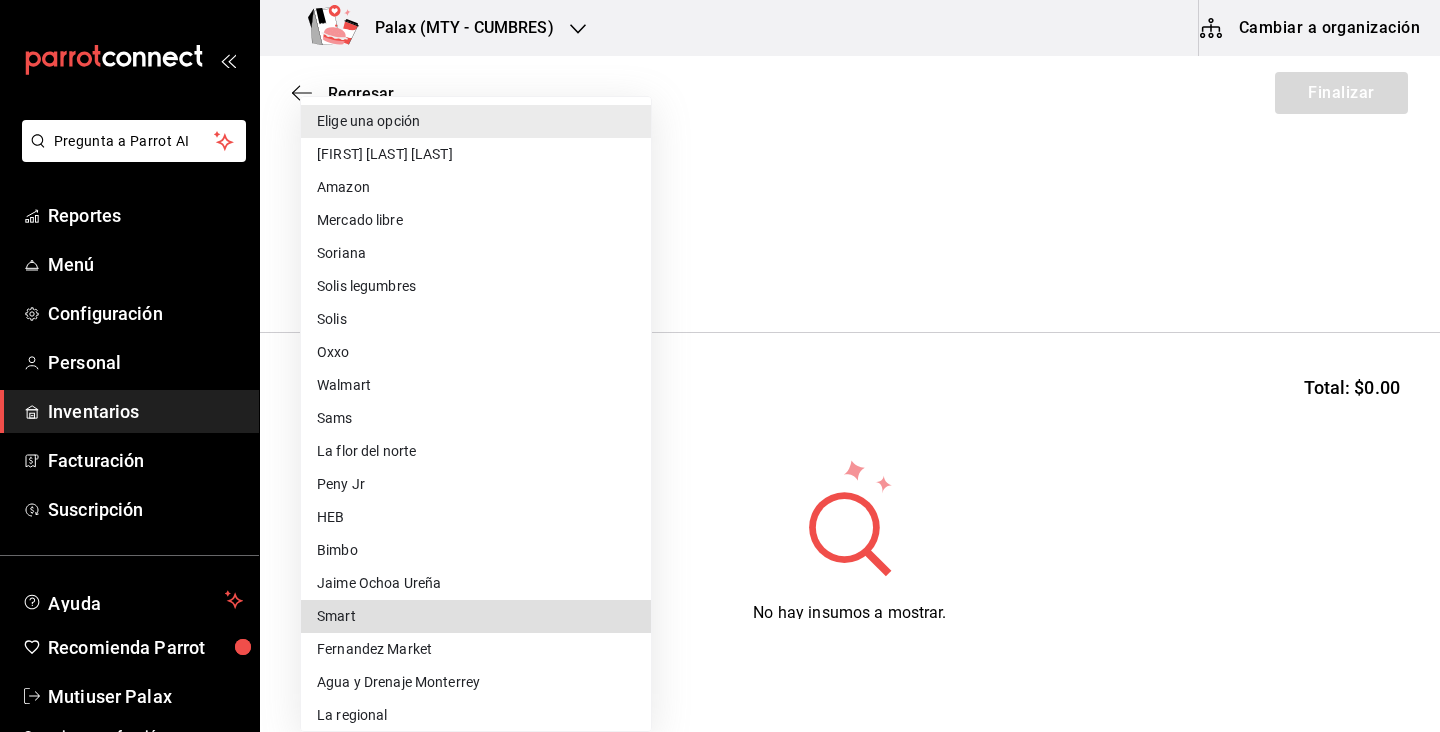 type 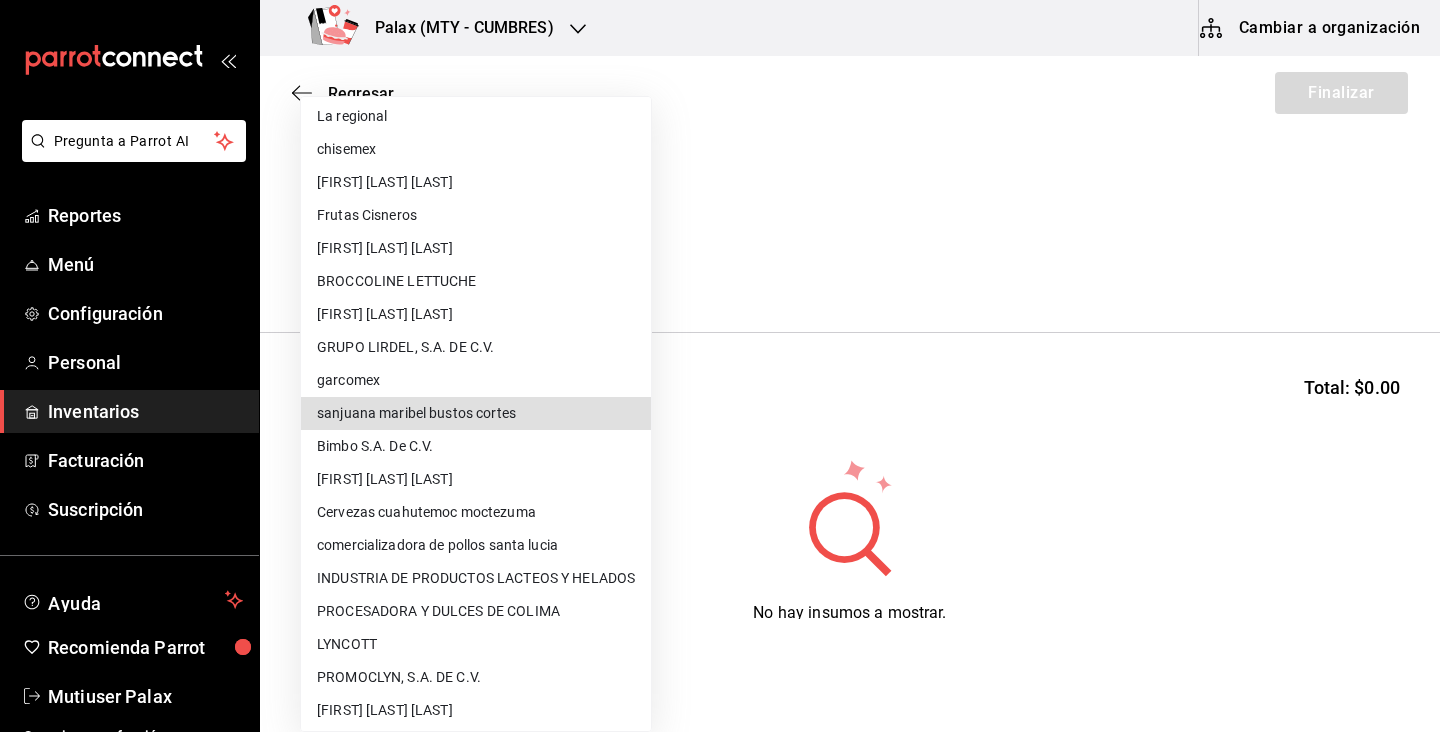 type 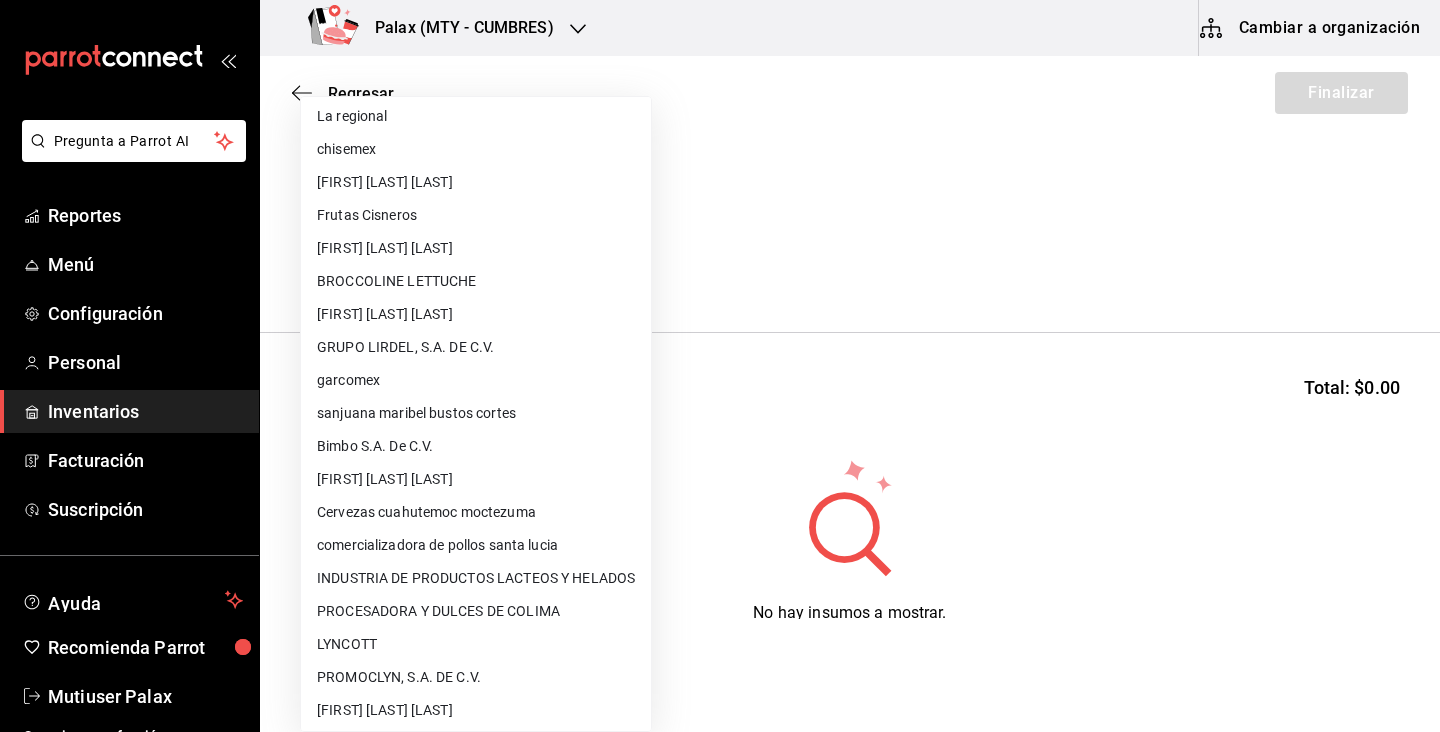 scroll, scrollTop: 966, scrollLeft: 0, axis: vertical 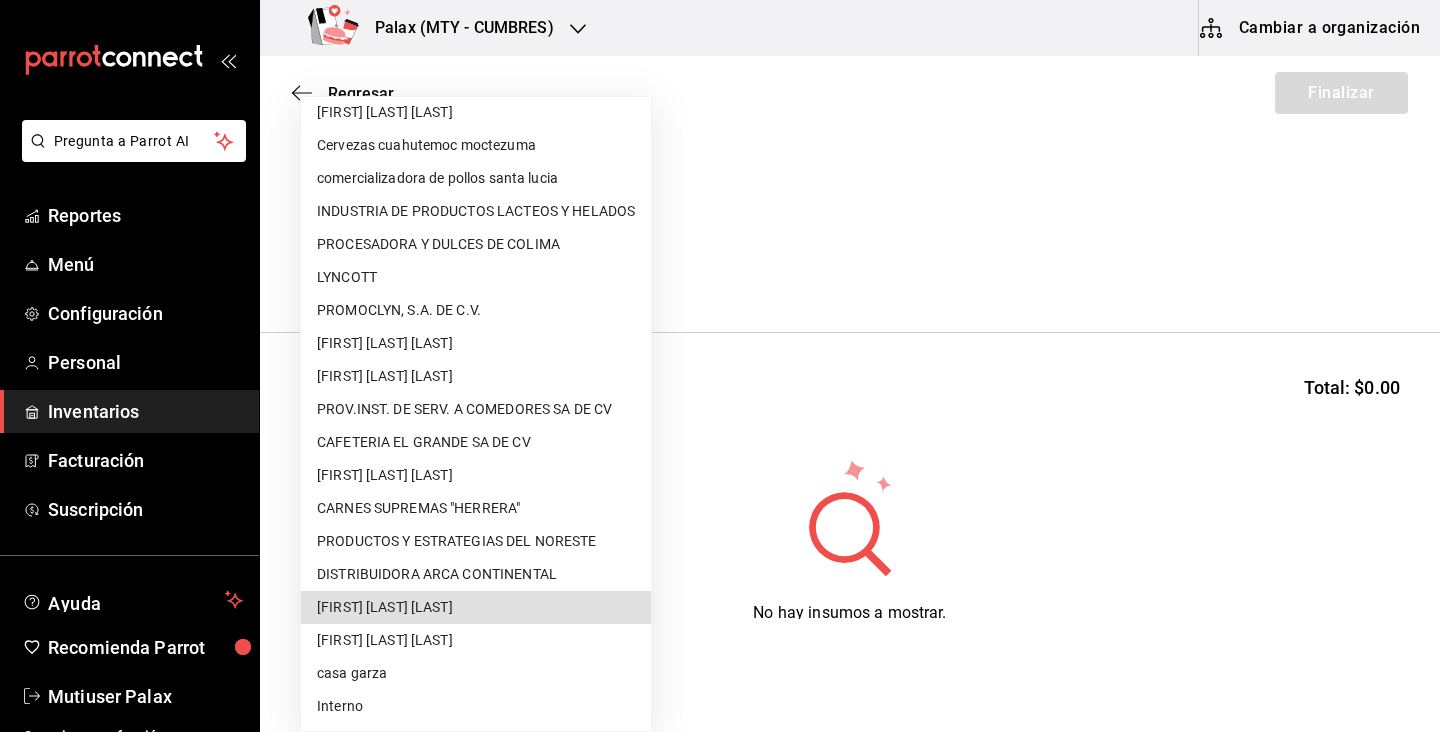 type 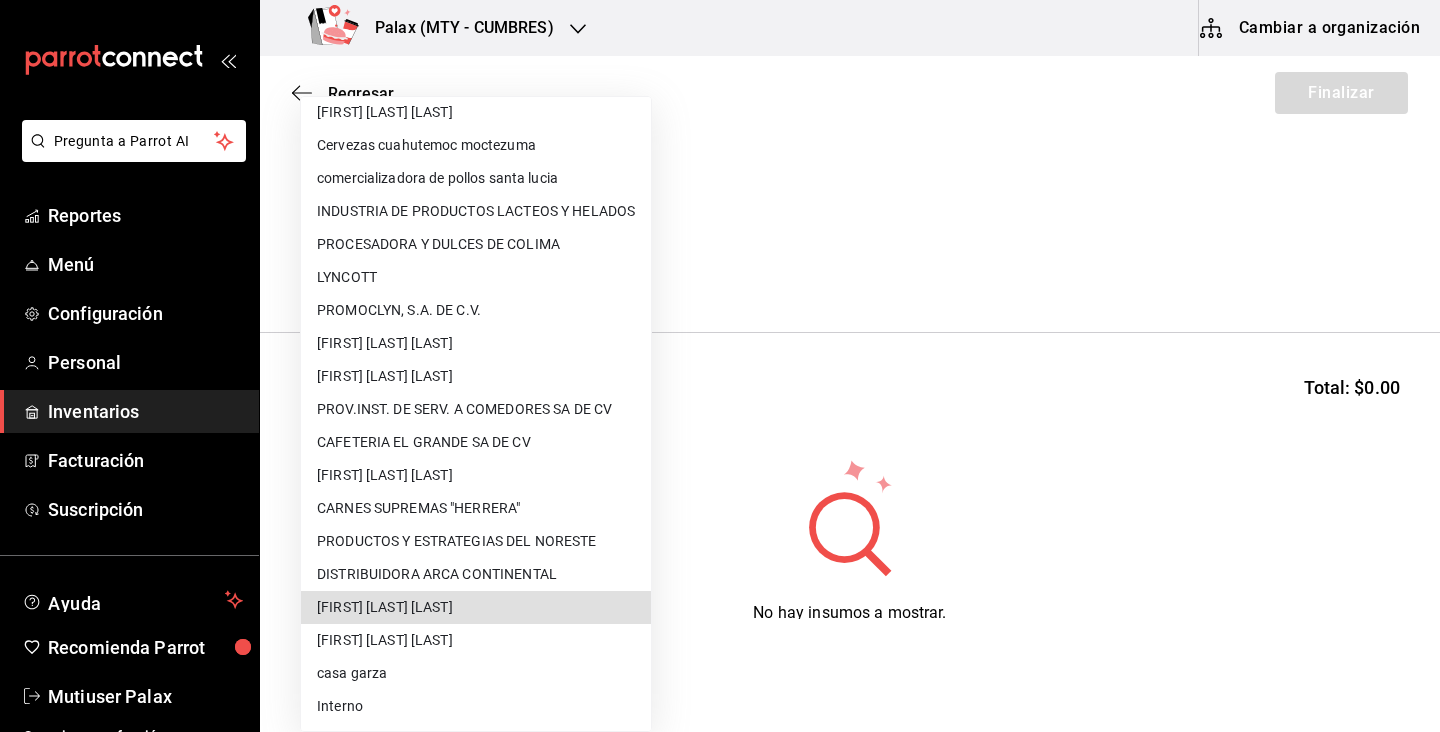 type on "136a2859-998d-4fbf-a06b-9793261c2948" 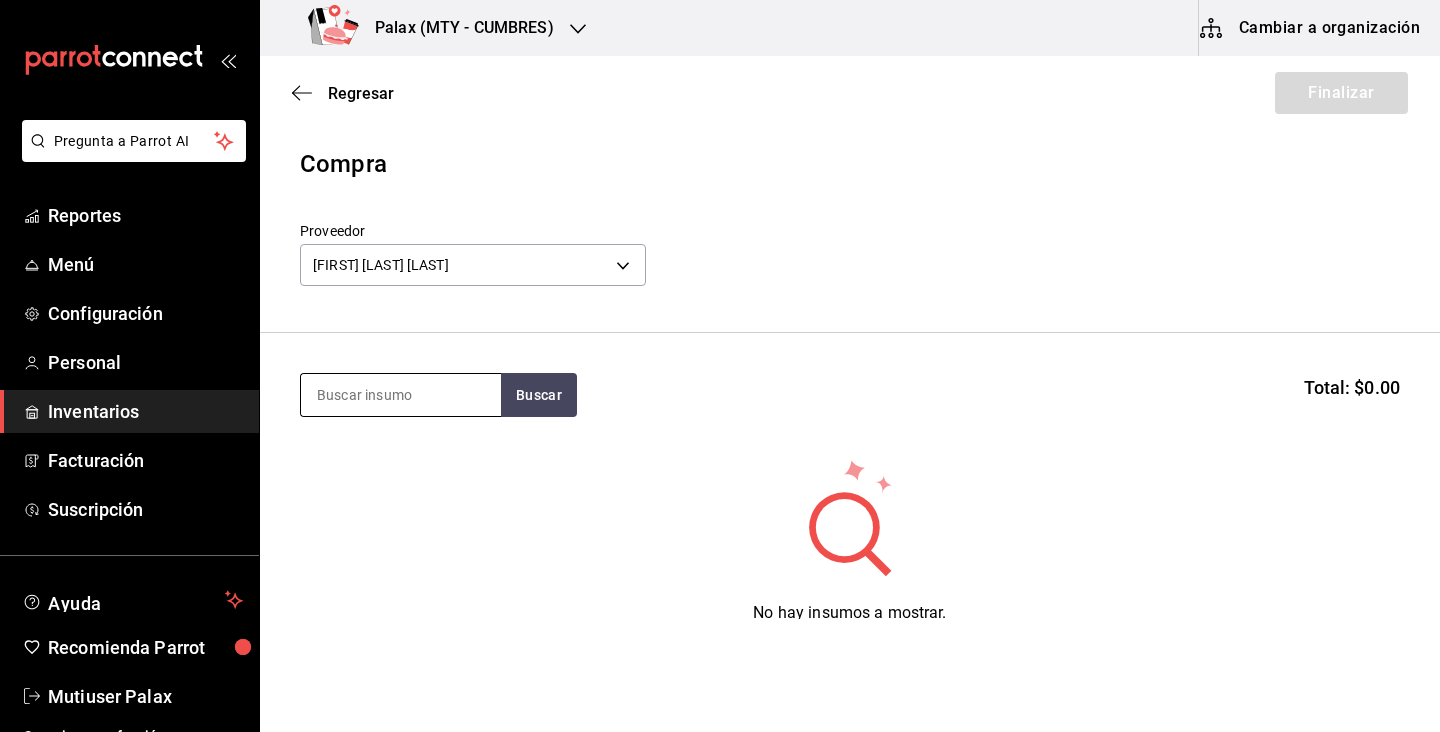 click at bounding box center (401, 395) 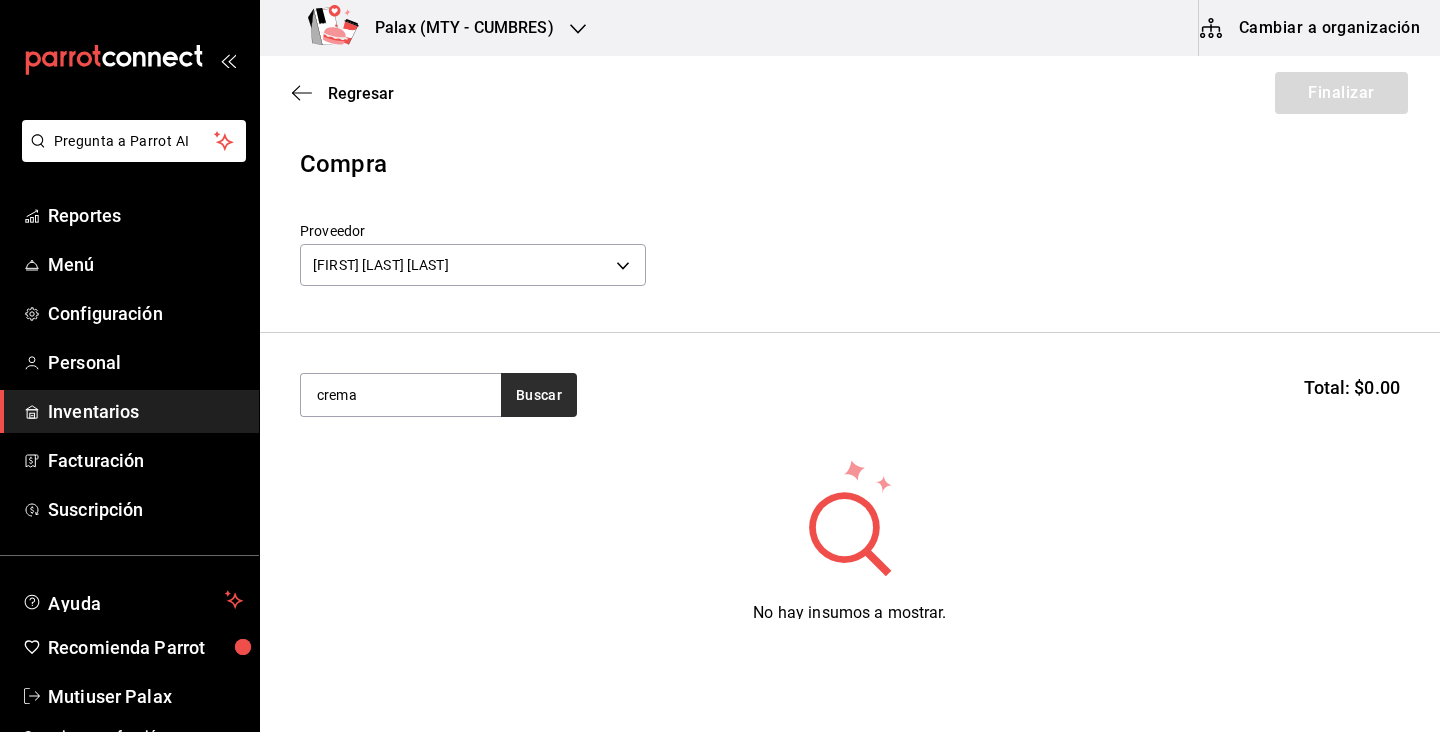type on "crema" 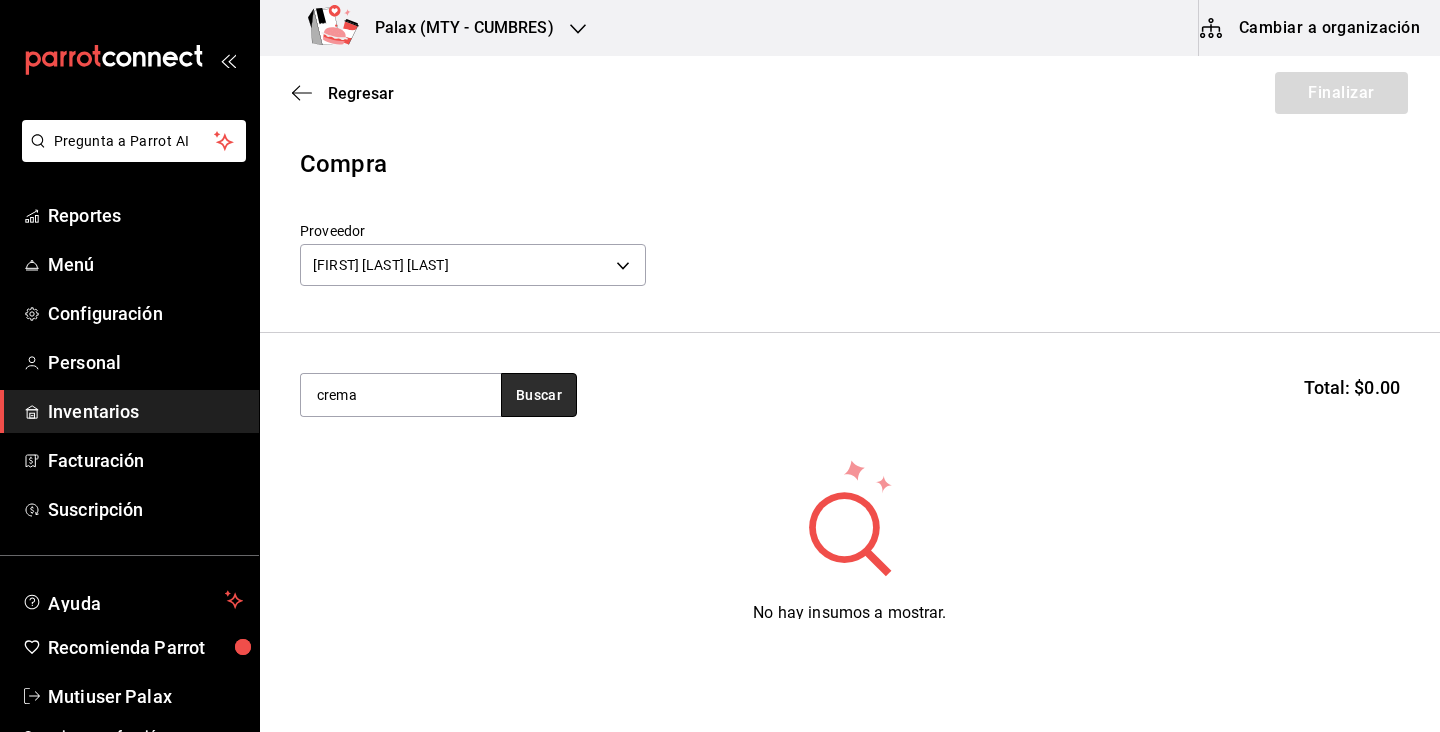 click on "Buscar" at bounding box center (539, 395) 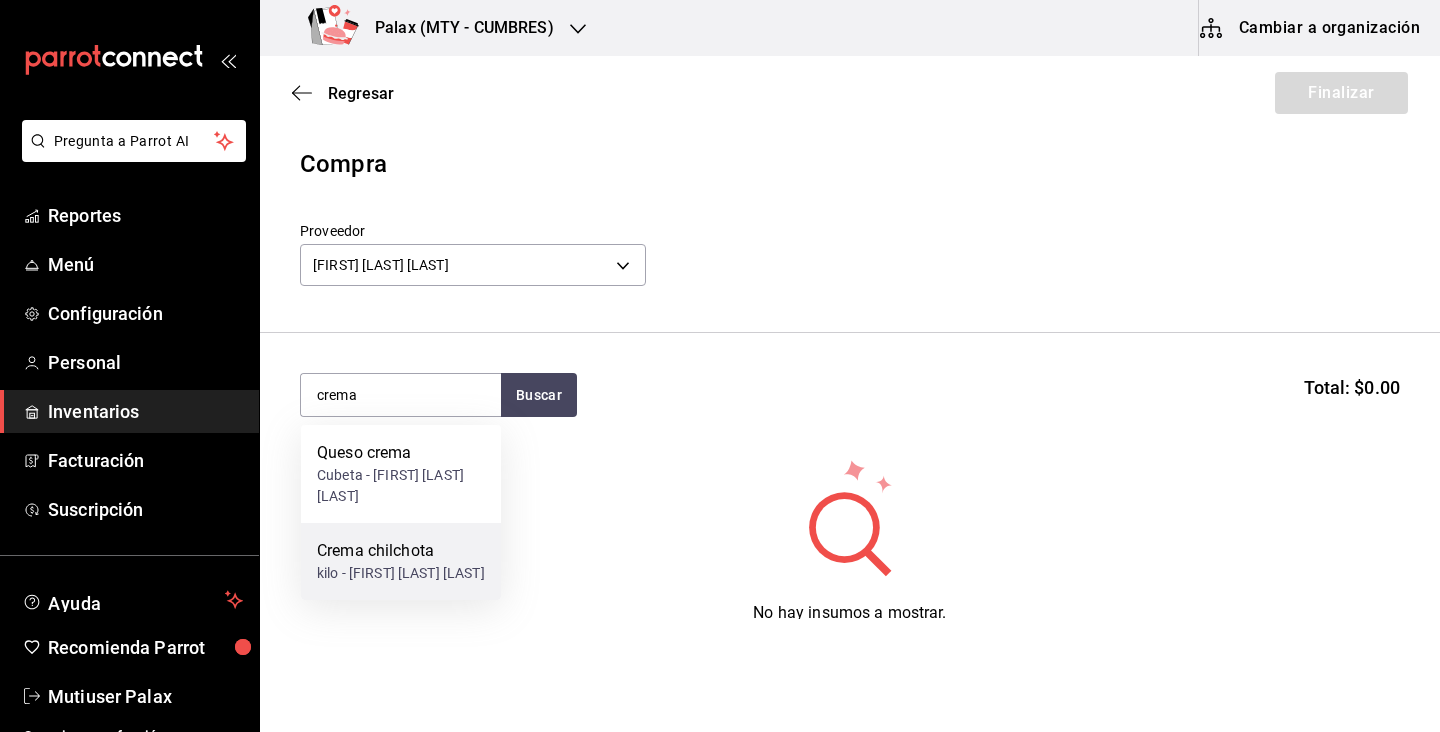 click on "Crema chilchota kilo - SANTIAGO PERALES GARCIA" at bounding box center [401, 561] 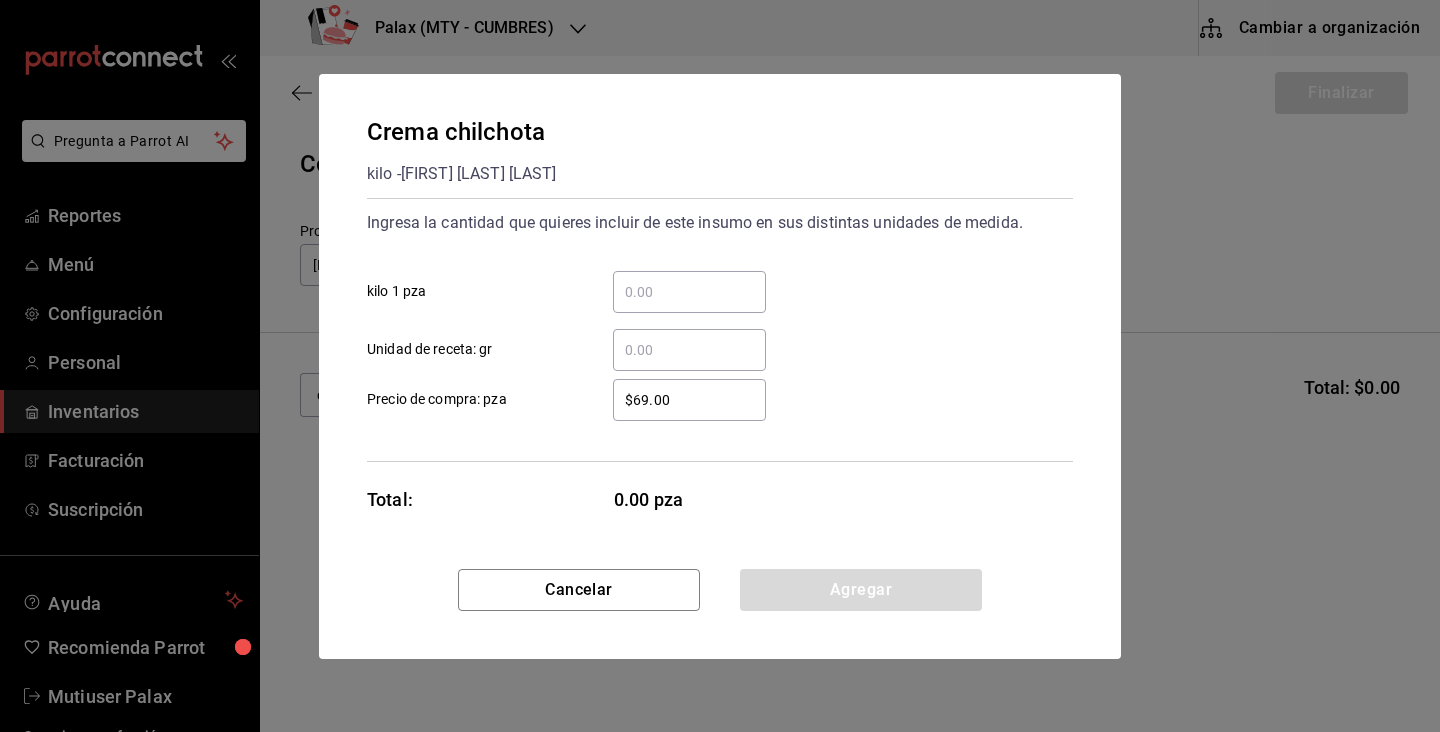 type 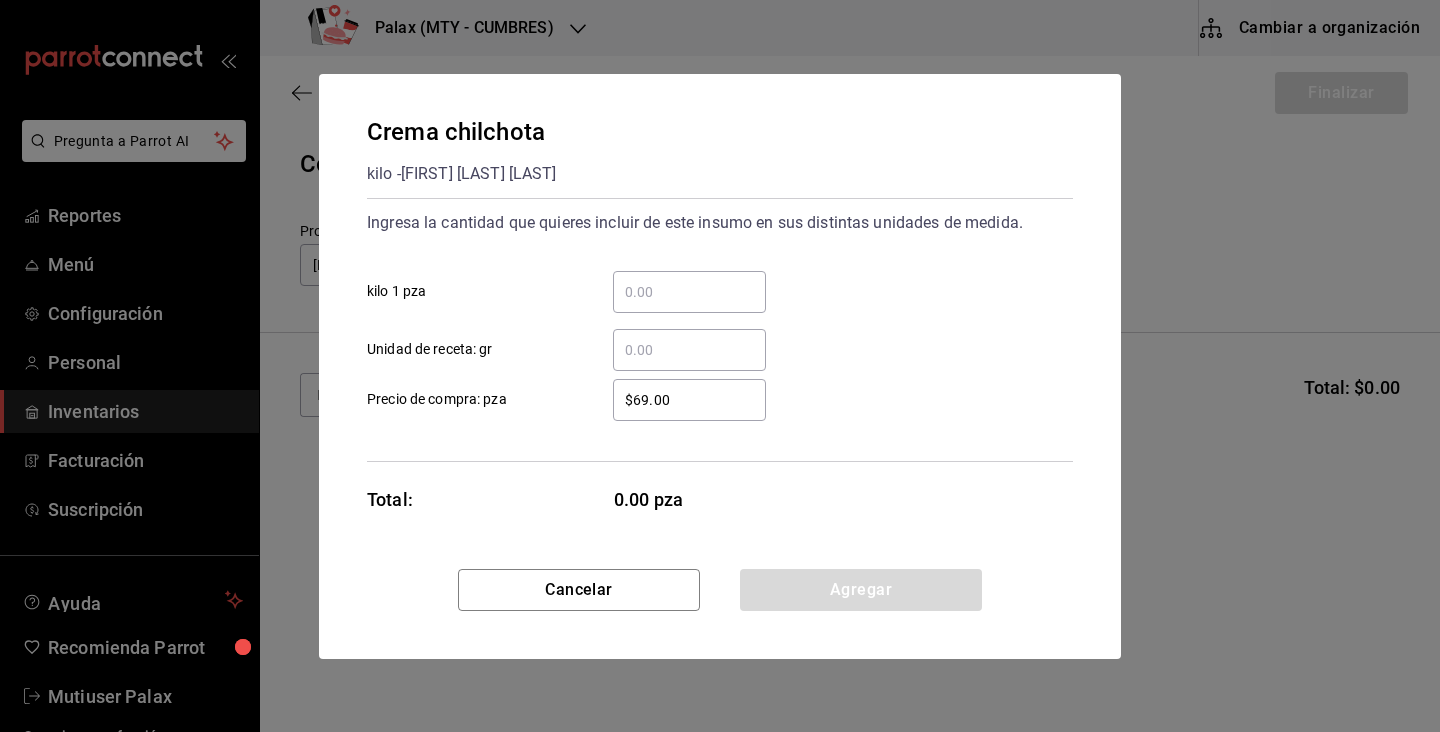 click on "​ kilo 1 pza" at bounding box center (689, 292) 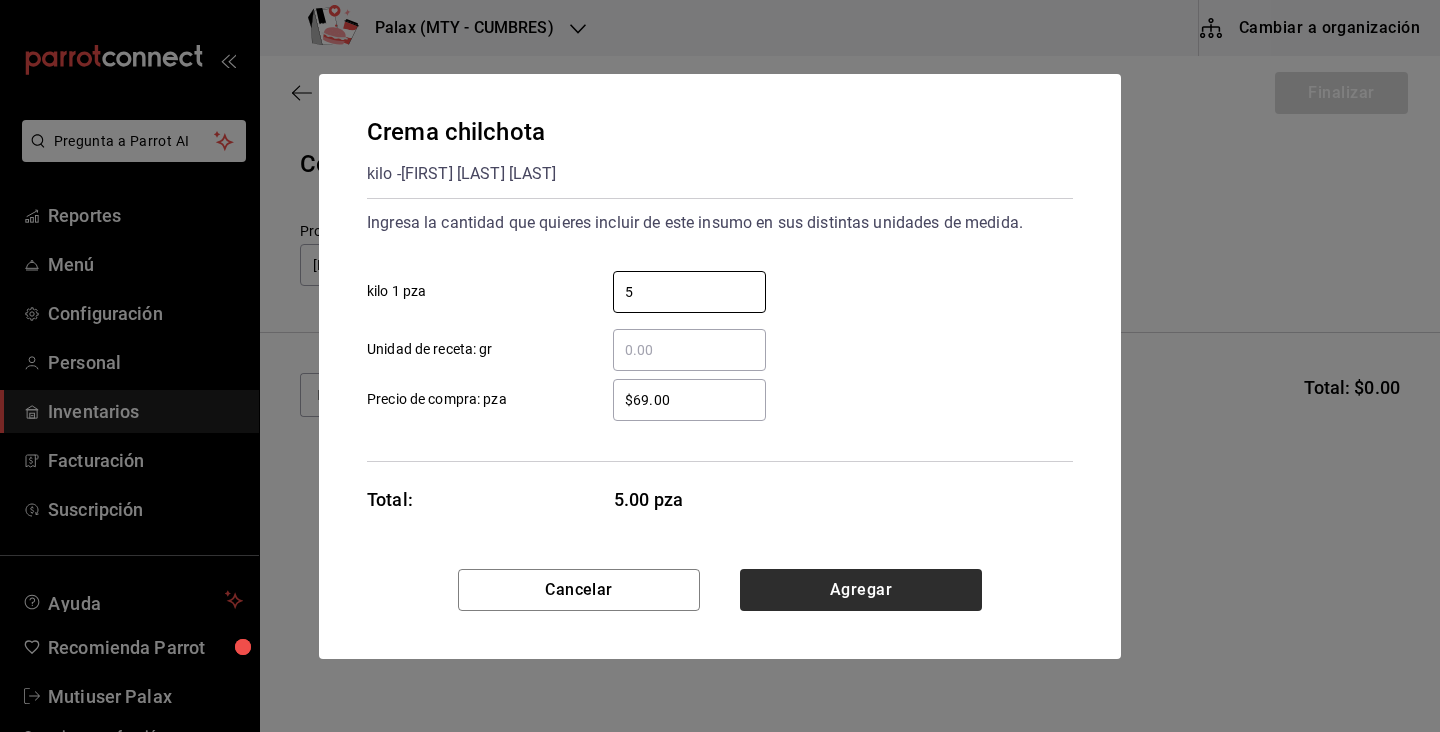 type on "5" 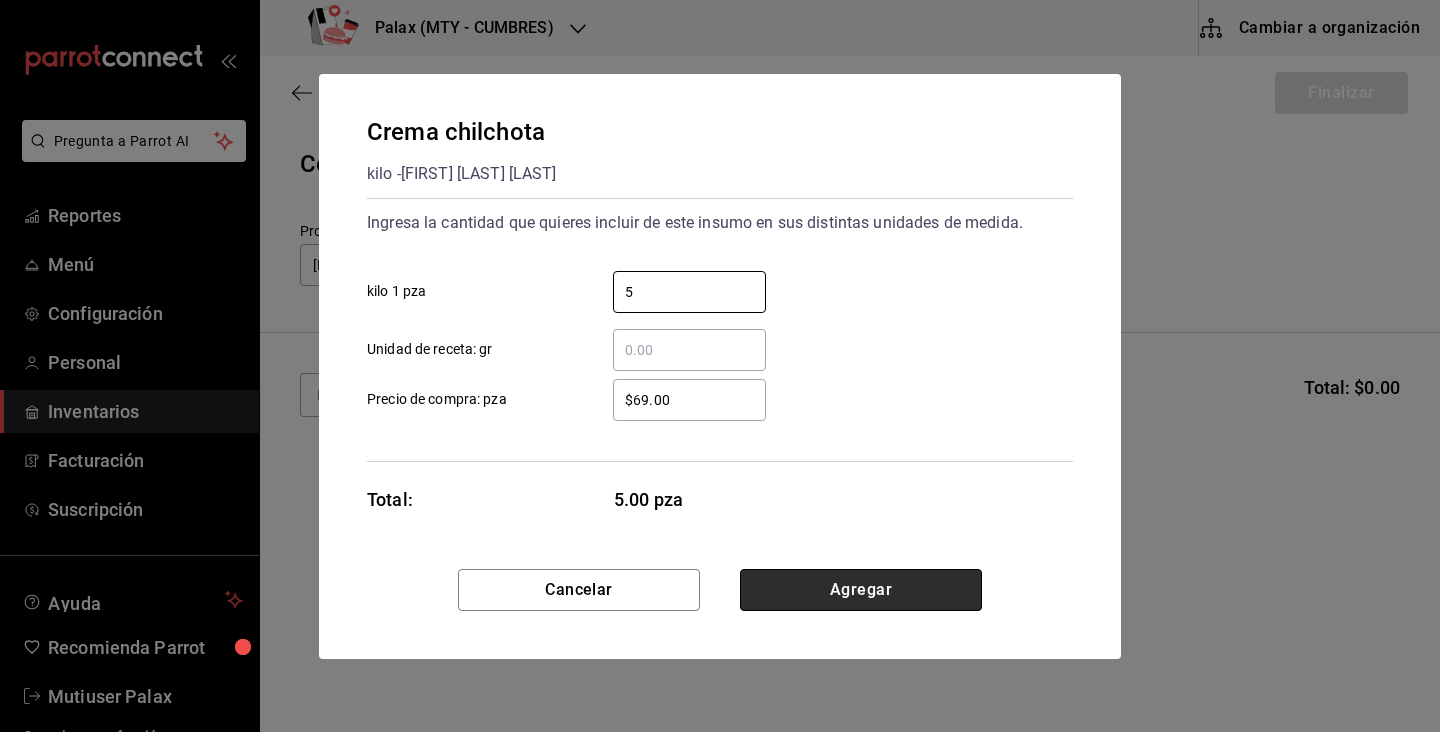 click on "Agregar" at bounding box center (861, 590) 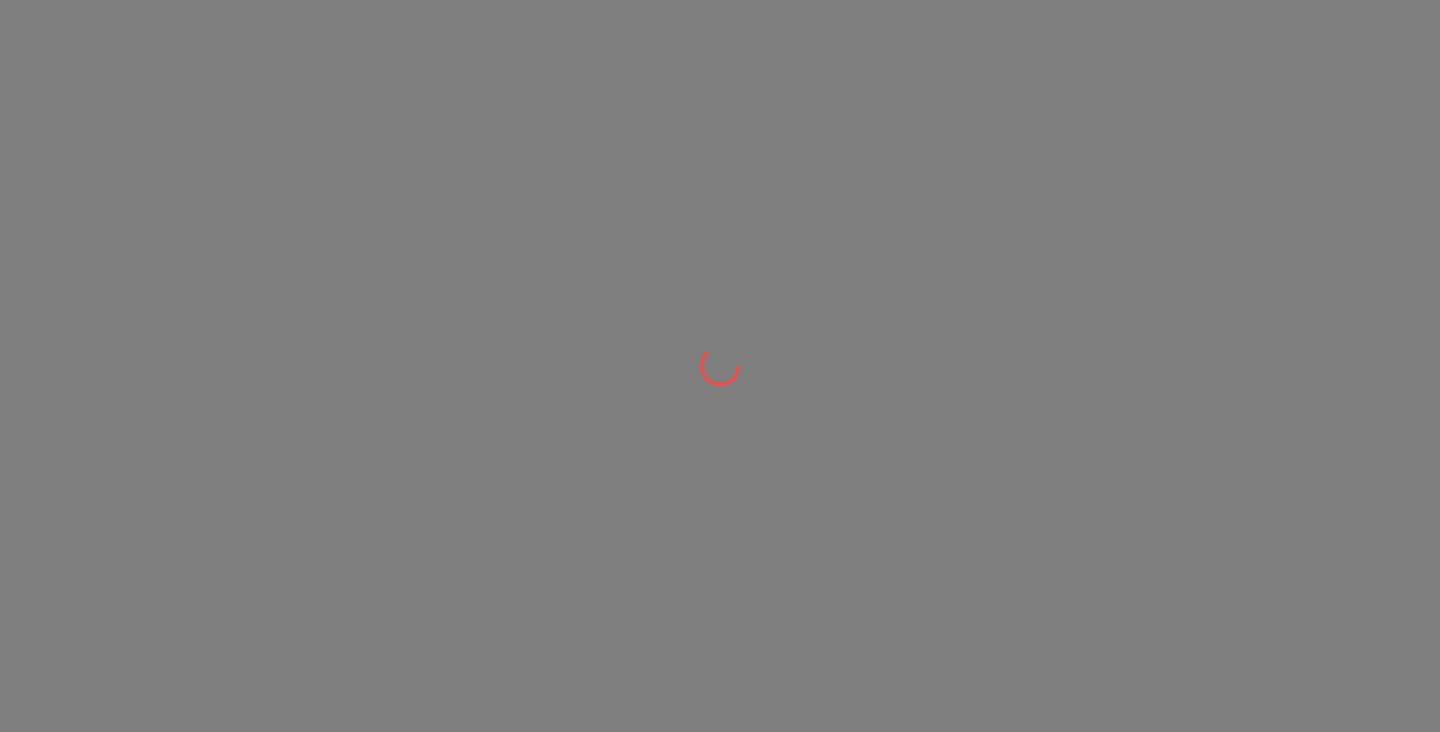 scroll, scrollTop: 0, scrollLeft: 0, axis: both 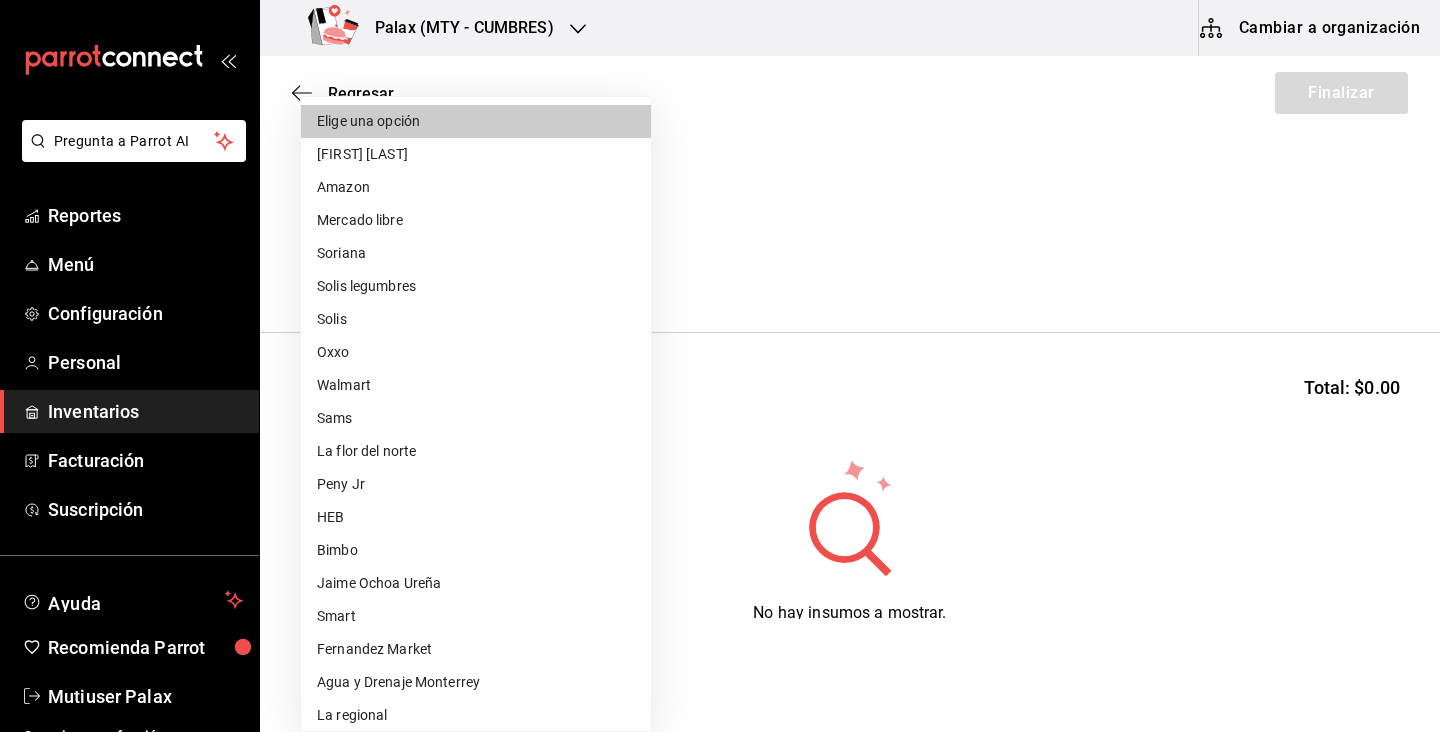 click on "Pregunta a Parrot AI Reportes   Menú   Configuración   Personal   Inventarios   Facturación   Suscripción   Ayuda Recomienda Parrot   Mutiuser Palax   Sugerir nueva función   Palax (MTY - CUMBRES) Cambiar a organización Regresar Finalizar Compra Proveedor Elige una opción default Buscar Total: $0.00 No hay insumos a mostrar. Busca un insumo para agregarlo a la lista Pregunta a Parrot AI Reportes   Menú   Configuración   Personal   Inventarios   Facturación   Suscripción   Ayuda Recomienda Parrot   Mutiuser Palax   Sugerir nueva función   GANA 1 MES GRATIS EN TU SUSCRIPCIÓN AQUÍ ¿Recuerdas cómo empezó tu restaurante?
Hoy puedes ayudar a un colega a tener el mismo cambio que tú viviste.
Recomienda Parrot directamente desde tu Portal Administrador.
Es fácil y rápido.
🎁 Por cada restaurante que se una, ganas 1 mes gratis. Ver video tutorial Ir a video Editar Eliminar Visitar centro de ayuda (81) 2046 6363 soporte@parrotsoftware.io Visitar centro de ayuda (81) 2046 6363 Elige una opción" at bounding box center (720, 309) 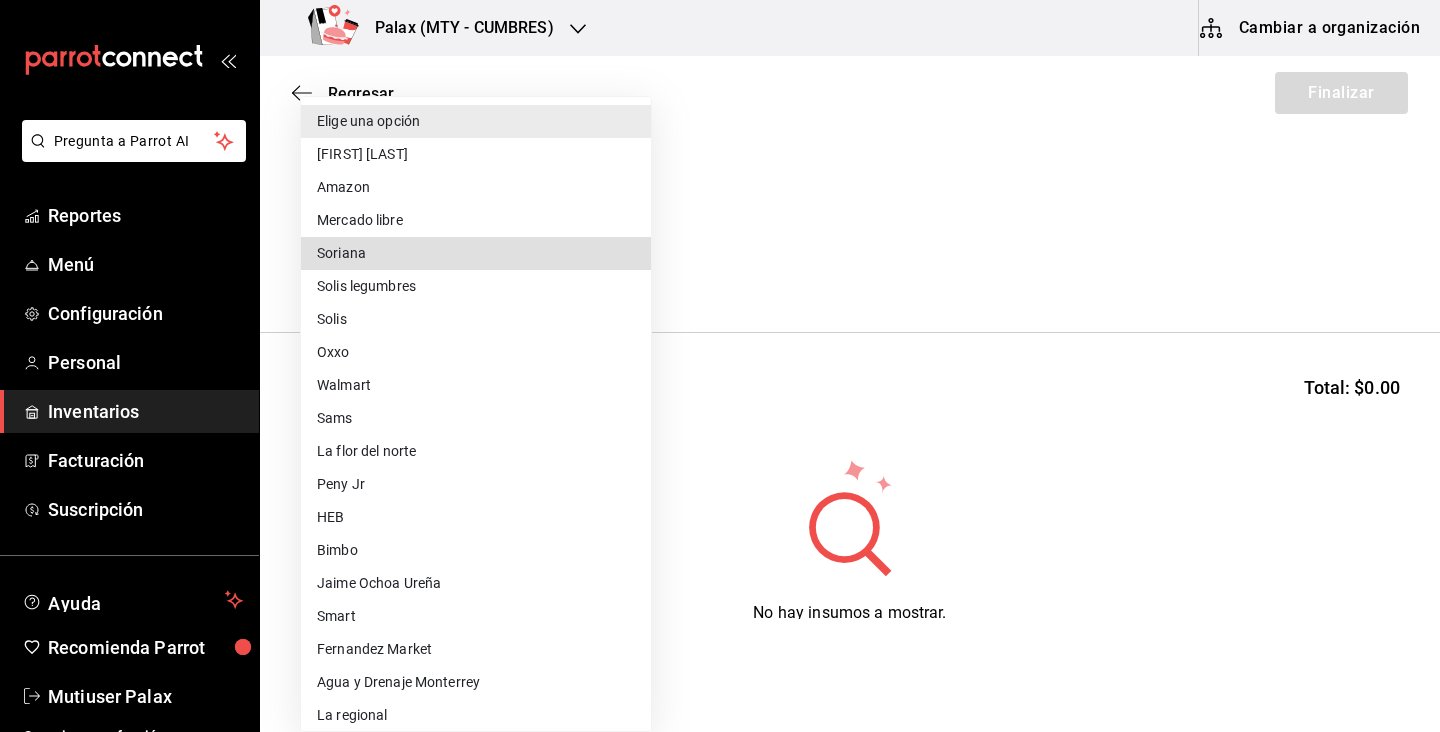 type 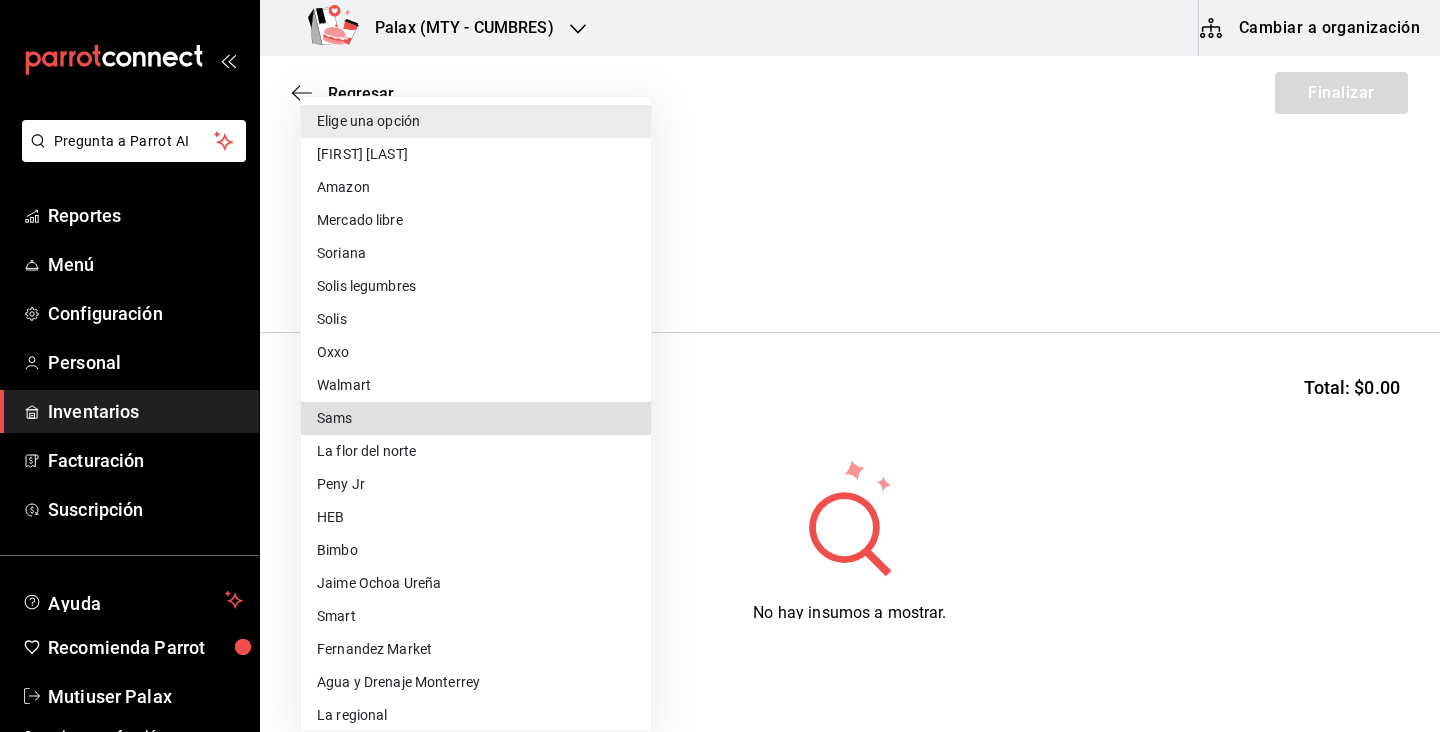 type 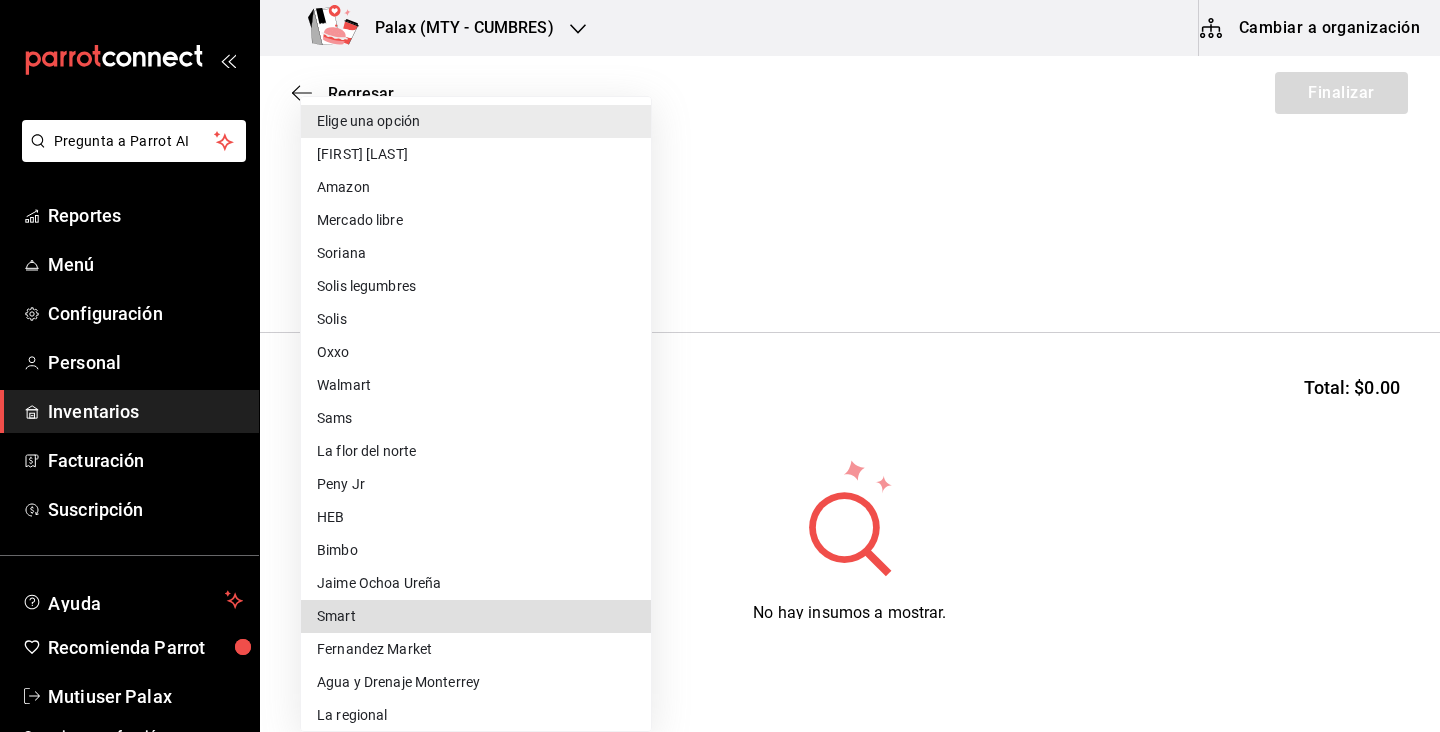 type 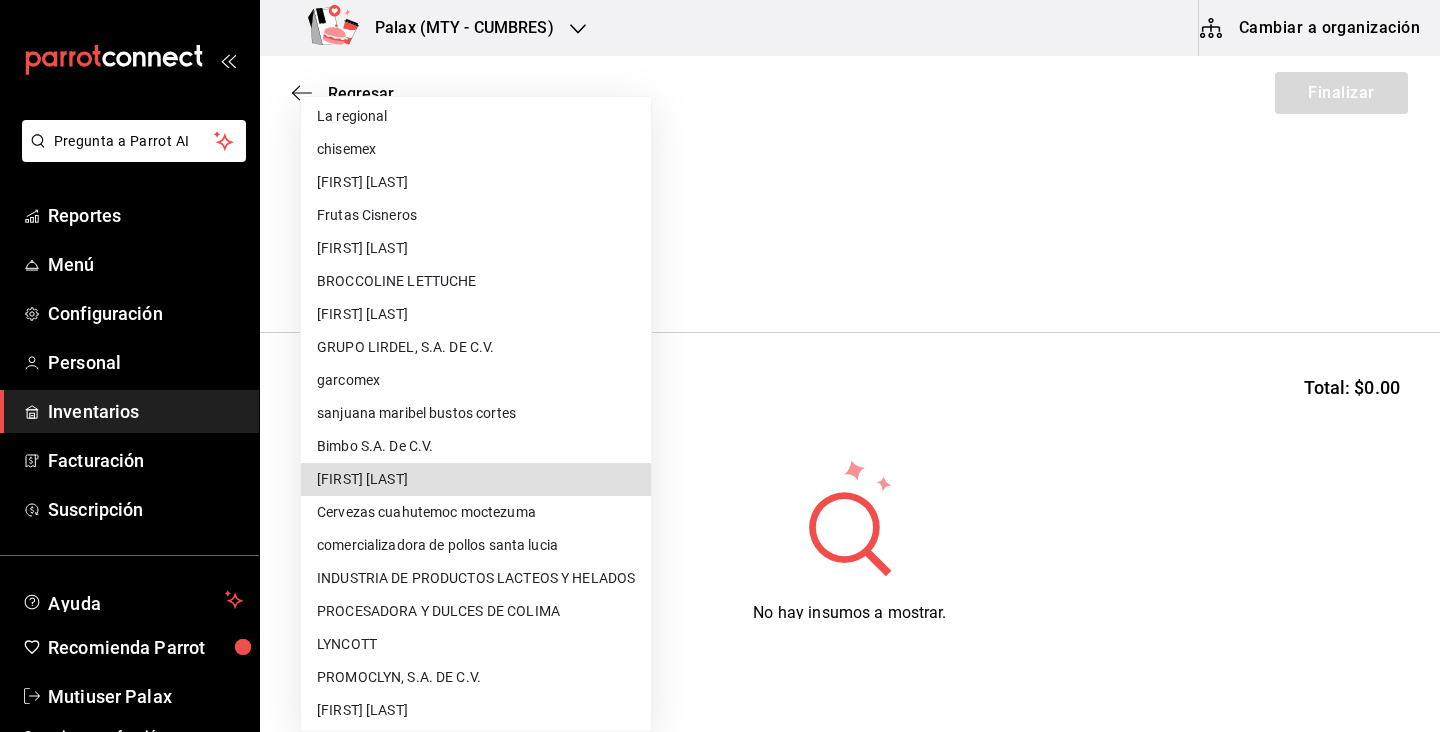 type 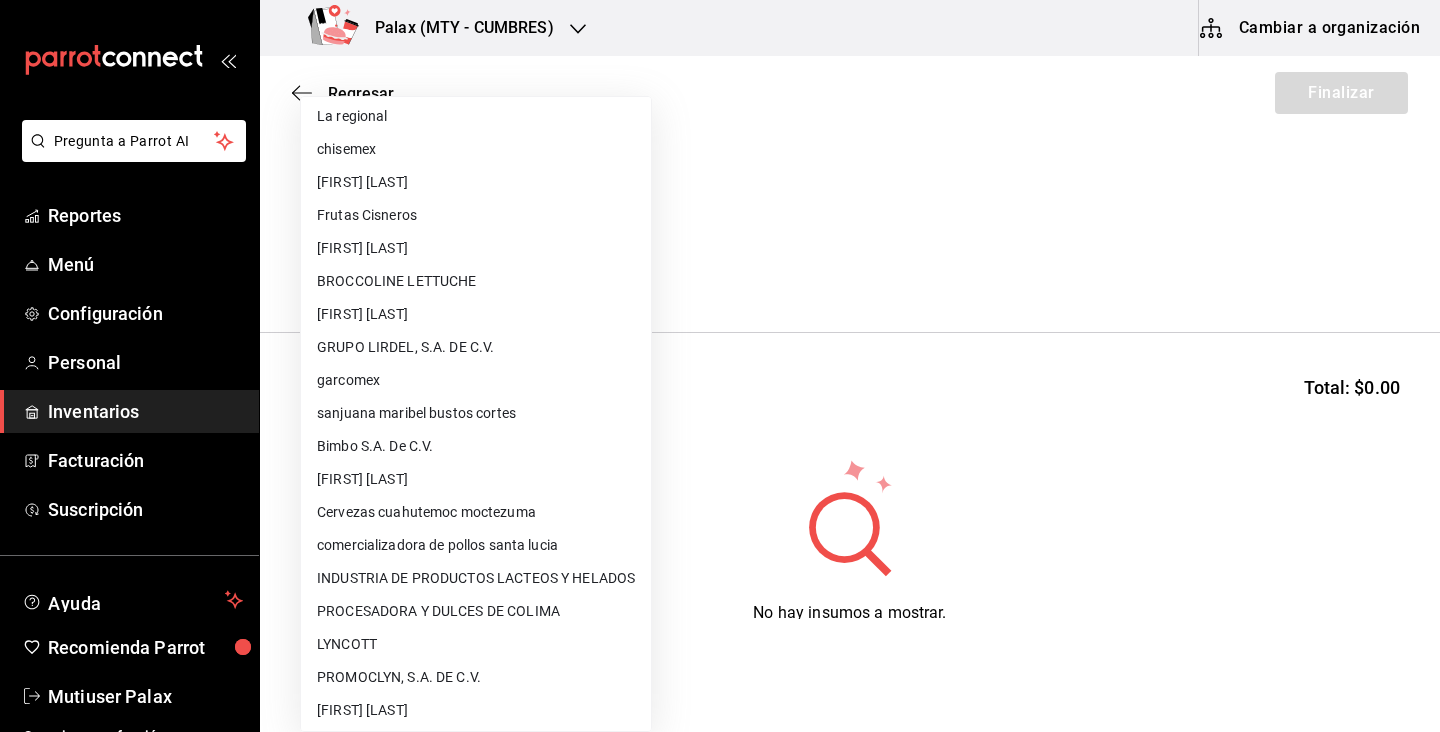 scroll, scrollTop: 966, scrollLeft: 0, axis: vertical 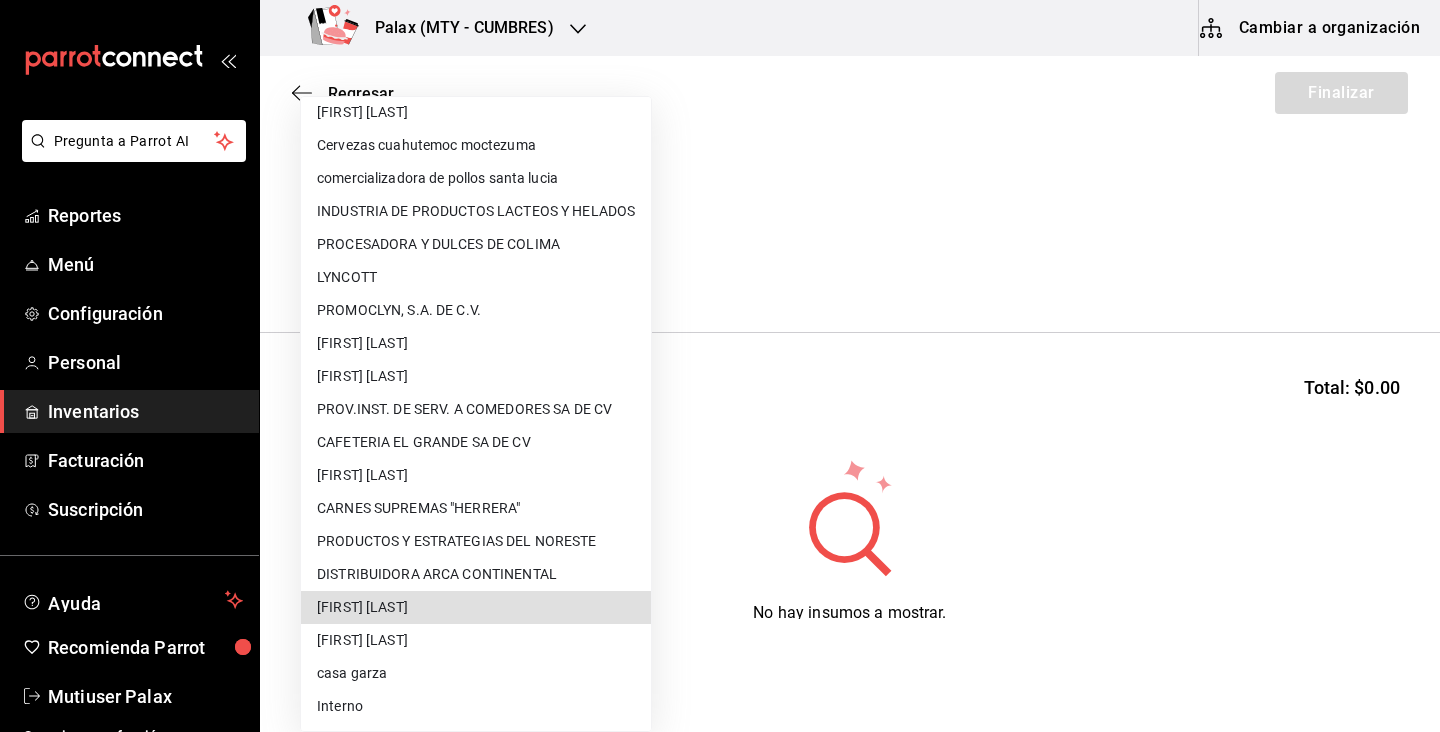 type 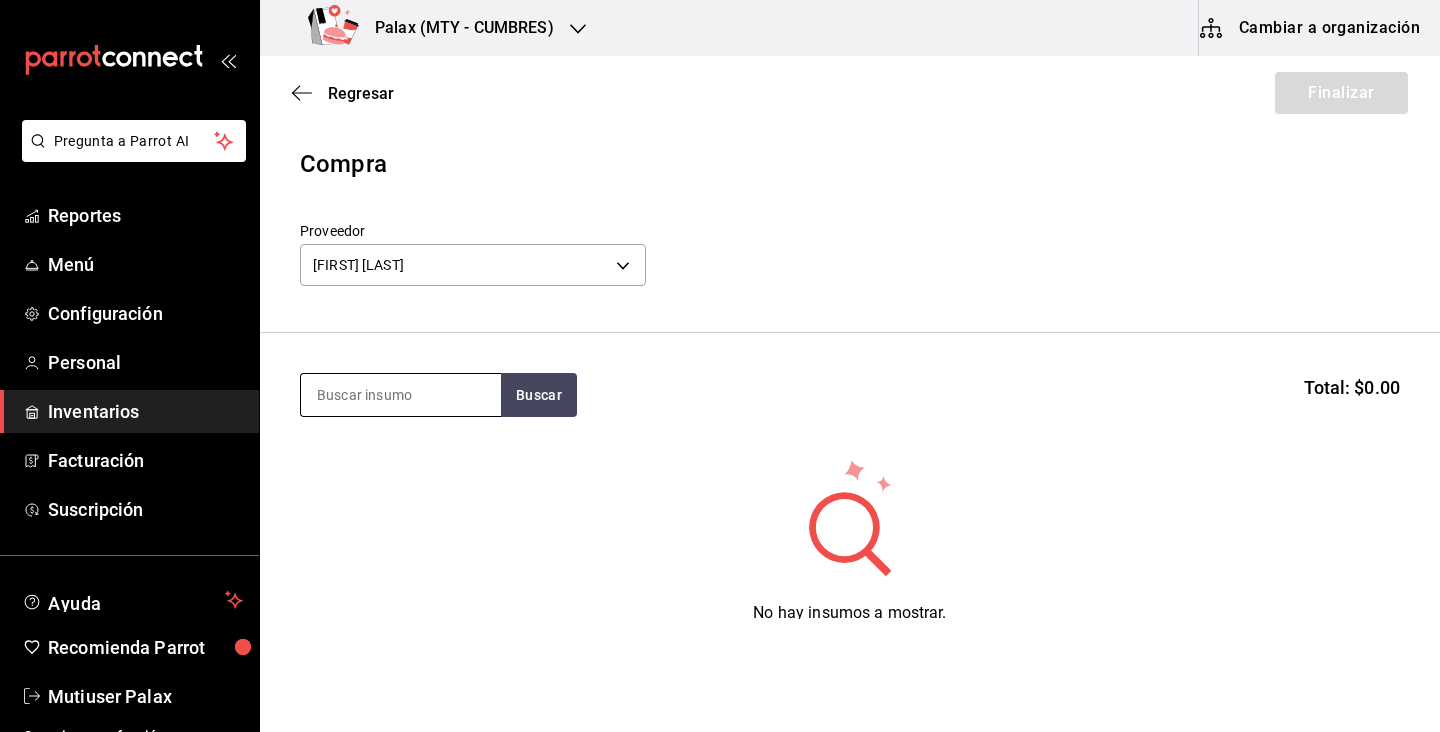 click at bounding box center [401, 395] 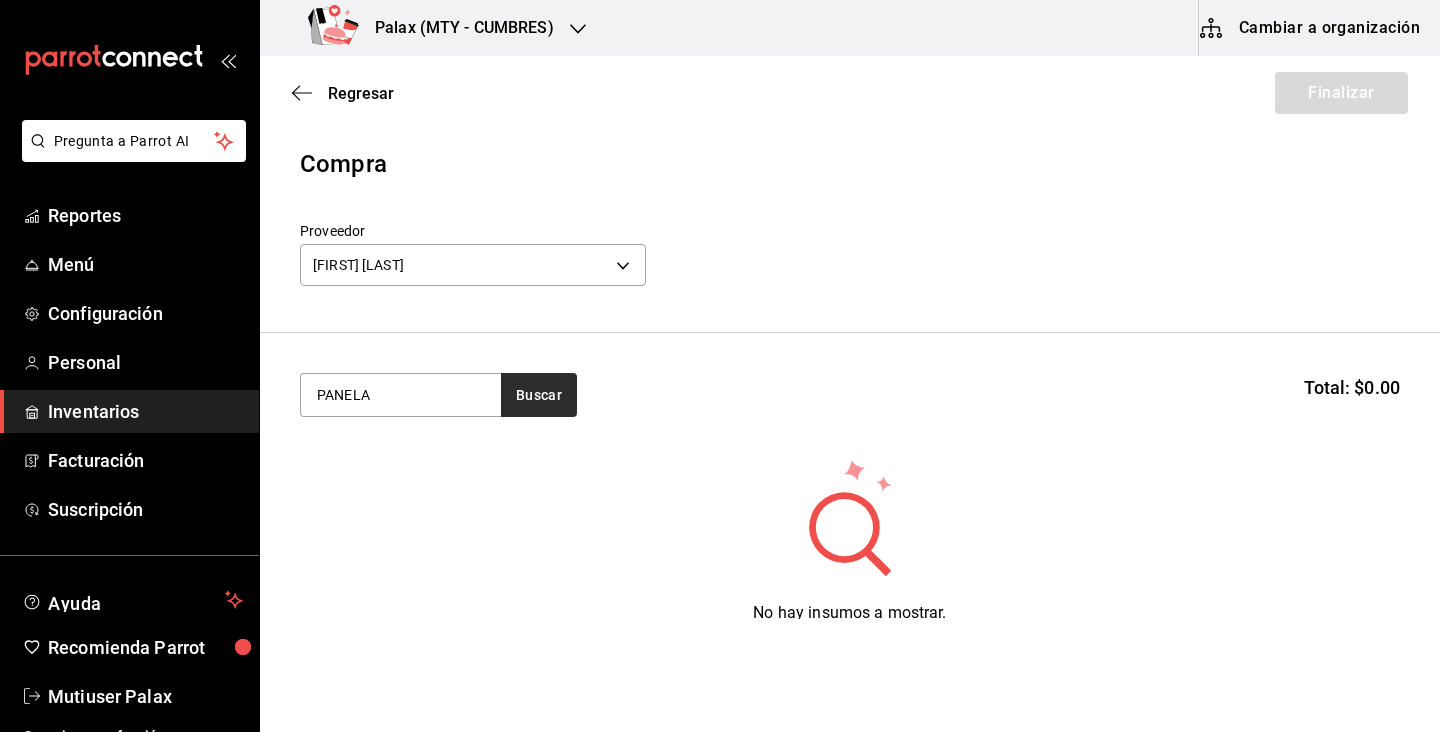 type on "PANELA" 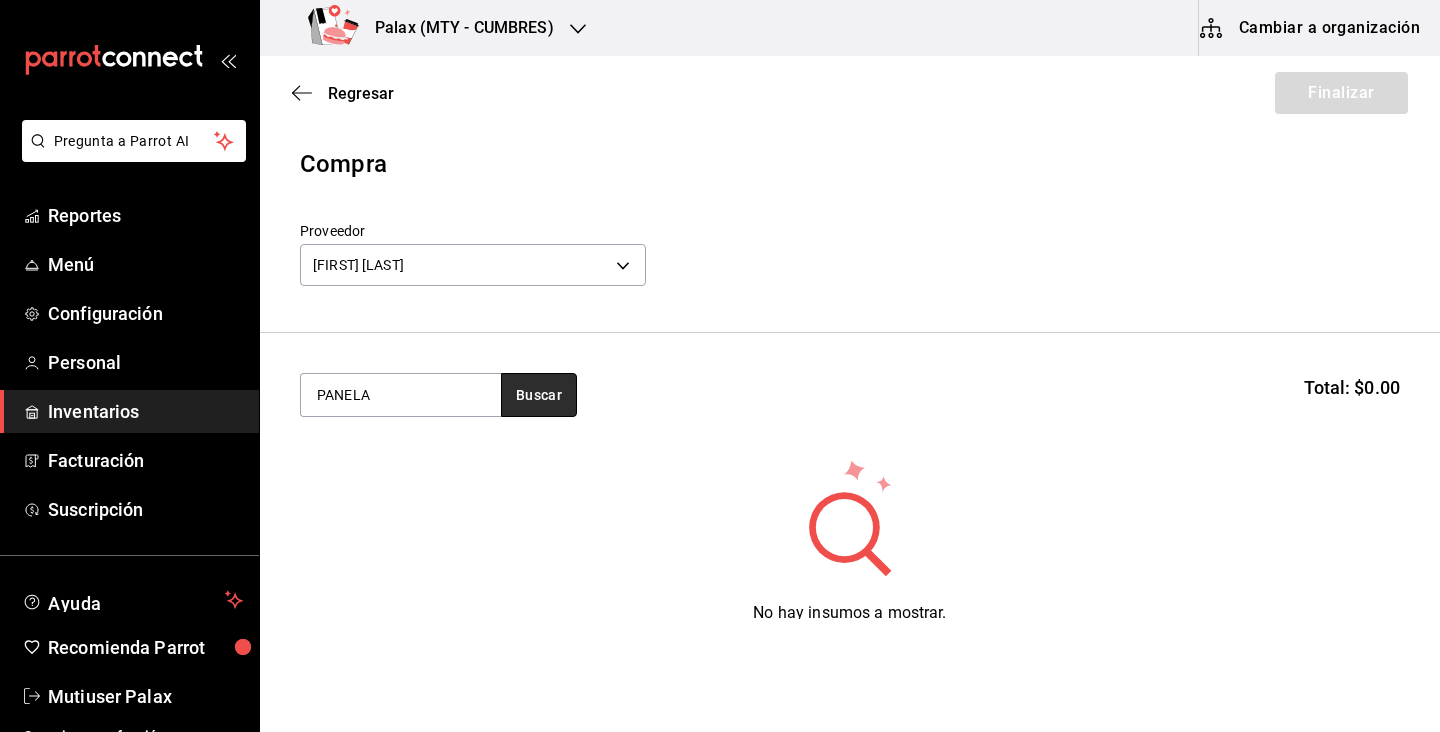 click on "Buscar" at bounding box center (539, 395) 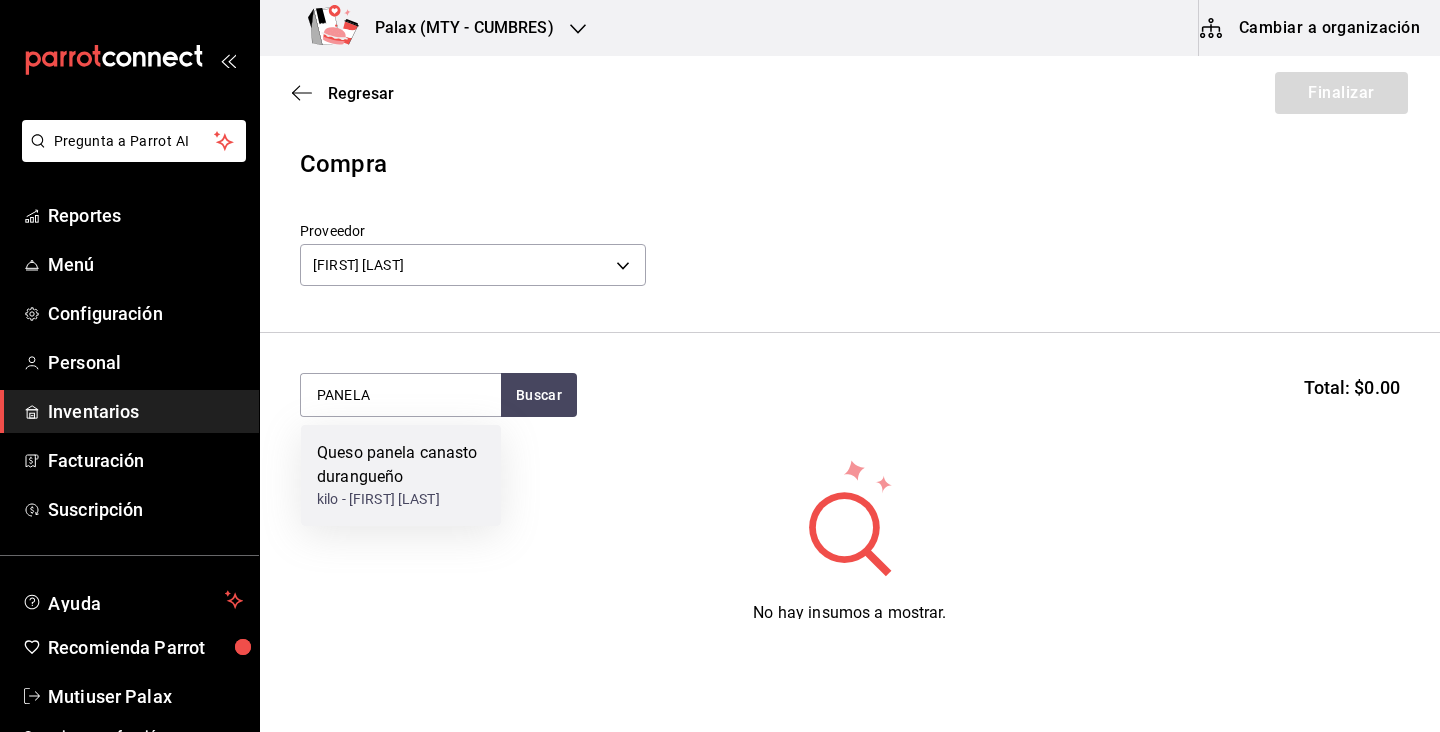 click on "Queso panela canasto durangueño" at bounding box center (401, 465) 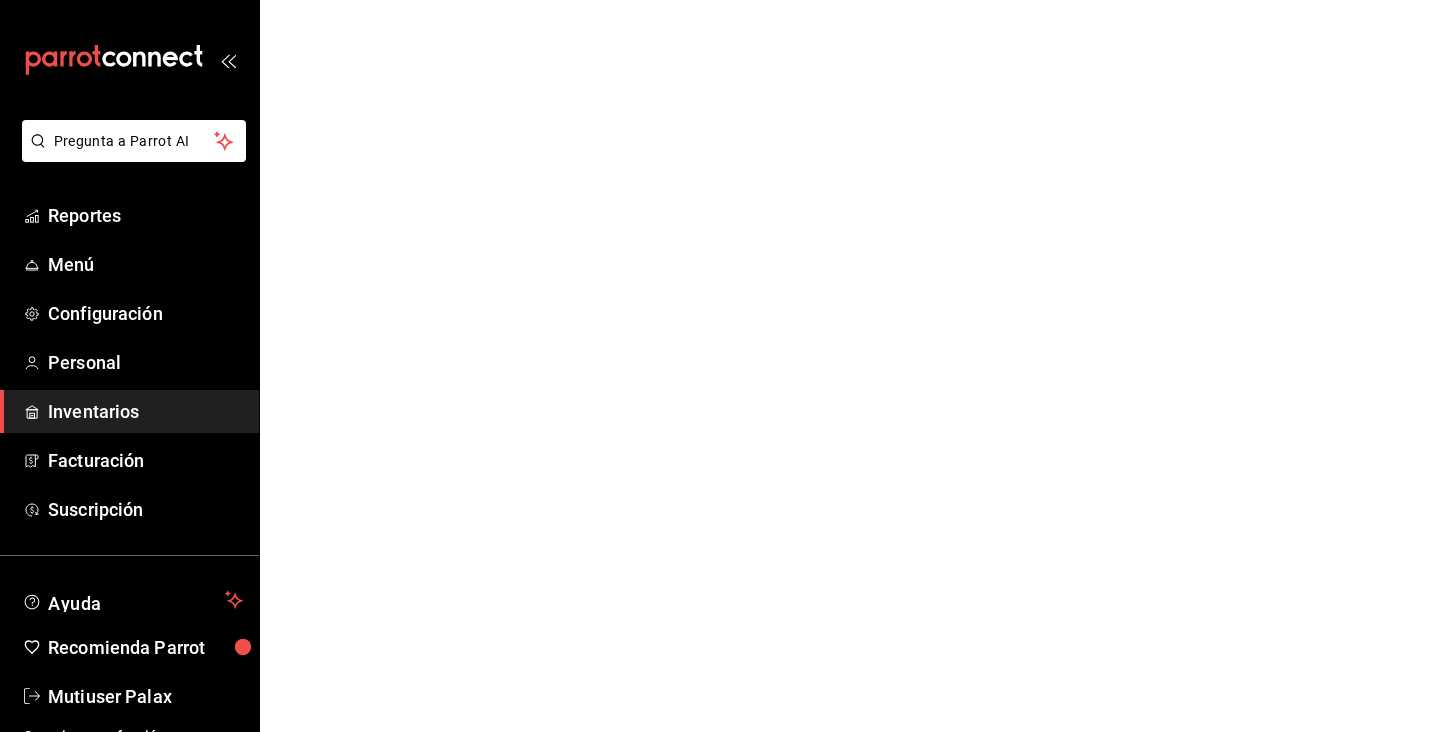 type 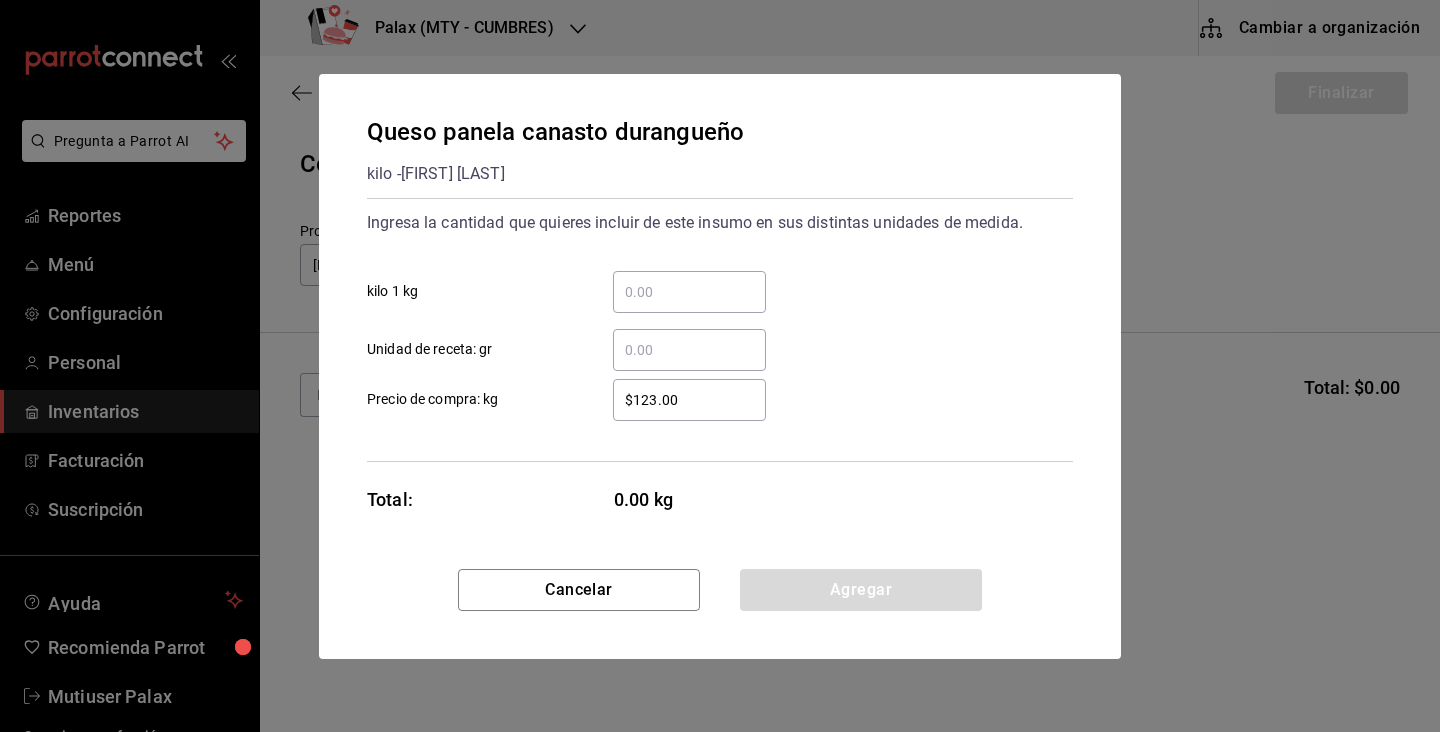 click on "​ kilo 1 kg" at bounding box center (689, 292) 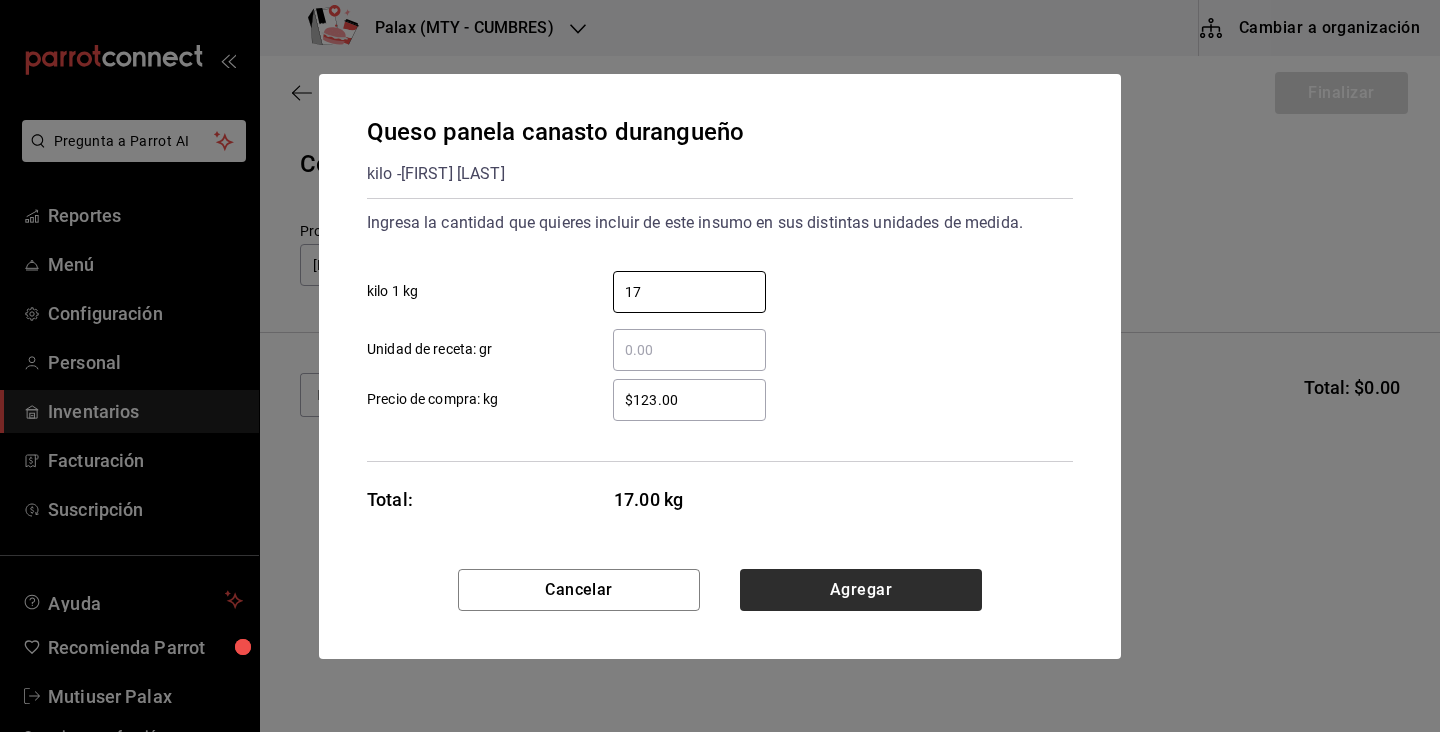 type on "17" 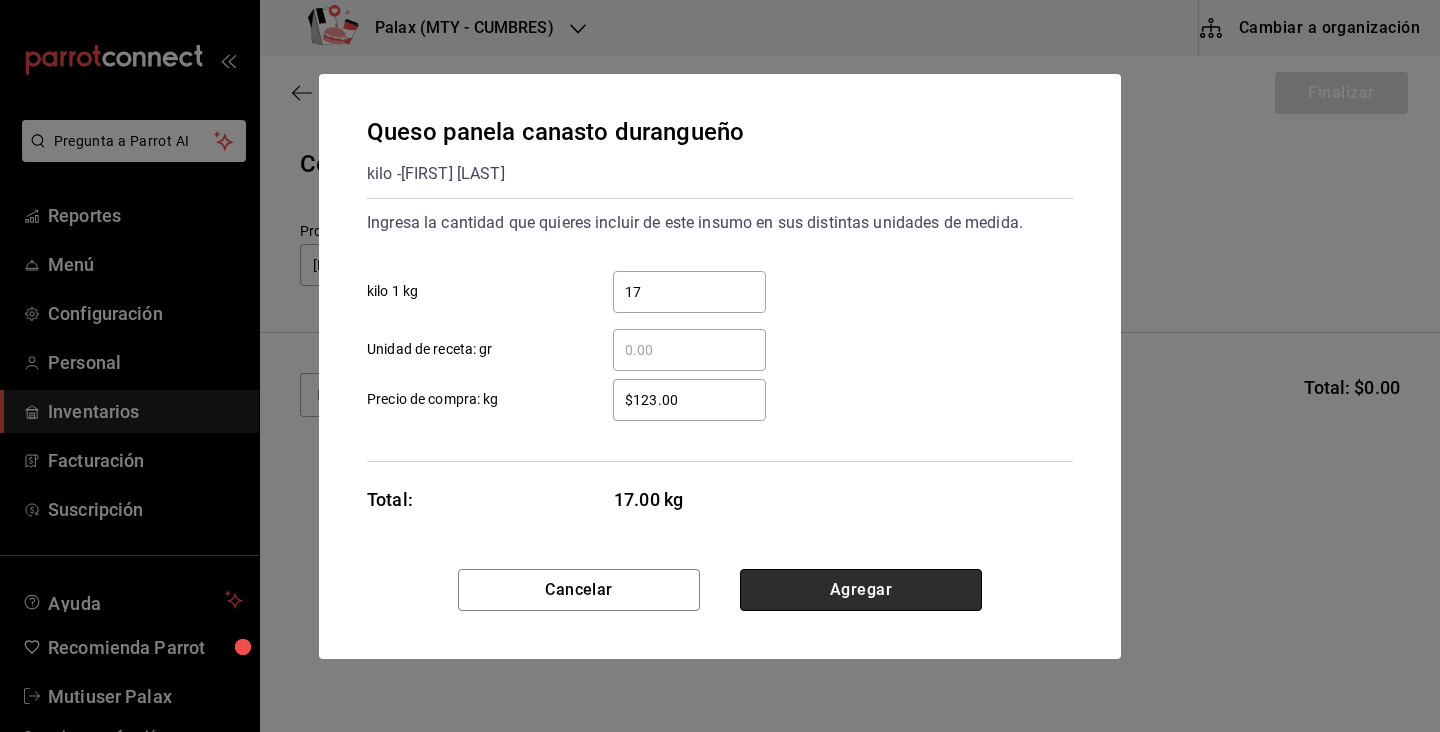 click on "Agregar" at bounding box center (861, 590) 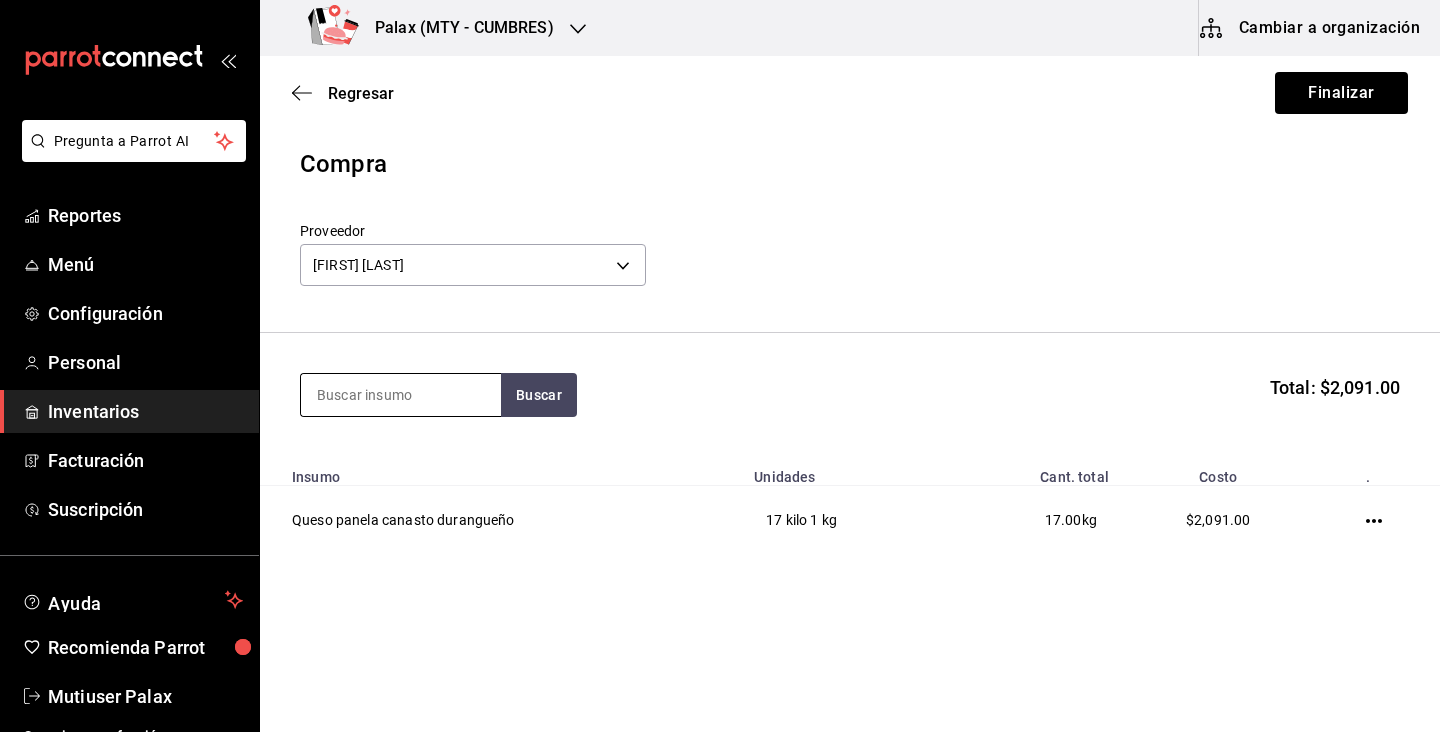 click at bounding box center [401, 395] 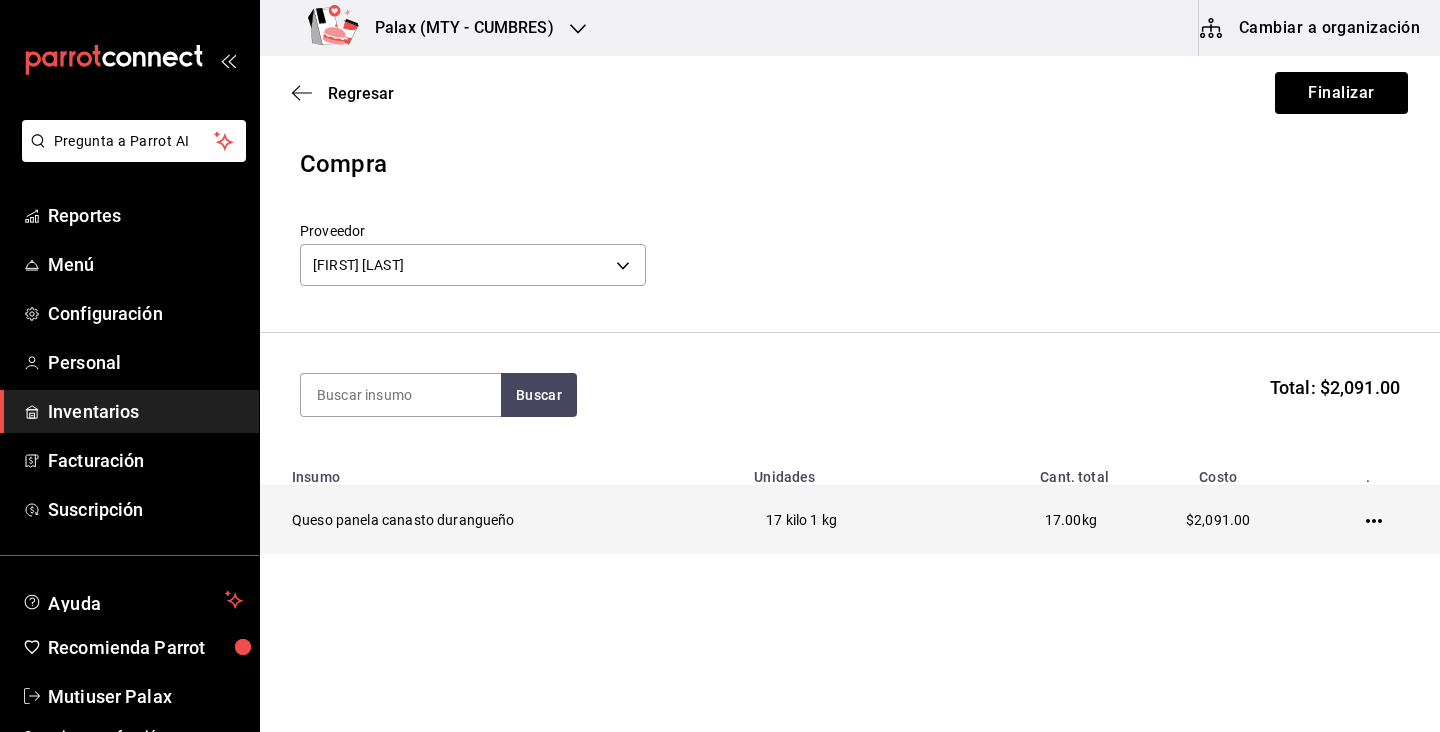 drag, startPoint x: 1360, startPoint y: 525, endPoint x: 1393, endPoint y: 525, distance: 33 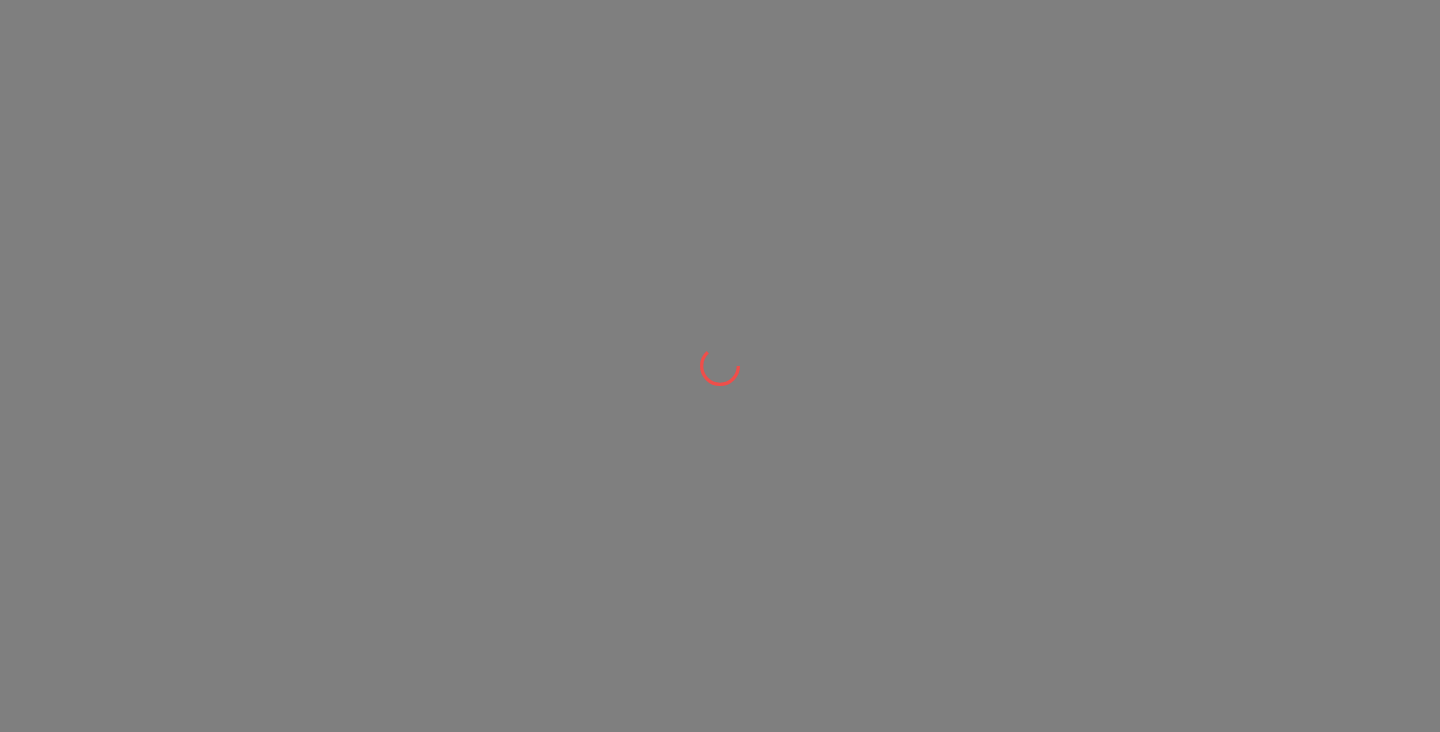 scroll, scrollTop: 0, scrollLeft: 0, axis: both 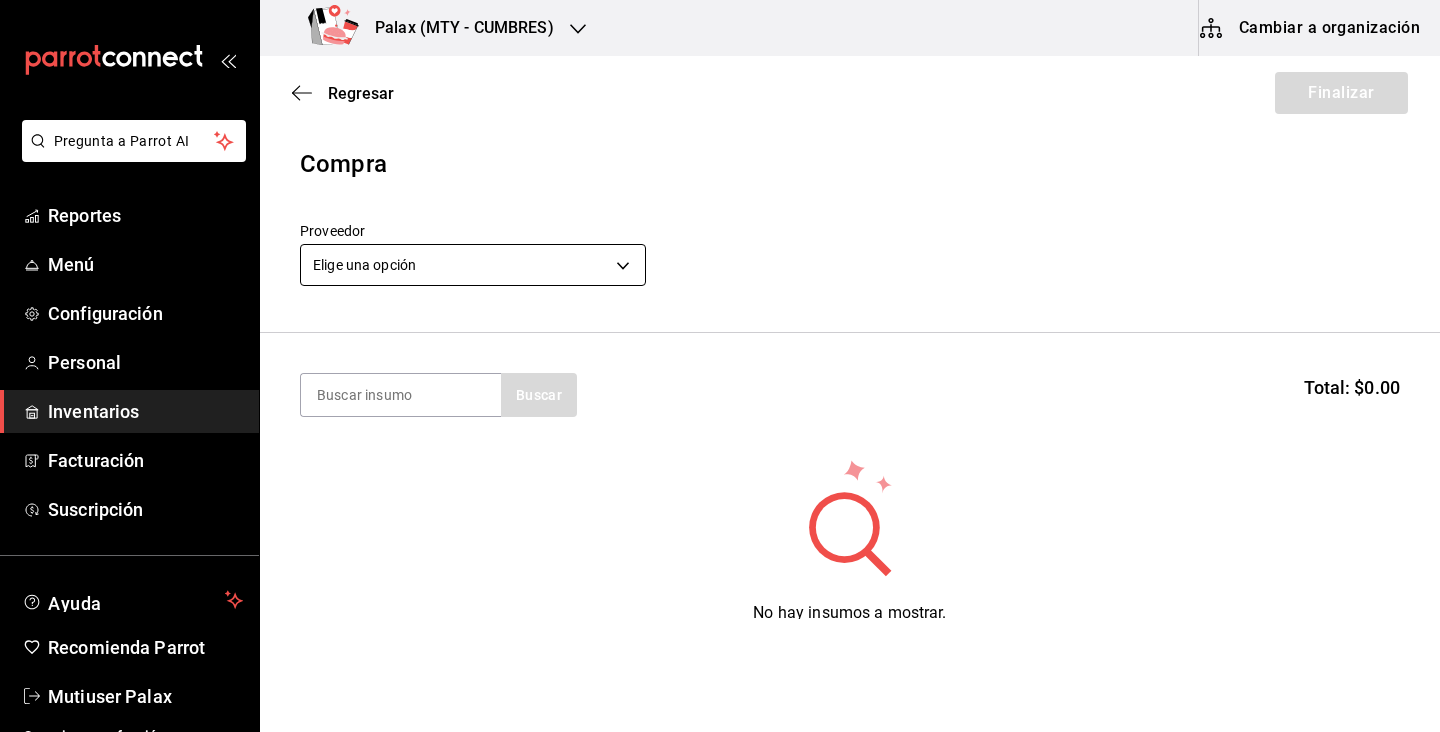 click on "QUESO PANEL Pregunta a Parrot AI Reportes   Menú   Configuración   Personal   Inventarios   Facturación   Suscripción   Ayuda Recomienda Parrot   Mutiuser Palax   Sugerir nueva función   Palax (MTY - CUMBRES) Cambiar a organización Regresar Finalizar Compra Proveedor Elige una opción default Buscar Total: $0.00 No hay insumos a mostrar. Busca un insumo para agregarlo a la lista Pregunta a Parrot AI Reportes   Menú   Configuración   Personal   Inventarios   Facturación   Suscripción   Ayuda Recomienda Parrot   Mutiuser Palax   Sugerir nueva función   Editar Eliminar Visitar centro de ayuda [PHONE] [EMAIL] Visitar centro de ayuda [PHONE] [EMAIL]" at bounding box center (720, 309) 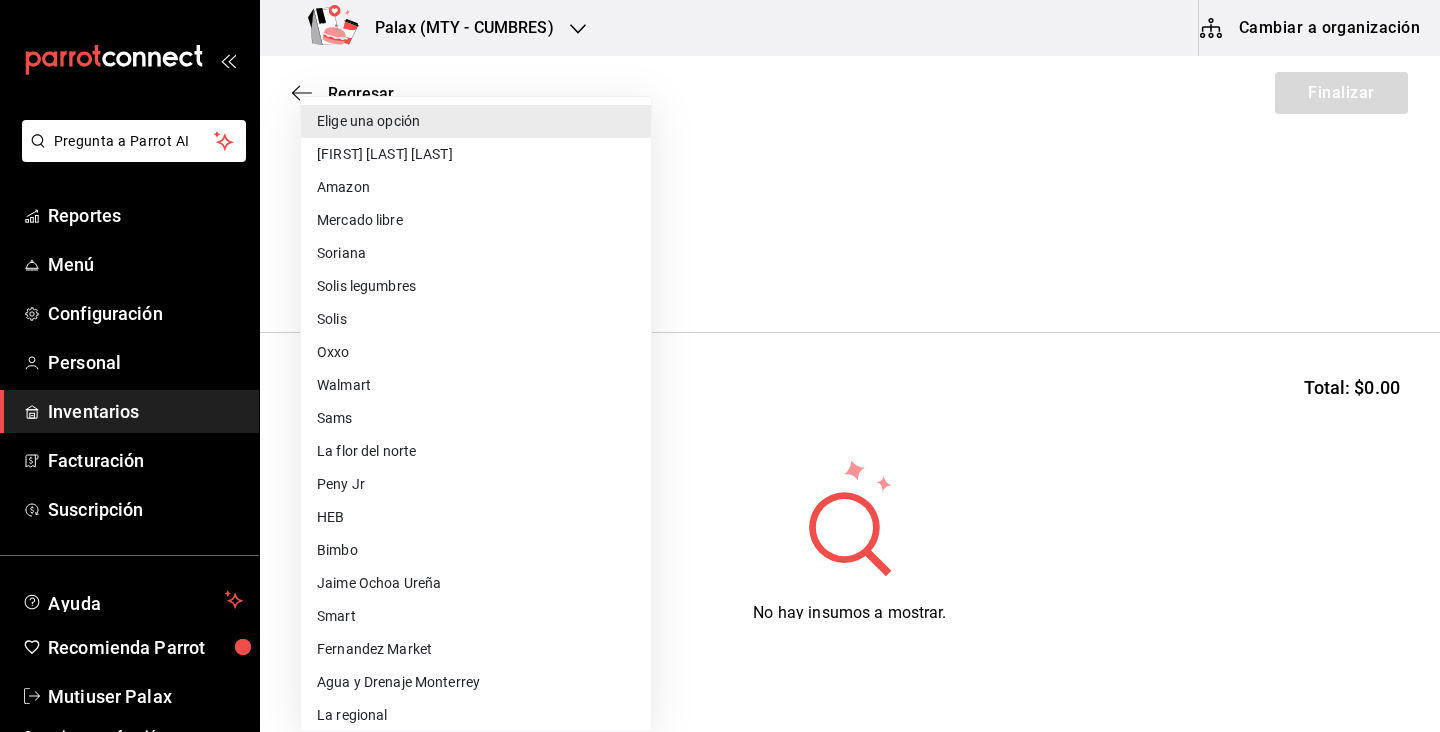 type 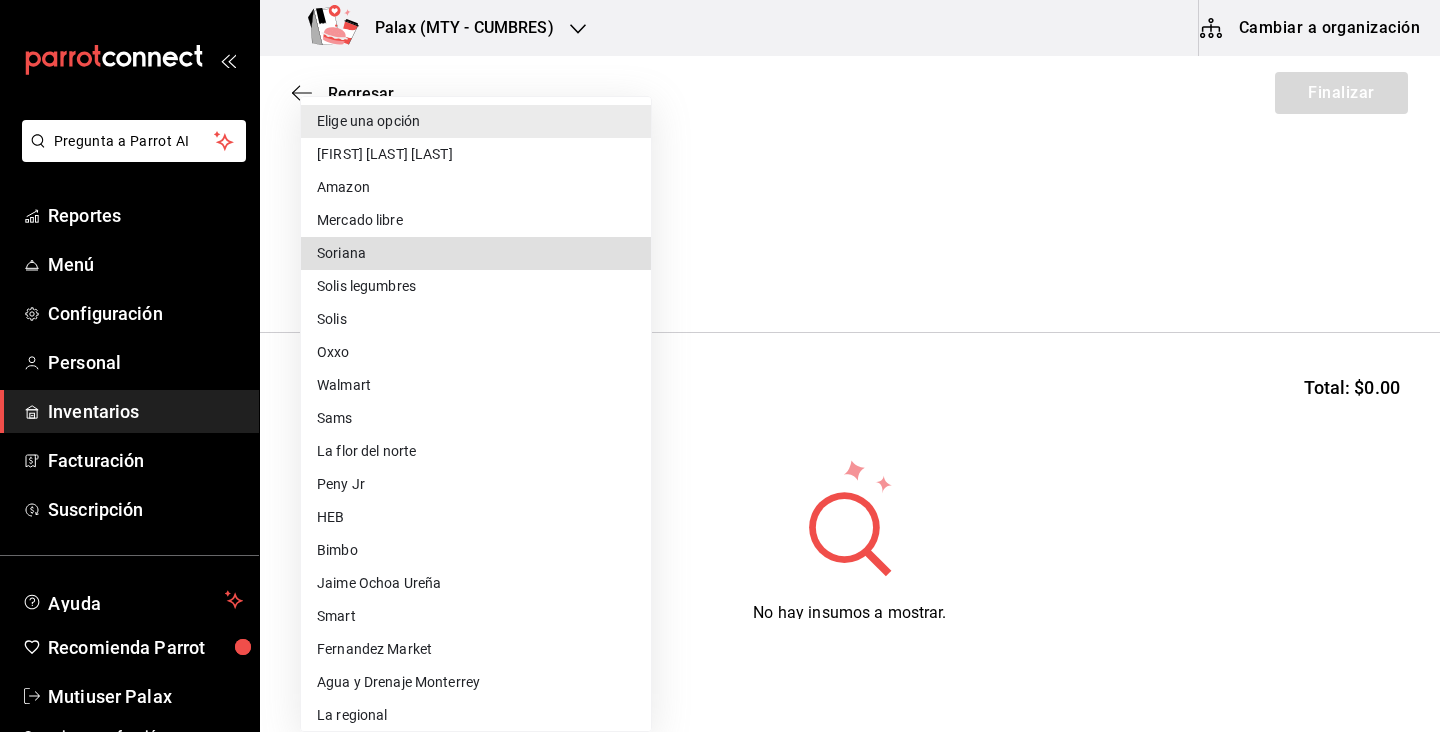 type 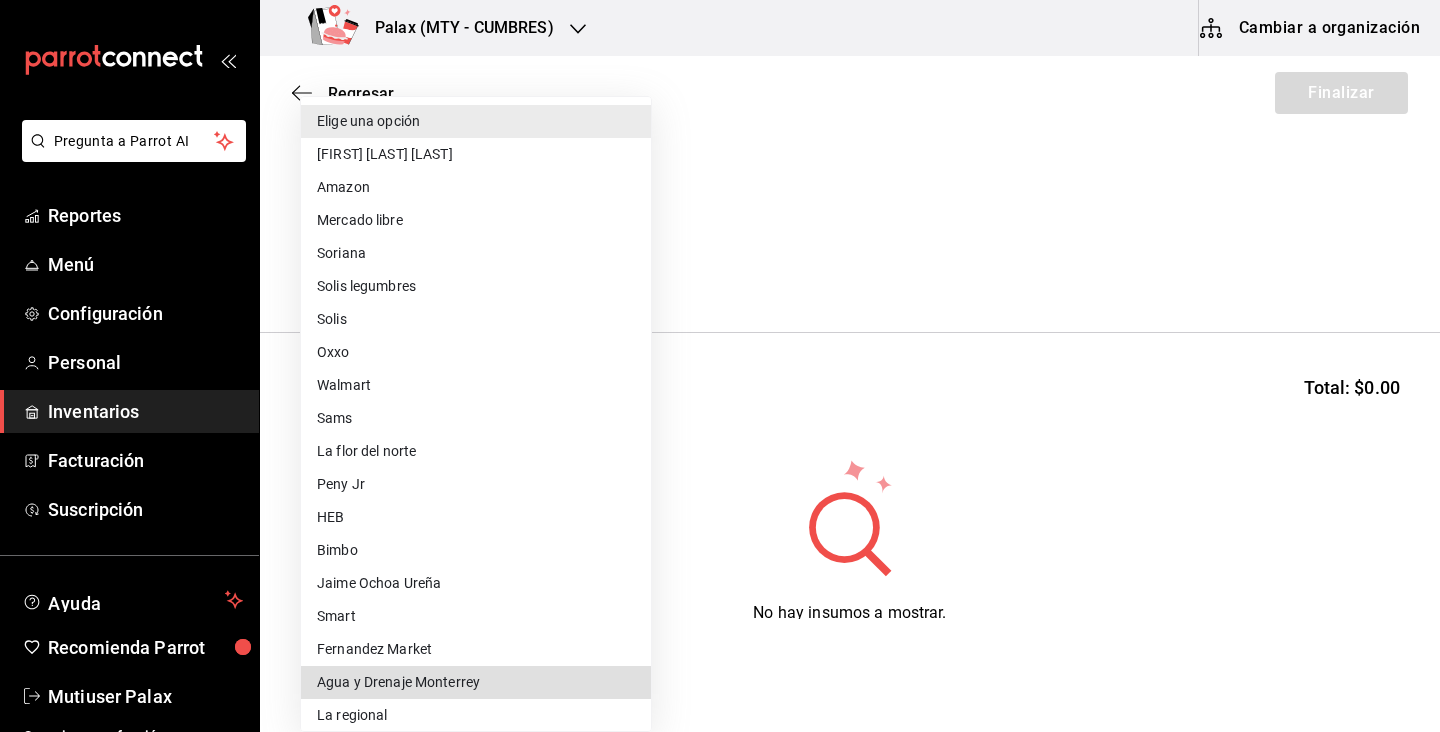 type 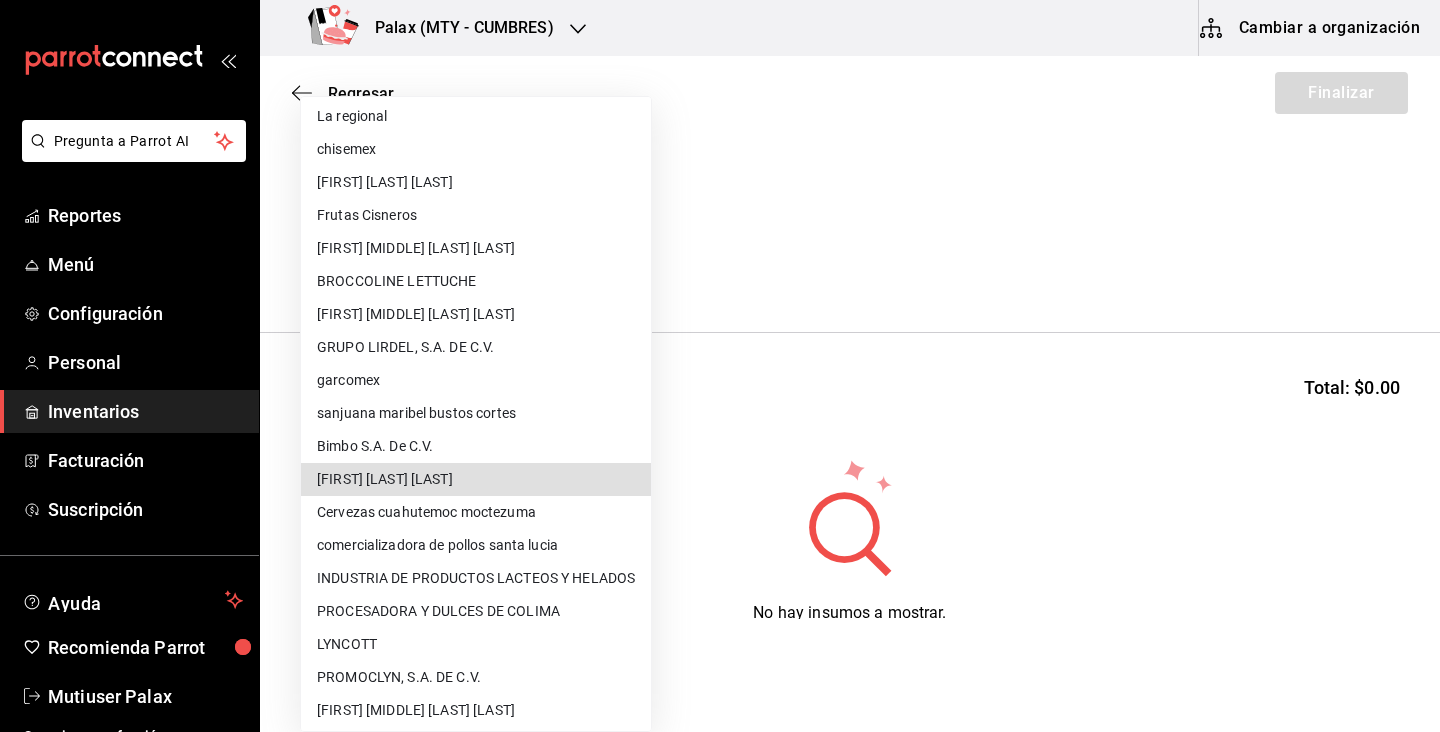 type 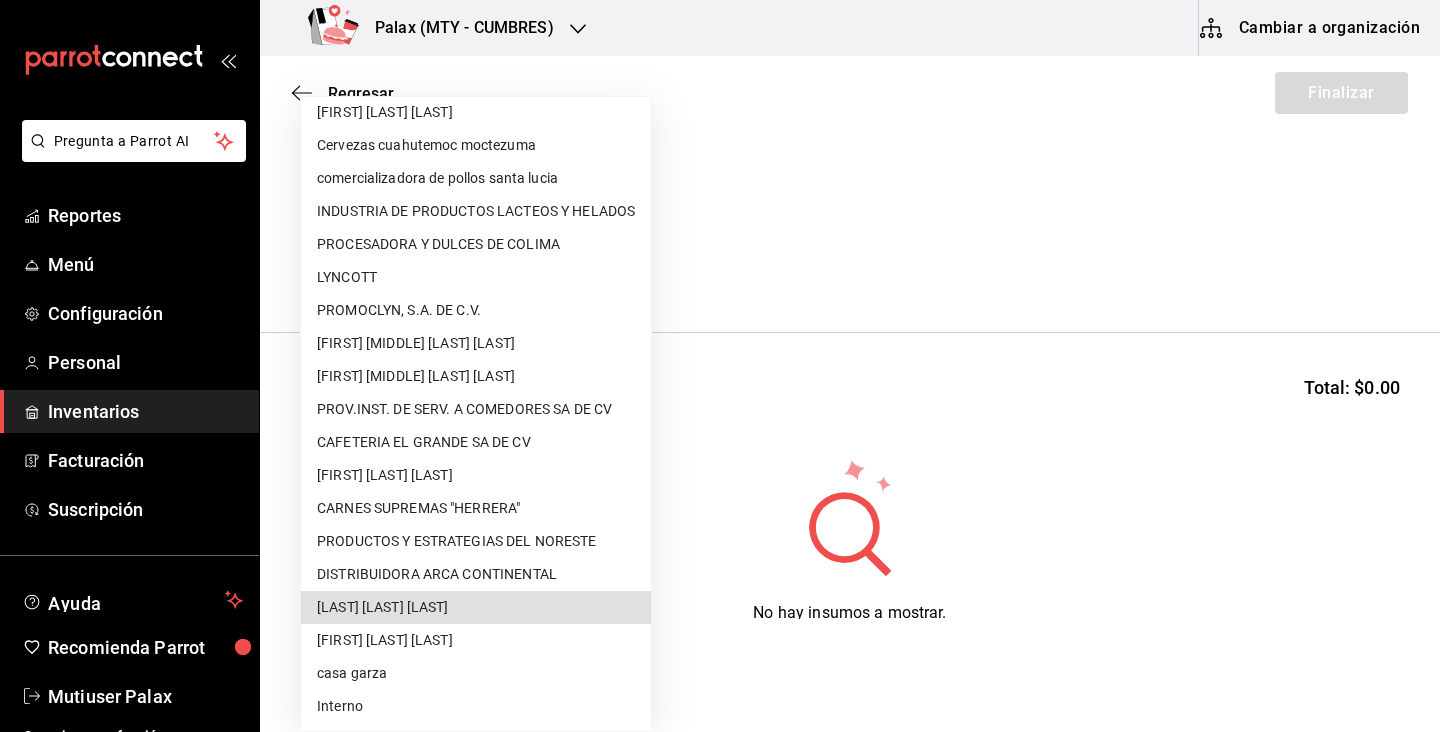 type 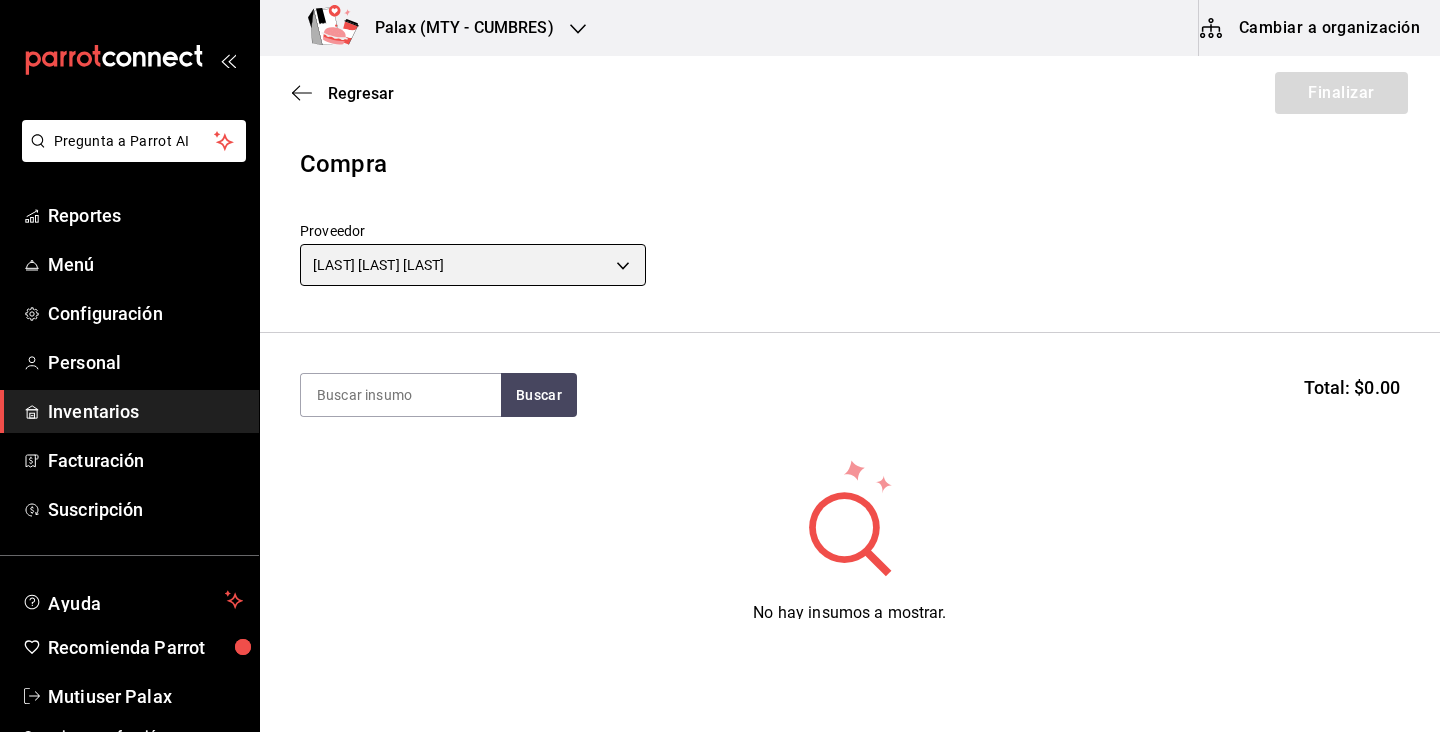 type on "136a2859-998d-4fbf-a06b-9793261c2948" 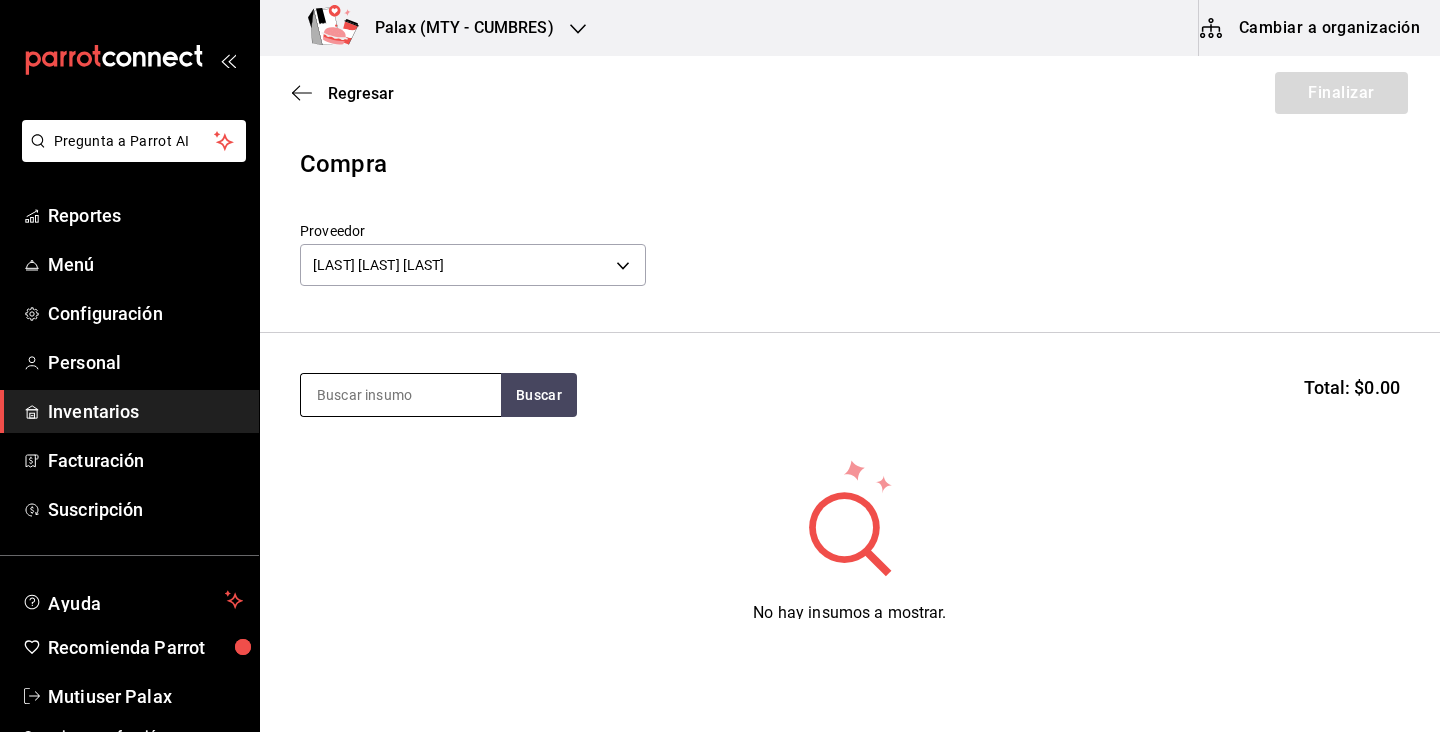 click at bounding box center (401, 395) 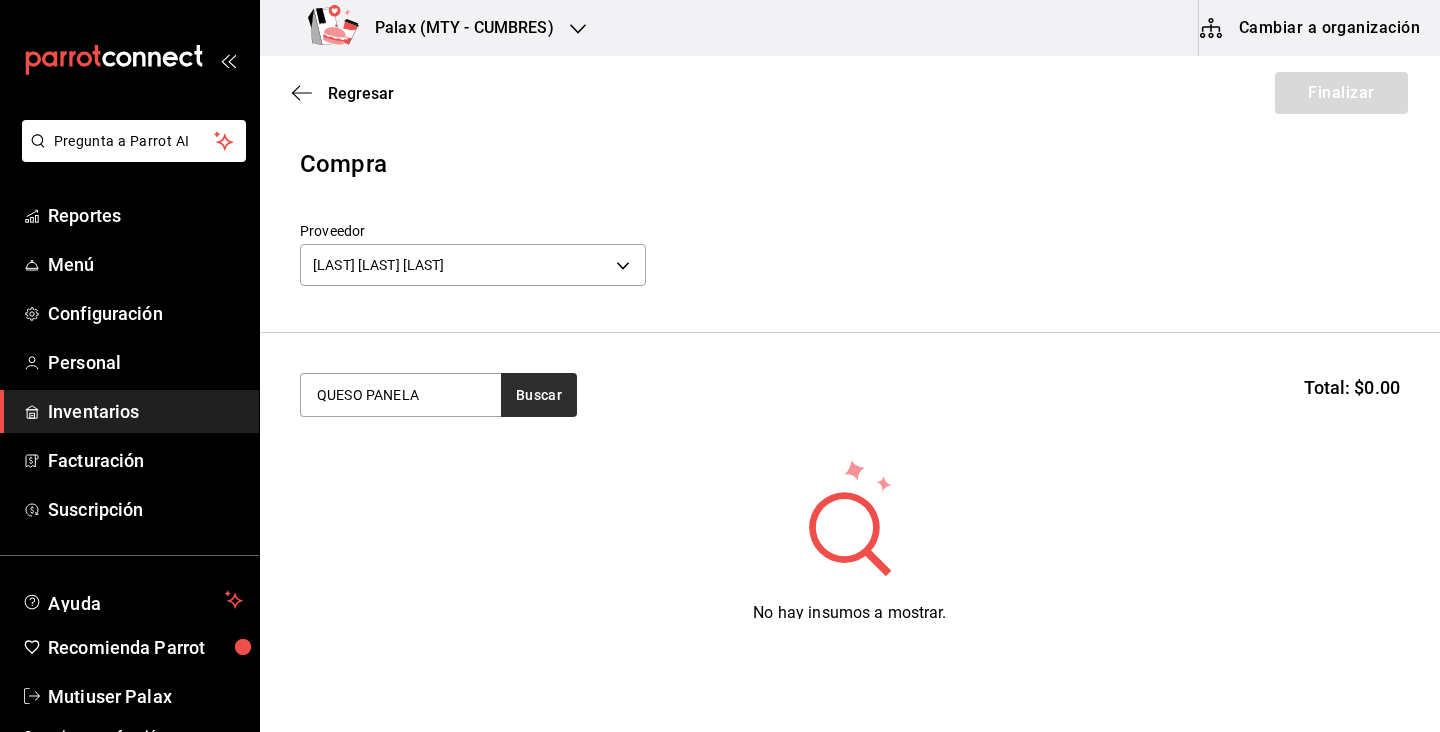 type on "QUESO PANELA" 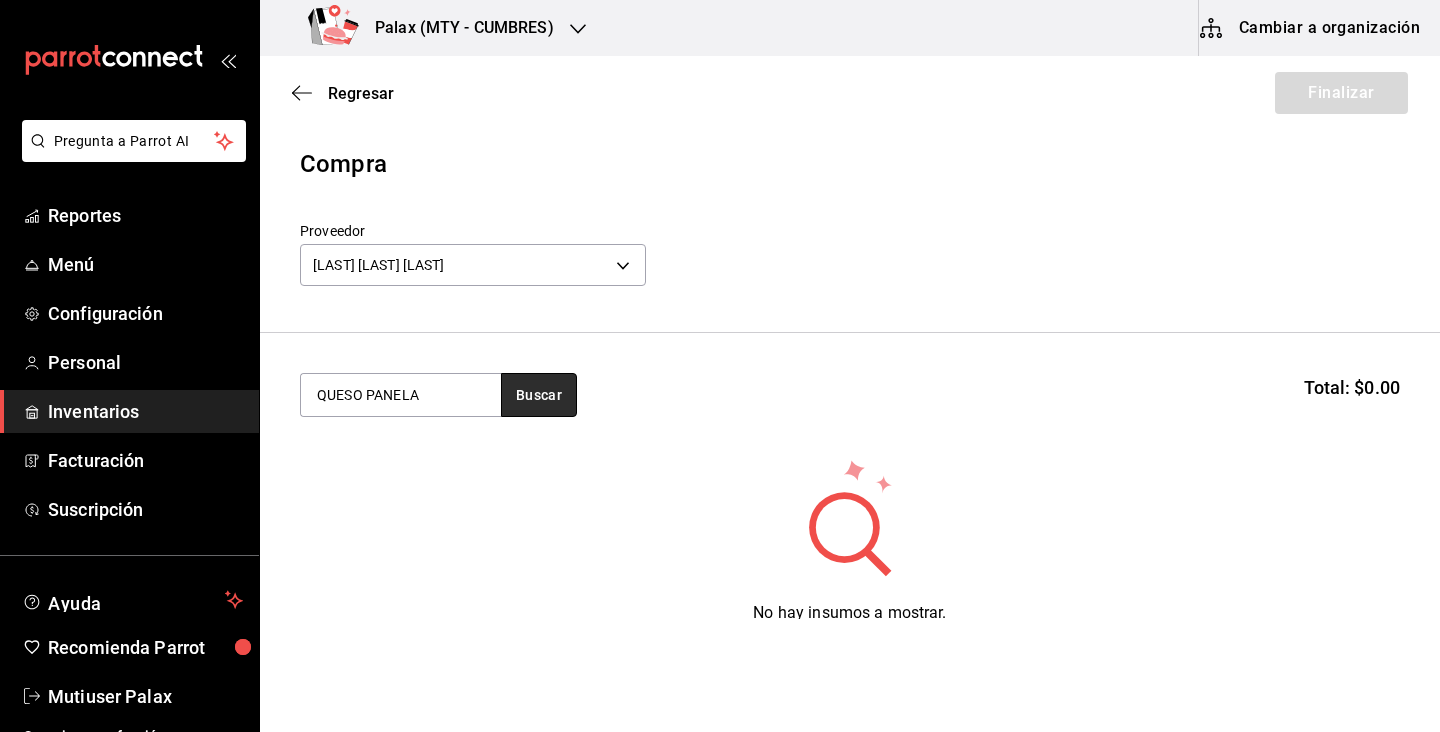 click on "Buscar" at bounding box center [539, 395] 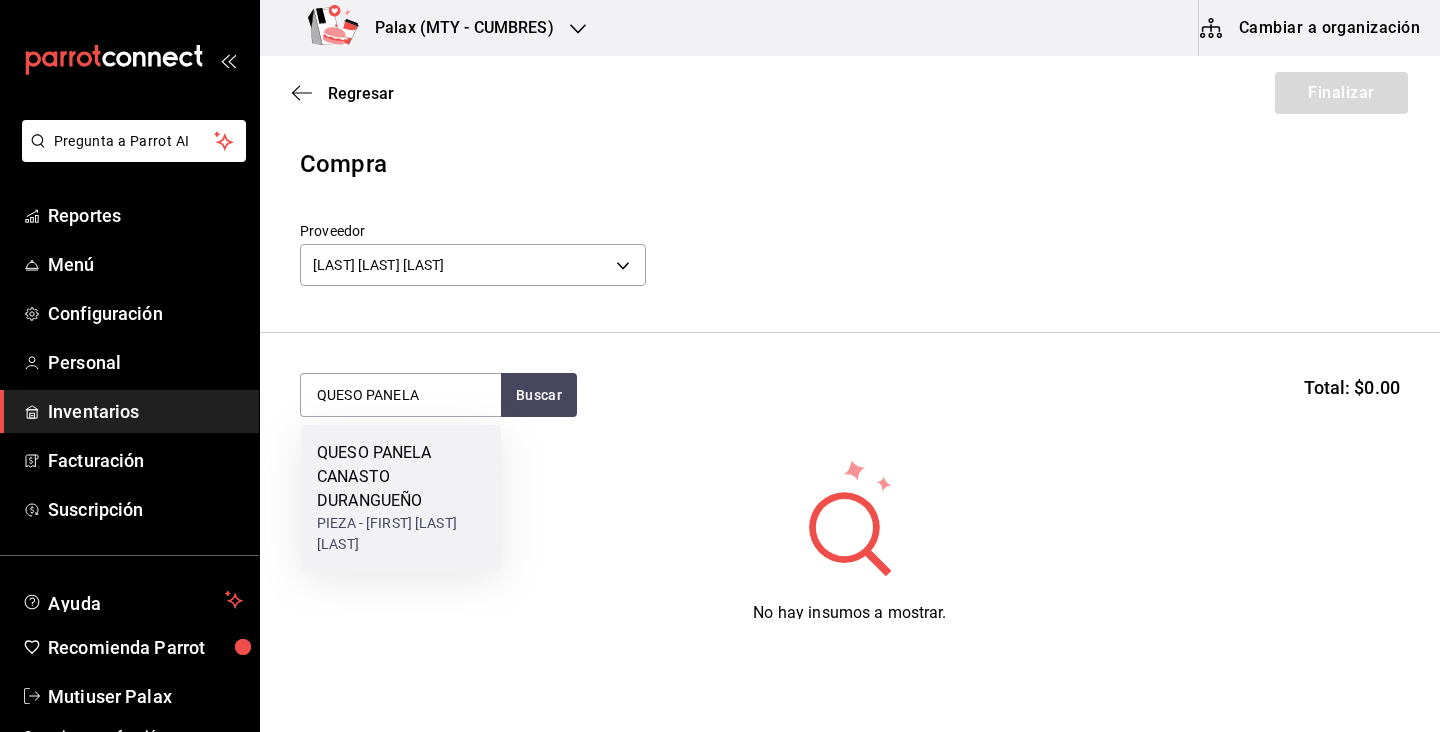 click on "QUESO PANELA CANASTO DURANGUEÑO" at bounding box center [401, 477] 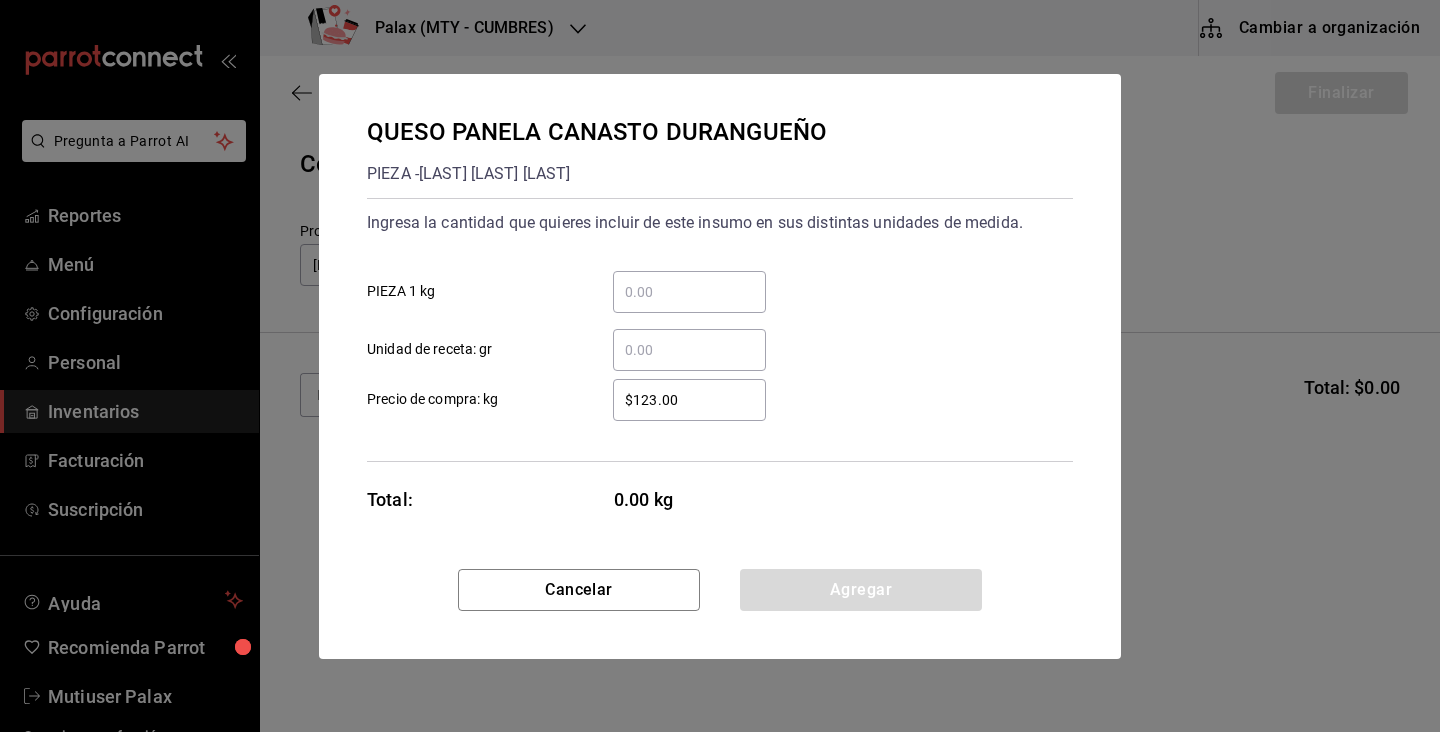 click on "​ PIEZA  1 kg" at bounding box center [689, 292] 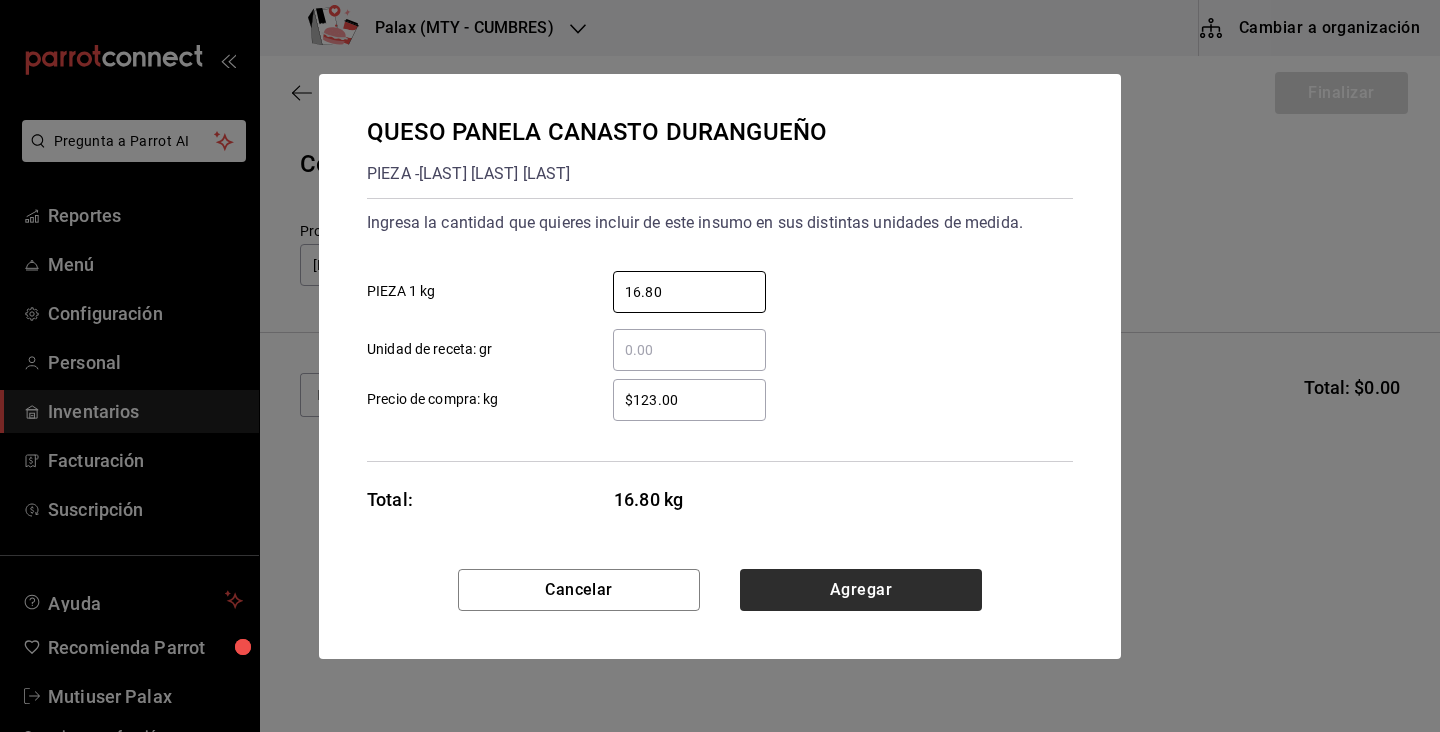 type on "16.80" 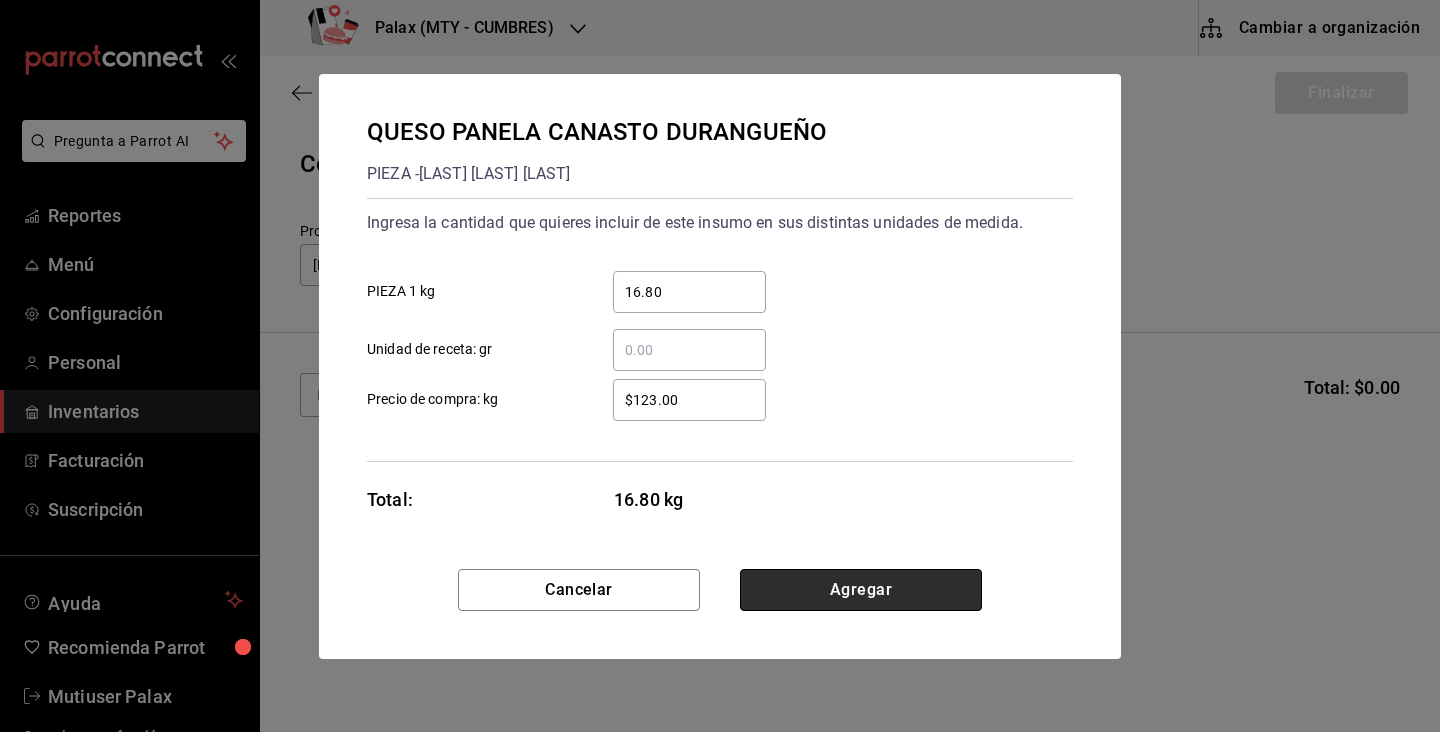 click on "Agregar" at bounding box center [861, 590] 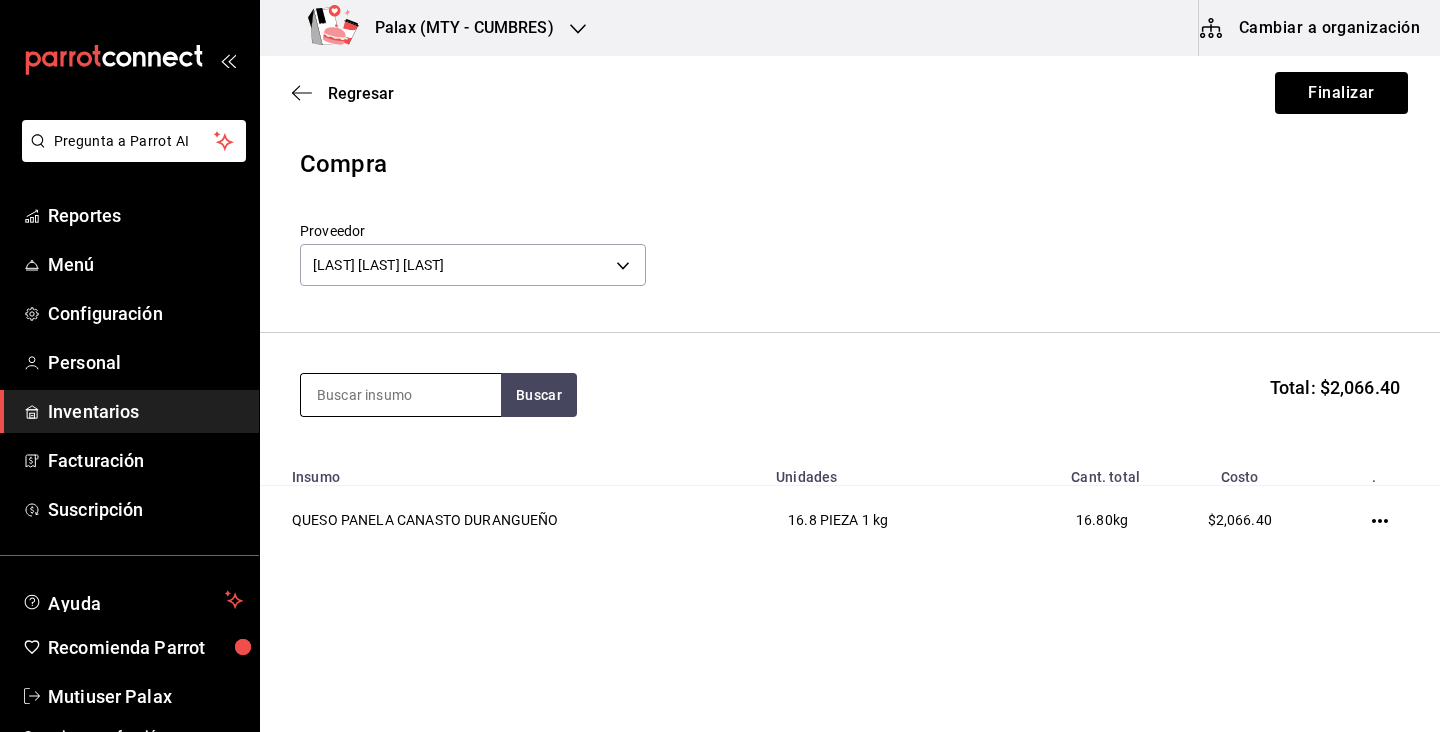 click at bounding box center (401, 395) 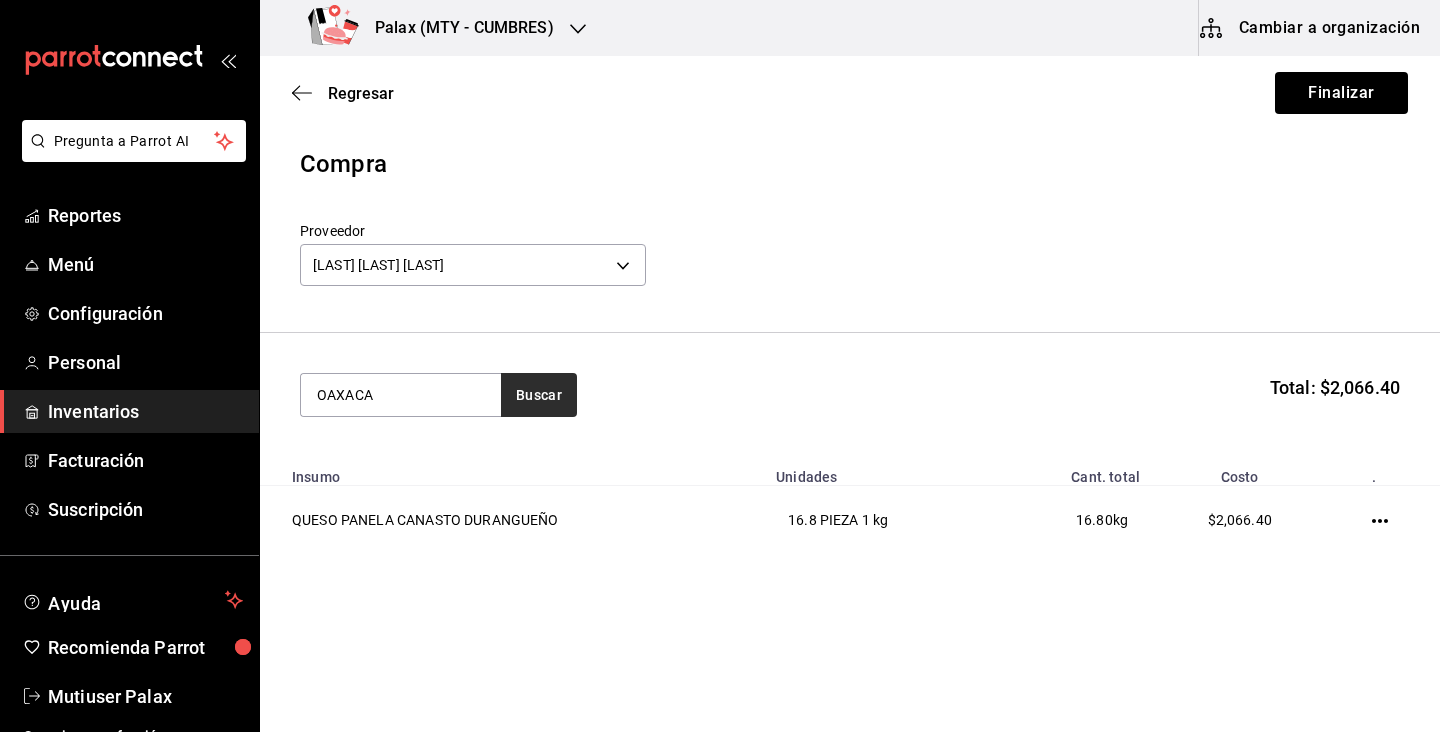 type on "OAXACA" 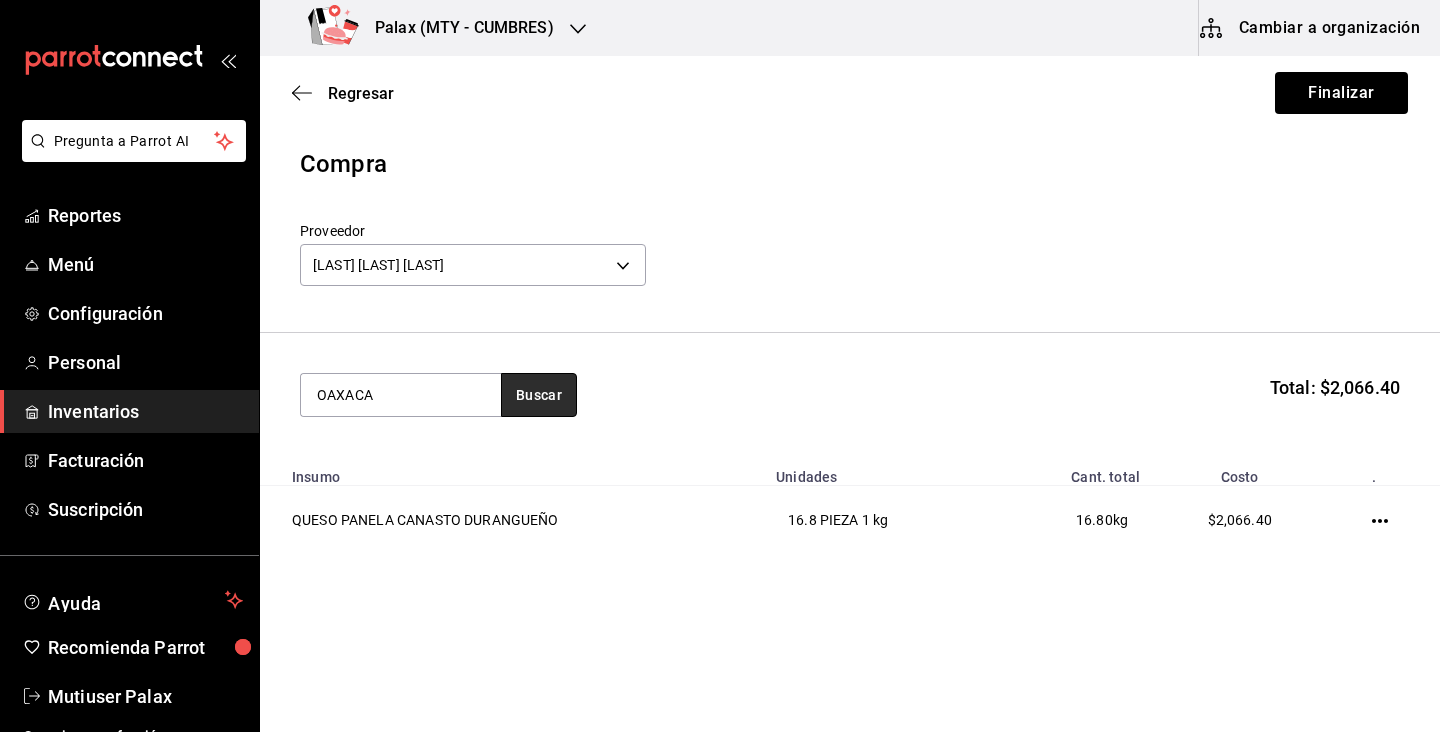 click on "Buscar" at bounding box center [539, 395] 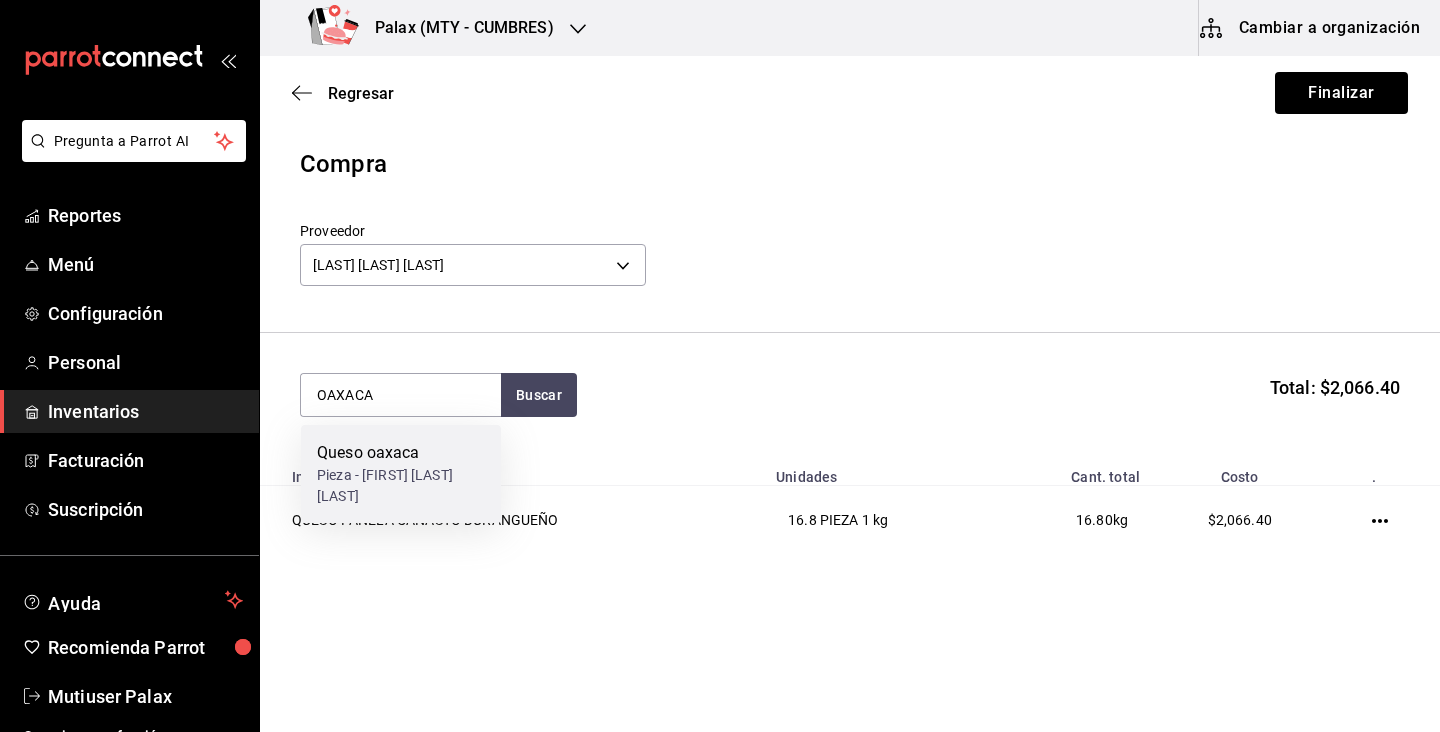 click on "Pieza - [FIRST] [LAST] [LAST]" at bounding box center [401, 486] 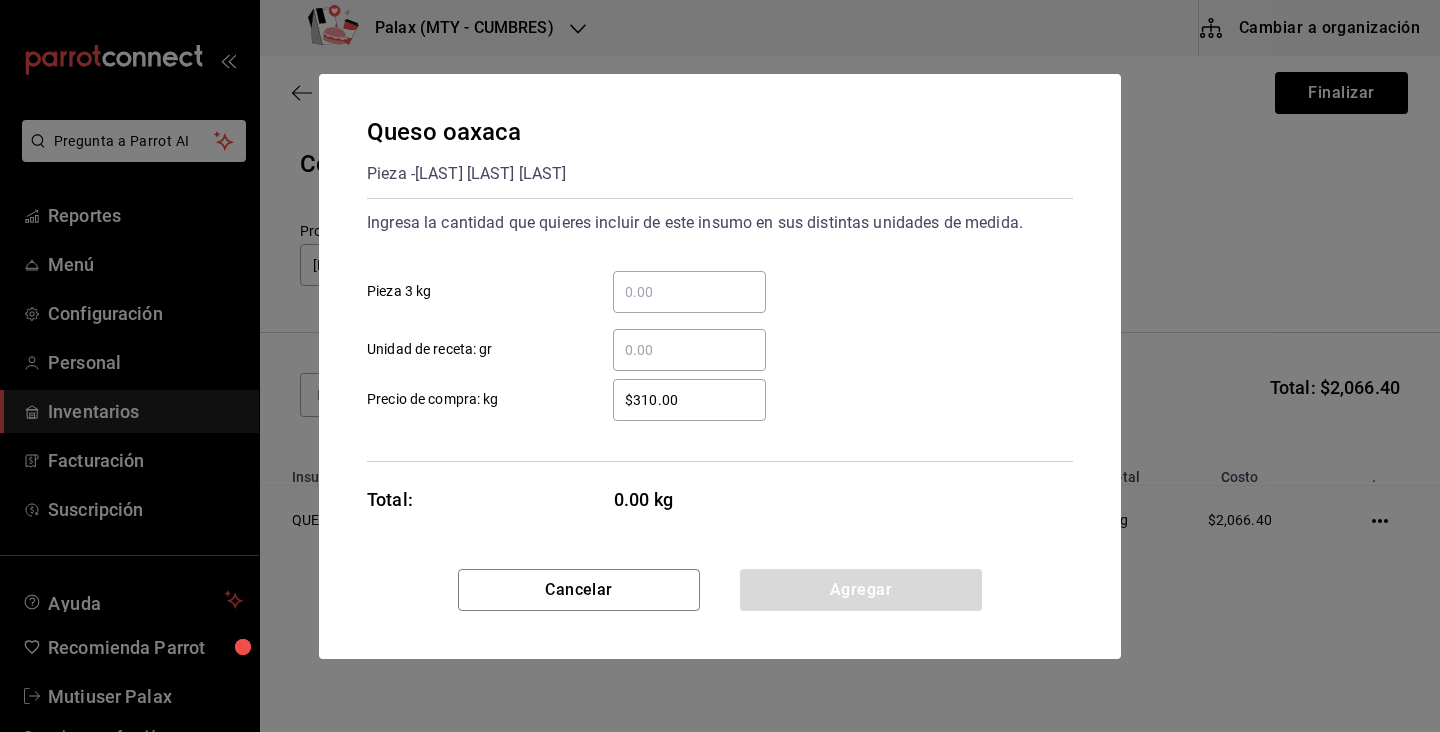 click on "​ Pieza 3 kg" at bounding box center (689, 292) 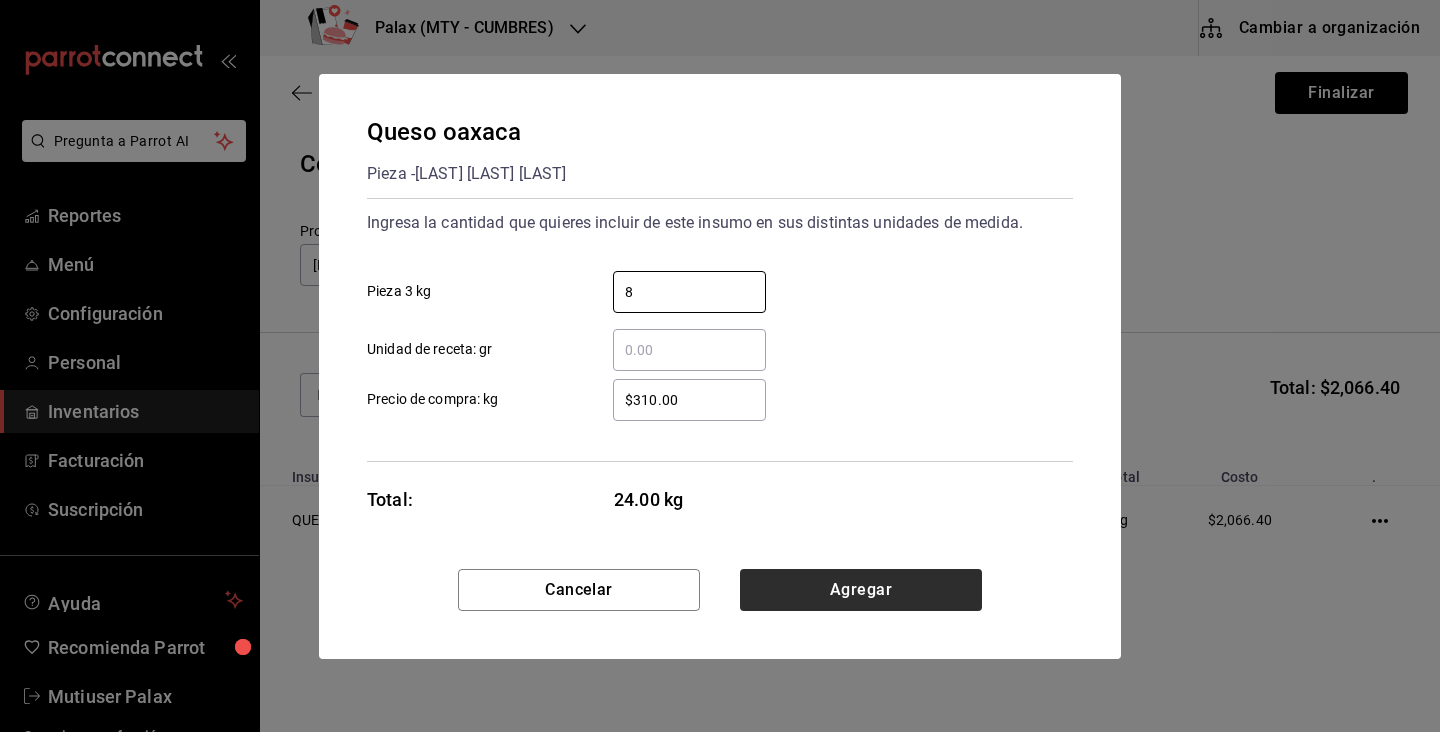 type on "8" 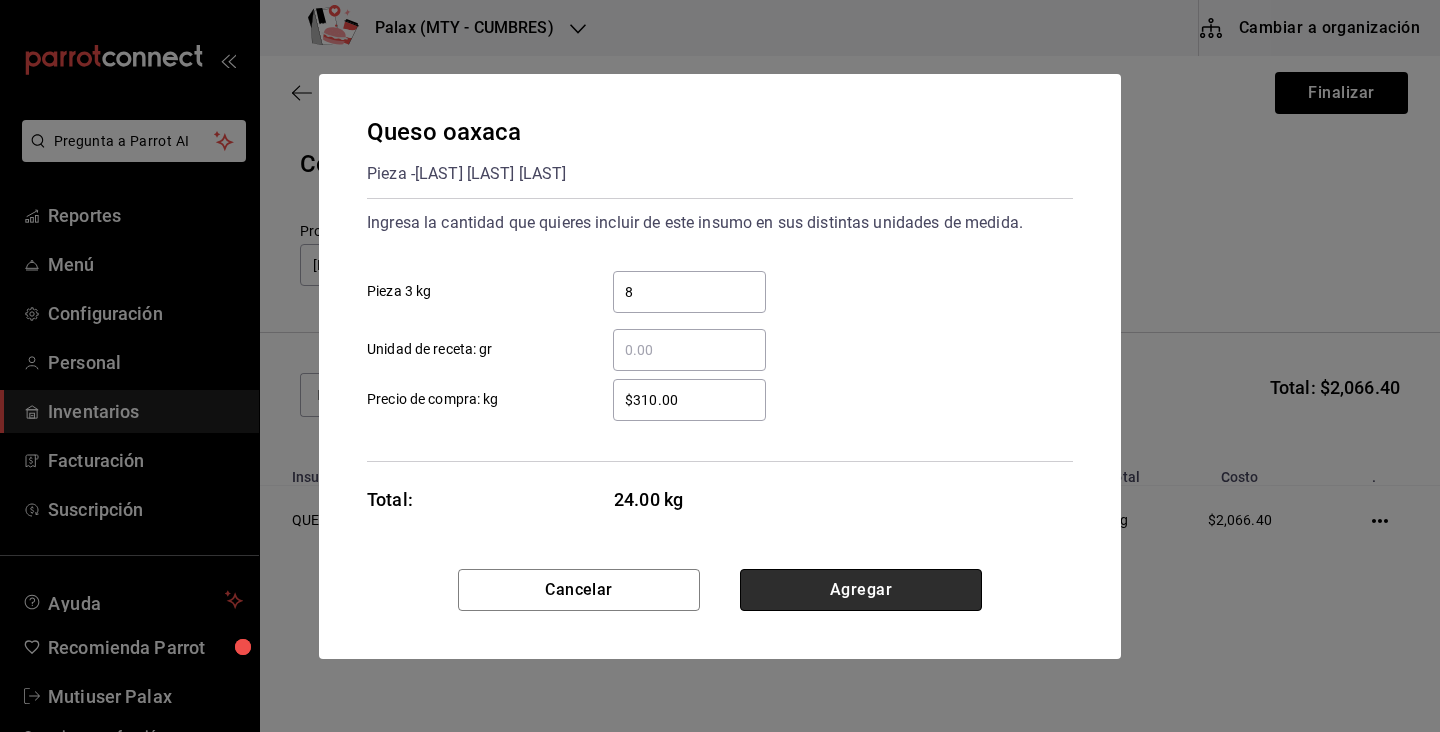 click on "Agregar" at bounding box center (861, 590) 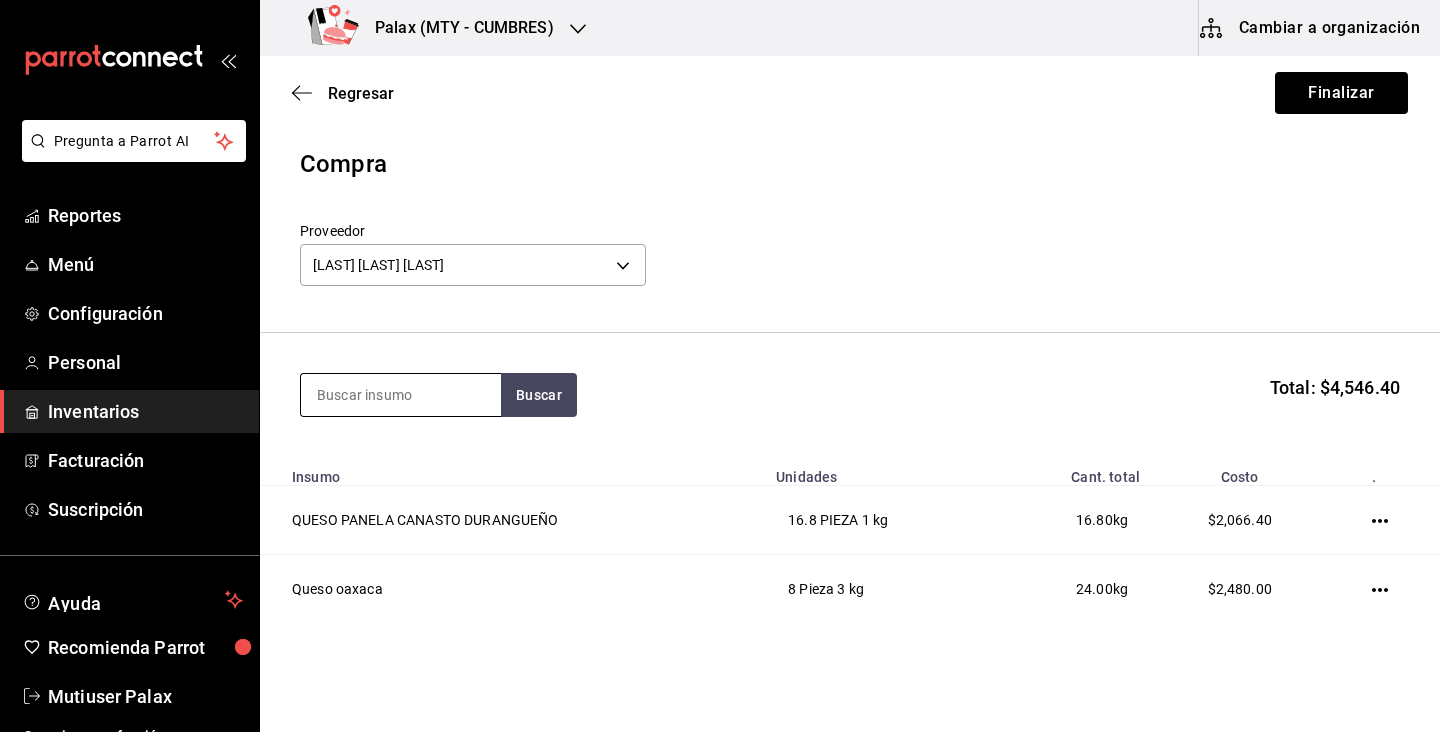 click at bounding box center (401, 395) 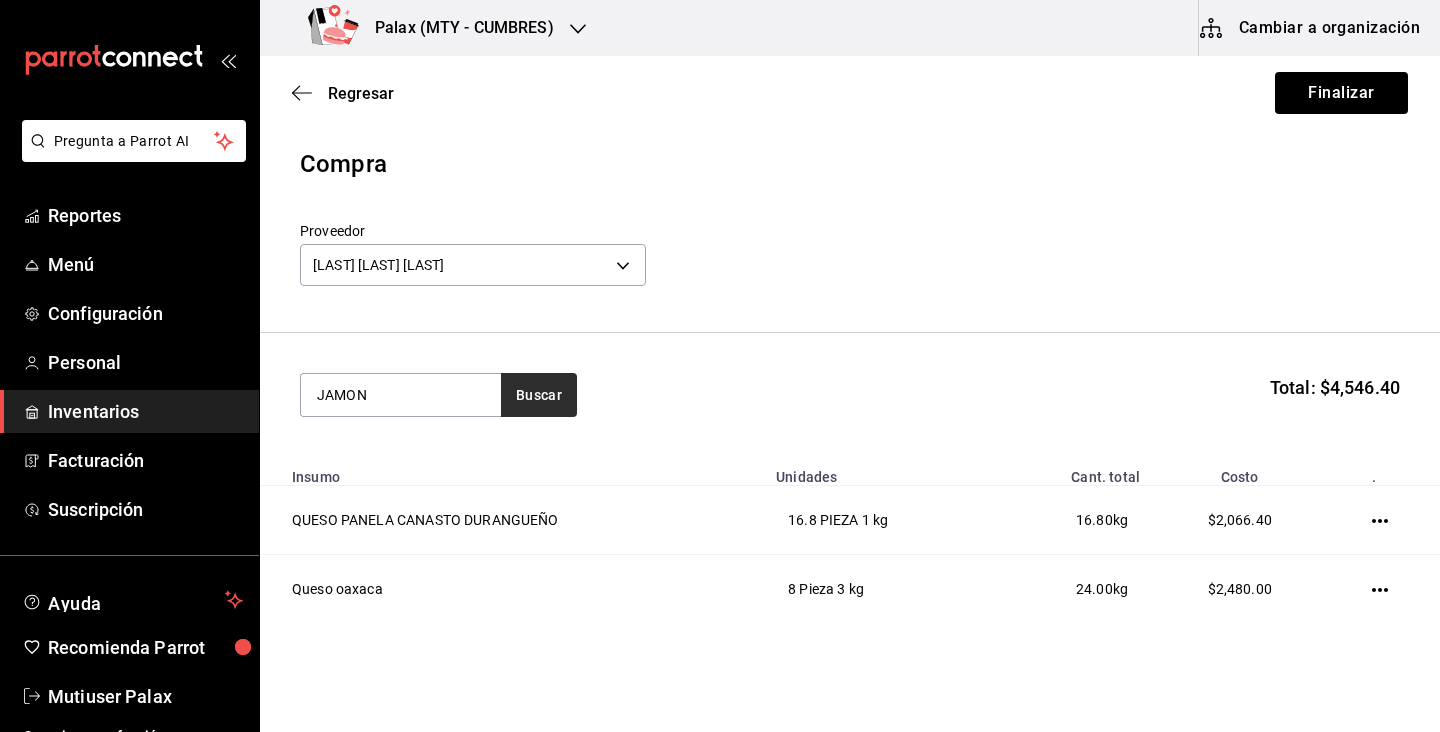 type on "JAMON" 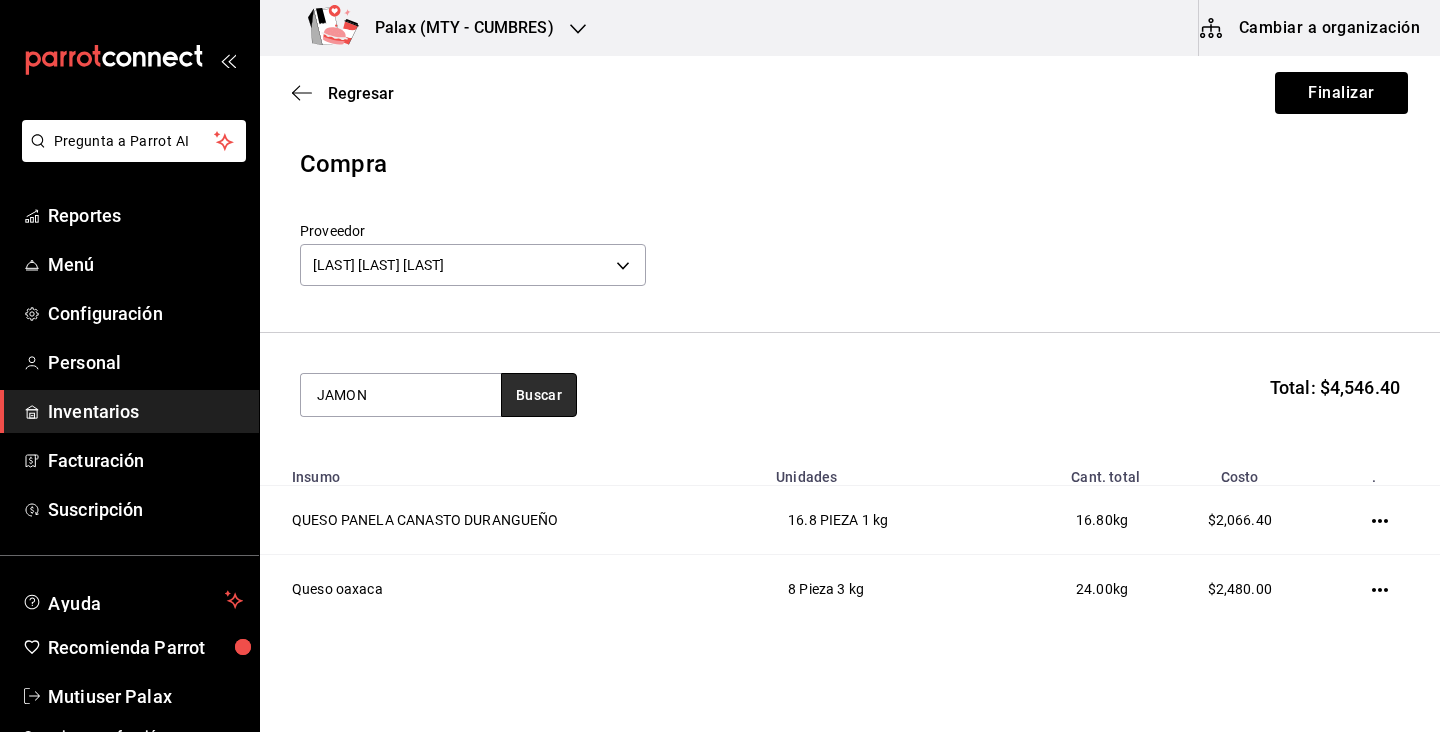 click on "Buscar" at bounding box center (539, 395) 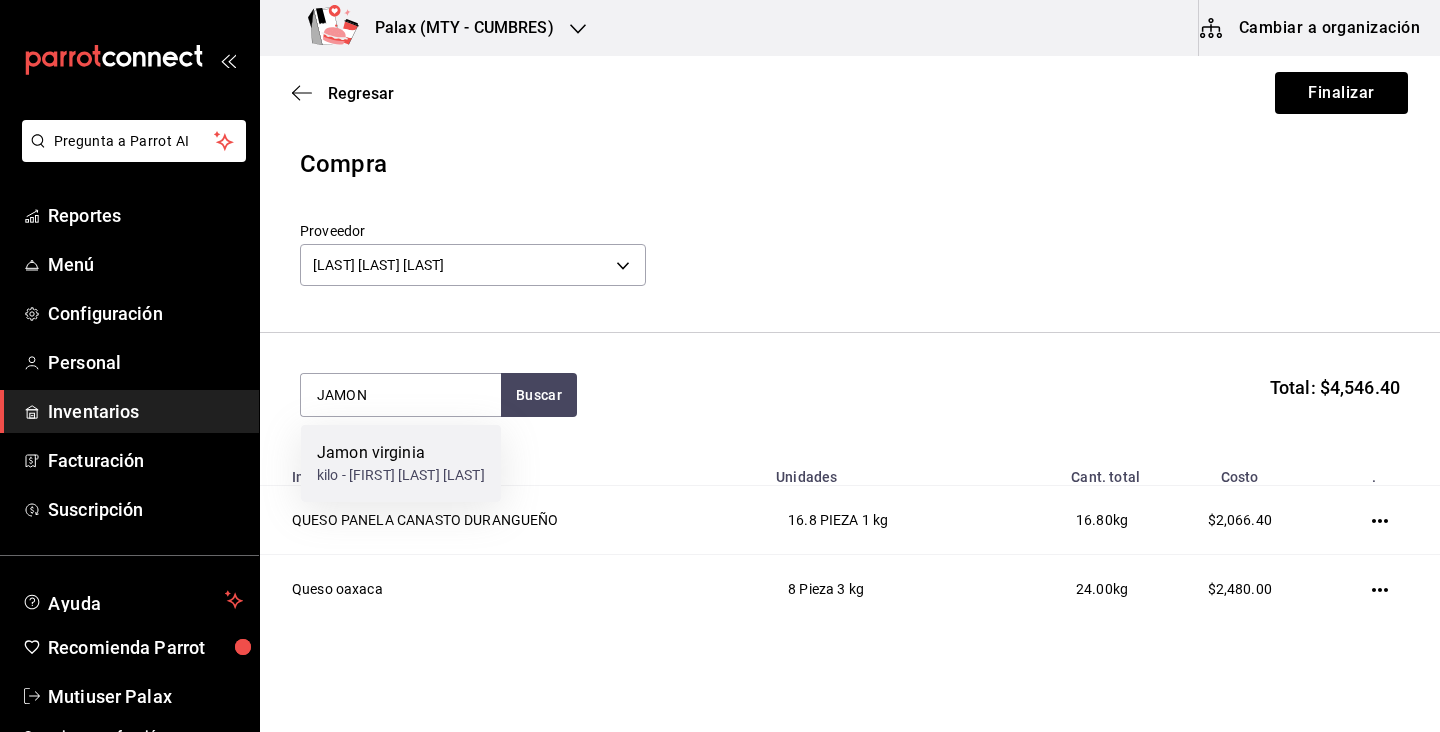click on "Jamon virginia" at bounding box center [401, 453] 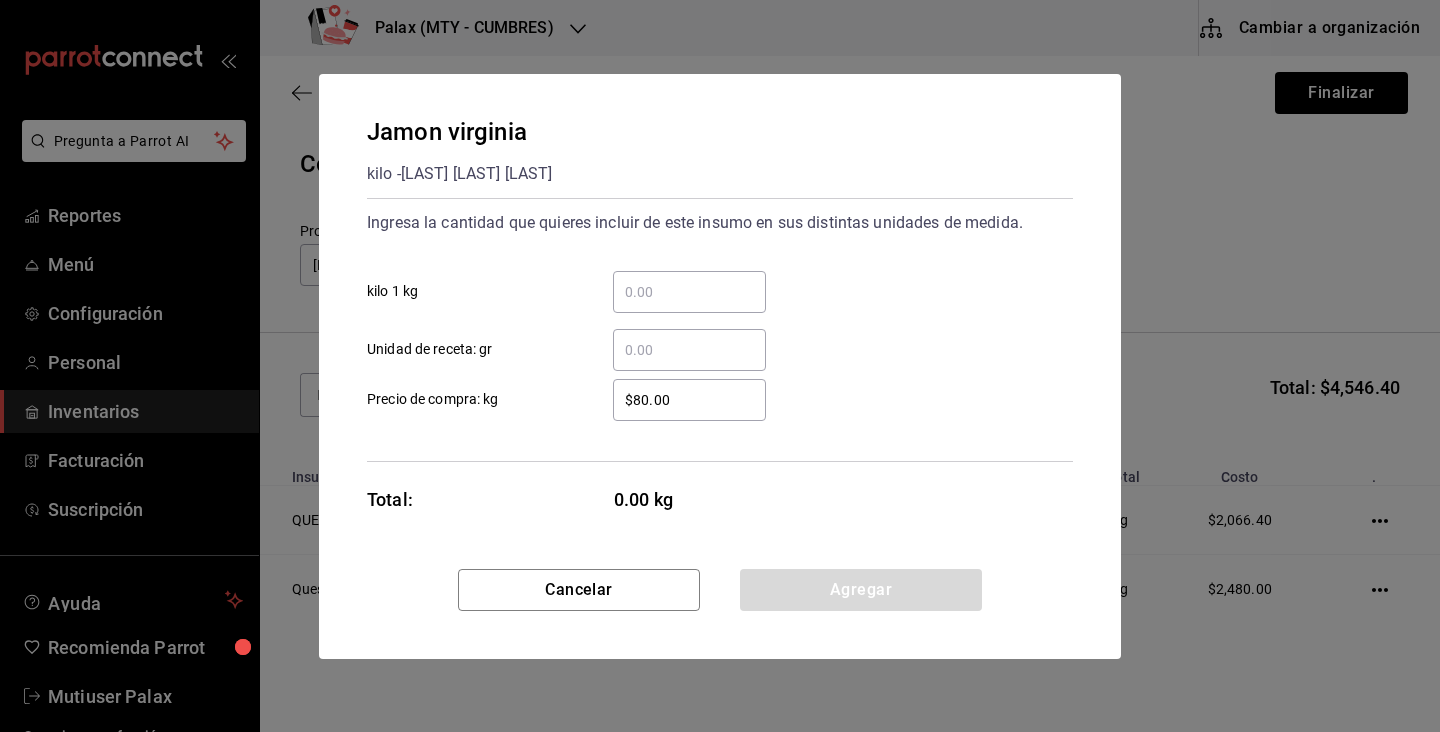 click on "​ kilo 1 kg" at bounding box center [689, 292] 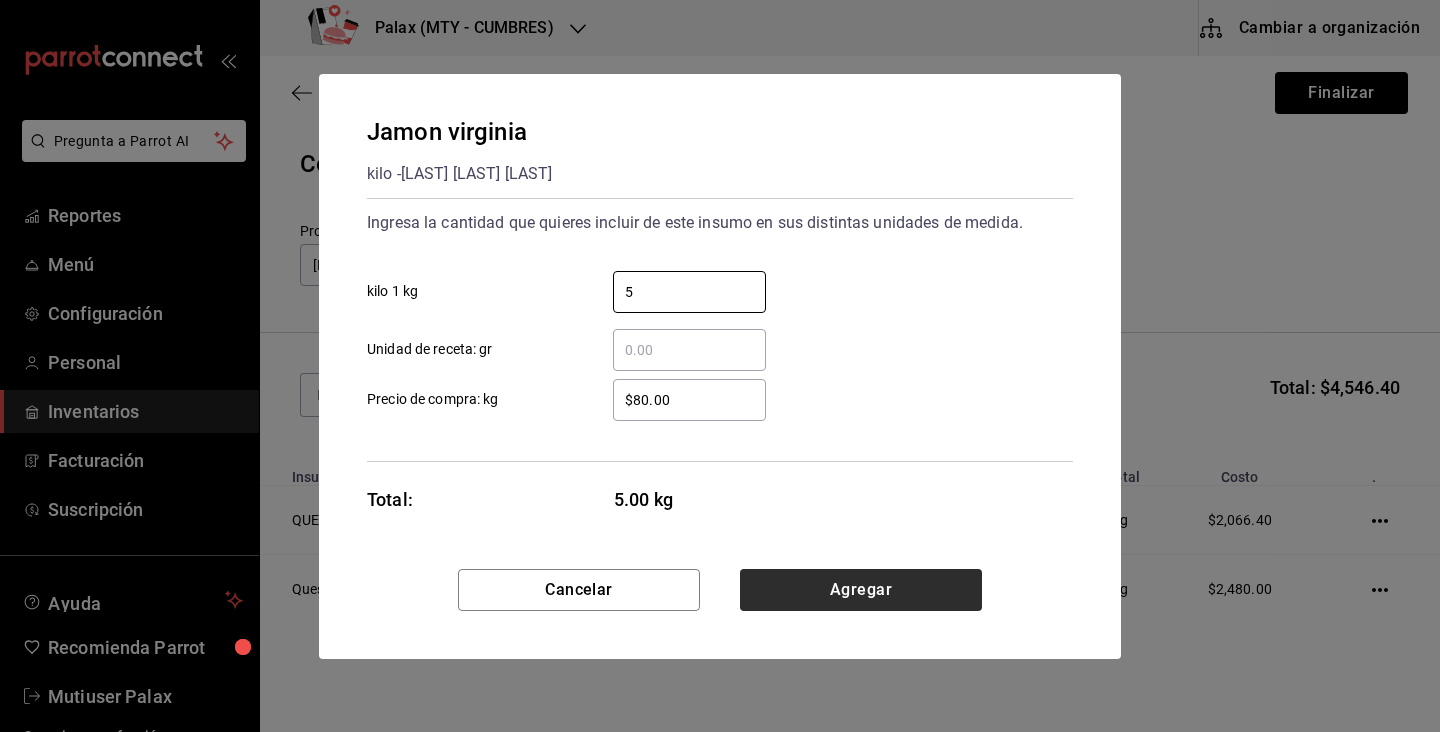 type on "5" 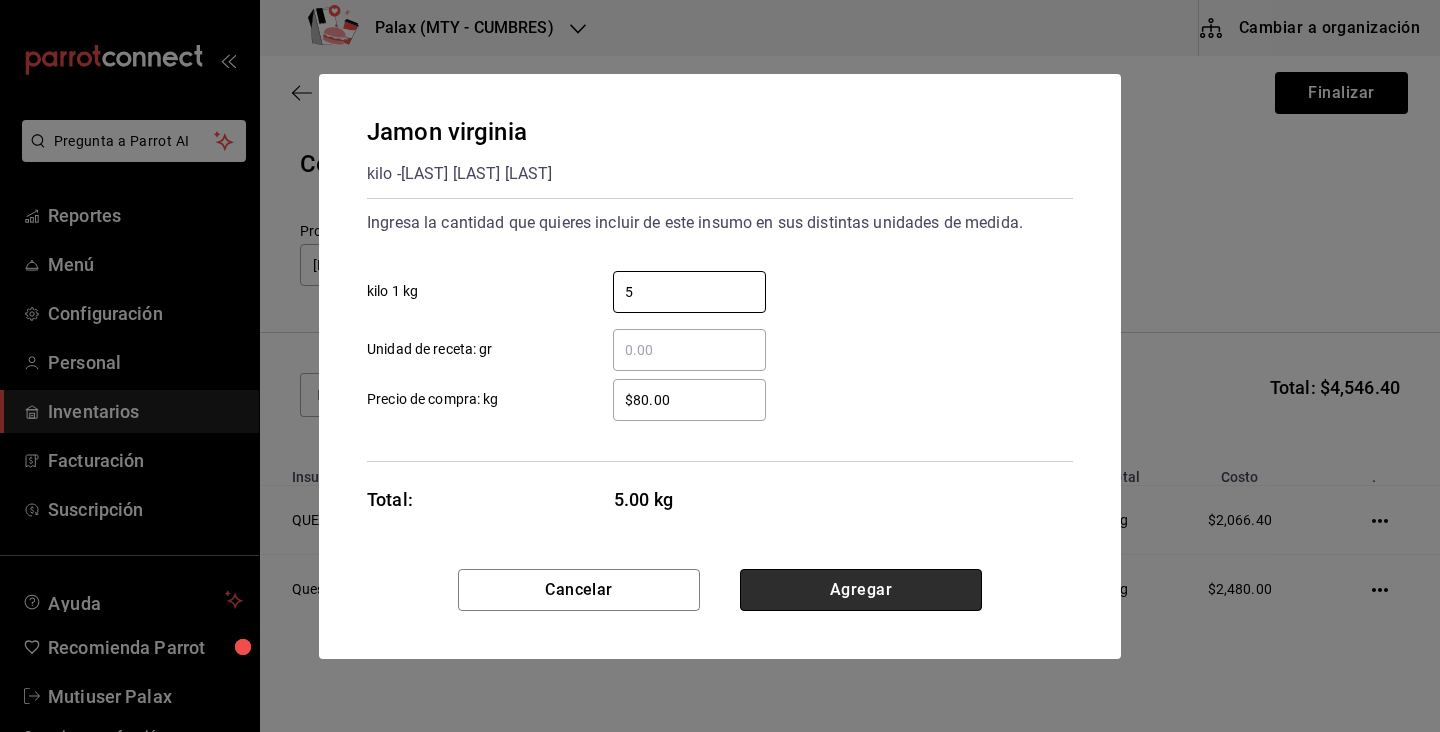click on "Agregar" at bounding box center [861, 590] 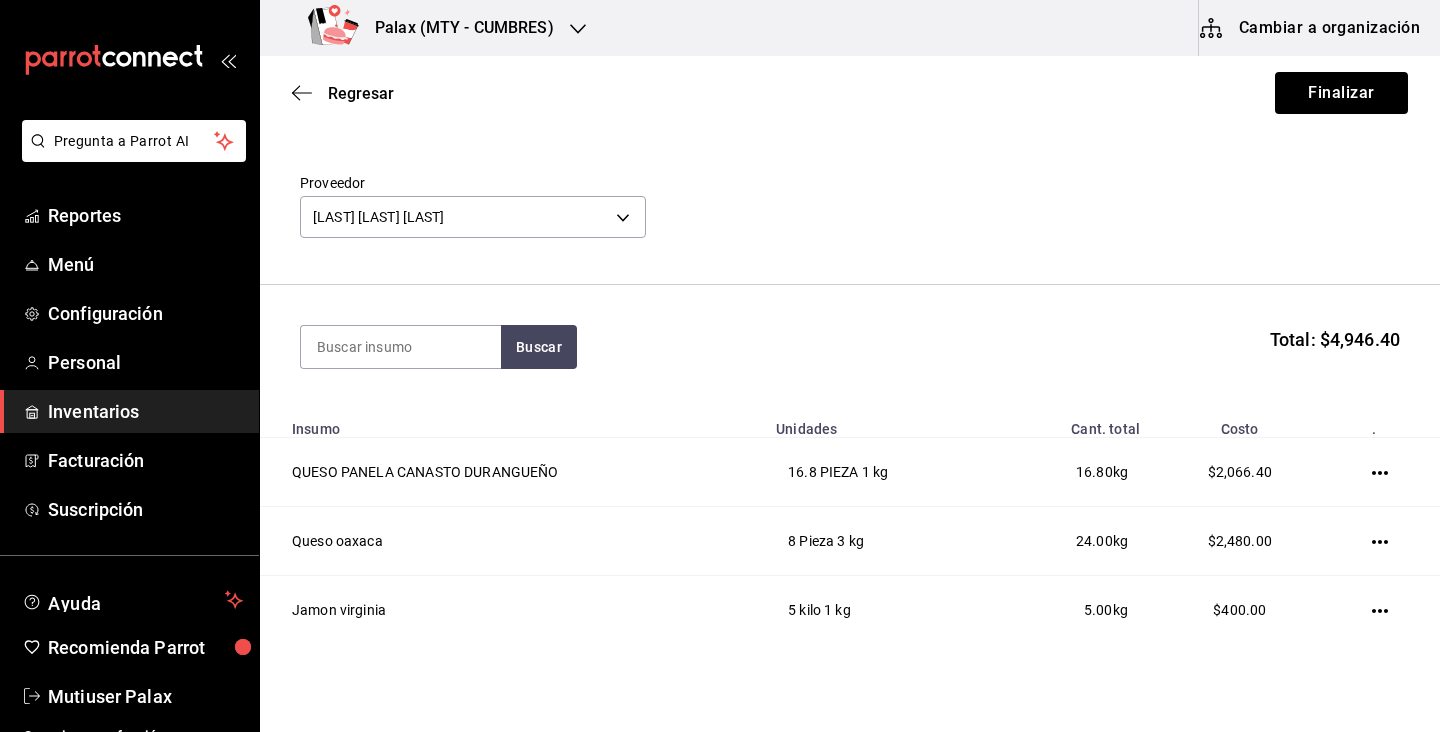scroll, scrollTop: 137, scrollLeft: 0, axis: vertical 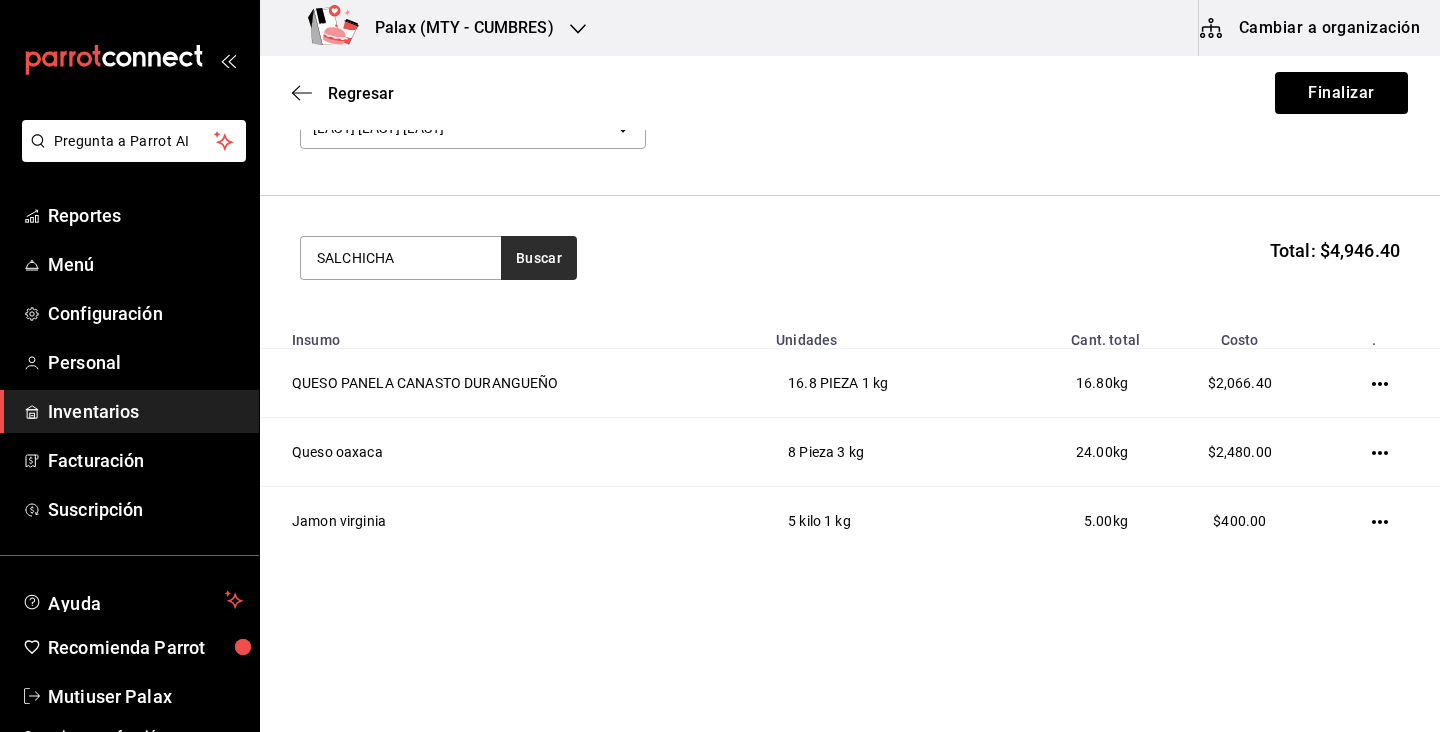 type on "SALCHICHA" 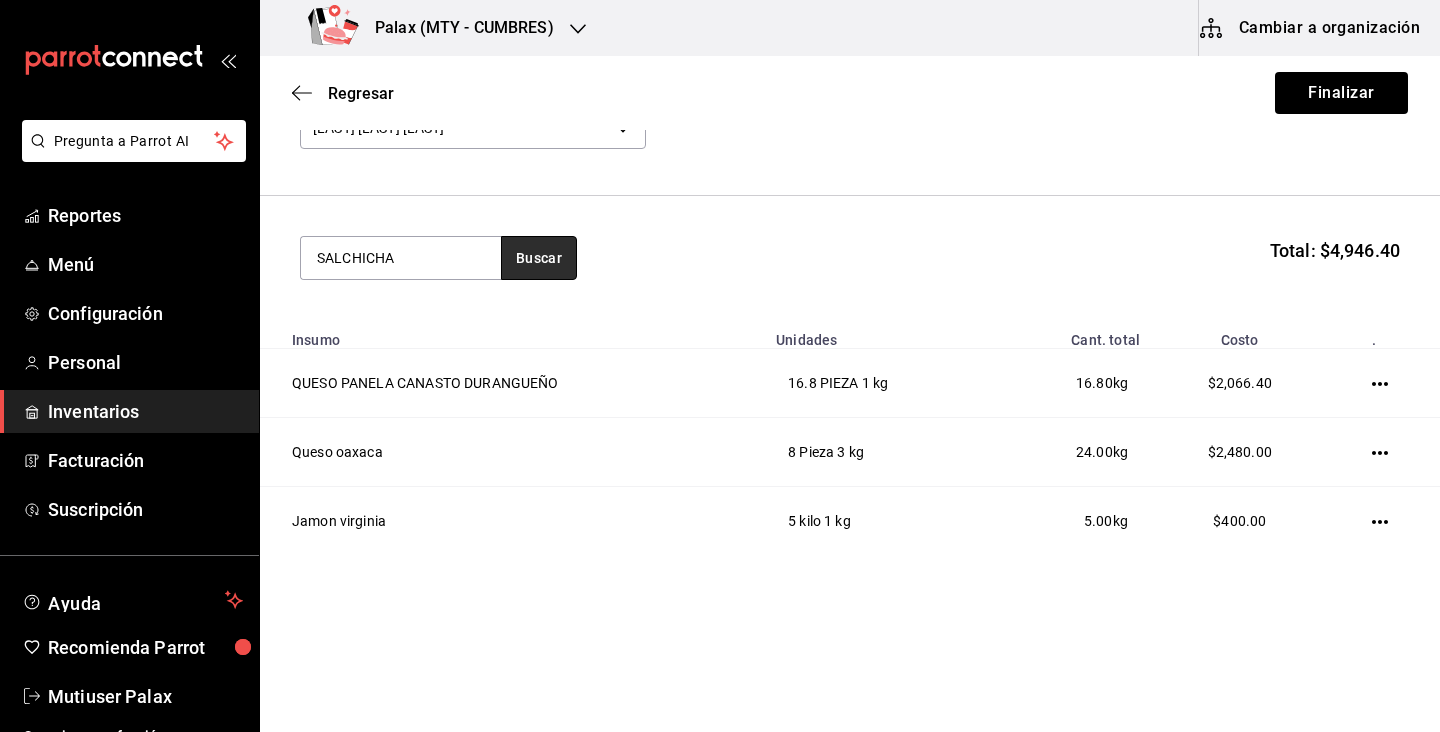 click on "Buscar" at bounding box center [539, 258] 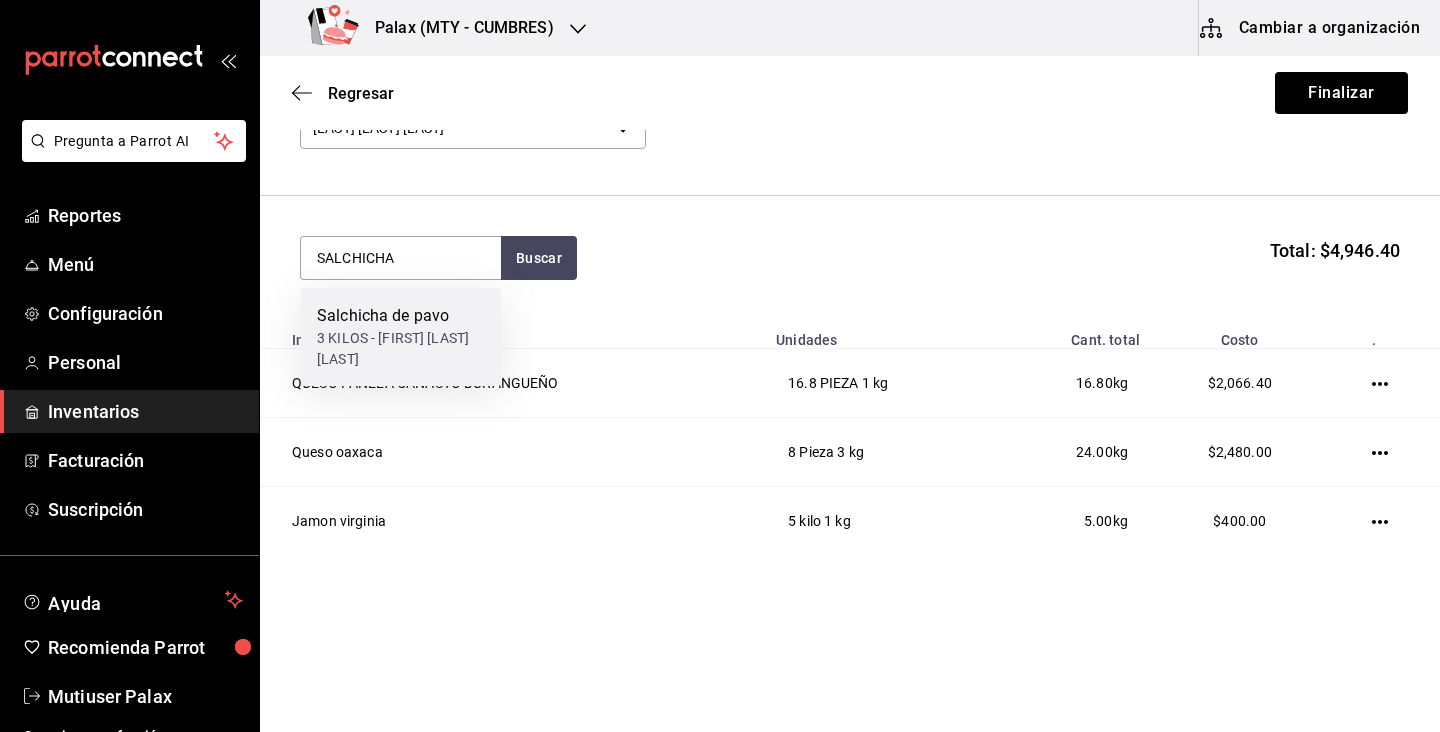 click on "3 KILOS - SANTIAGO PERALES GARCIA" at bounding box center (401, 349) 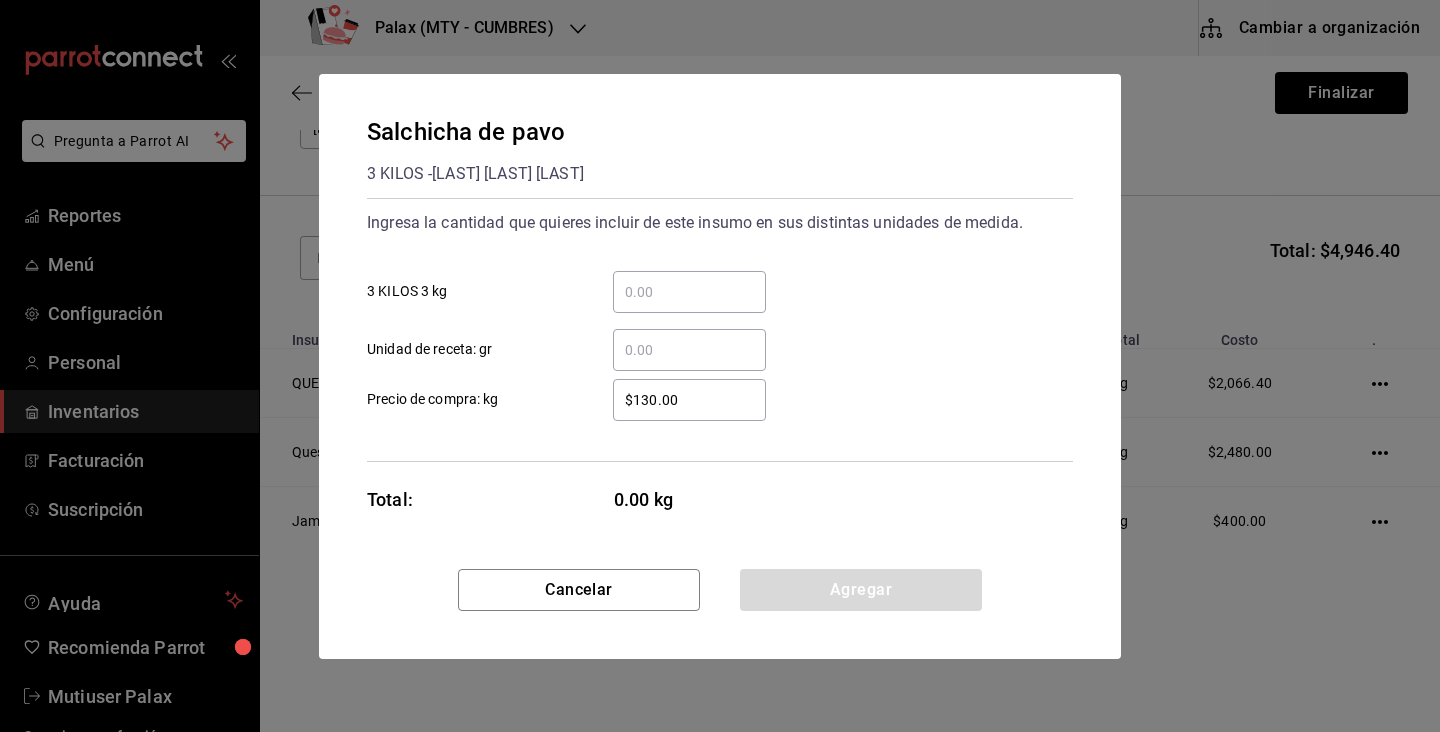click on "​ 3 KILOS 3 kg" at bounding box center (689, 292) 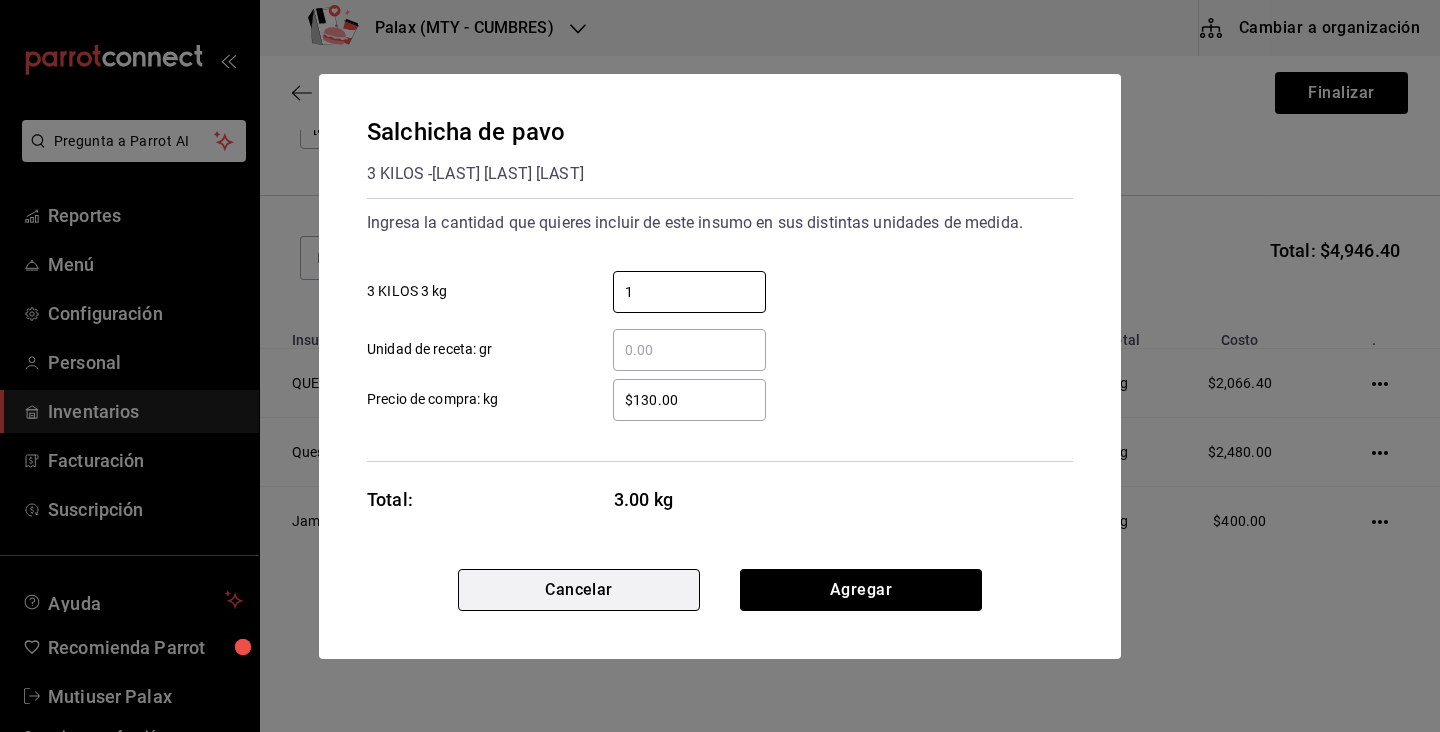 type on "1" 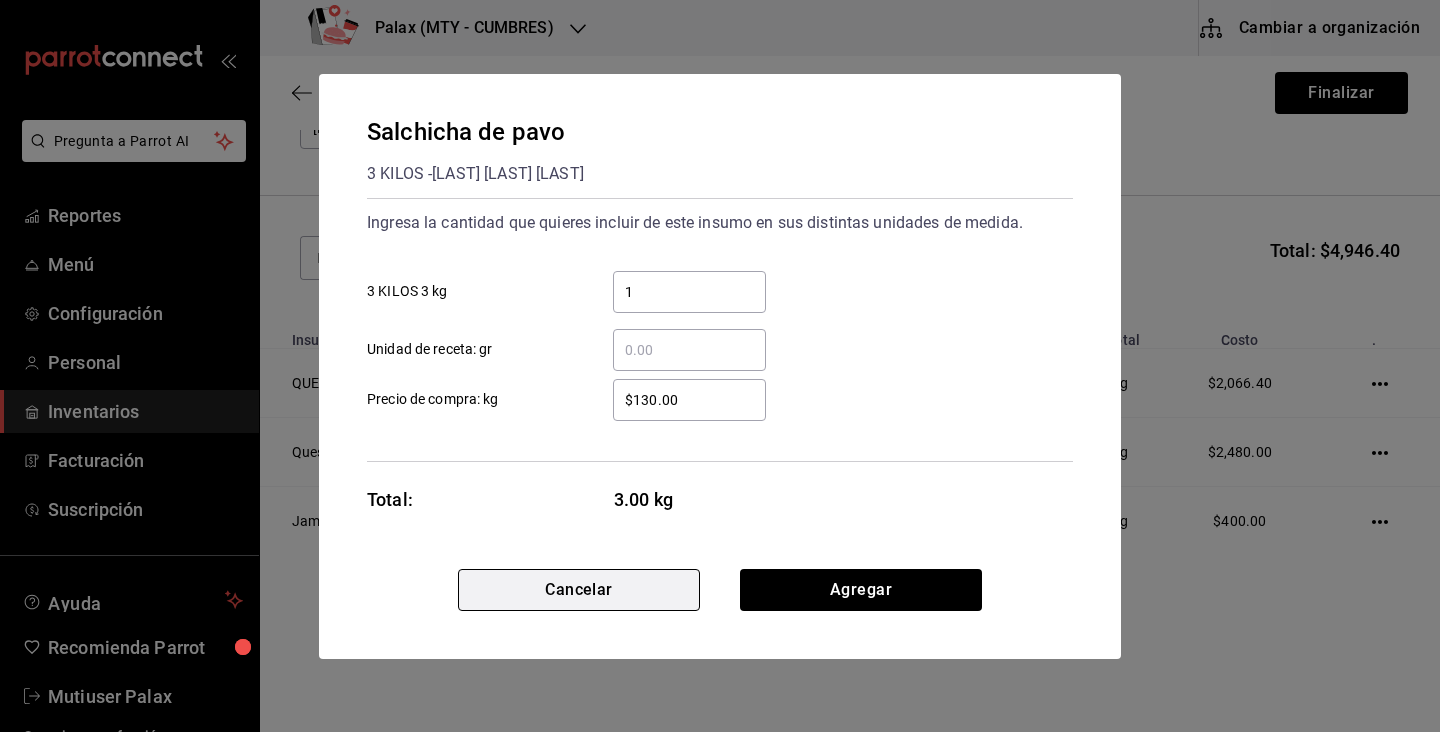 click on "Cancelar" at bounding box center [579, 590] 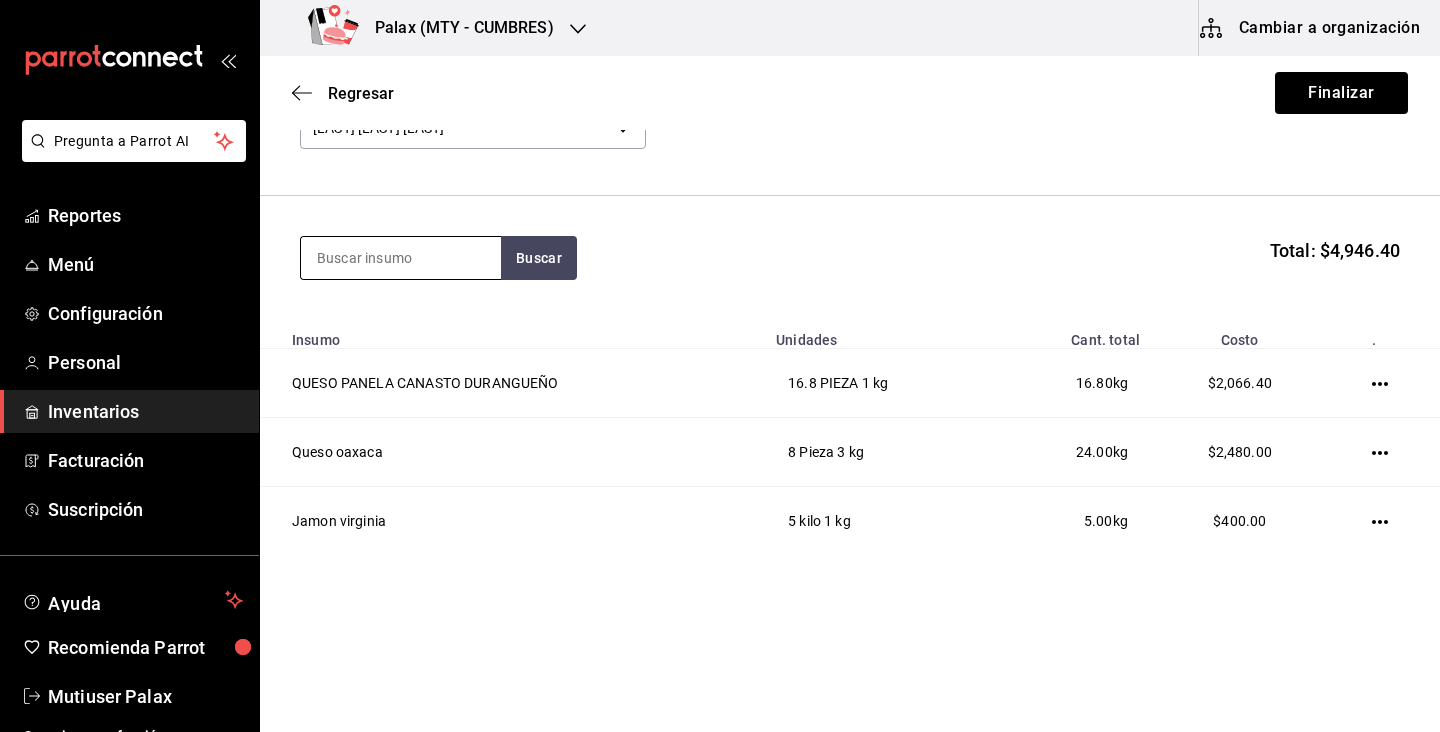 click at bounding box center (401, 258) 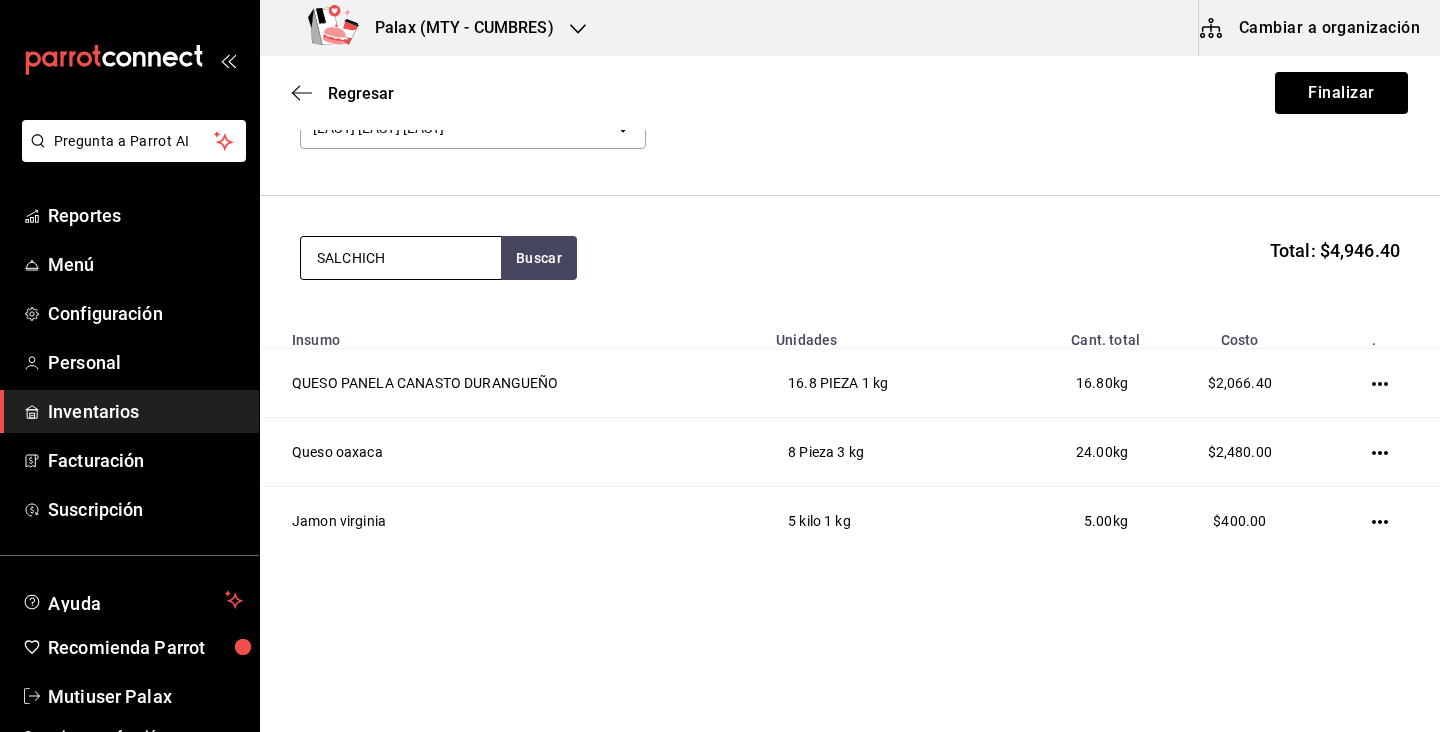 type on "SALCHICHA" 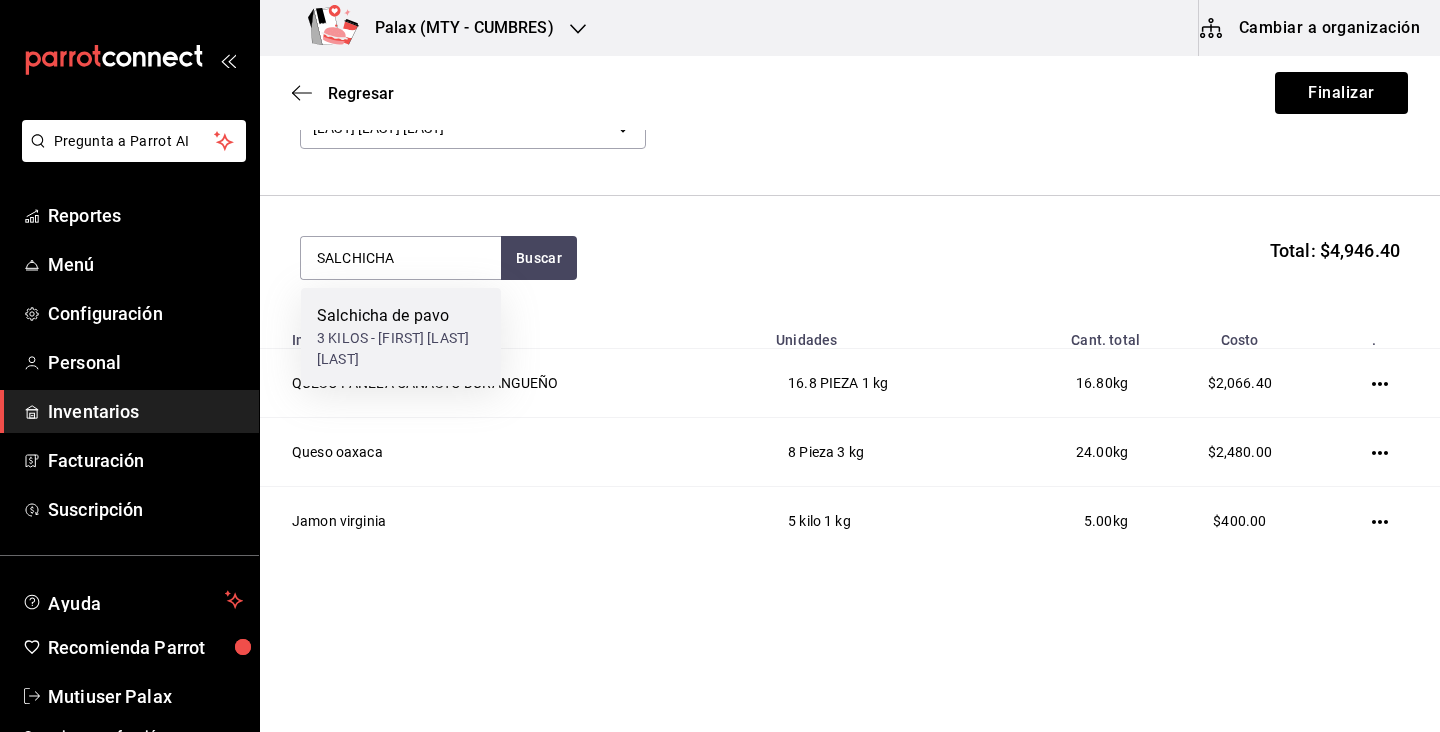 click on "Salchicha de pavo" at bounding box center [401, 316] 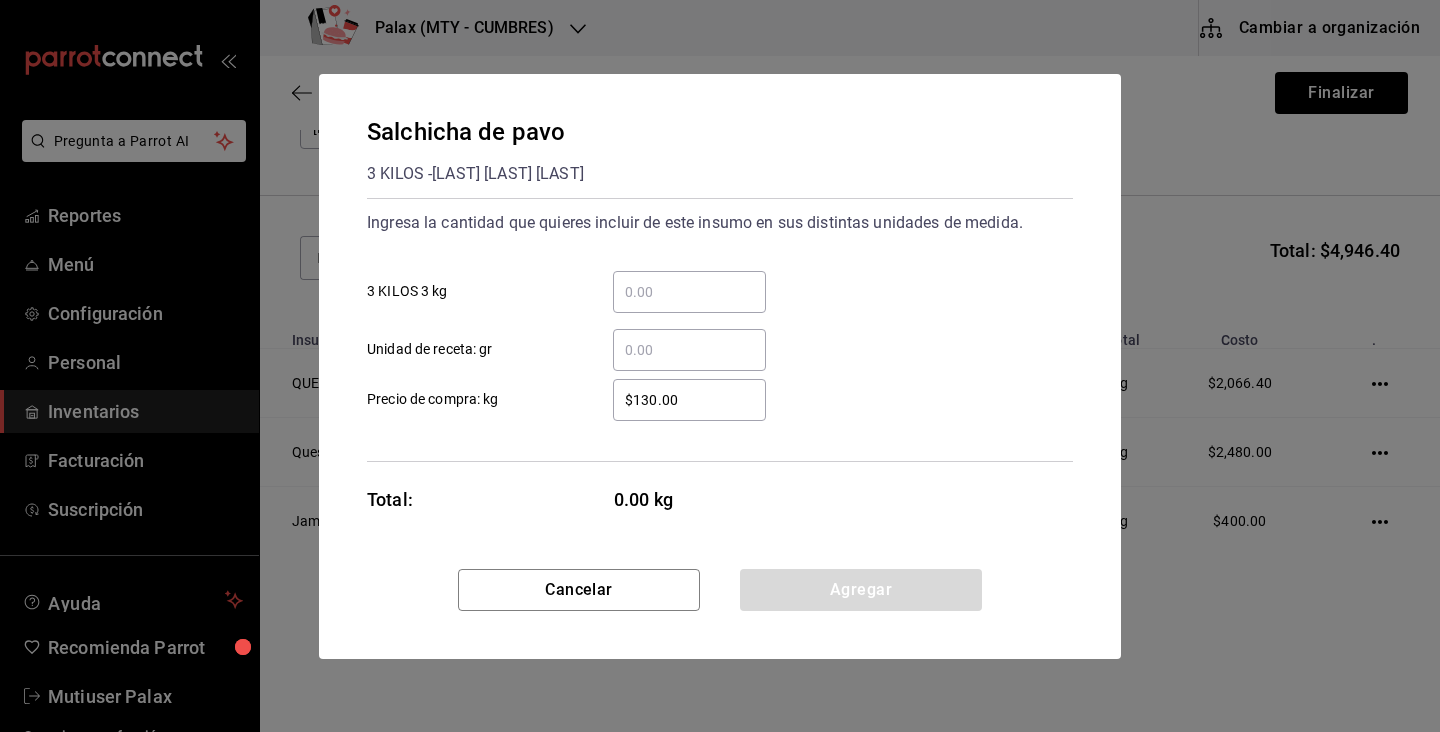 click on "​ 3 KILOS 3 kg" at bounding box center (689, 292) 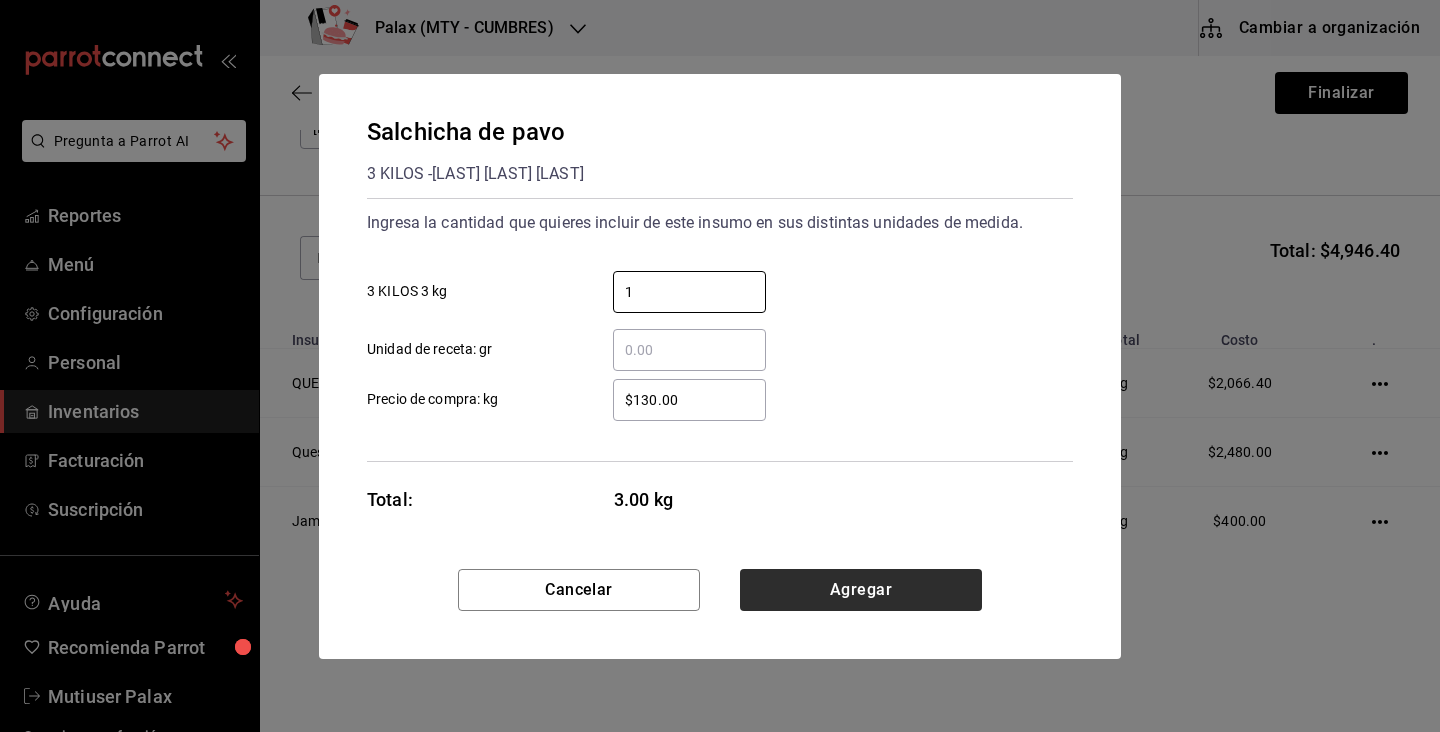 type on "1" 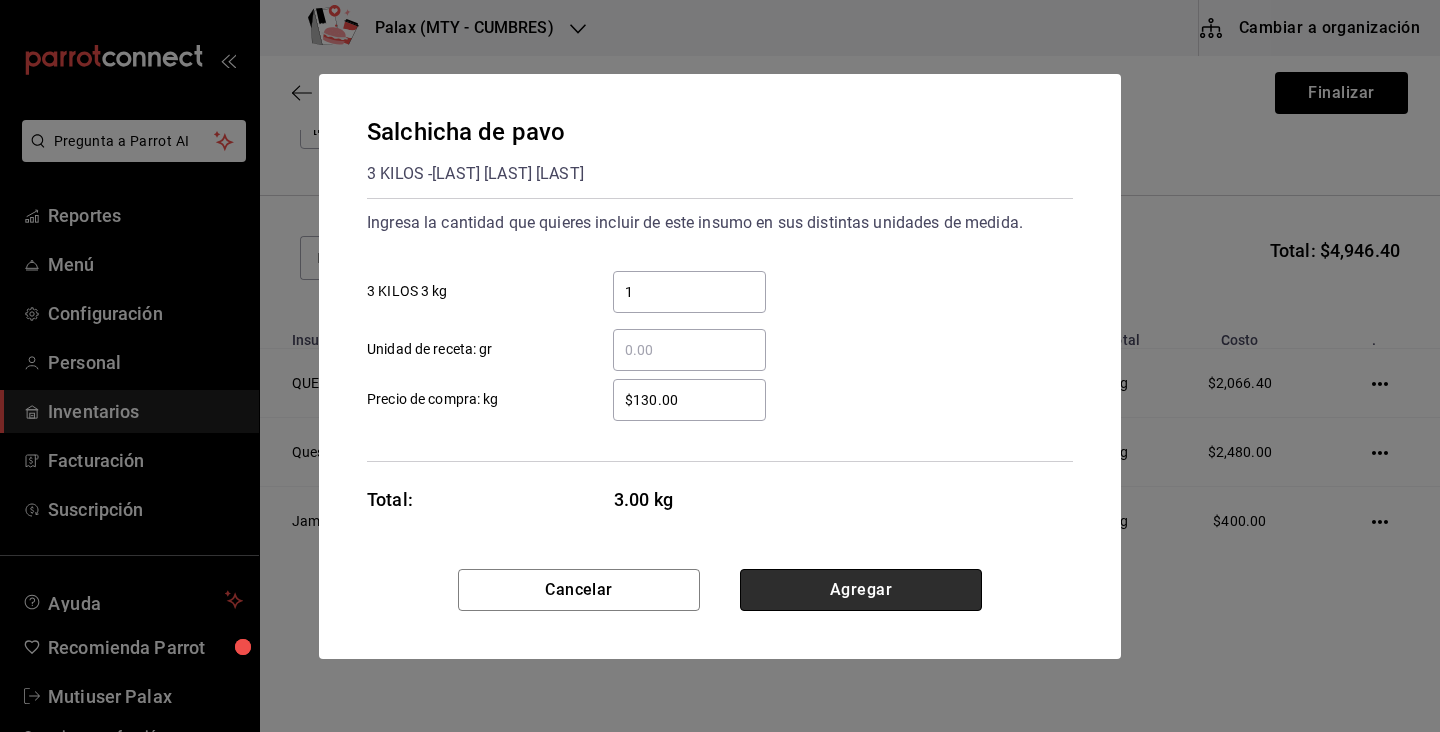 click on "Agregar" at bounding box center [861, 590] 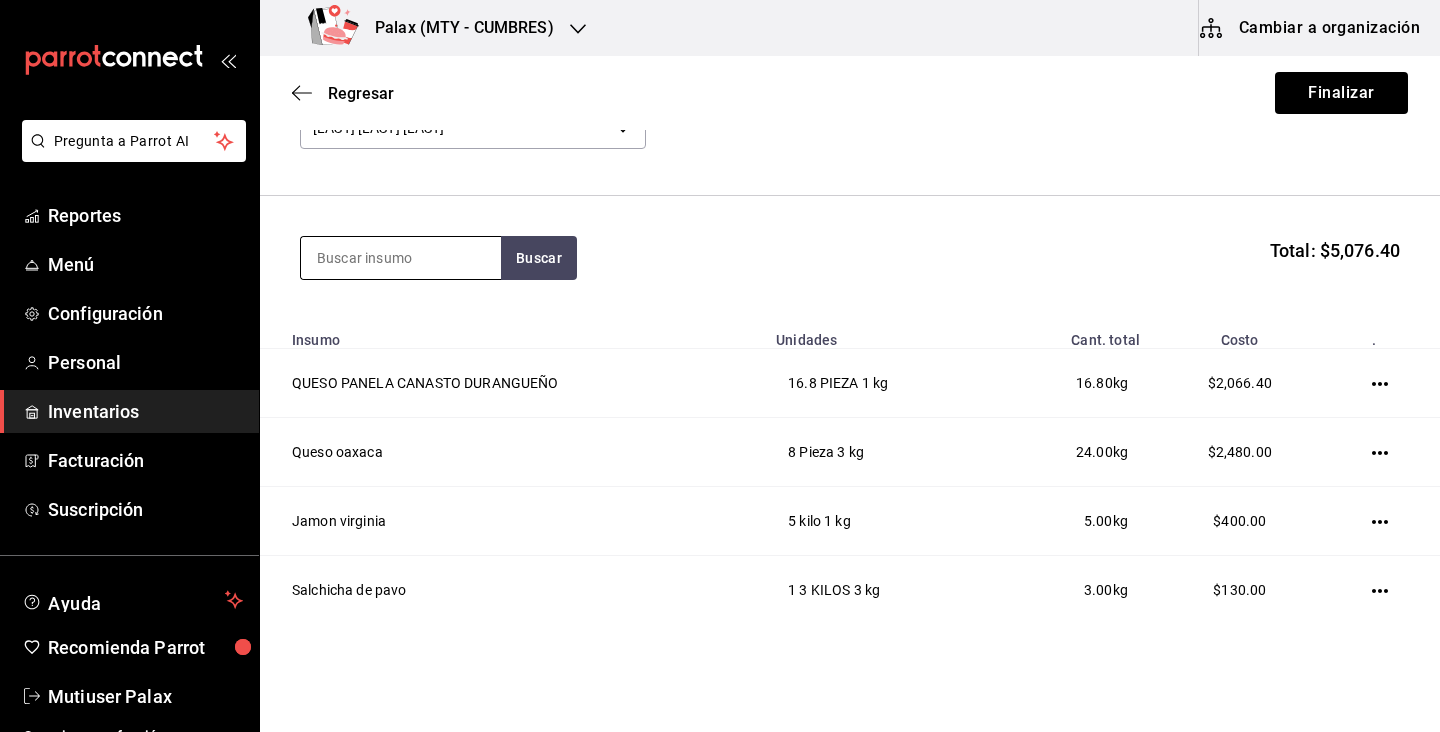 click at bounding box center (401, 258) 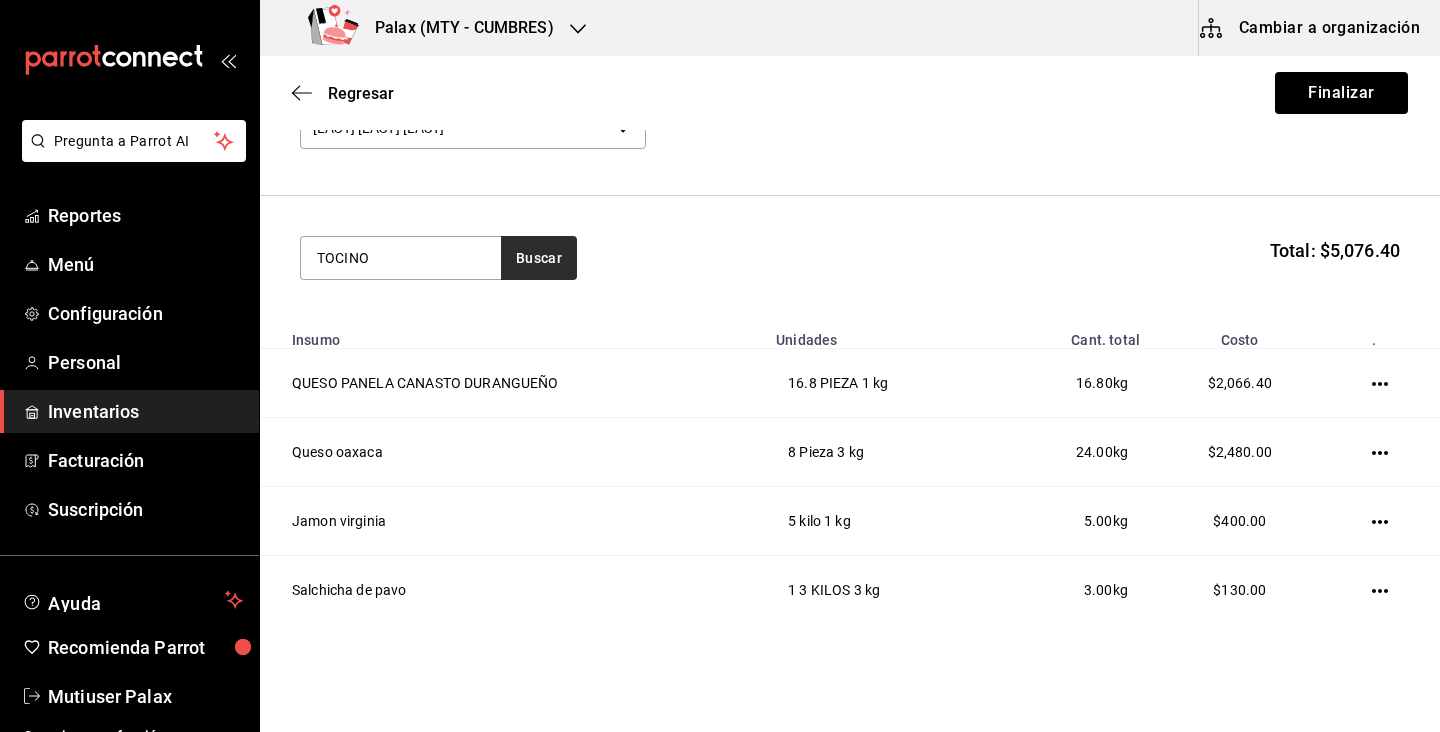 type on "TOCINO" 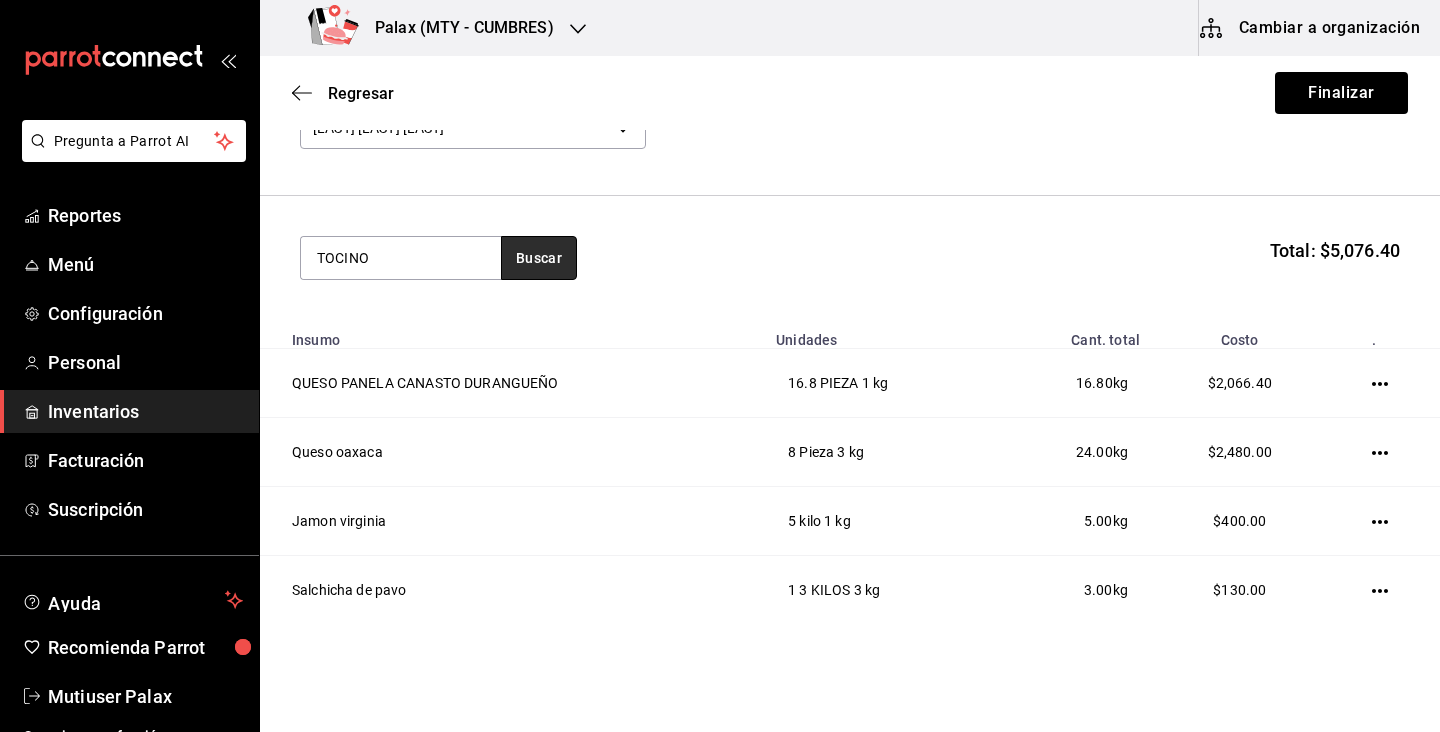 click on "Buscar" at bounding box center [539, 258] 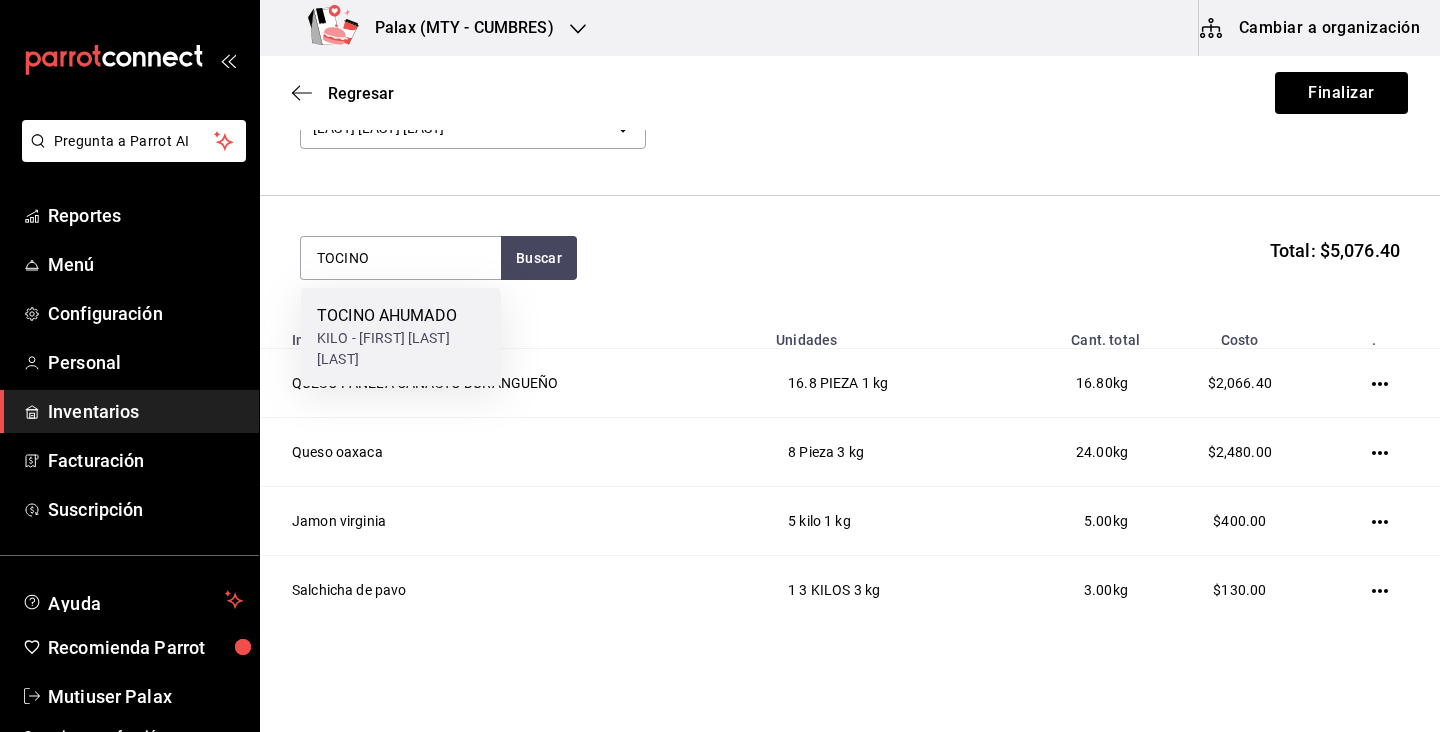 click on "KILO - SANTIAGO PERALES GARCIA" at bounding box center [401, 349] 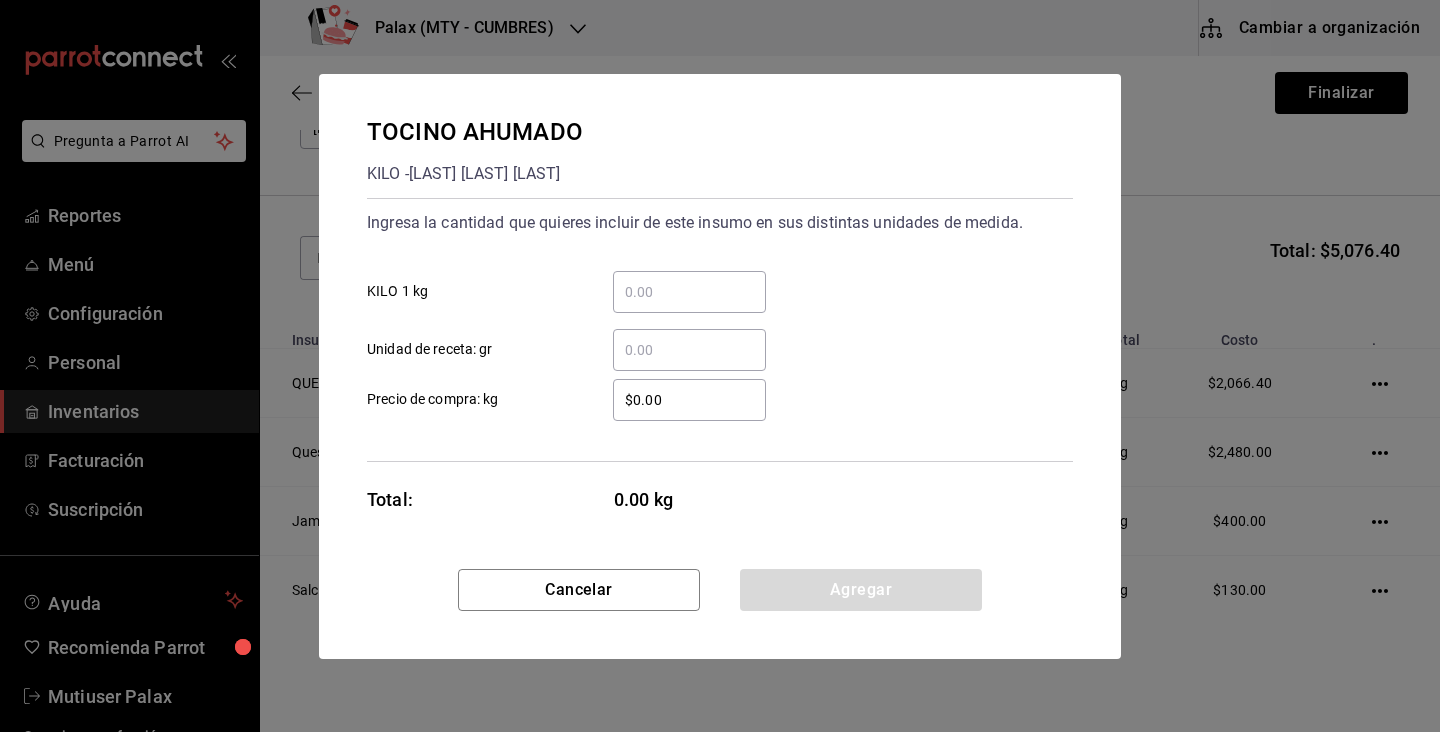 click on "​ KILO 1 kg" at bounding box center (689, 292) 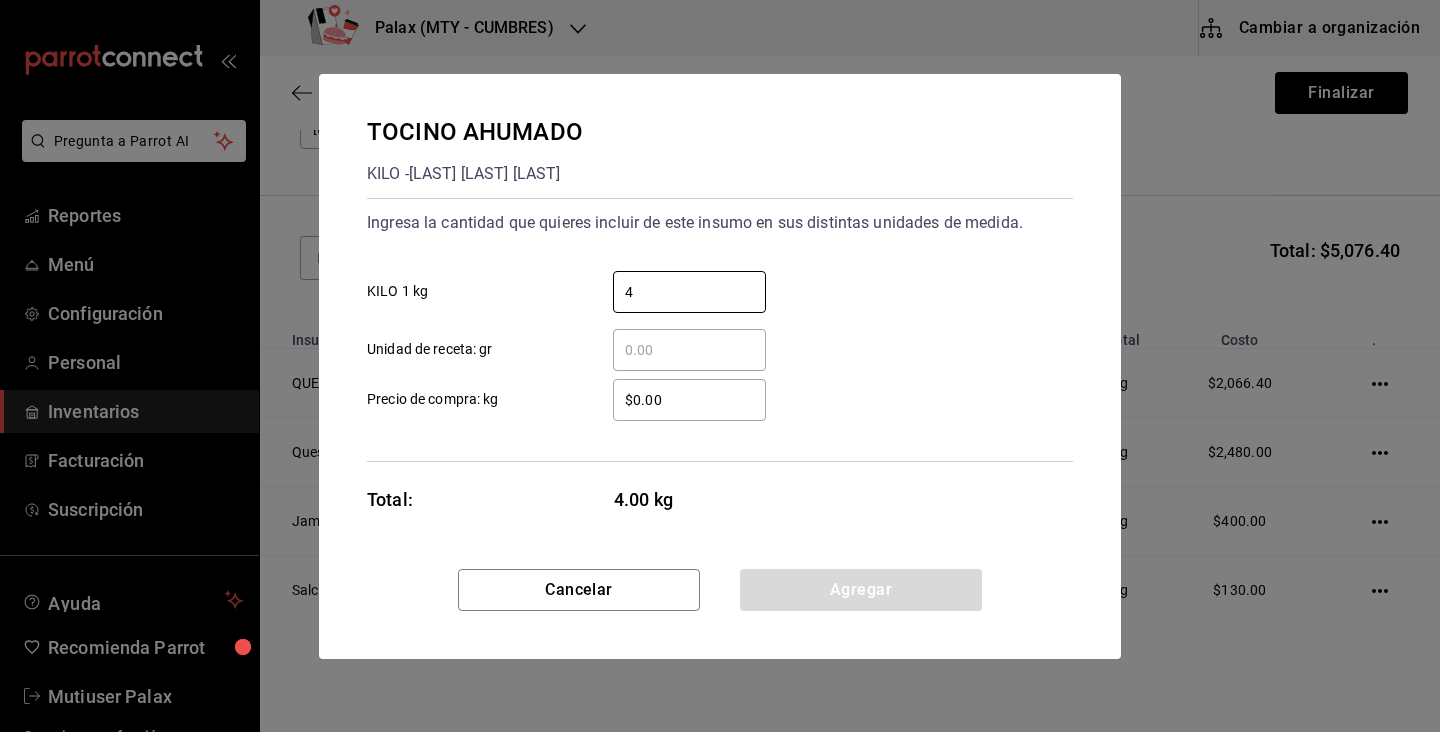 type on "4" 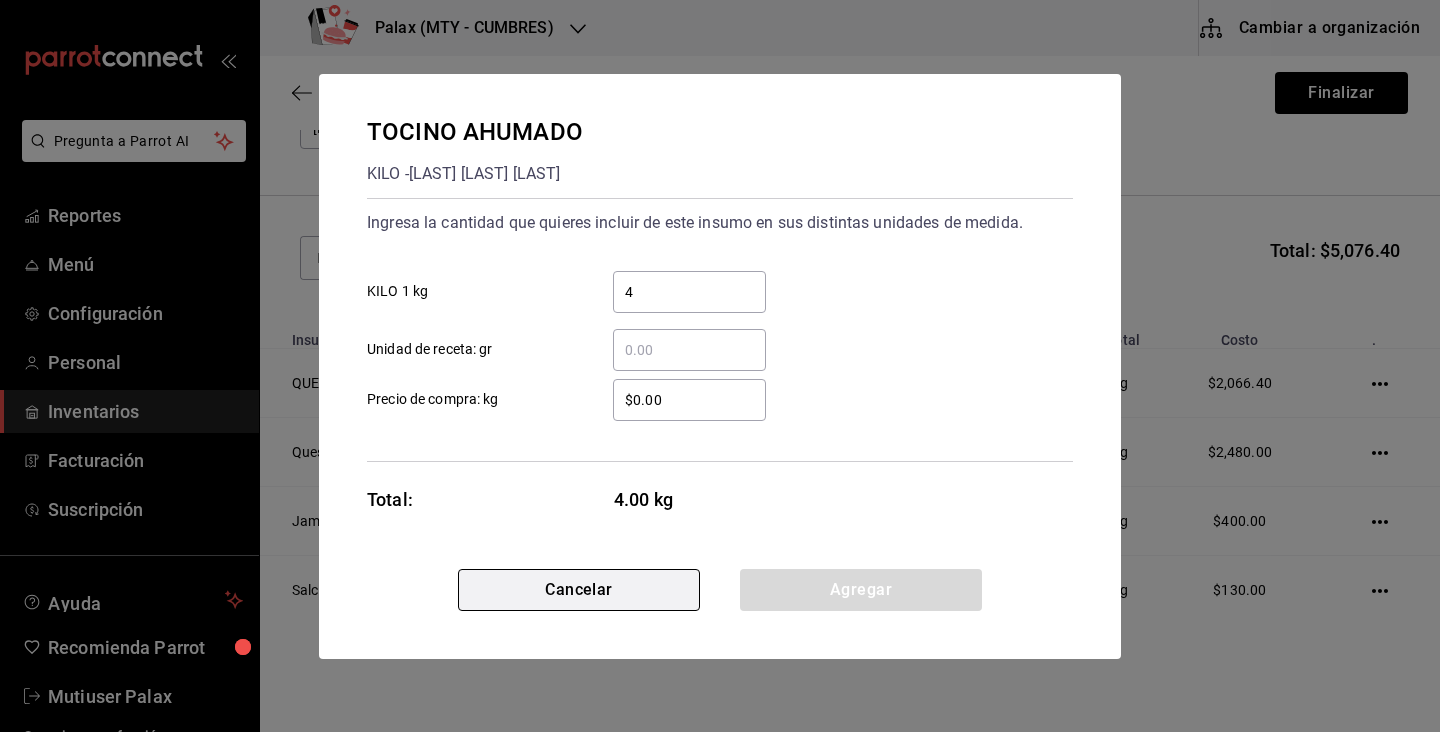 click on "Cancelar" at bounding box center [579, 590] 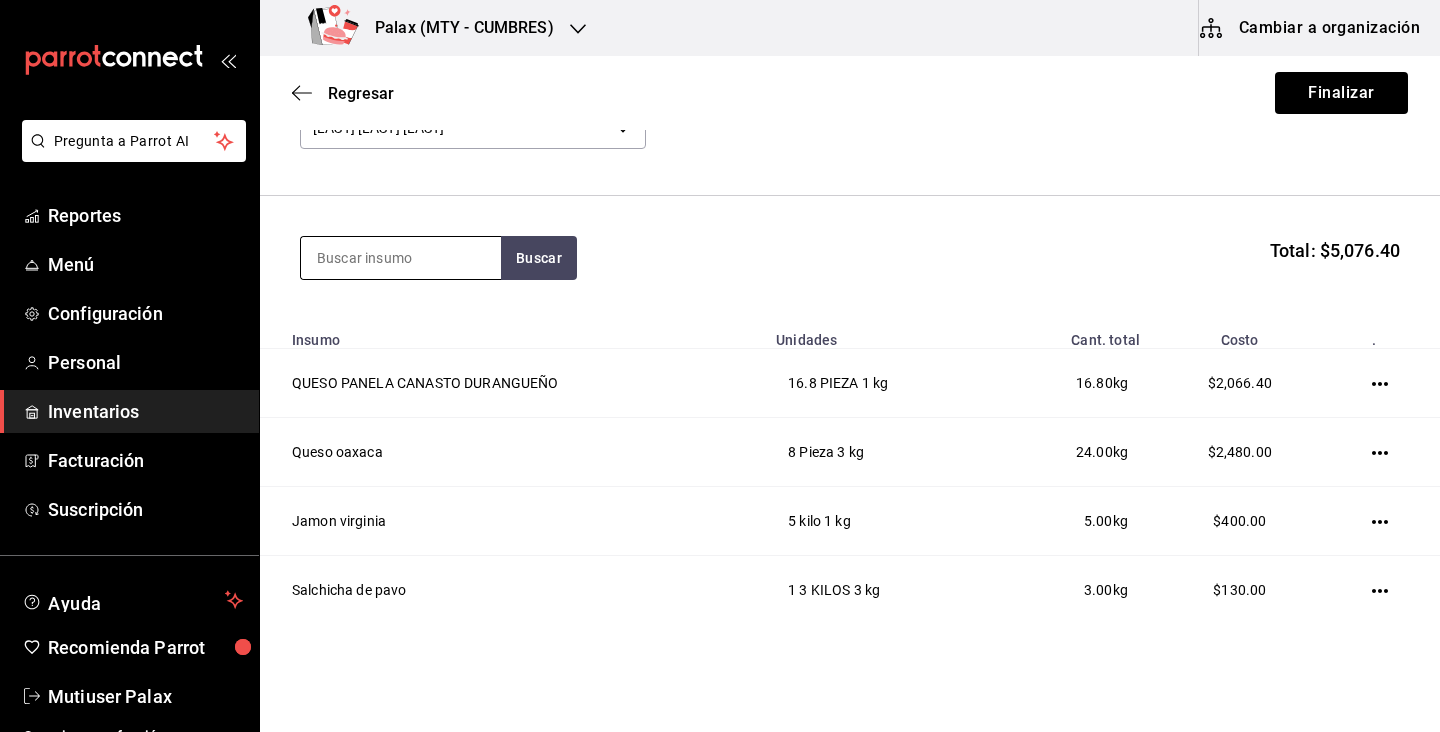click at bounding box center [401, 258] 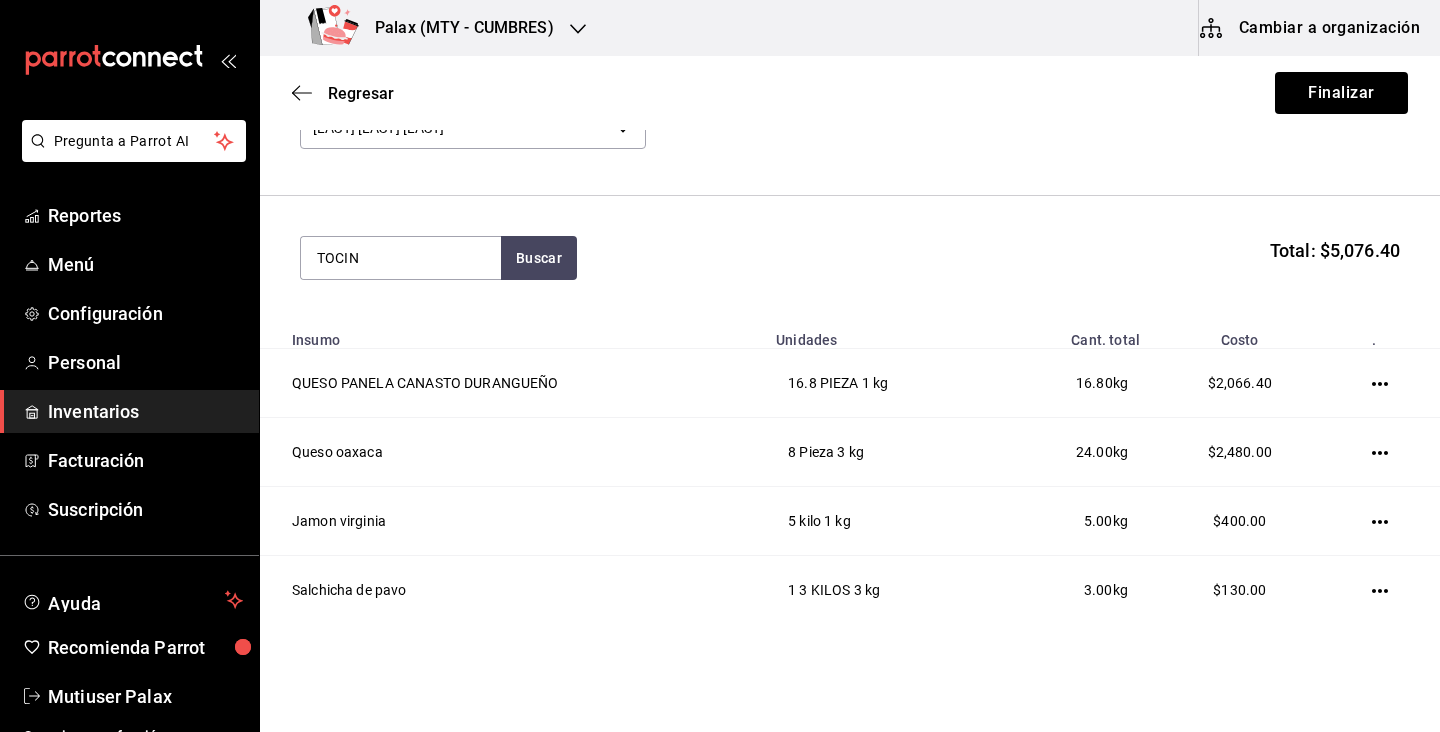 type on "TOCINO" 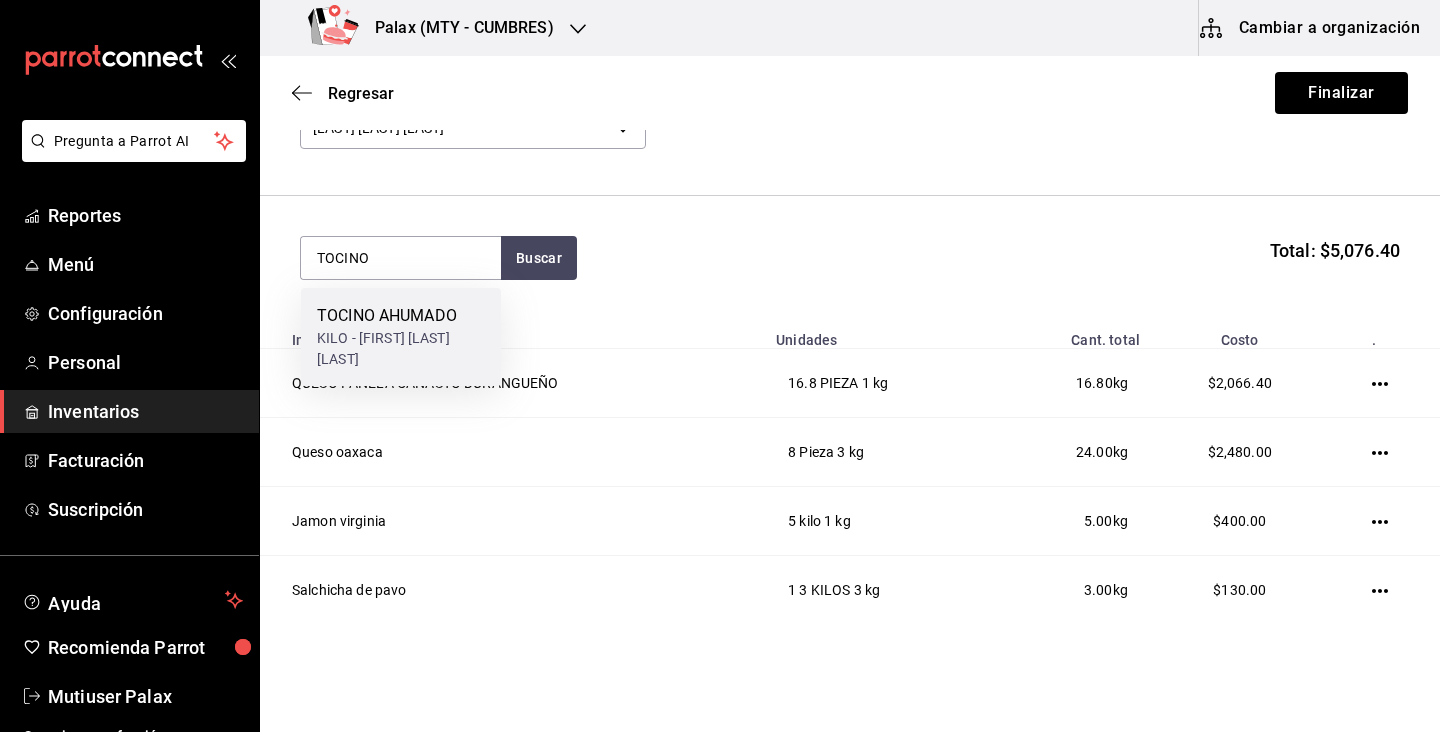 click on "KILO - SANTIAGO PERALES GARCIA" at bounding box center [401, 349] 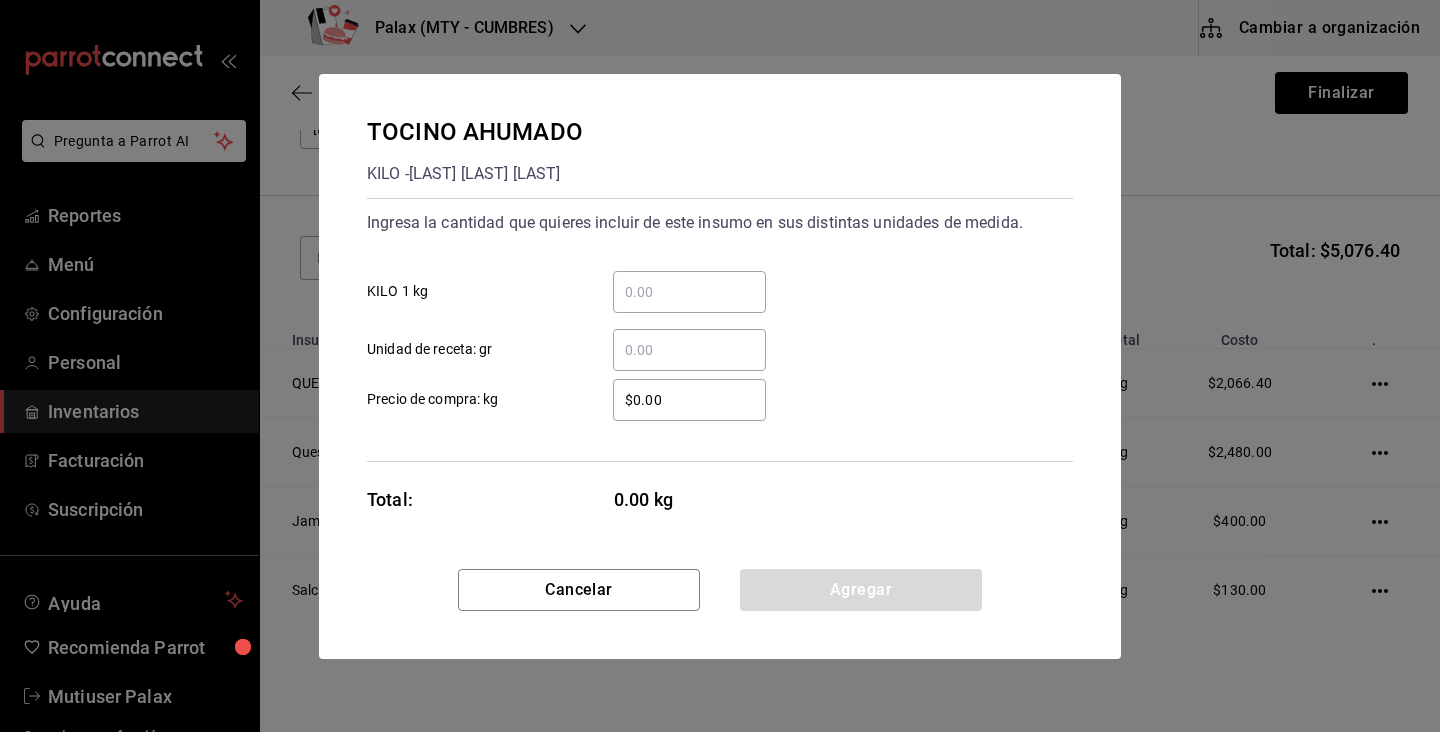 click on "​ KILO 1 kg" at bounding box center [689, 292] 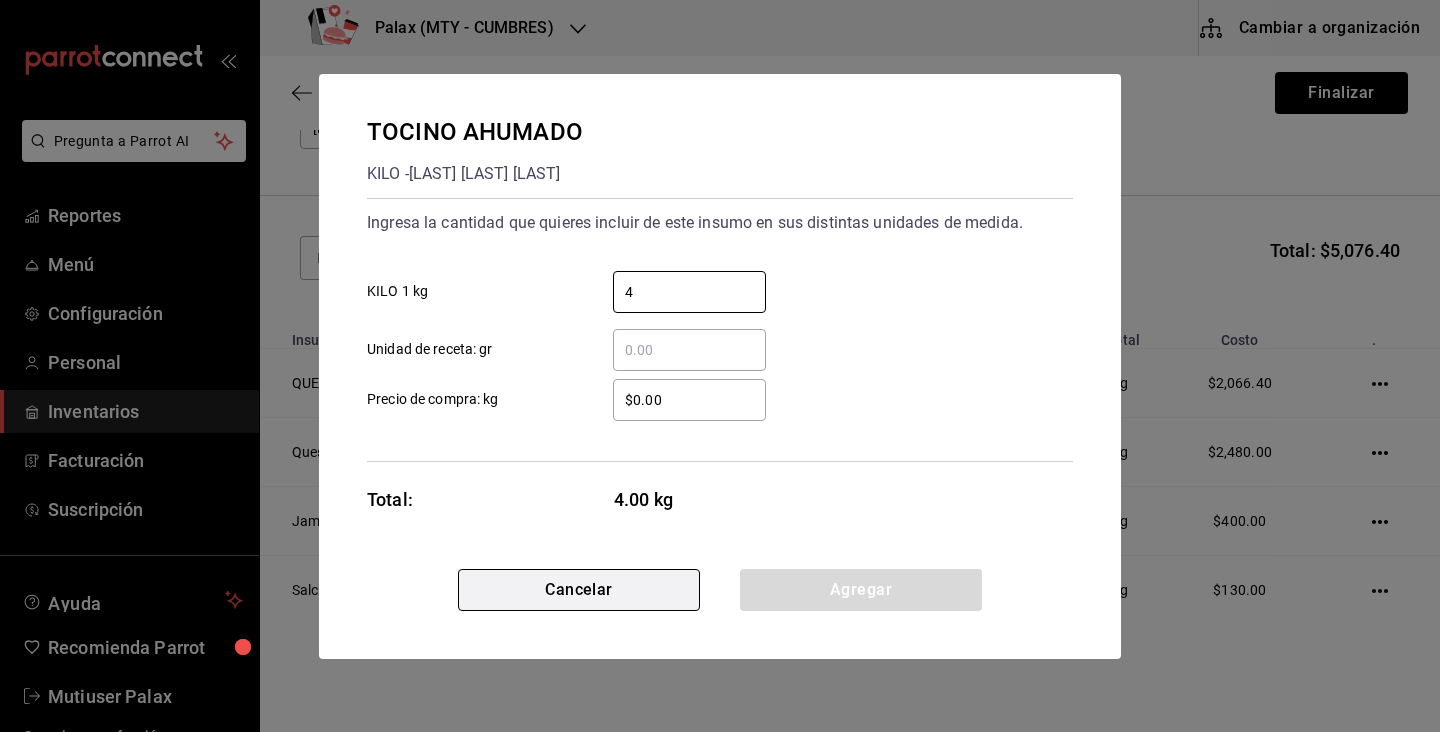 type on "4" 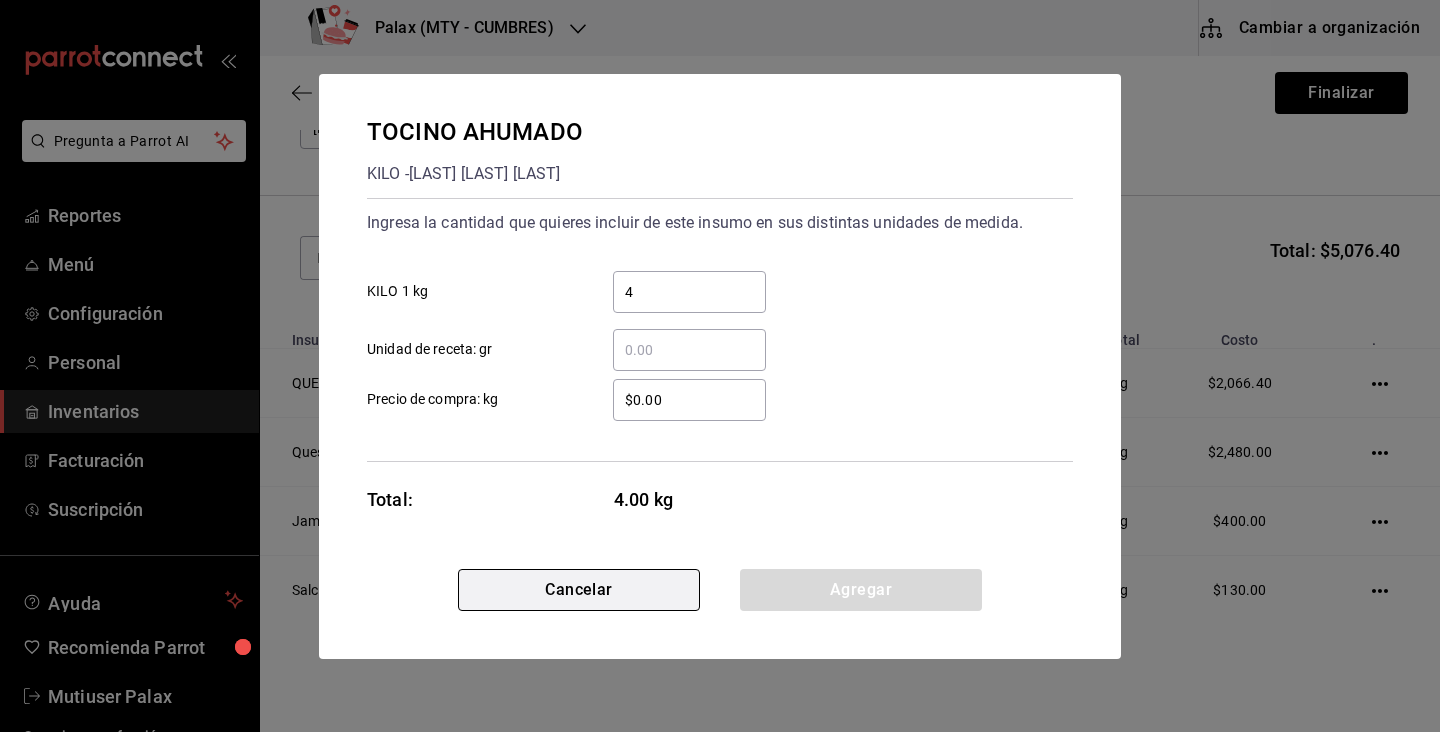 click on "Cancelar" at bounding box center [579, 590] 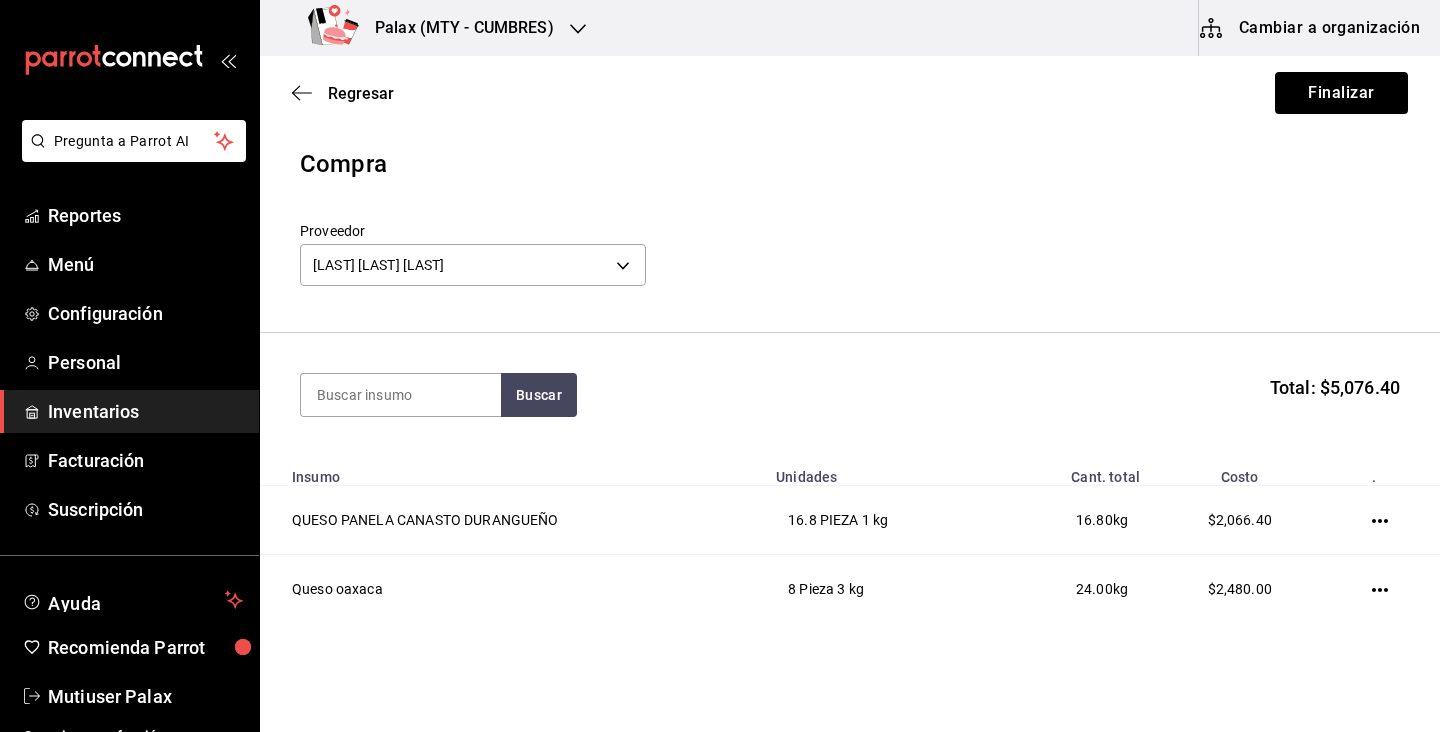 scroll, scrollTop: 206, scrollLeft: 0, axis: vertical 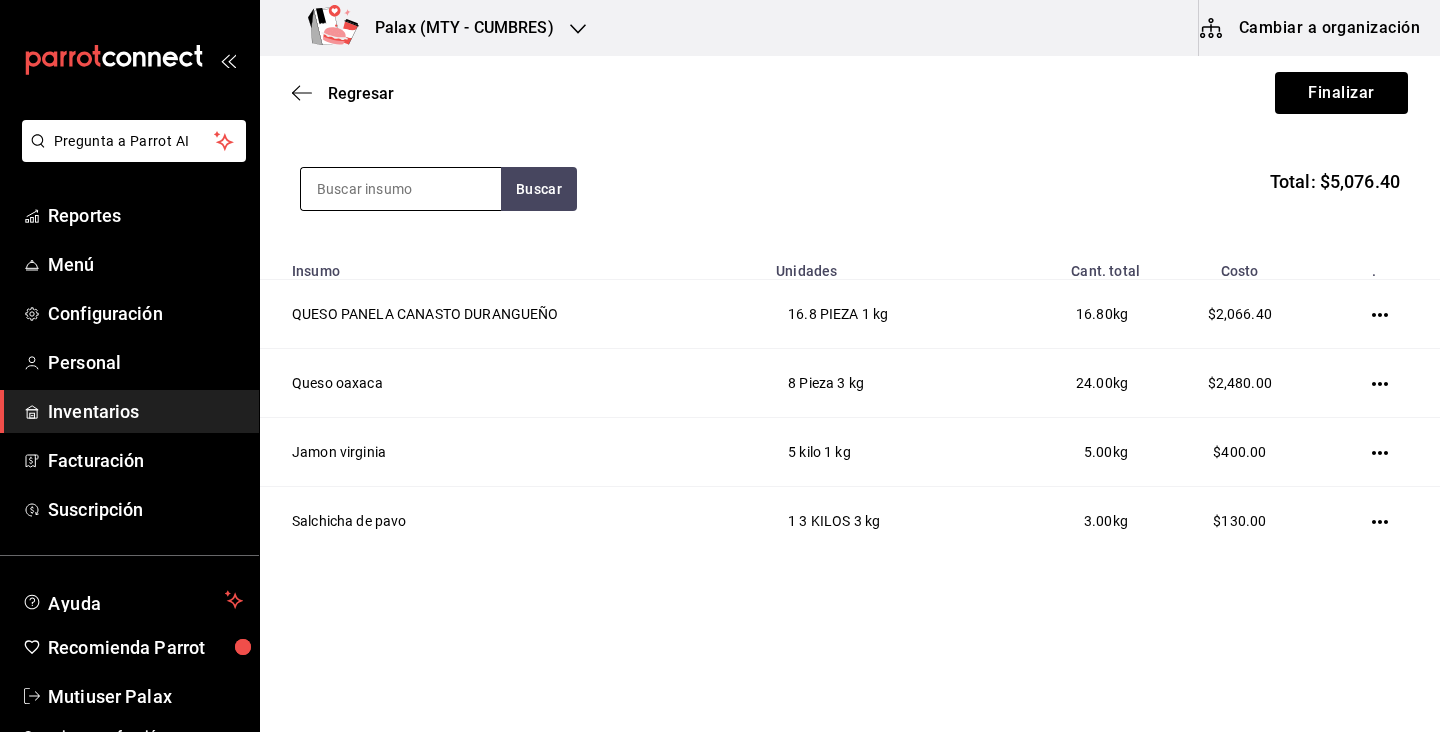 click at bounding box center [401, 189] 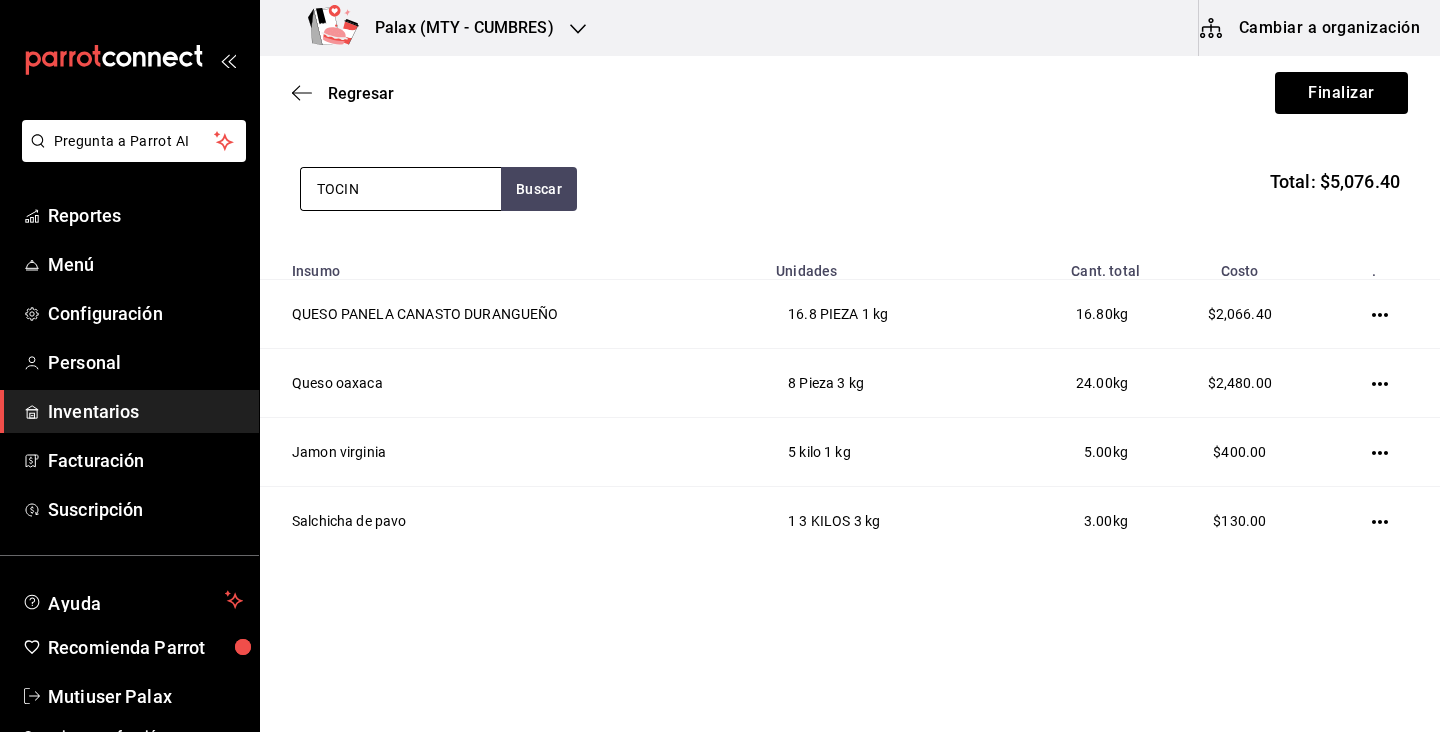 type on "TOCINO" 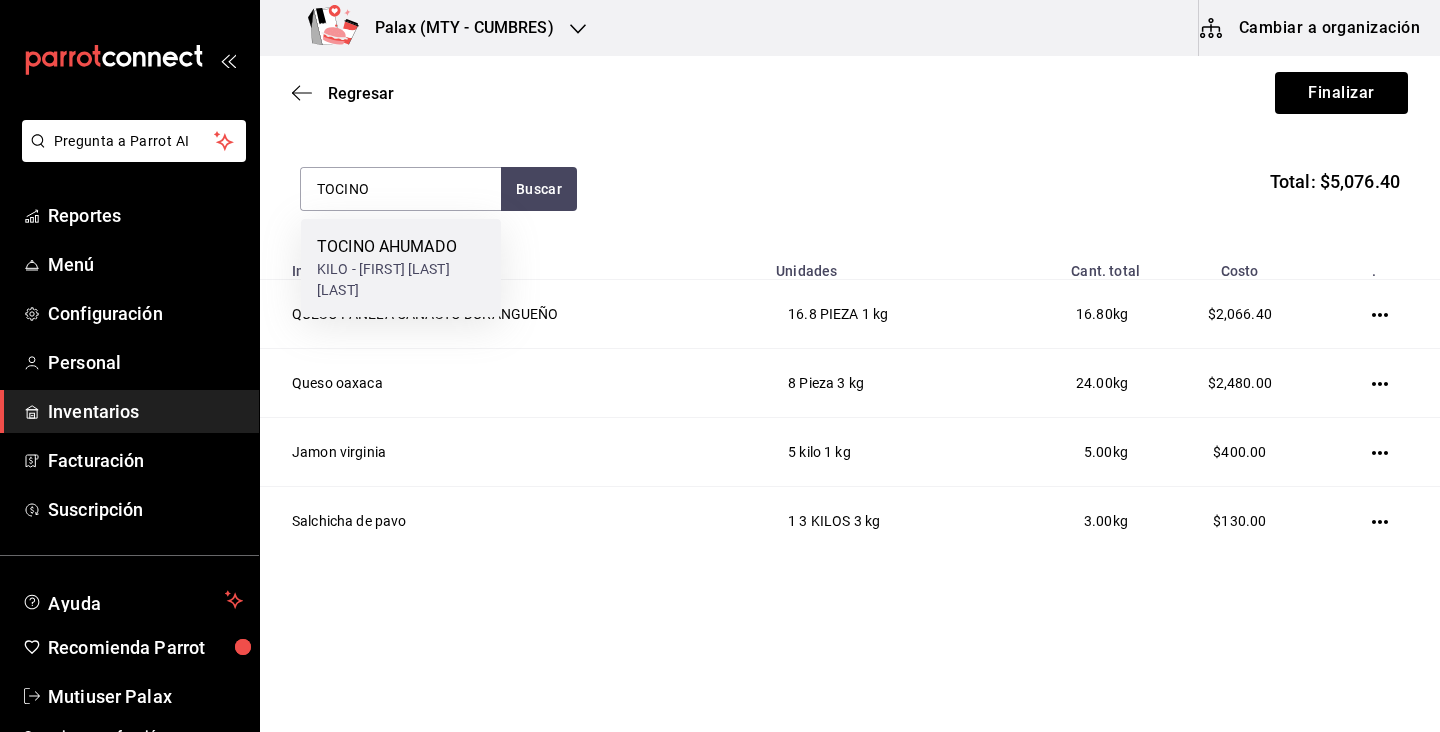 click on "KILO - SANTIAGO PERALES GARCIA" at bounding box center [401, 280] 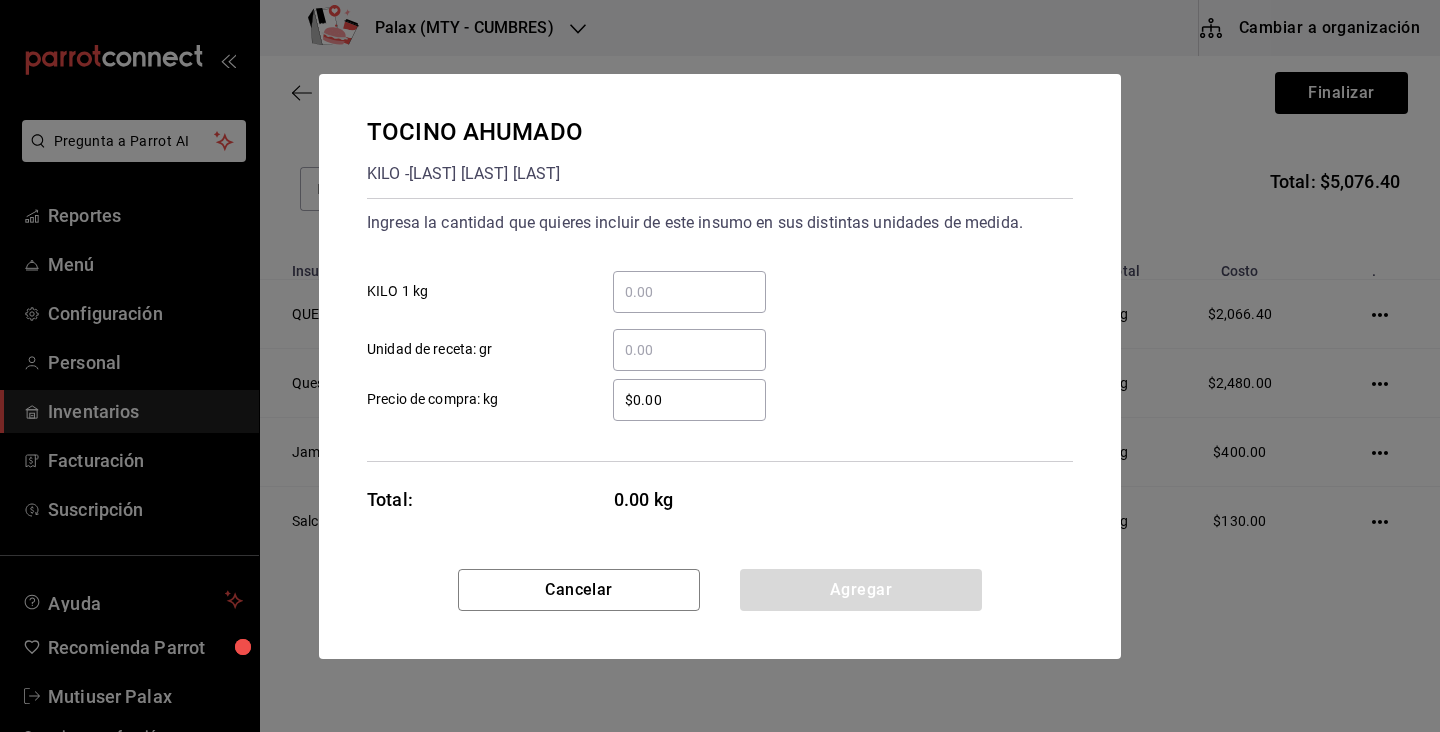 click on "​" at bounding box center [689, 292] 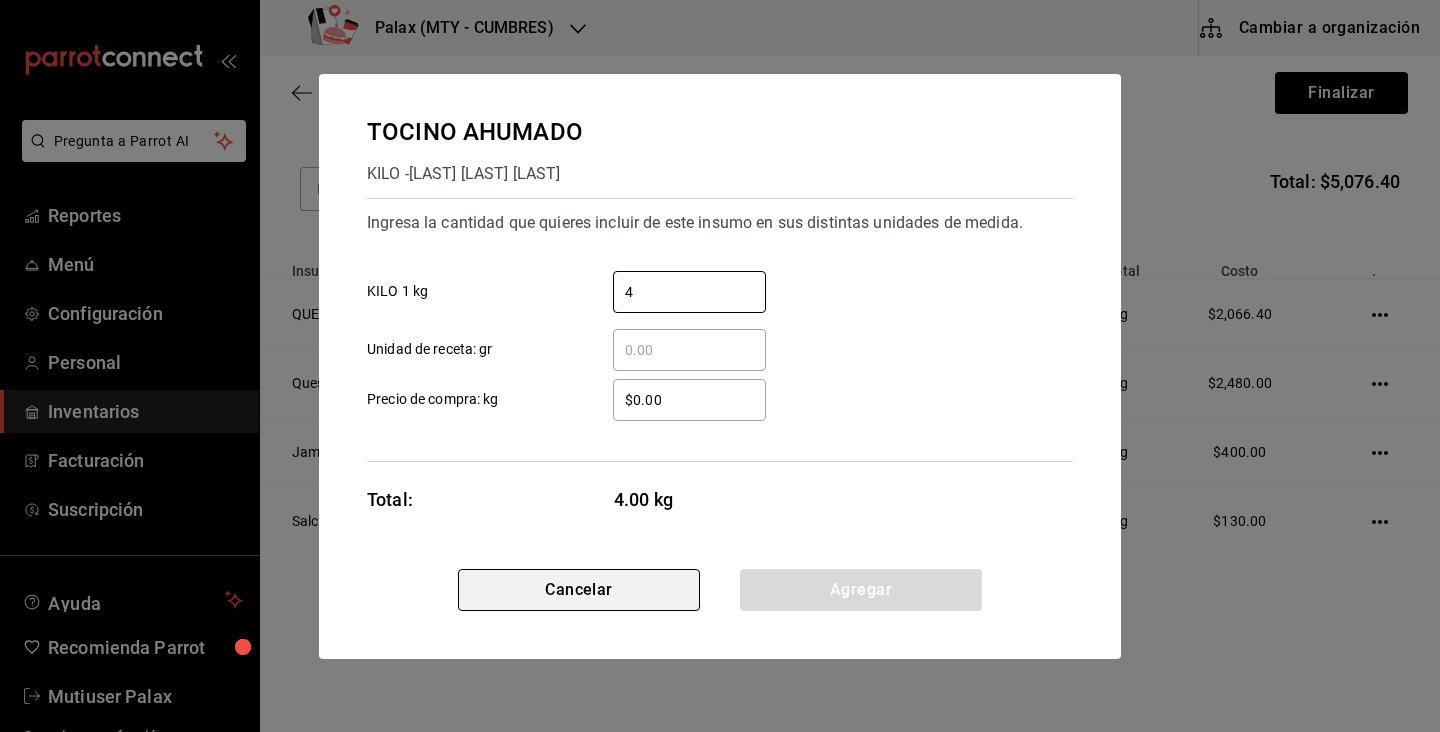 type on "4" 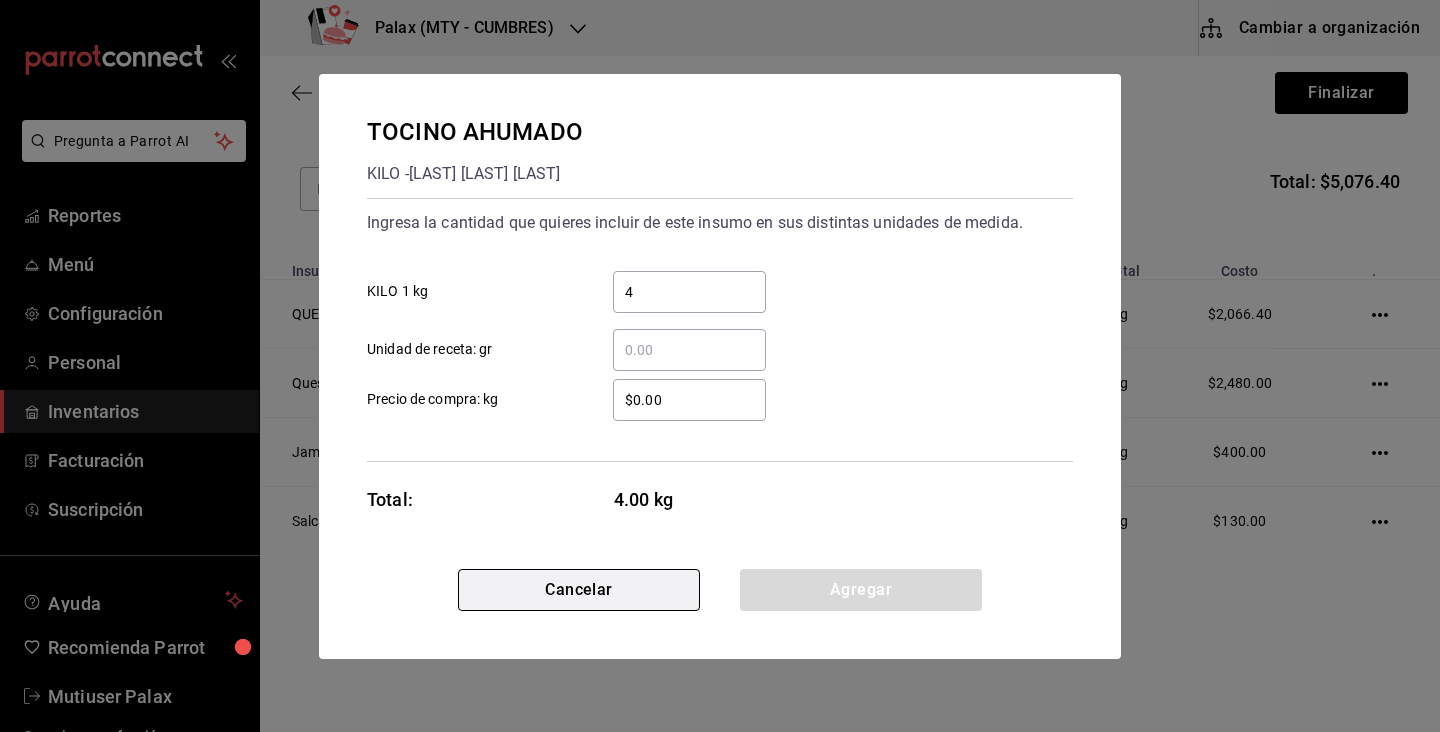 click on "Cancelar" at bounding box center (579, 590) 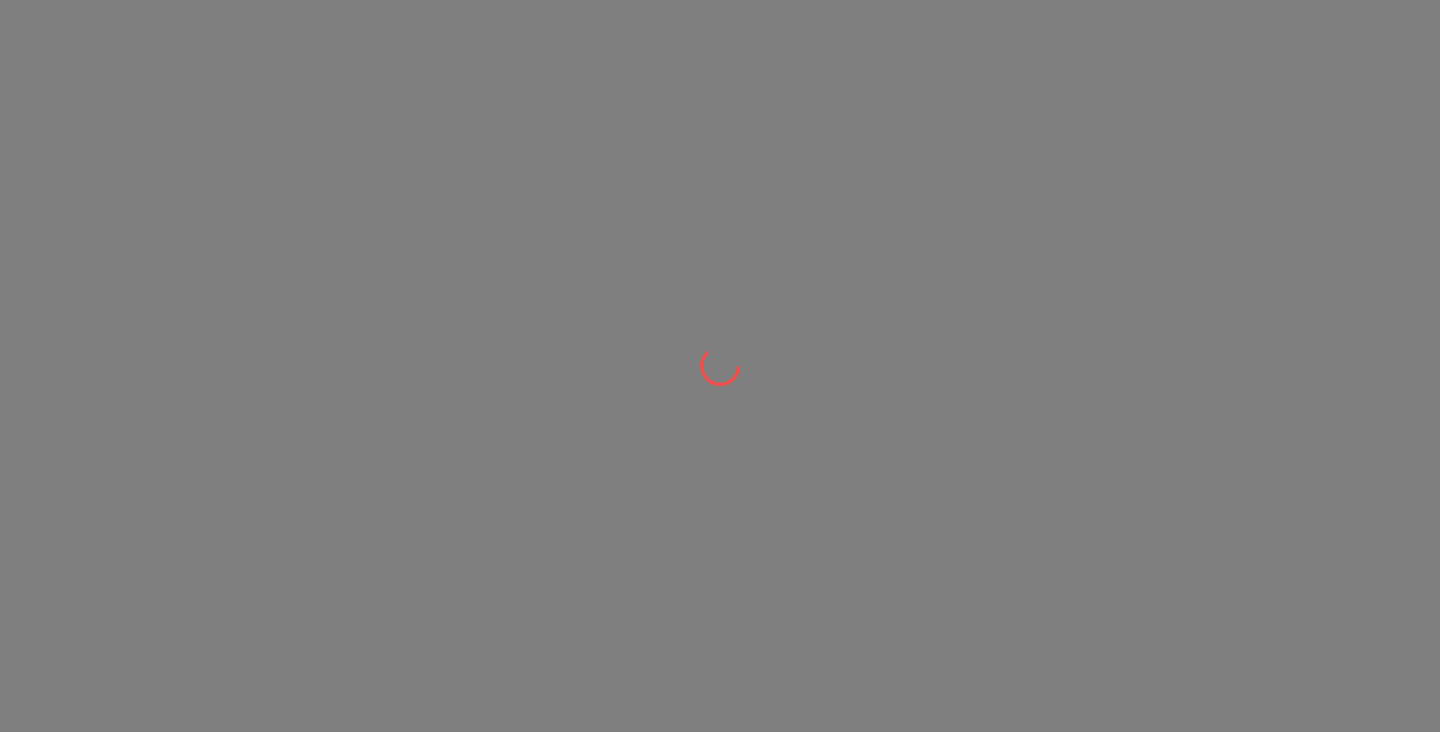 scroll, scrollTop: 0, scrollLeft: 0, axis: both 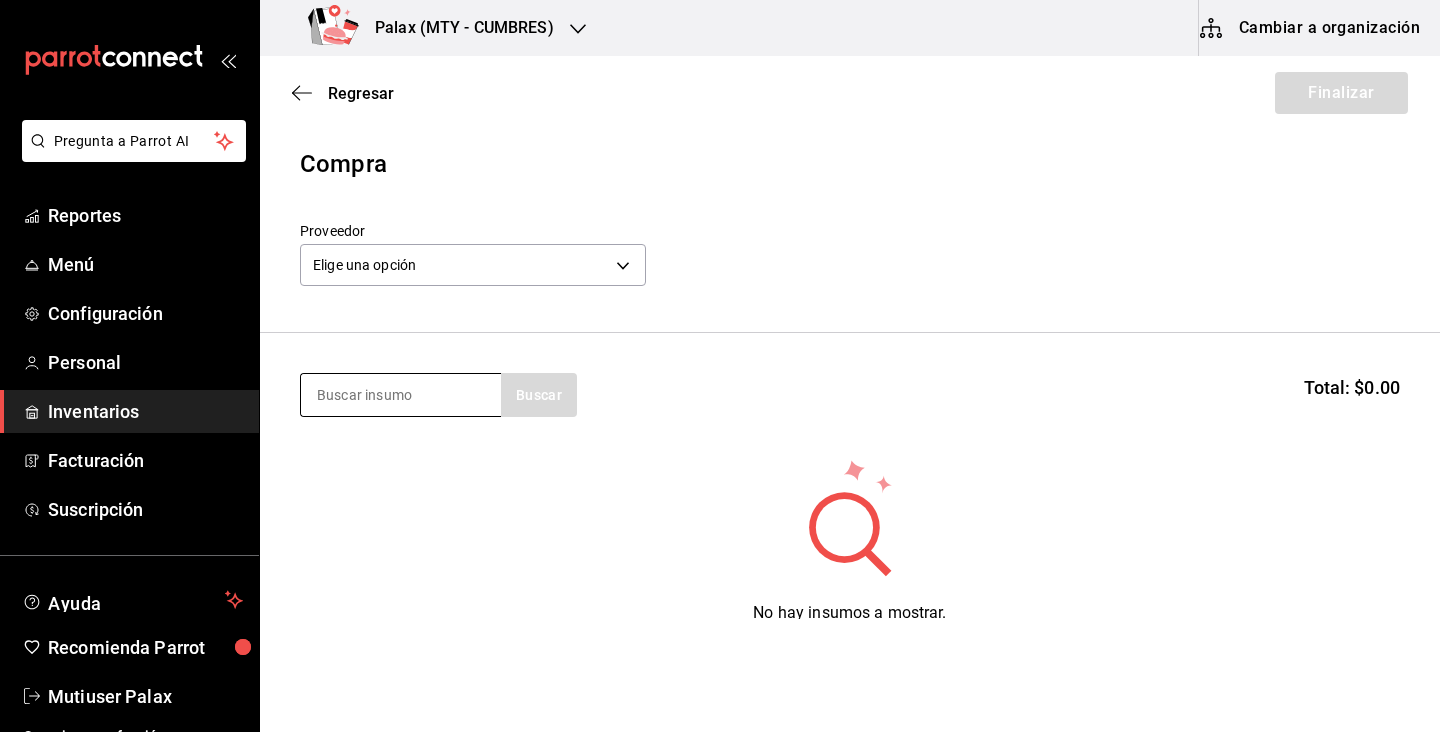 click at bounding box center (401, 395) 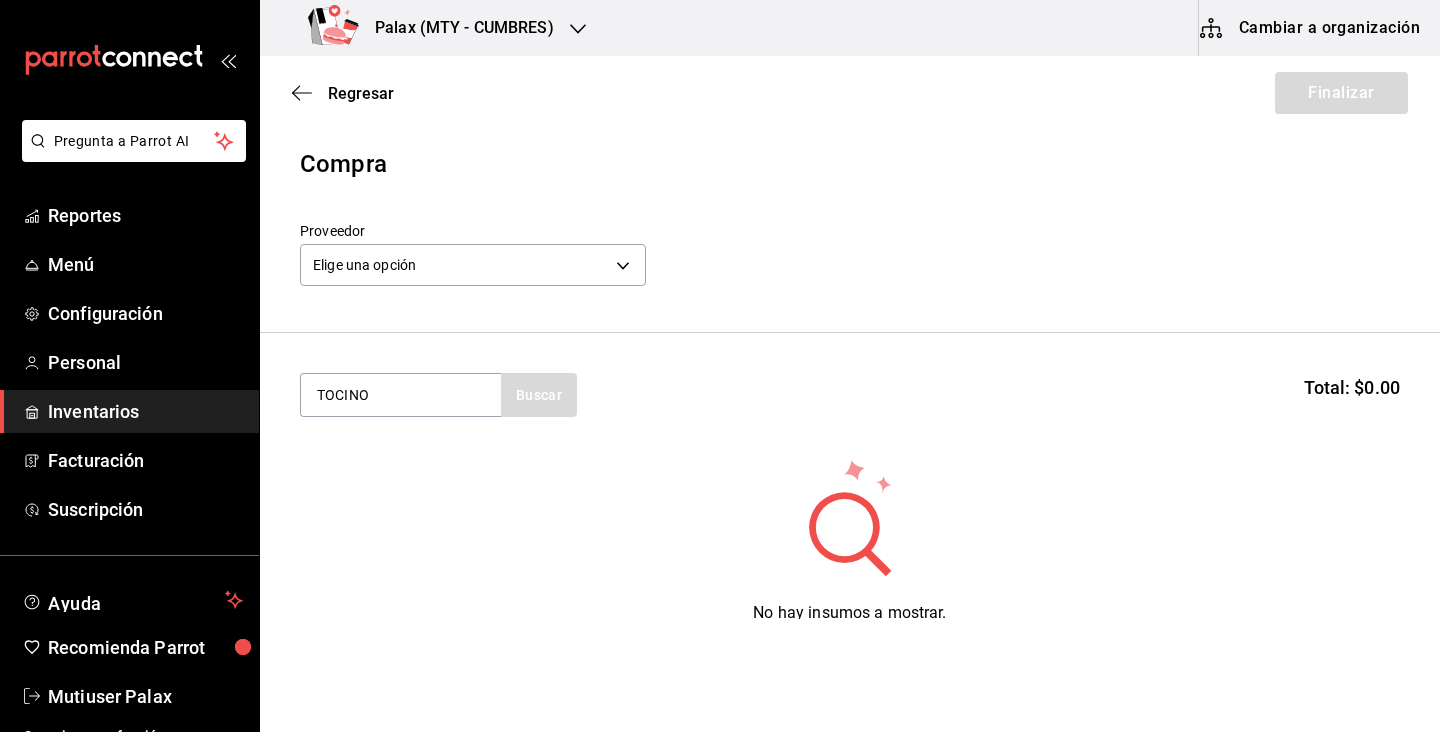 type on "TOCINO" 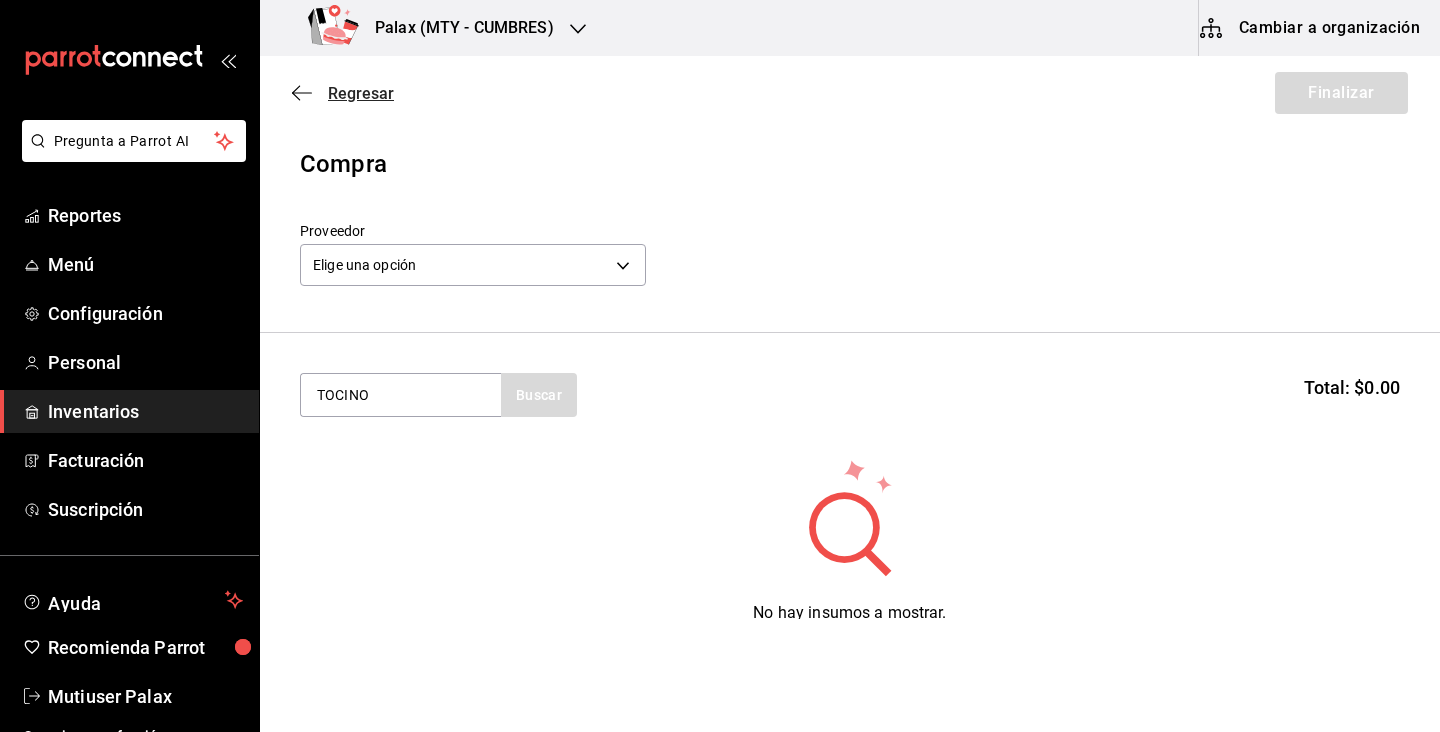 click on "Regresar" at bounding box center [361, 93] 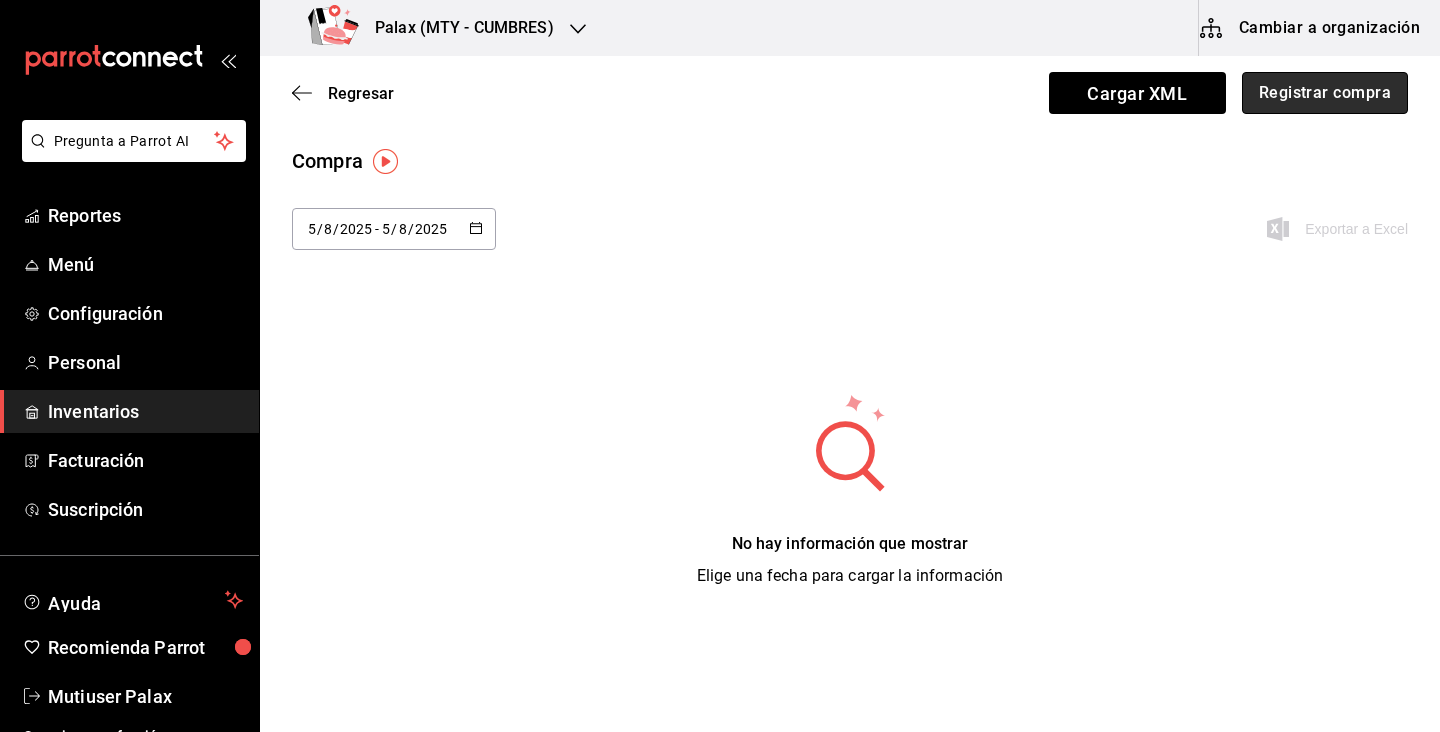 click on "Registrar compra" at bounding box center (1325, 93) 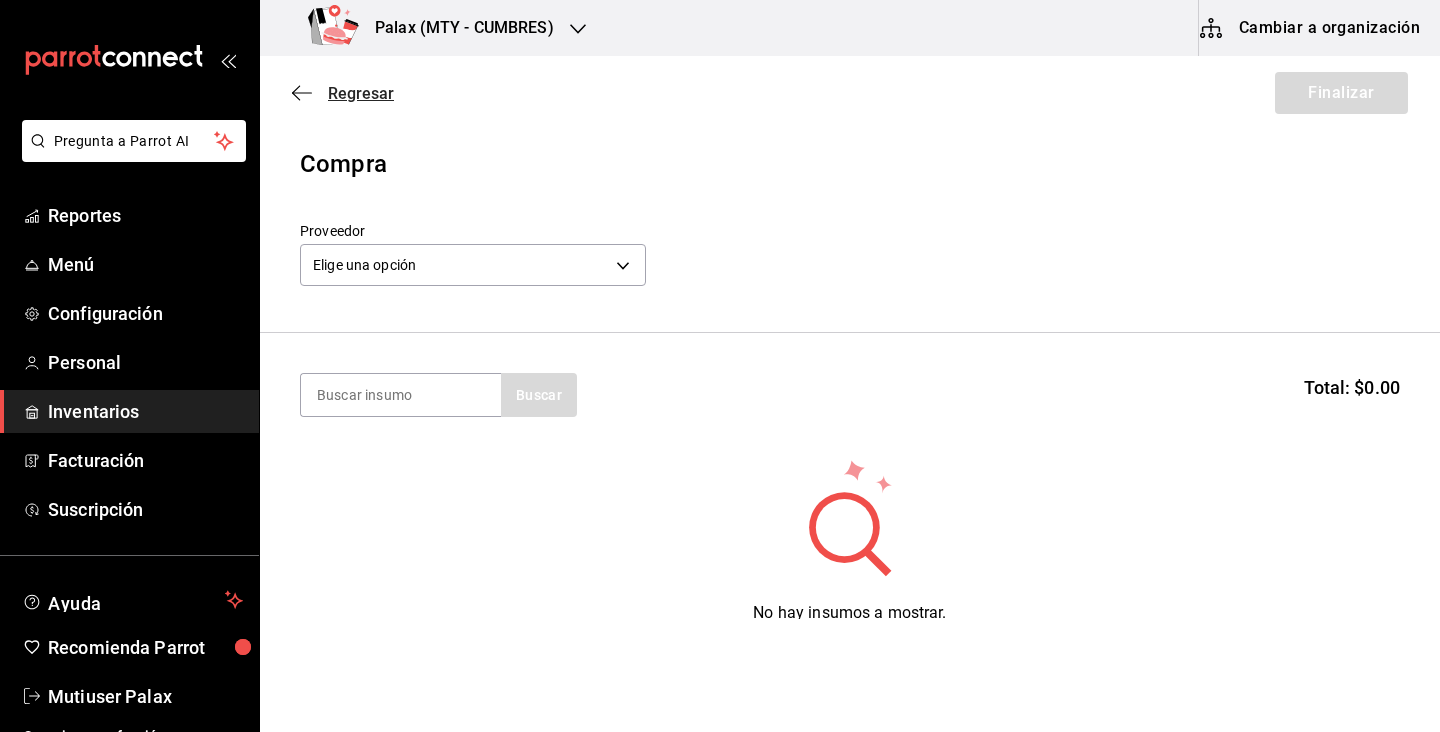 click on "Regresar" at bounding box center (343, 93) 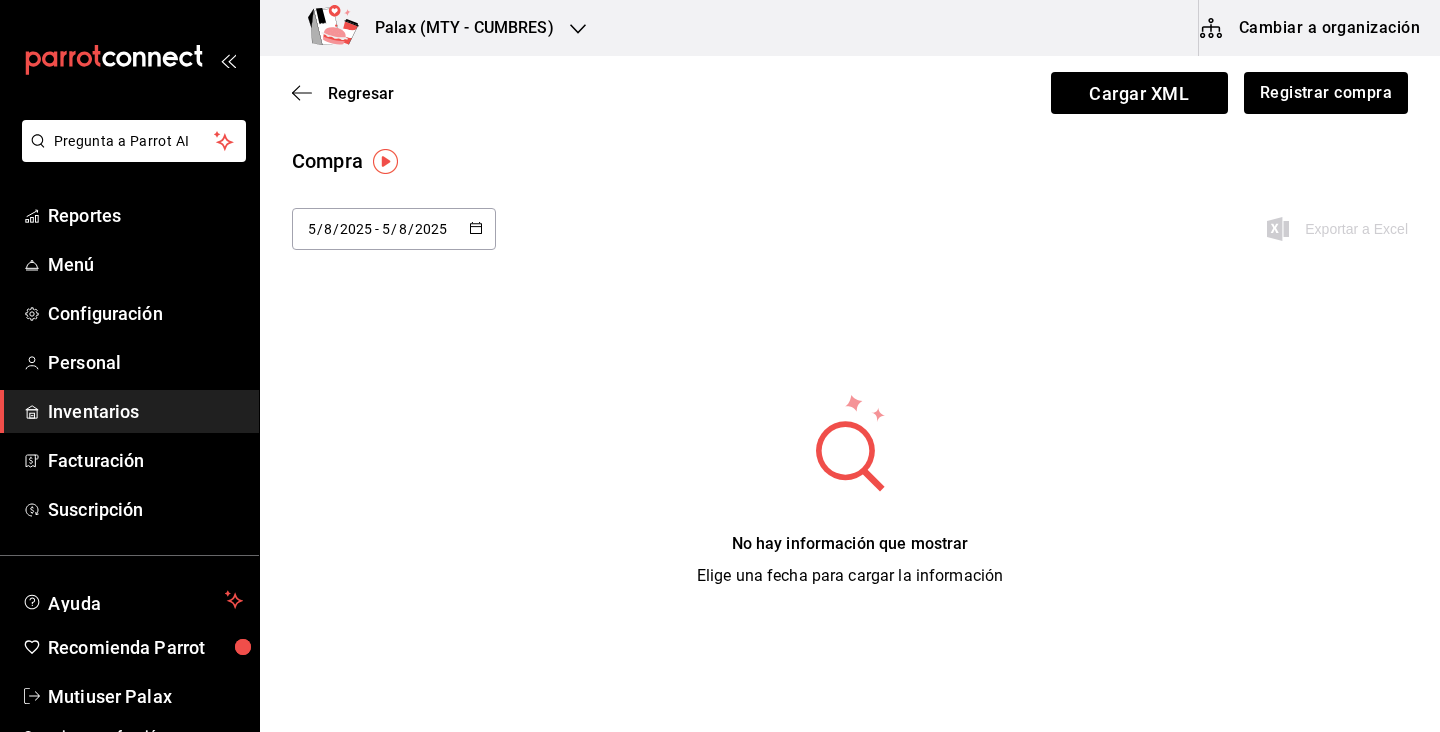 click 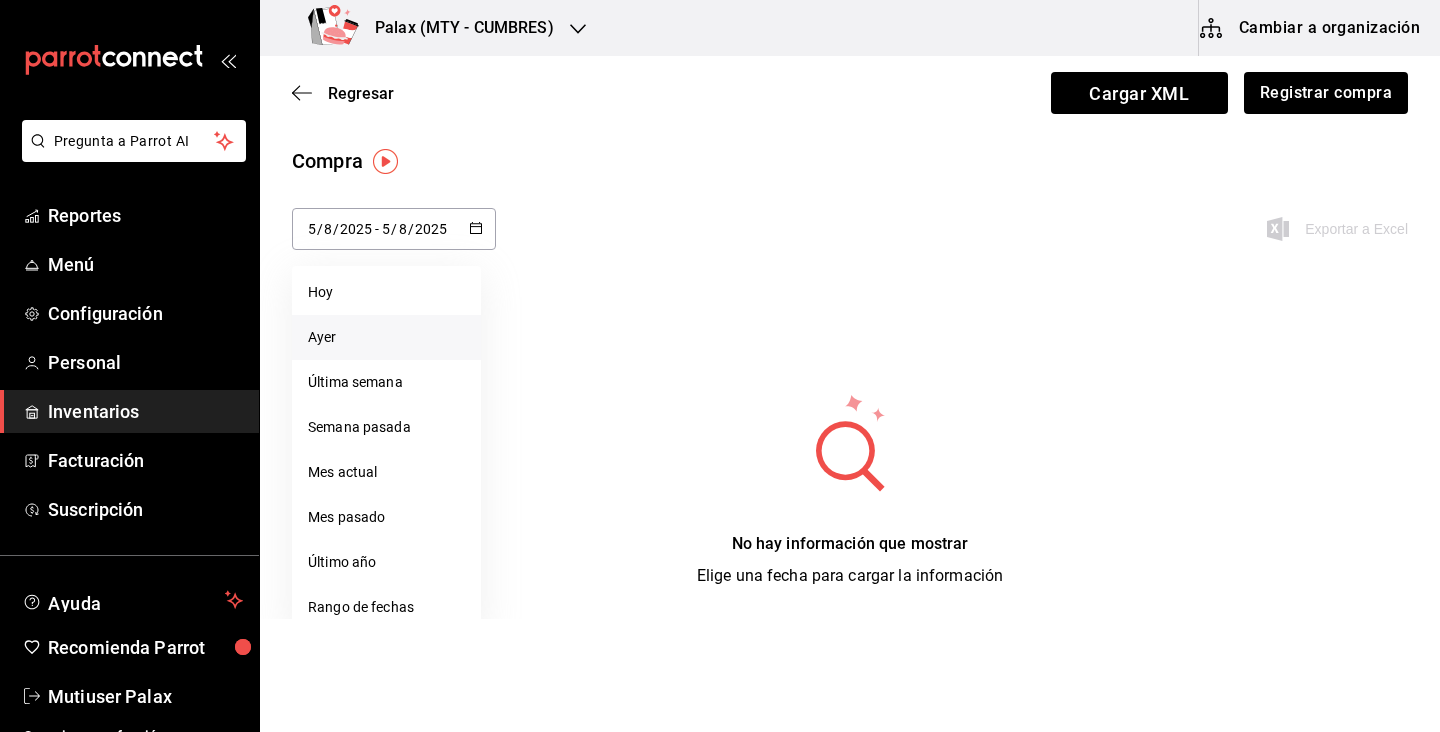 click on "Ayer" at bounding box center (386, 337) 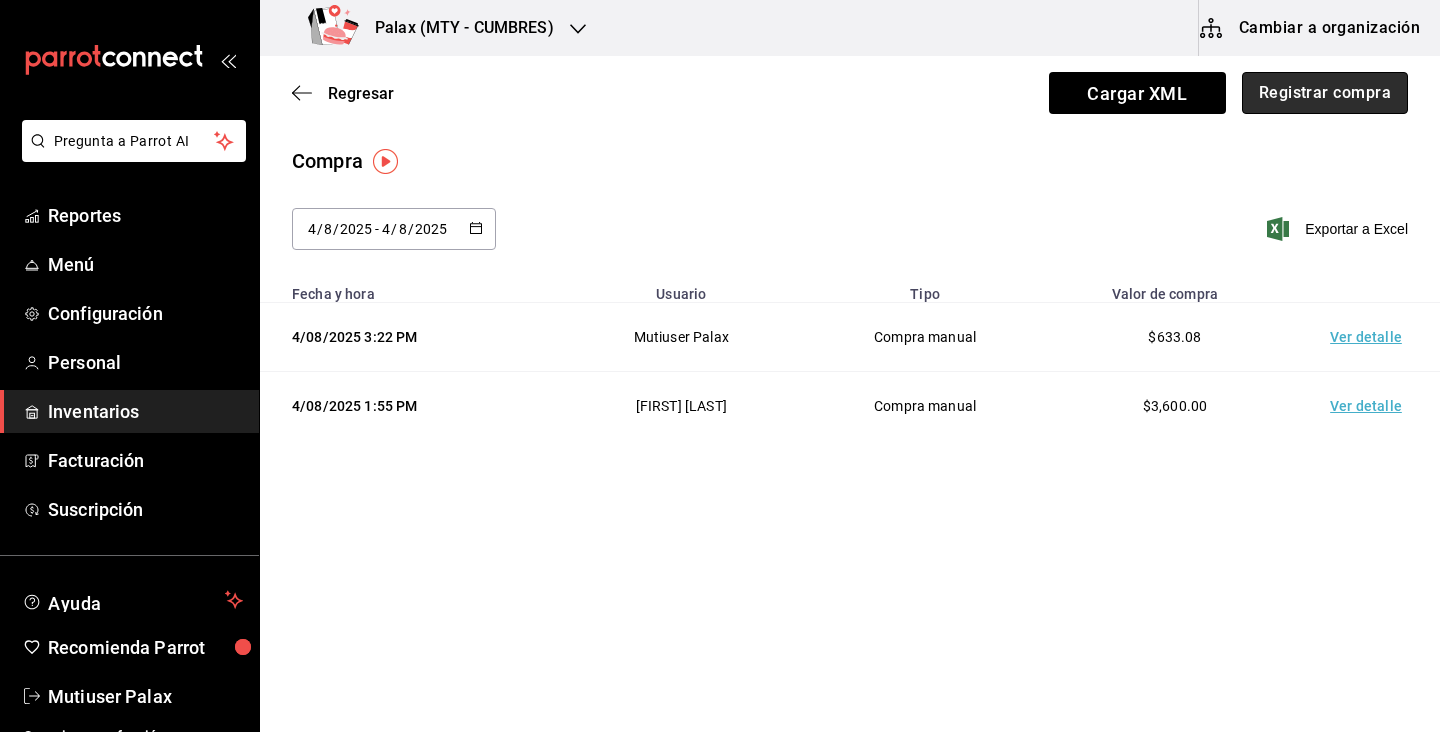 click on "Registrar compra" at bounding box center (1325, 93) 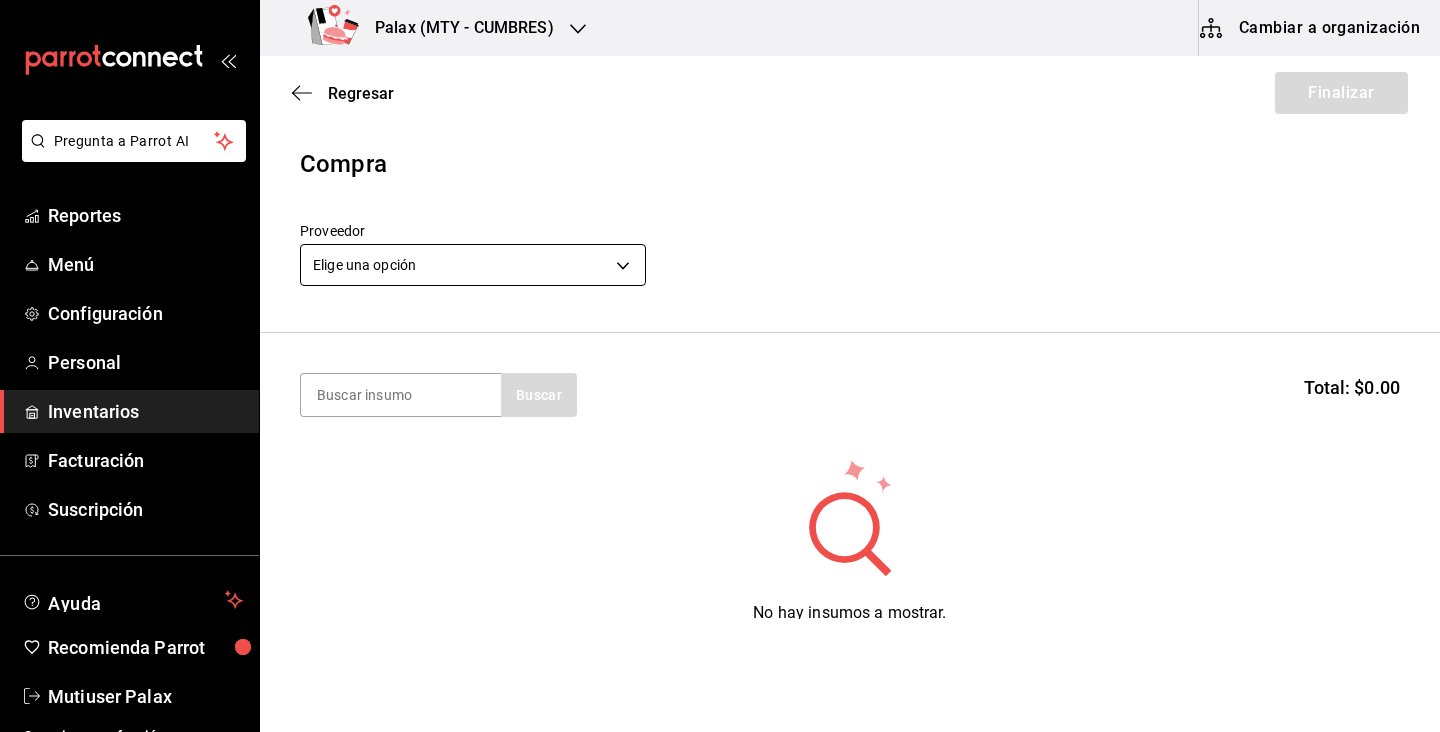 click on "Pregunta a Parrot AI Reportes   Menú   Configuración   Personal   Inventarios   Facturación   Suscripción   Ayuda Recomienda Parrot   Mutiuser Palax   Sugerir nueva función   Palax (MTY - CUMBRES) Cambiar a organización Regresar Finalizar Compra Proveedor Elige una opción default Buscar Total: $0.00 No hay insumos a mostrar. Busca un insumo para agregarlo a la lista Pregunta a Parrot AI Reportes   Menú   Configuración   Personal   Inventarios   Facturación   Suscripción   Ayuda Recomienda Parrot   Mutiuser Palax   Sugerir nueva función   GANA 1 MES GRATIS EN TU SUSCRIPCIÓN AQUÍ ¿Recuerdas cómo empezó tu restaurante?
Hoy puedes ayudar a un colega a tener el mismo cambio que tú viviste.
Recomienda Parrot directamente desde tu Portal Administrador.
Es fácil y rápido.
🎁 Por cada restaurante que se una, ganas 1 mes gratis. Ver video tutorial Ir a video Editar Eliminar Visitar centro de ayuda (81) 2046 6363 soporte@parrotsoftware.io Visitar centro de ayuda (81) 2046 6363" at bounding box center [720, 309] 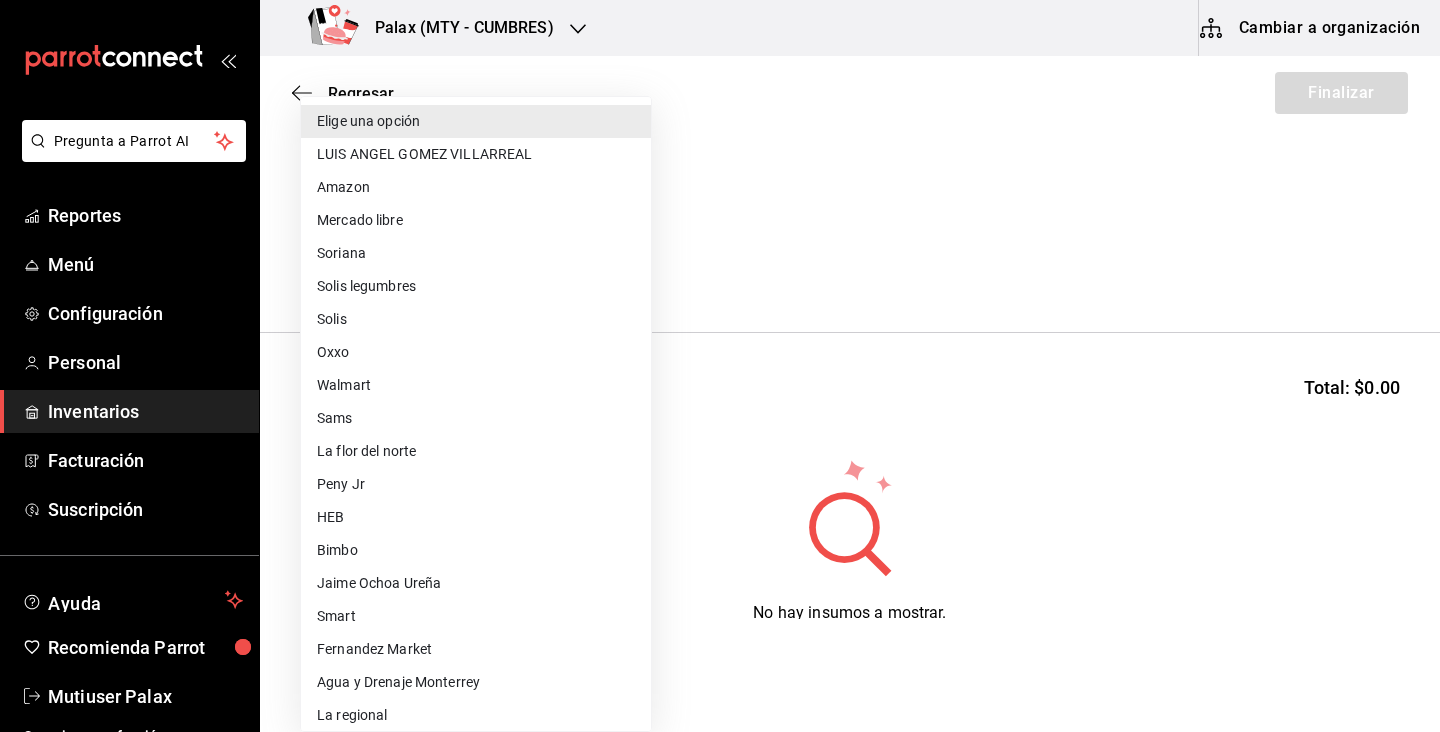click on "Soriana" at bounding box center (476, 253) 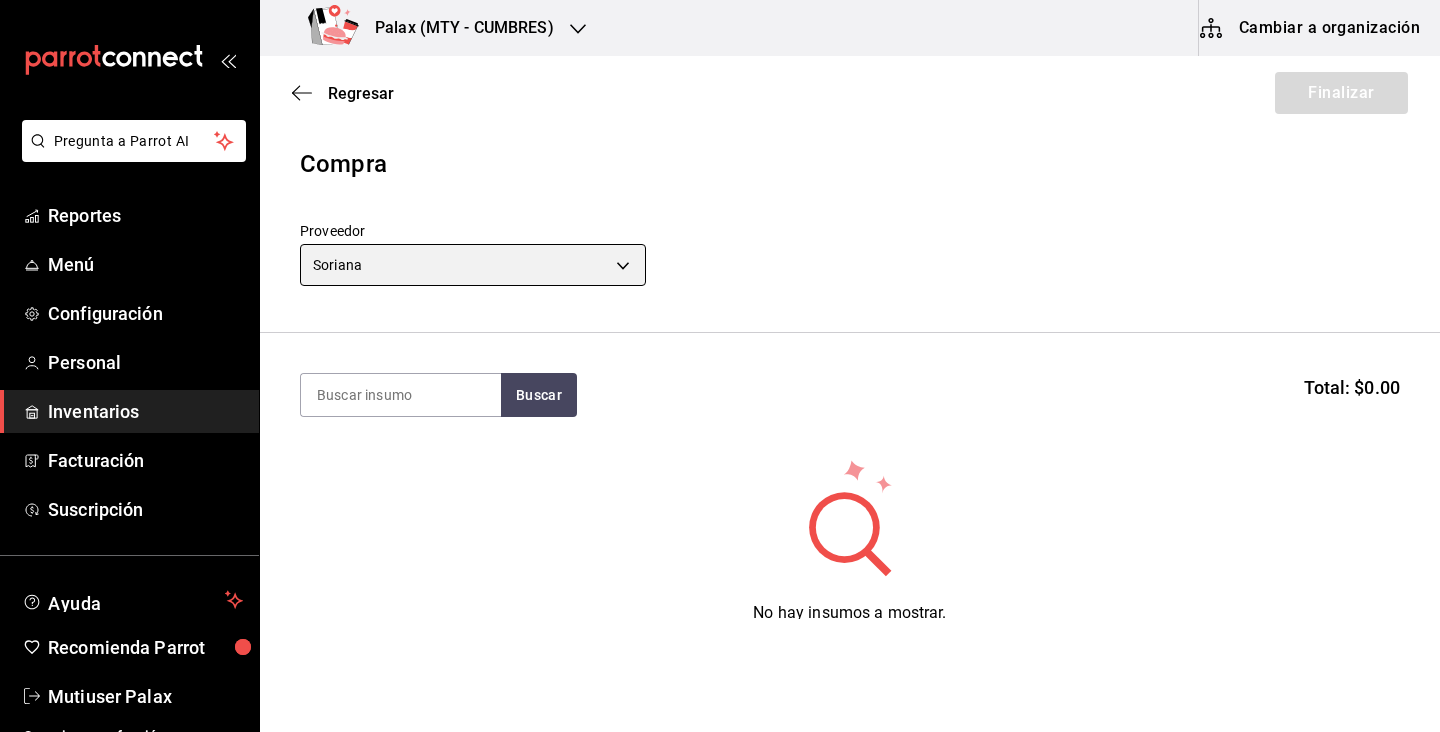 type on "18e3c29b-4def-443f-9c09-9ae07cb7e361" 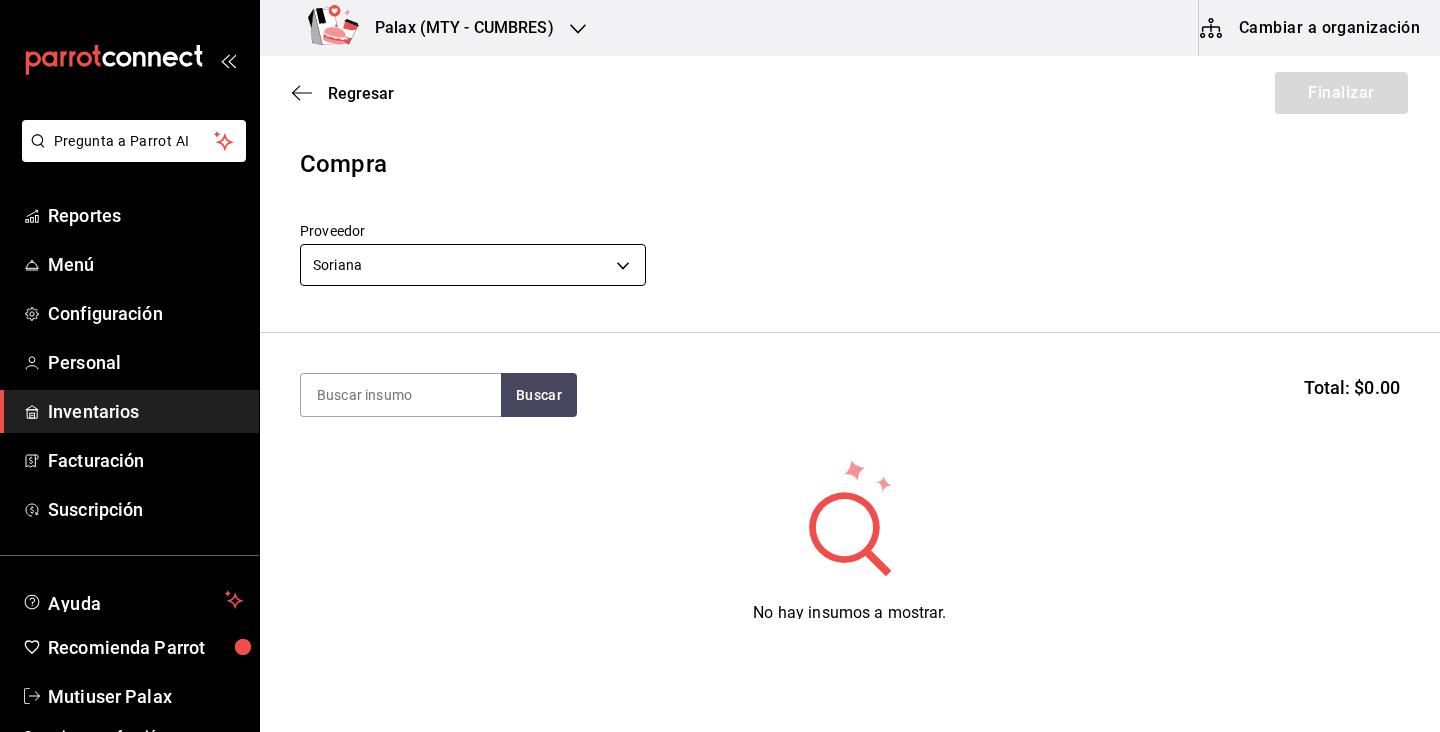 click on "Pregunta a Parrot AI Reportes   Menú   Configuración   Personal   Inventarios   Facturación   Suscripción   Ayuda Recomienda Parrot   Mutiuser Palax   Sugerir nueva función   Palax (MTY - CUMBRES) Cambiar a organización Regresar Finalizar Compra Proveedor Soriana 18e3c29b-4def-443f-9c09-9ae07cb7e361 Buscar Total: $0.00 No hay insumos a mostrar. Busca un insumo para agregarlo a la lista Pregunta a Parrot AI Reportes   Menú   Configuración   Personal   Inventarios   Facturación   Suscripción   Ayuda Recomienda Parrot   Mutiuser Palax   Sugerir nueva función   GANA 1 MES GRATIS EN TU SUSCRIPCIÓN AQUÍ ¿Recuerdas cómo empezó tu restaurante?
Hoy puedes ayudar a un colega a tener el mismo cambio que tú viviste.
Recomienda Parrot directamente desde tu Portal Administrador.
Es fácil y rápido.
🎁 Por cada restaurante que se una, ganas 1 mes gratis. Ver video tutorial Ir a video Editar Eliminar Visitar centro de ayuda (81) 2046 6363 soporte@parrotsoftware.io Visitar centro de ayuda (81) 2046 6363" at bounding box center [720, 309] 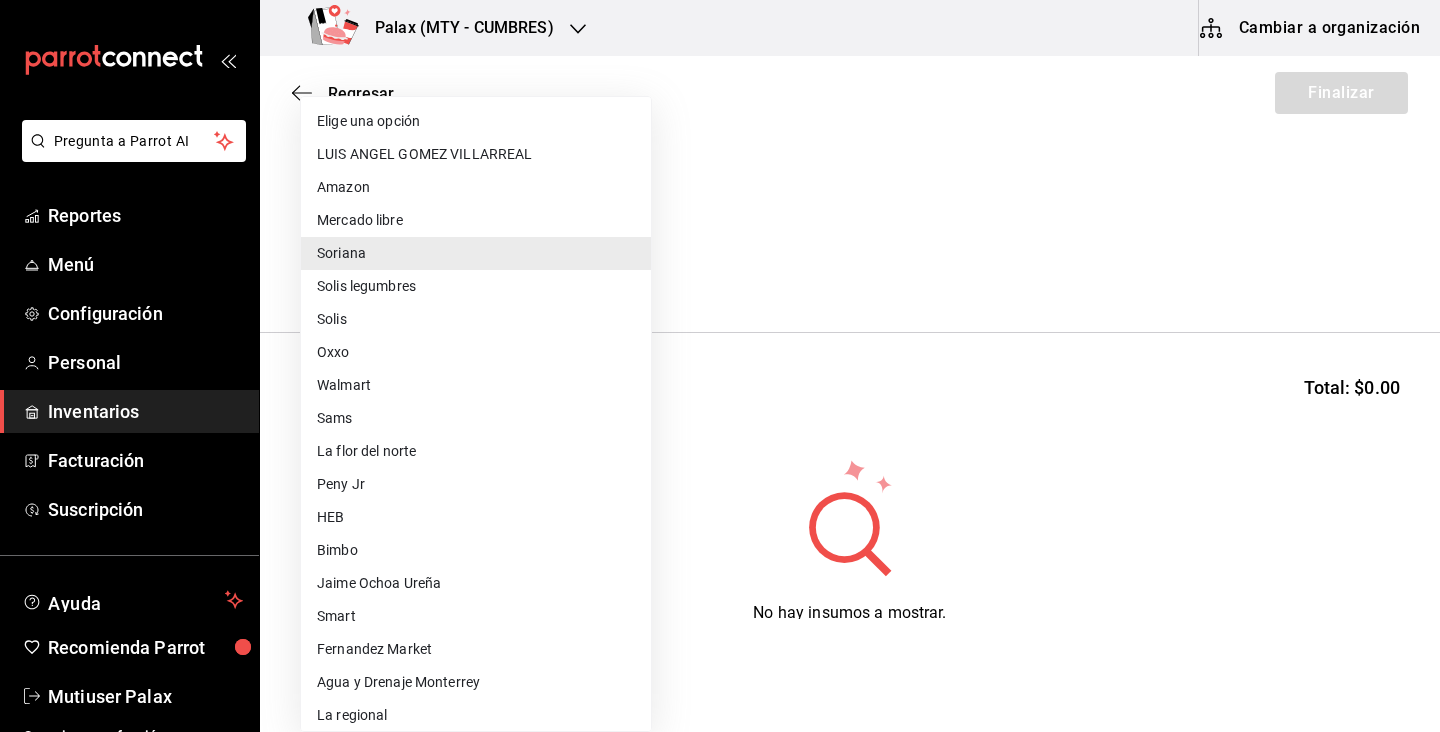type 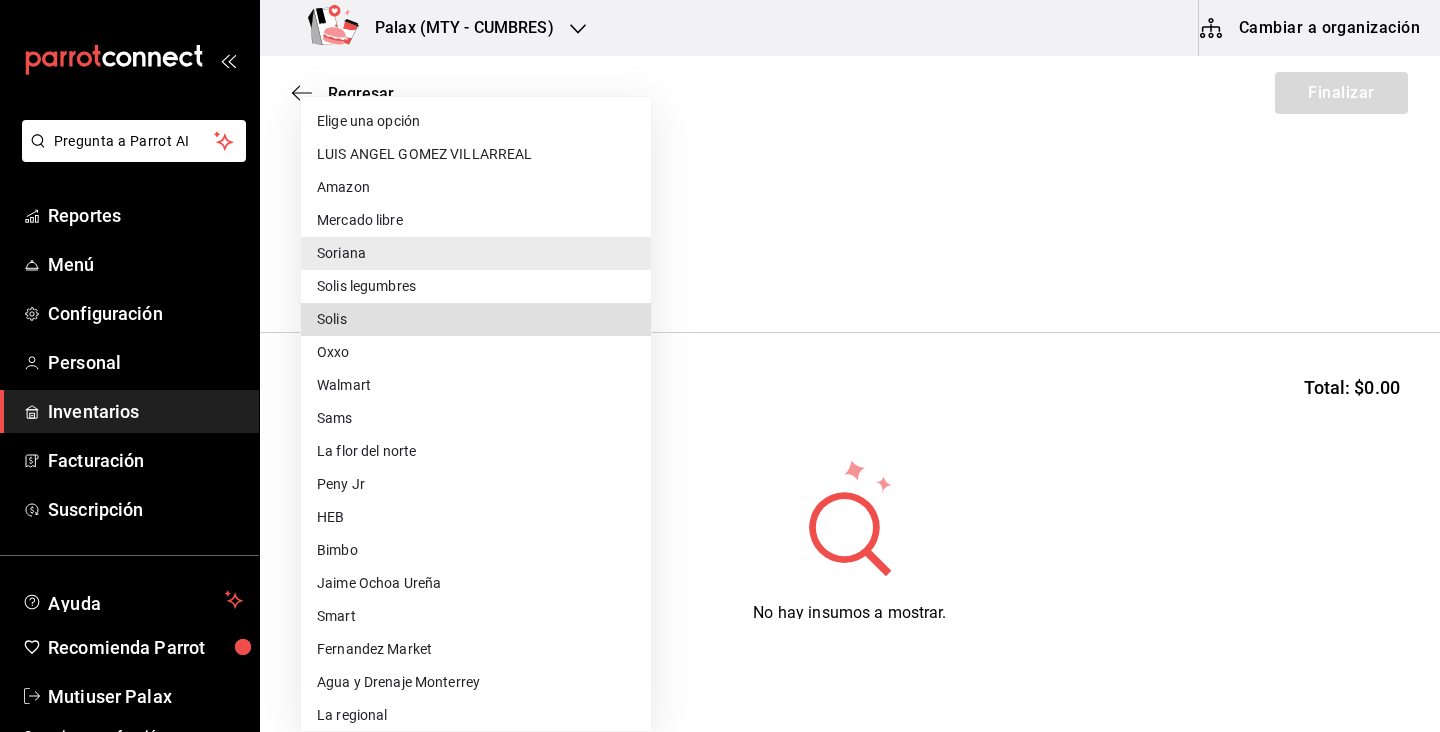 type 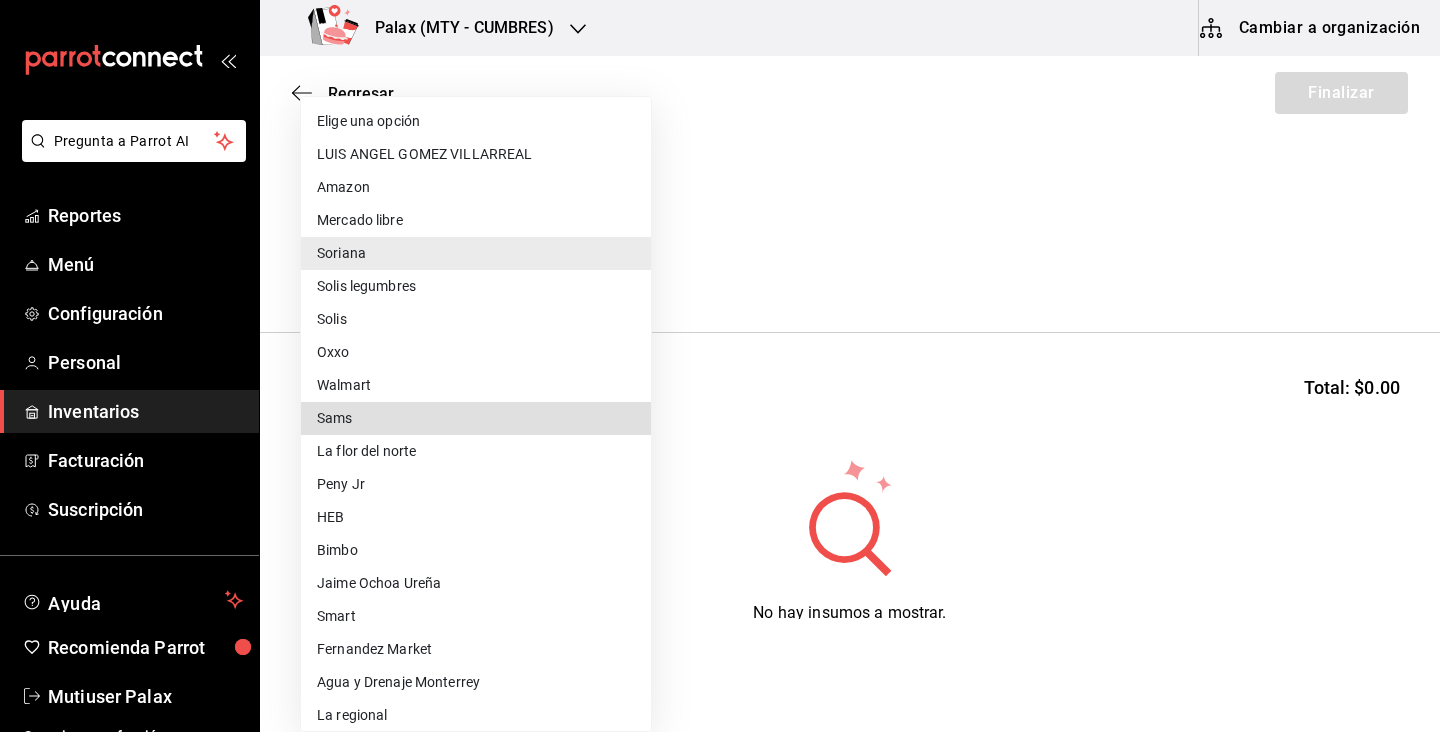 type 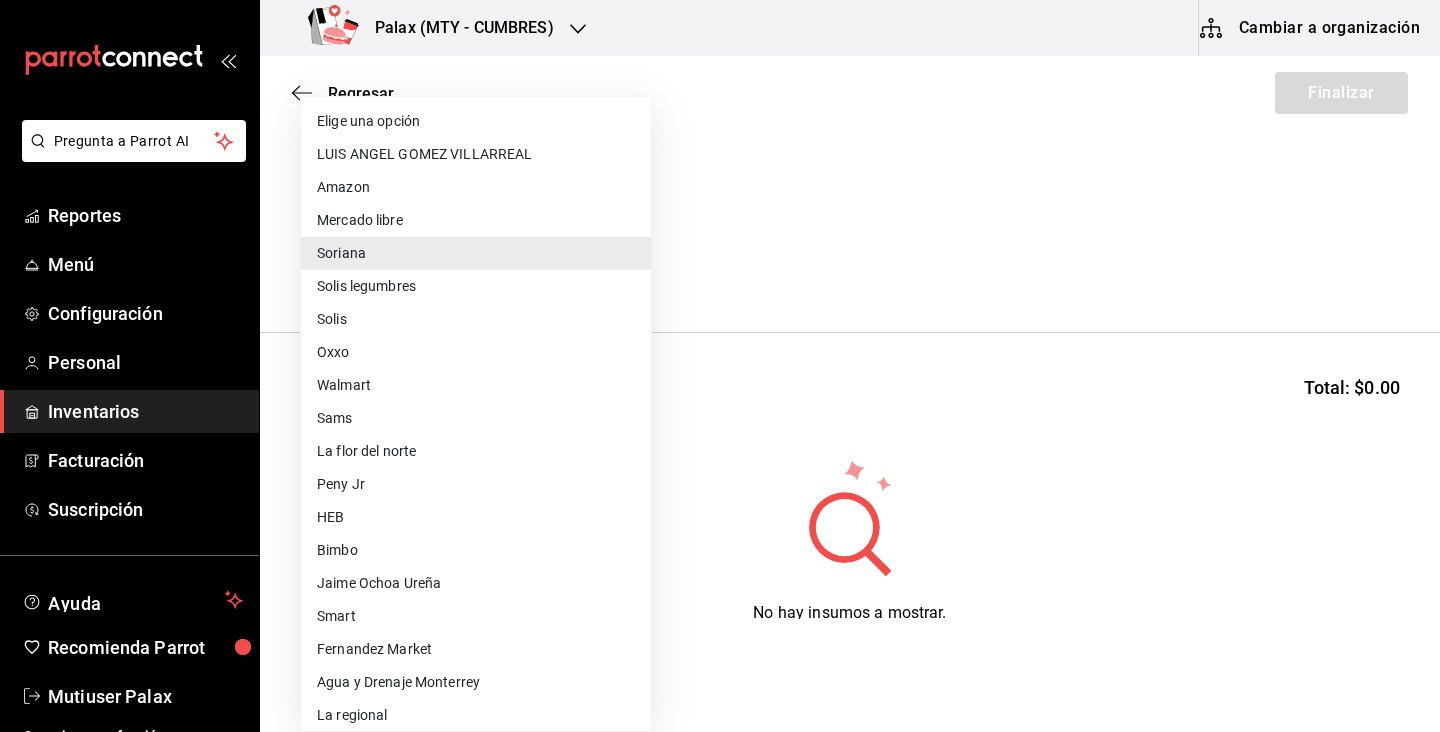type 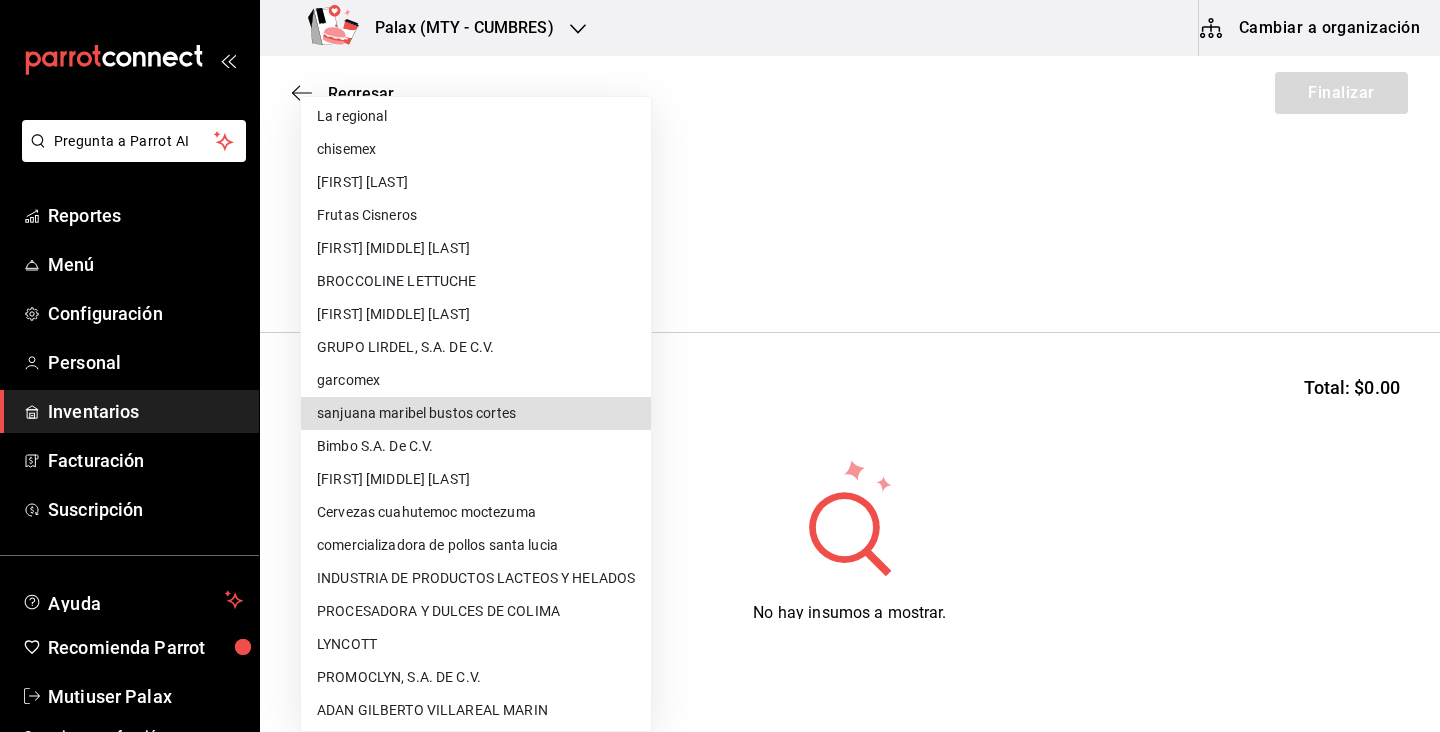 type 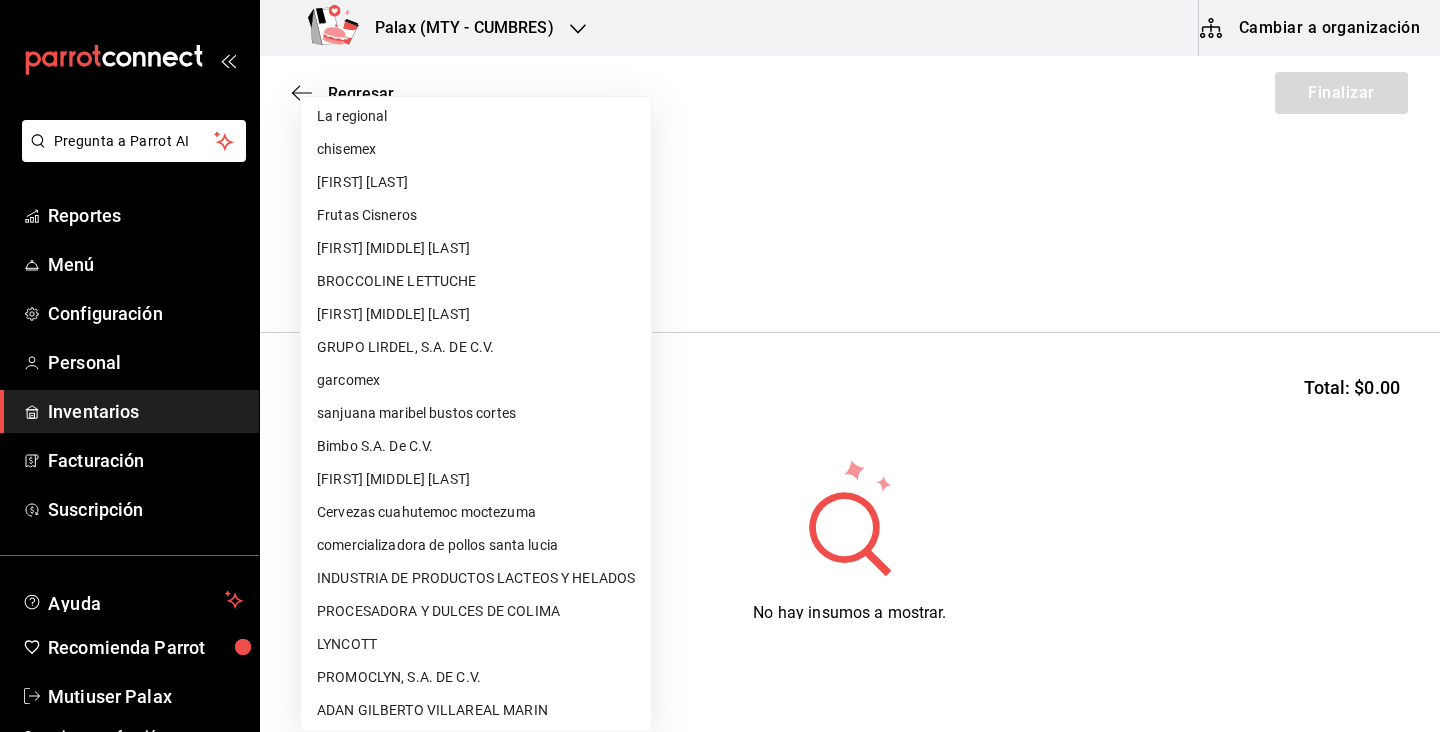 scroll, scrollTop: 966, scrollLeft: 0, axis: vertical 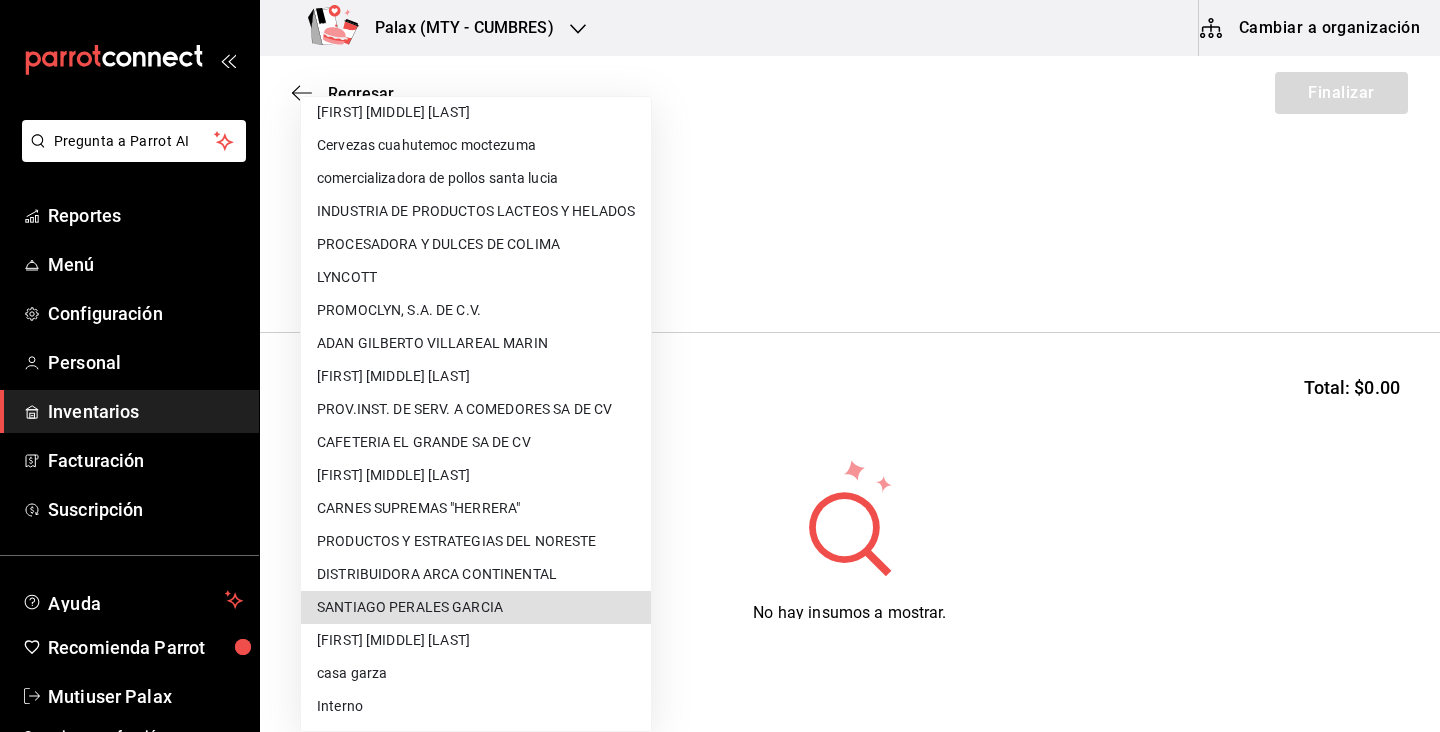 type 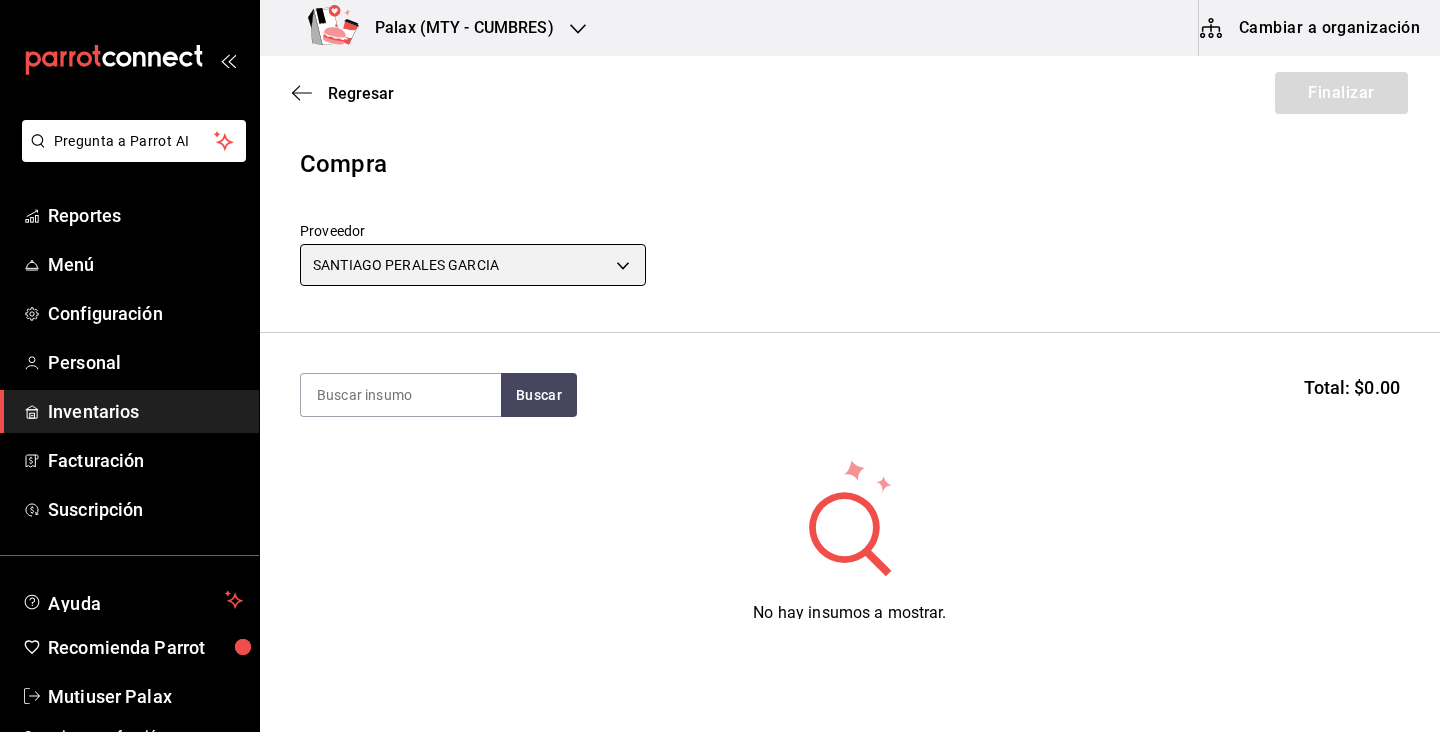 type on "136a2859-998d-4fbf-a06b-9793261c2948" 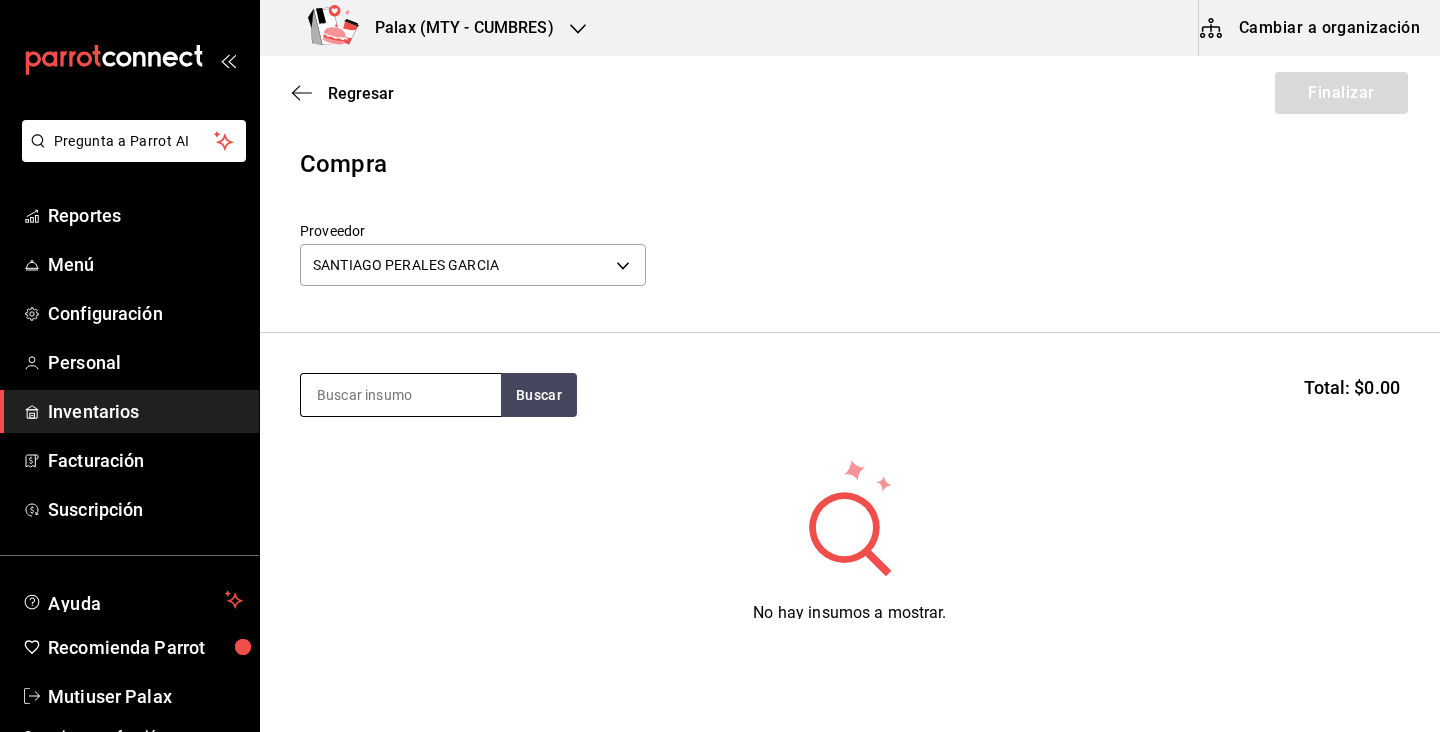 click at bounding box center [401, 395] 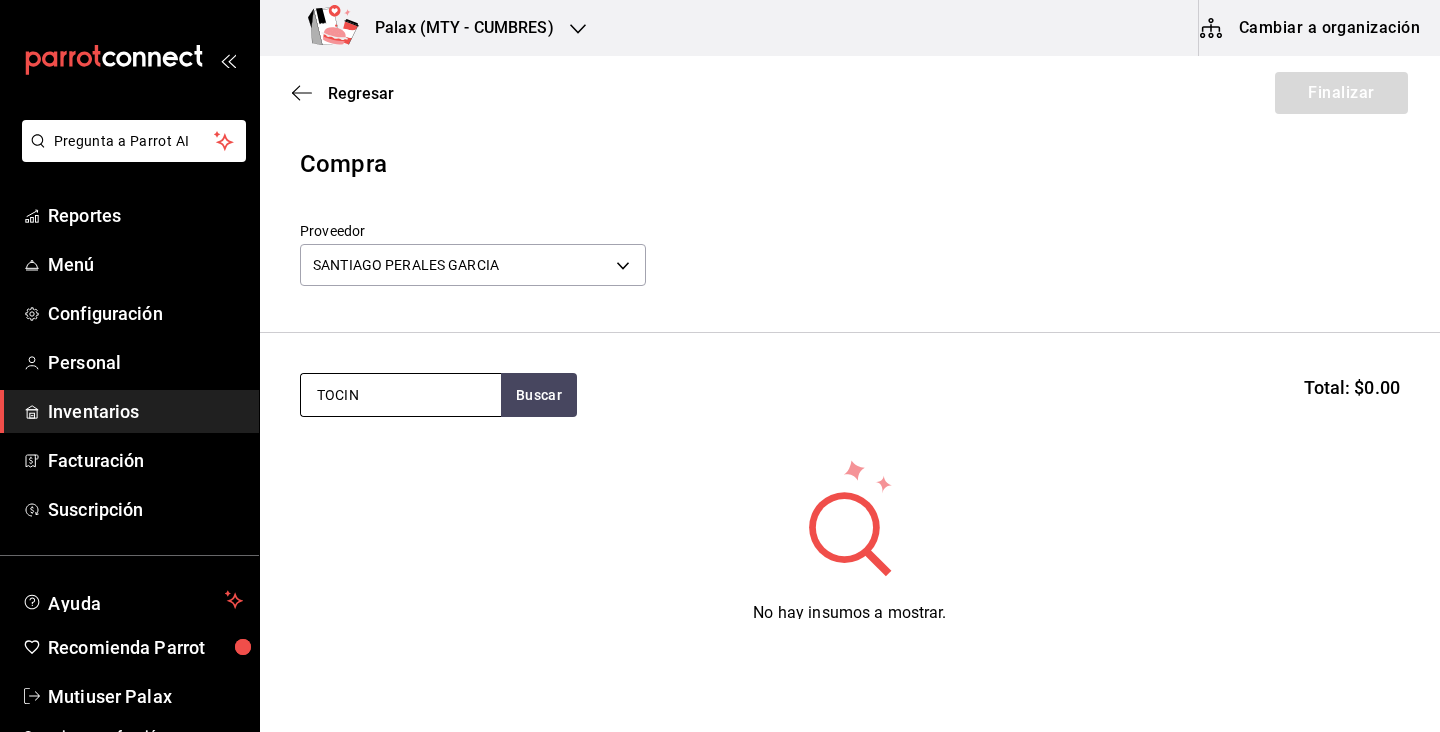 click on "TOCIN" at bounding box center [401, 395] 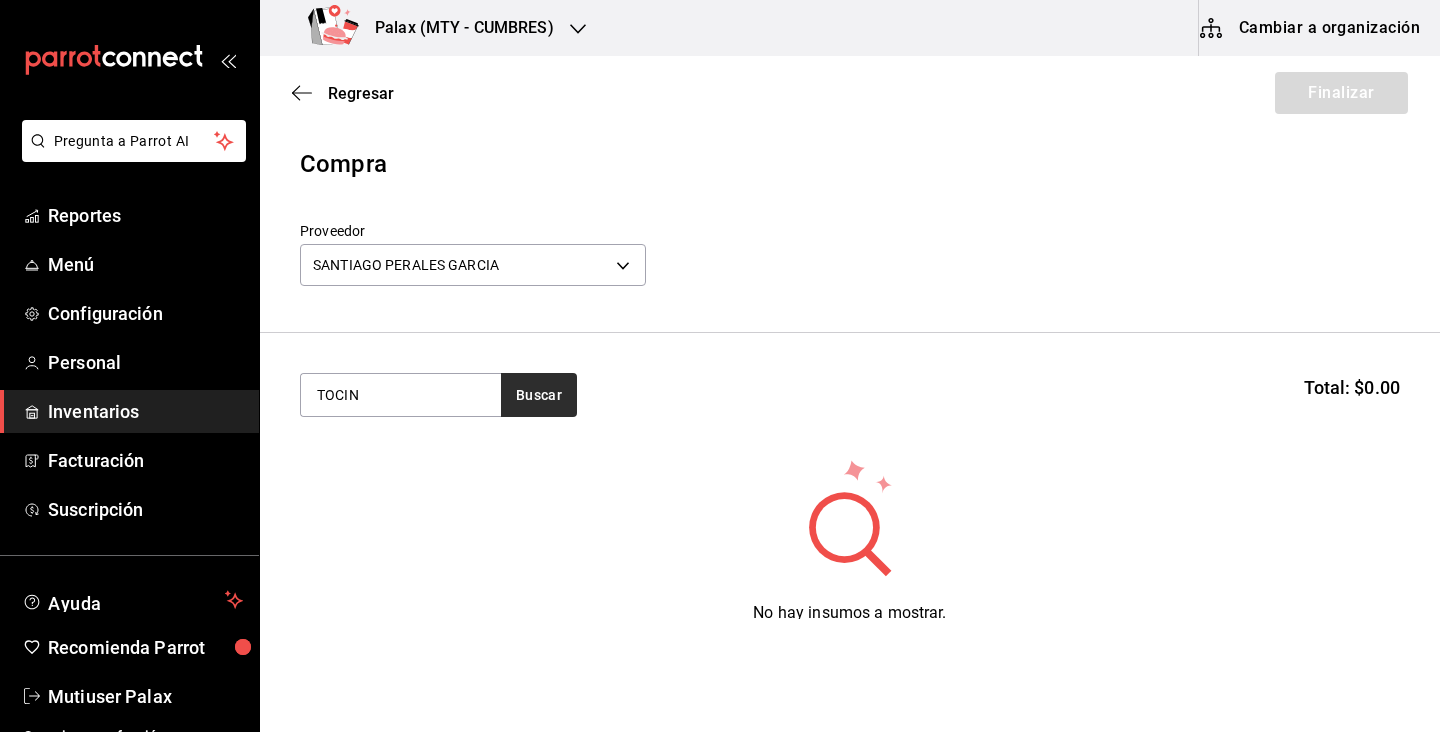 type on "TOCIN" 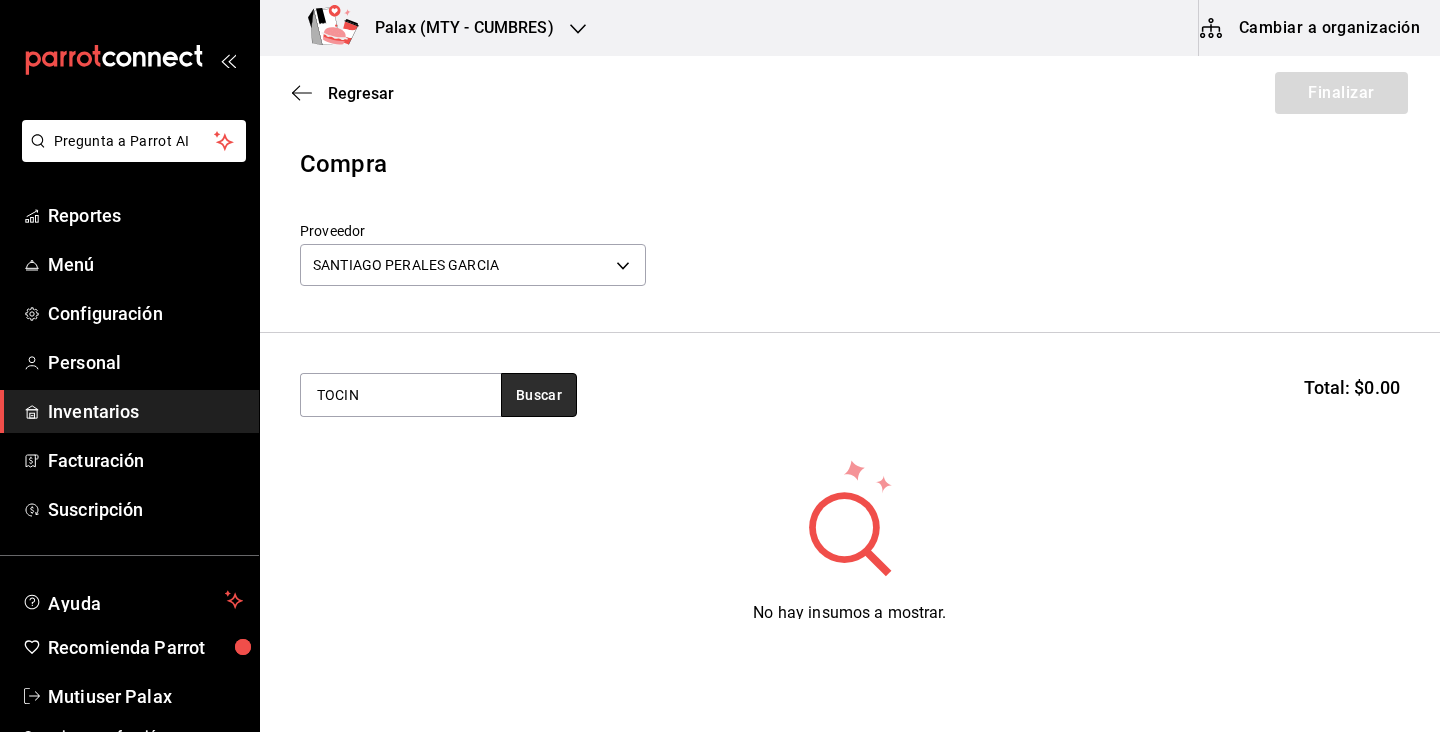 click on "Buscar" at bounding box center (539, 395) 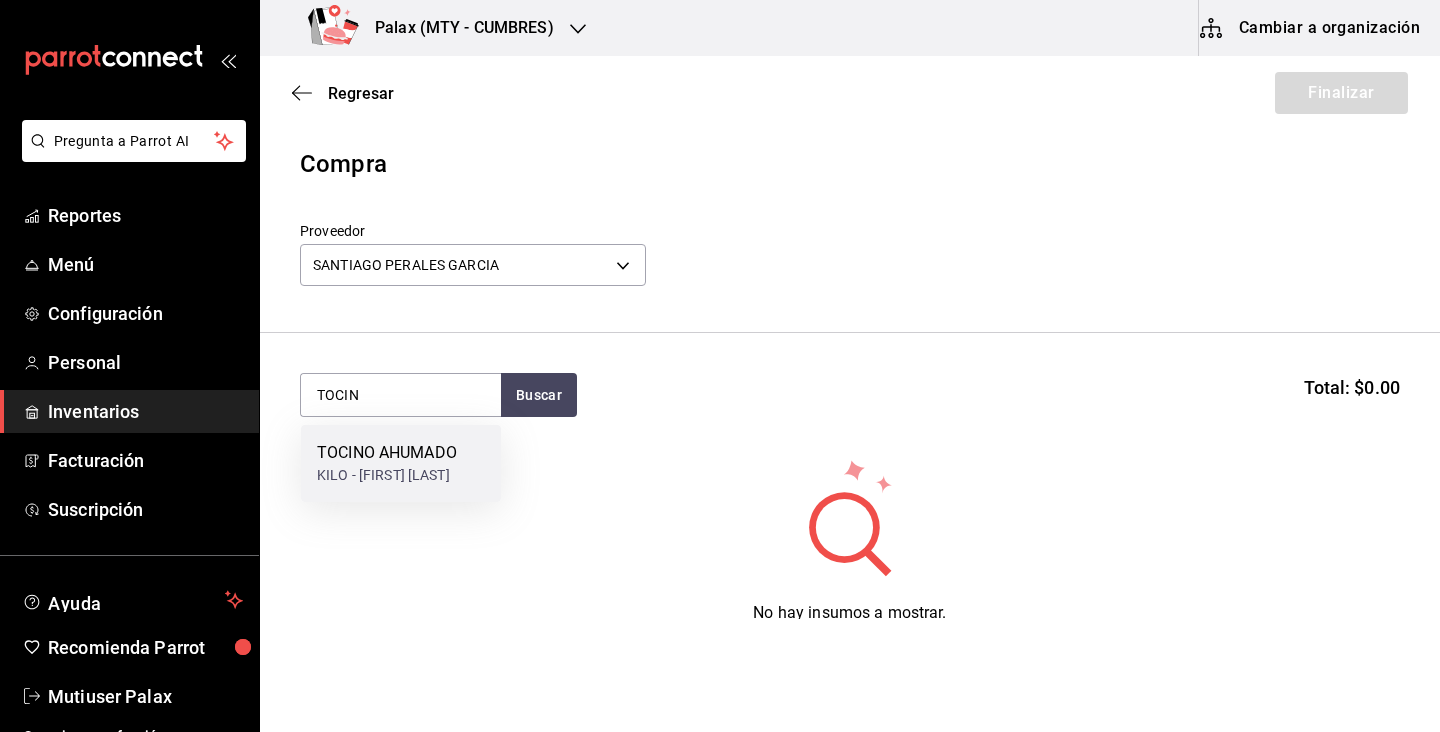 click on "KILO - SANTIAGO PERALES GARCIA" at bounding box center [387, 475] 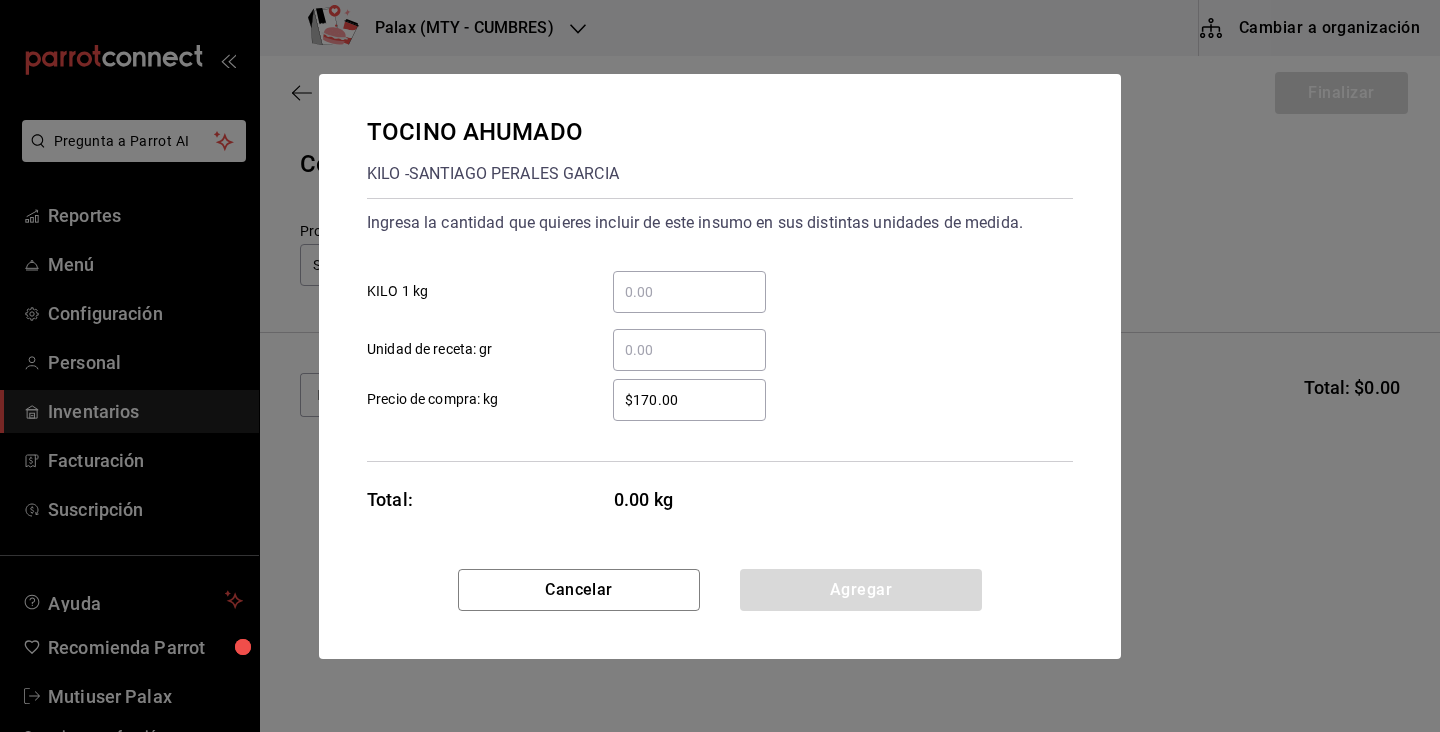 click on "​ KILO 1 kg" at bounding box center [689, 292] 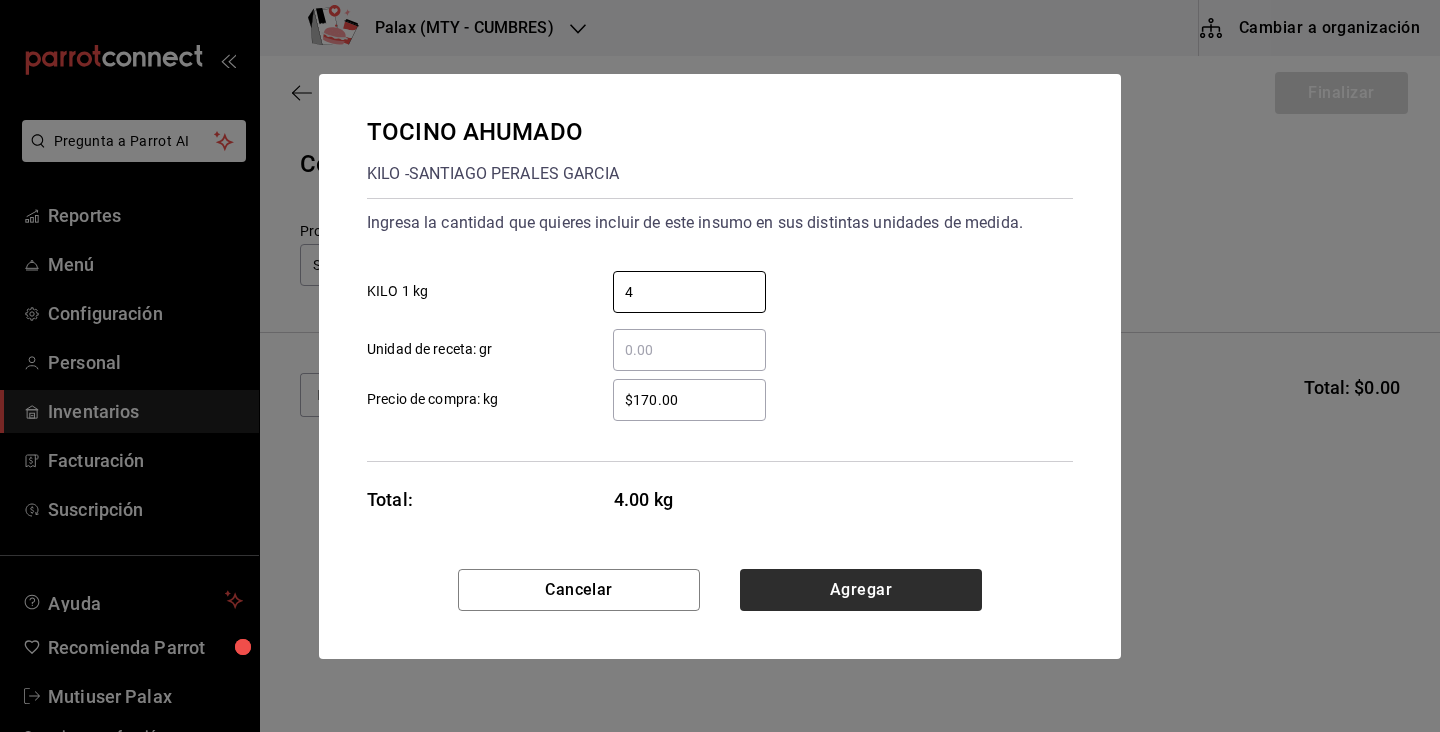 type on "4" 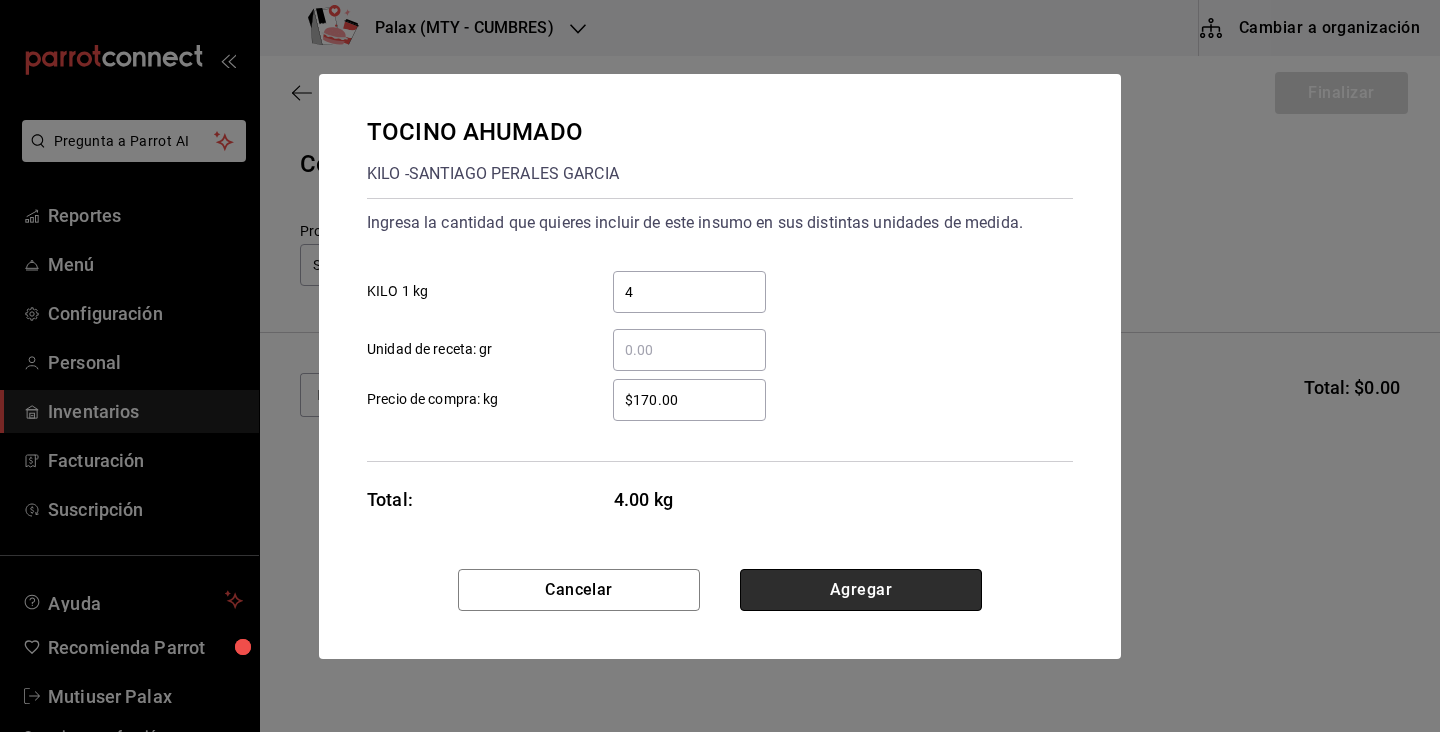 click on "Agregar" at bounding box center [861, 590] 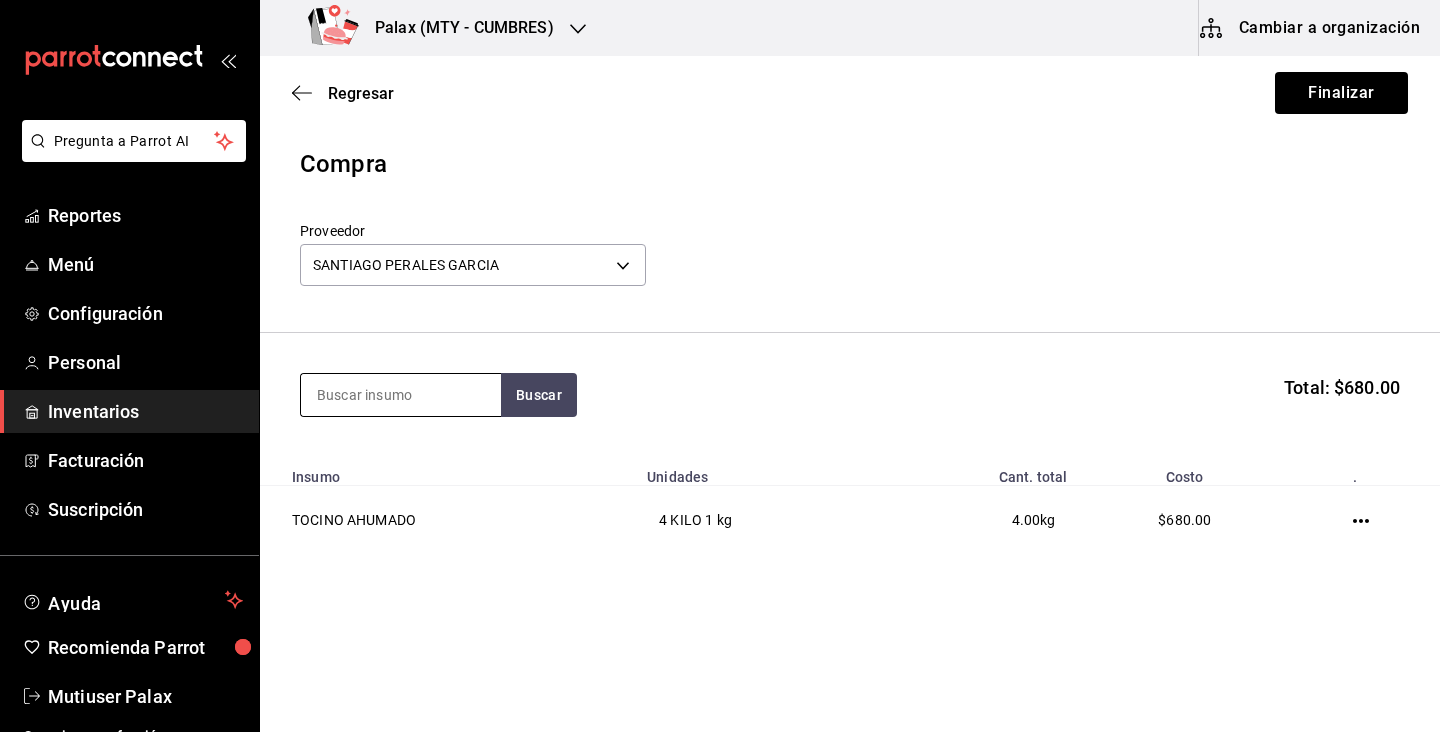 click at bounding box center (401, 395) 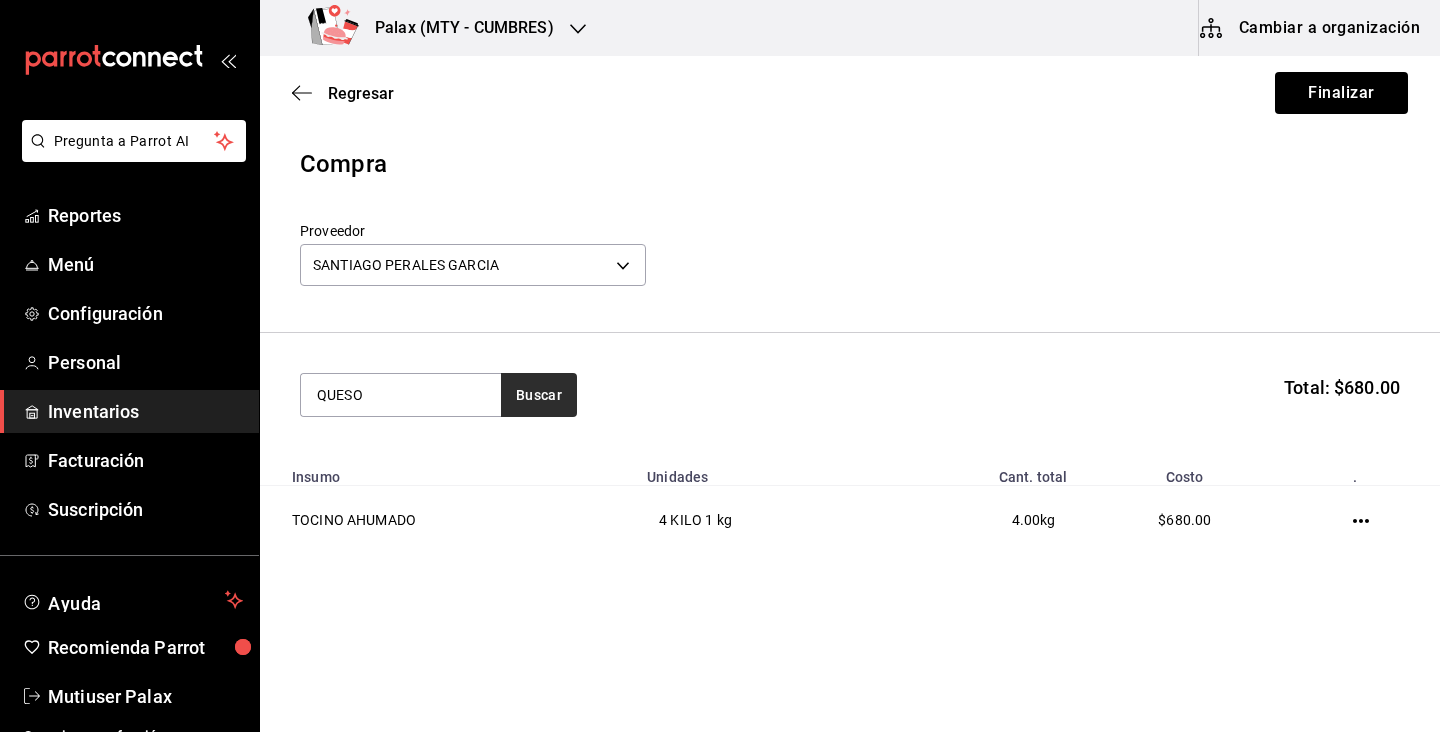 type on "QUESO" 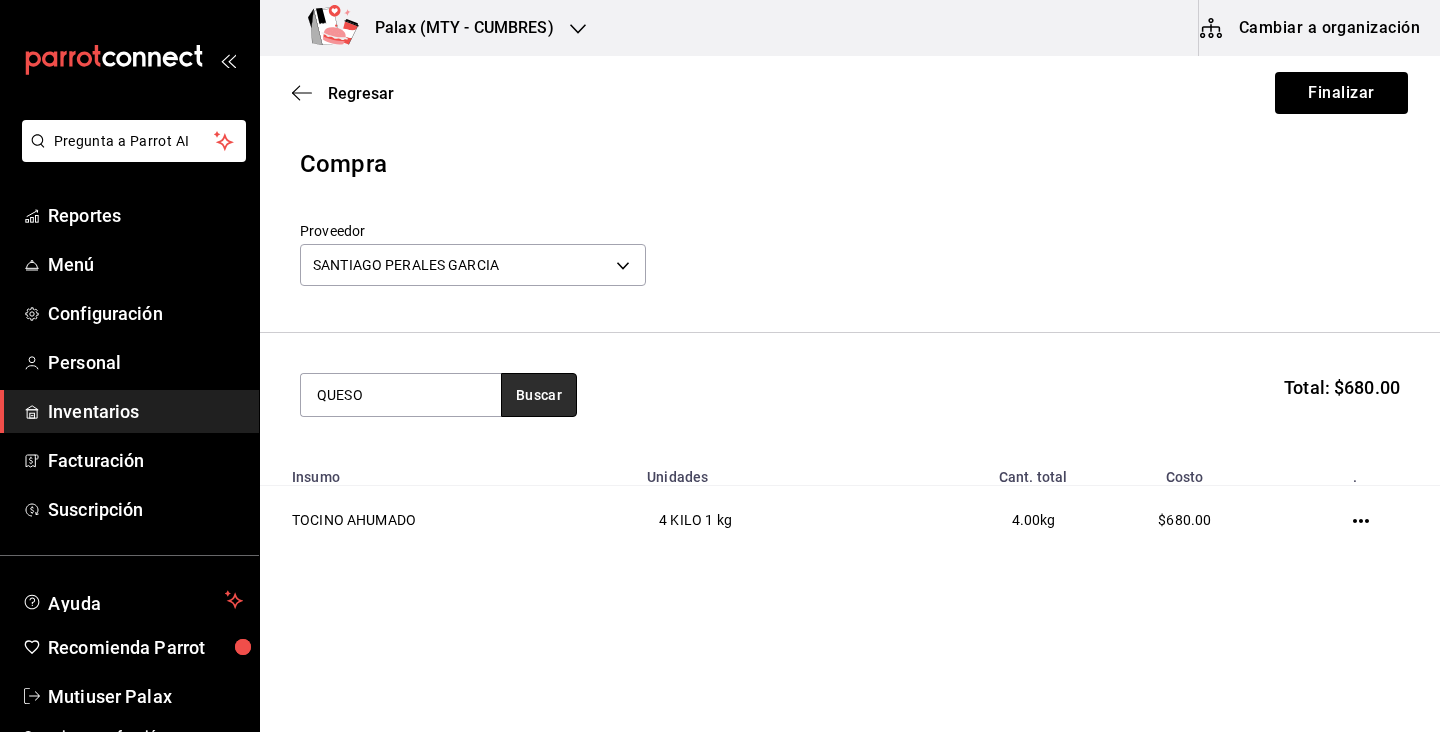 click on "Buscar" at bounding box center (539, 395) 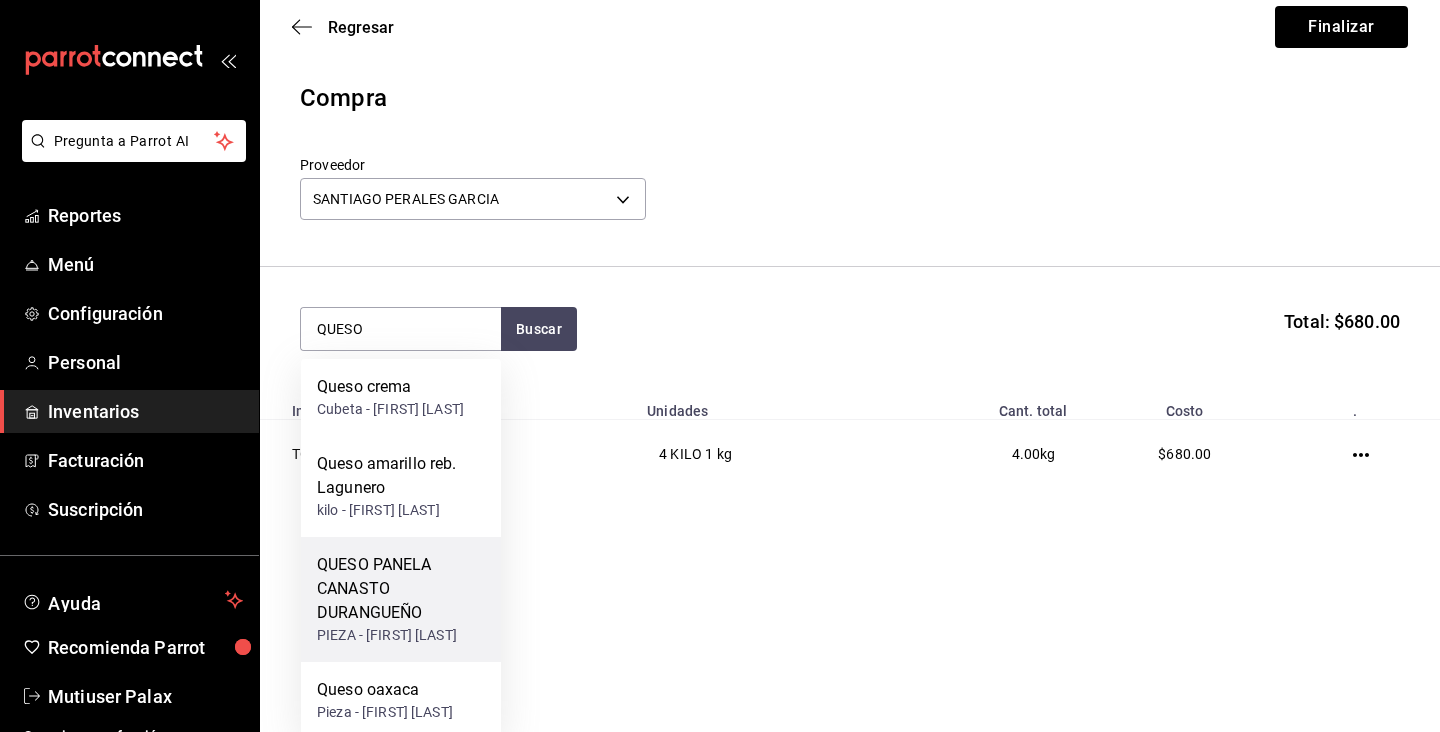 scroll, scrollTop: 81, scrollLeft: 0, axis: vertical 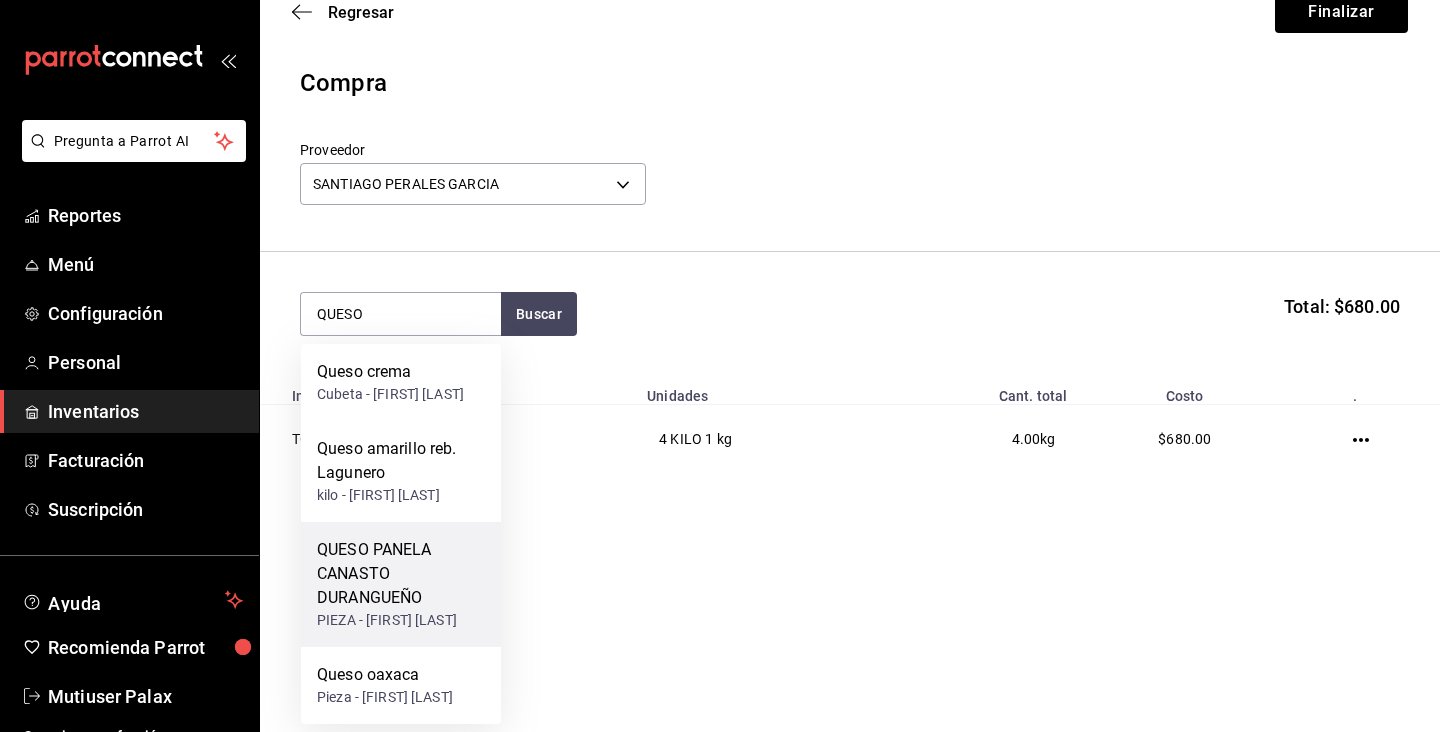 click on "QUESO PANELA CANASTO DURANGUEÑO" at bounding box center (401, 574) 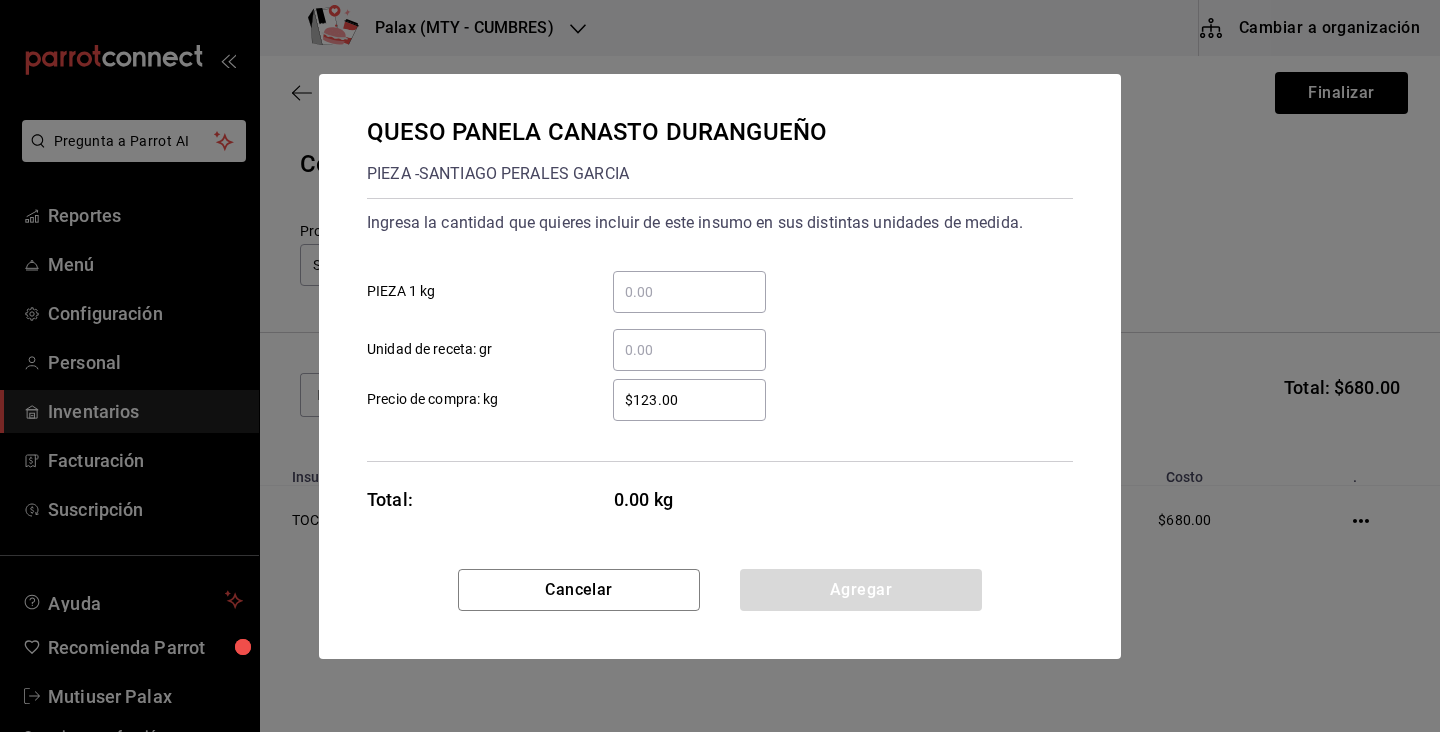 scroll, scrollTop: 0, scrollLeft: 0, axis: both 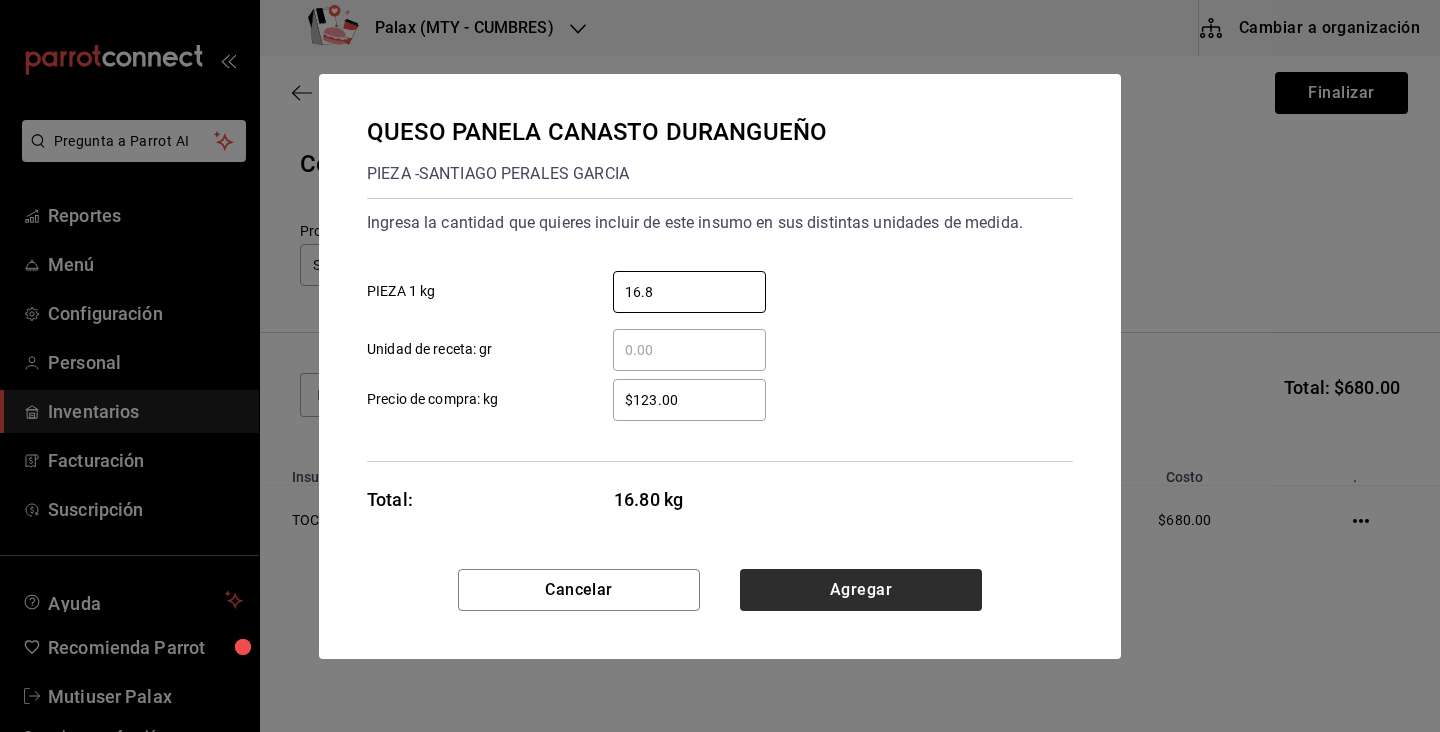 type on "16.8" 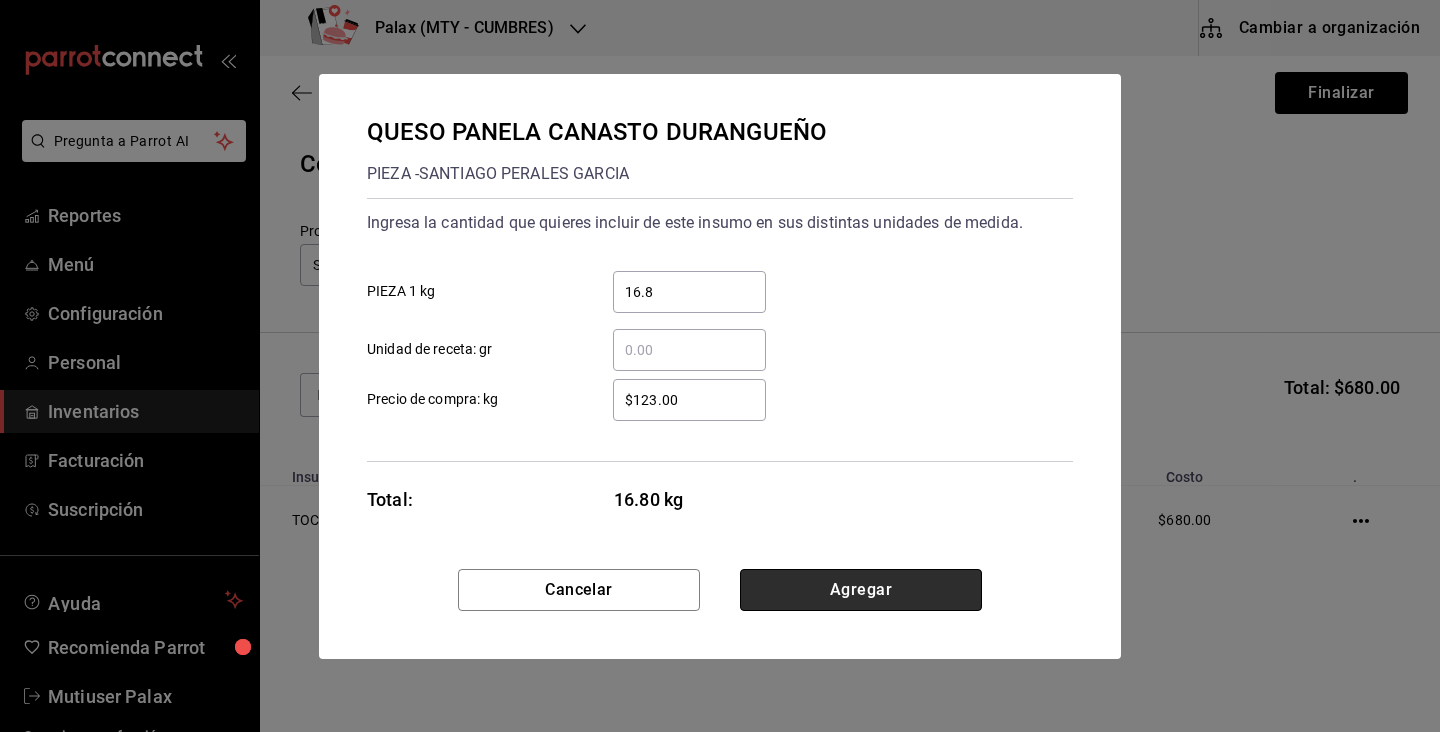 click on "Agregar" at bounding box center [861, 590] 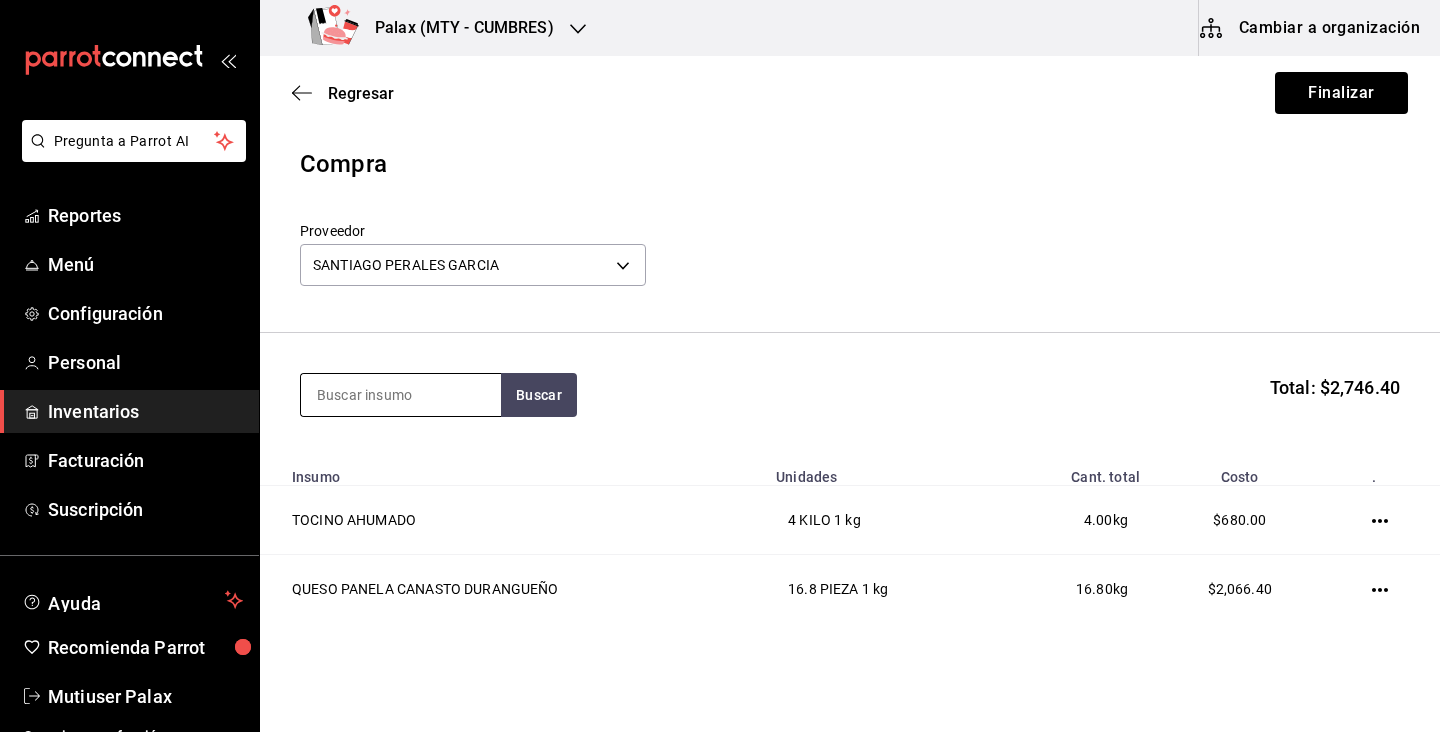 click at bounding box center [401, 395] 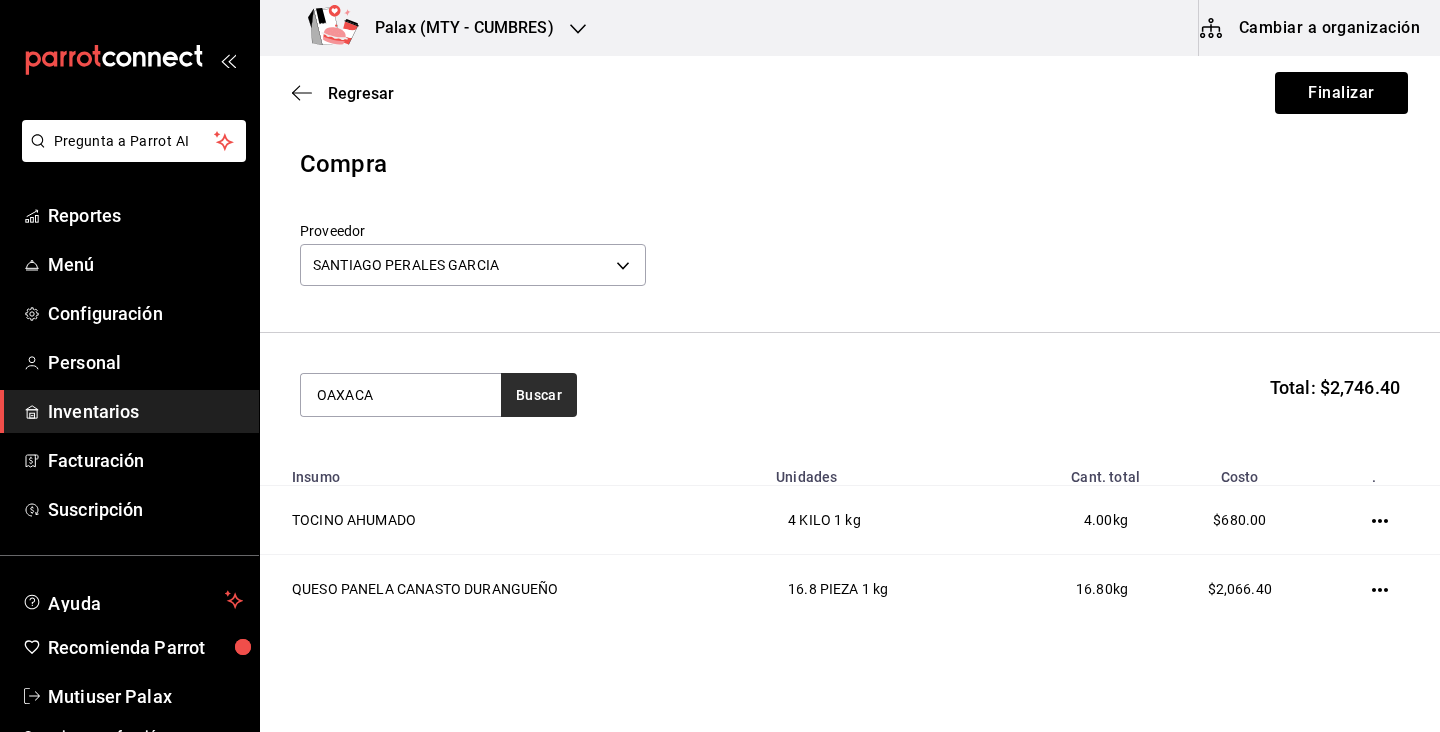 type on "OAXACA" 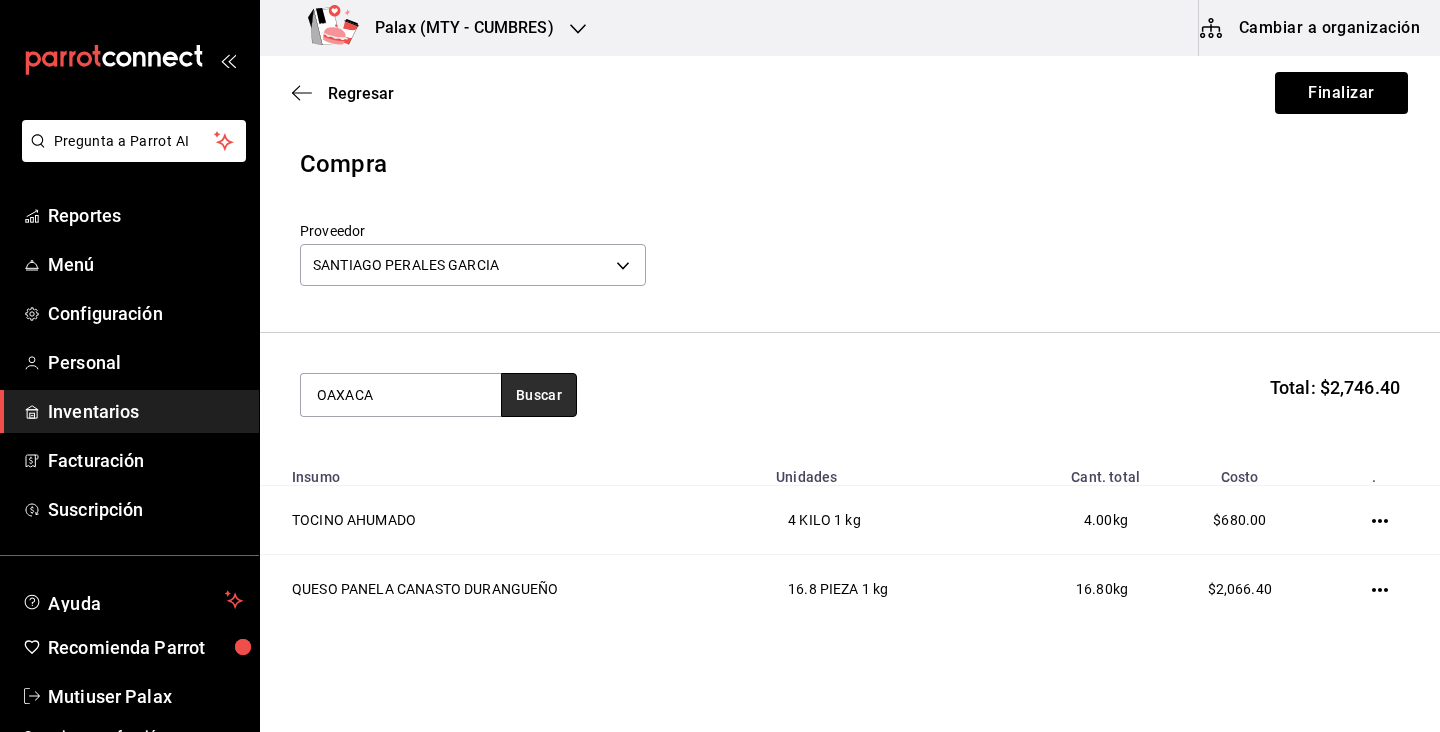 click on "Buscar" at bounding box center [539, 395] 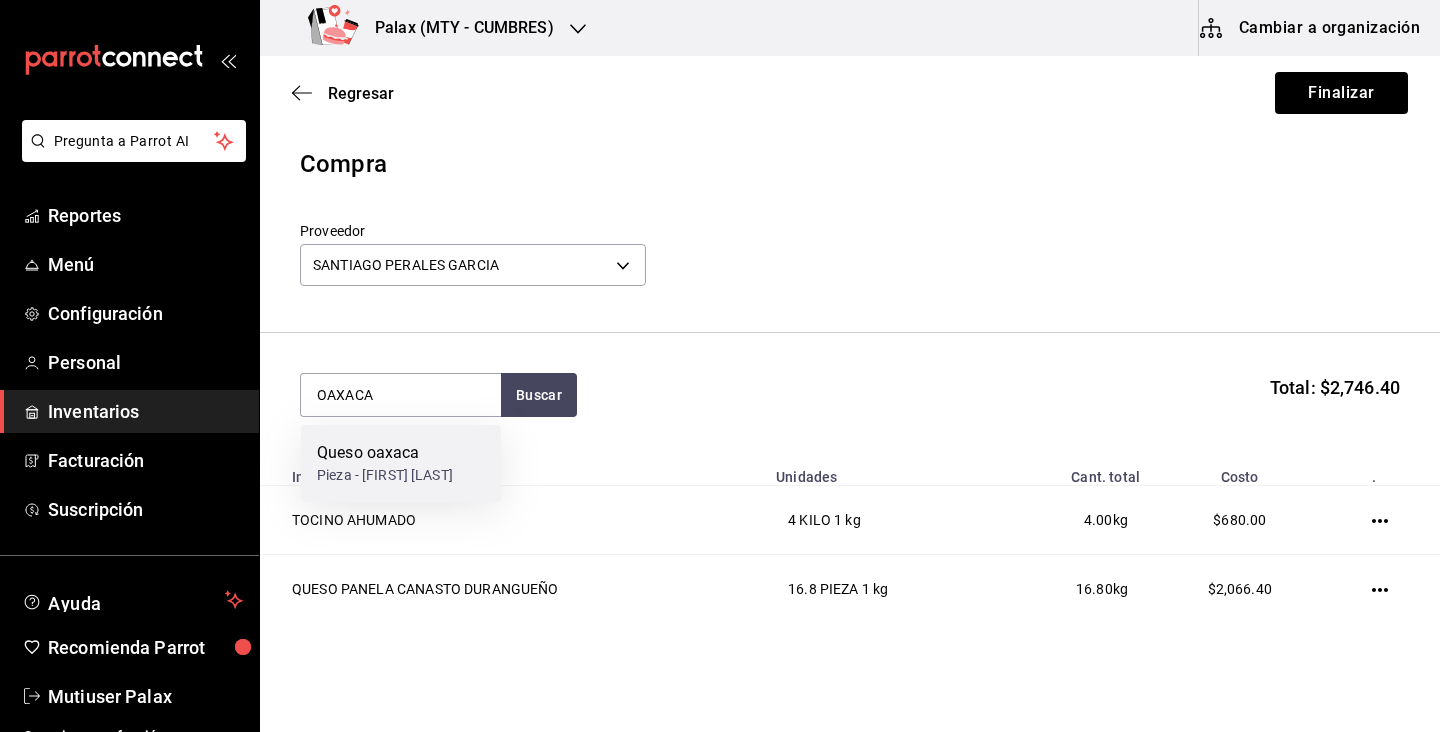 click on "Pieza - SANTIAGO PERALES GARCIA" at bounding box center [385, 475] 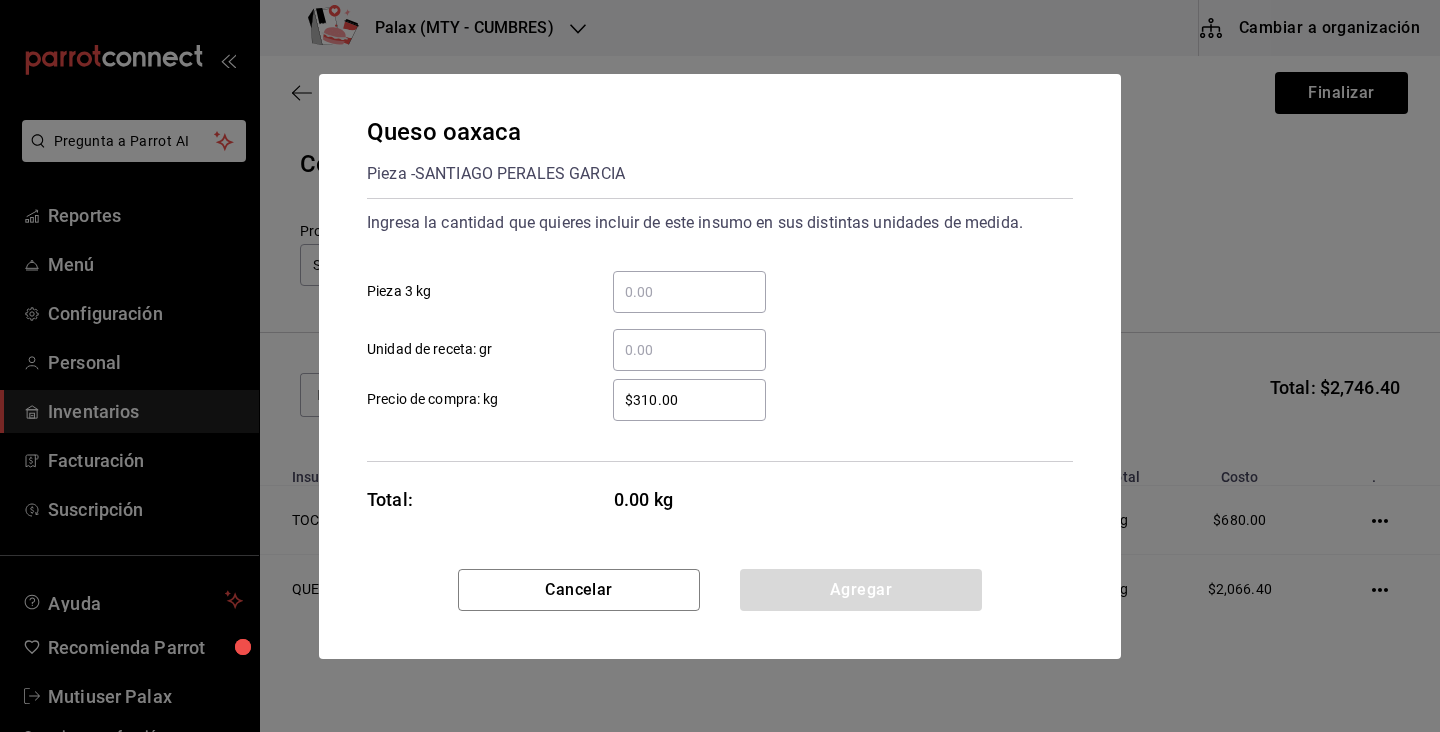 click on "​ Pieza 3 kg" at bounding box center (689, 292) 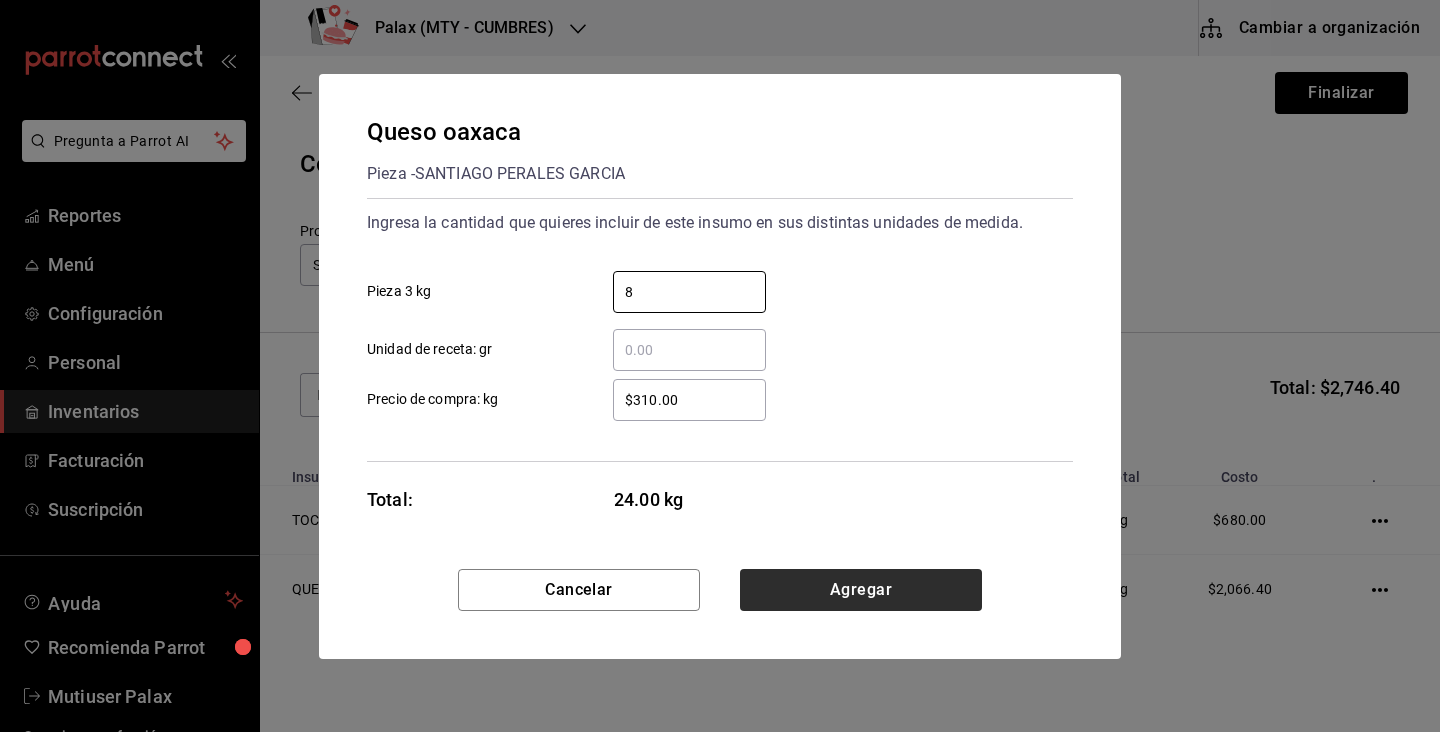 type on "8" 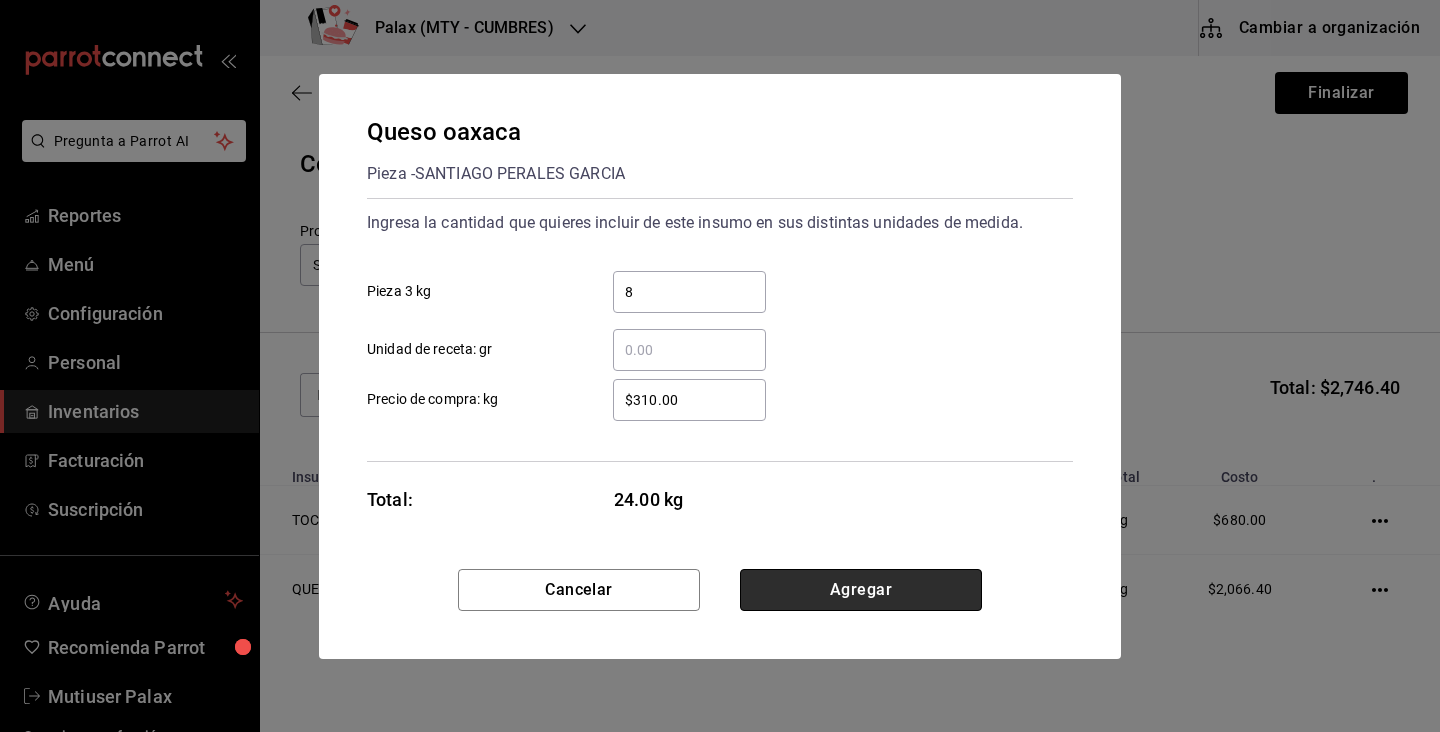 click on "Agregar" at bounding box center [861, 590] 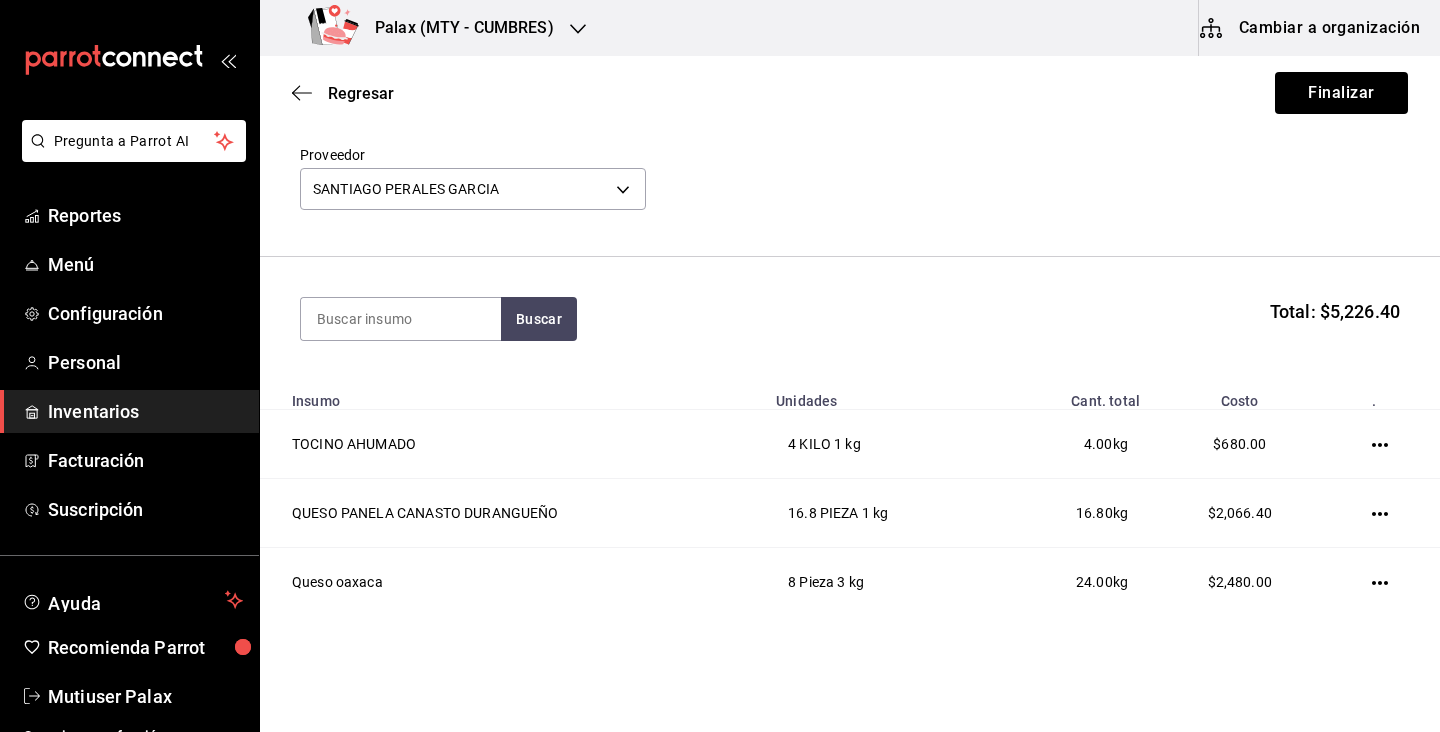 scroll, scrollTop: 88, scrollLeft: 0, axis: vertical 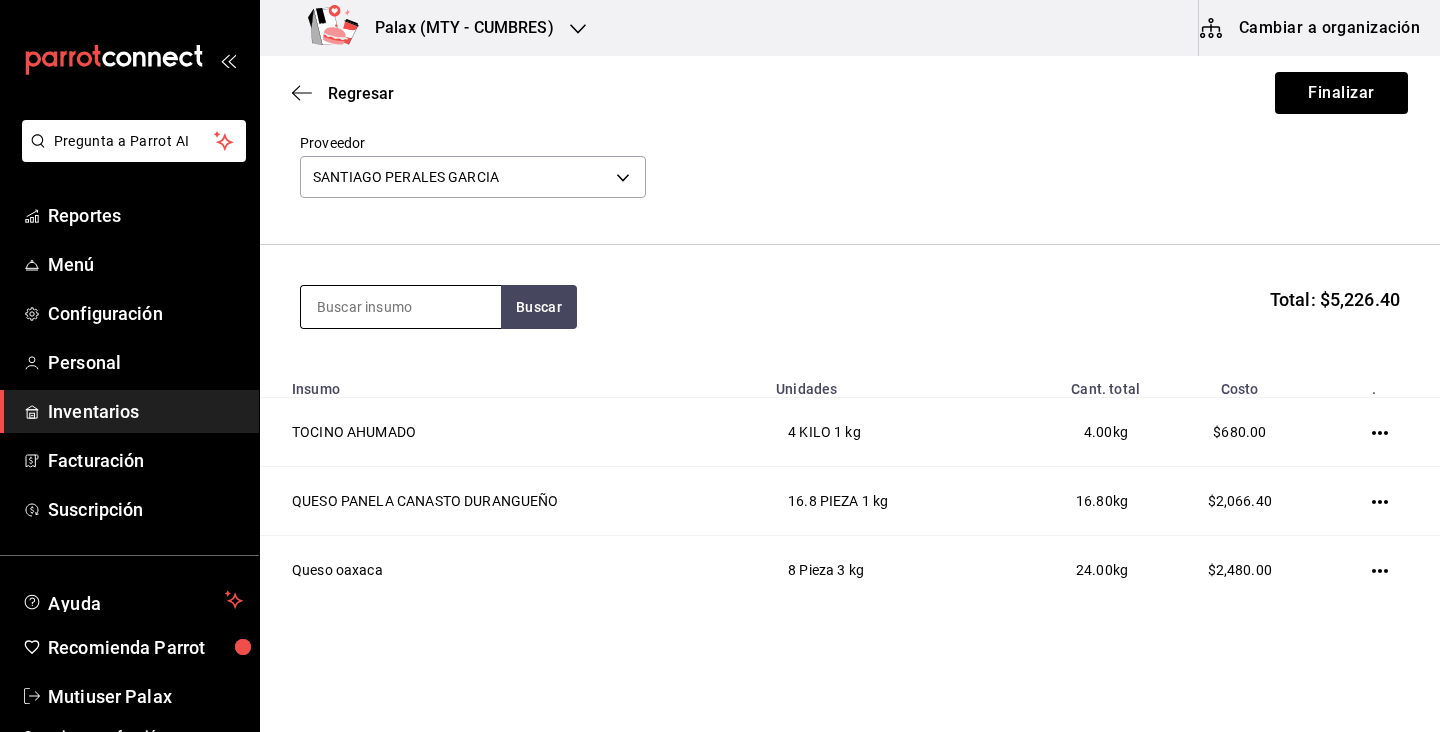 click at bounding box center (401, 307) 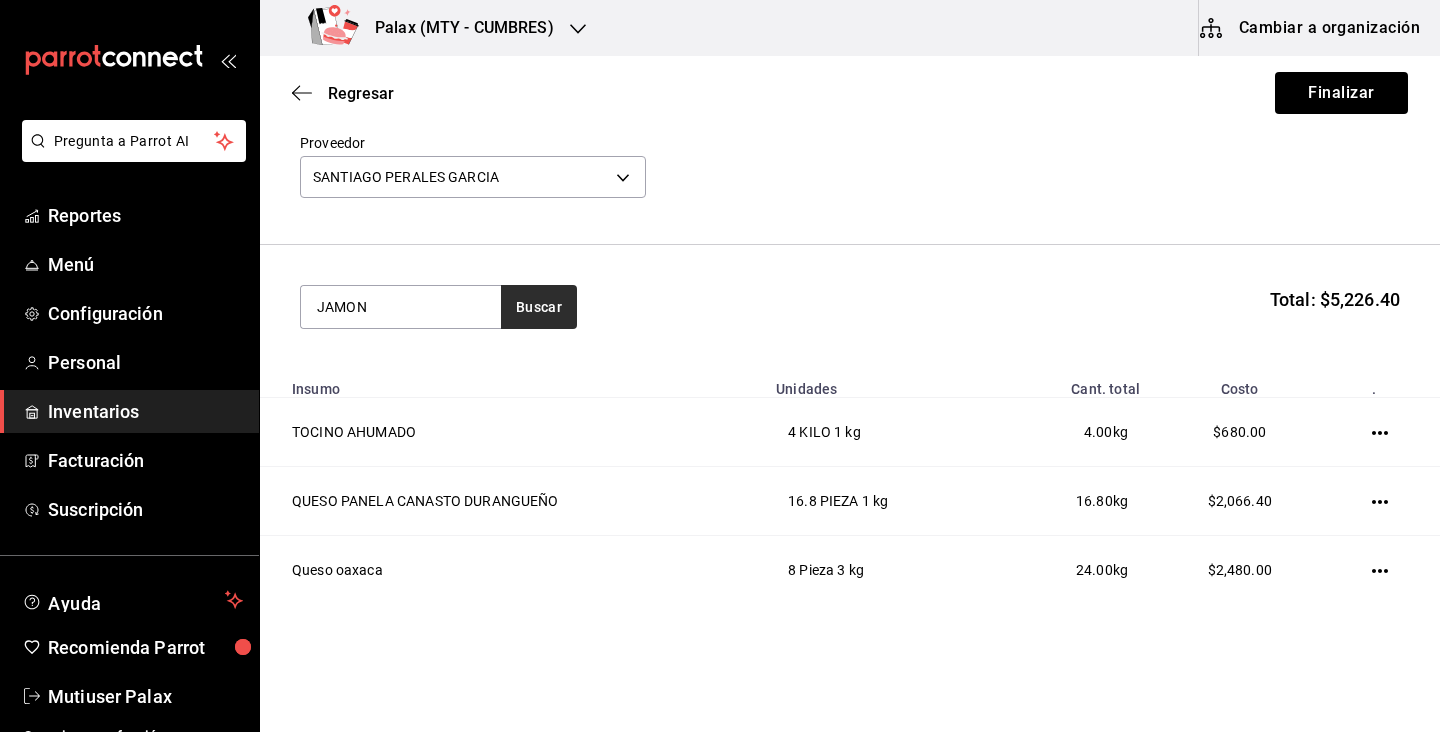 type on "JAMON" 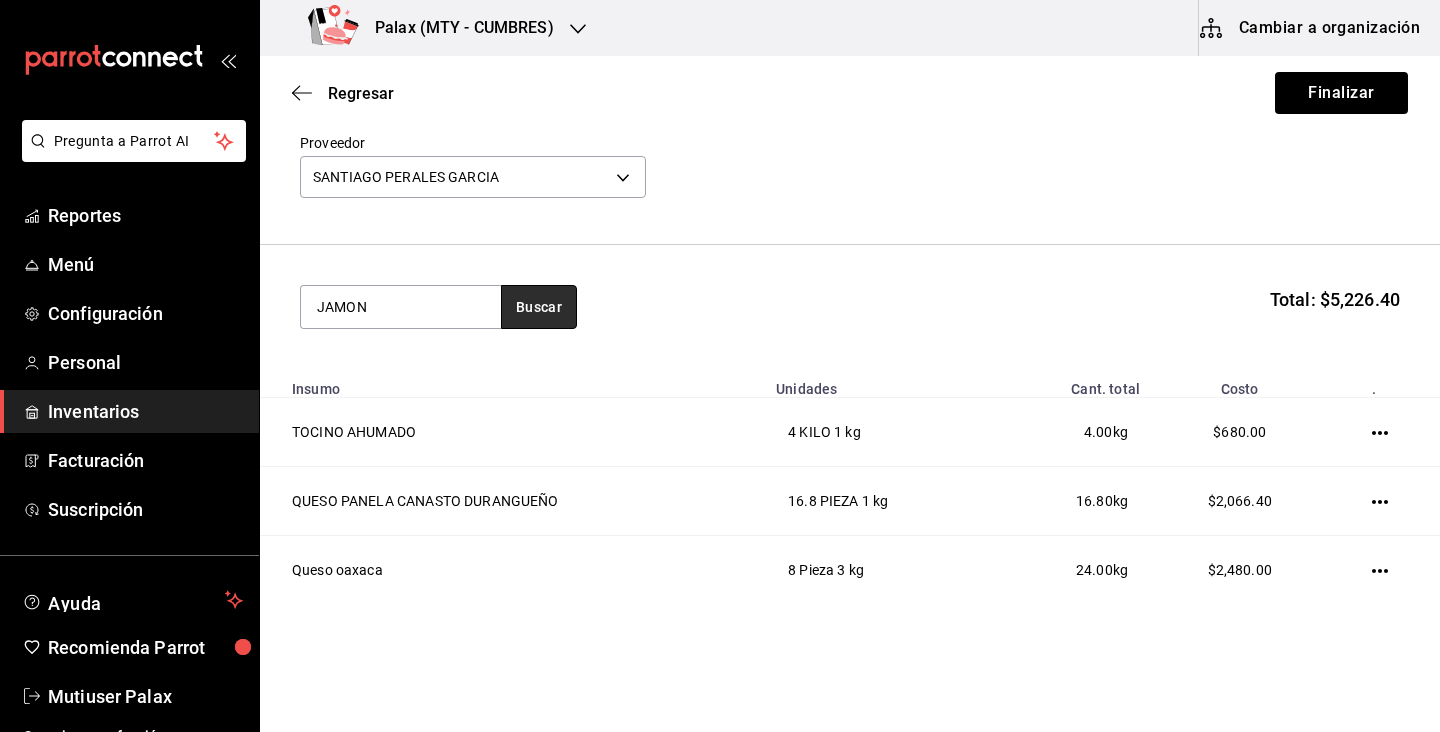 click on "Buscar" at bounding box center (539, 307) 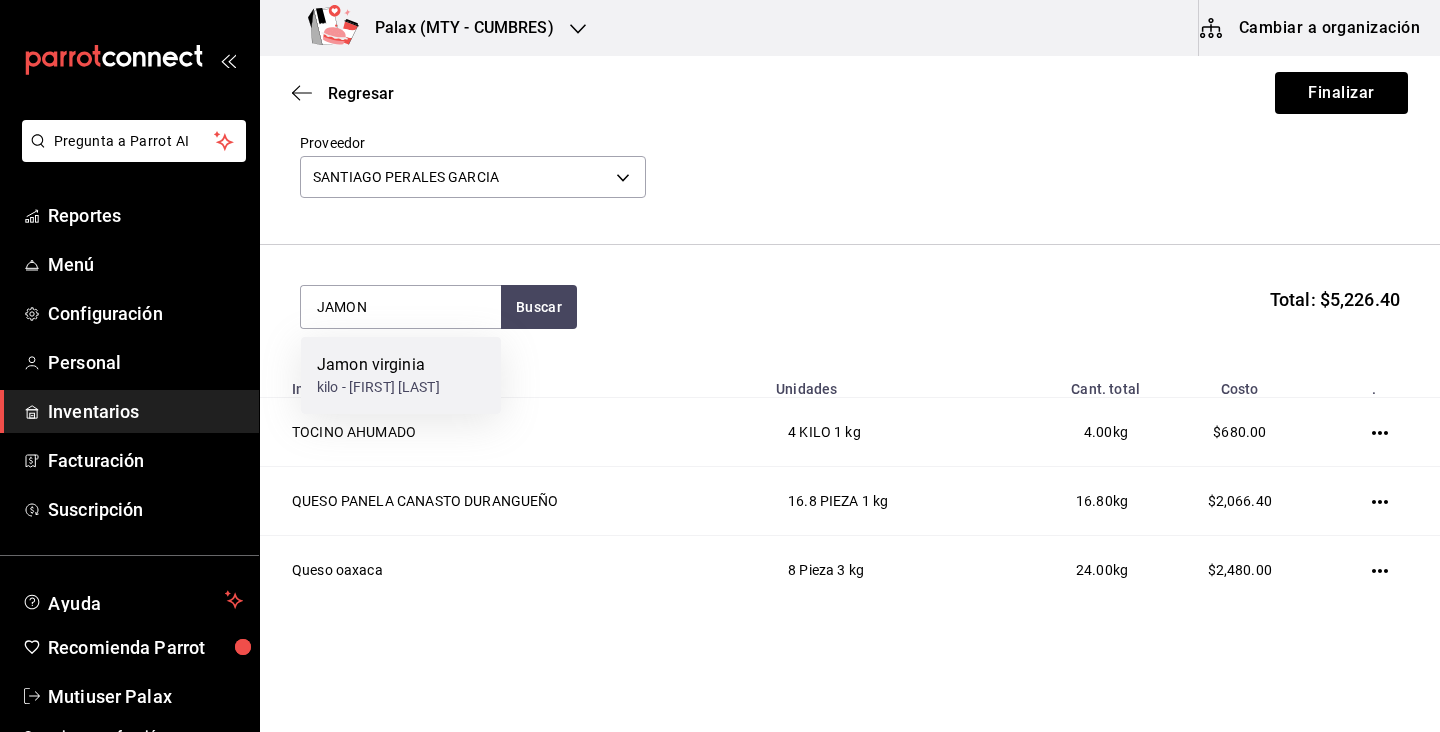 click on "kilo - SANTIAGO PERALES GARCIA" at bounding box center [378, 387] 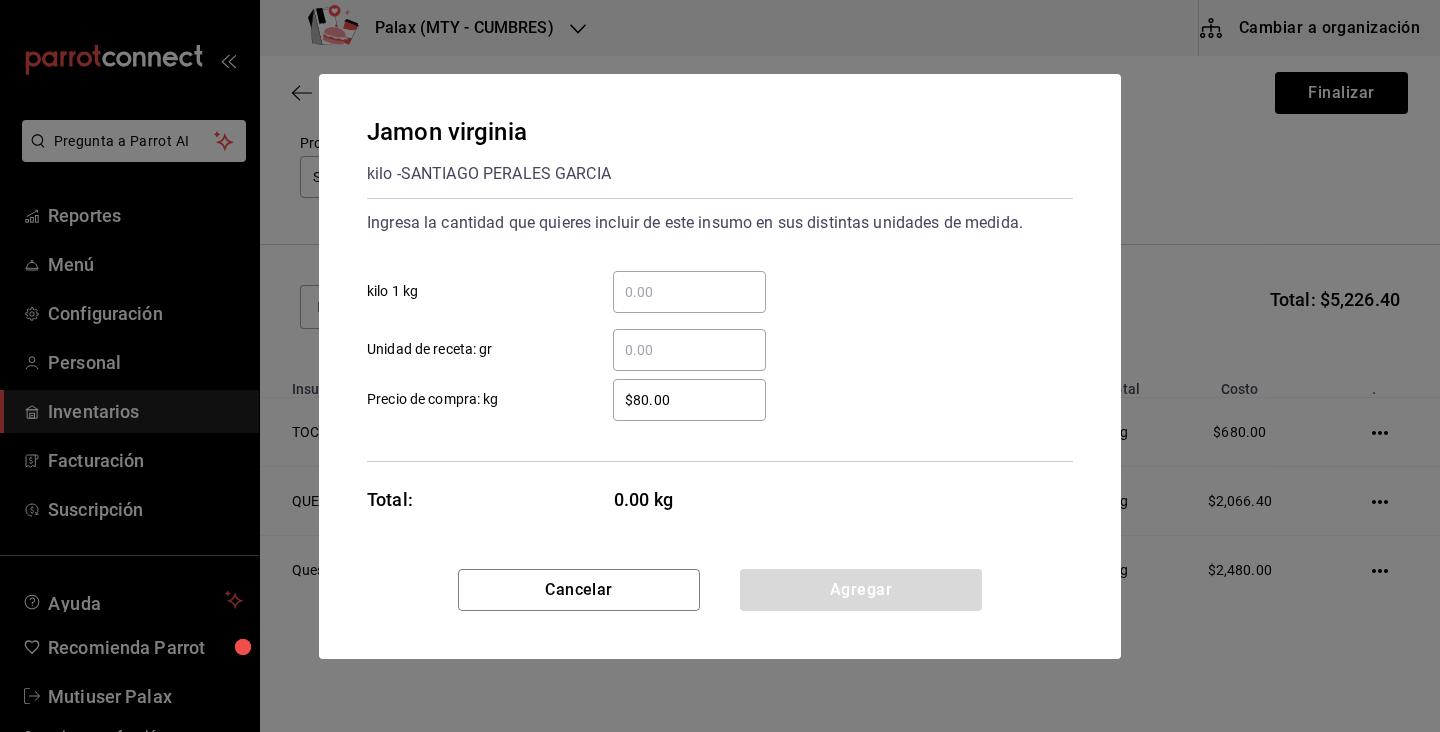 click on "​ kilo 1 kg" at bounding box center [689, 292] 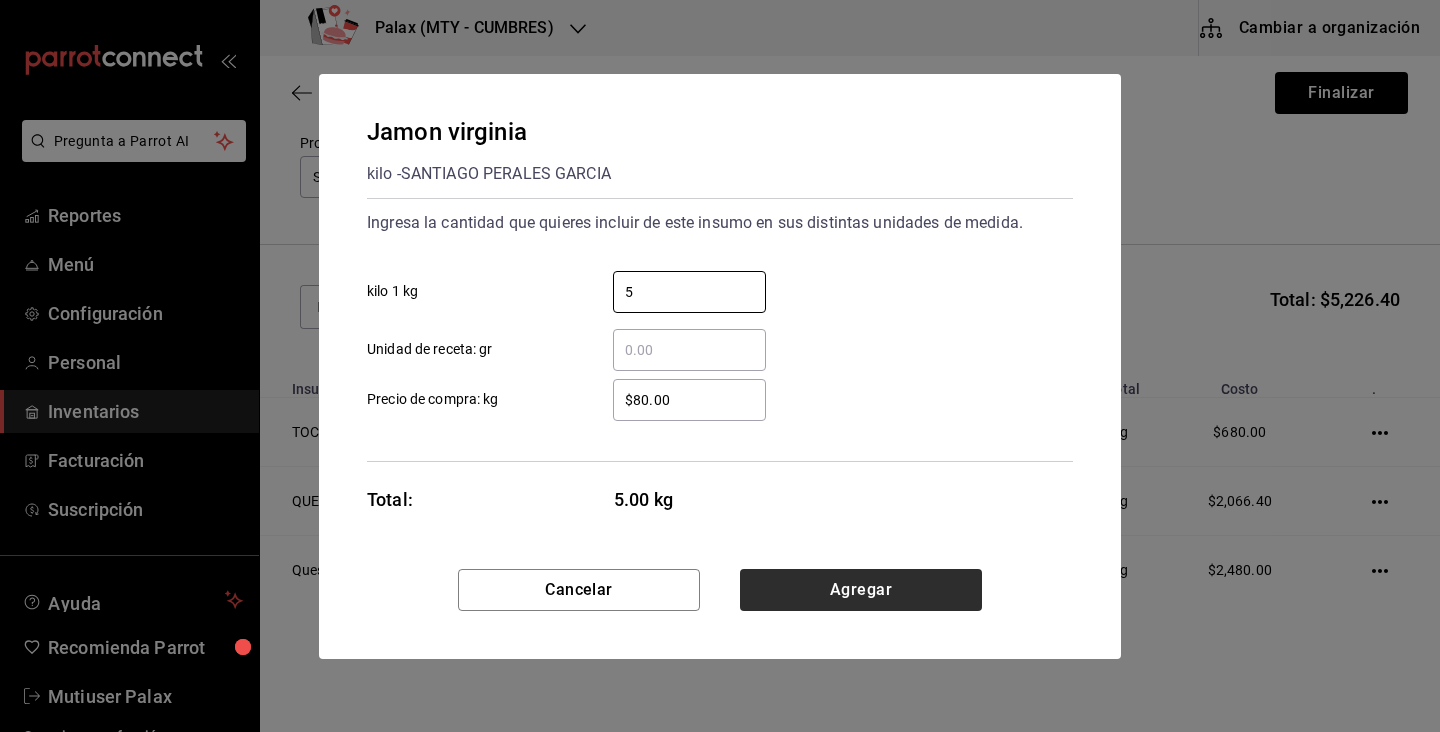 type on "5" 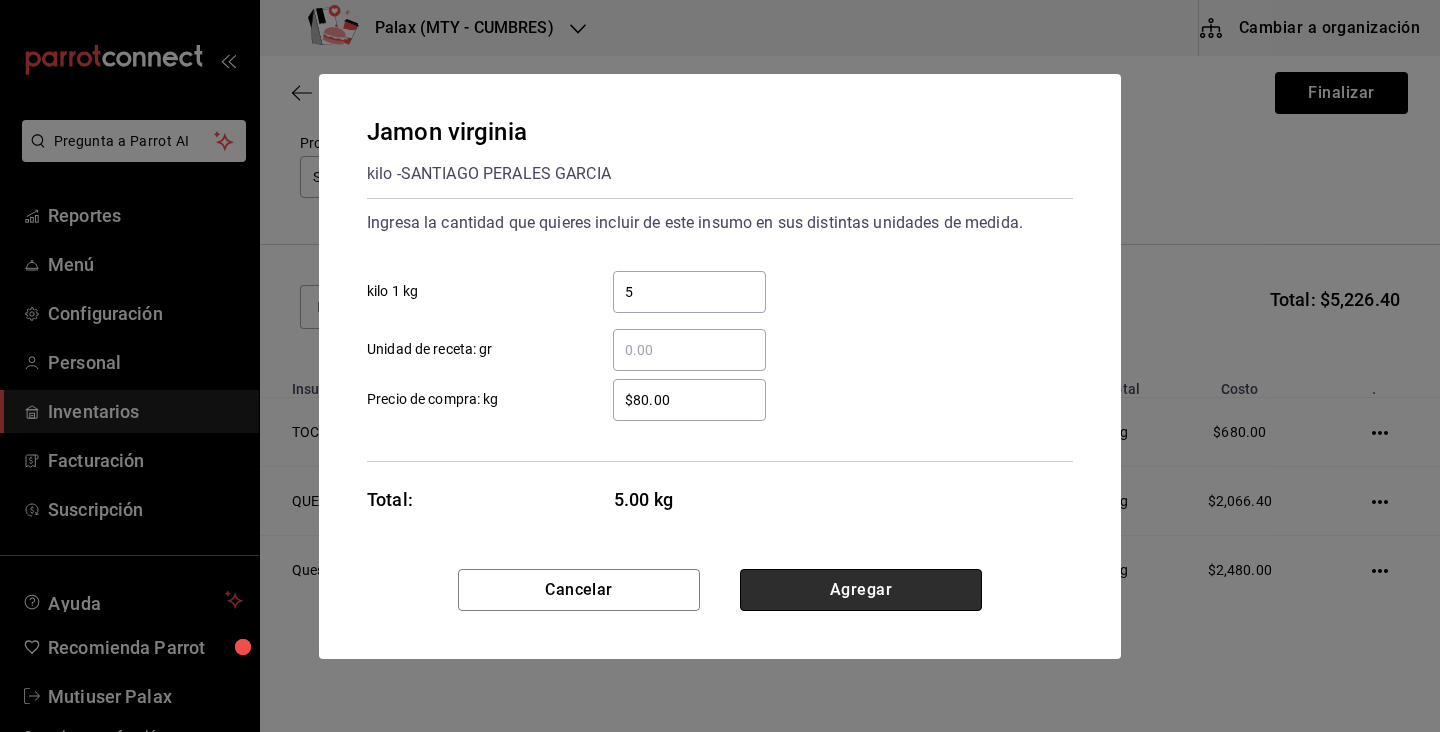 click on "Agregar" at bounding box center [861, 590] 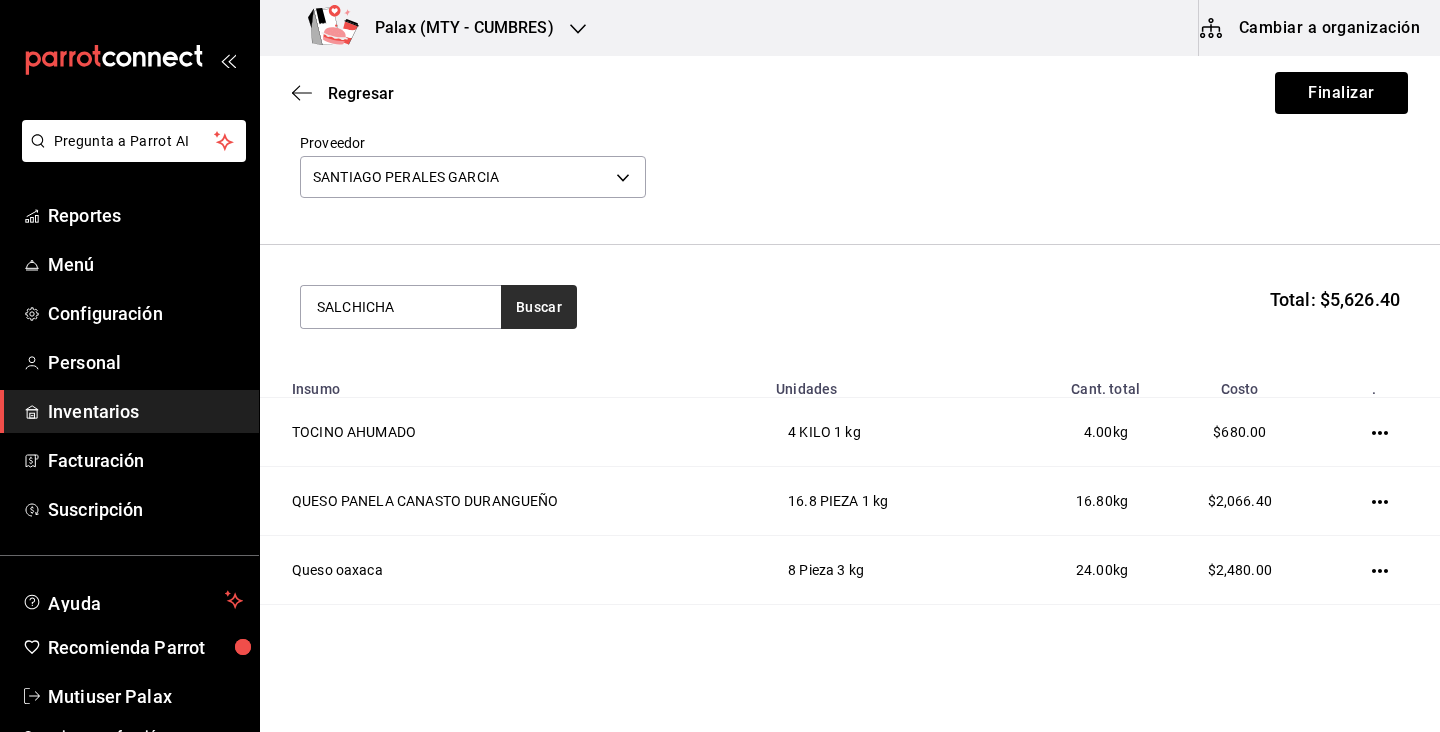 type on "SALCHICHA" 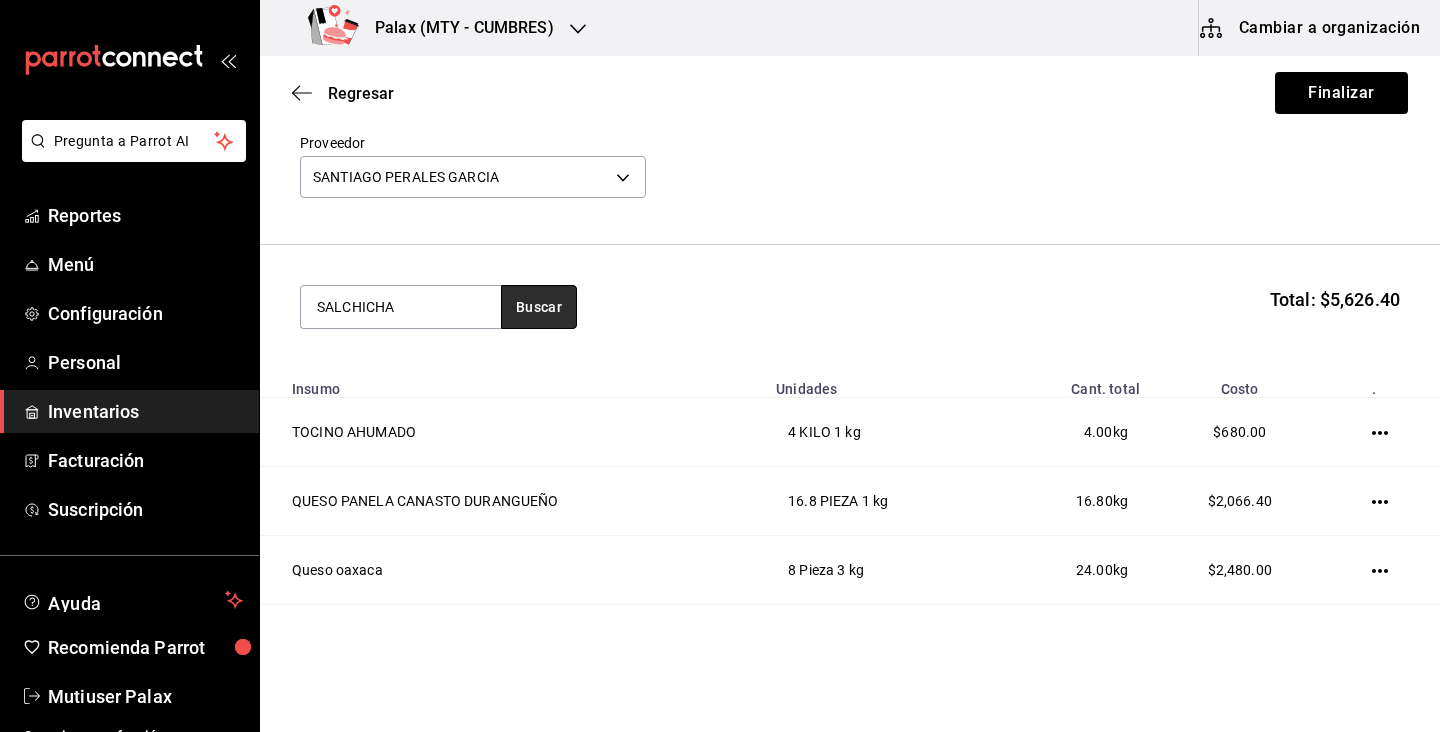 click on "Buscar" at bounding box center (539, 307) 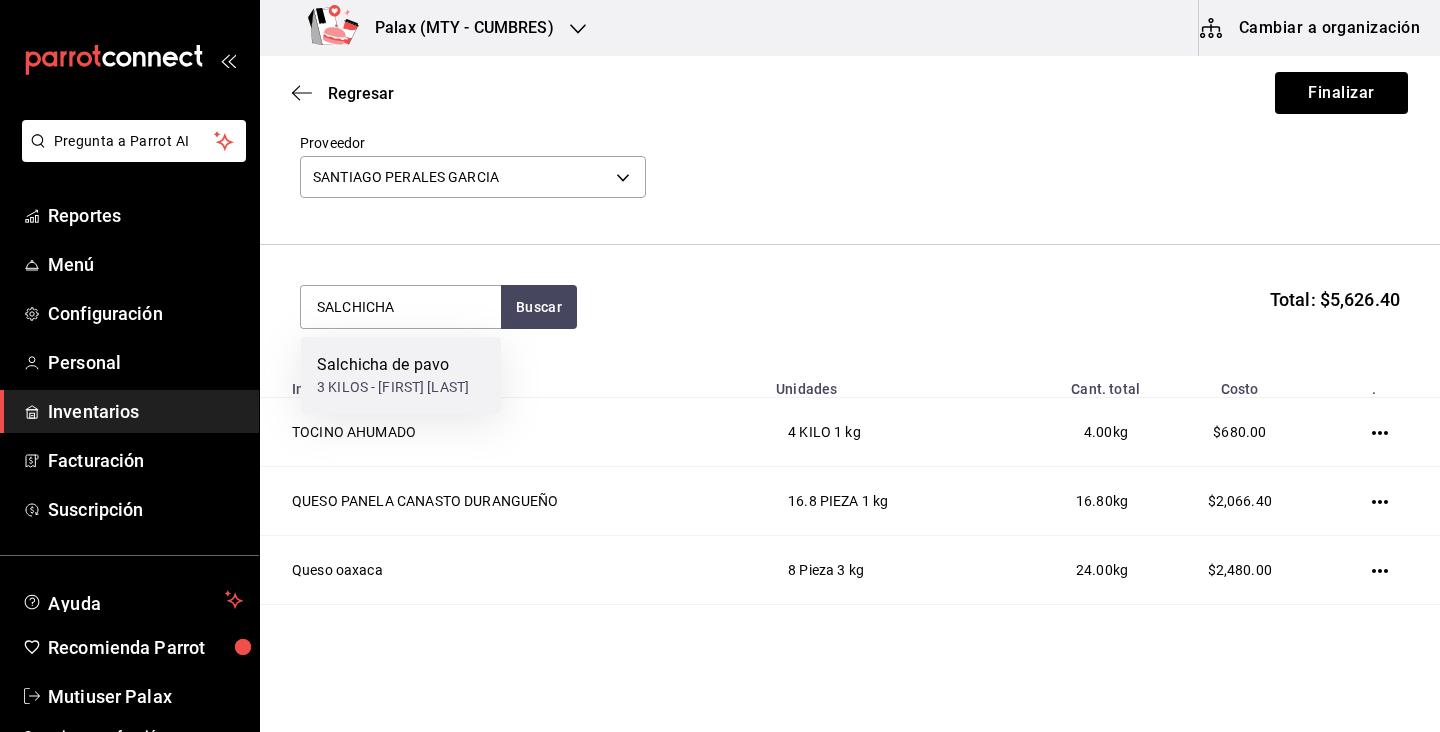 click on "3 KILOS - SANTIAGO PERALES GARCIA" at bounding box center (393, 387) 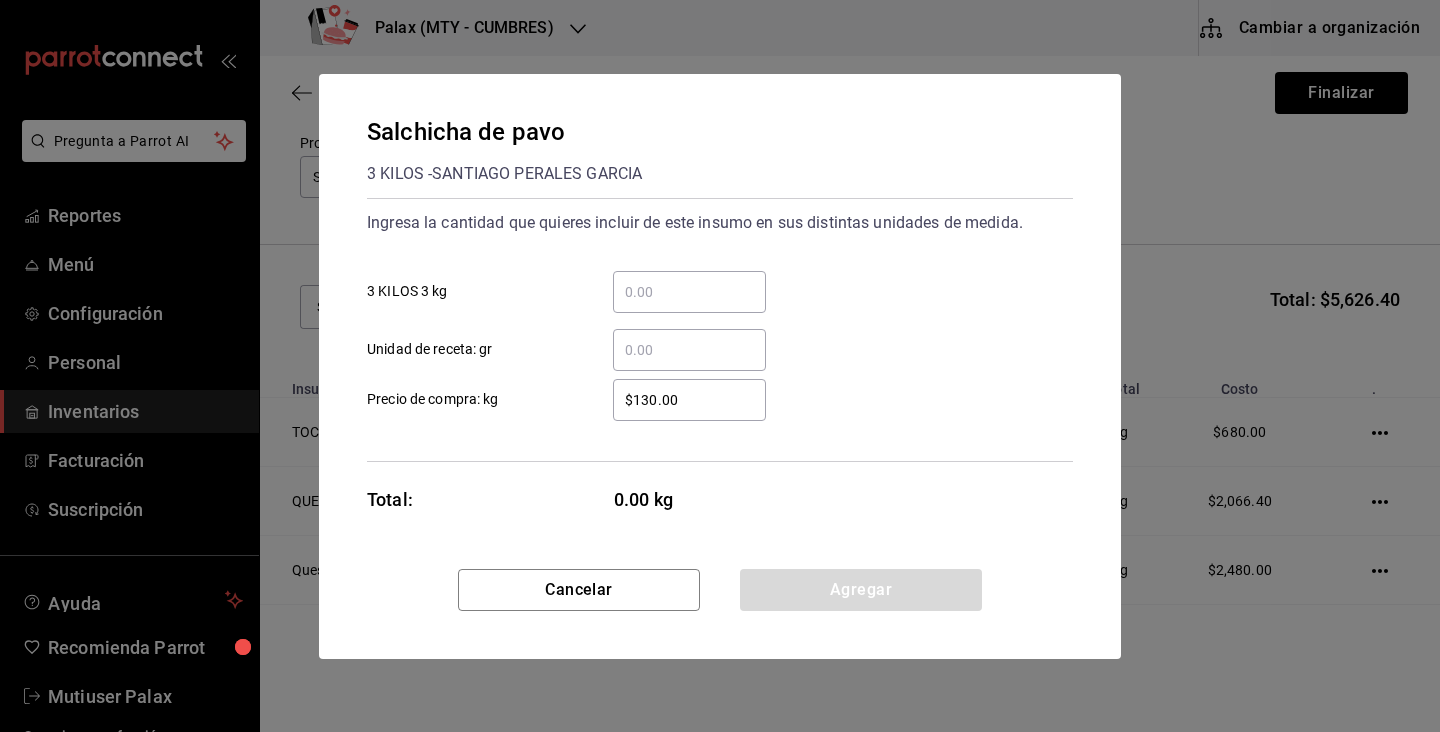 type 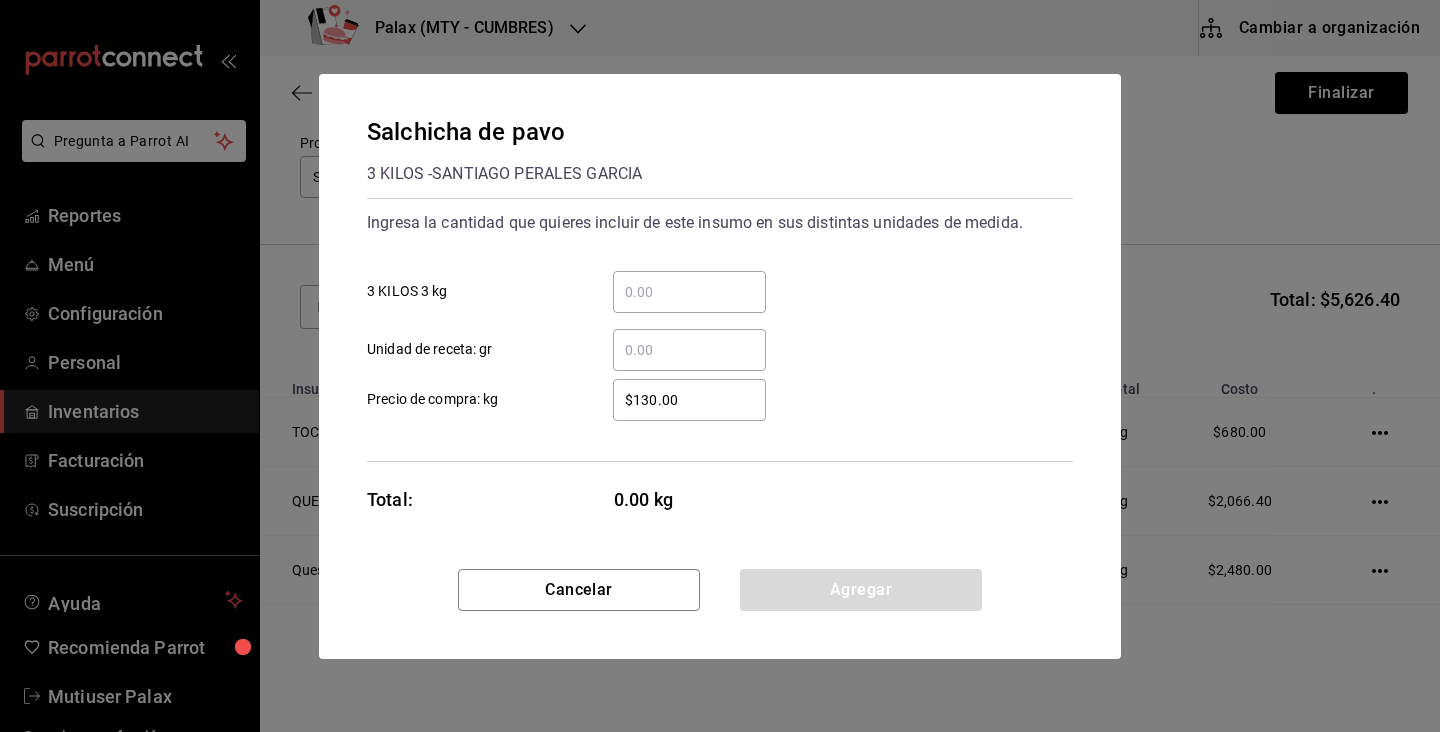 click on "​ 3 KILOS 3 kg" at bounding box center [689, 292] 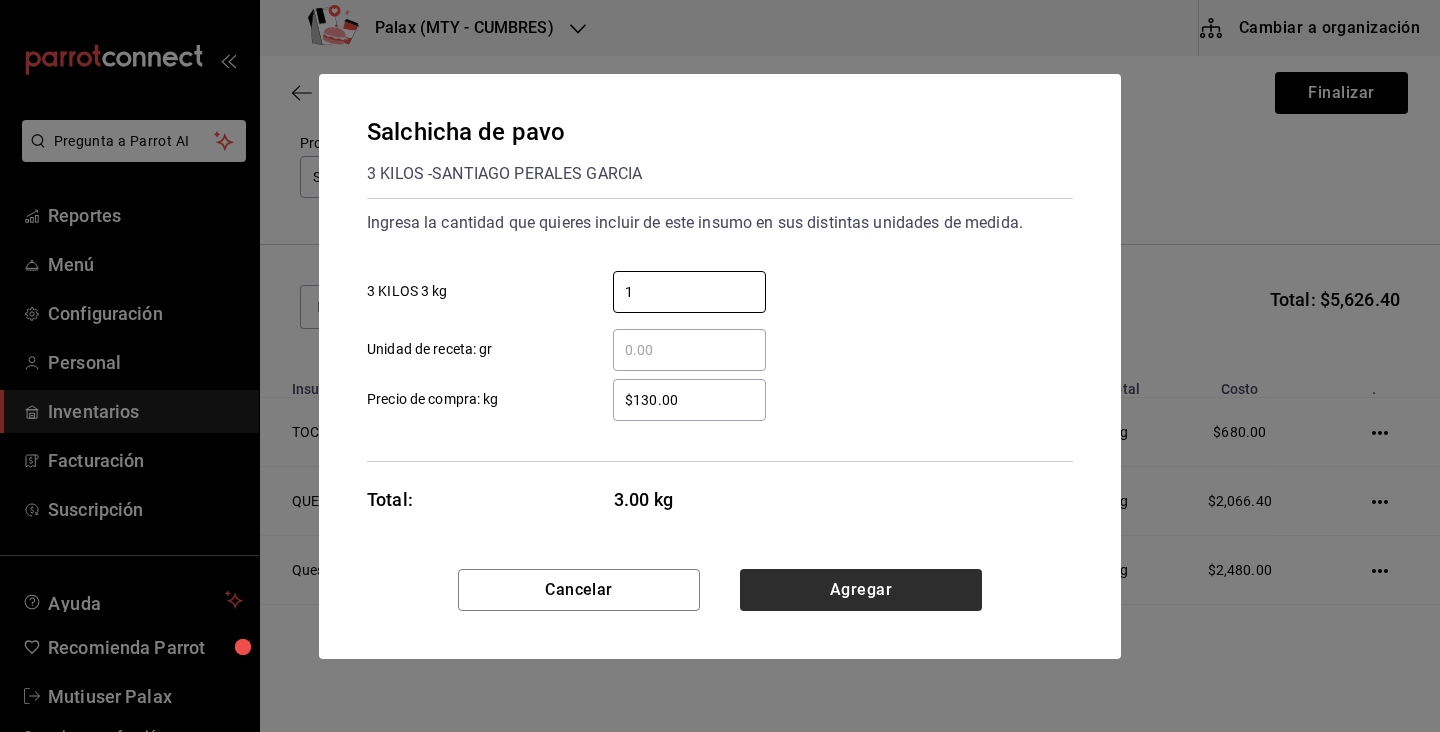 type on "1" 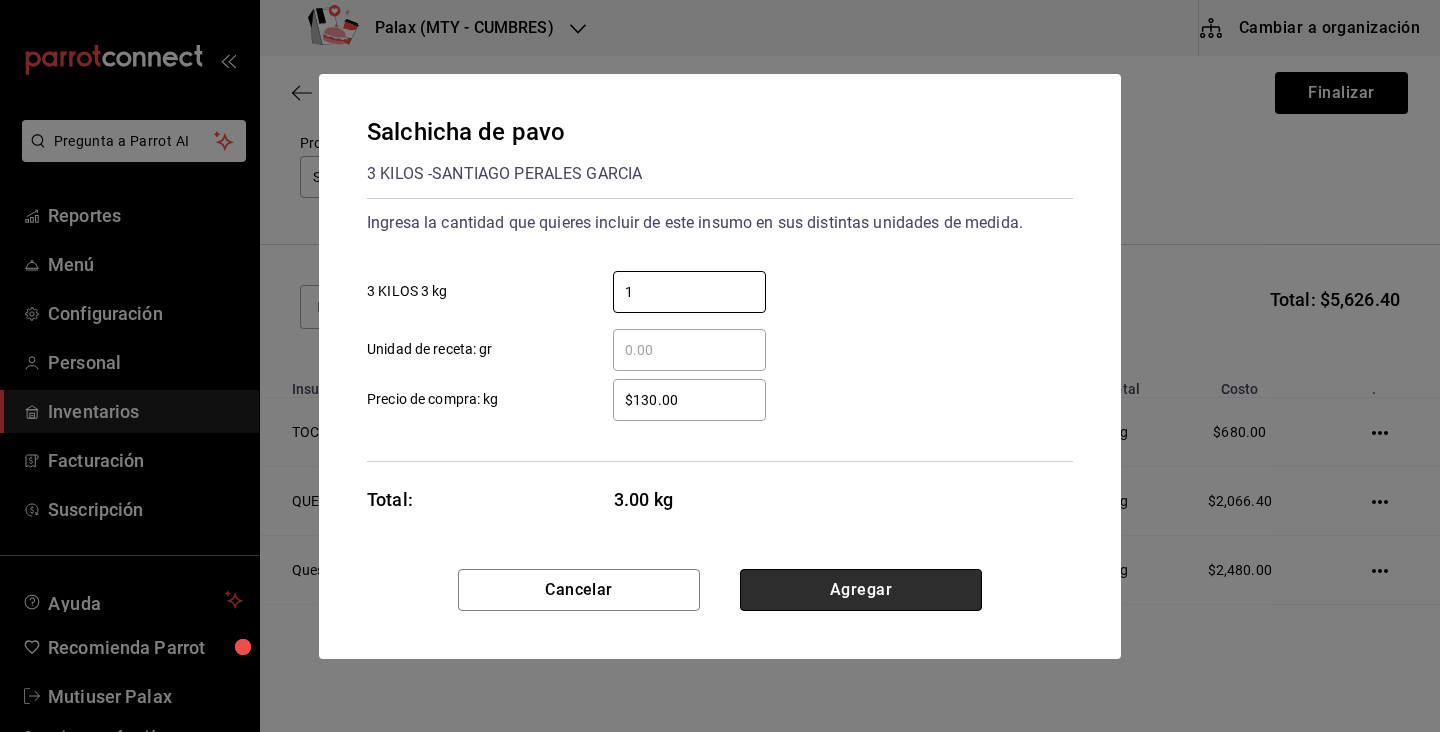 click on "Agregar" at bounding box center (861, 590) 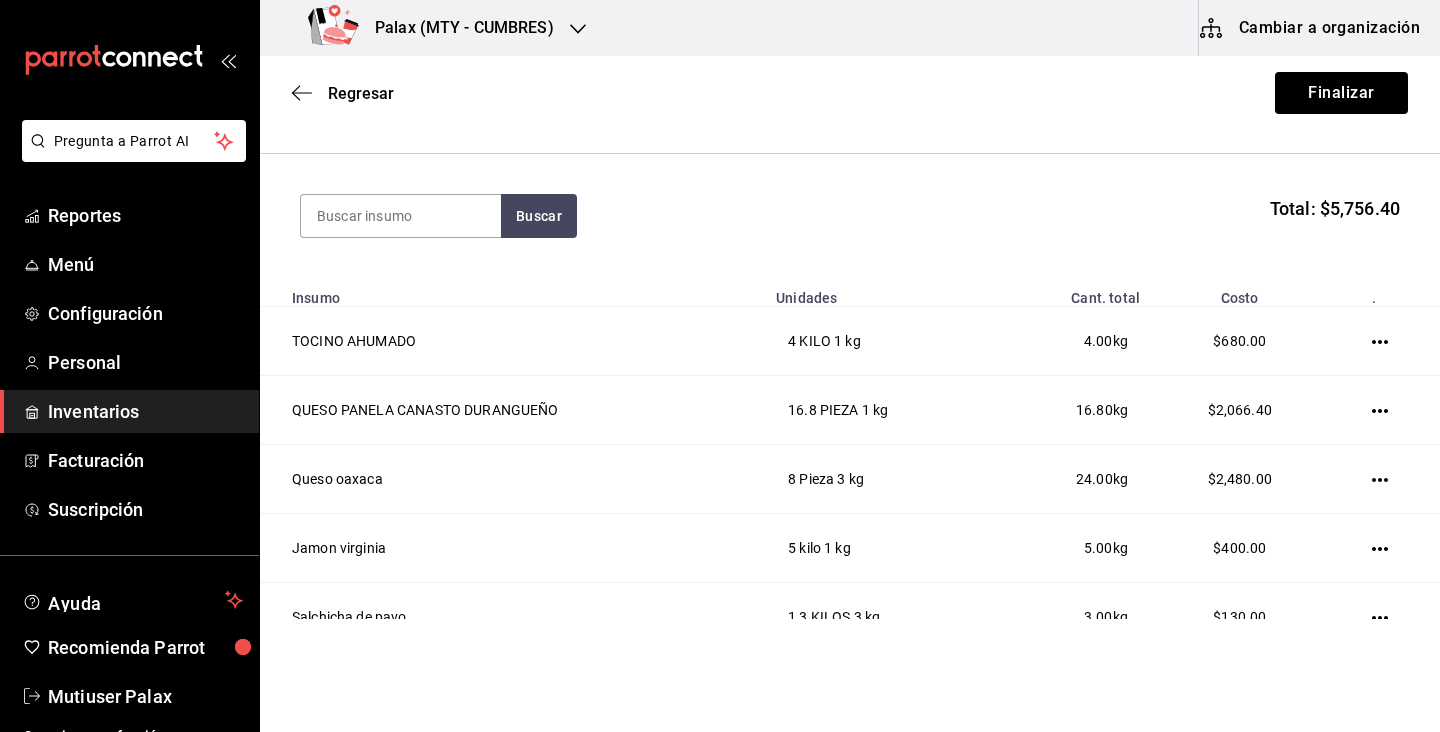 scroll, scrollTop: 175, scrollLeft: 0, axis: vertical 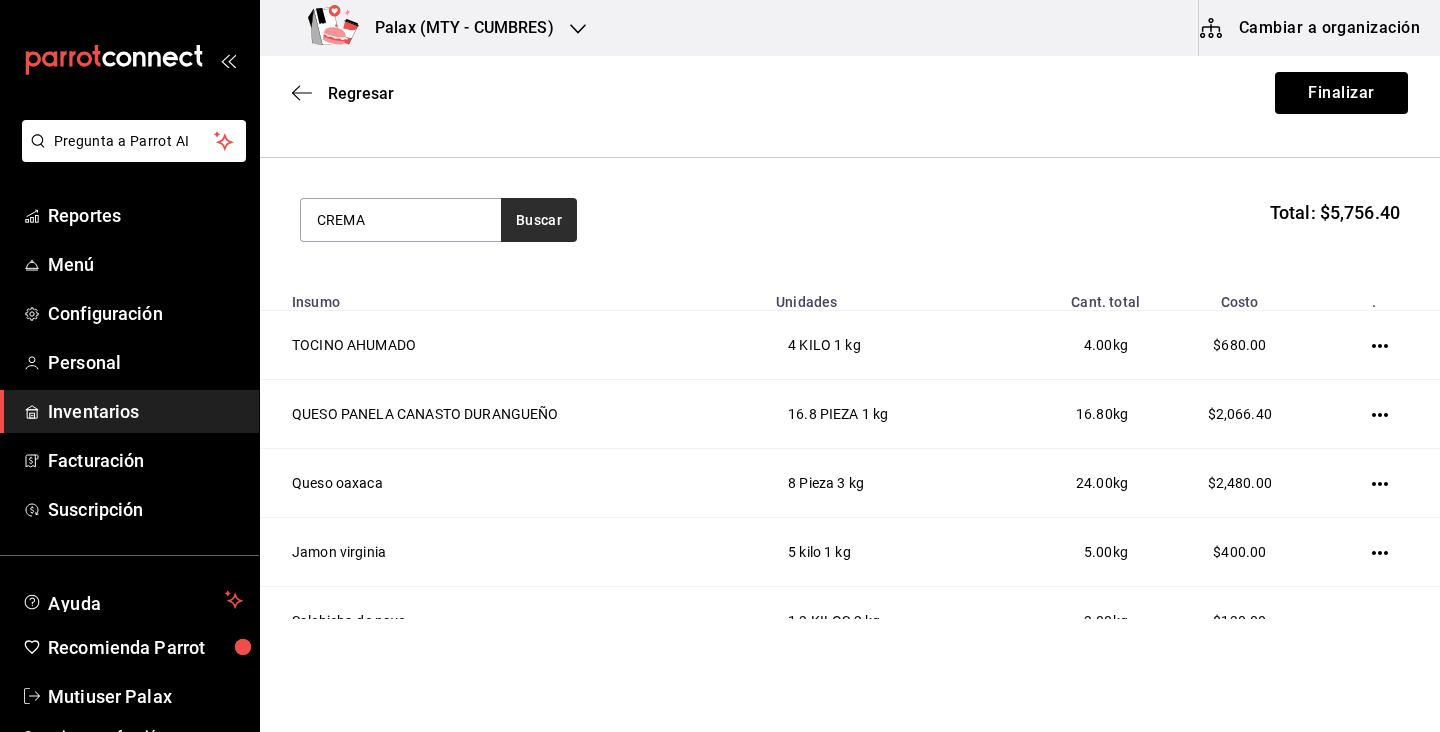 type on "CREMA" 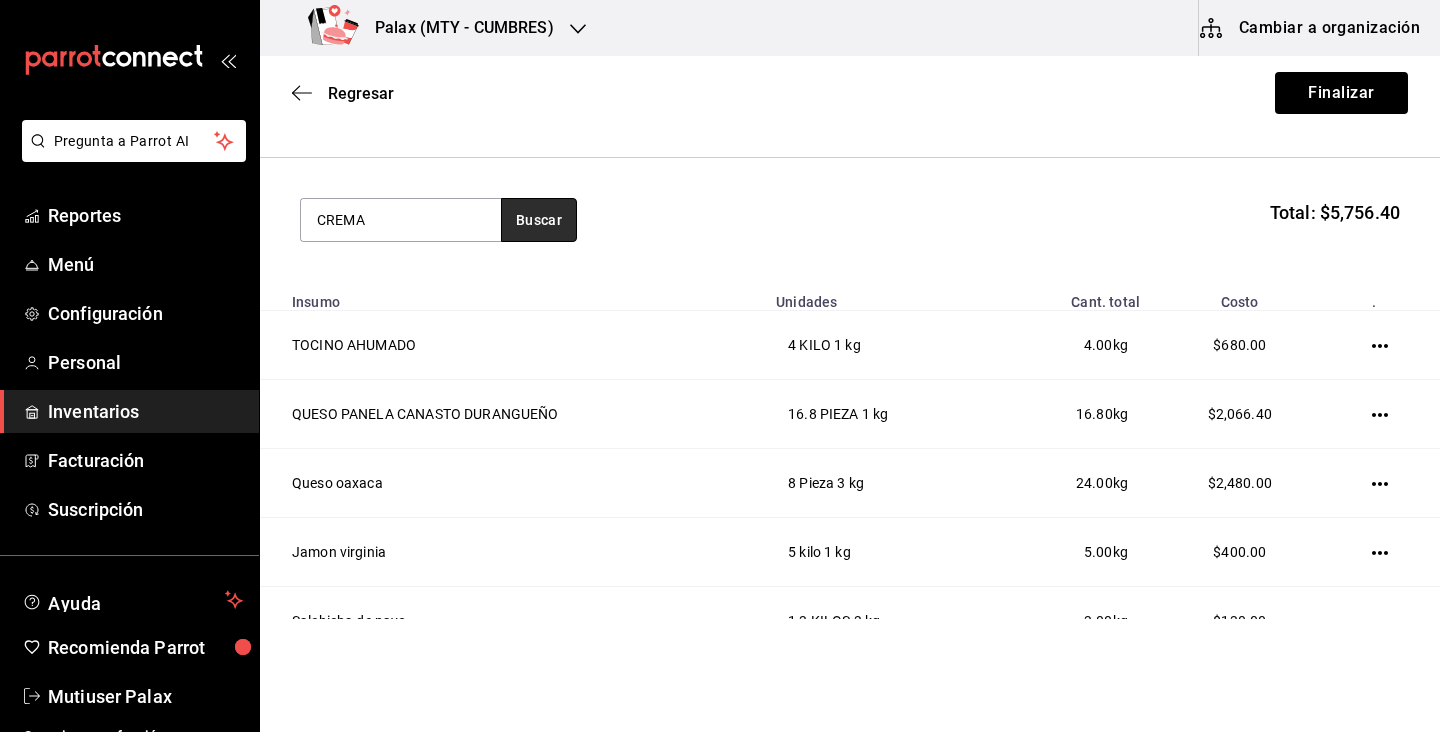 click on "Buscar" at bounding box center [539, 220] 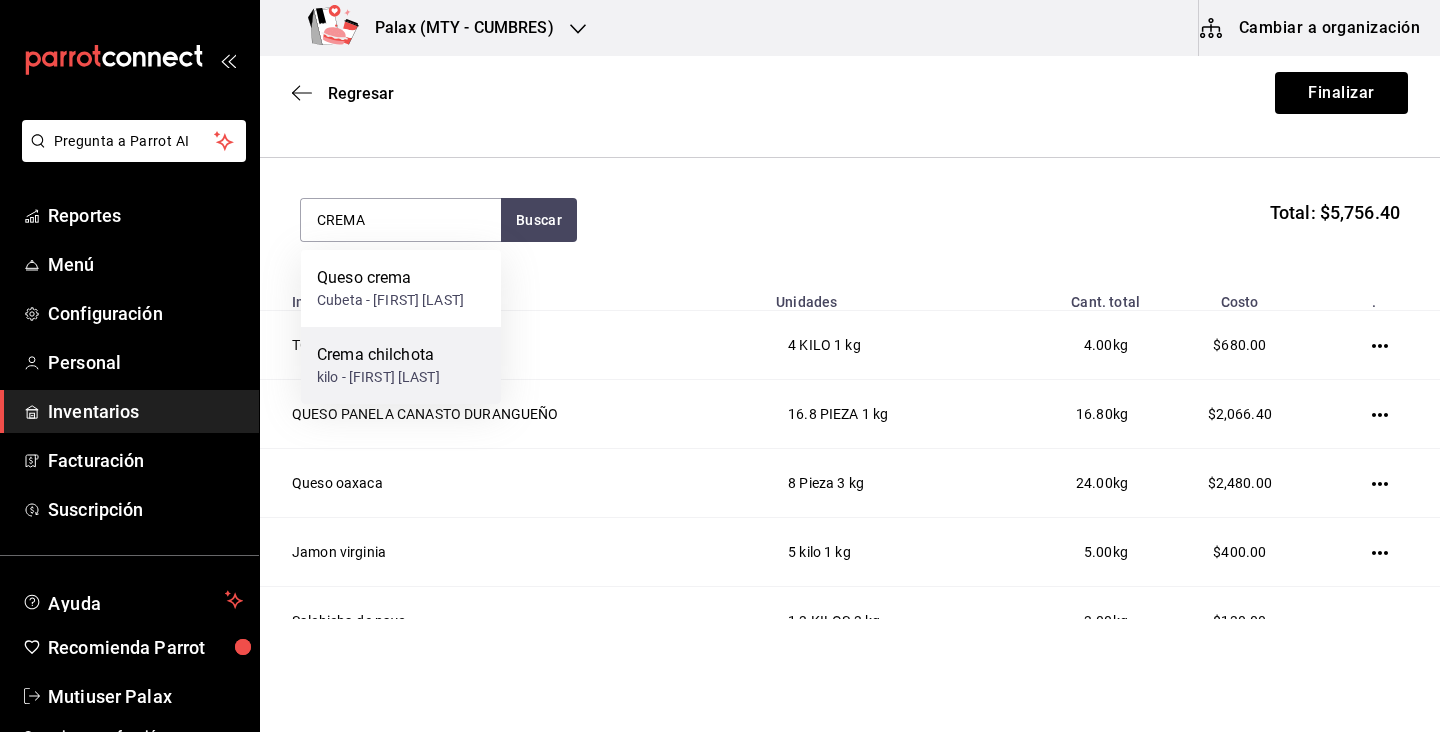click on "Crema chilchota" at bounding box center [378, 355] 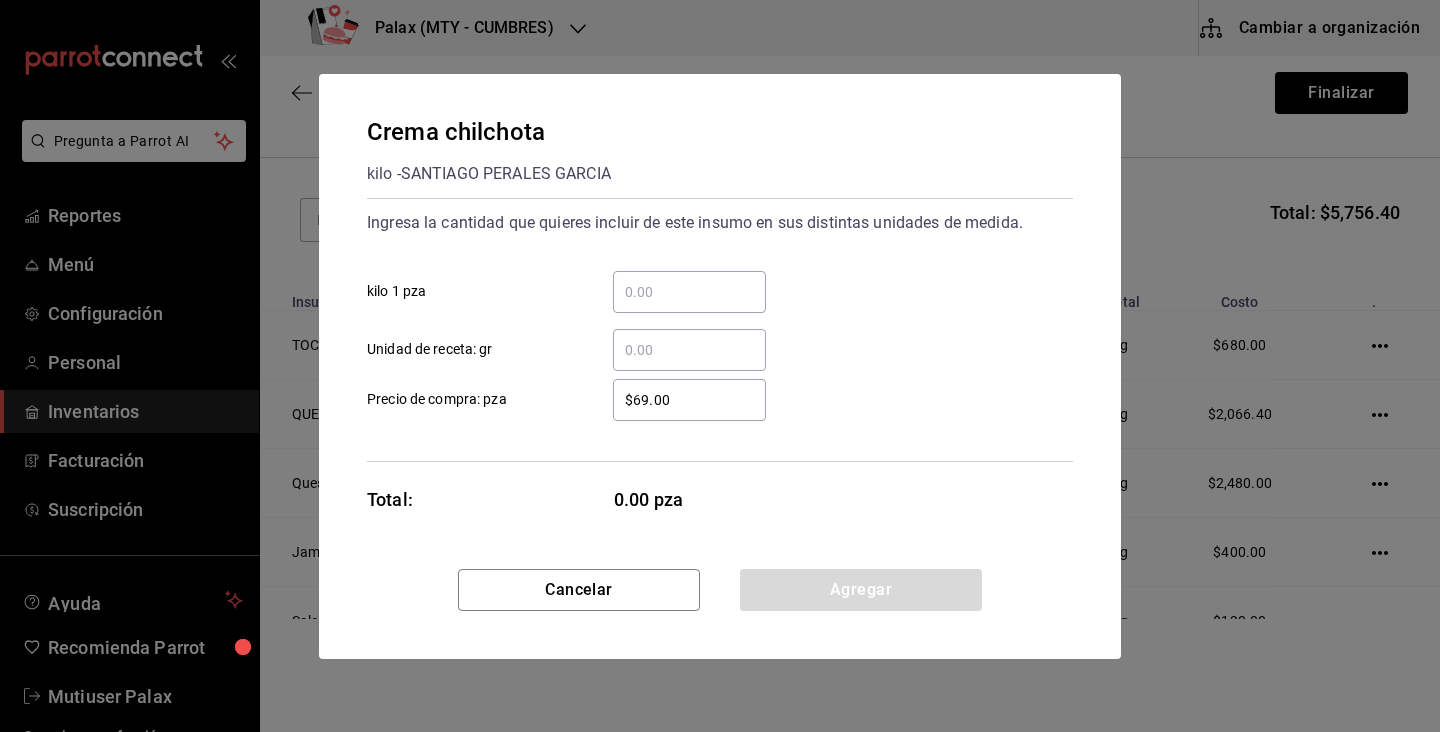click on "​ kilo 1 pza" at bounding box center (689, 292) 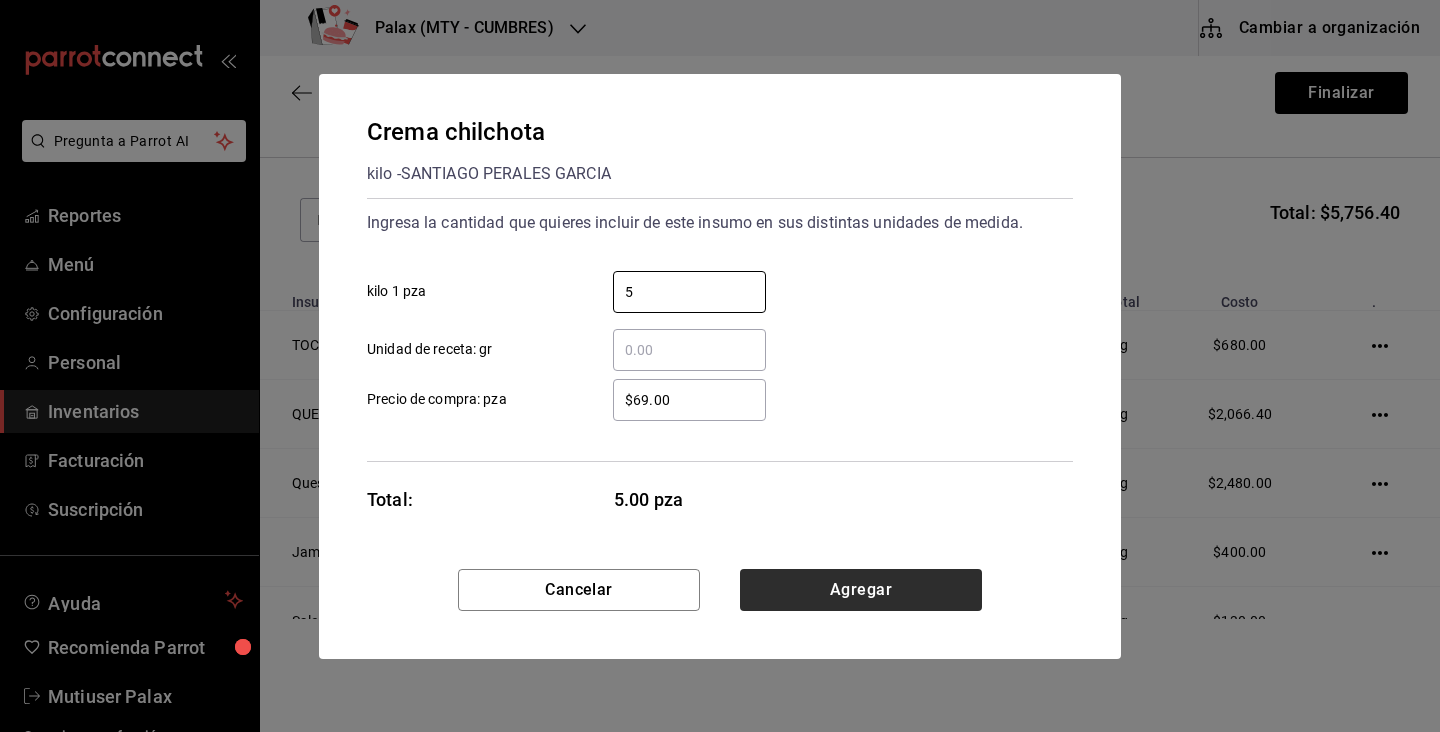 type on "5" 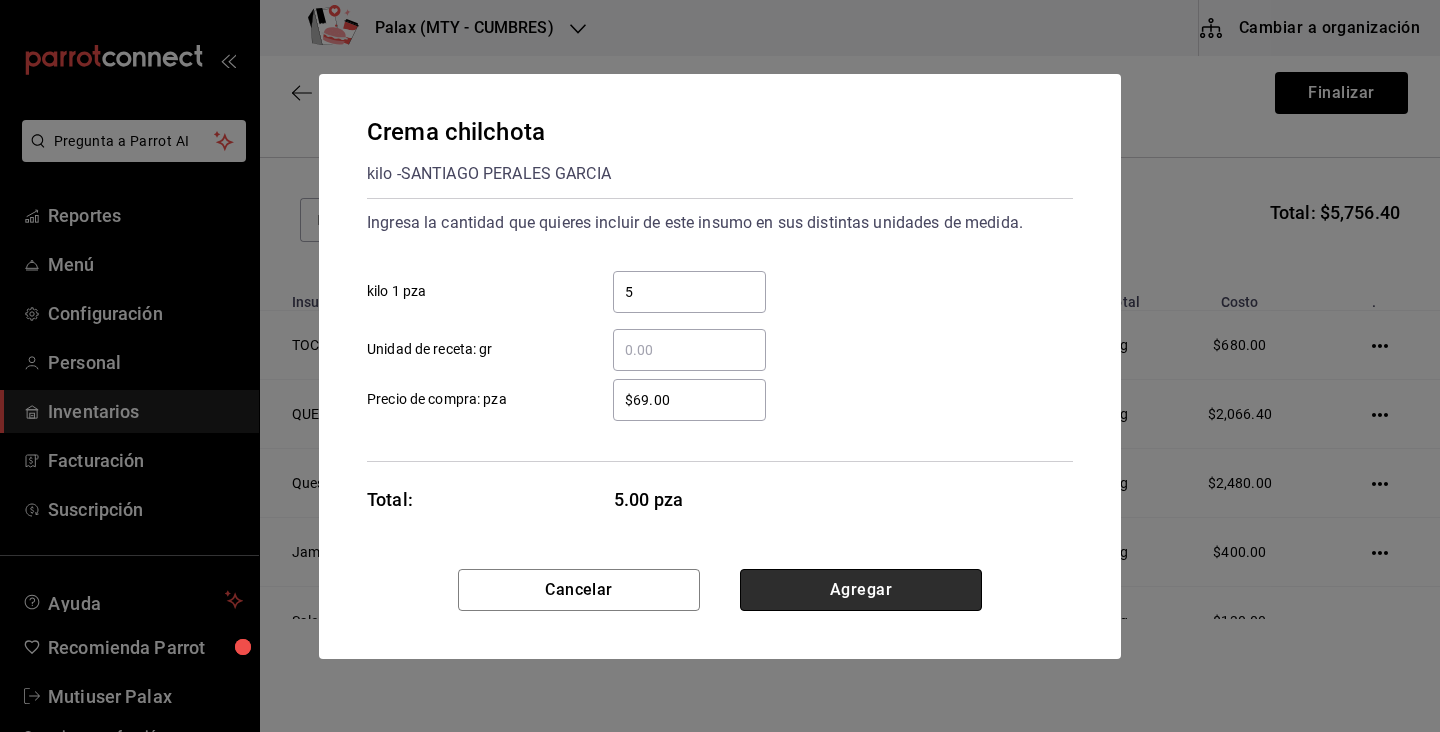 click on "Agregar" at bounding box center (861, 590) 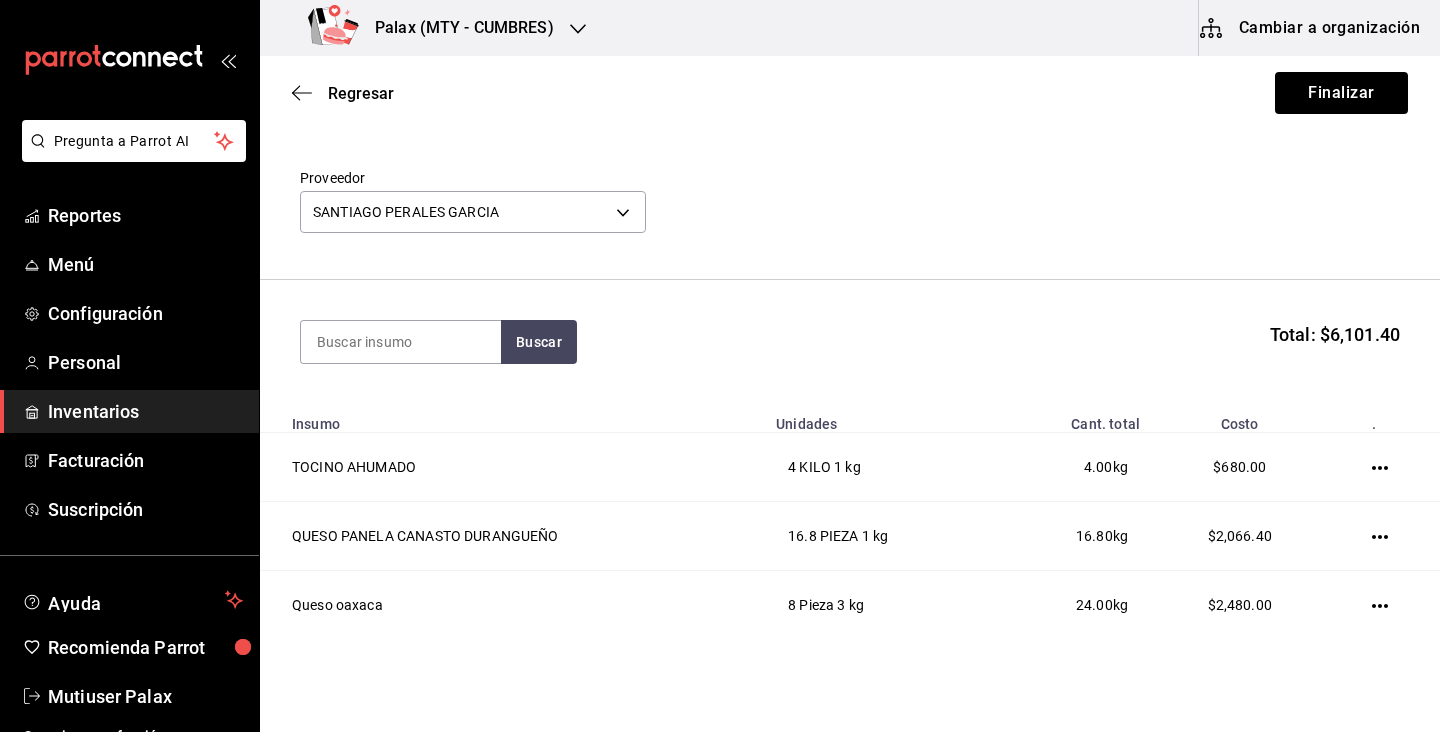 scroll, scrollTop: 51, scrollLeft: 0, axis: vertical 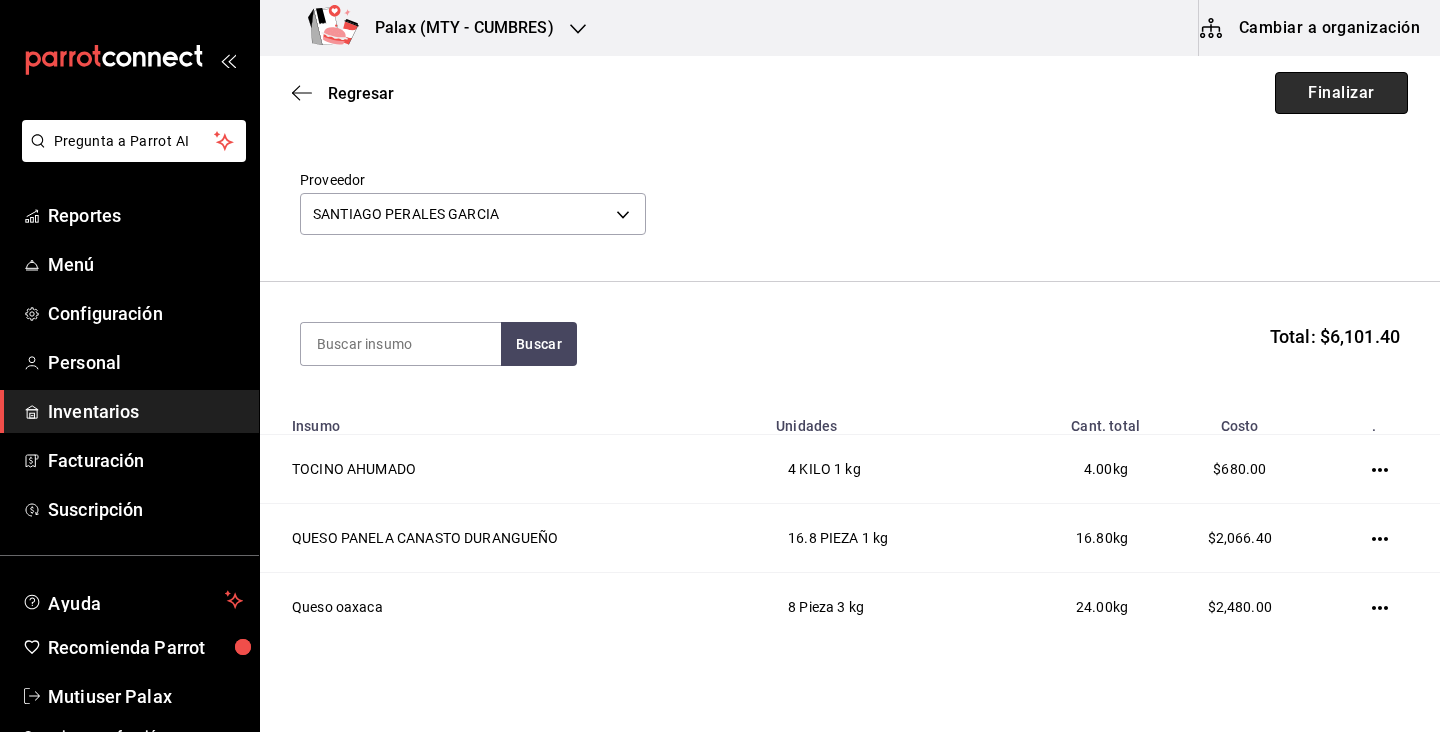 click on "Finalizar" at bounding box center [1341, 93] 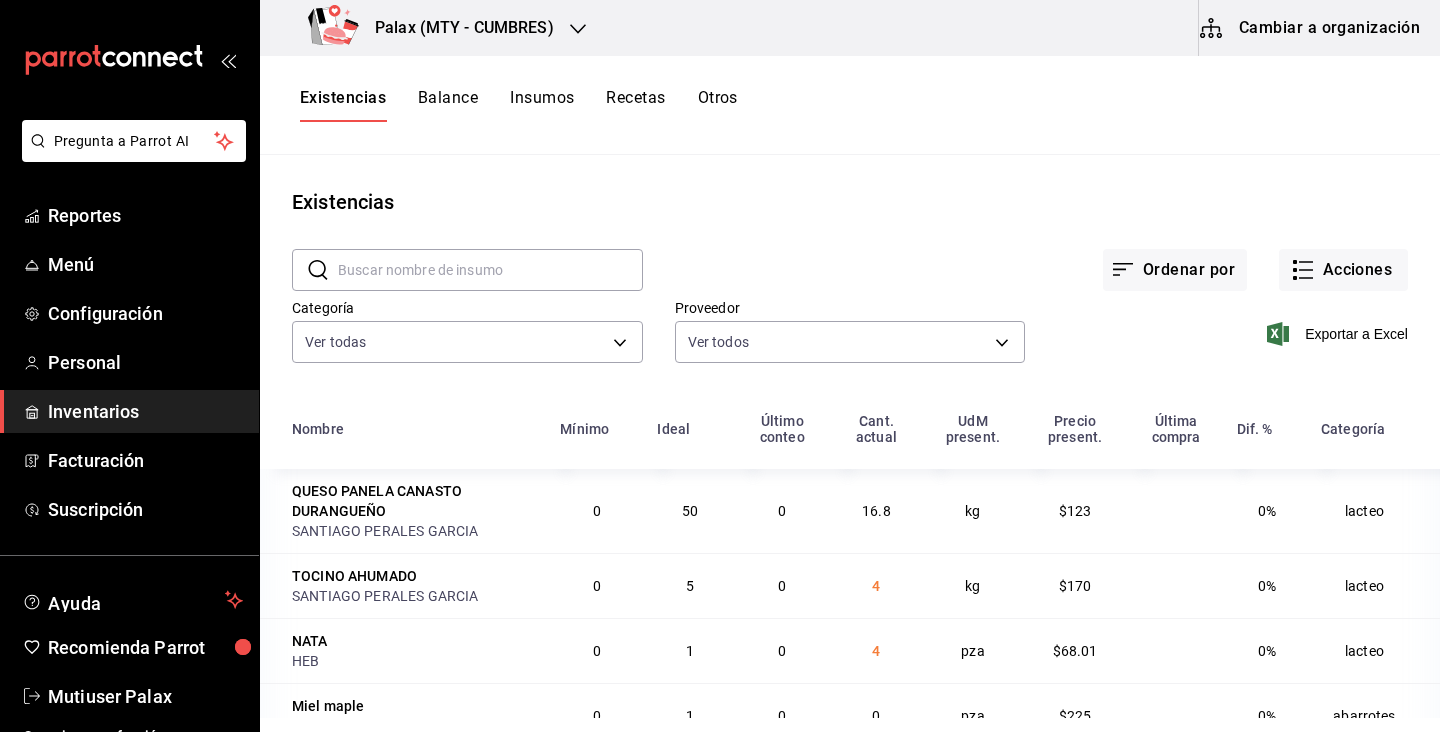 click at bounding box center [490, 270] 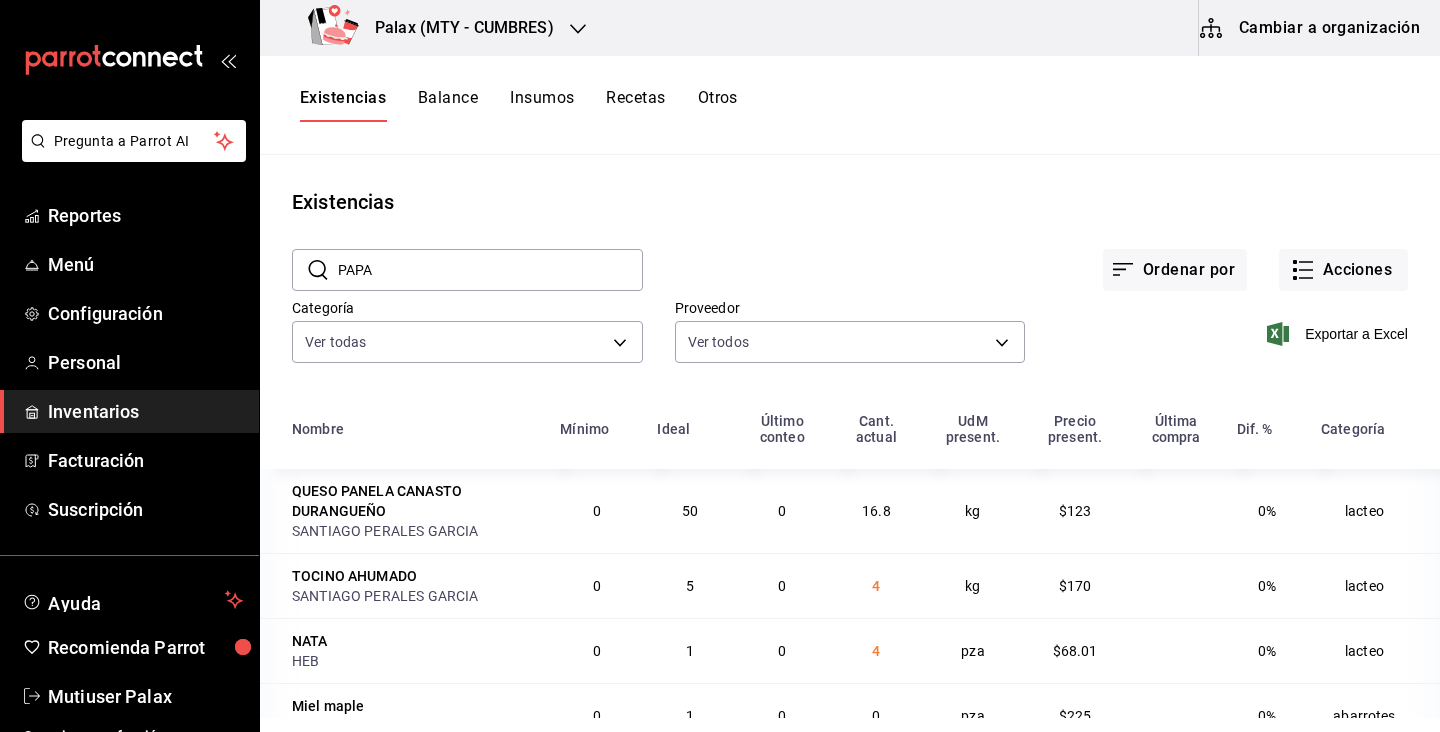 type on "PAPA" 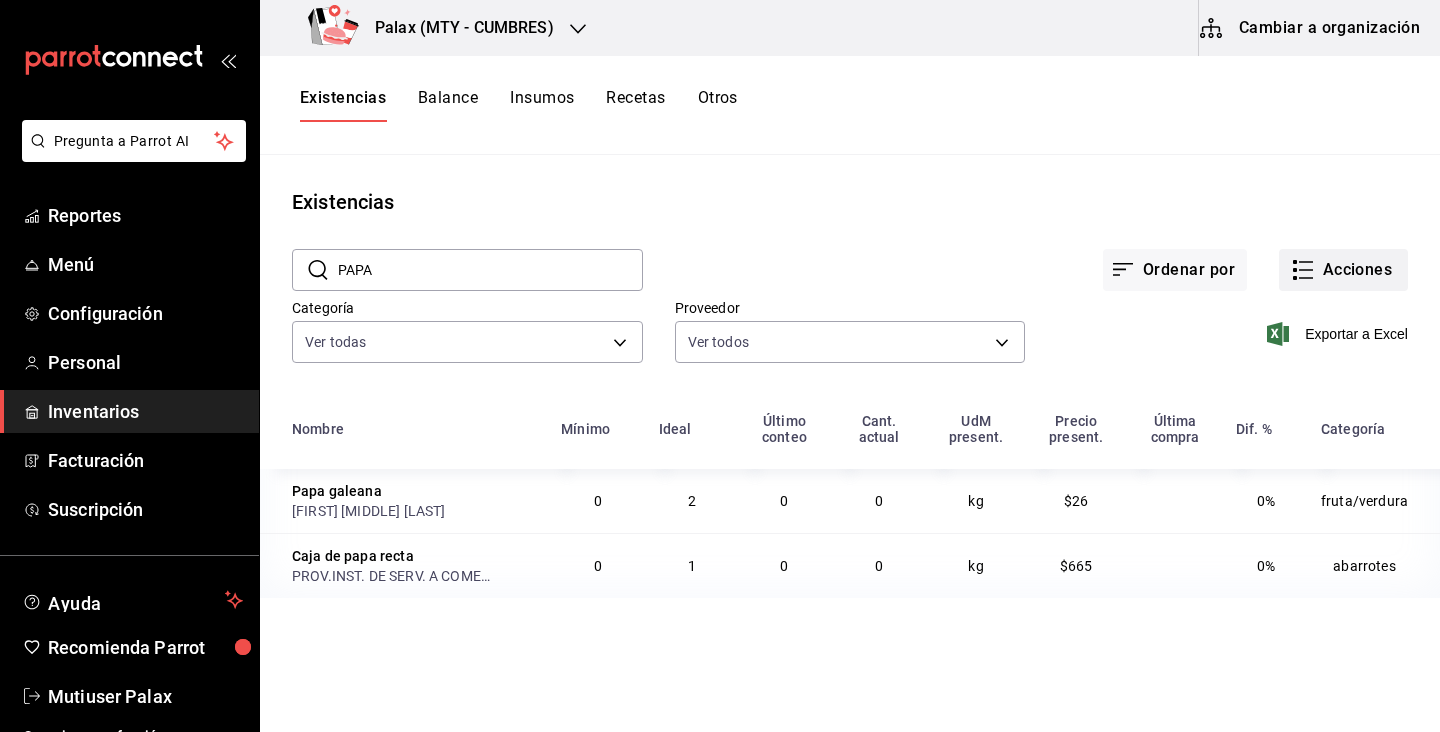 click on "Acciones" at bounding box center (1343, 270) 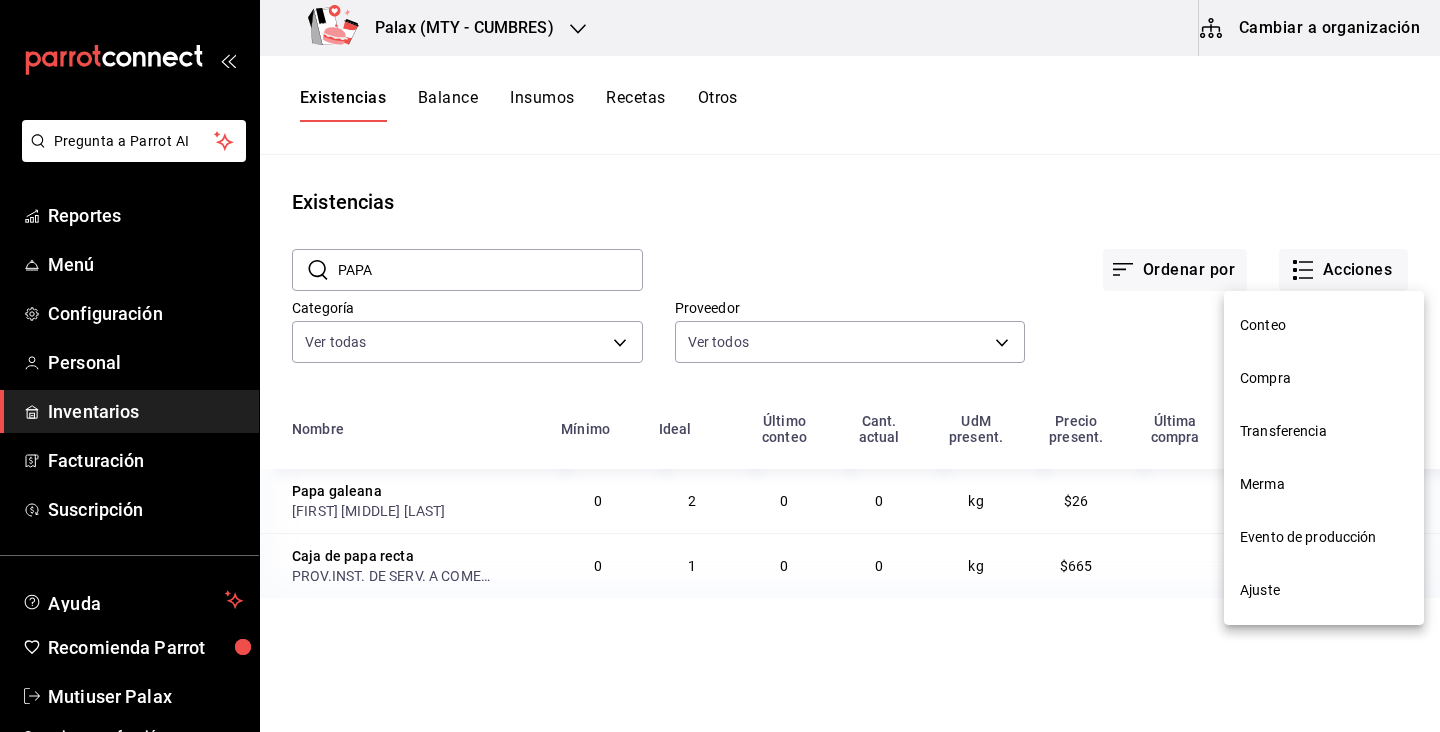click on "Compra" at bounding box center (1324, 378) 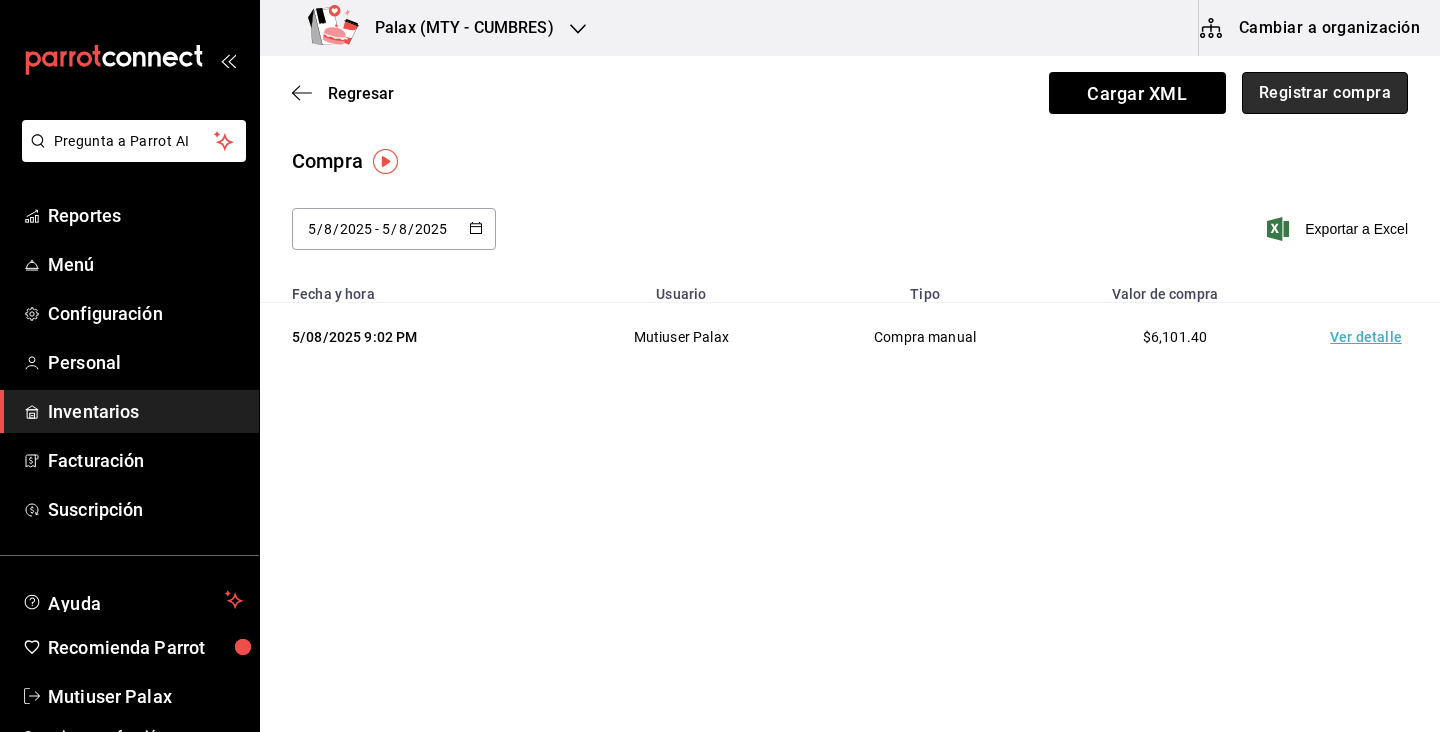 click on "Registrar compra" at bounding box center (1325, 93) 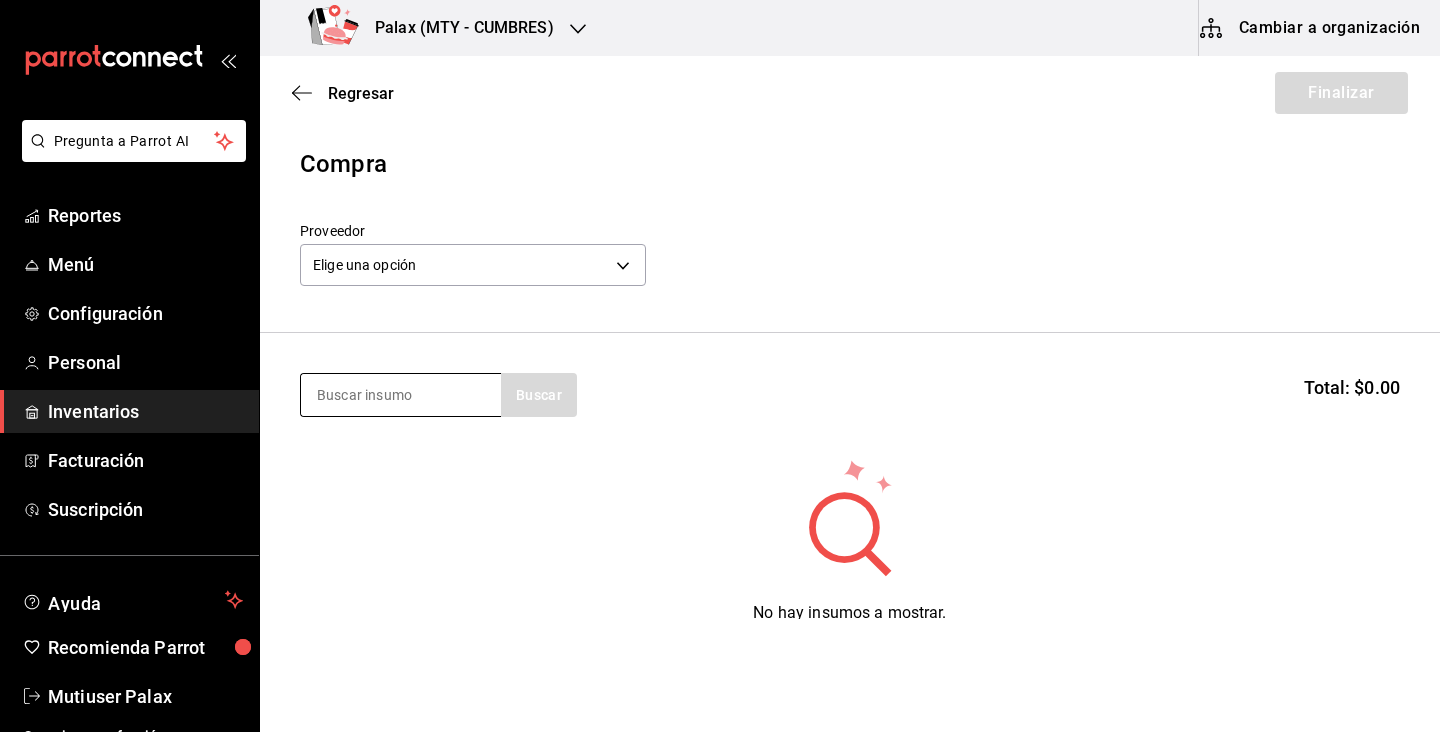 click at bounding box center (401, 395) 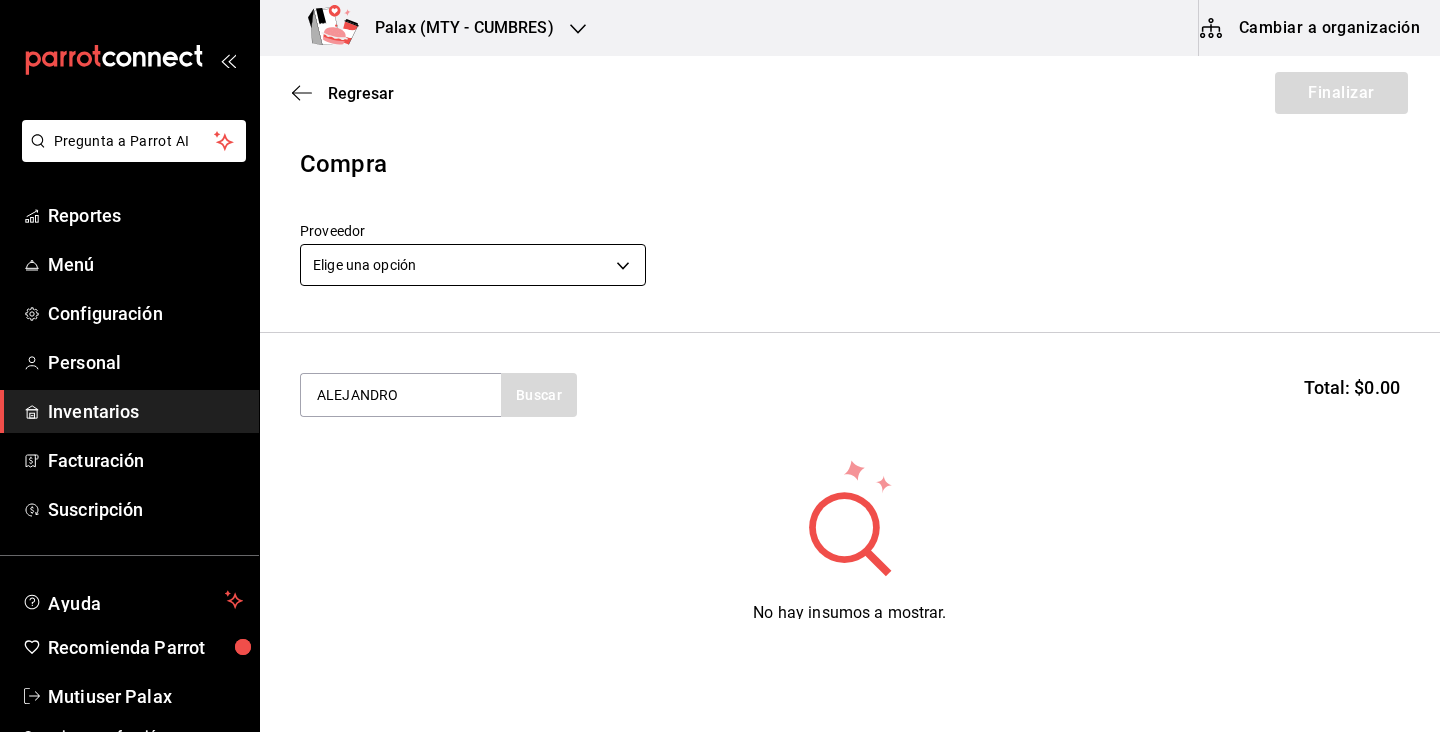 type on "ALEJANDRO" 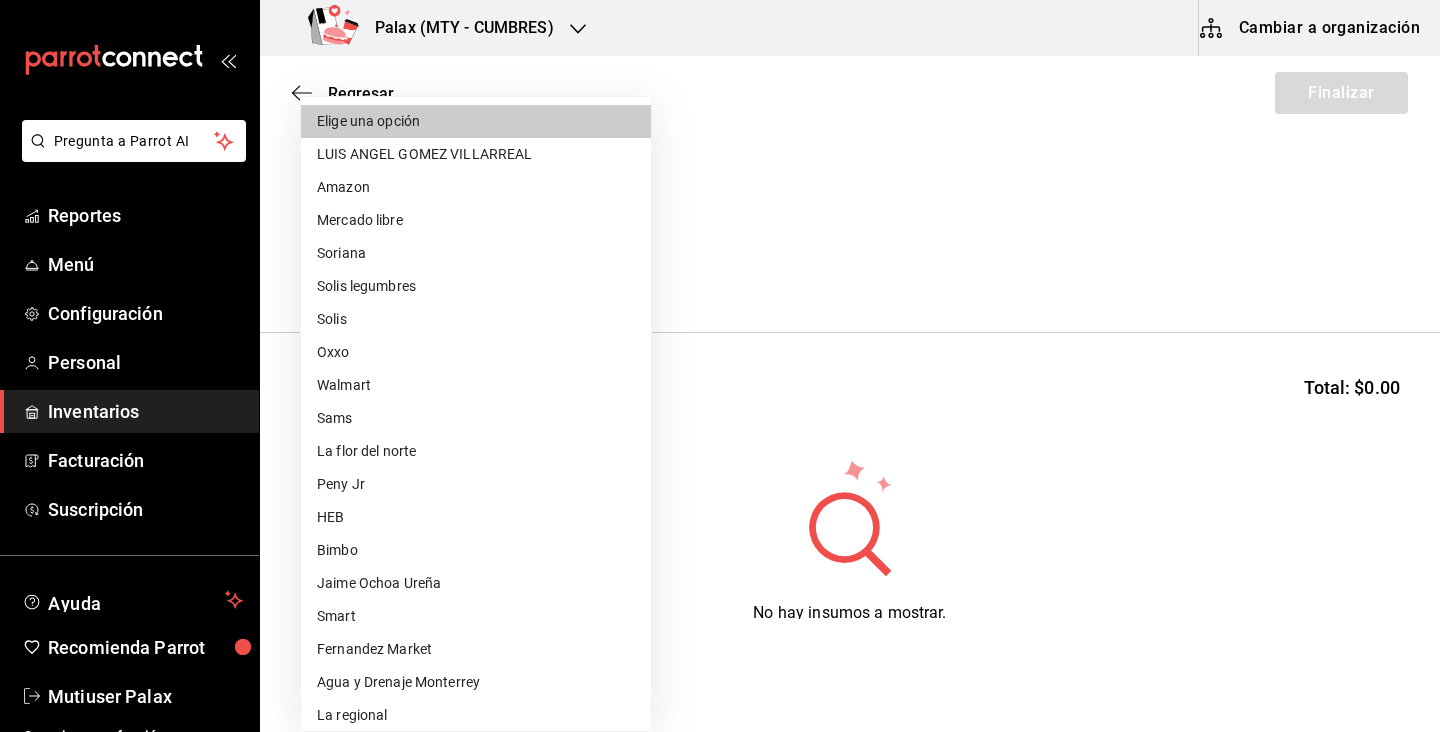 type 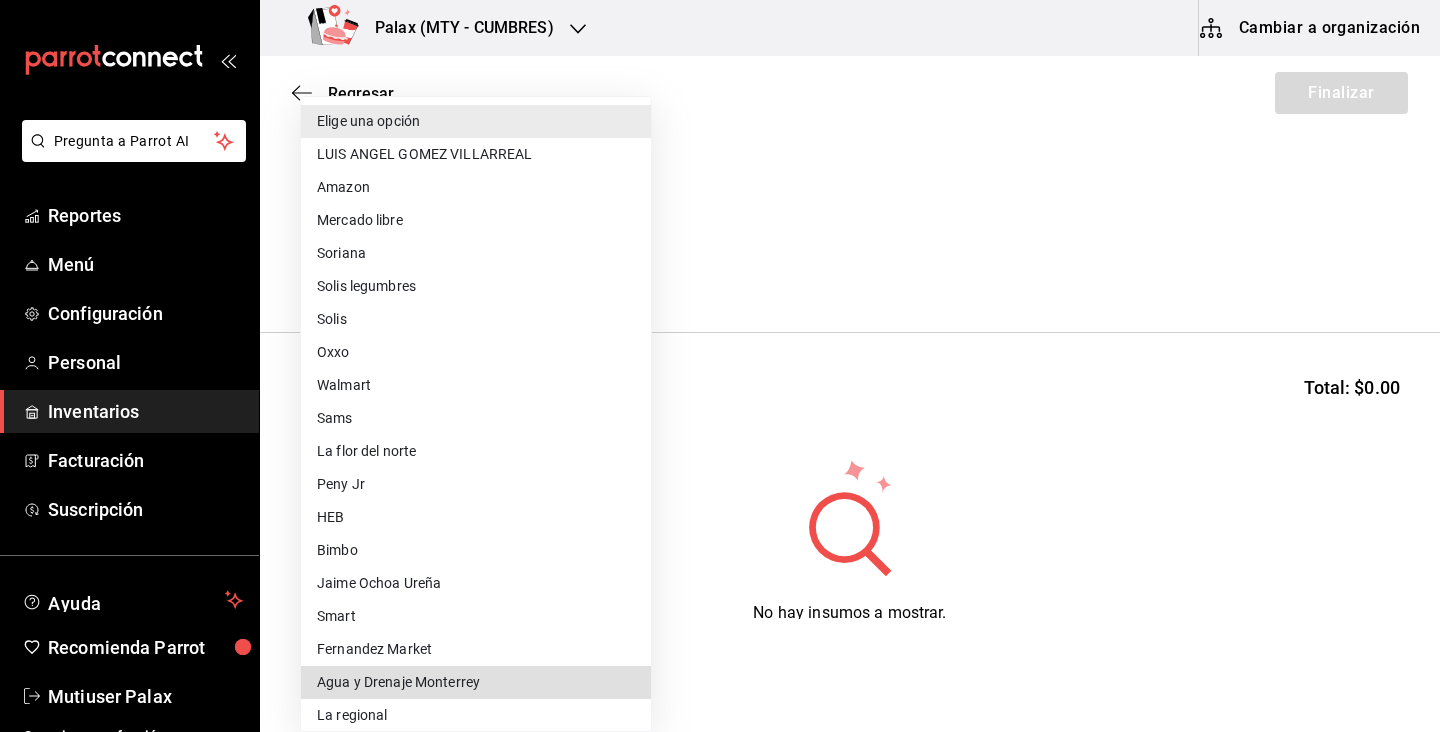 type 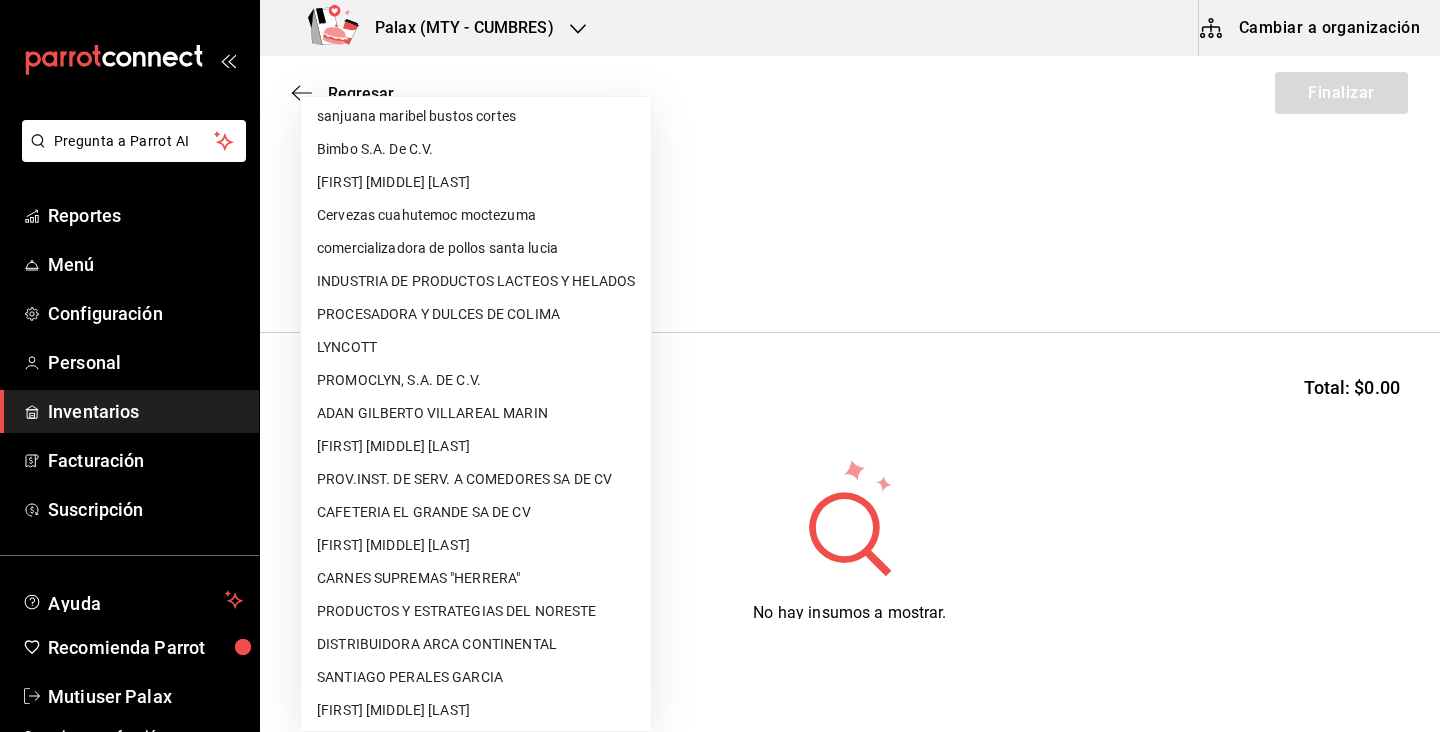 type 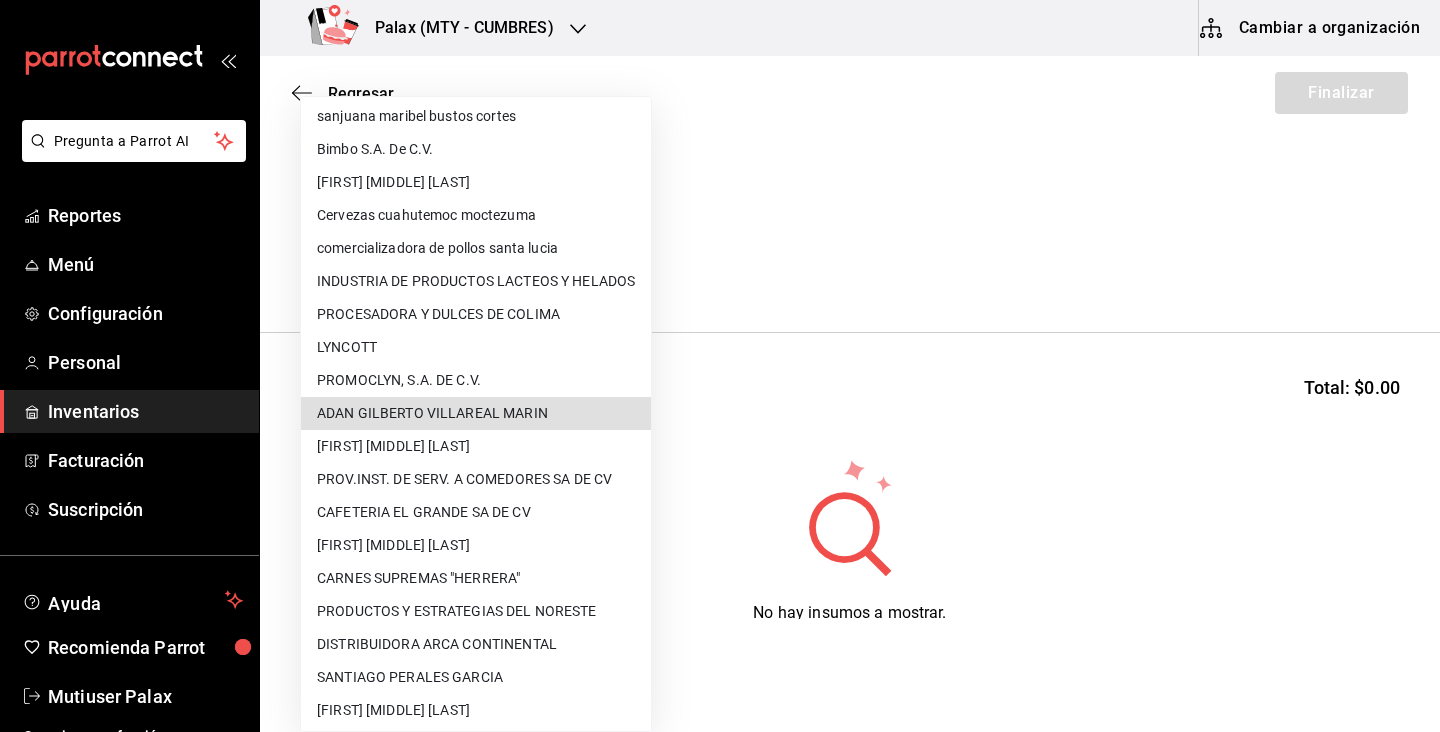 type 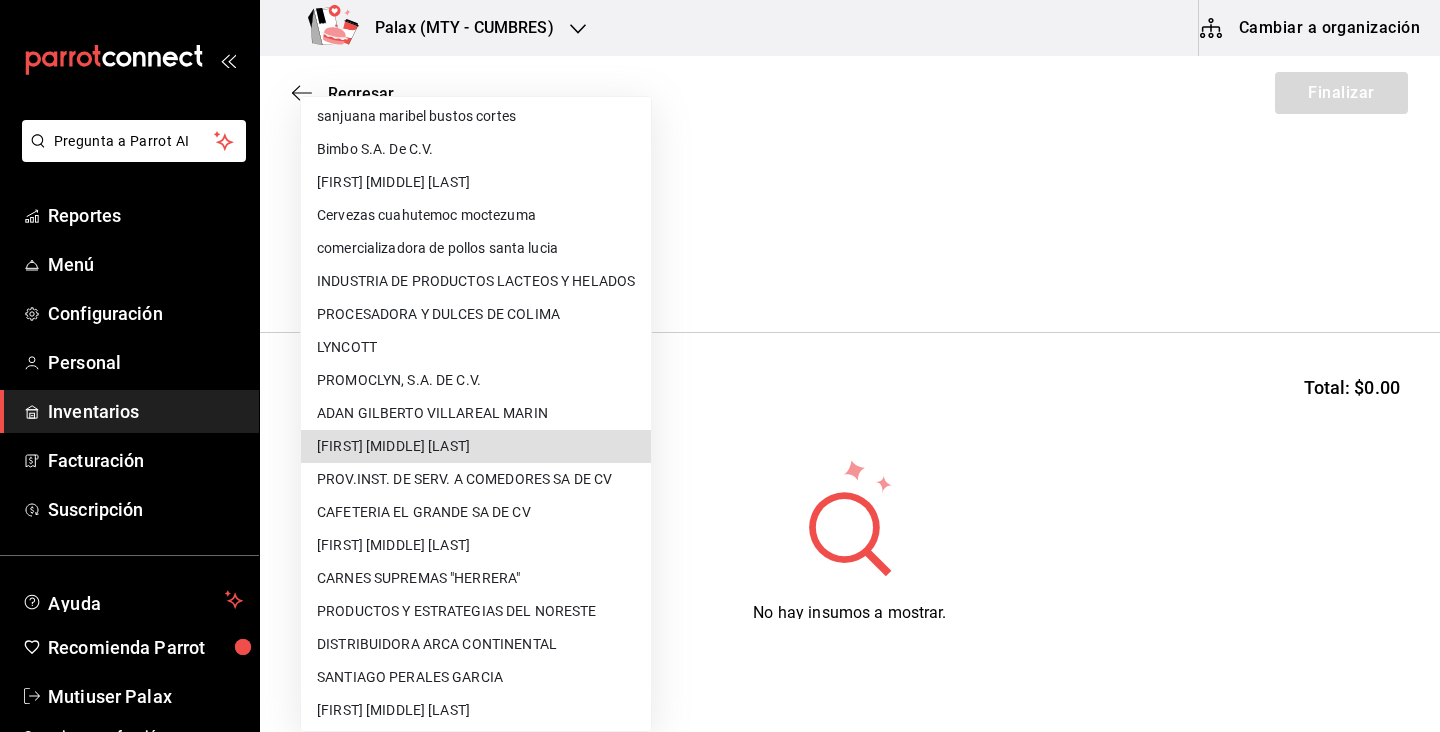 type on "c763ef67-2bdd-4a40-9a6a-7628ff7427ad" 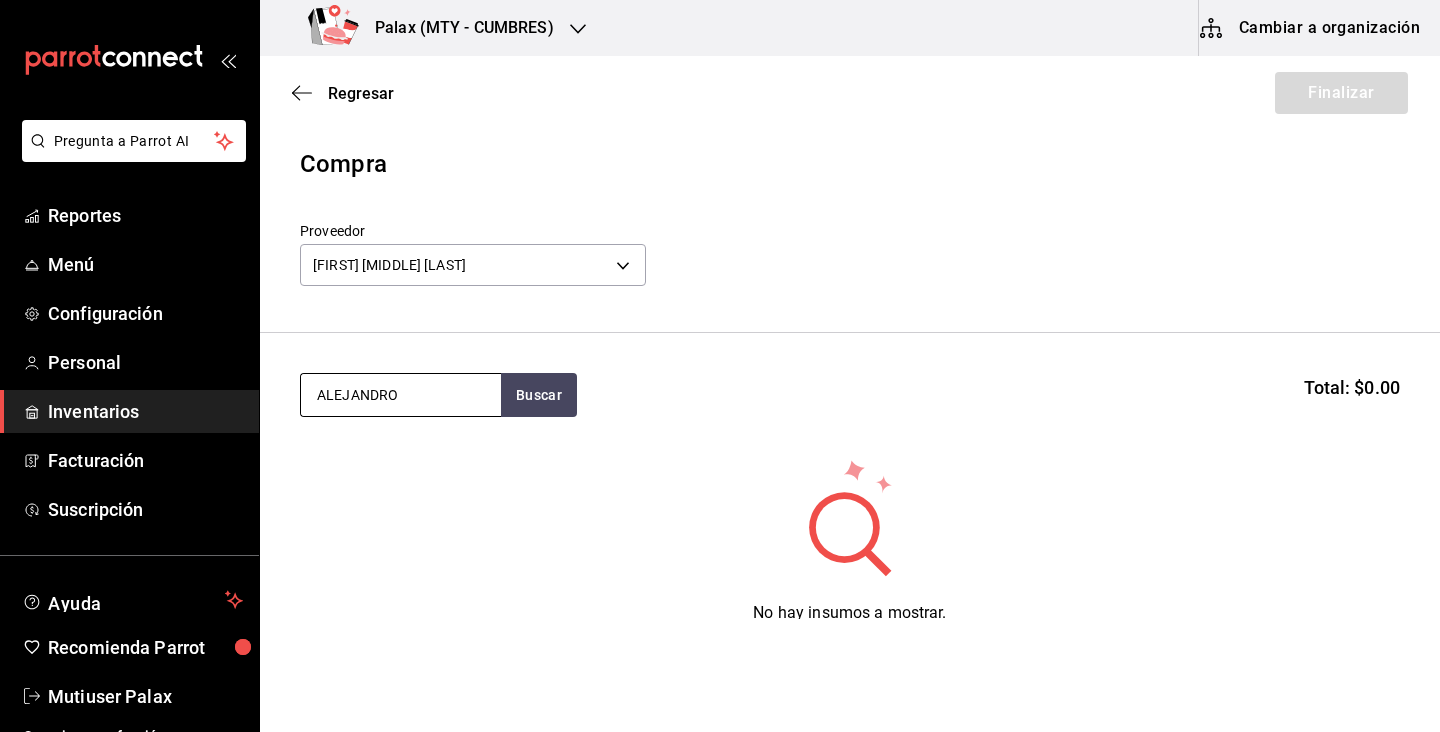 click on "ALEJANDRO" at bounding box center [401, 395] 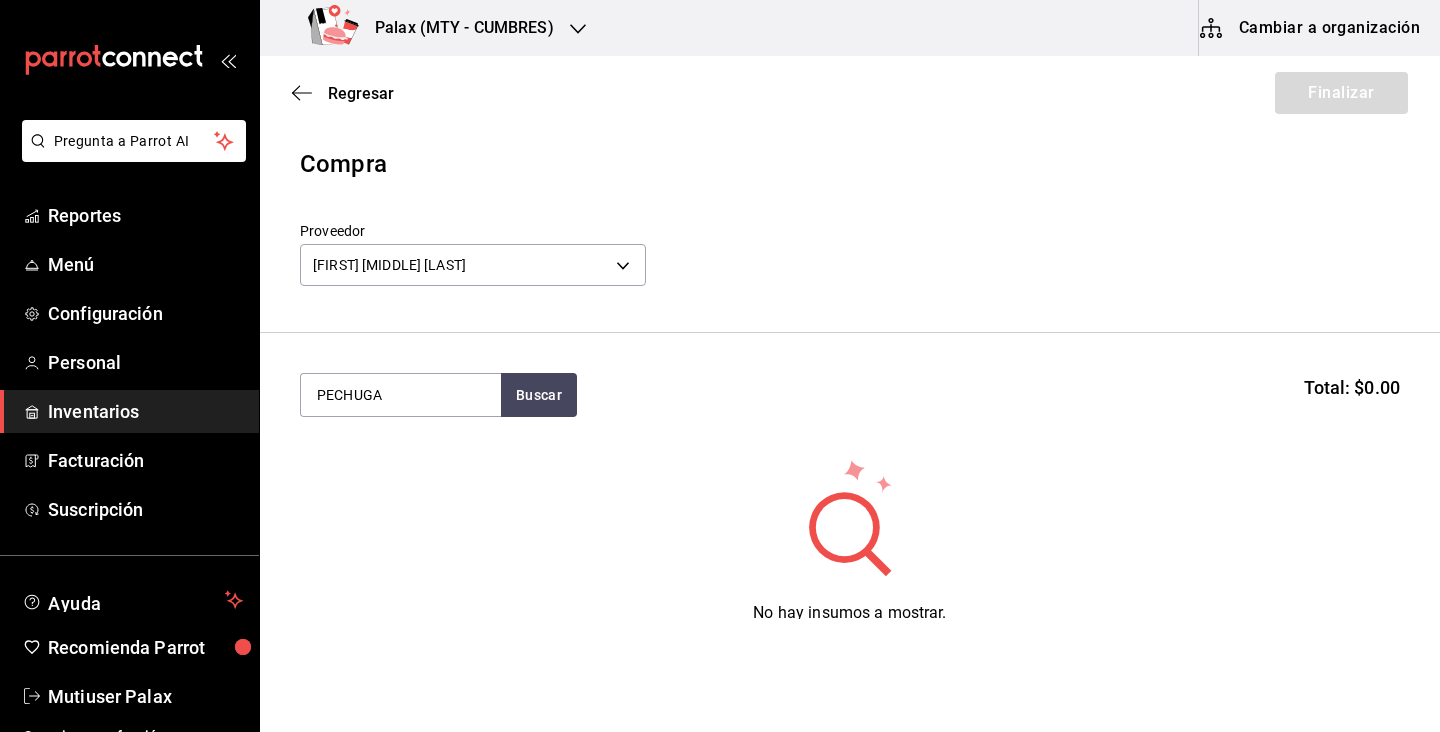 type on "PECHUGA" 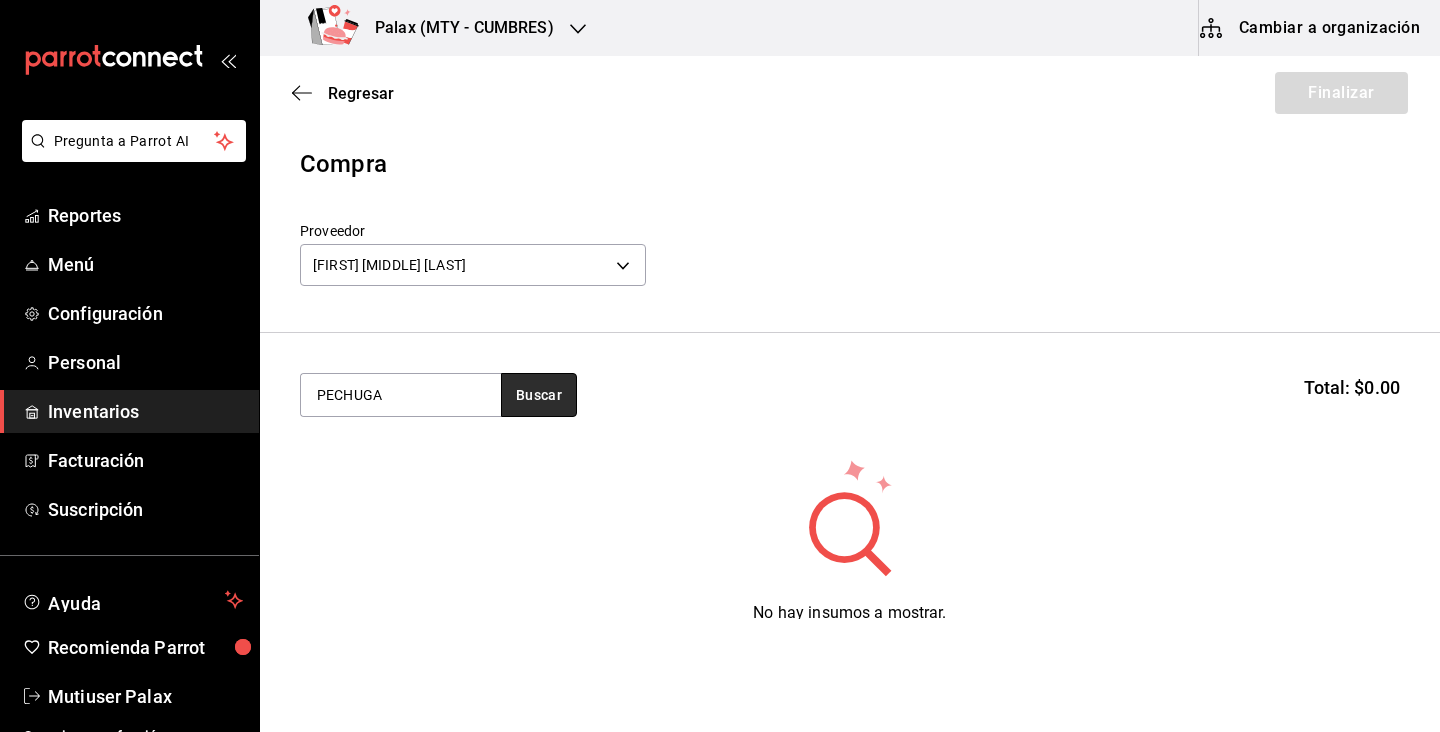 click on "Buscar" at bounding box center [539, 395] 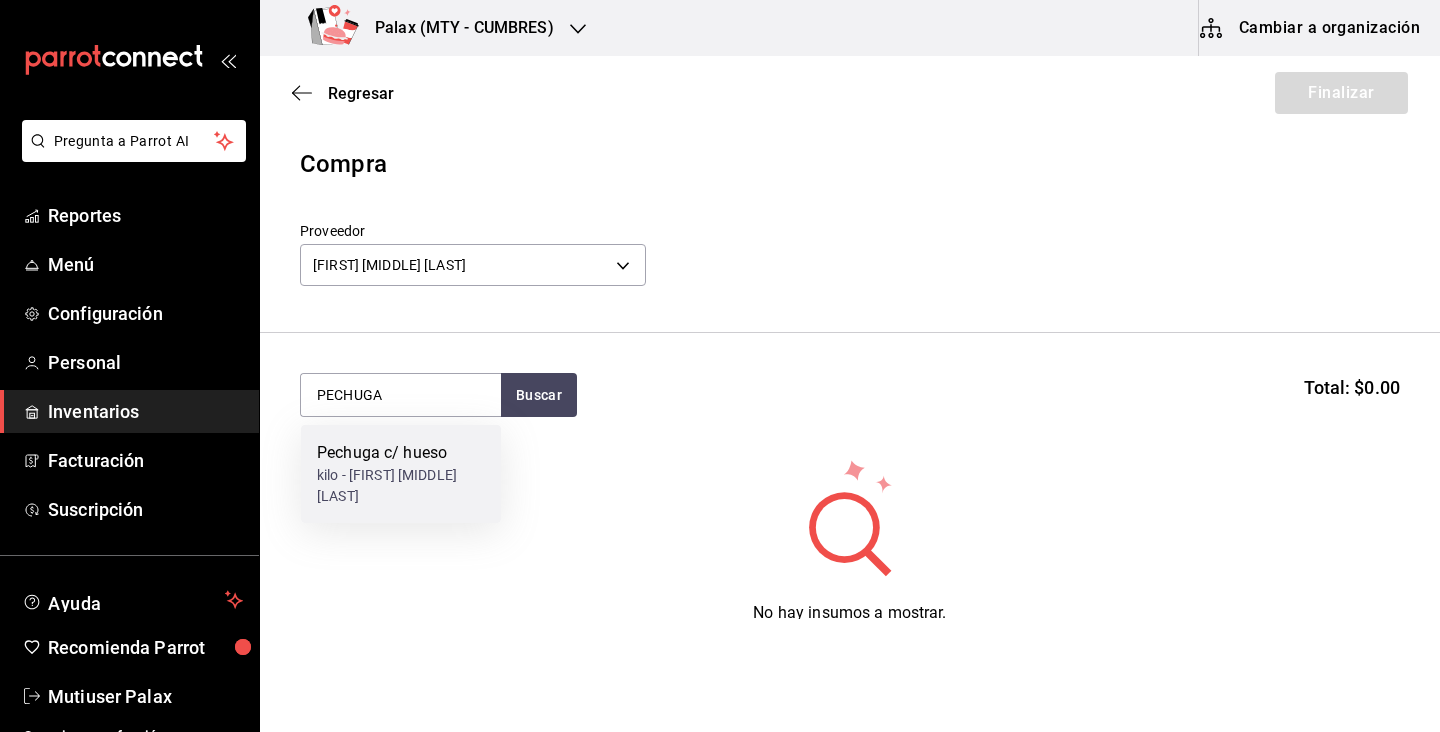 click on "Pechuga c/ hueso kilo - ALEJANDRO JAVIER SALAS VELAZCO" at bounding box center (401, 474) 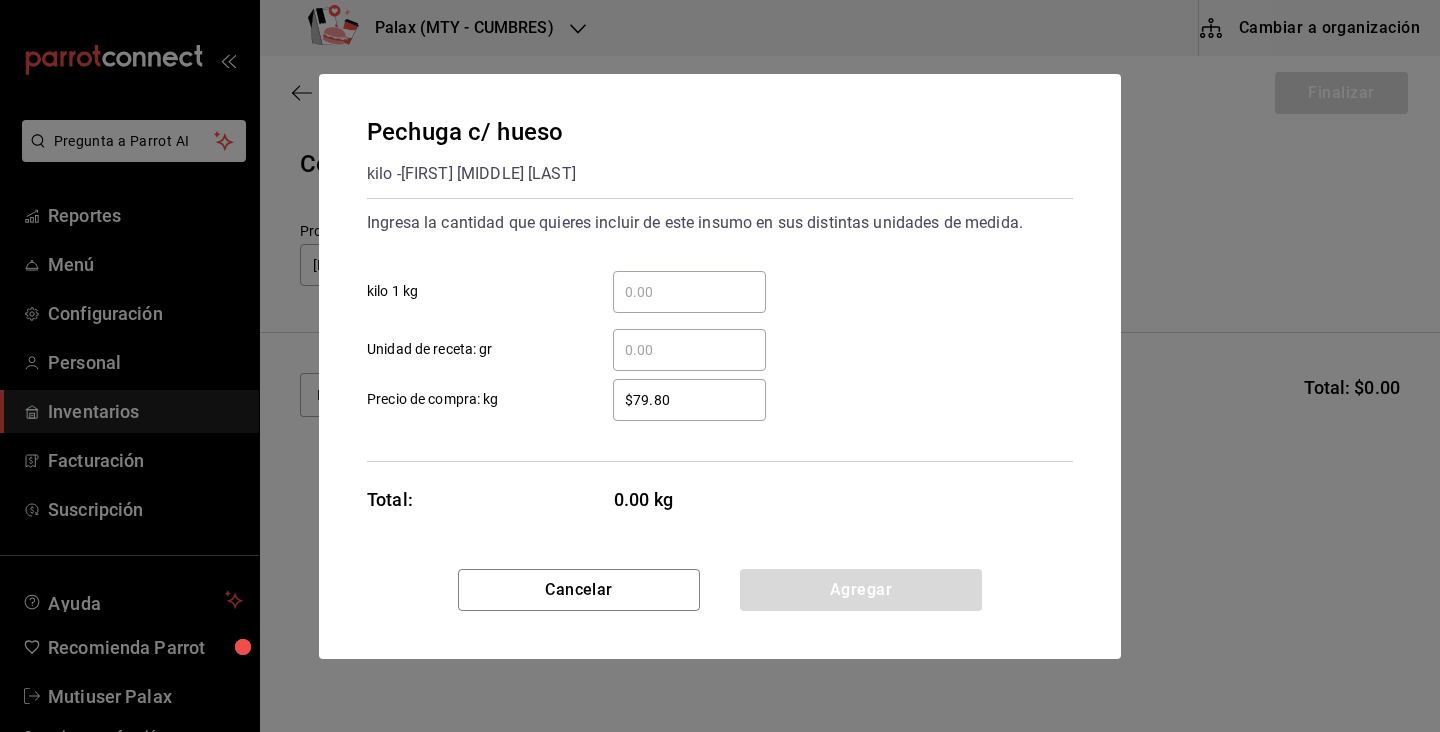 type 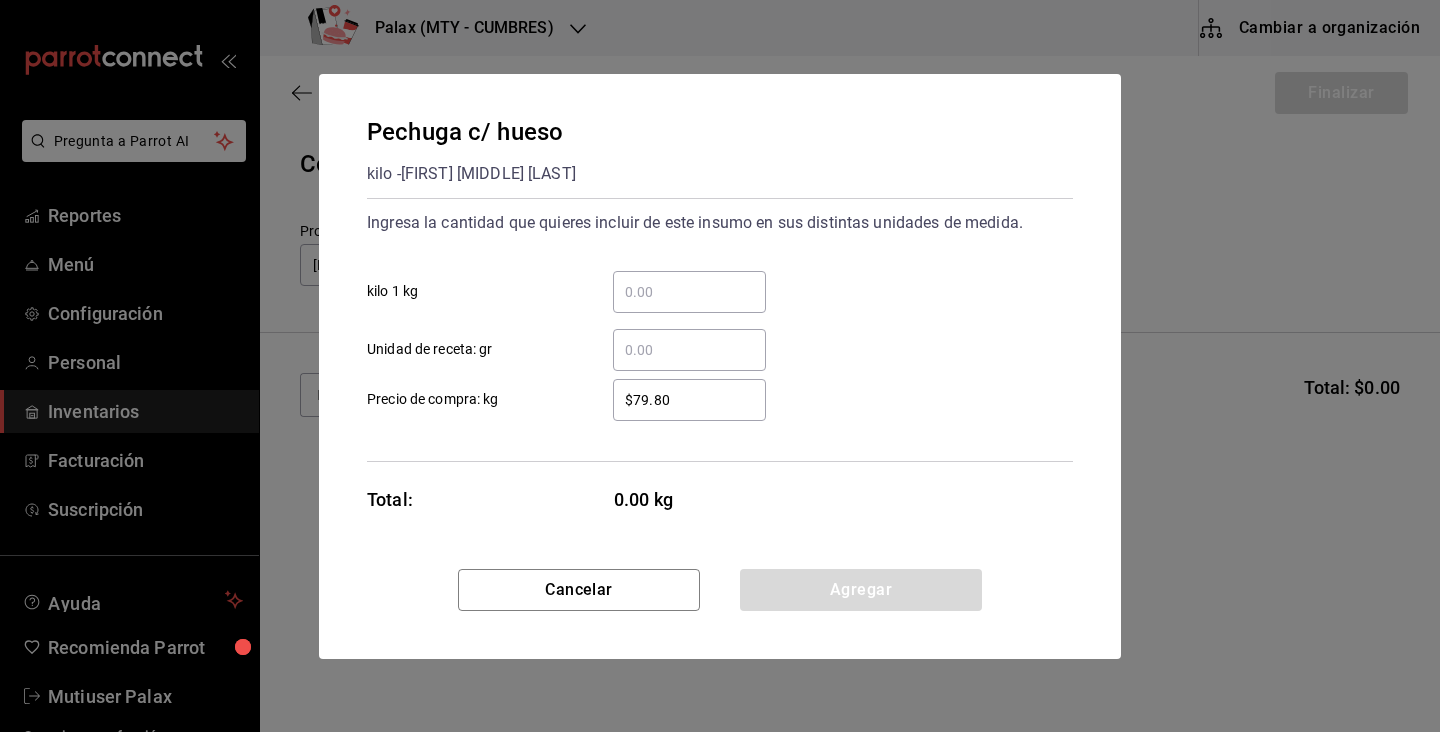 click on "​ kilo 1 kg" at bounding box center (689, 292) 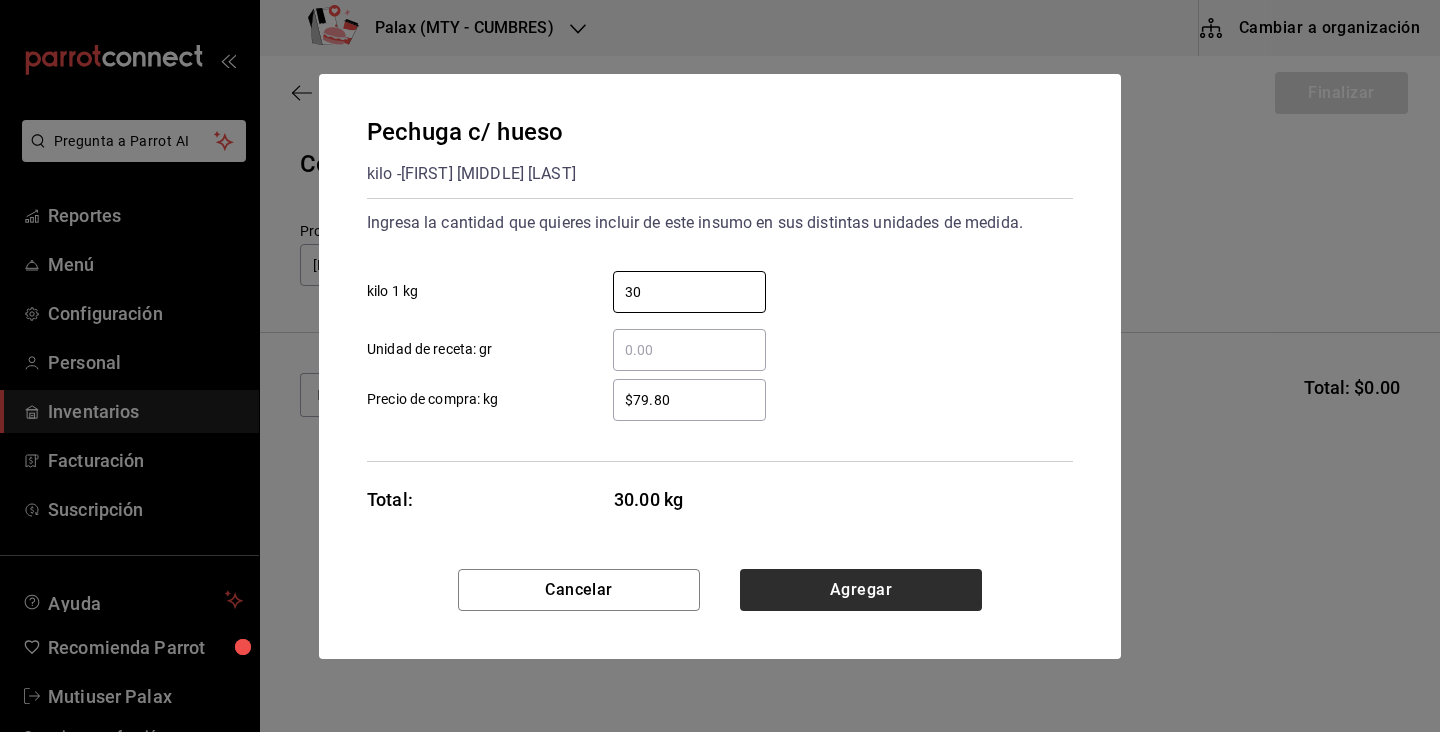 type on "30" 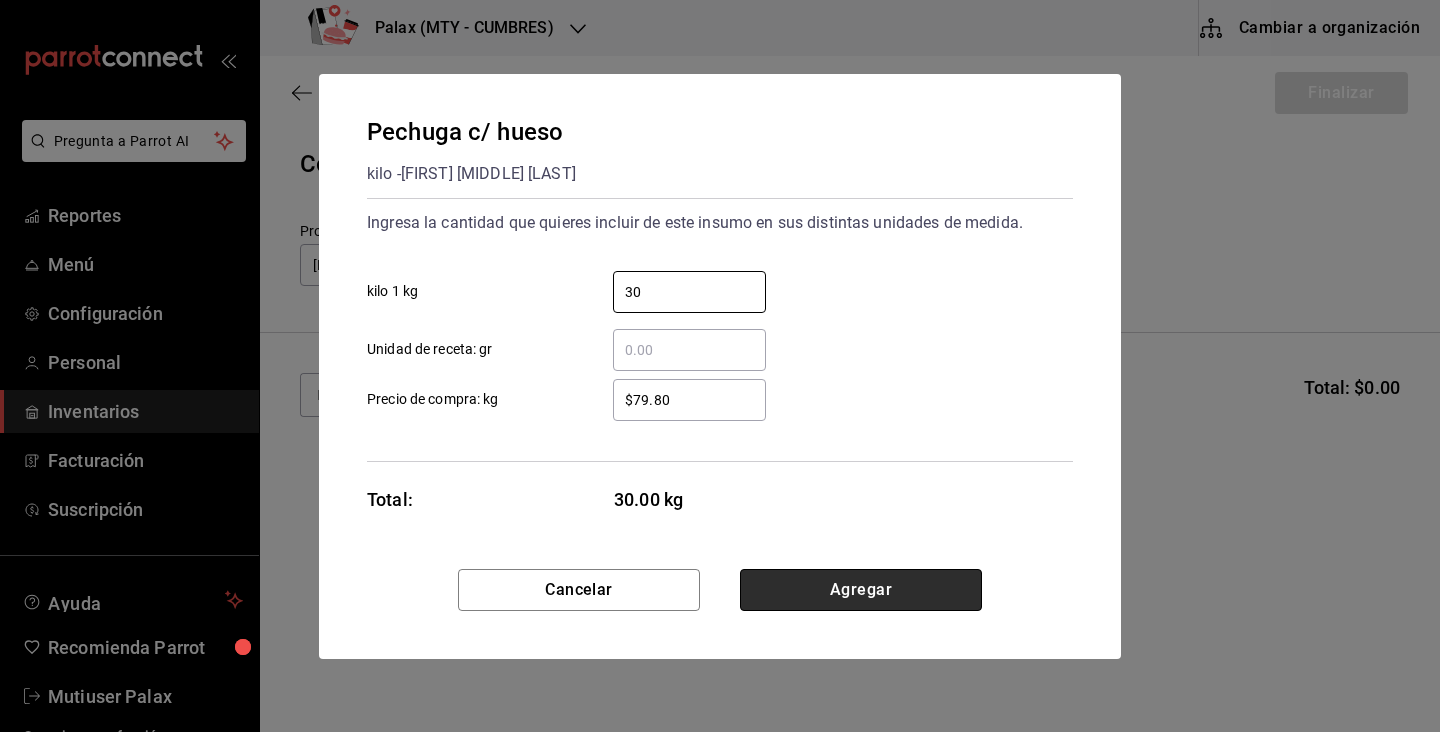 click on "Agregar" at bounding box center (861, 590) 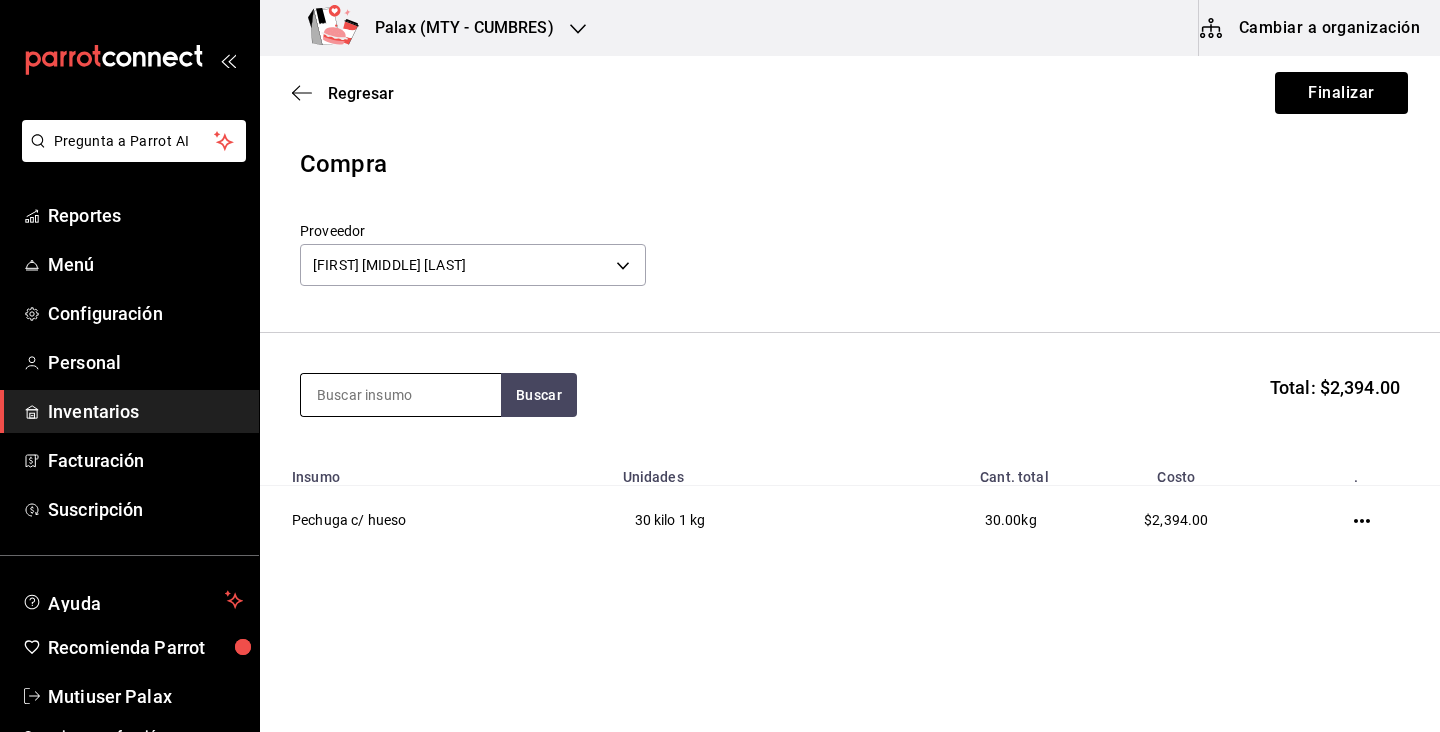 click at bounding box center [401, 395] 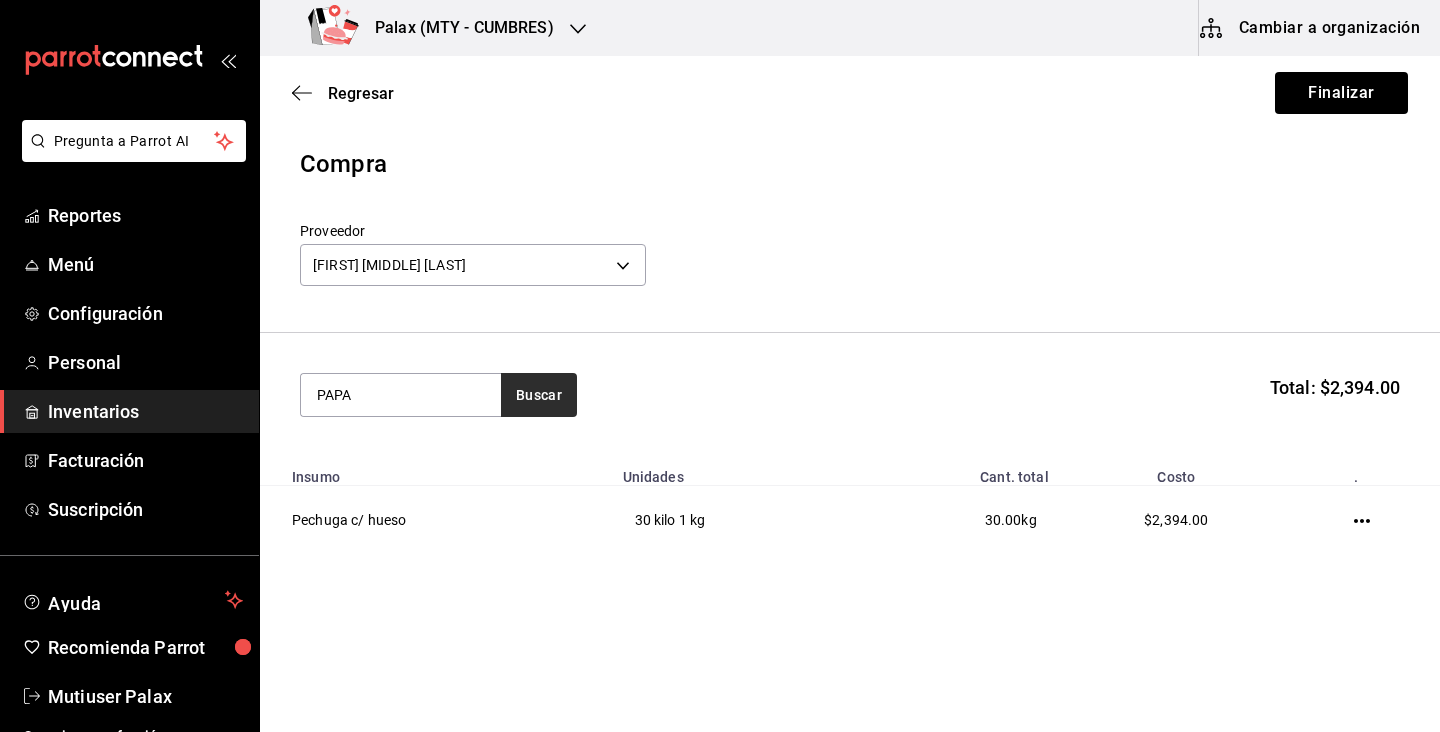 type on "PAPA" 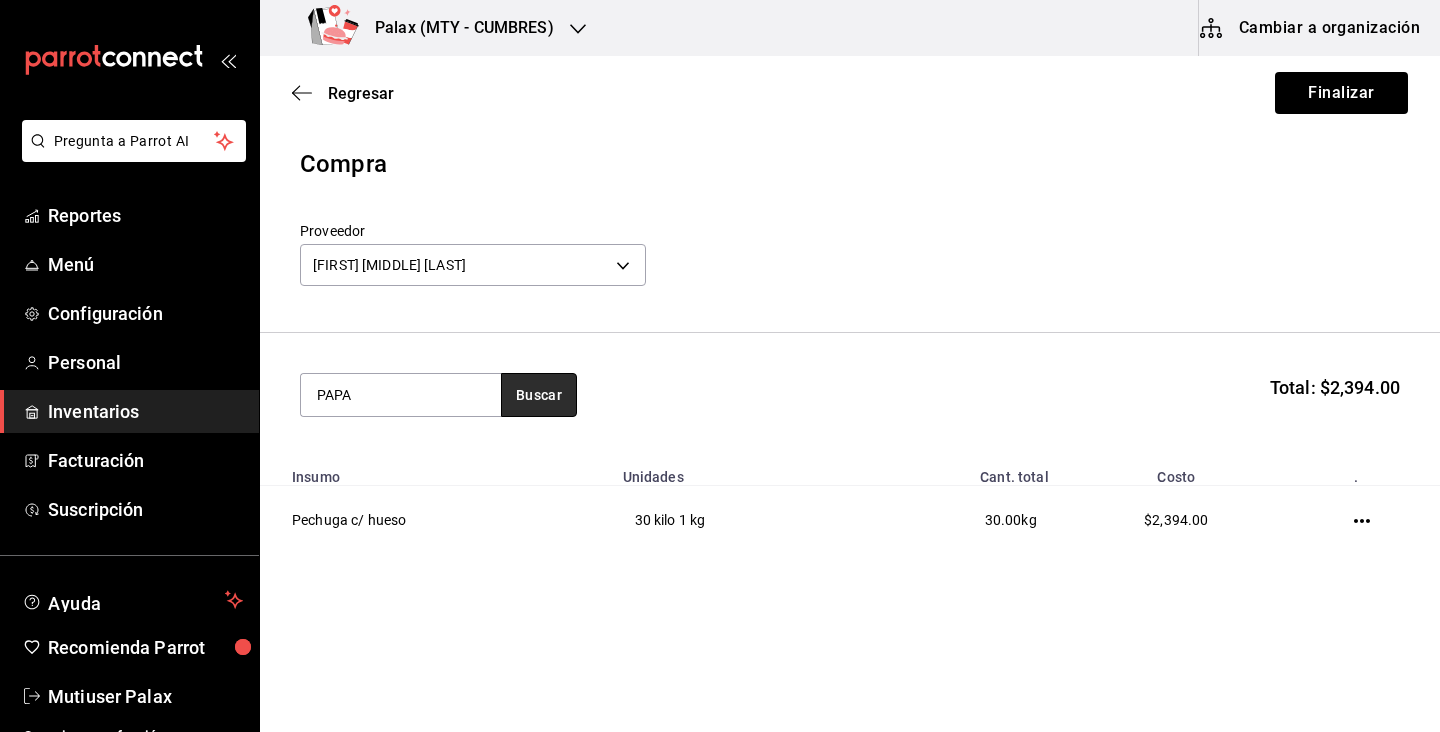click on "Buscar" at bounding box center (539, 395) 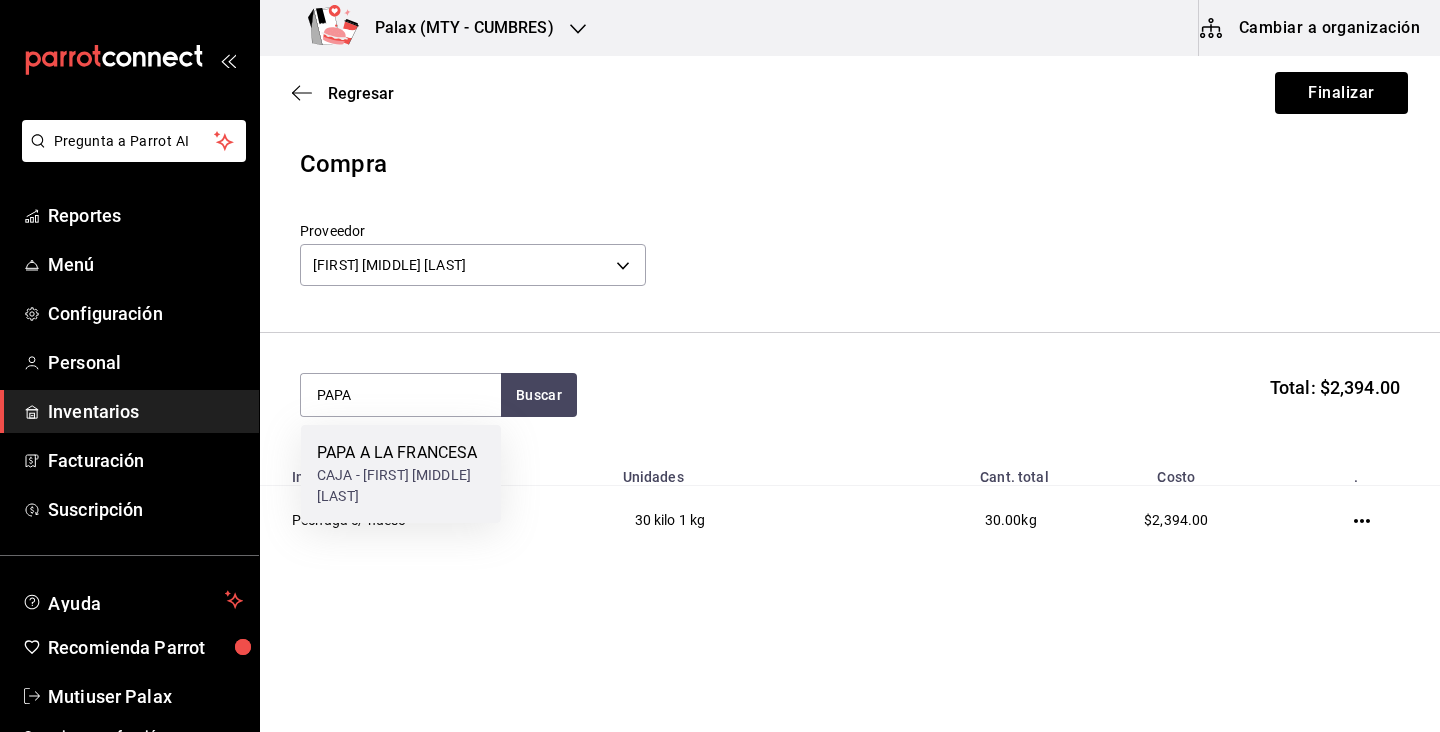click on "CAJA - ALEJANDRO JAVIER SALAS VELAZCO" at bounding box center [401, 486] 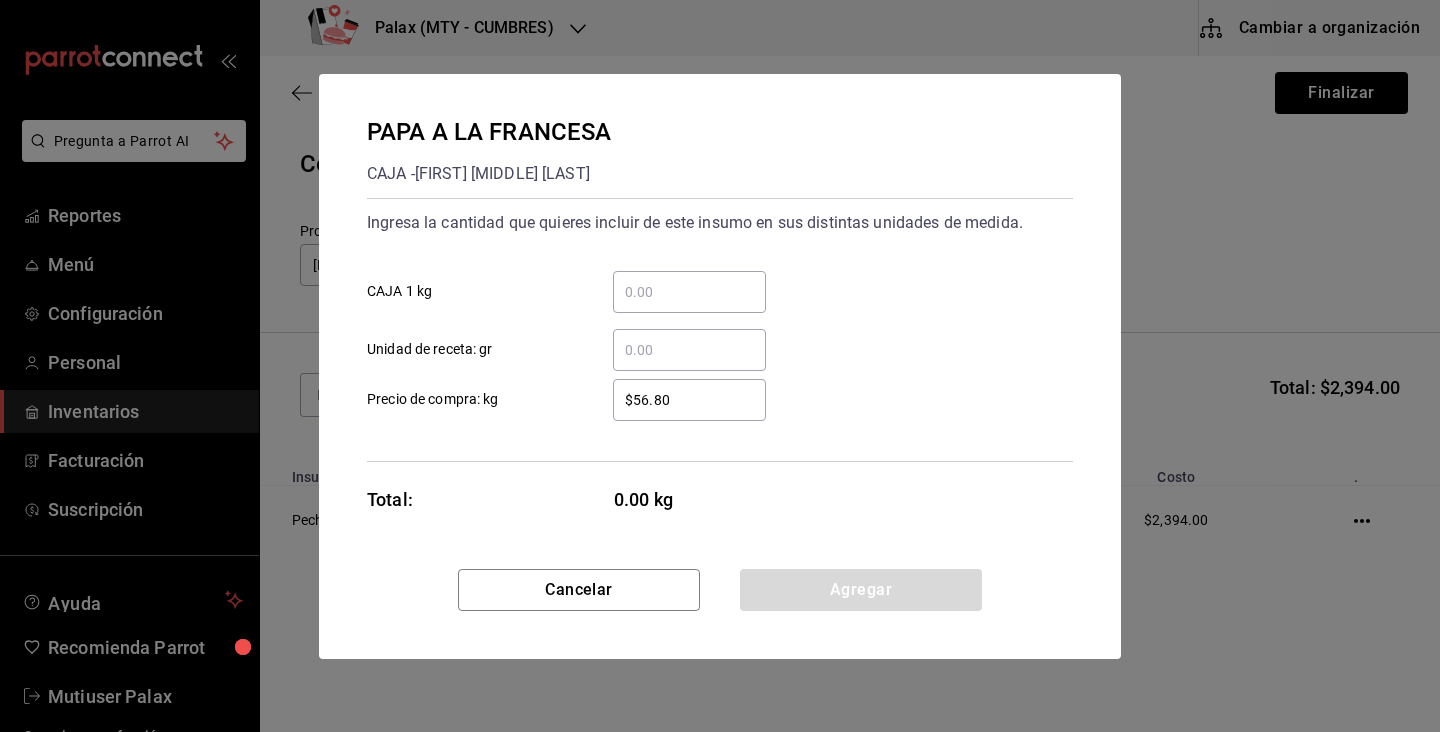click on "​ CAJA 1 kg" at bounding box center [689, 292] 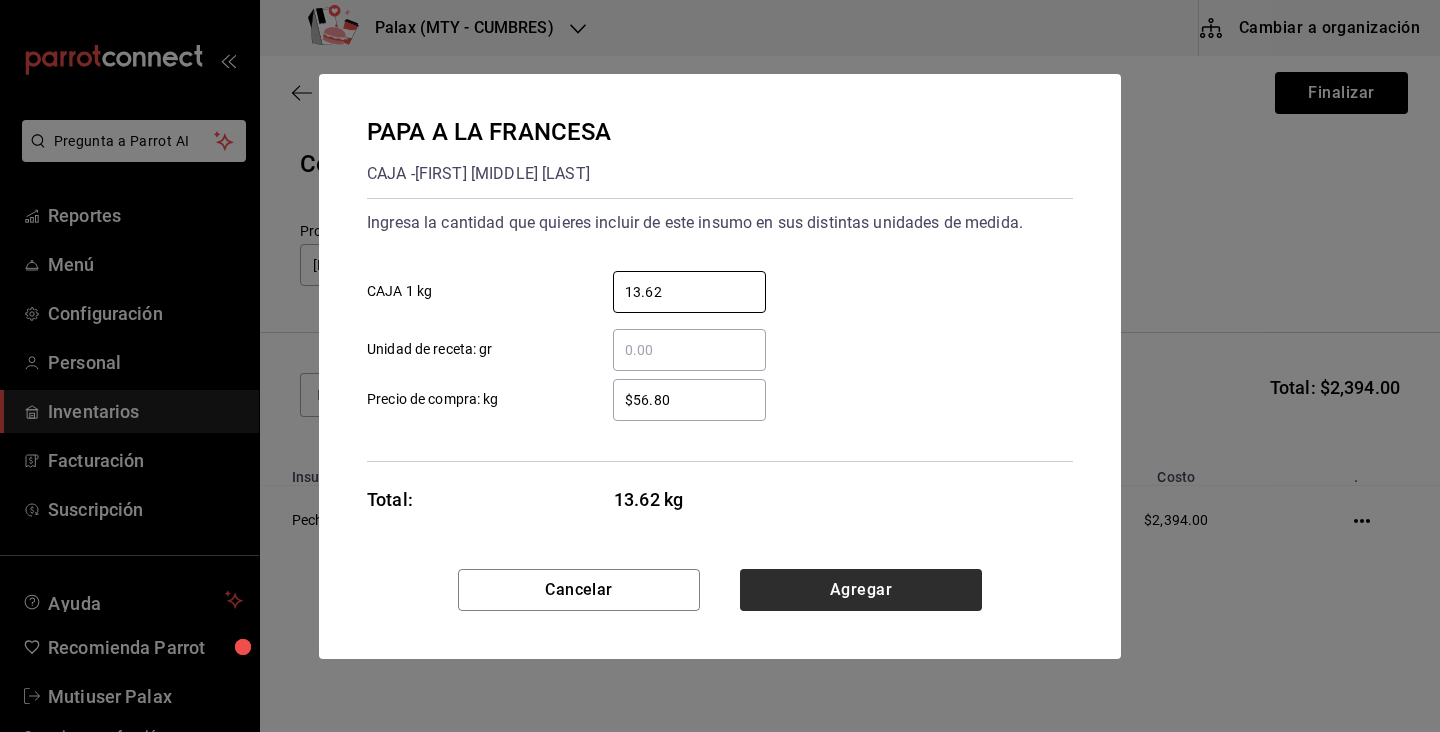type on "13.62" 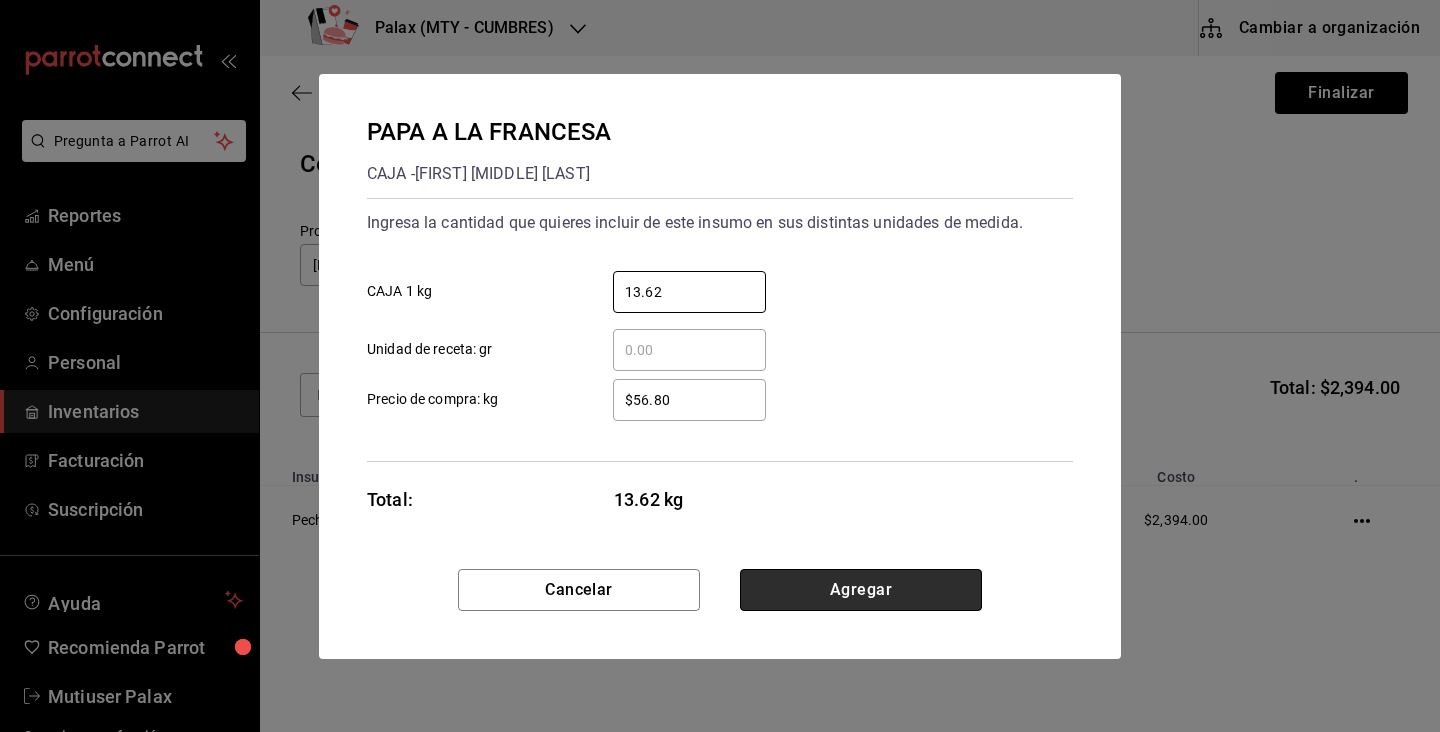 click on "Agregar" at bounding box center (861, 590) 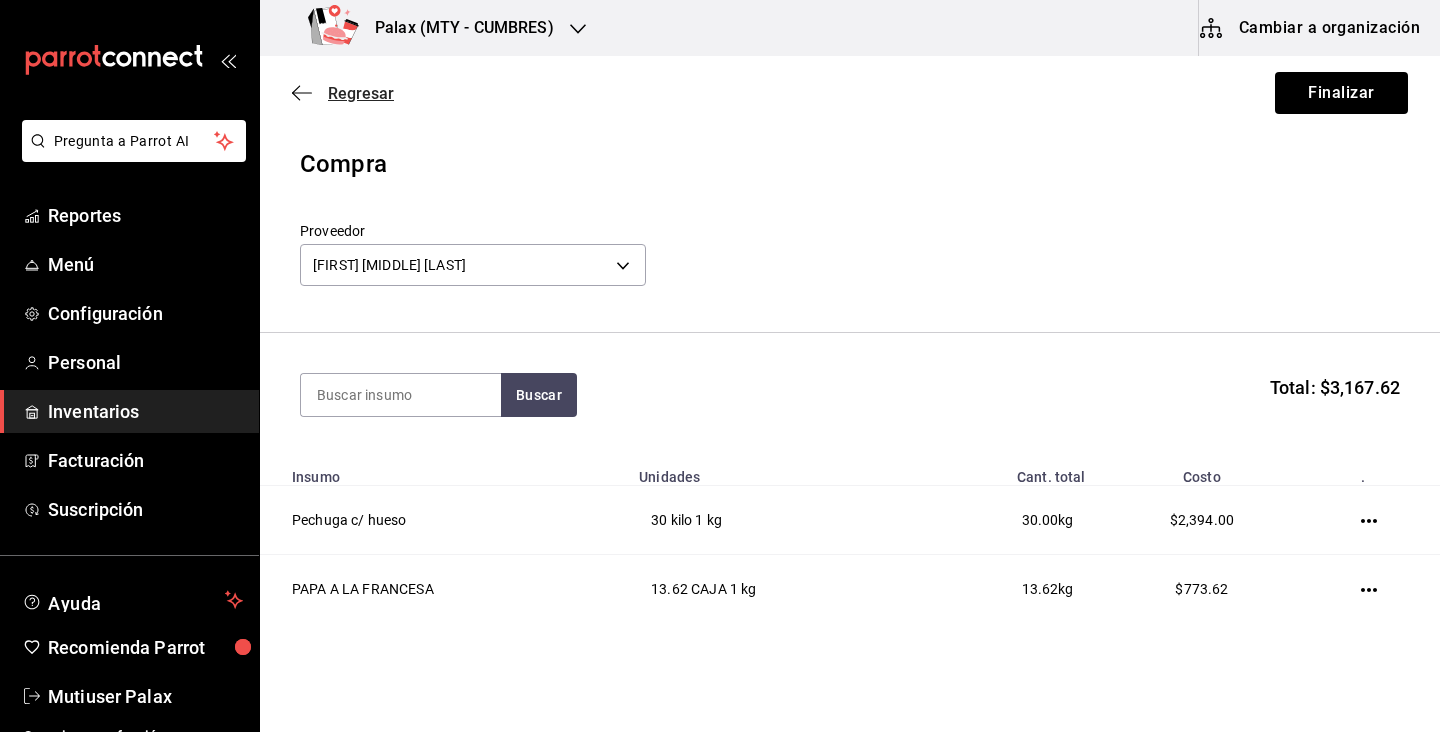 click 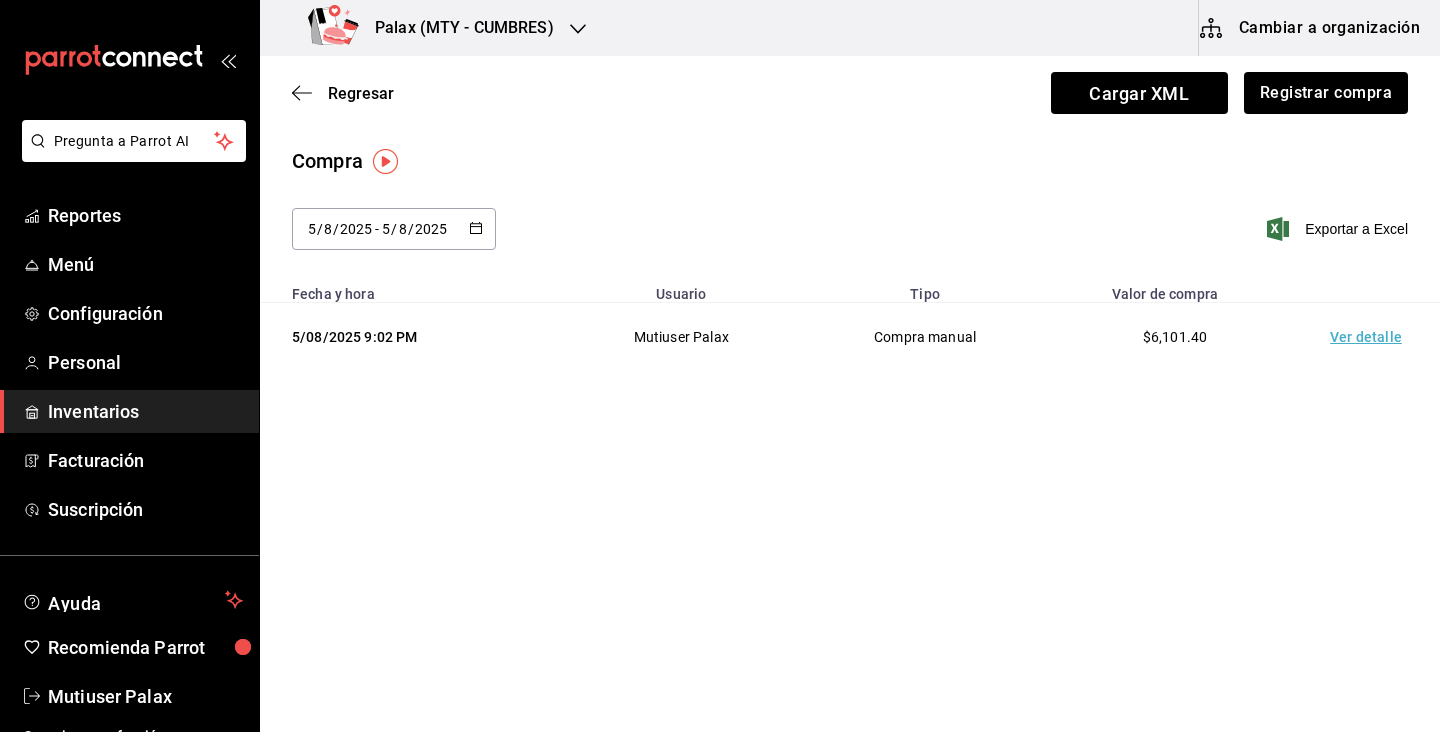 click on "2025" at bounding box center [431, 229] 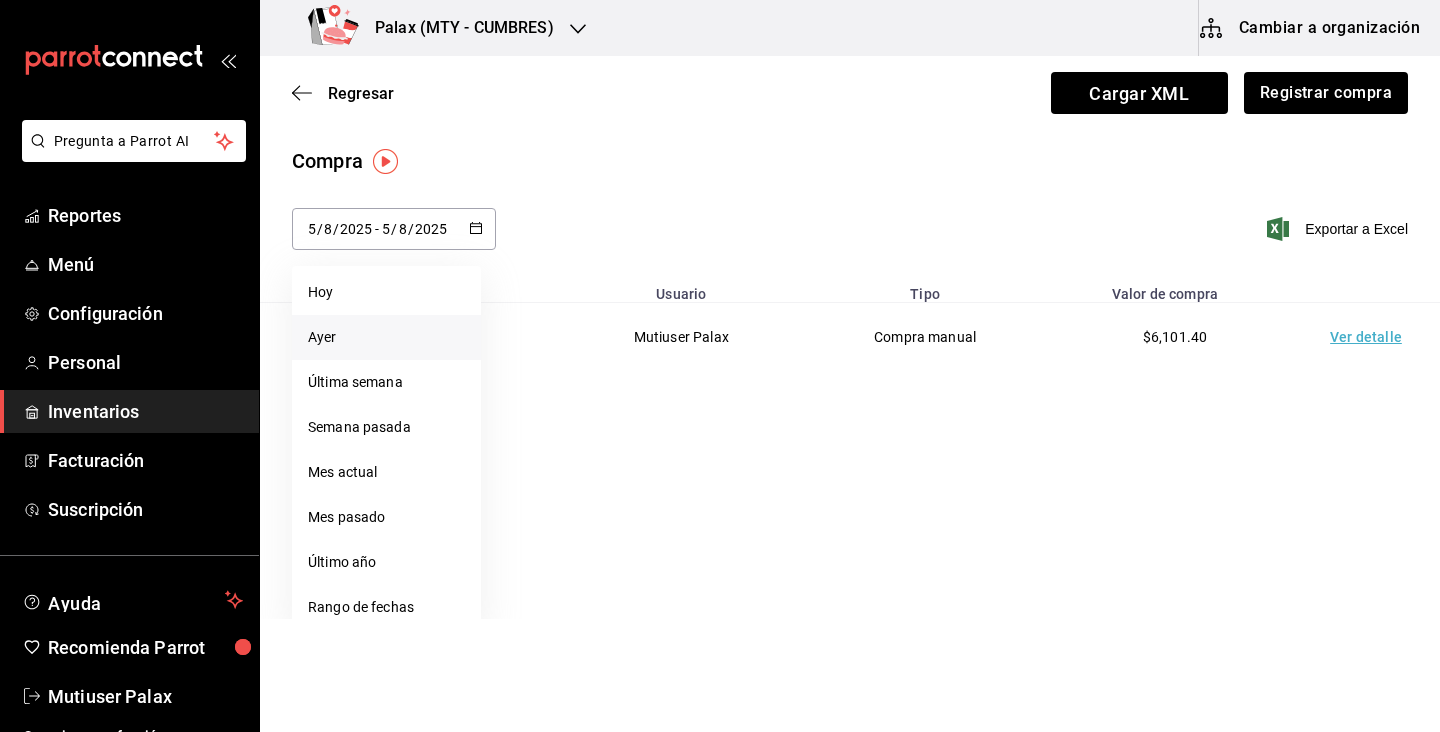 click on "Ayer" at bounding box center [386, 337] 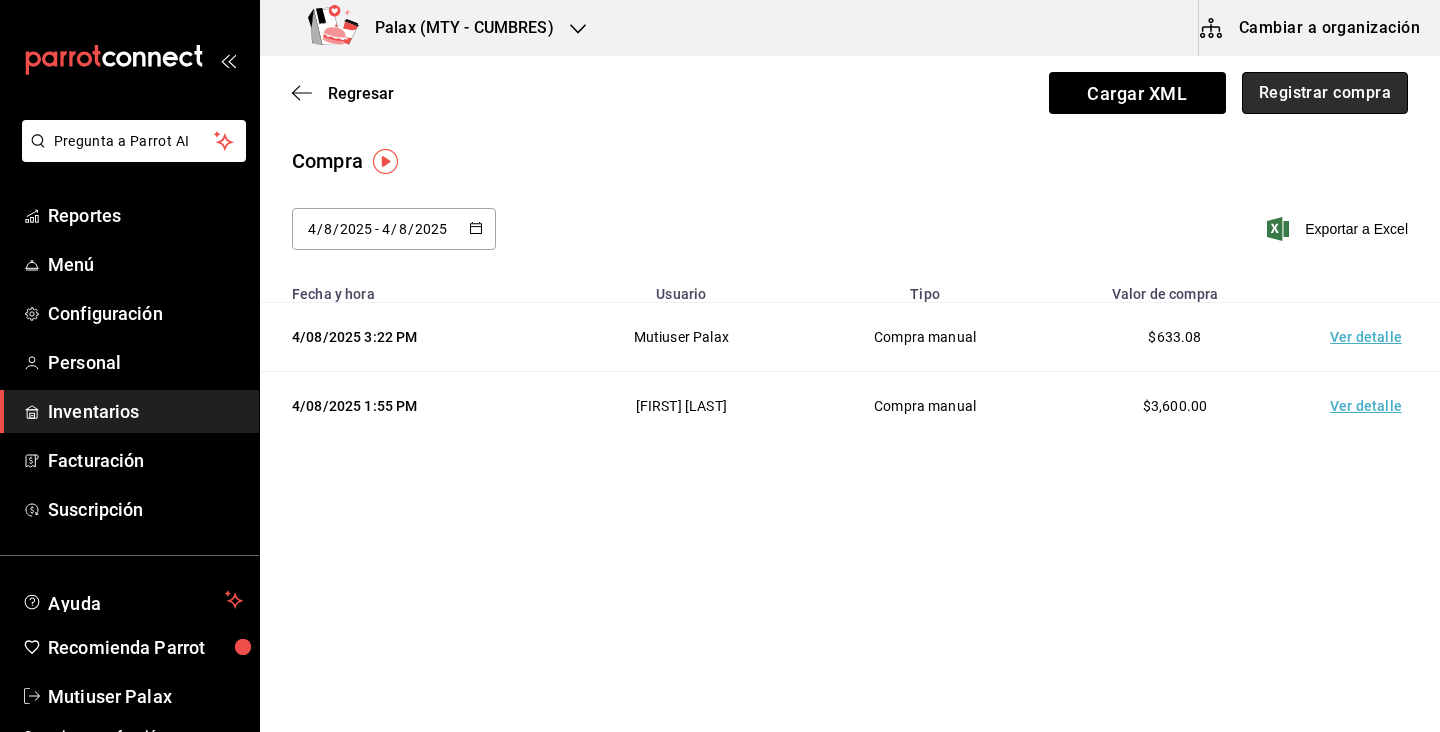 click on "Registrar compra" at bounding box center (1325, 93) 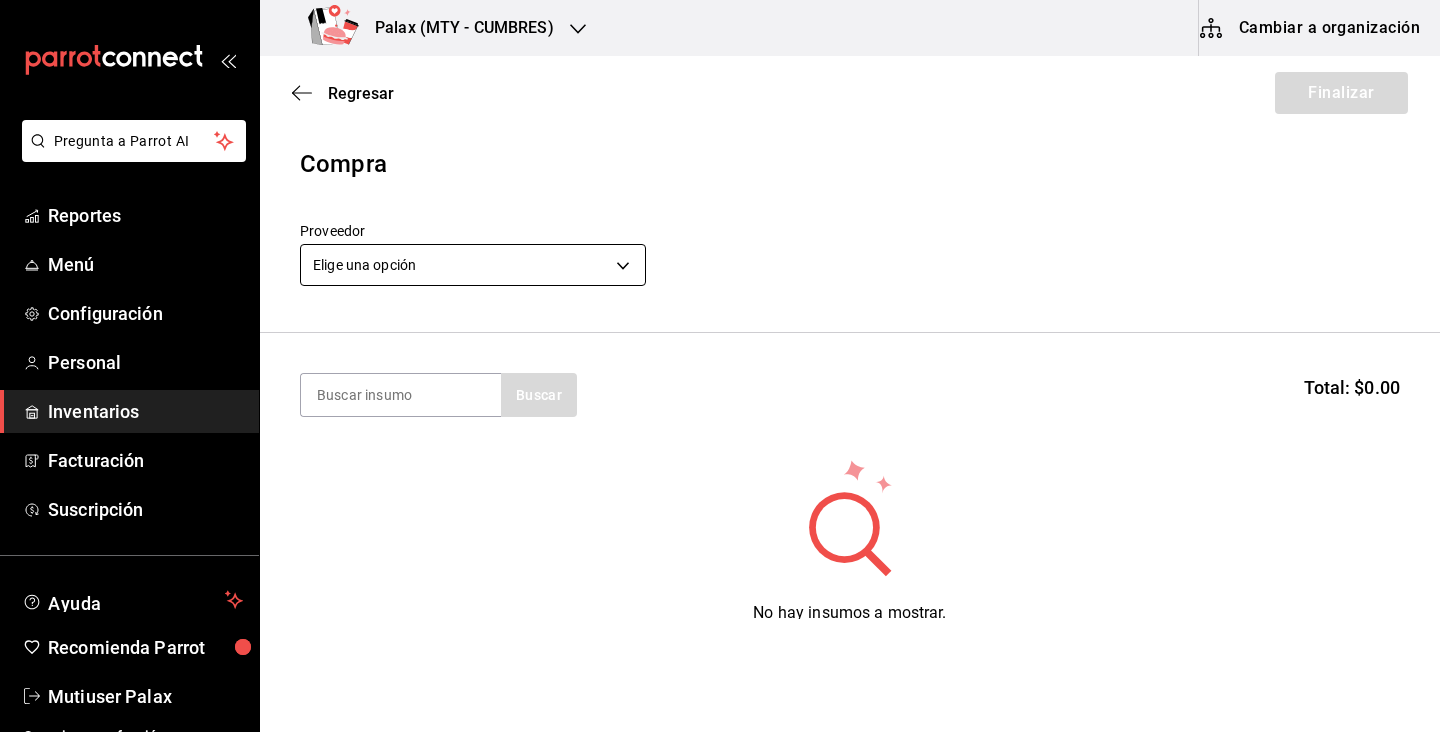 click on "Pregunta a Parrot AI Reportes   Menú   Configuración   Personal   Inventarios   Facturación   Suscripción   Ayuda Recomienda Parrot   Mutiuser Palax   Sugerir nueva función   Palax (MTY - CUMBRES) Cambiar a organización Regresar Finalizar Compra Proveedor Elige una opción default Buscar Total: $0.00 No hay insumos a mostrar. Busca un insumo para agregarlo a la lista Pregunta a Parrot AI Reportes   Menú   Configuración   Personal   Inventarios   Facturación   Suscripción   Ayuda Recomienda Parrot   Mutiuser Palax   Sugerir nueva función   GANA 1 MES GRATIS EN TU SUSCRIPCIÓN AQUÍ ¿Recuerdas cómo empezó tu restaurante?
Hoy puedes ayudar a un colega a tener el mismo cambio que tú viviste.
Recomienda Parrot directamente desde tu Portal Administrador.
Es fácil y rápido.
🎁 Por cada restaurante que se una, ganas 1 mes gratis. Ver video tutorial Ir a video Editar Eliminar Visitar centro de ayuda (81) 2046 6363 soporte@parrotsoftware.io Visitar centro de ayuda (81) 2046 6363" at bounding box center [720, 309] 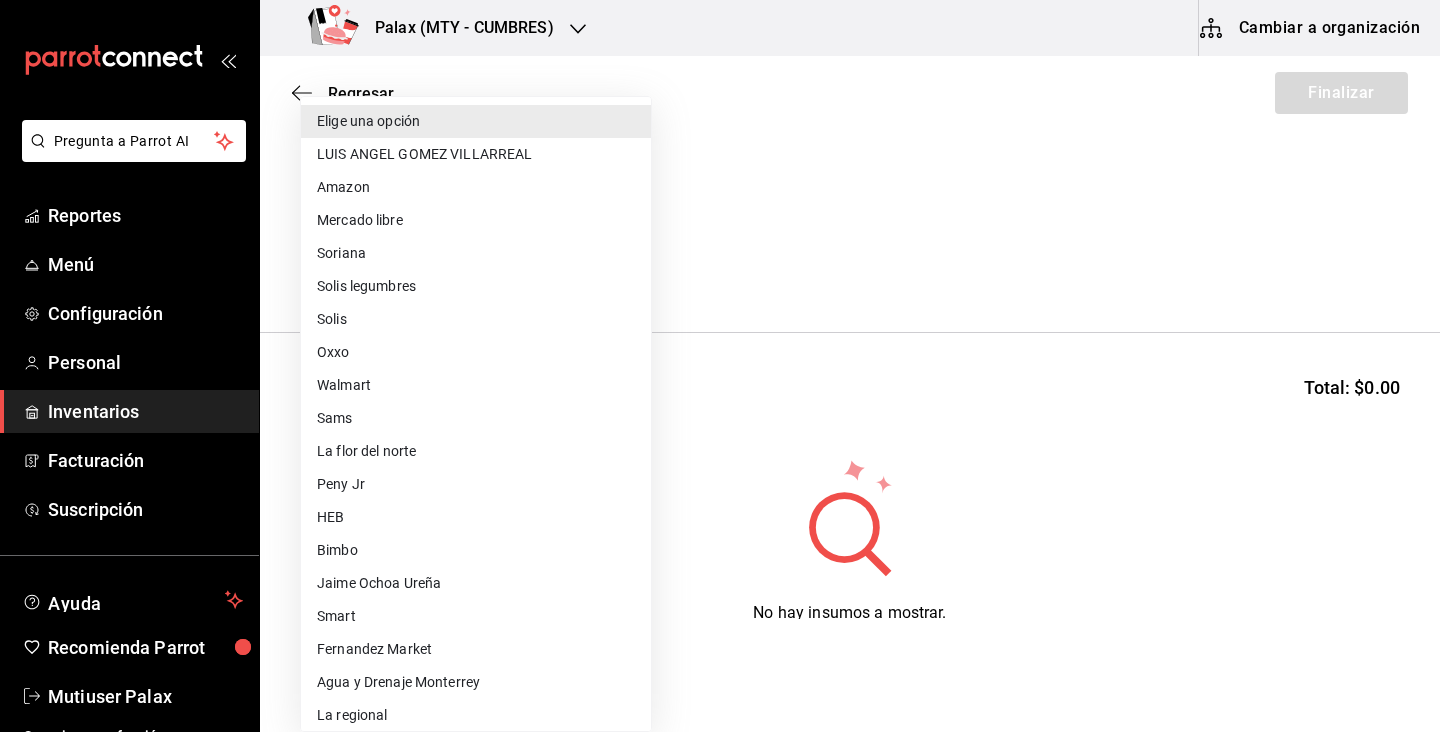 type 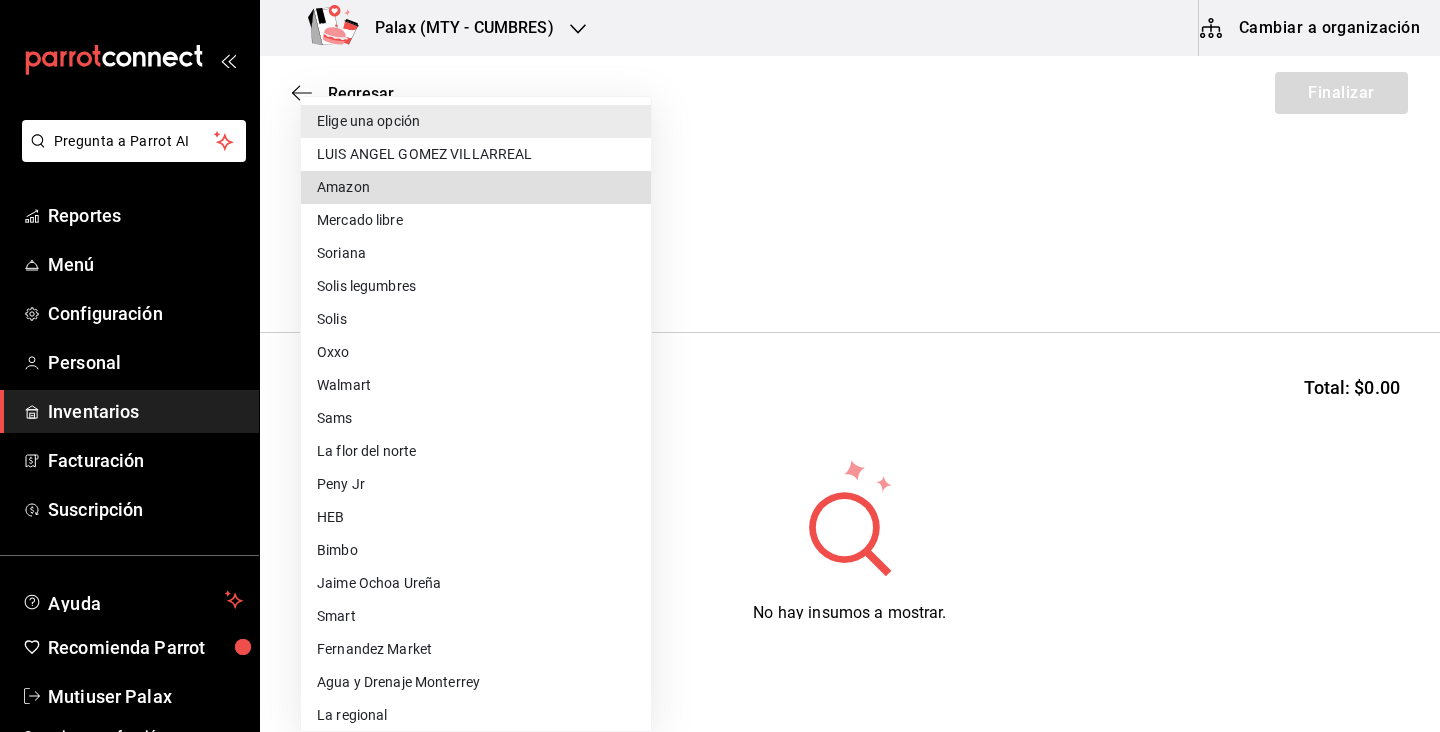 type 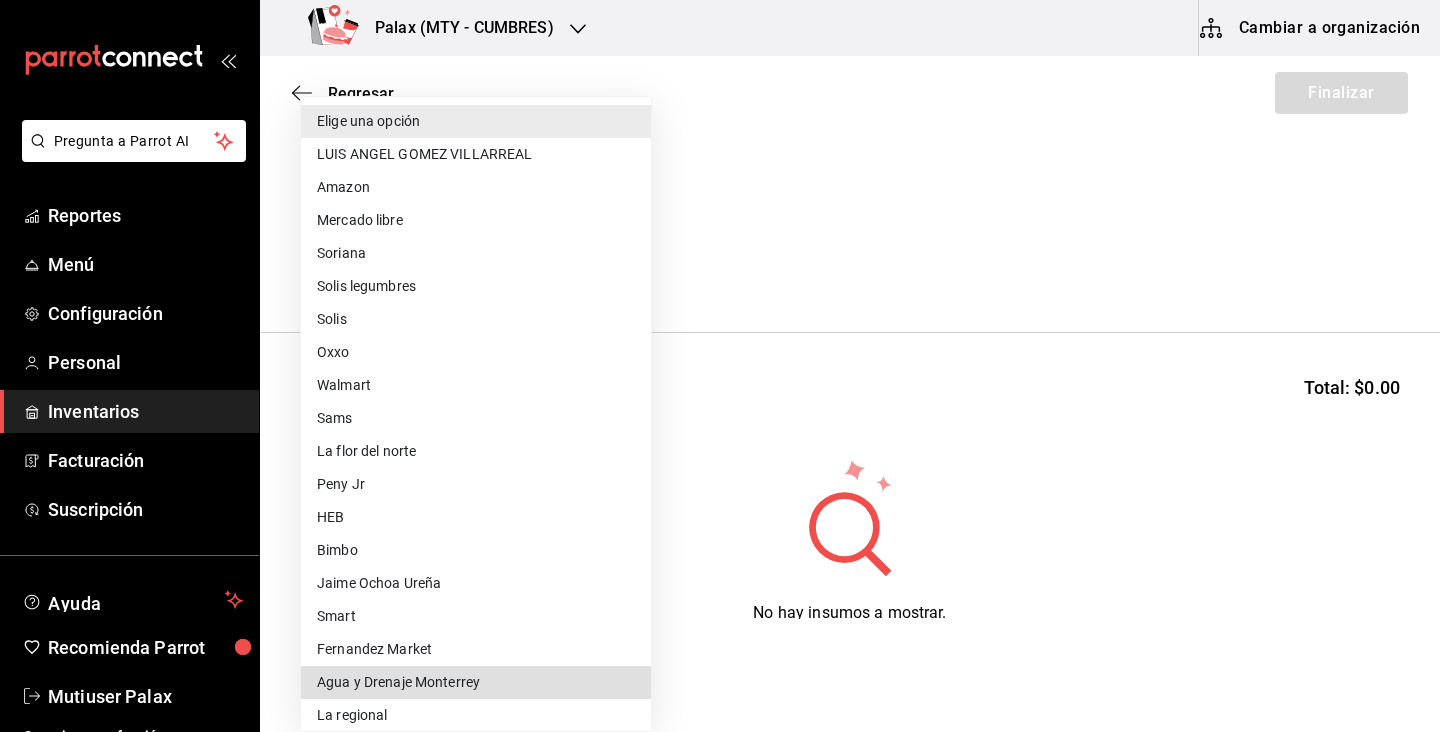 type 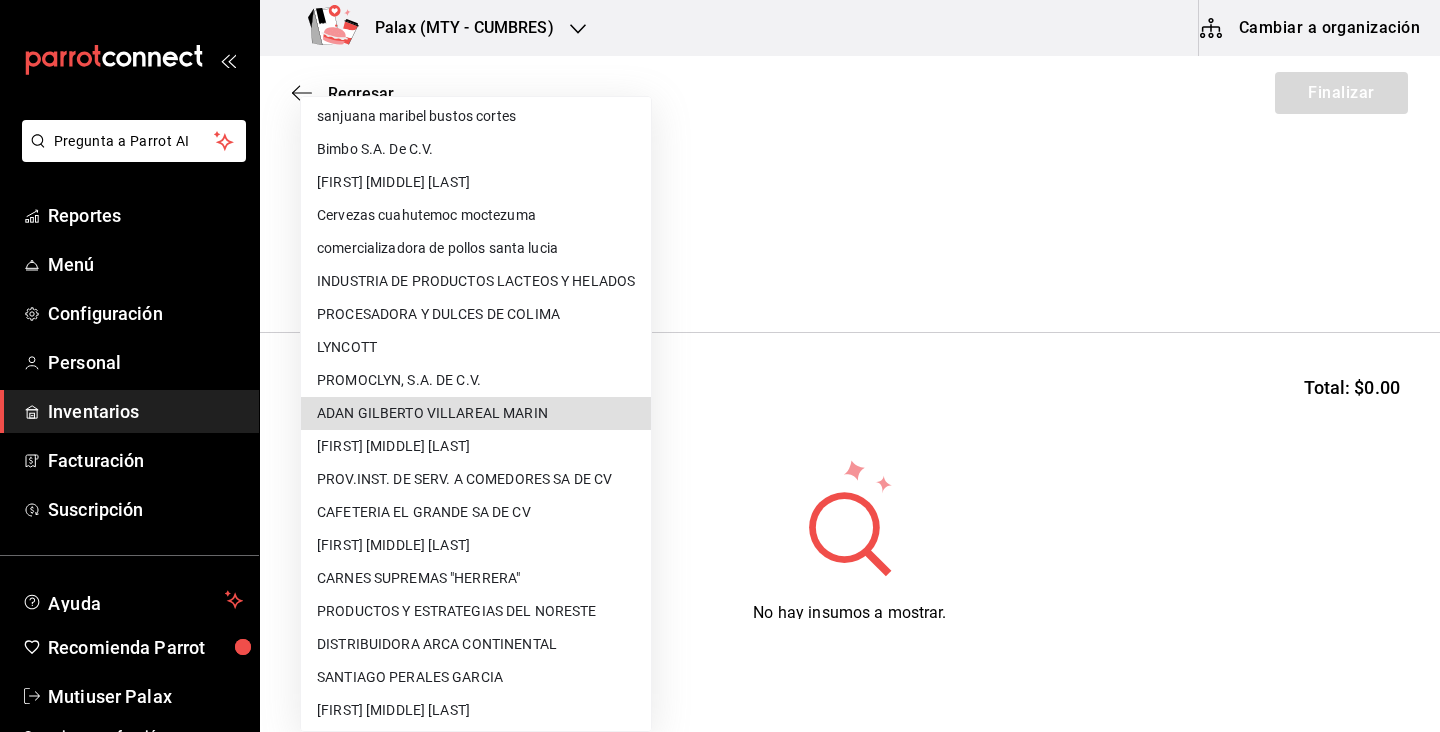 type 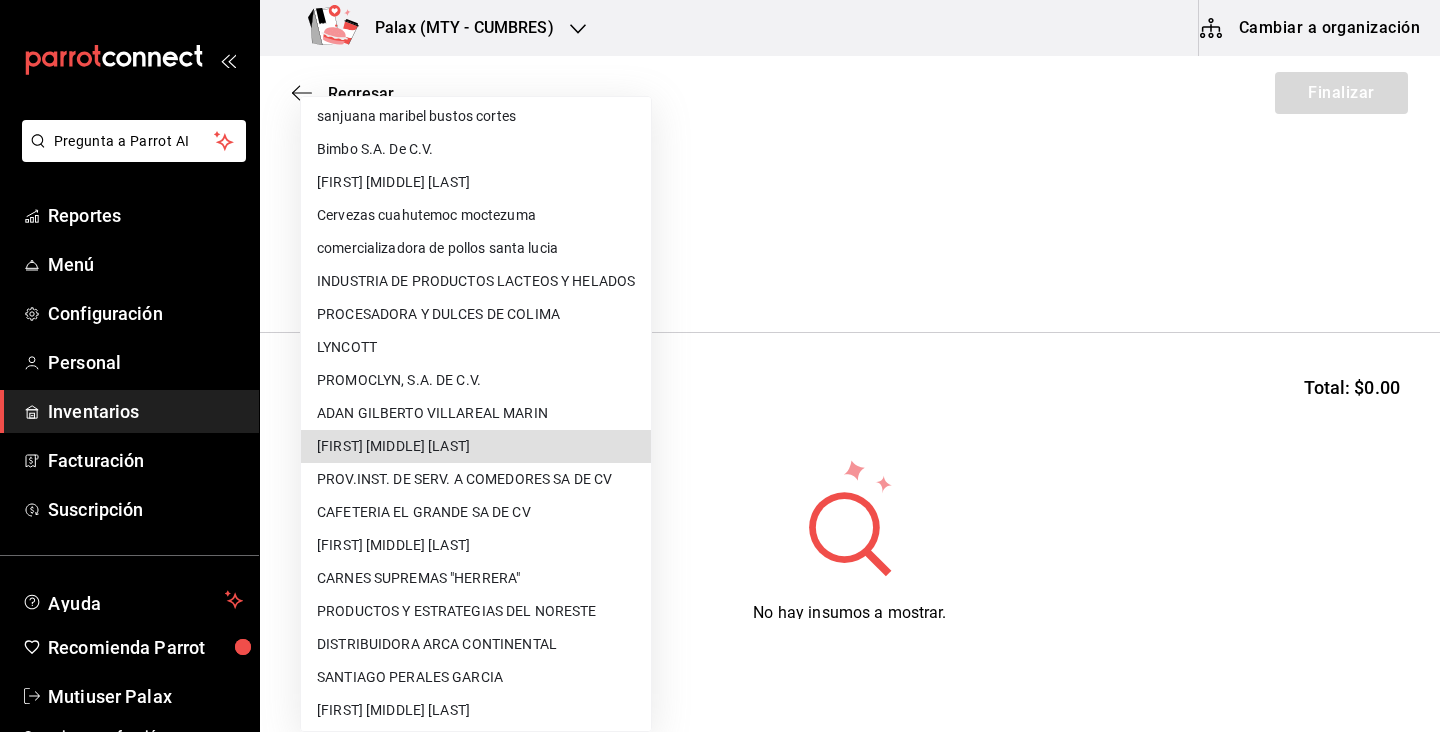 type on "c763ef67-2bdd-4a40-9a6a-7628ff7427ad" 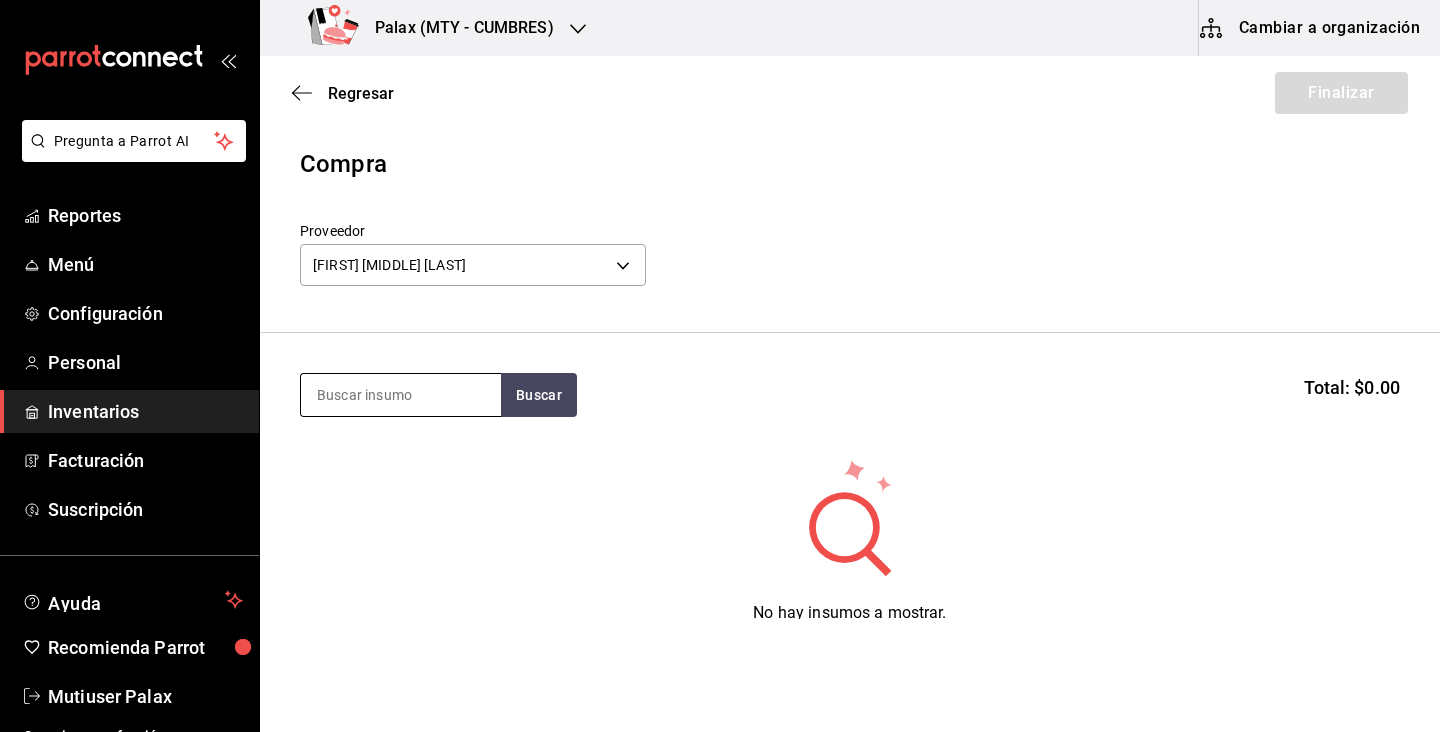 click at bounding box center [401, 395] 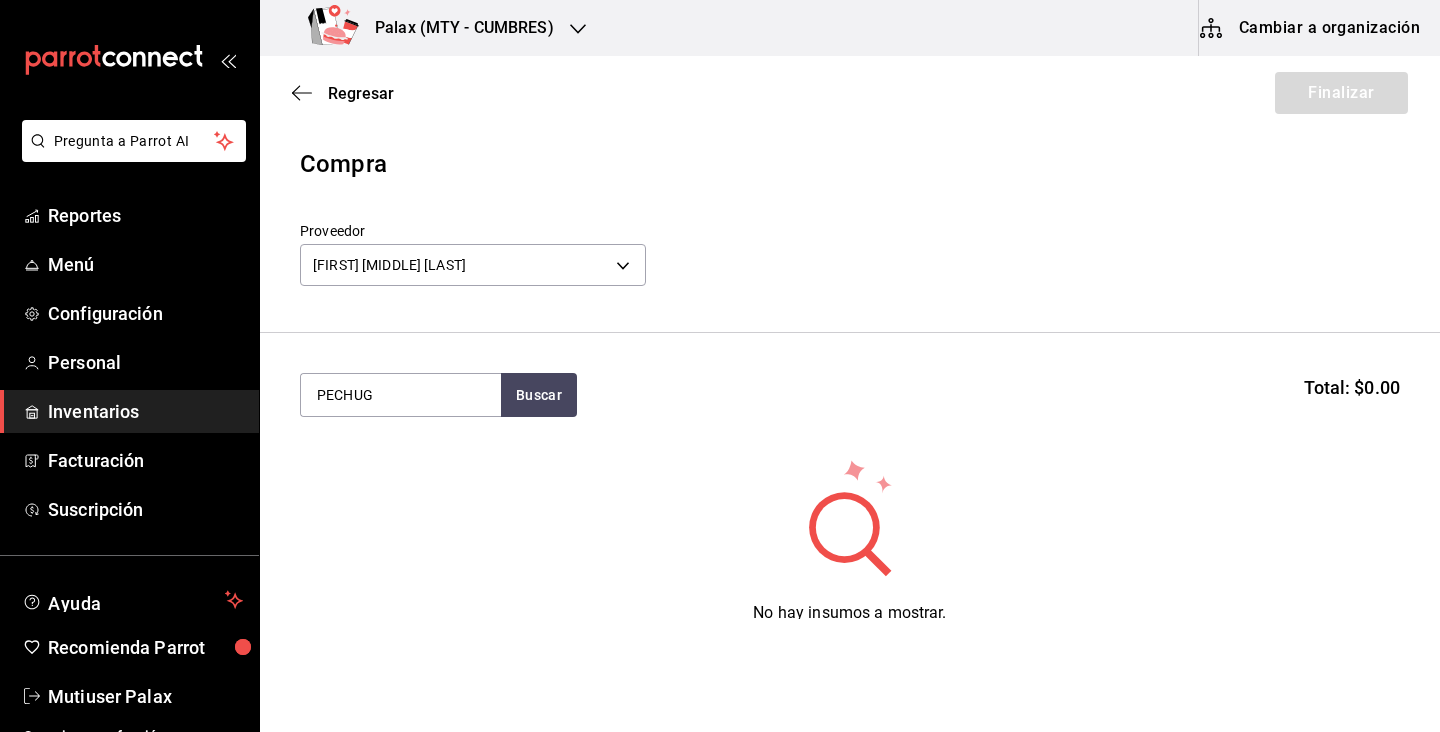 type on "PECHUGA" 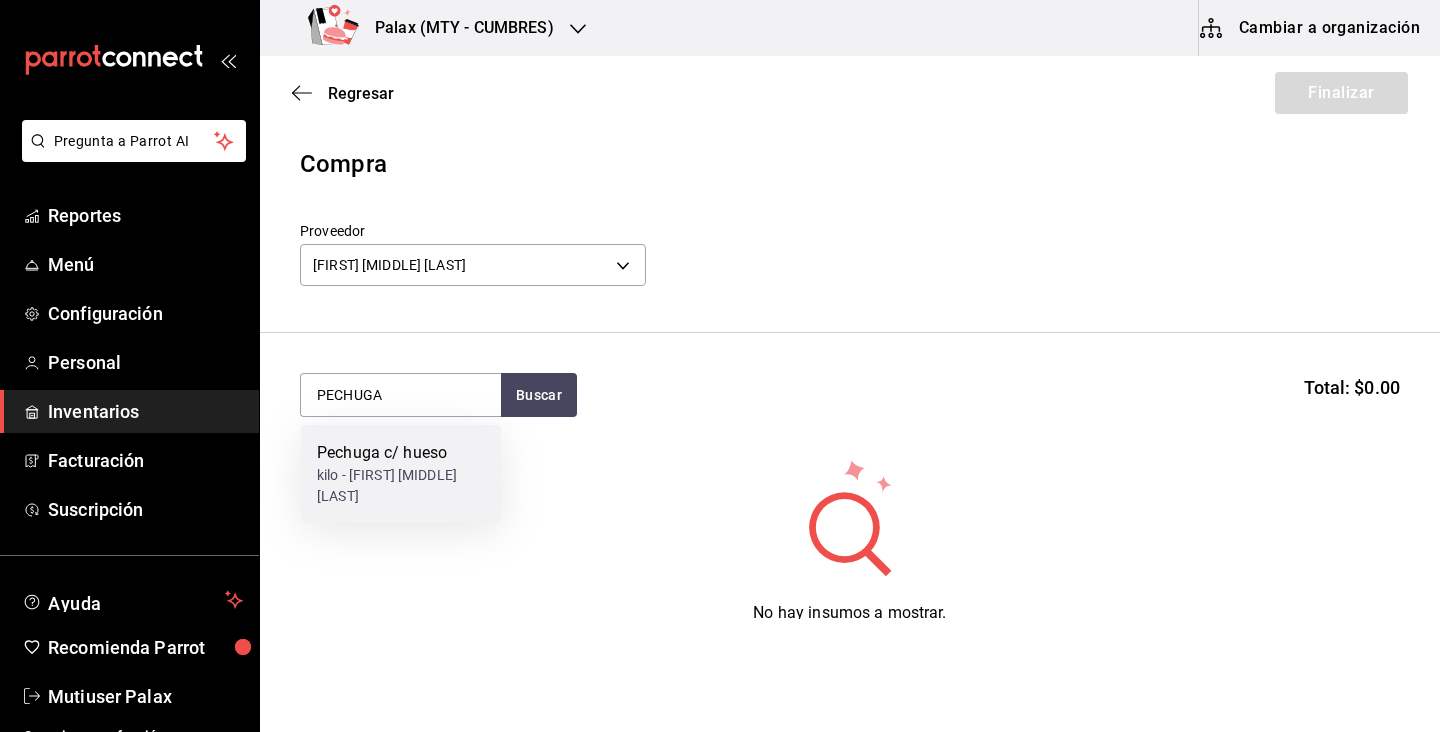 click on "kilo - ALEJANDRO JAVIER SALAS VELAZCO" at bounding box center (401, 486) 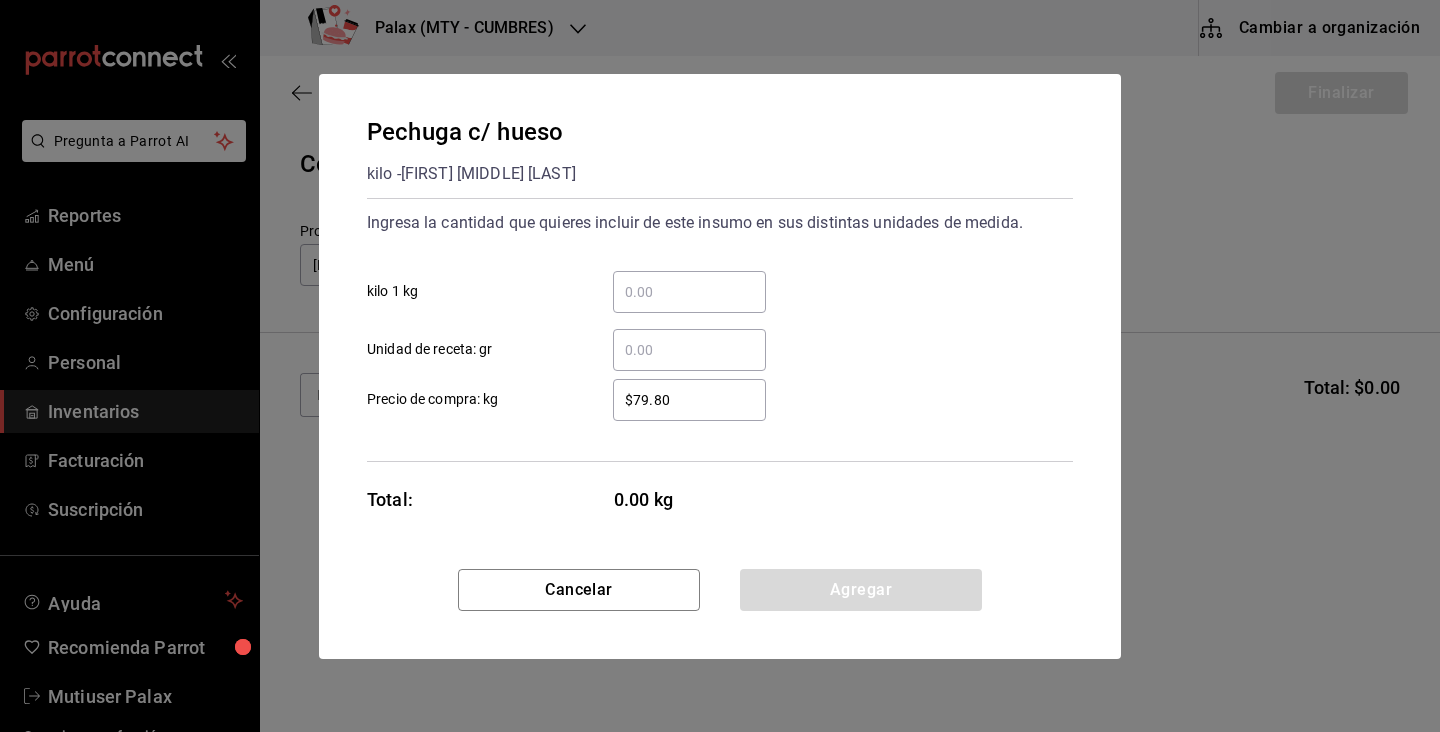 click on "​ kilo 1 kg" at bounding box center (689, 292) 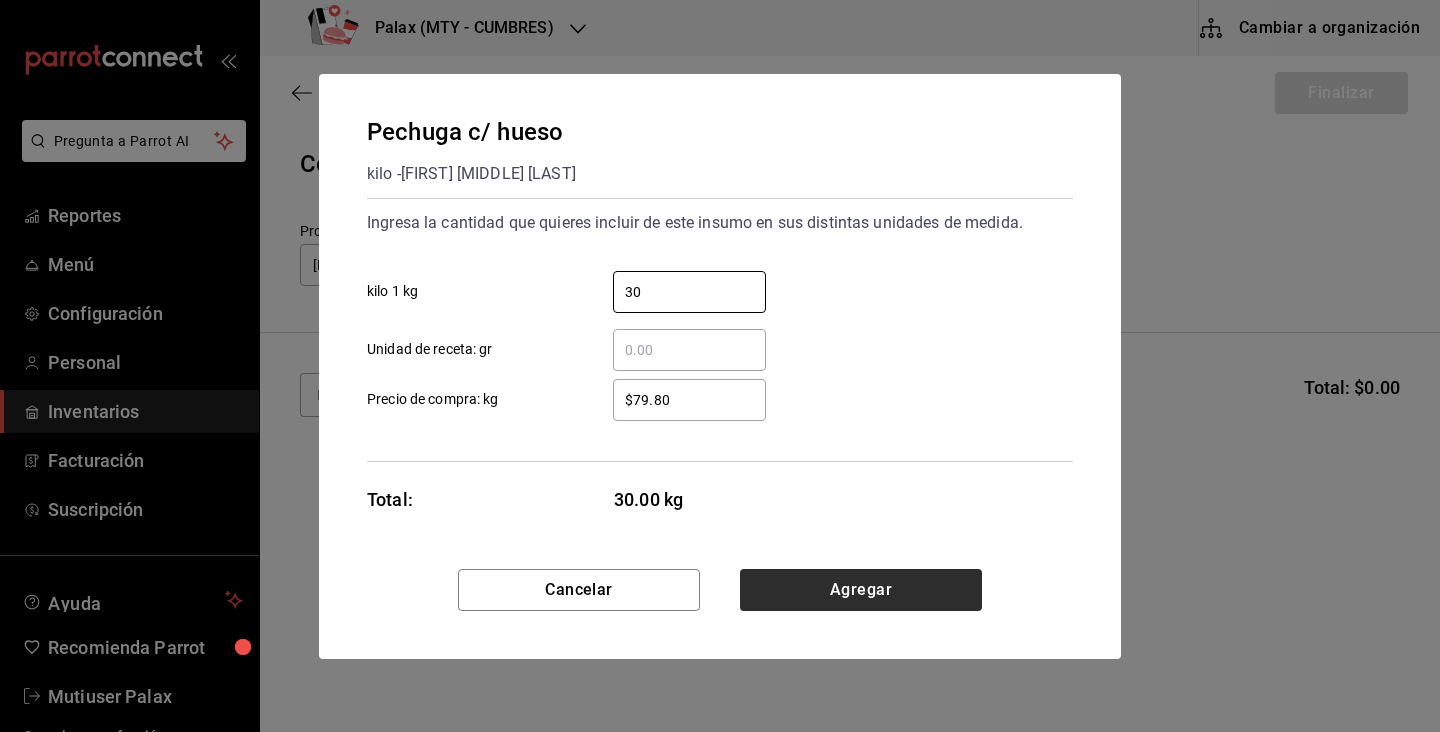 type on "30" 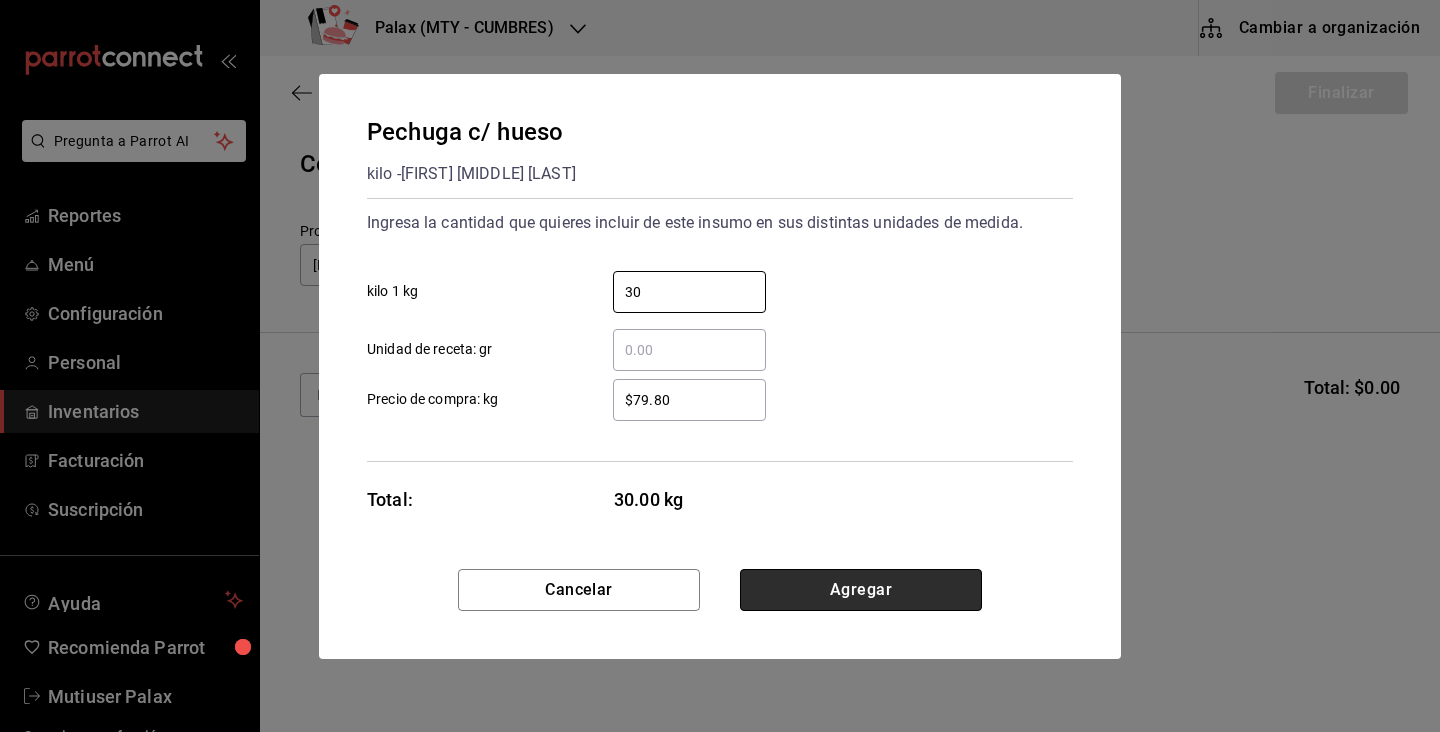 click on "Agregar" at bounding box center (861, 590) 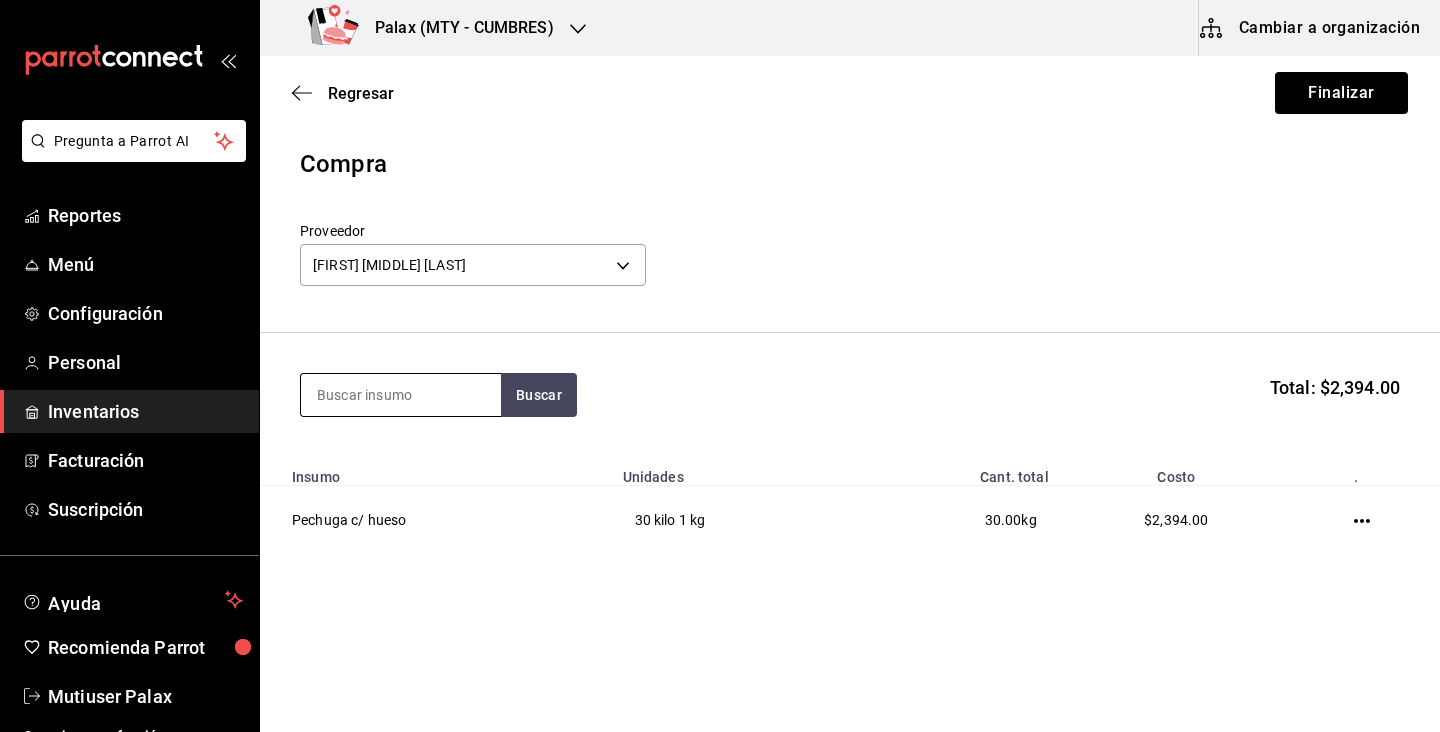 click at bounding box center (401, 395) 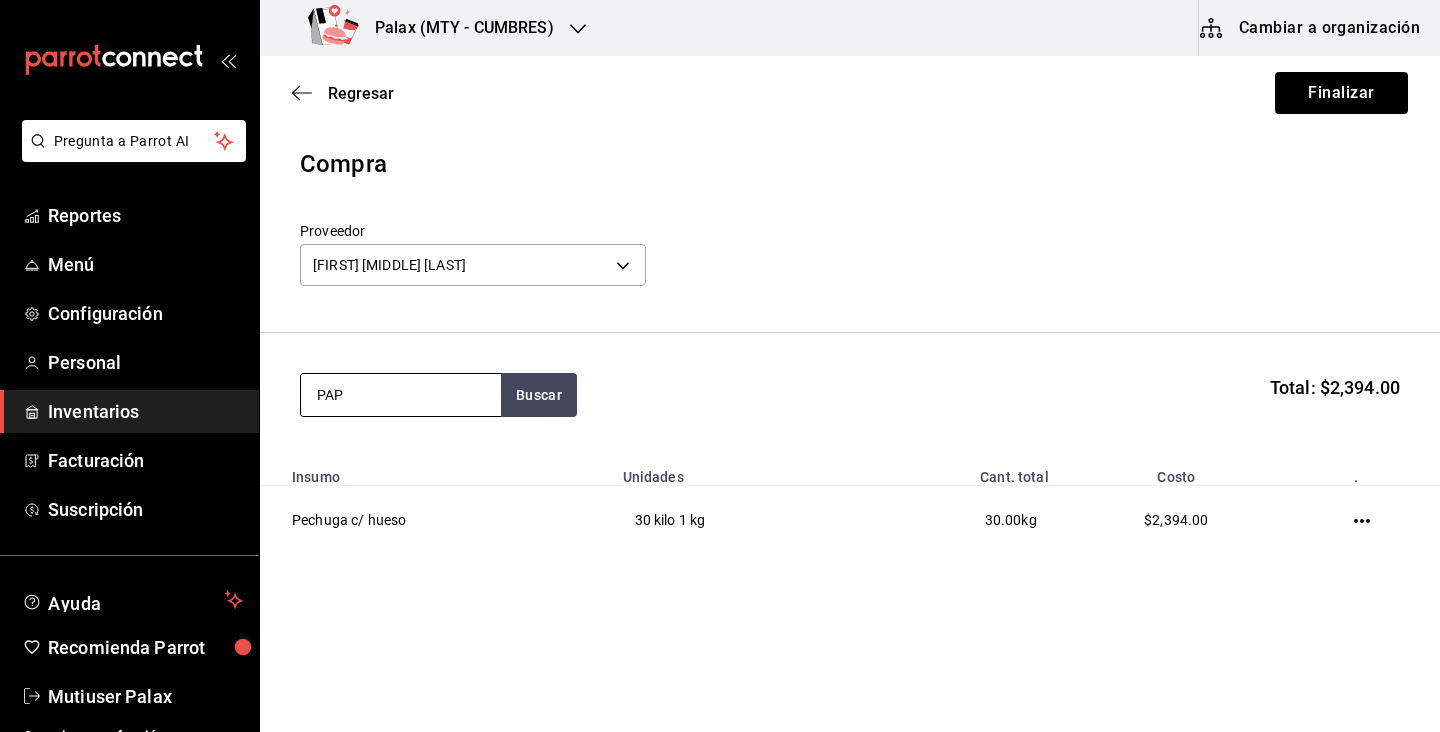 type on "PAPA" 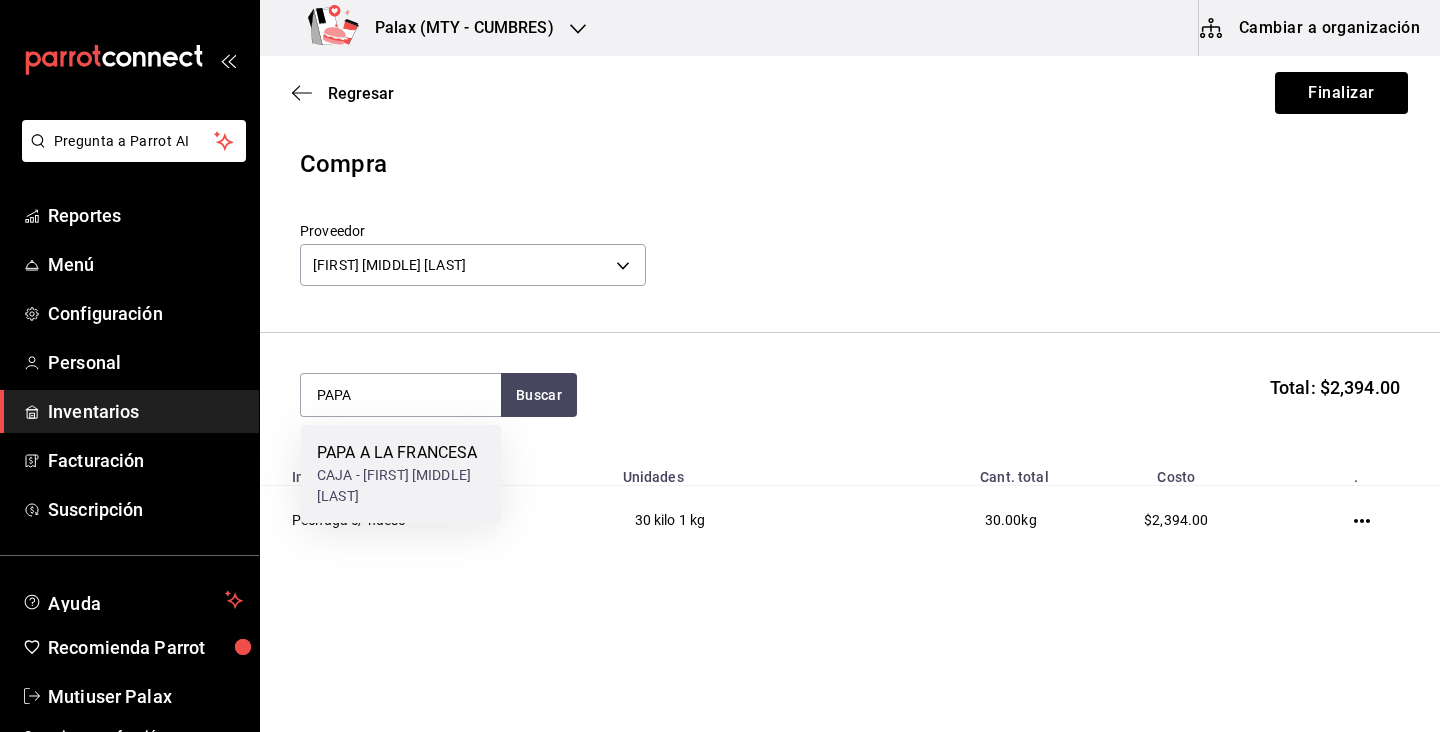 click on "CAJA - ALEJANDRO JAVIER SALAS VELAZCO" at bounding box center [401, 486] 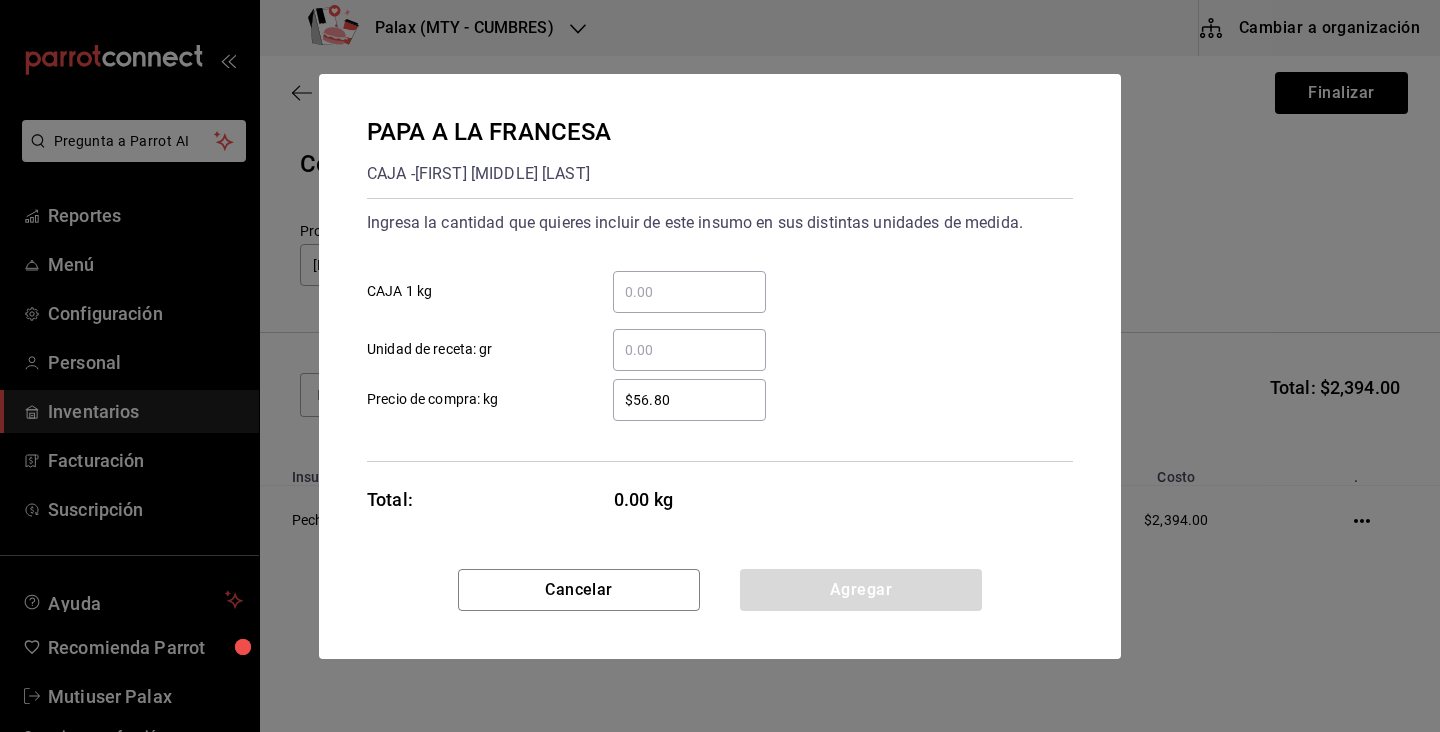 click on "​" at bounding box center (689, 292) 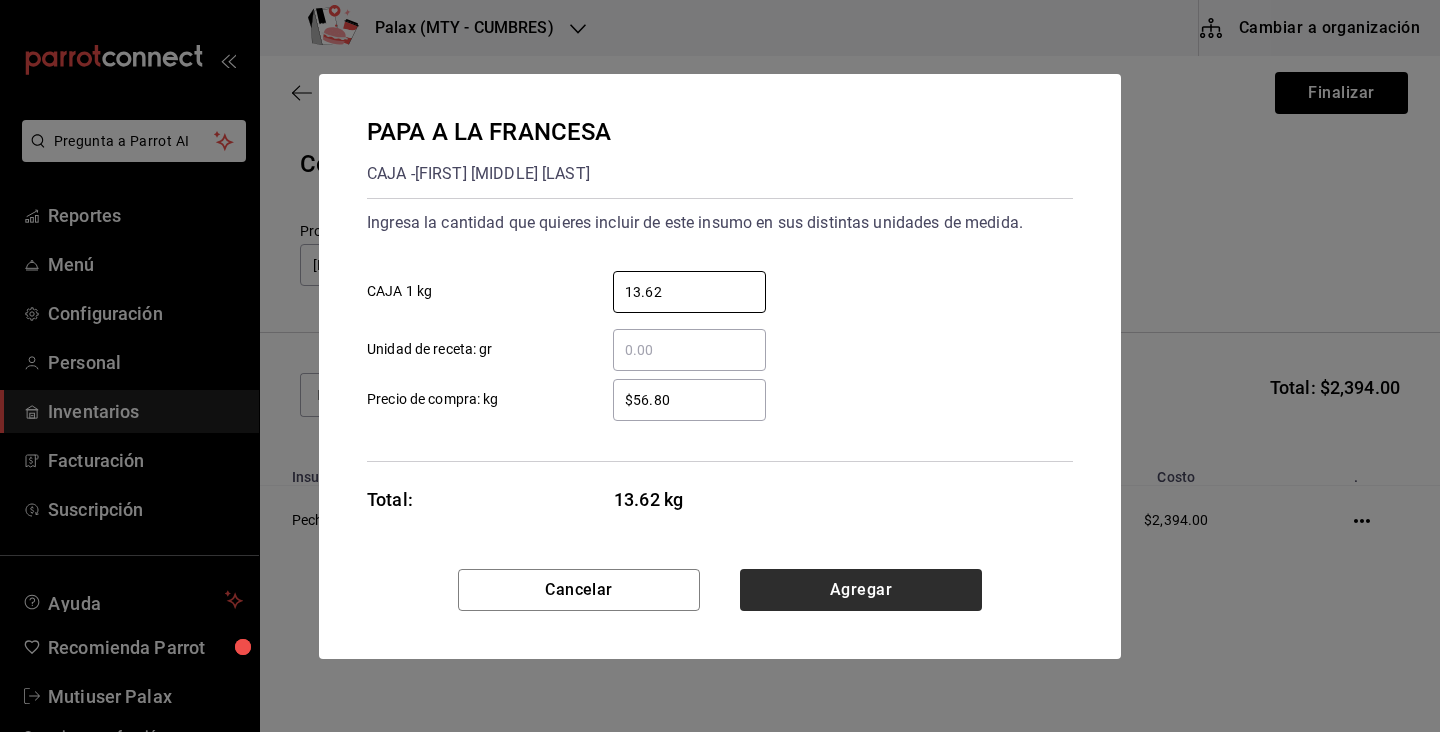 type on "13.62" 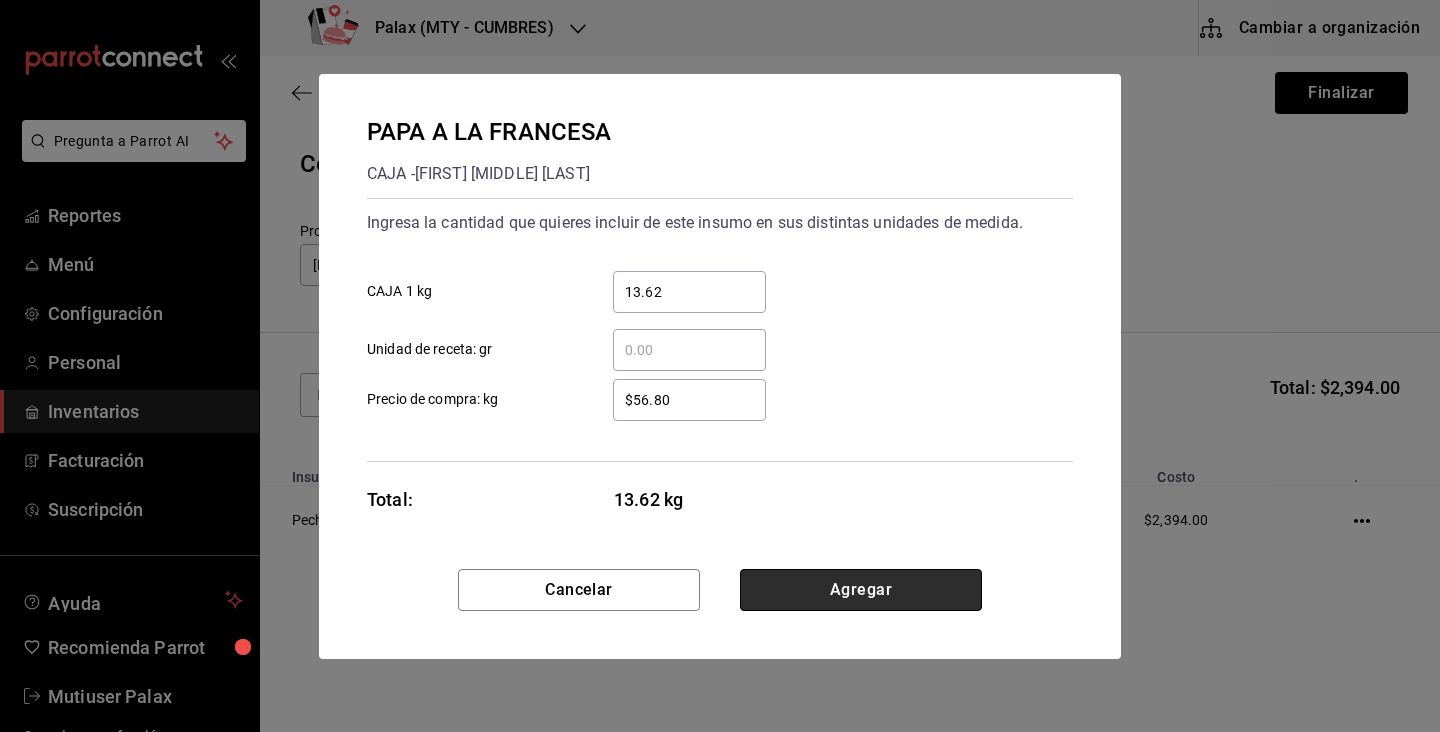 click on "Agregar" at bounding box center [861, 590] 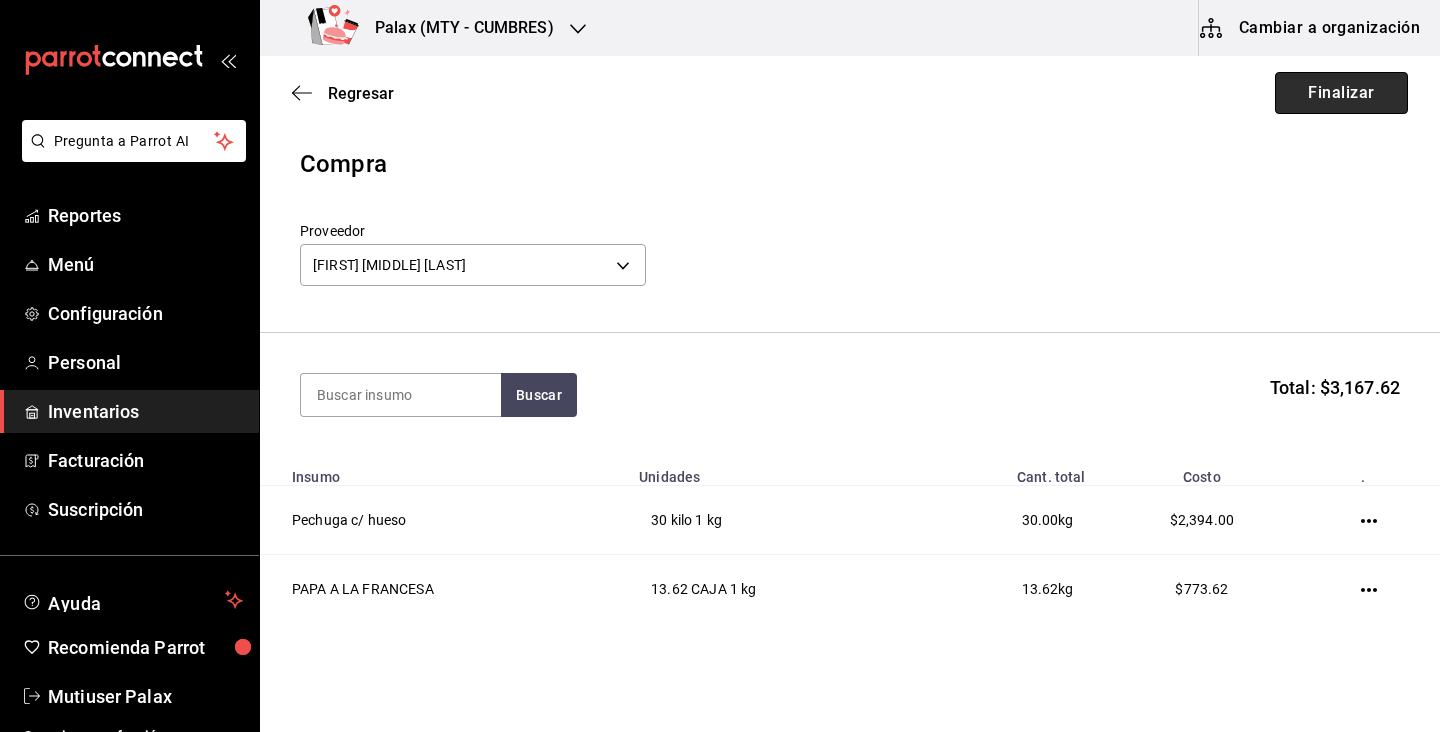 click on "Finalizar" at bounding box center [1341, 93] 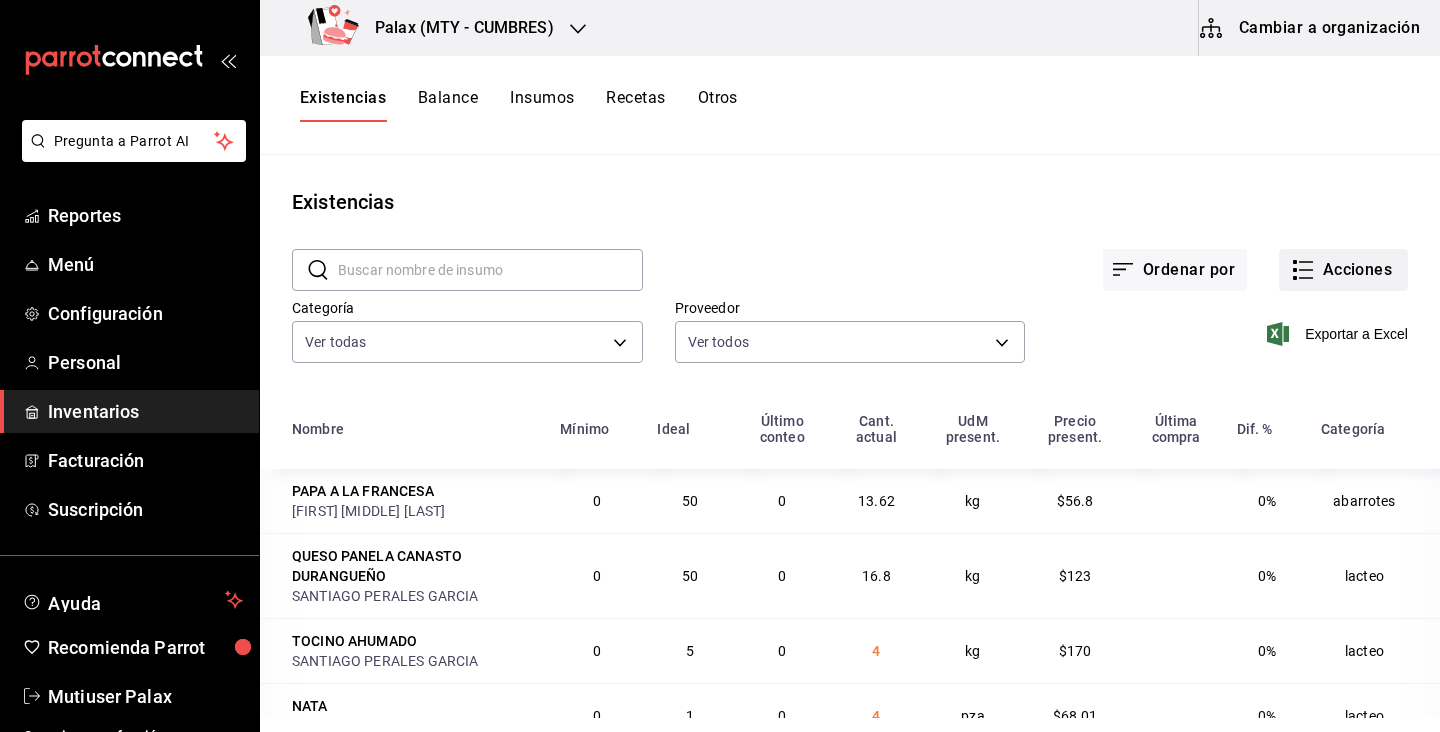 click on "Acciones" at bounding box center (1343, 270) 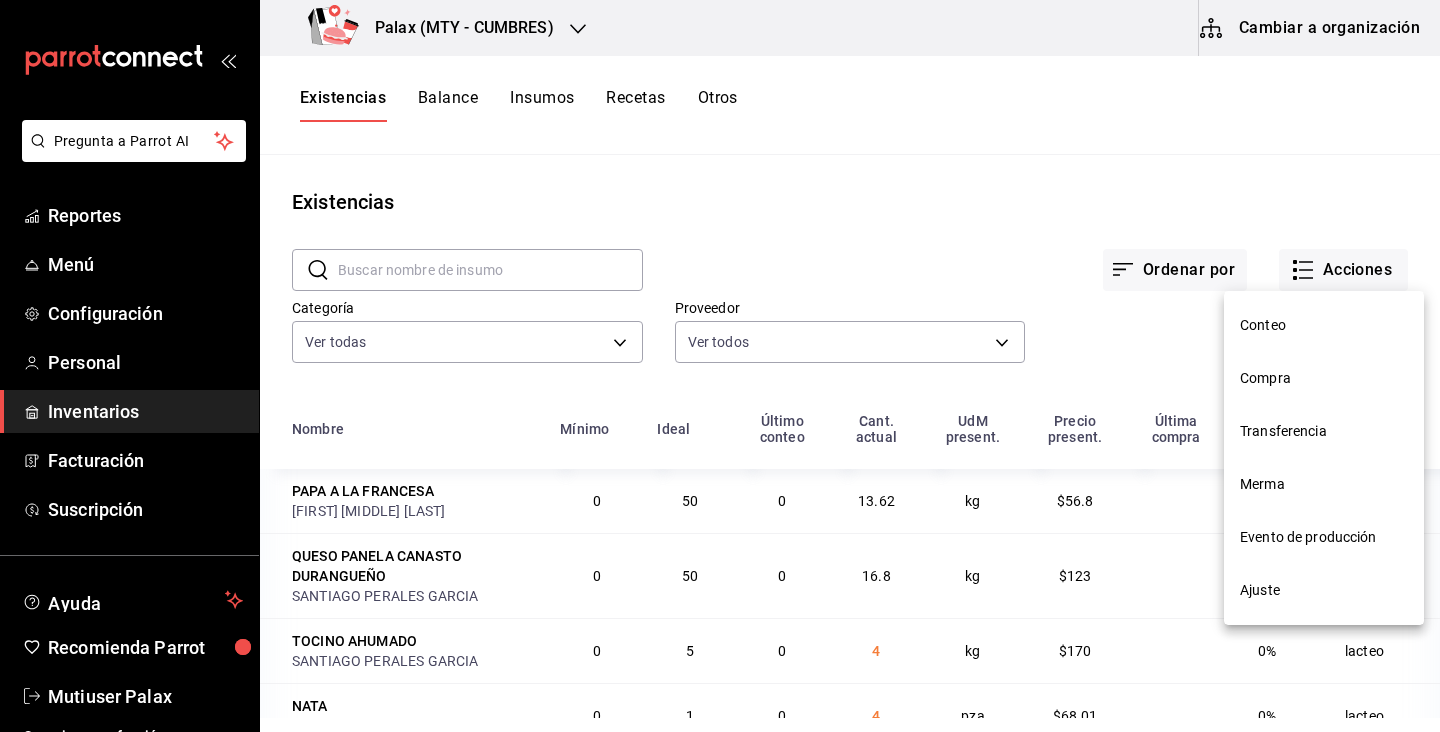 click on "Compra" at bounding box center [1324, 378] 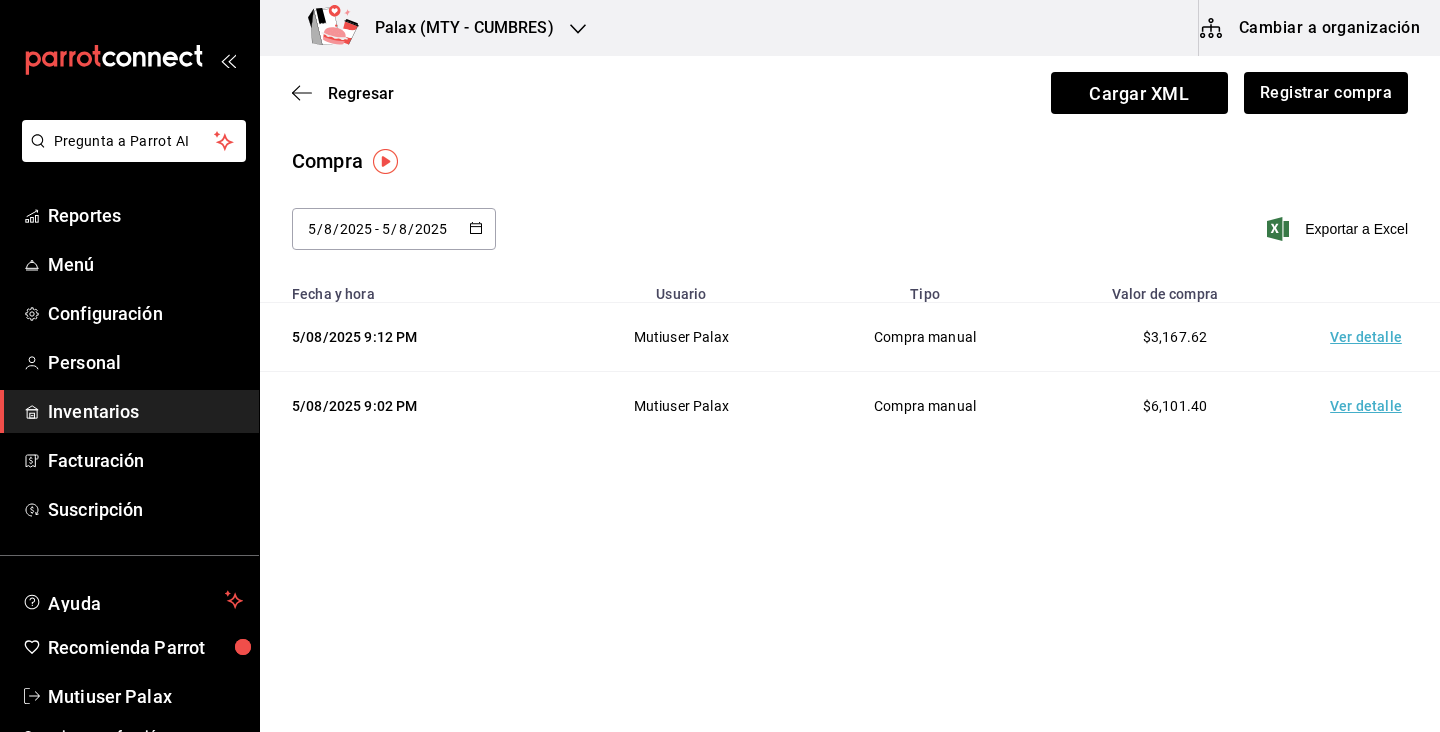 click 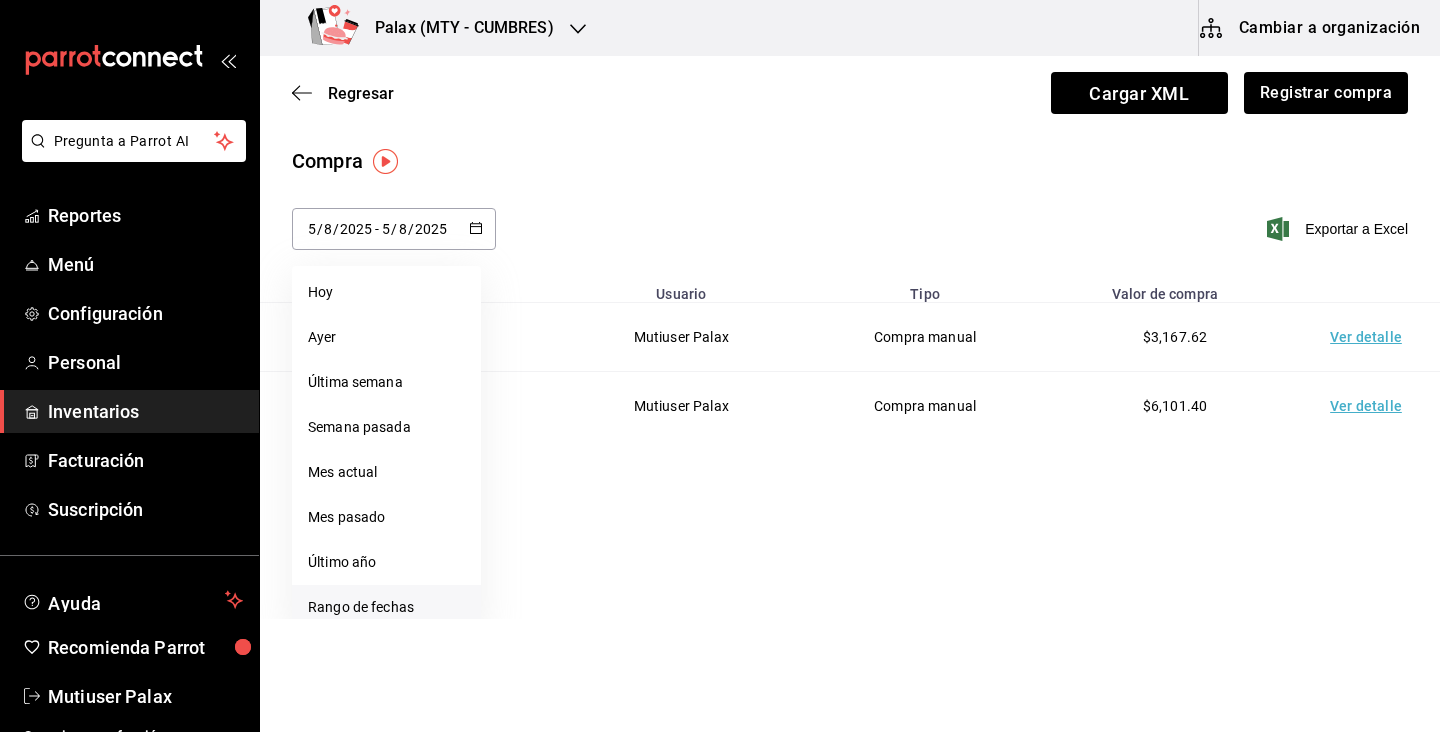 click on "Rango de fechas" at bounding box center [386, 607] 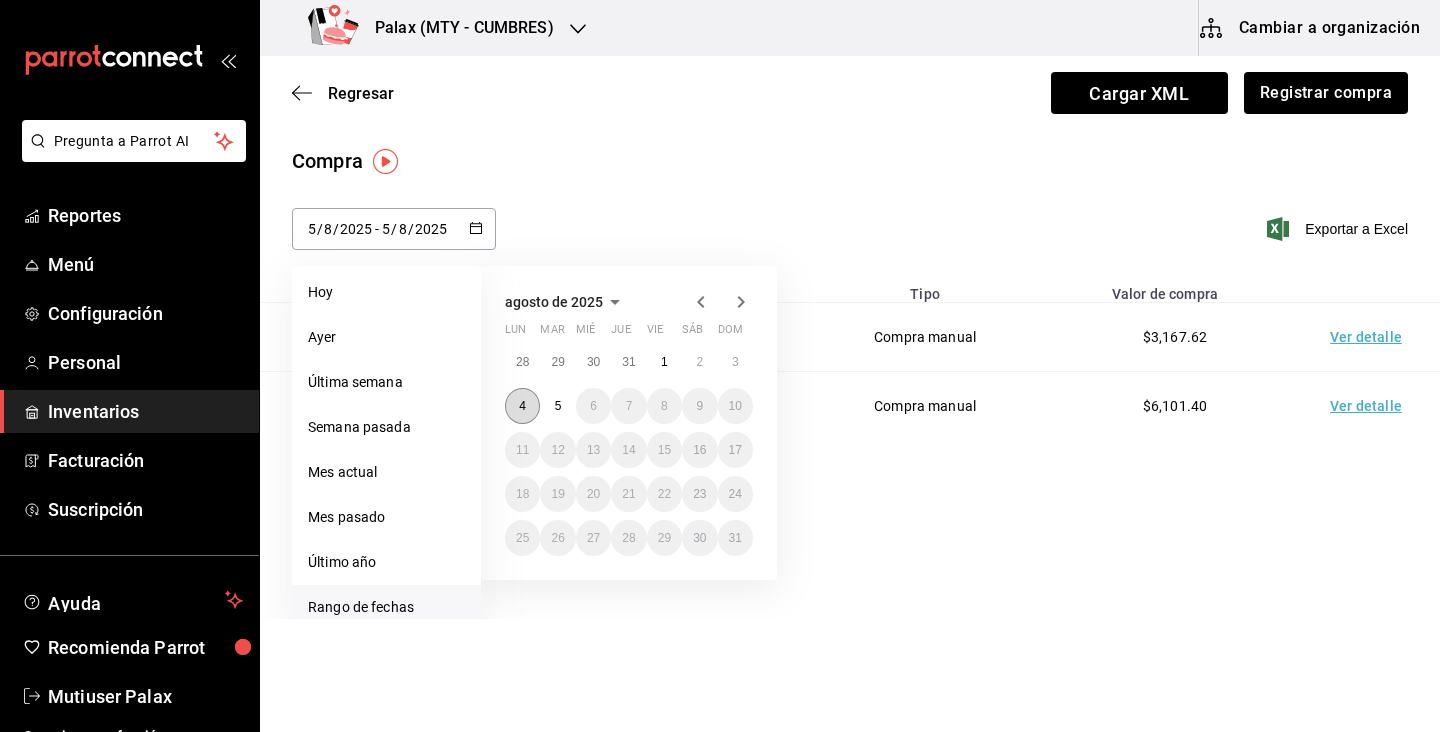 click on "4" at bounding box center (522, 406) 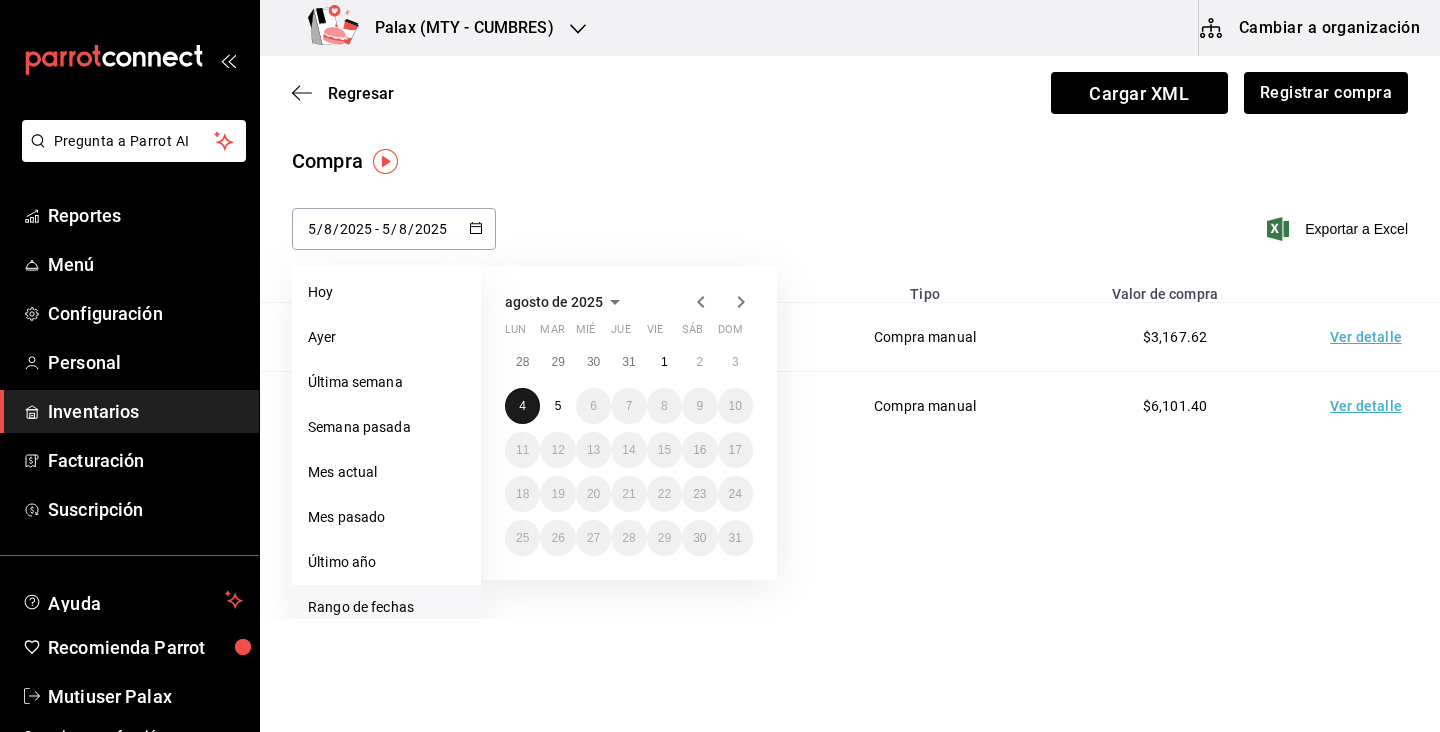 click on "4" at bounding box center (522, 406) 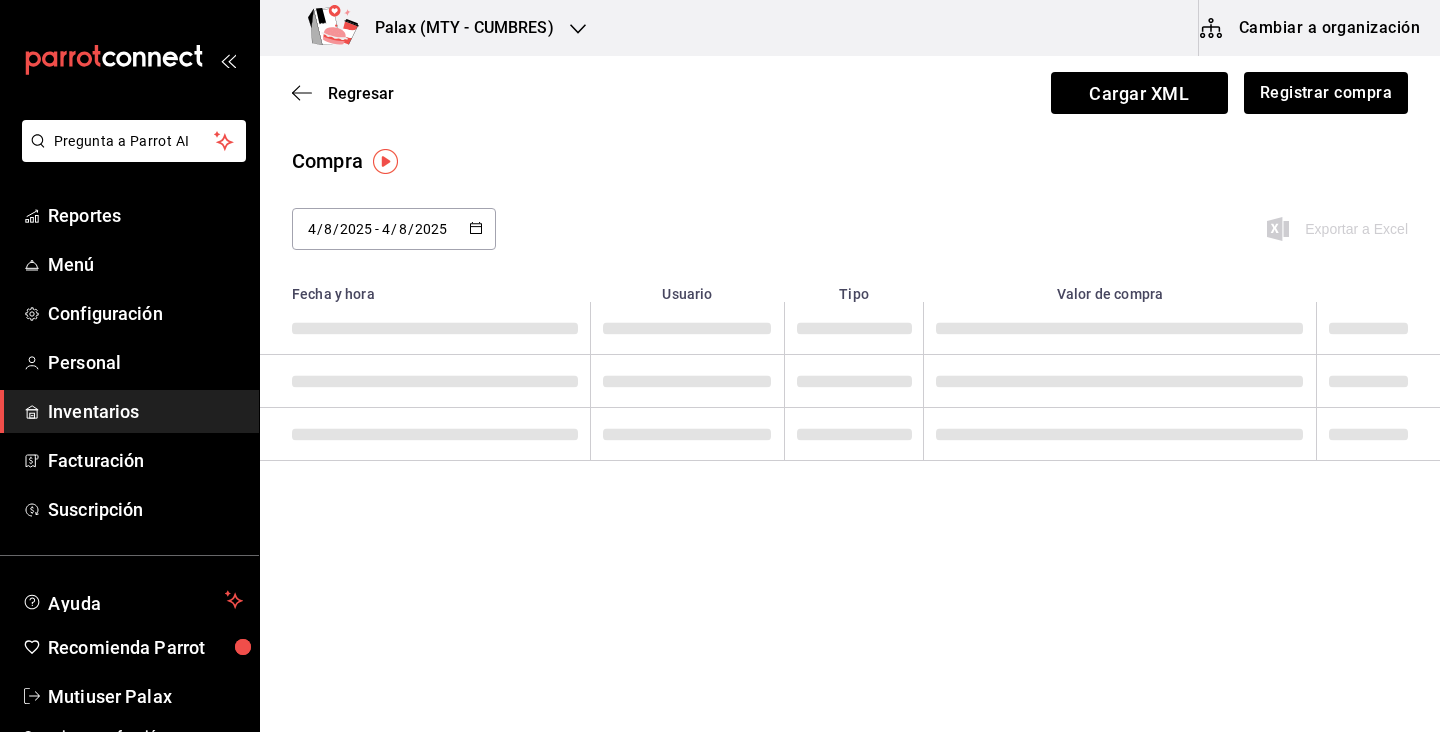 type on "2025-08-04" 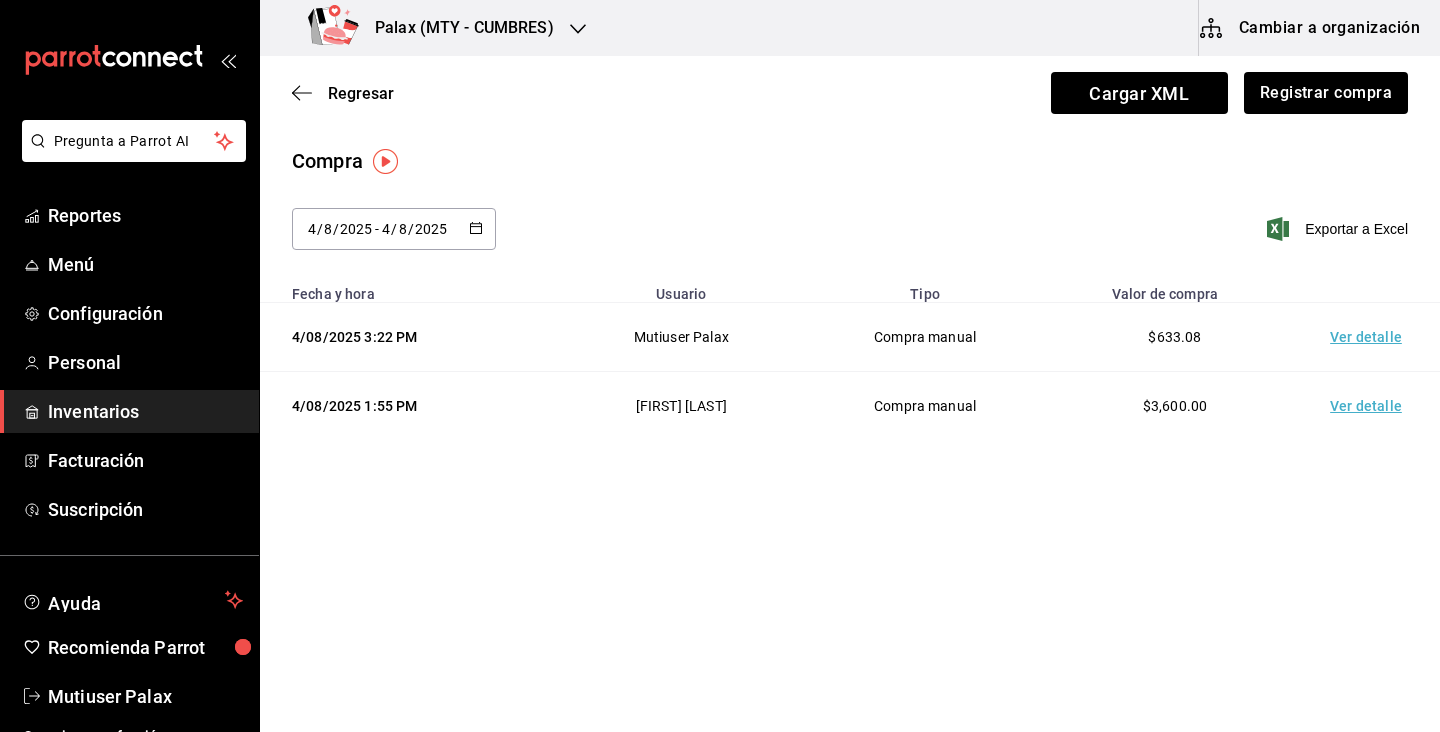 click on "Ver detalle" at bounding box center [1370, 337] 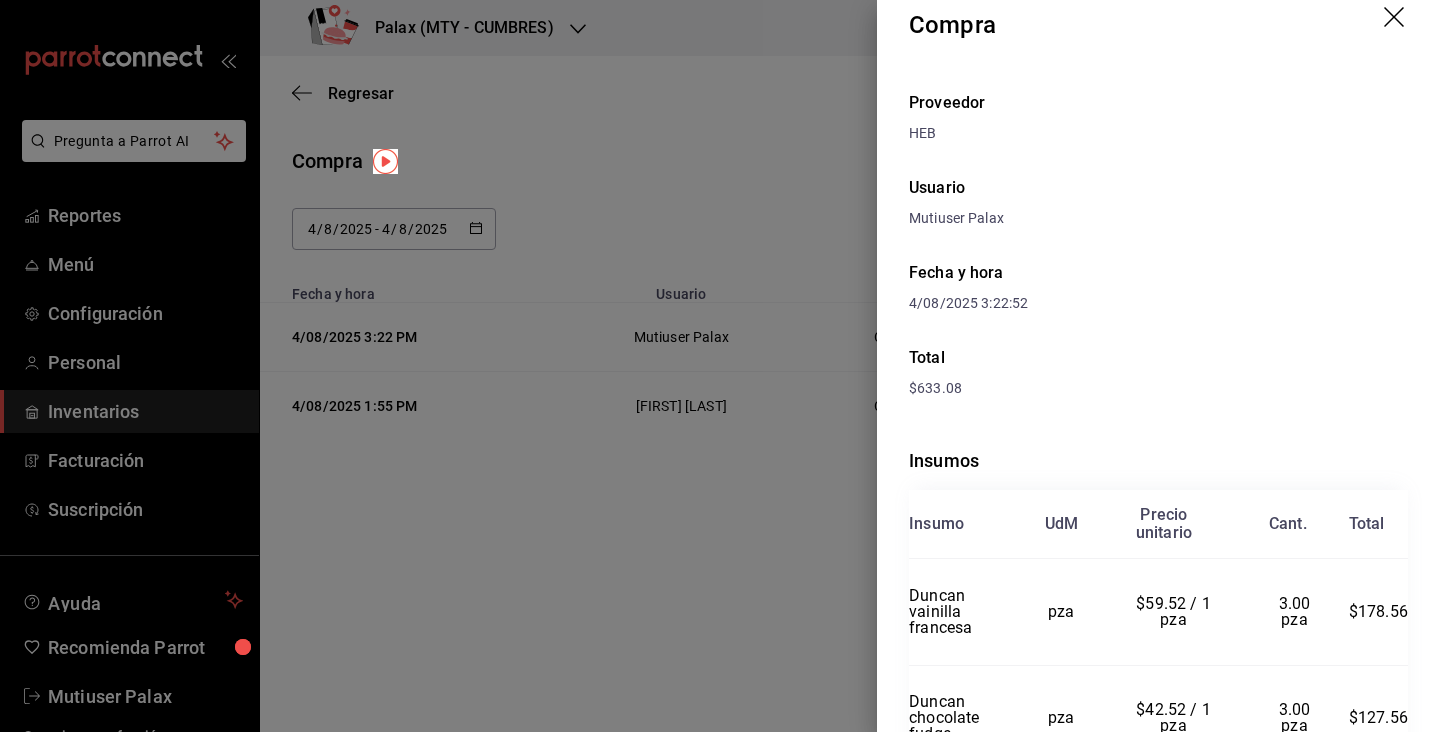 scroll, scrollTop: 10, scrollLeft: 0, axis: vertical 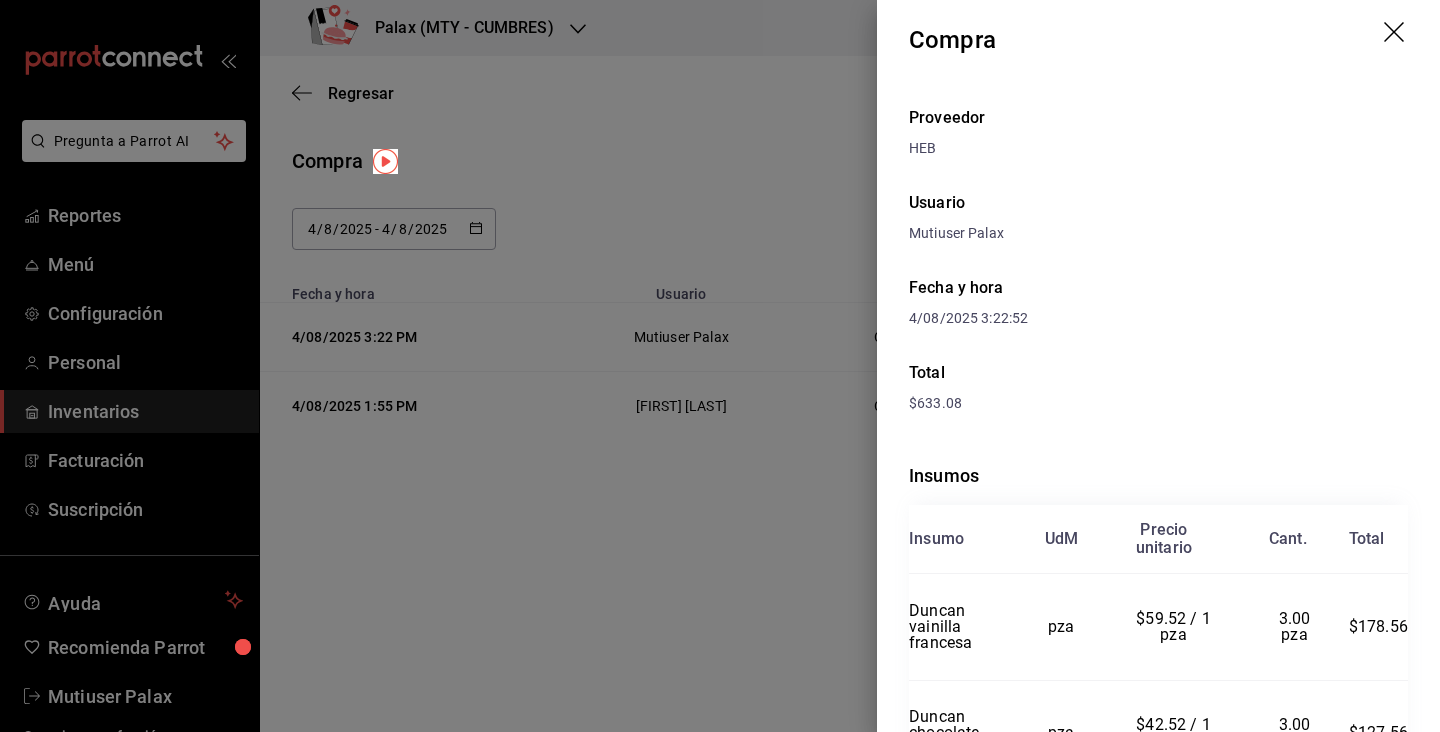 click at bounding box center (720, 366) 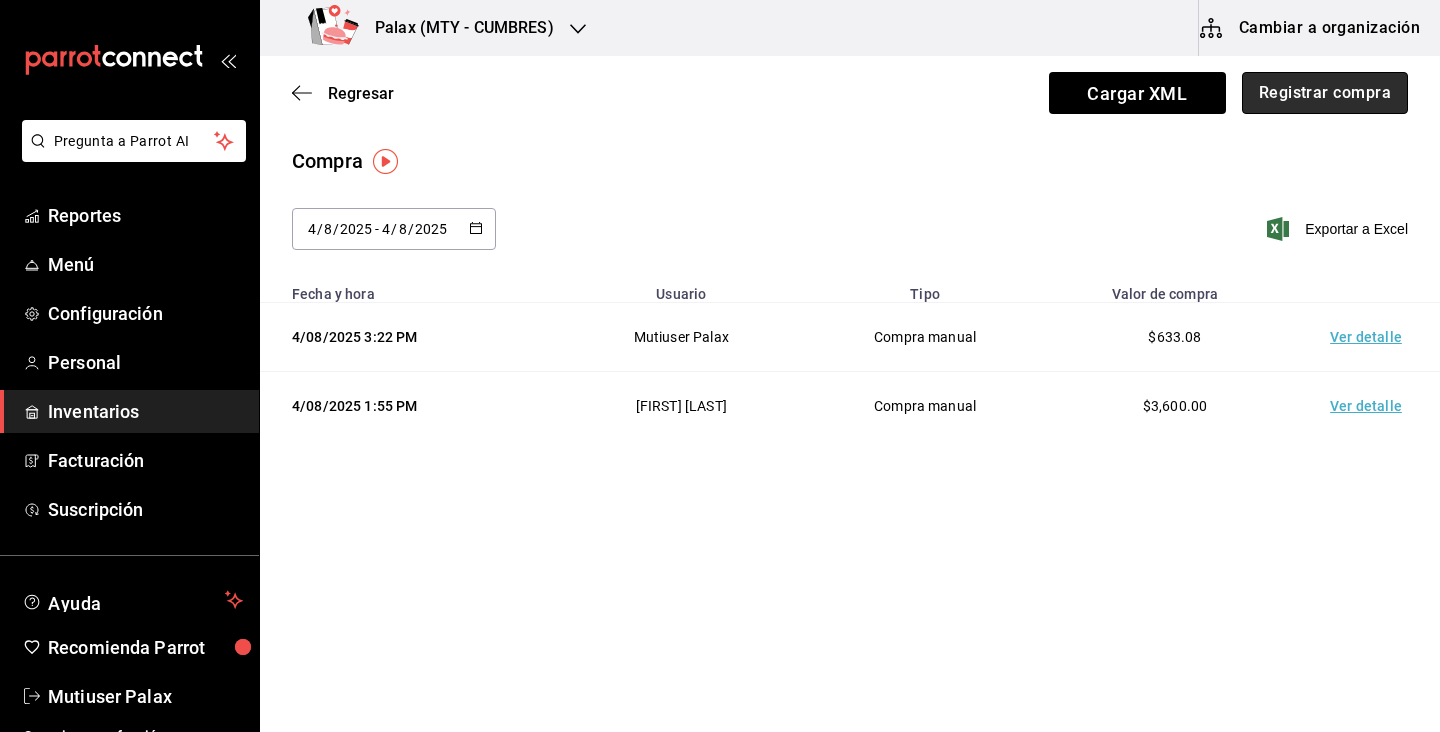 click on "Registrar compra" at bounding box center (1325, 93) 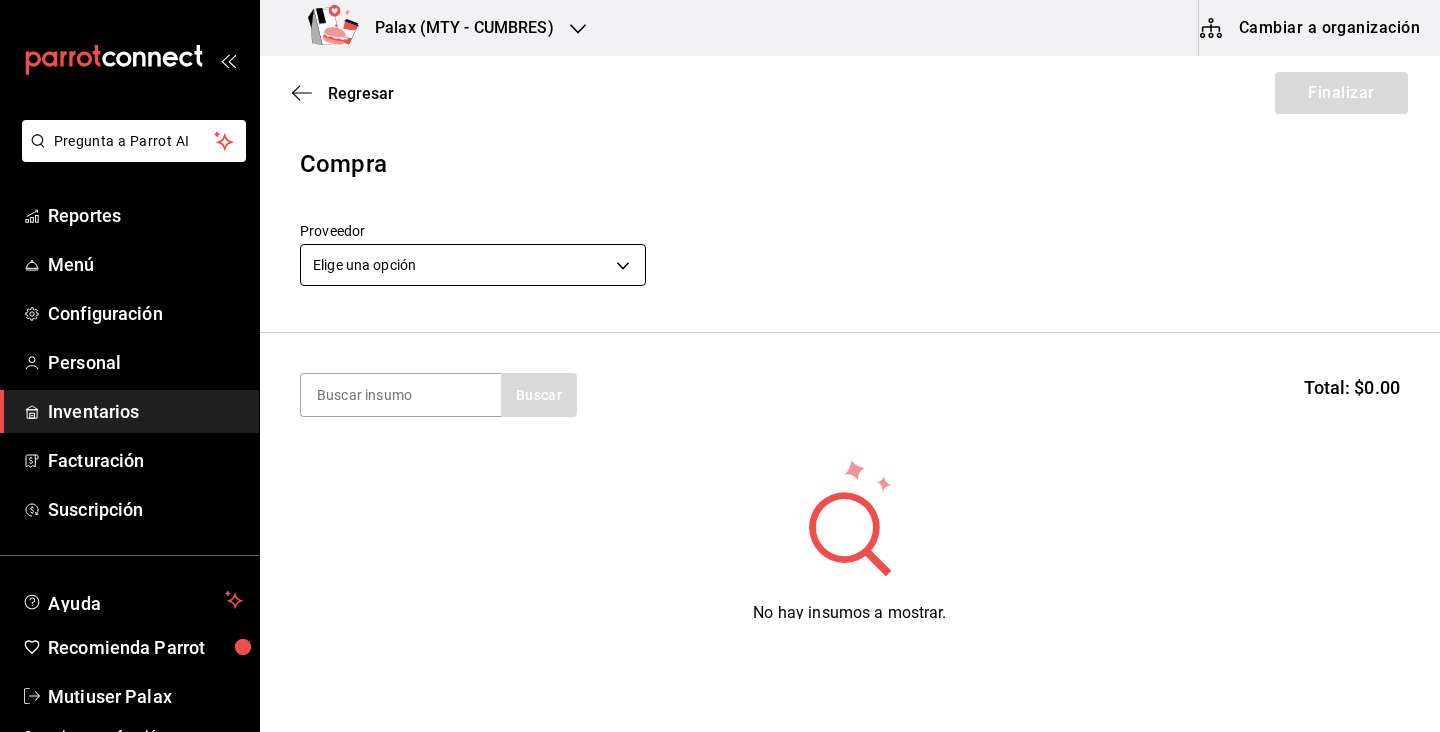 click on "Pregunta a Parrot AI Reportes   Menú   Configuración   Personal   Inventarios   Facturación   Suscripción   Ayuda Recomienda Parrot   Mutiuser Palax   Sugerir nueva función   Palax (MTY - CUMBRES) Cambiar a organización Regresar Finalizar Compra Proveedor Elige una opción default Buscar Total: $0.00 No hay insumos a mostrar. Busca un insumo para agregarlo a la lista Pregunta a Parrot AI Reportes   Menú   Configuración   Personal   Inventarios   Facturación   Suscripción   Ayuda Recomienda Parrot   Mutiuser Palax   Sugerir nueva función   GANA 1 MES GRATIS EN TU SUSCRIPCIÓN AQUÍ ¿Recuerdas cómo empezó tu restaurante?
Hoy puedes ayudar a un colega a tener el mismo cambio que tú viviste.
Recomienda Parrot directamente desde tu Portal Administrador.
Es fácil y rápido.
🎁 Por cada restaurante que se una, ganas 1 mes gratis. Ver video tutorial Ir a video Editar Eliminar Visitar centro de ayuda (81) 2046 6363 soporte@parrotsoftware.io Visitar centro de ayuda (81) 2046 6363" at bounding box center [720, 309] 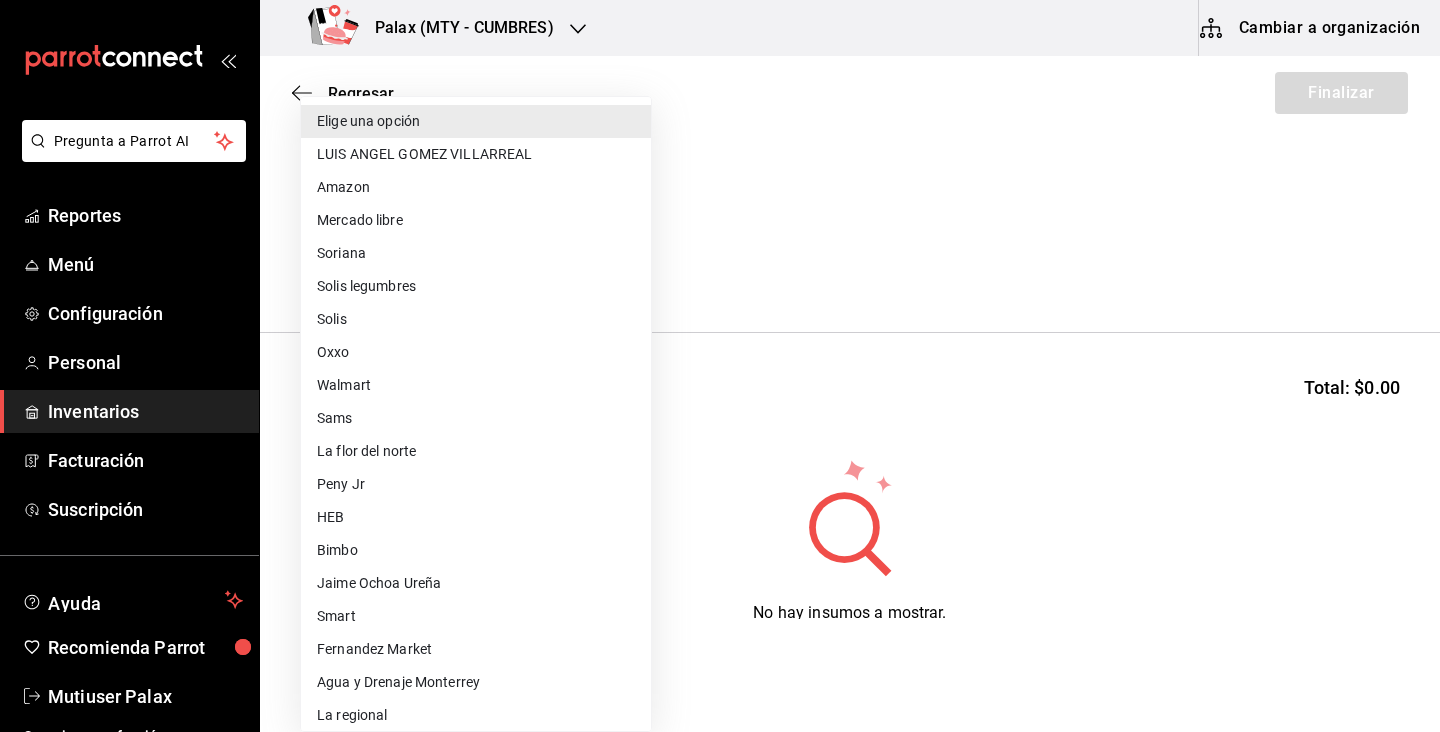 type 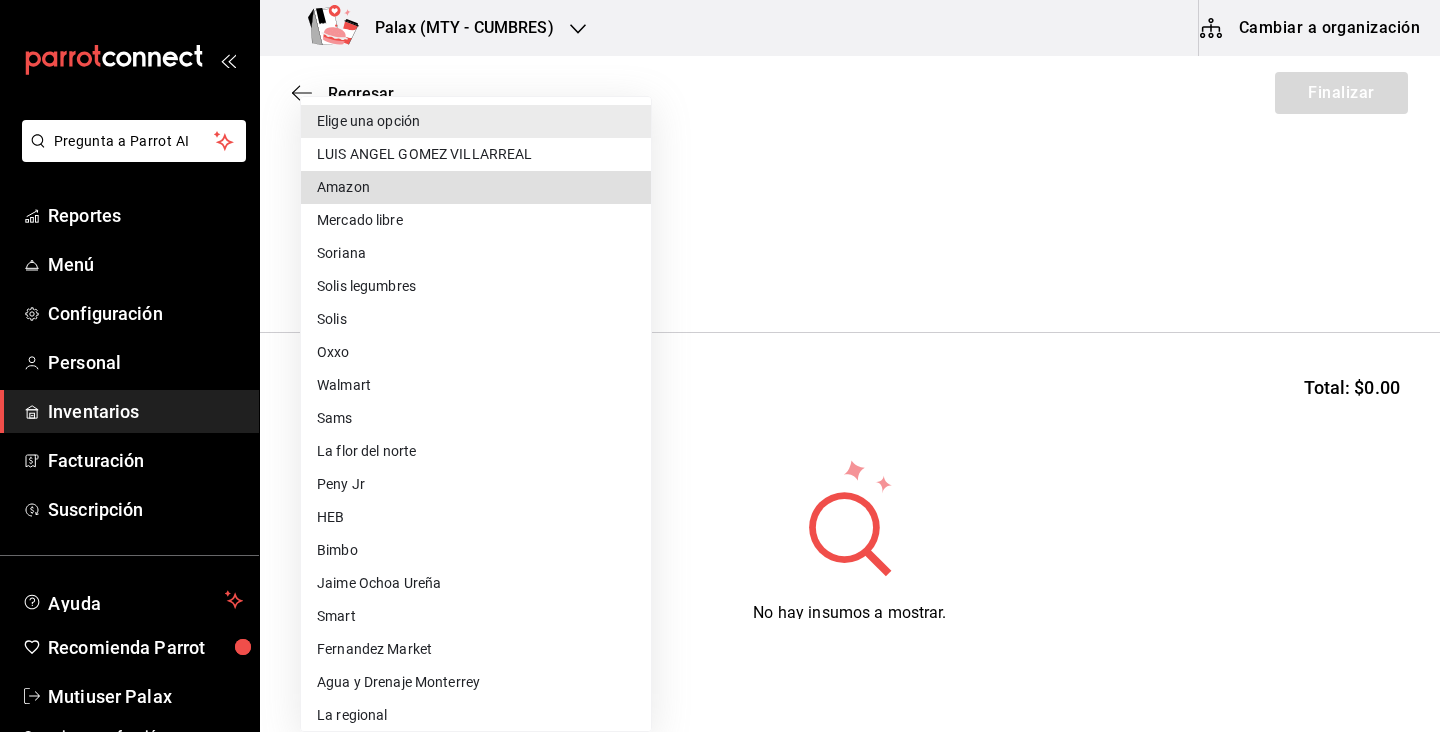 type 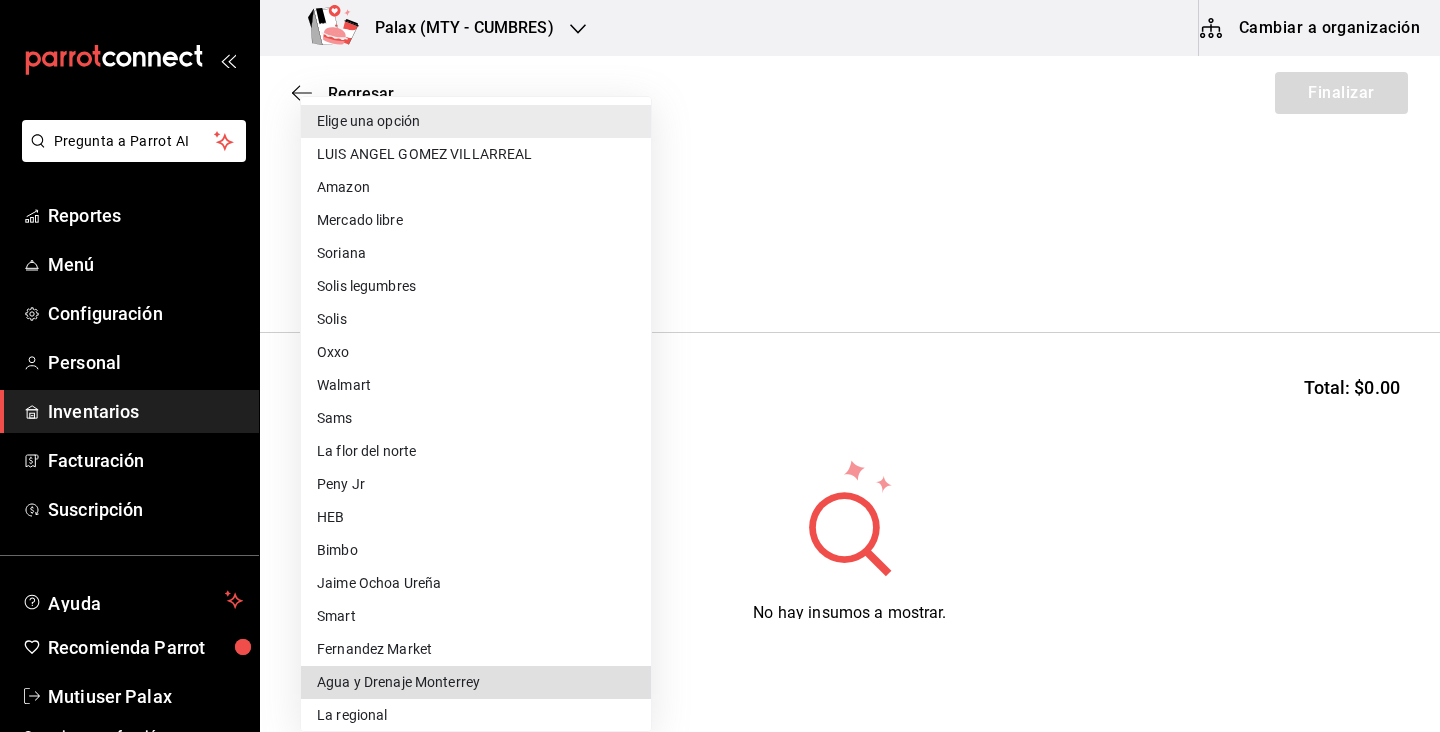type 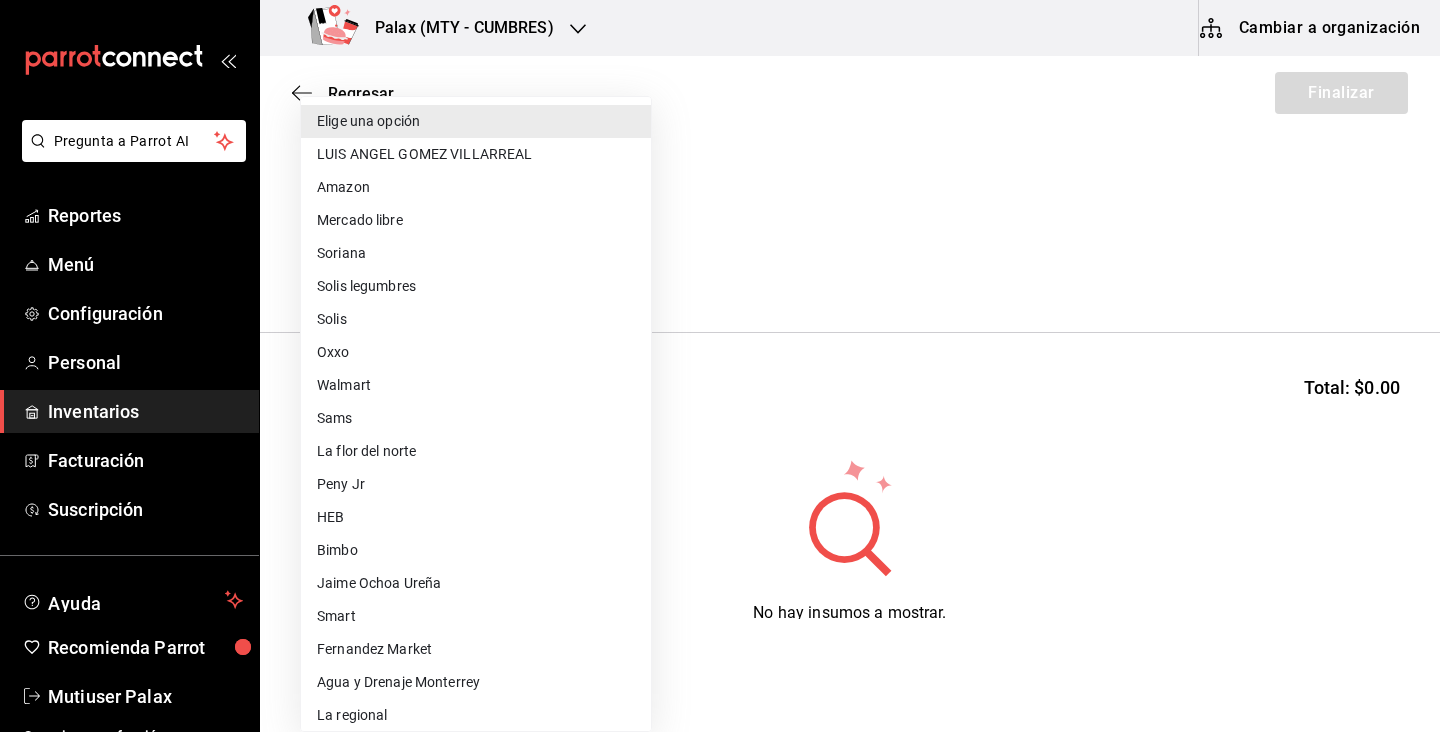 scroll, scrollTop: 896, scrollLeft: 0, axis: vertical 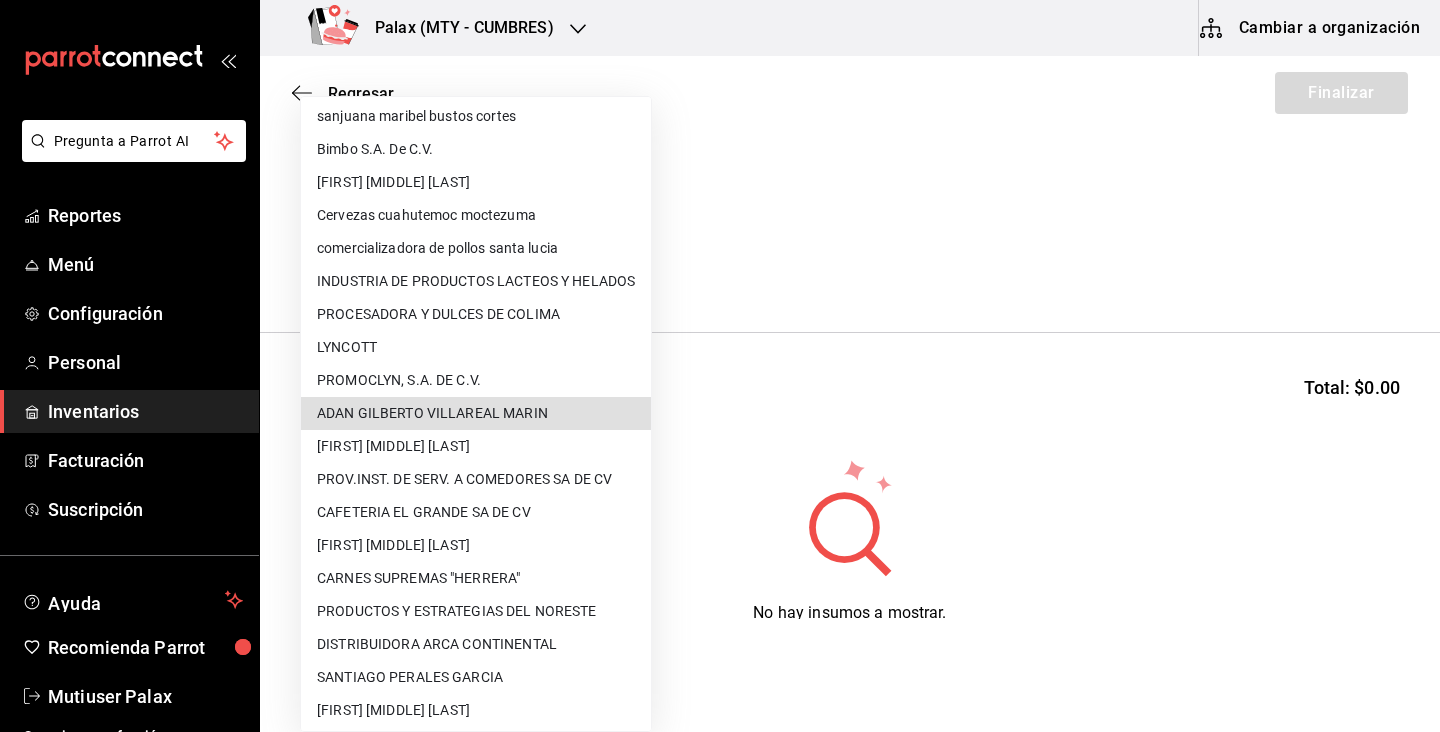 type 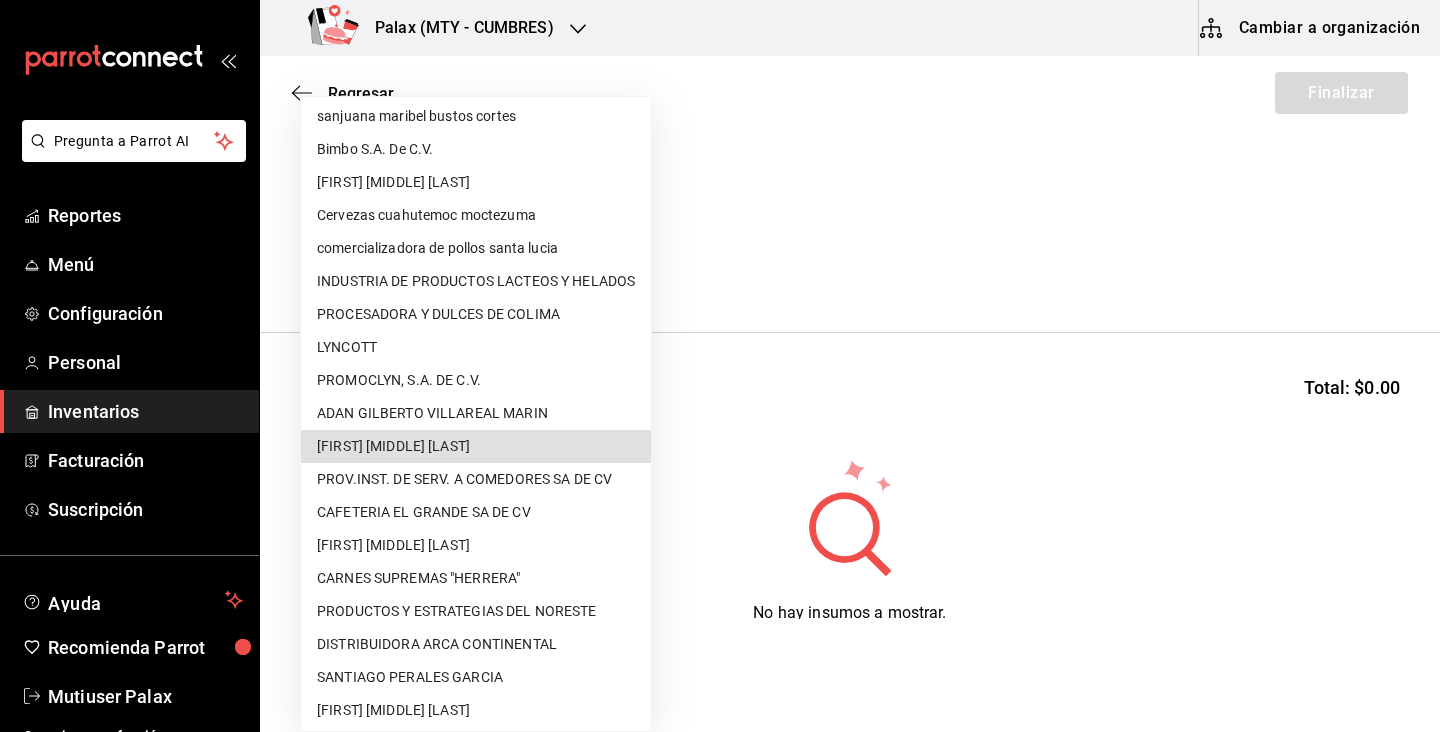 type on "c763ef67-2bdd-4a40-9a6a-7628ff7427ad" 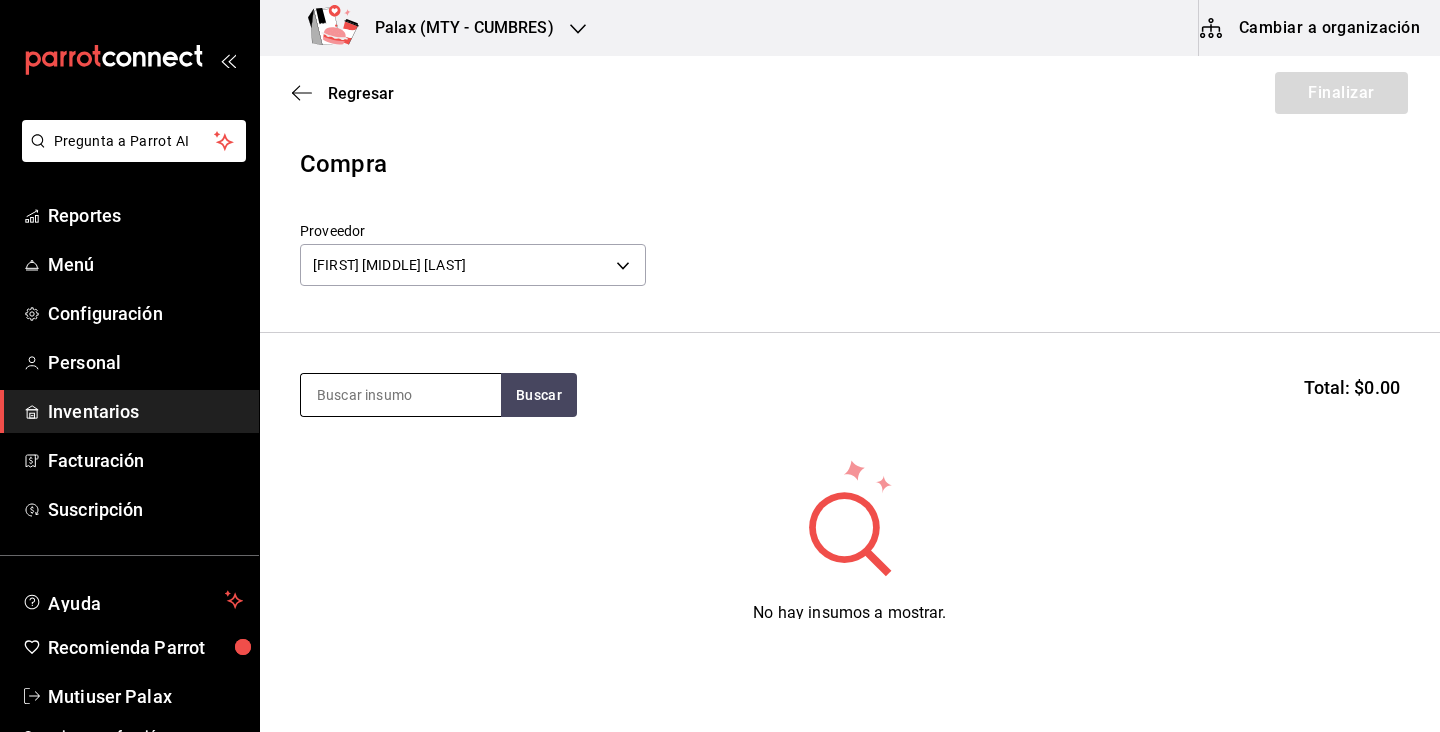 click at bounding box center (401, 395) 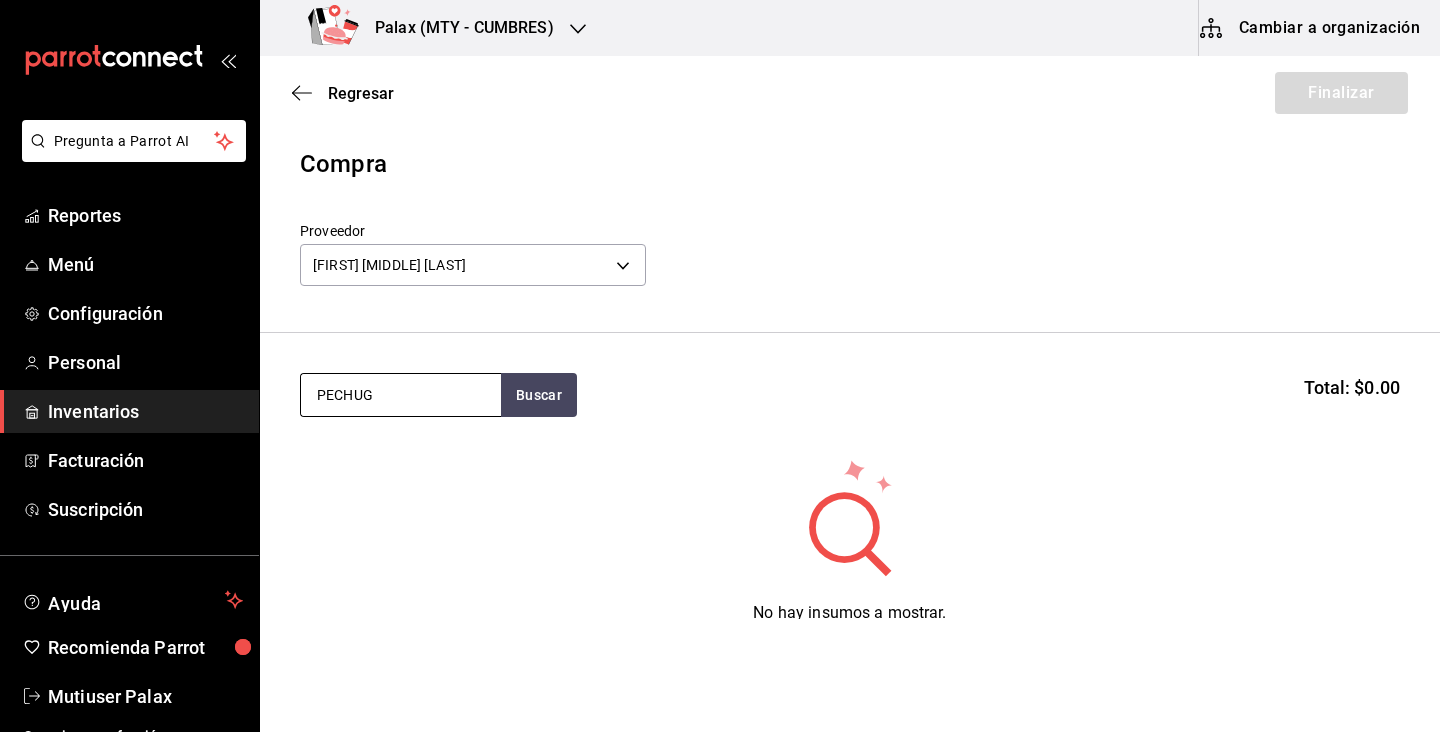 type on "PECHUGA" 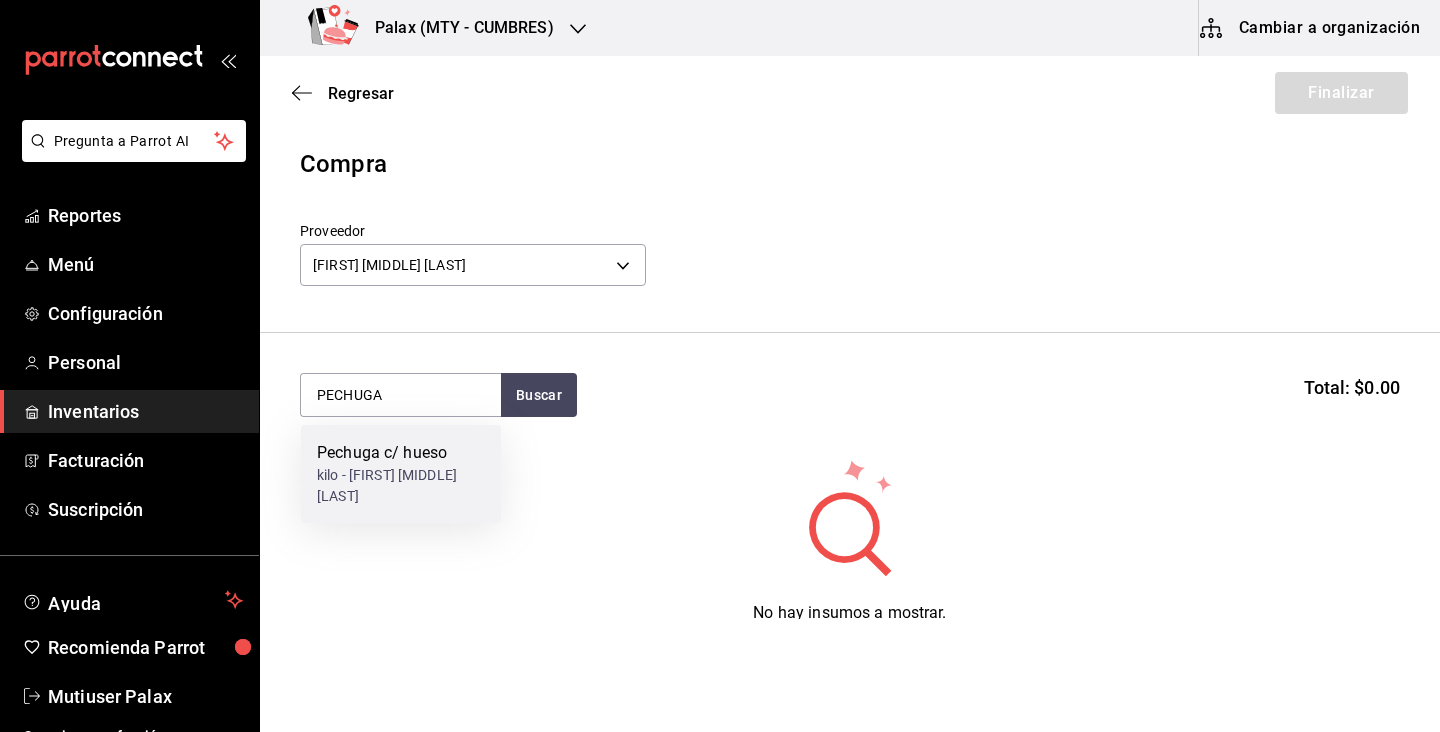 click on "kilo - ALEJANDRO JAVIER SALAS VELAZCO" at bounding box center [401, 486] 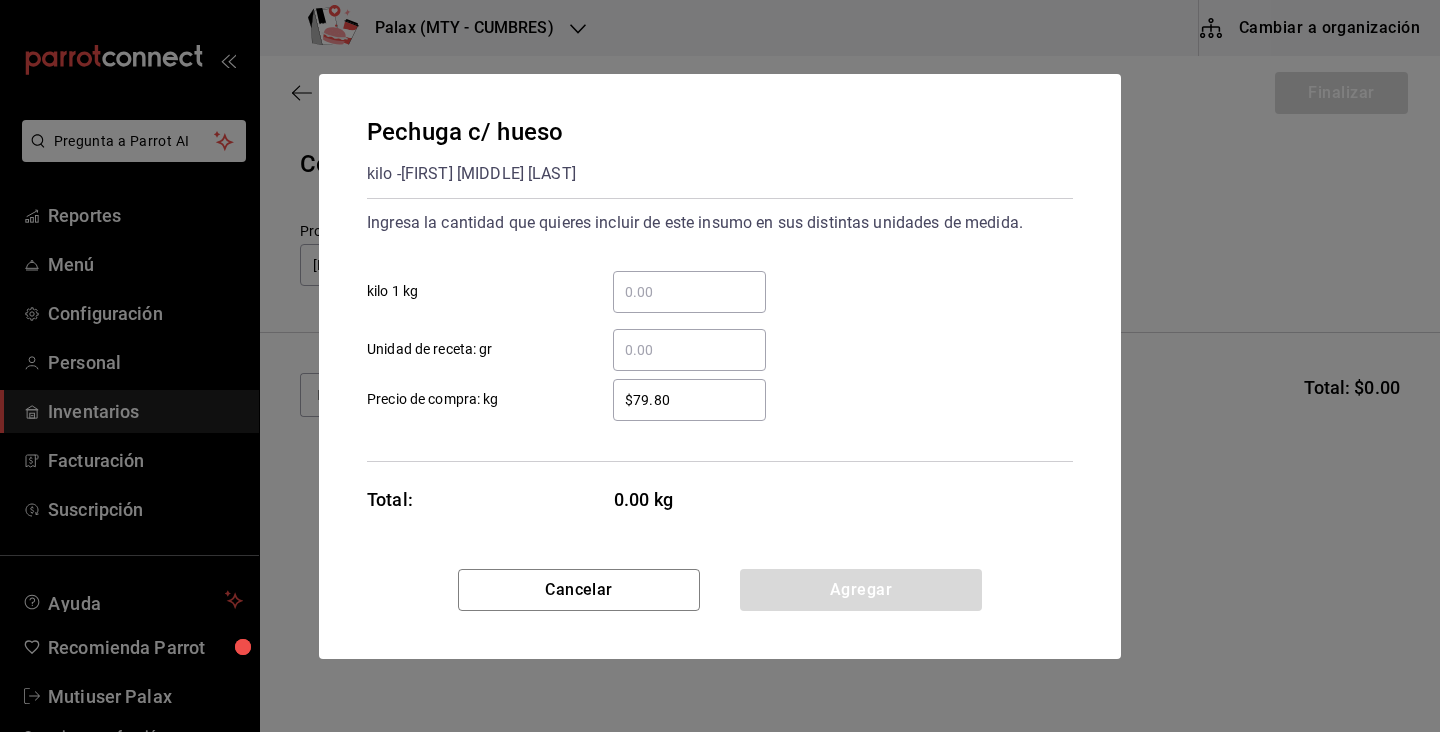 click on "​ kilo 1 kg" at bounding box center (689, 292) 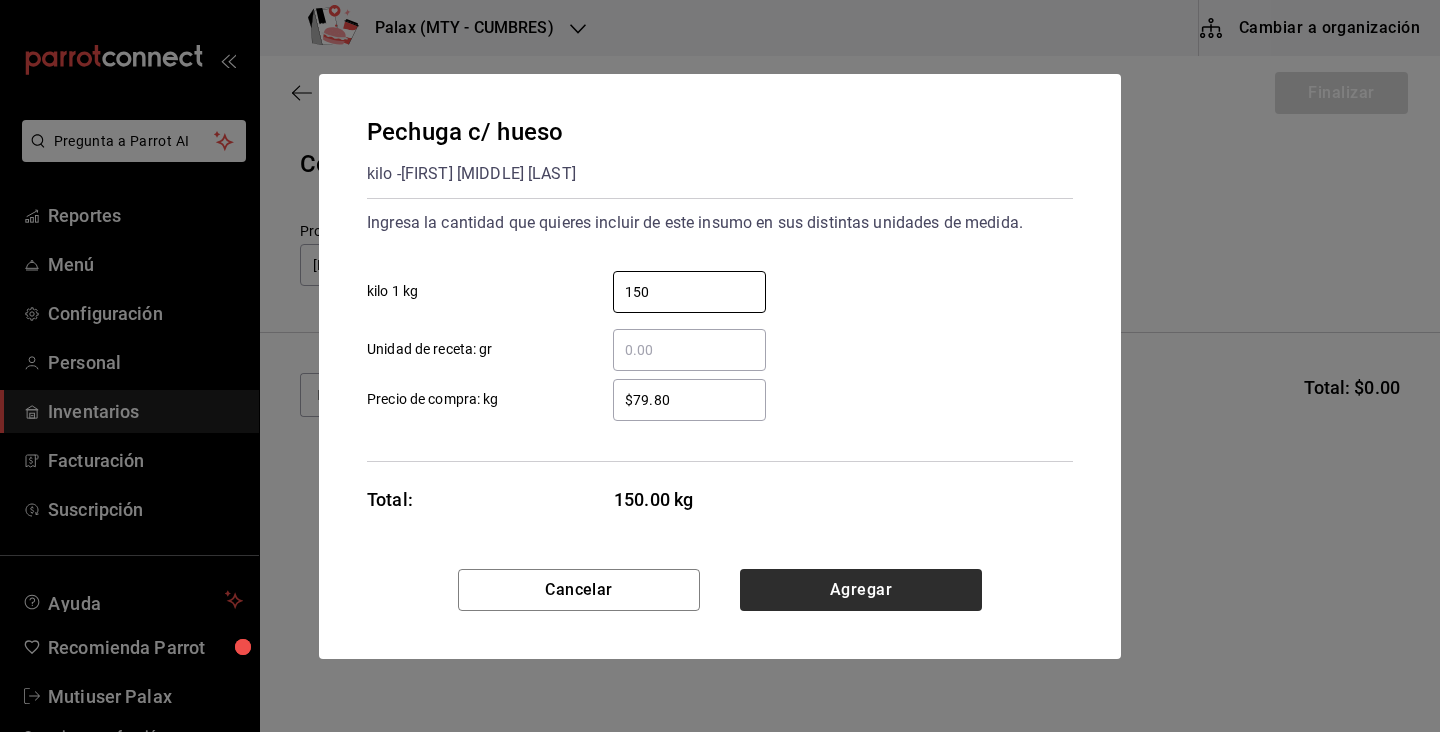 type on "150" 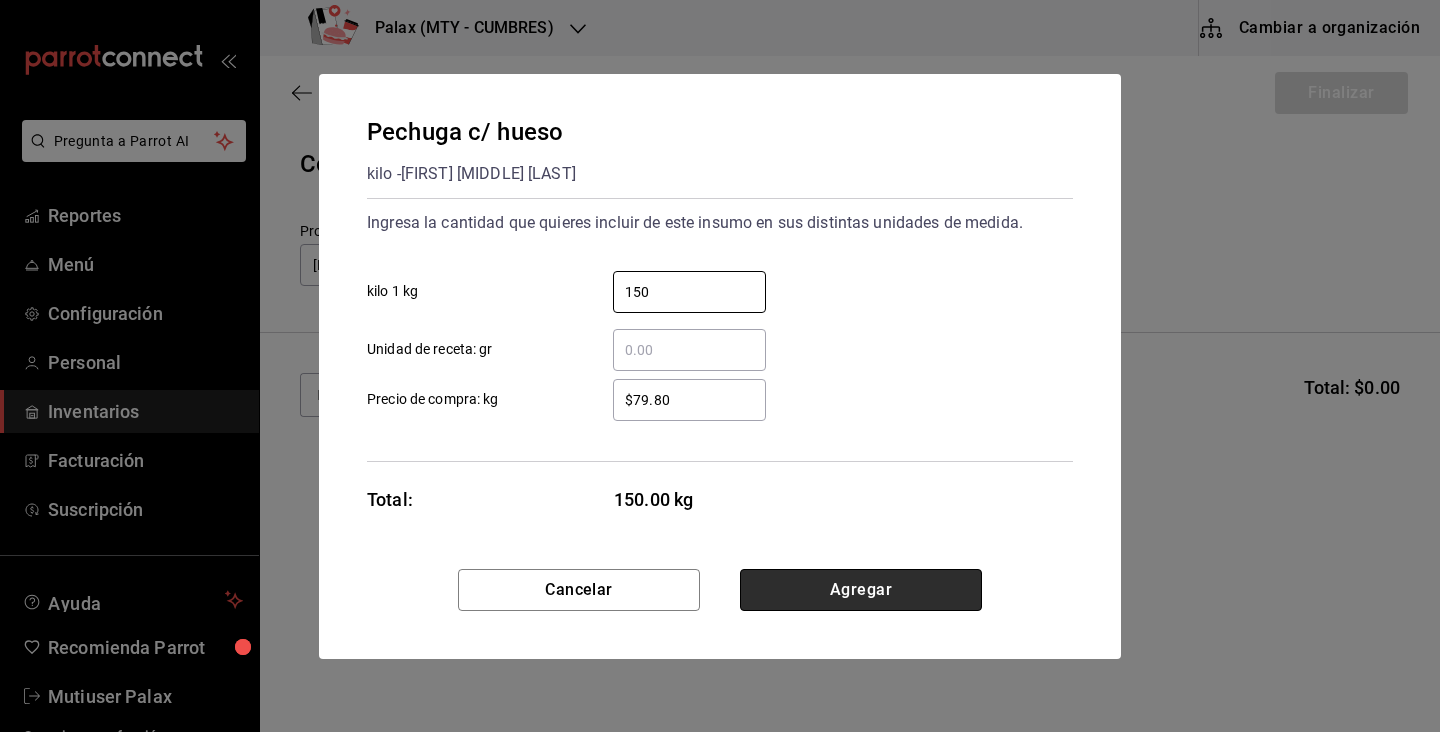 click on "Agregar" at bounding box center (861, 590) 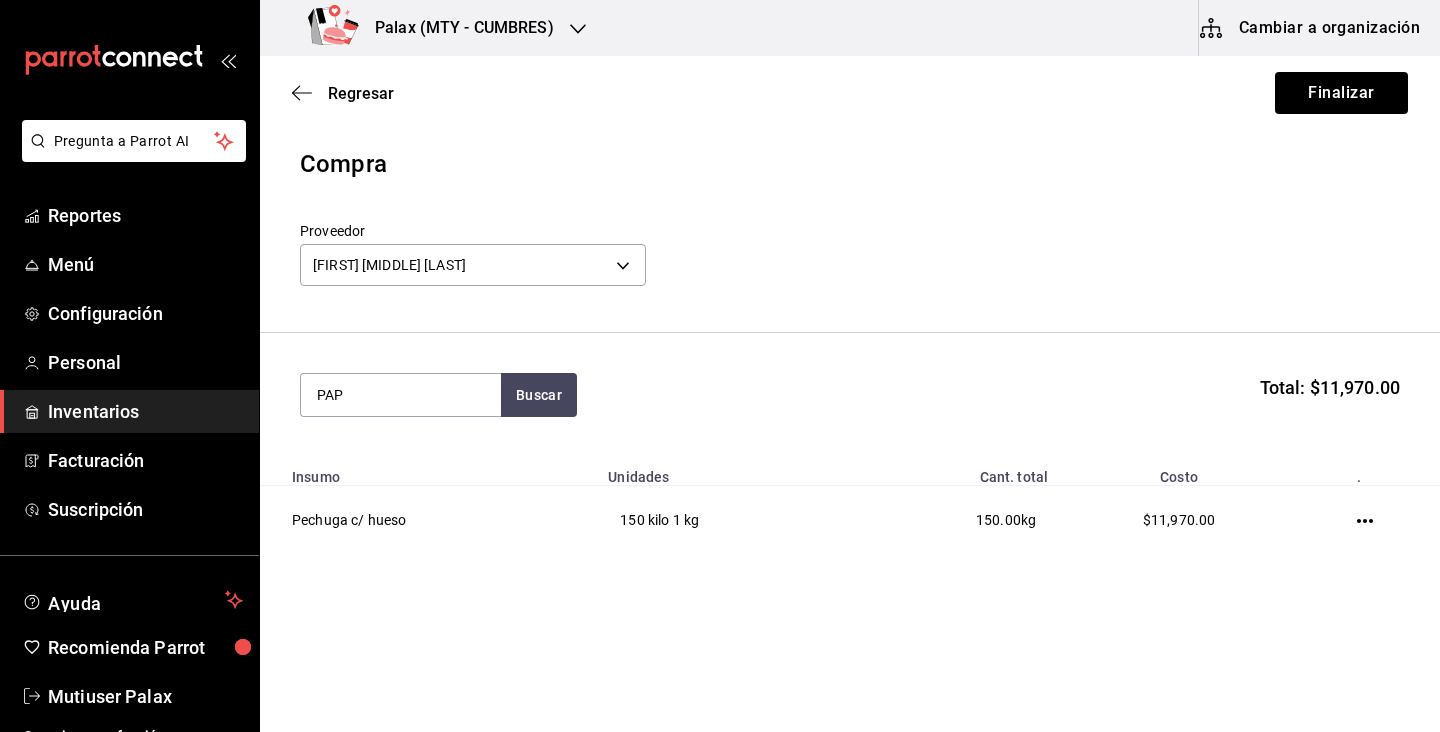 type on "PAPA" 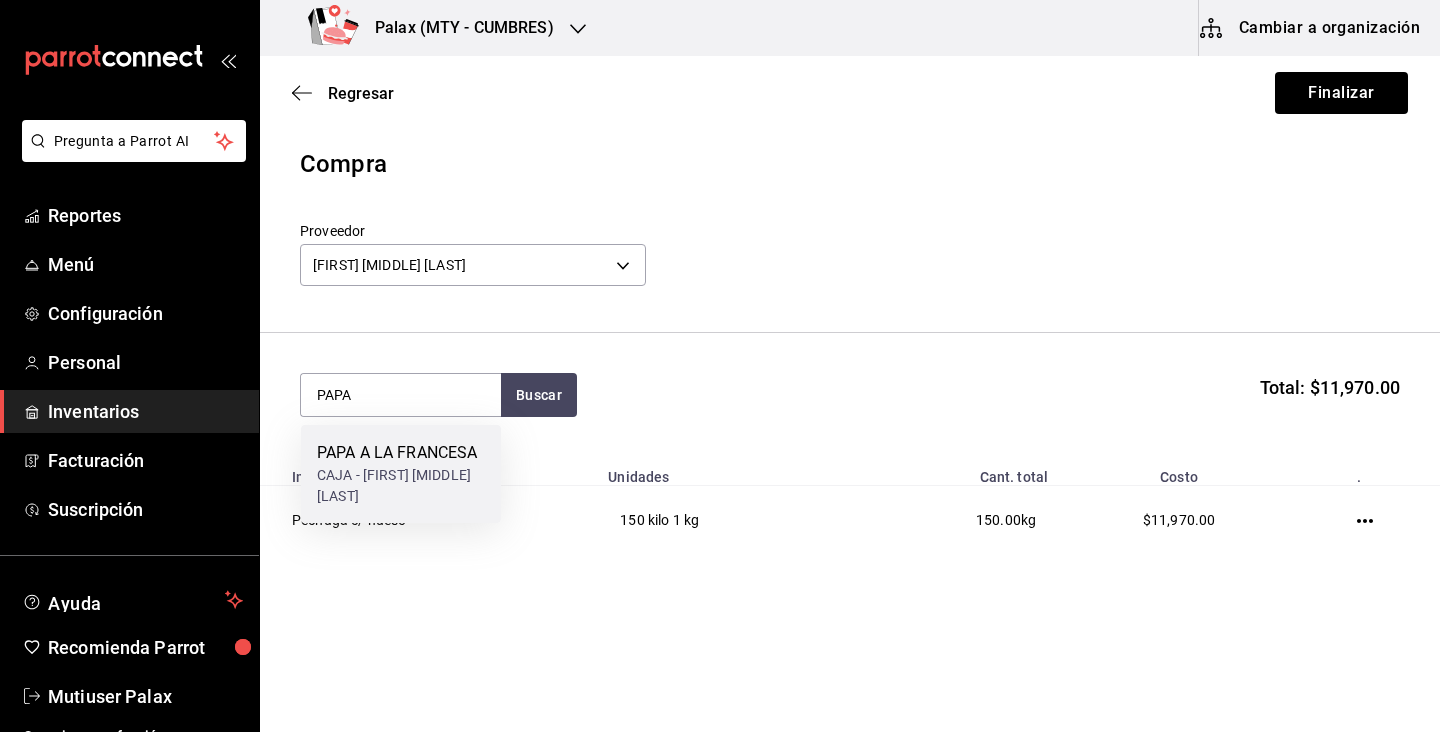 click on "CAJA - ALEJANDRO JAVIER SALAS VELAZCO" at bounding box center [401, 486] 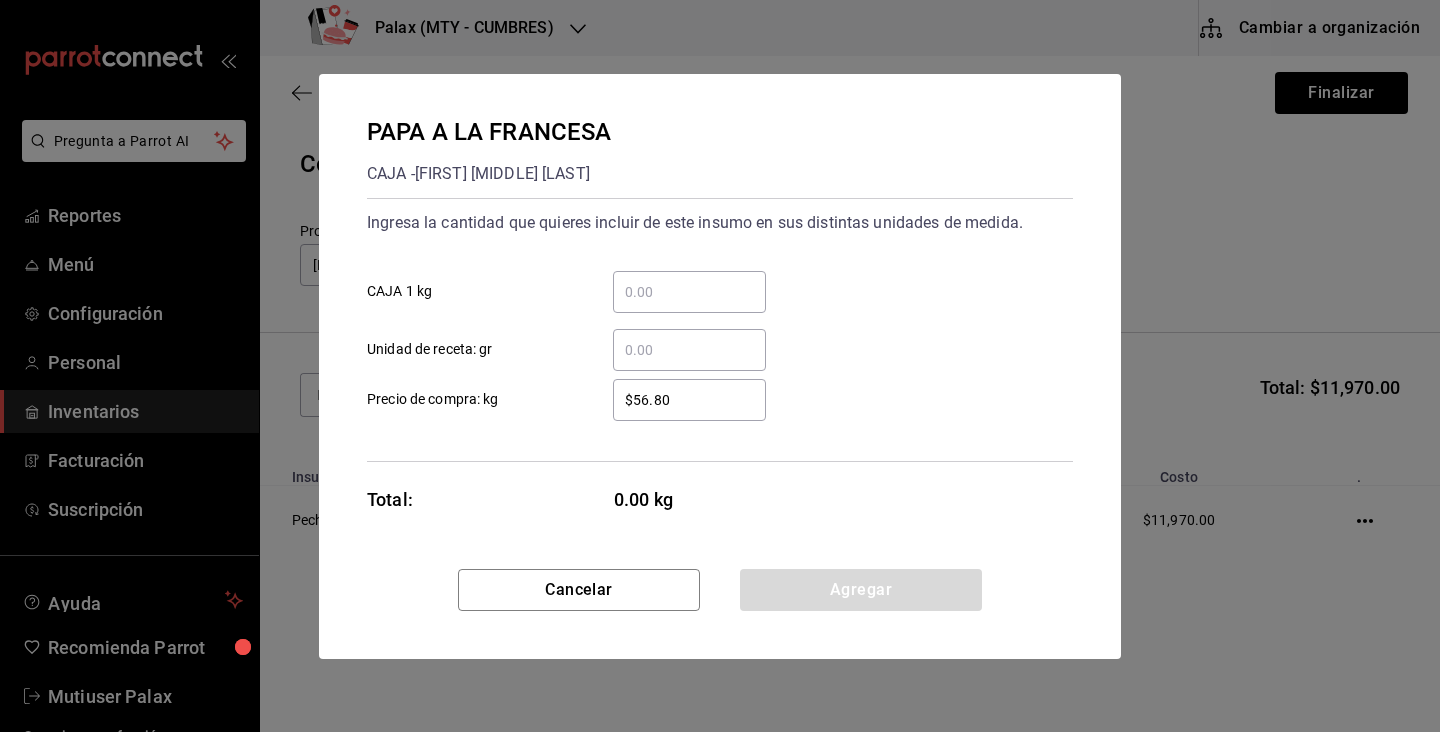 click on "​ CAJA 1 kg" at bounding box center [689, 292] 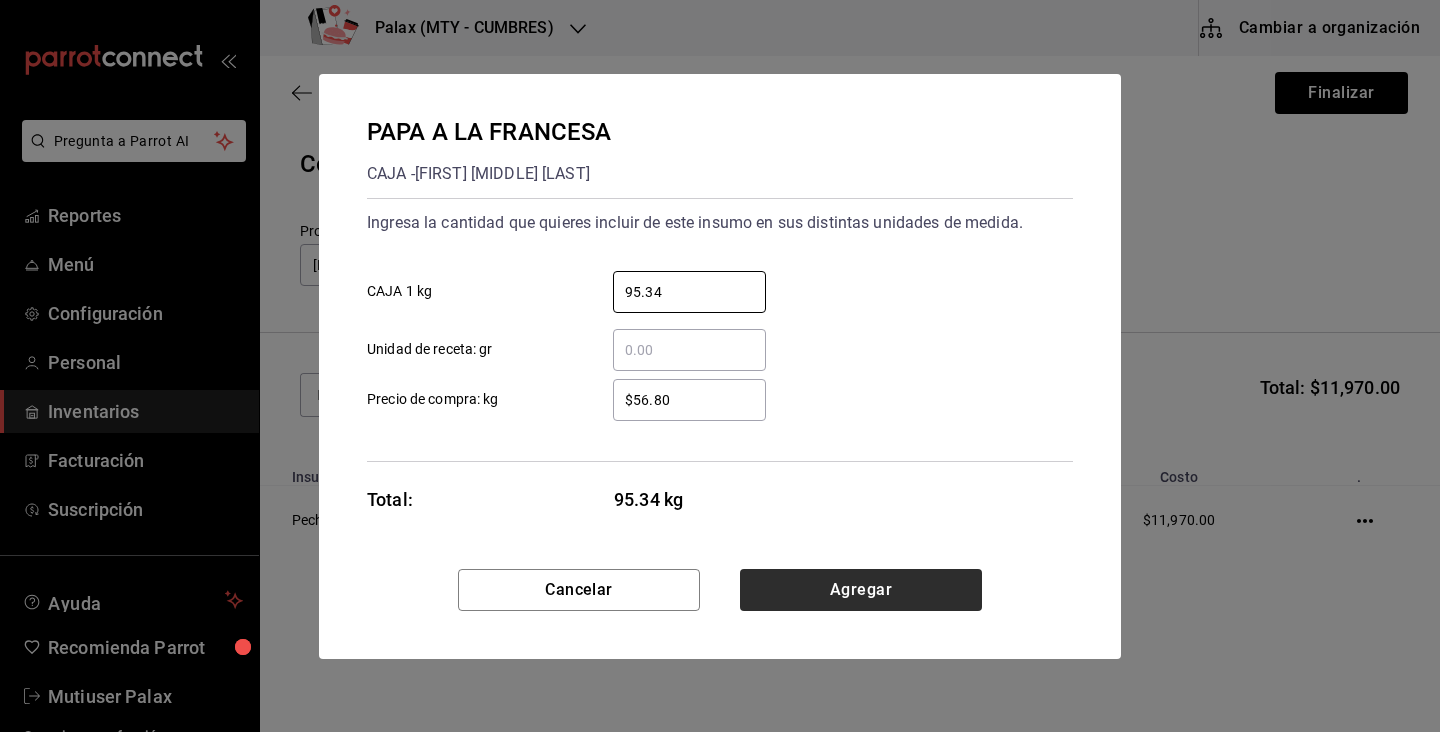 type on "95.34" 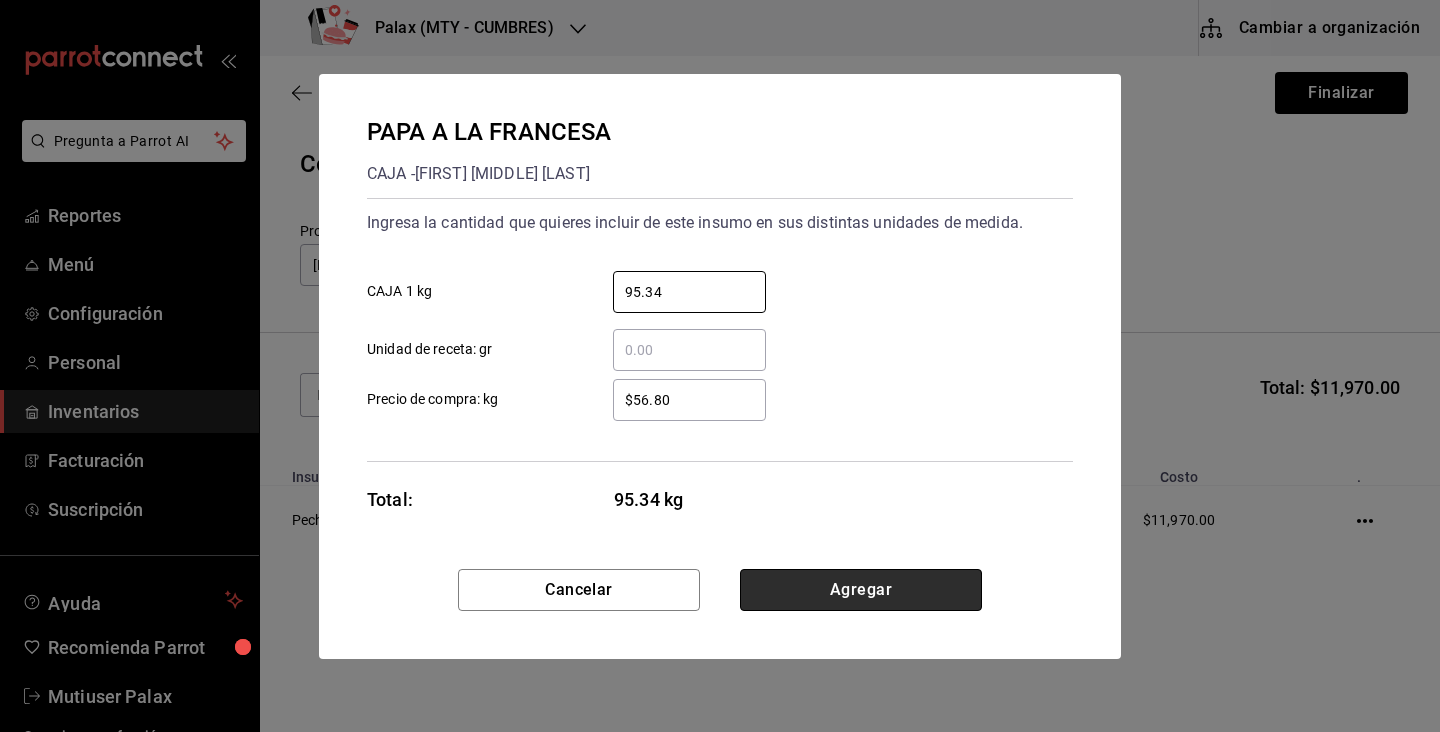 click on "Agregar" at bounding box center [861, 590] 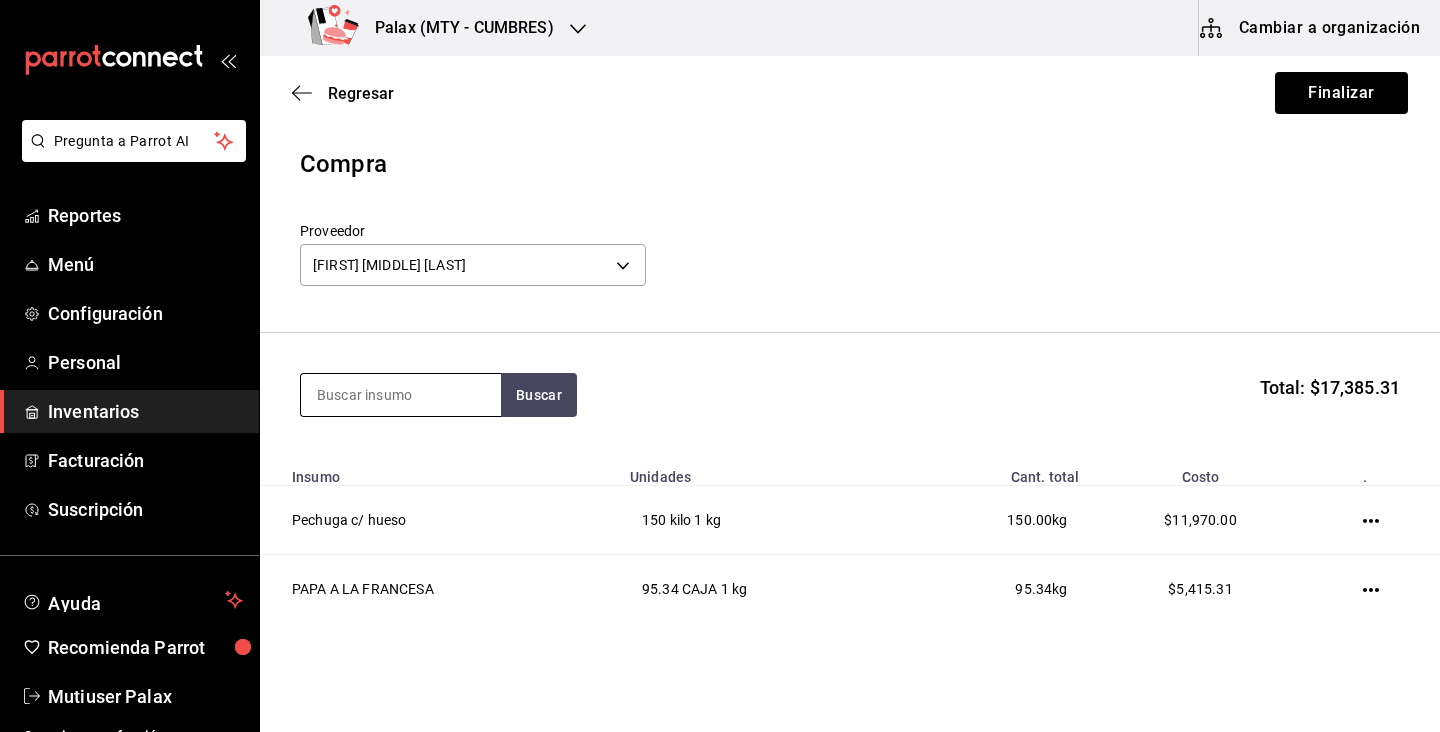click at bounding box center [401, 395] 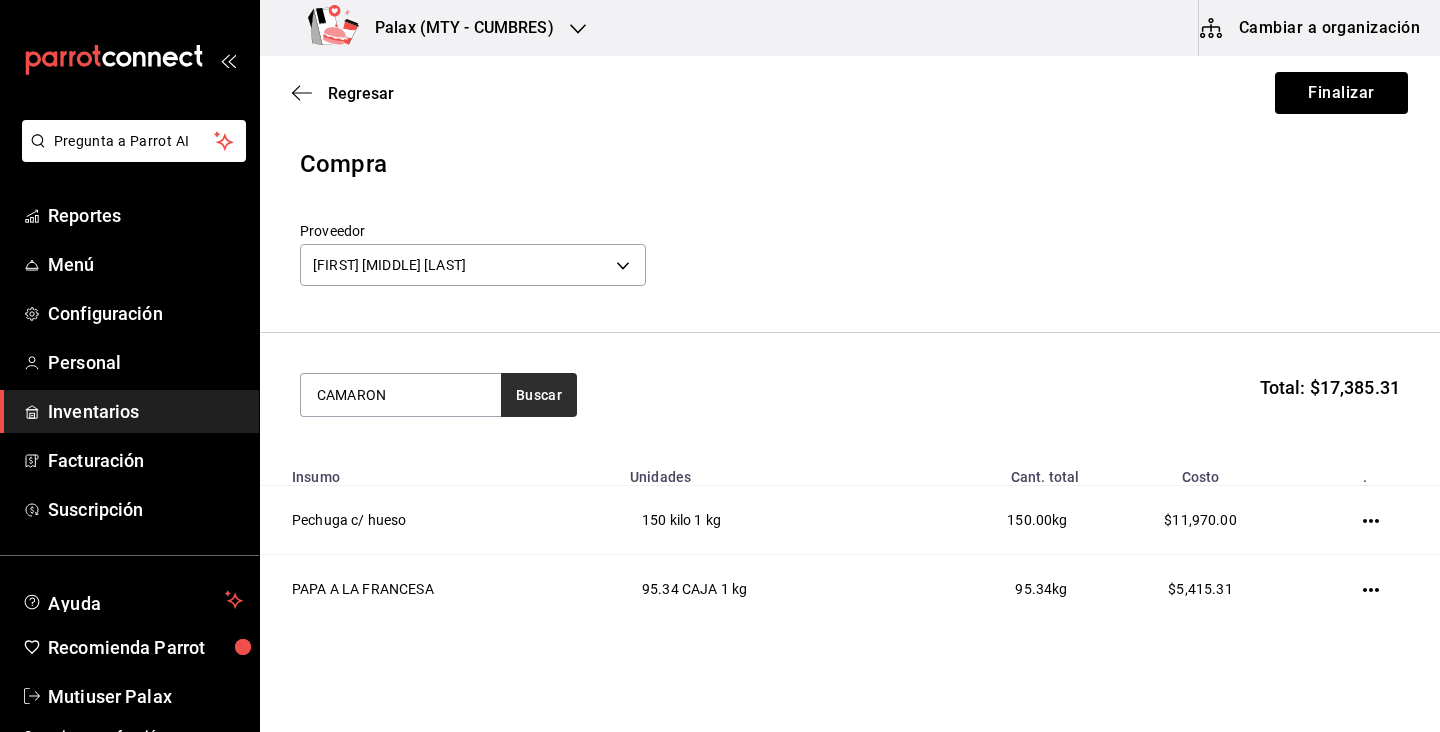 type on "CAMARON" 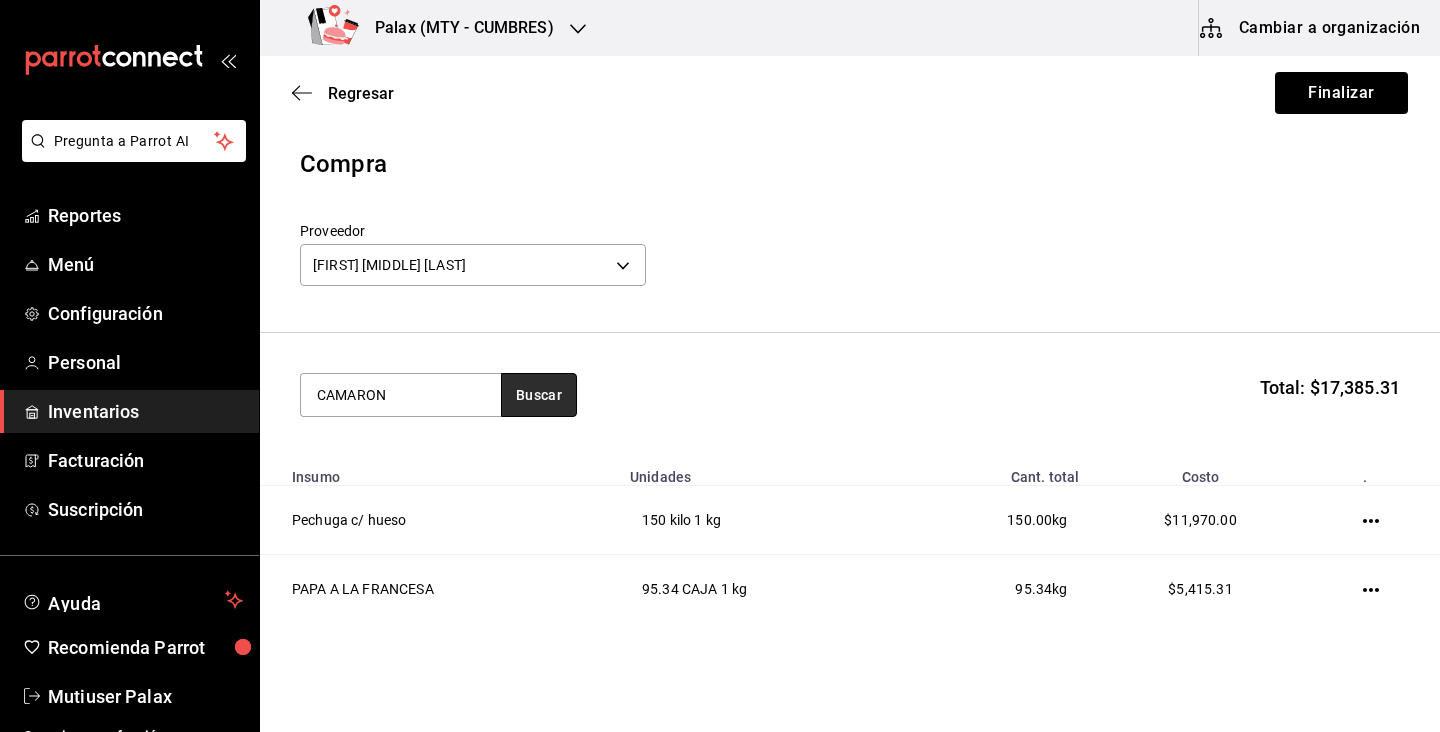 click on "Buscar" at bounding box center [539, 395] 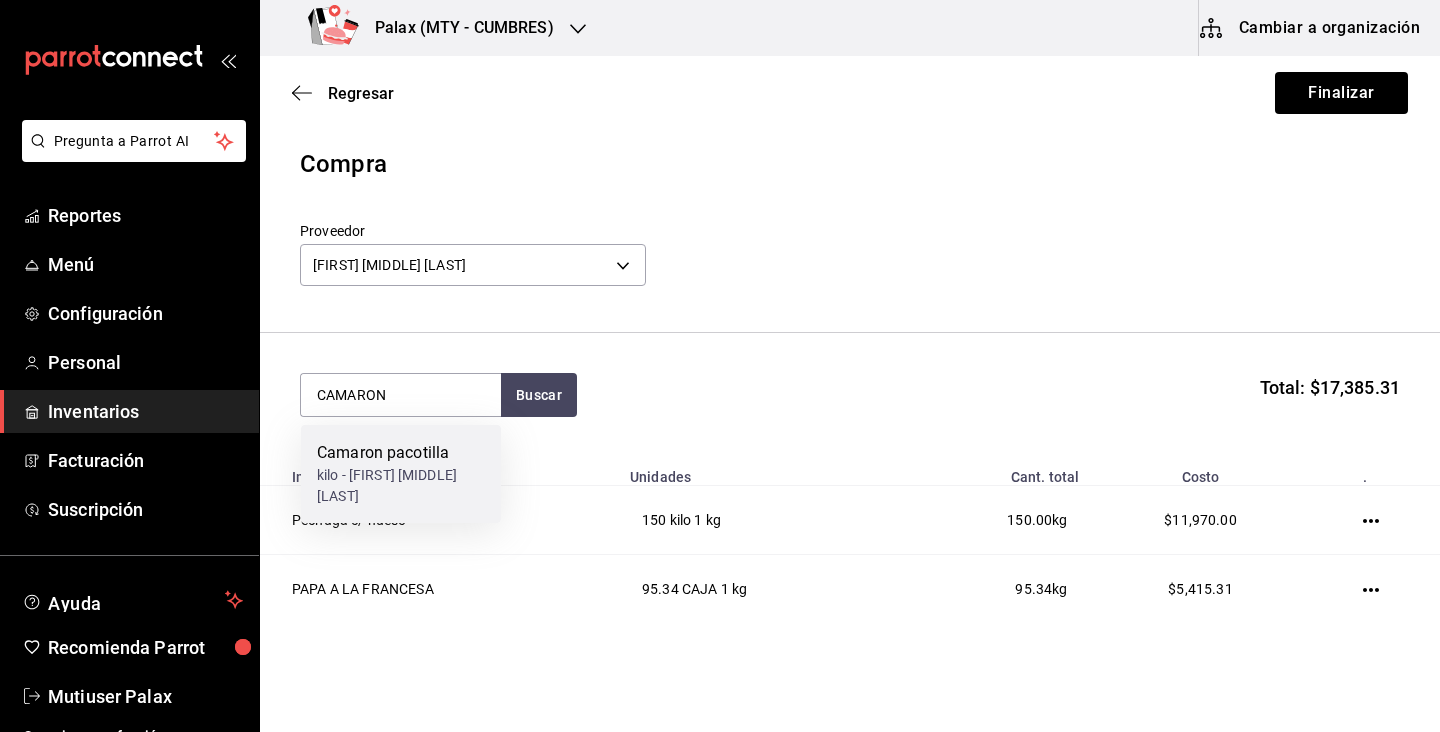 click on "Camaron pacotilla" at bounding box center [401, 453] 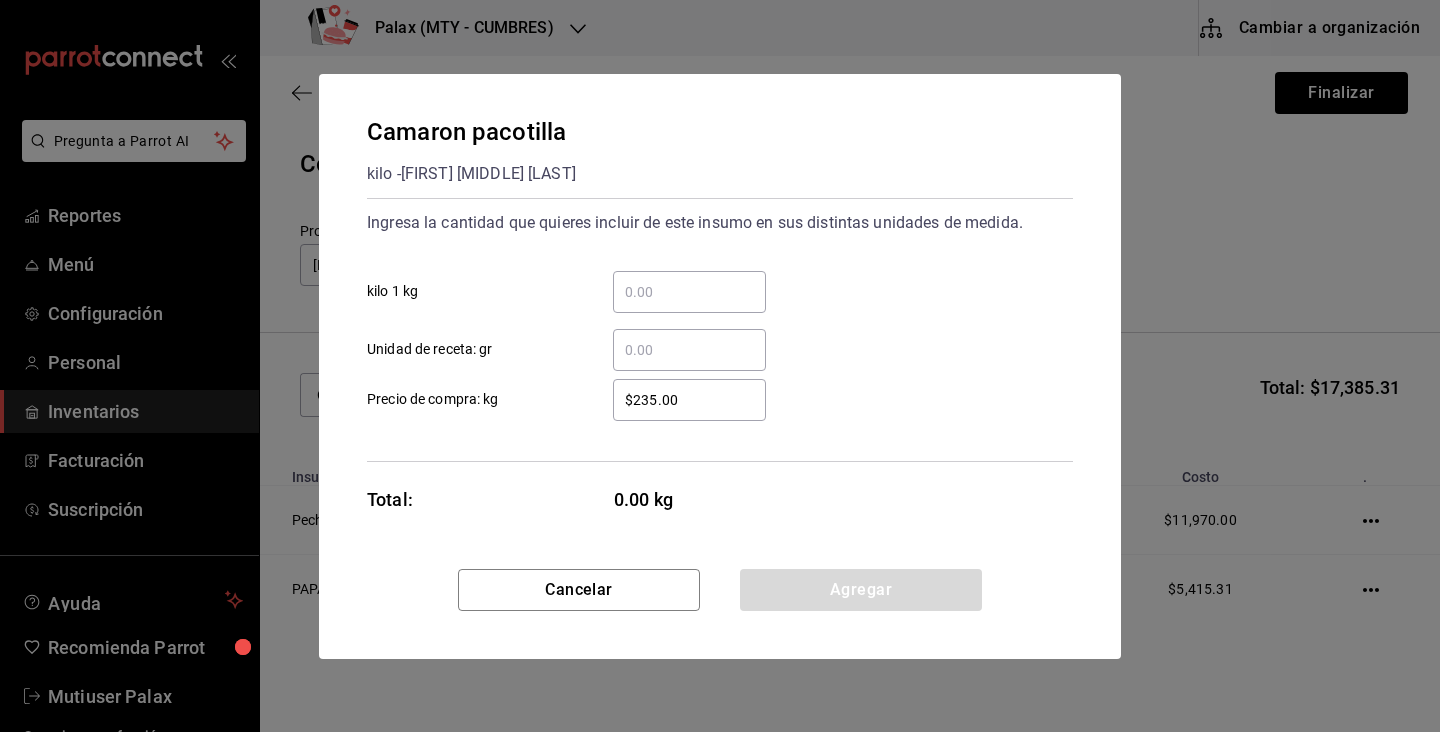 type 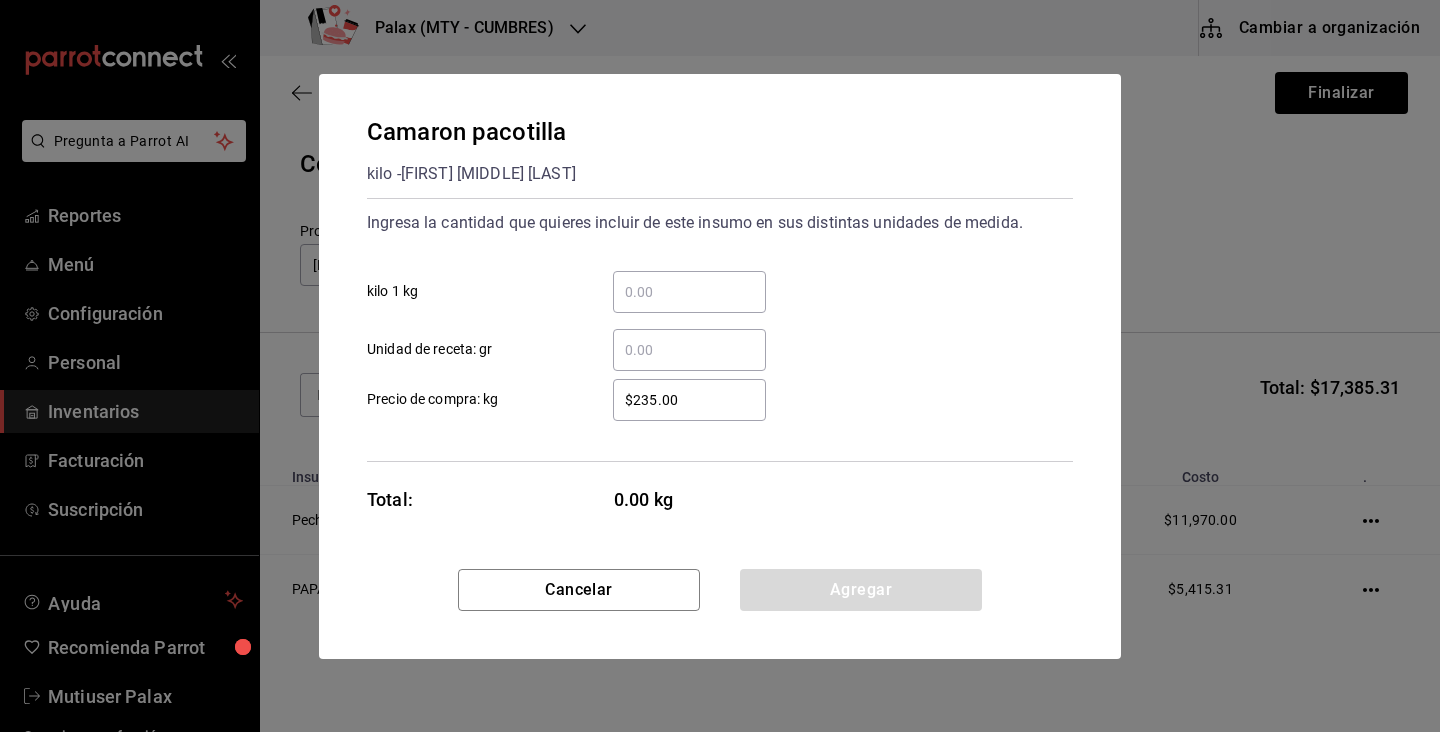 click on "​ kilo 1 kg" at bounding box center (689, 292) 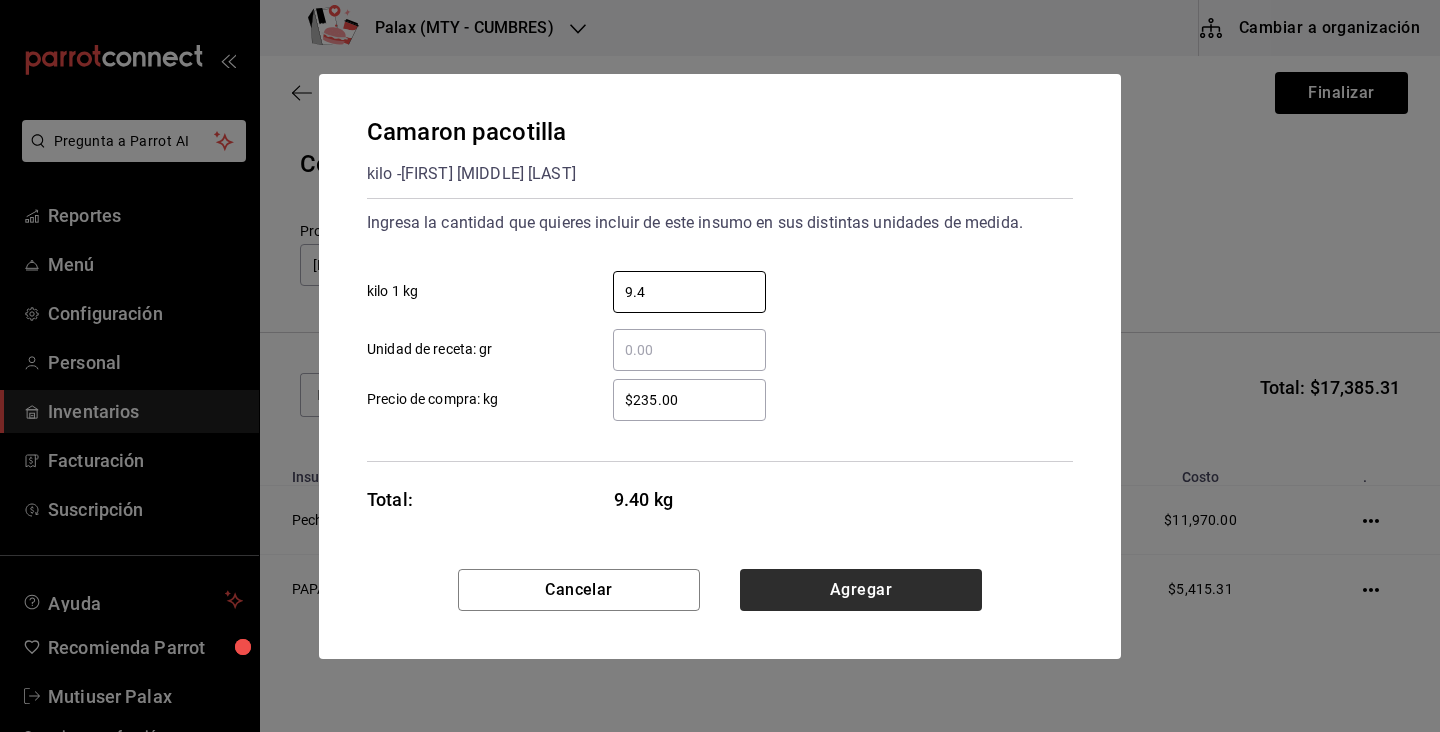 type on "9.4" 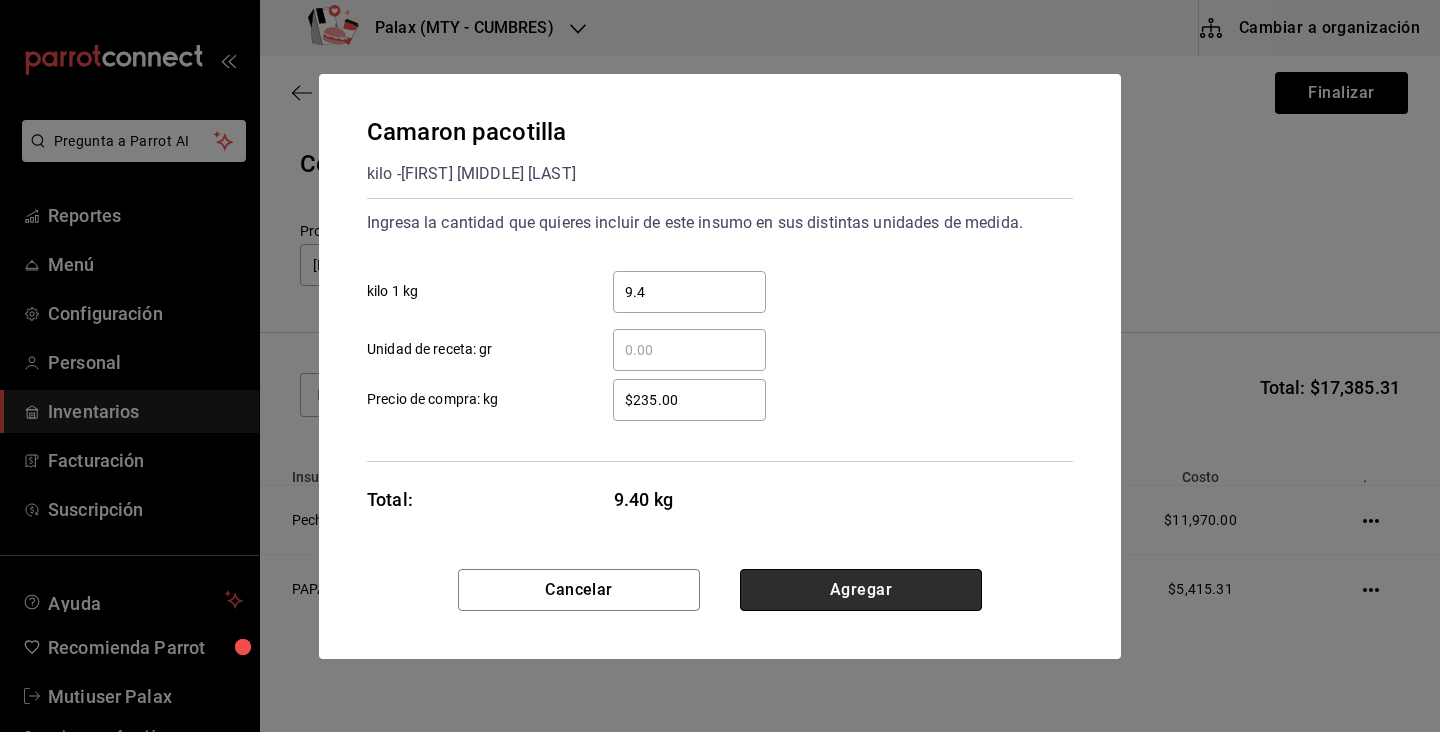 click on "Agregar" at bounding box center (861, 590) 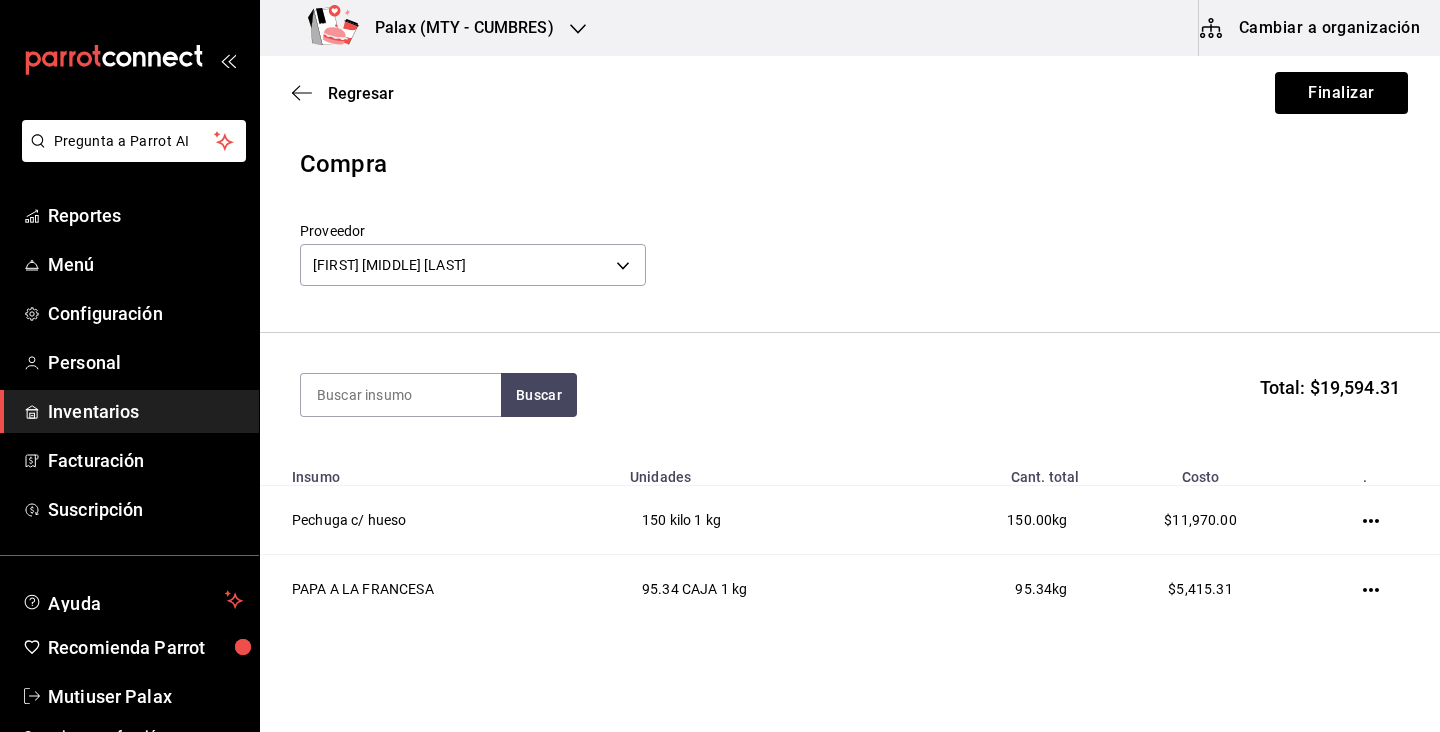 scroll, scrollTop: 137, scrollLeft: 0, axis: vertical 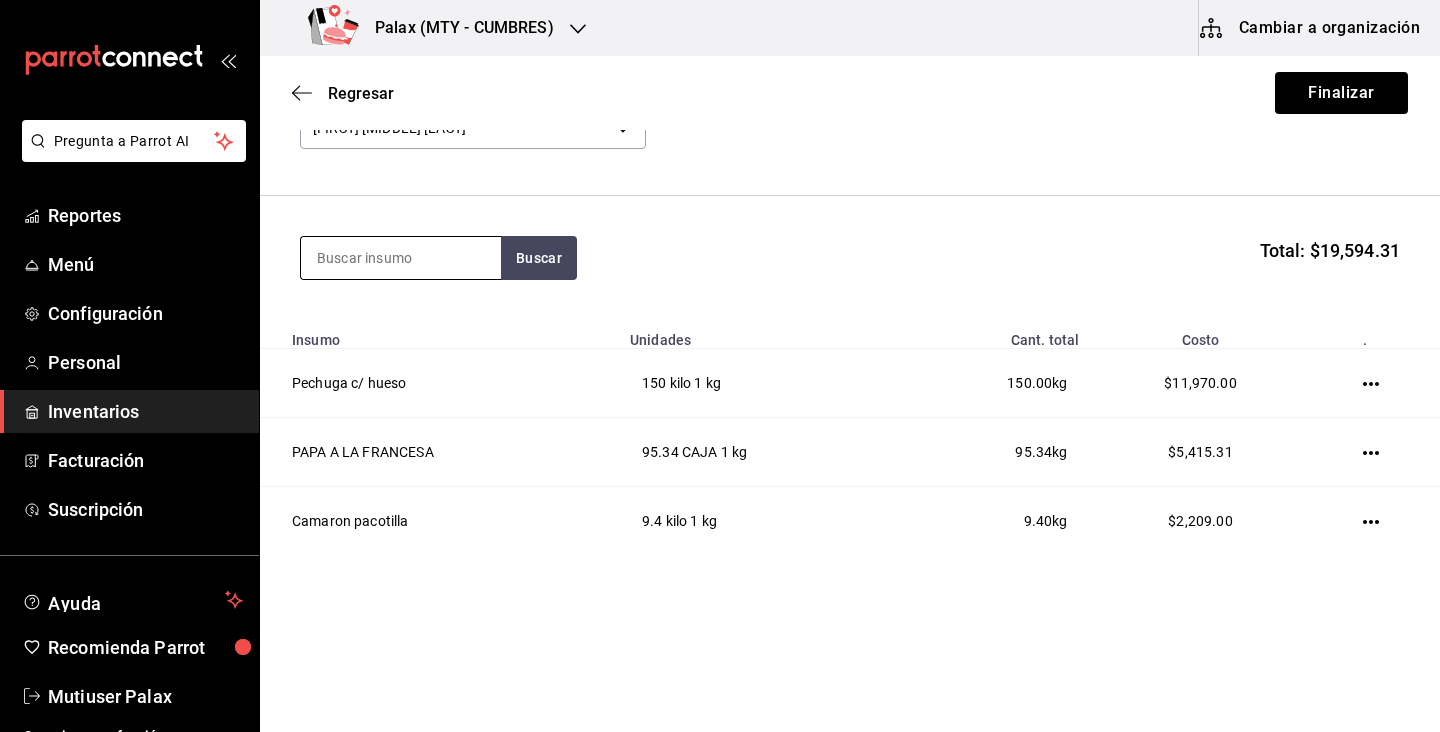 click at bounding box center [401, 258] 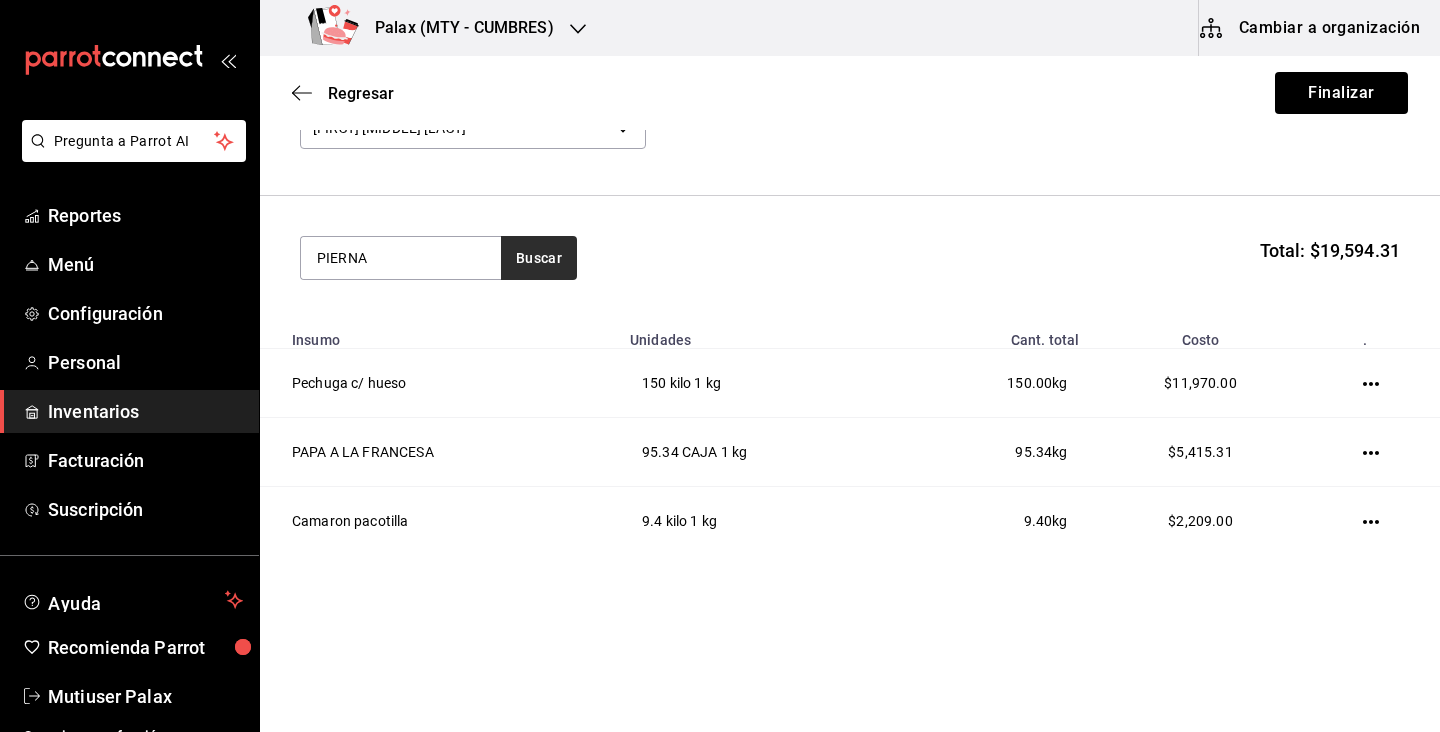 type on "PIERNA" 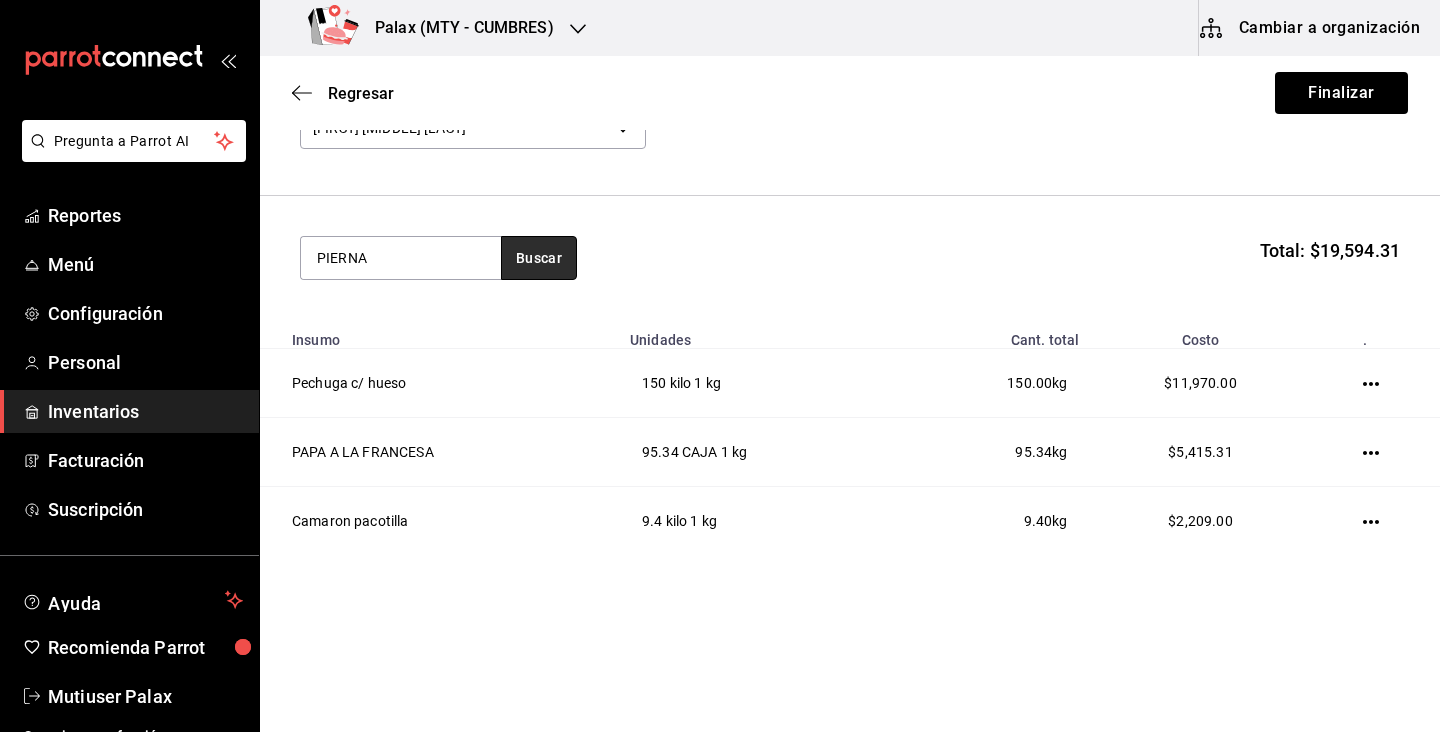 click on "Buscar" at bounding box center [539, 258] 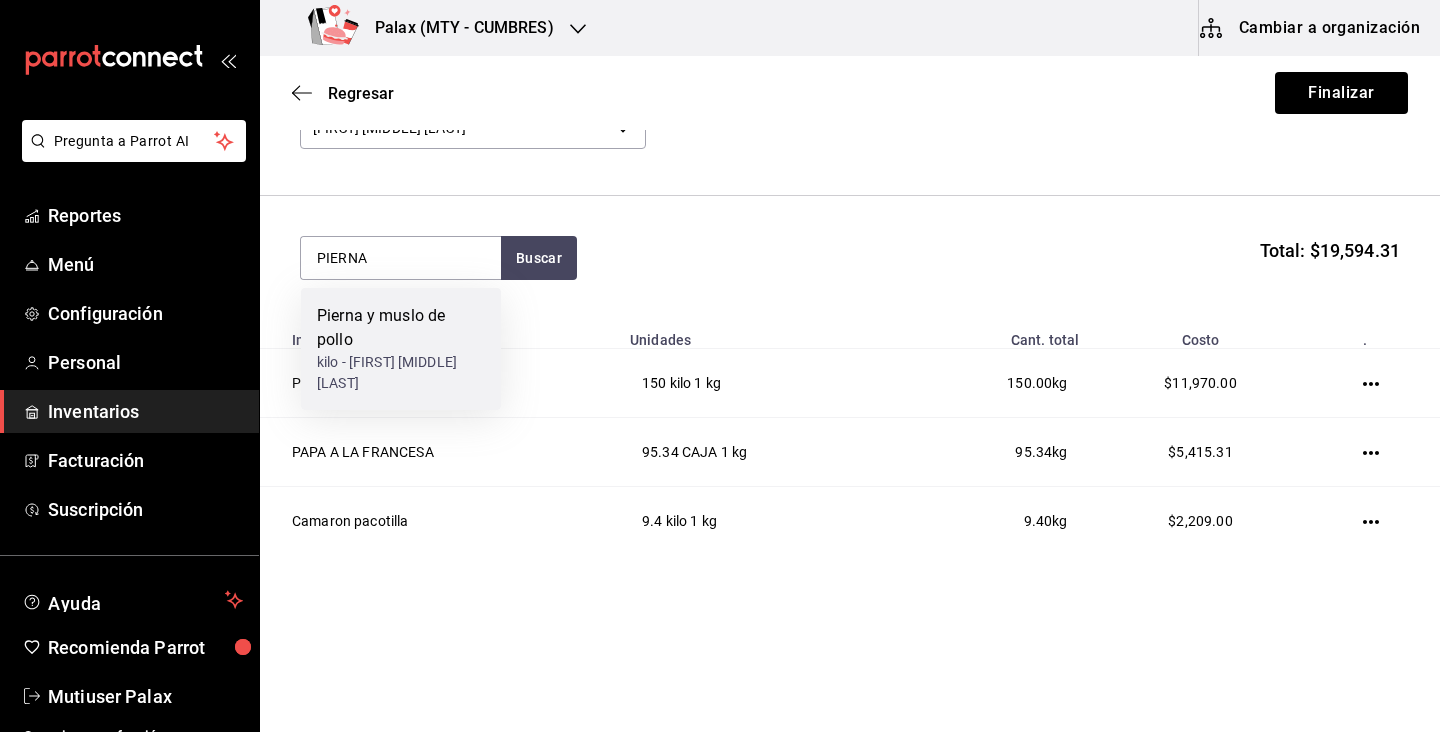click on "kilo - ALEJANDRO JAVIER SALAS VELAZCO" at bounding box center [401, 373] 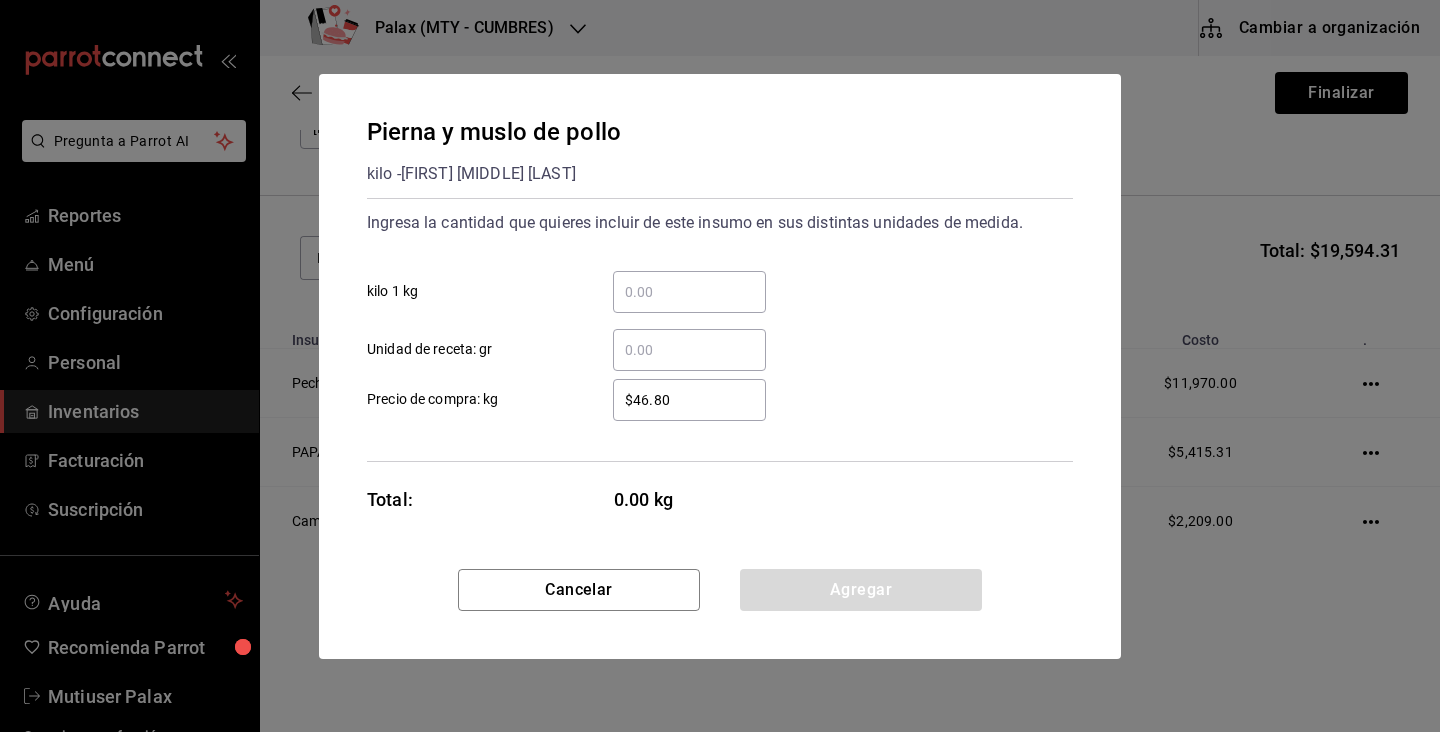 type 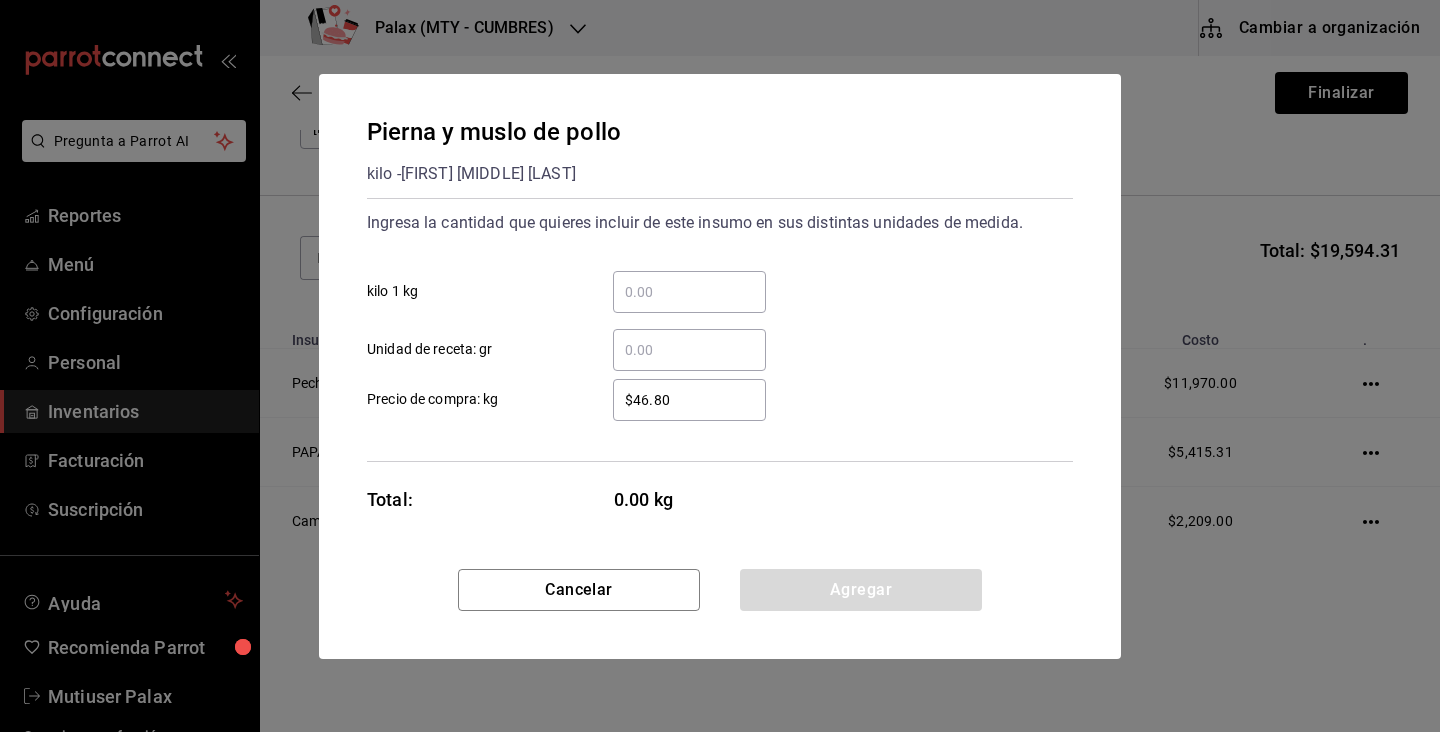 click on "​ kilo 1 kg" at bounding box center [689, 292] 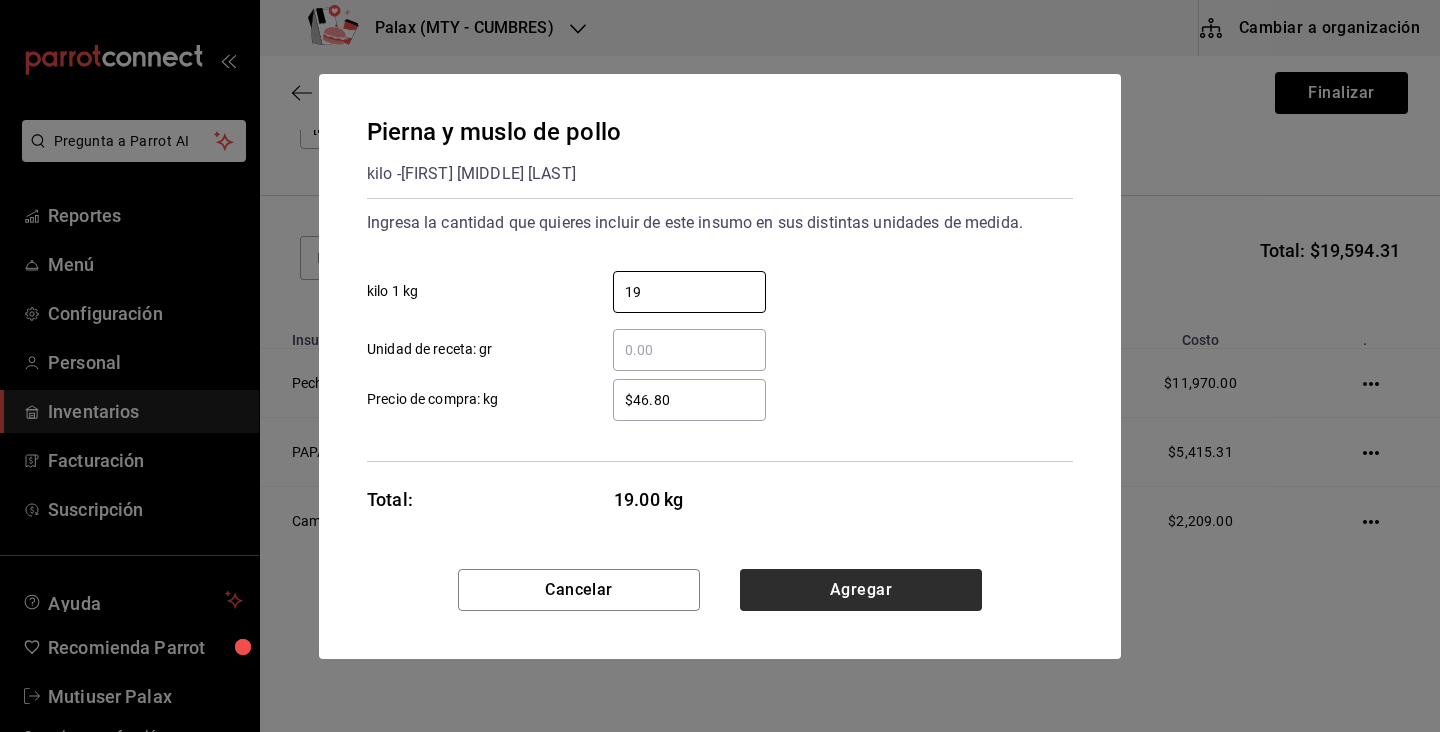 type on "19" 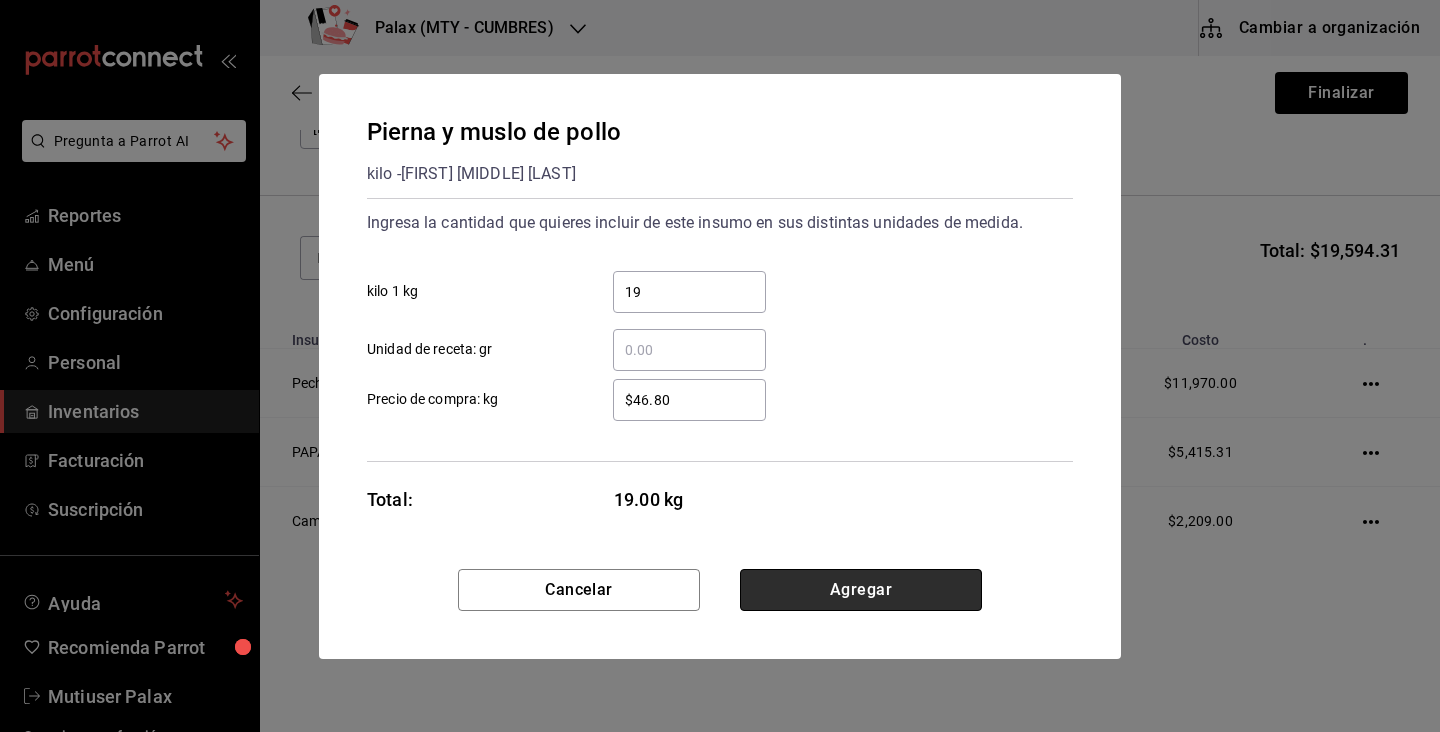 click on "Agregar" at bounding box center [861, 590] 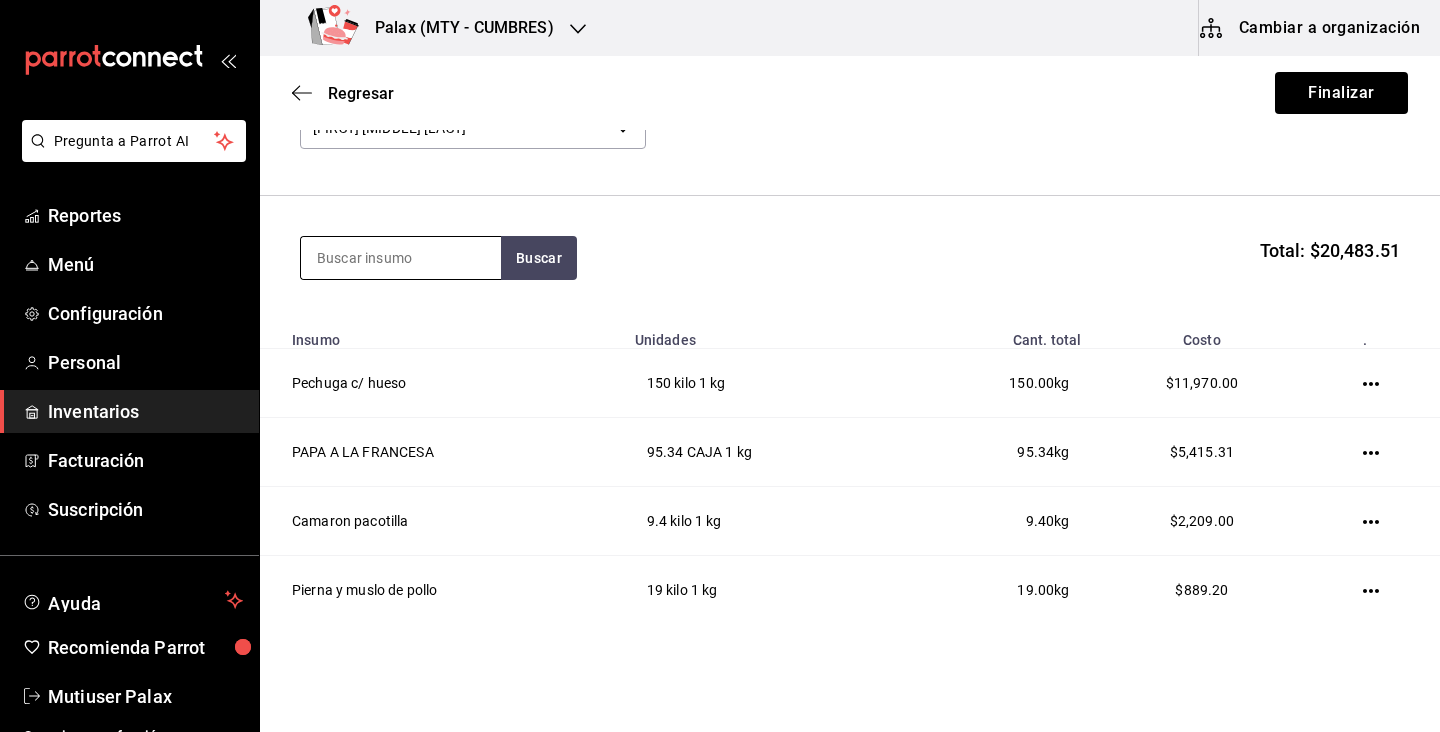 click at bounding box center (401, 258) 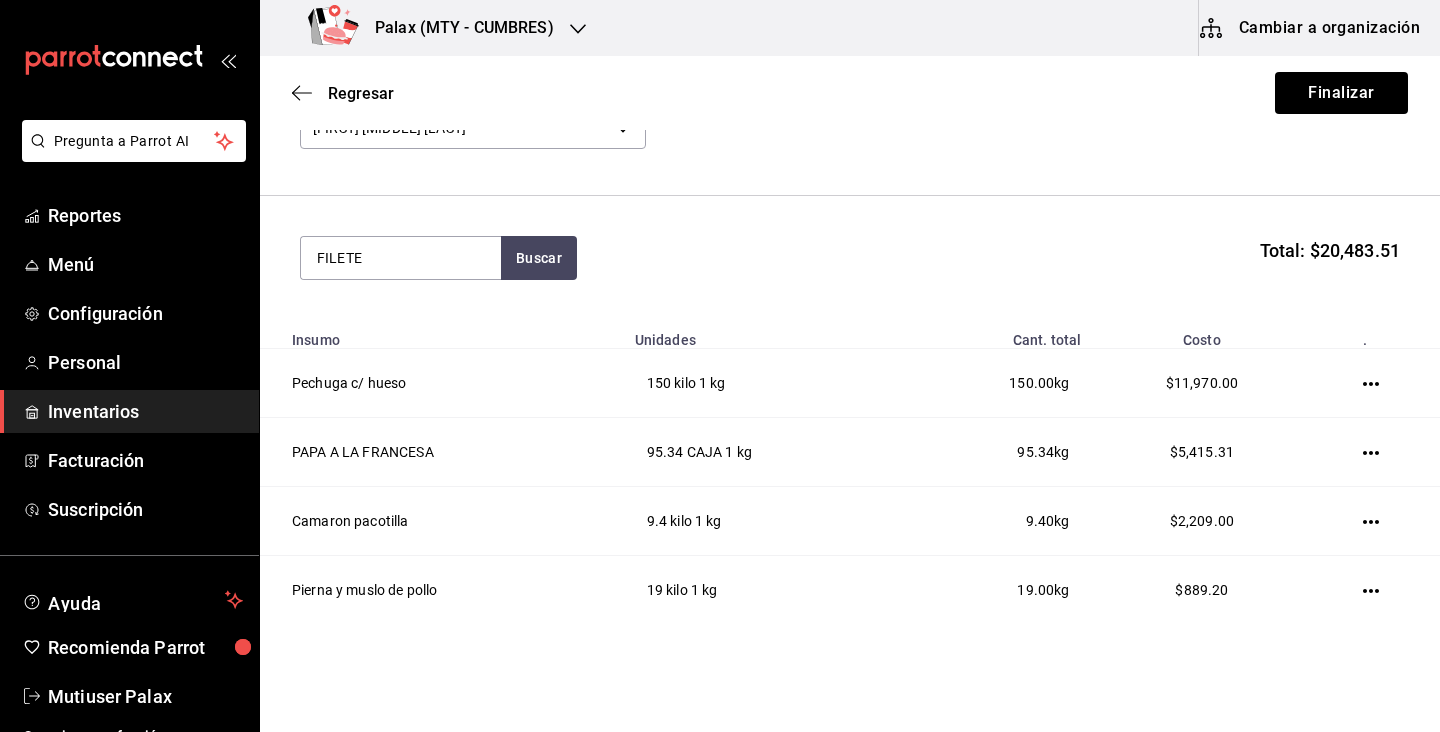 type on "FILETE" 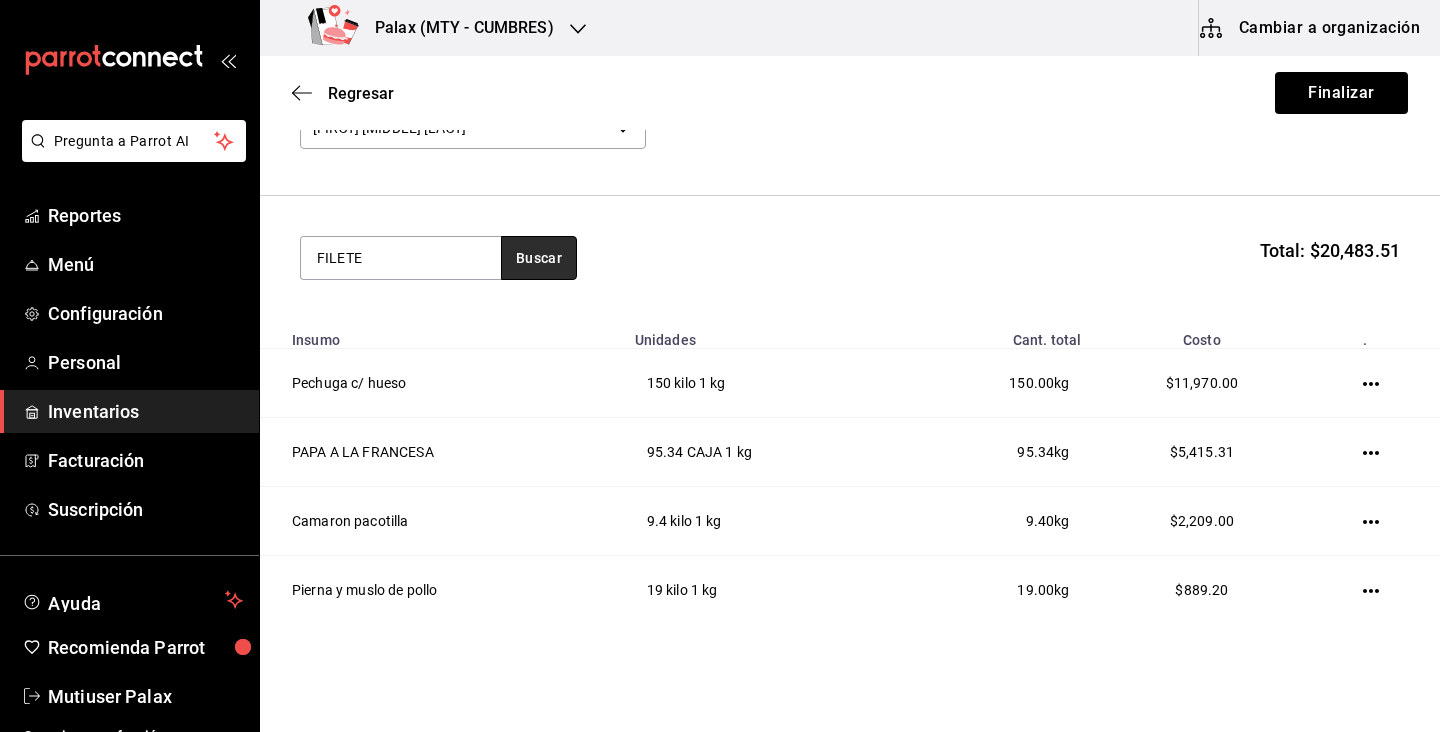 click on "Buscar" at bounding box center (539, 258) 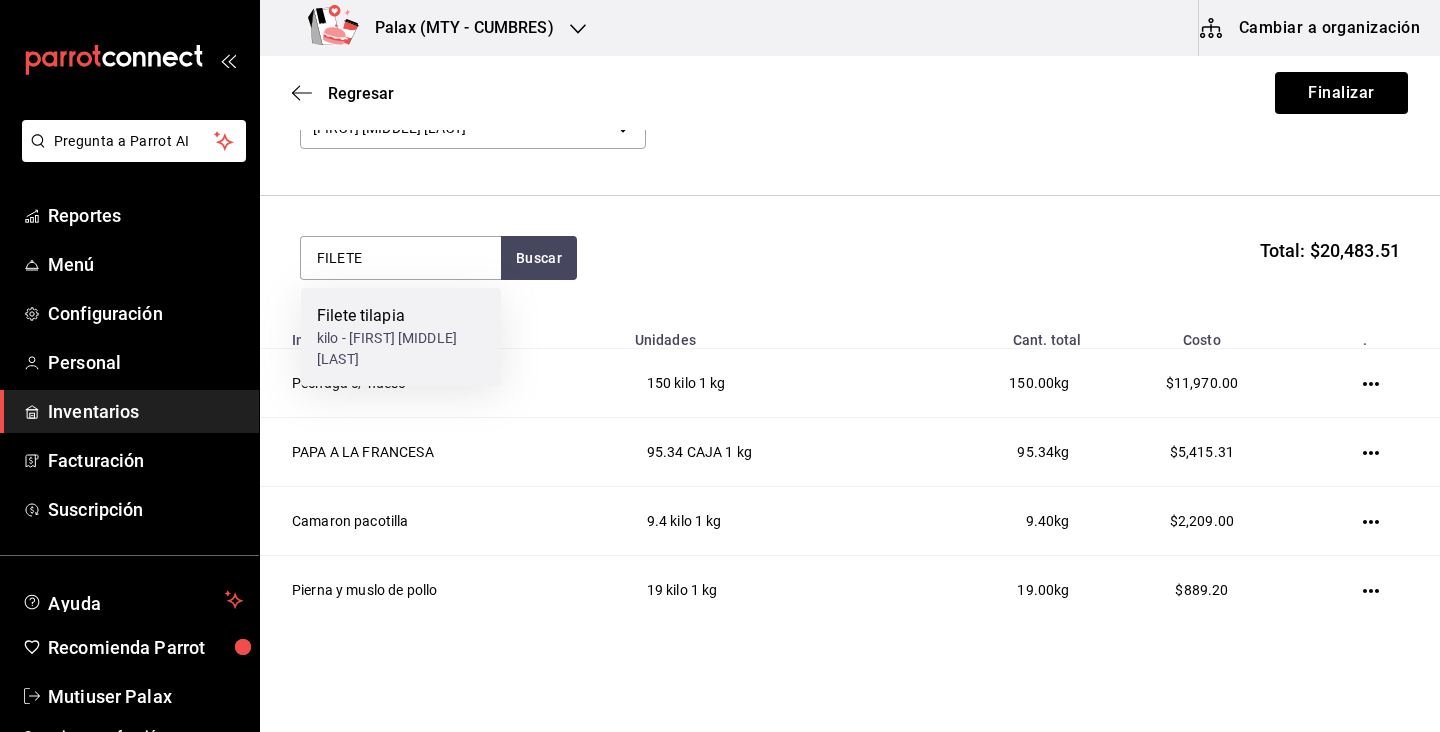 click on "kilo - ALEJANDRO JAVIER SALAS VELAZCO" at bounding box center [401, 349] 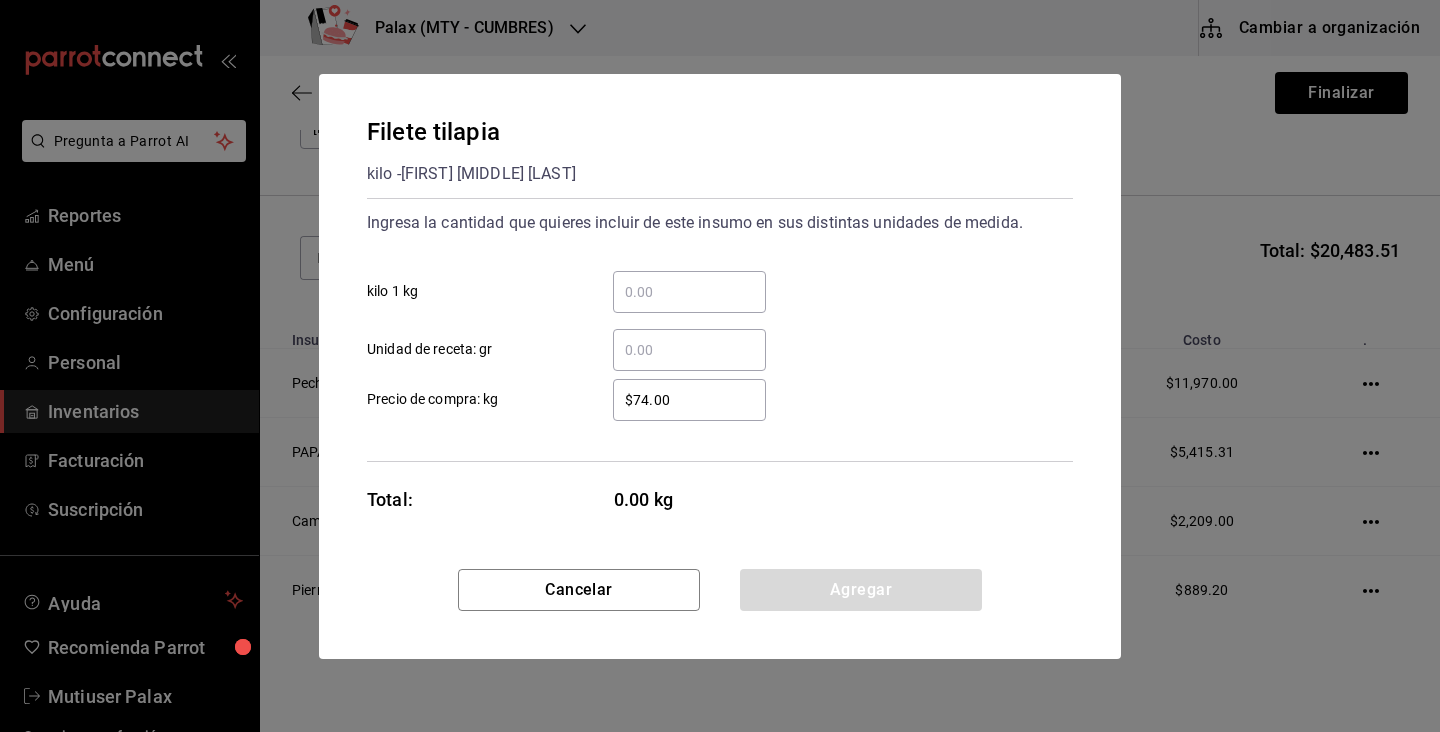 click on "​ kilo 1 kg" at bounding box center (689, 292) 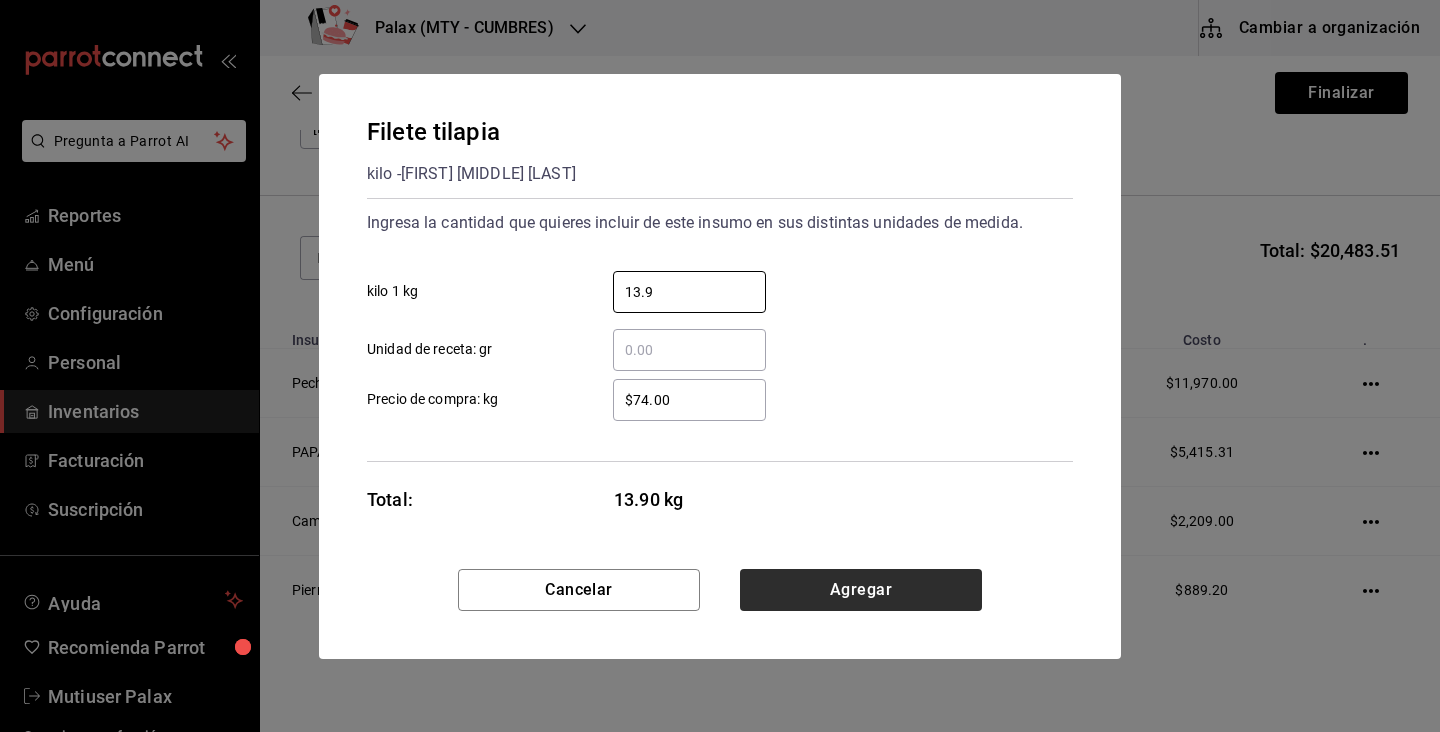 type on "13.9" 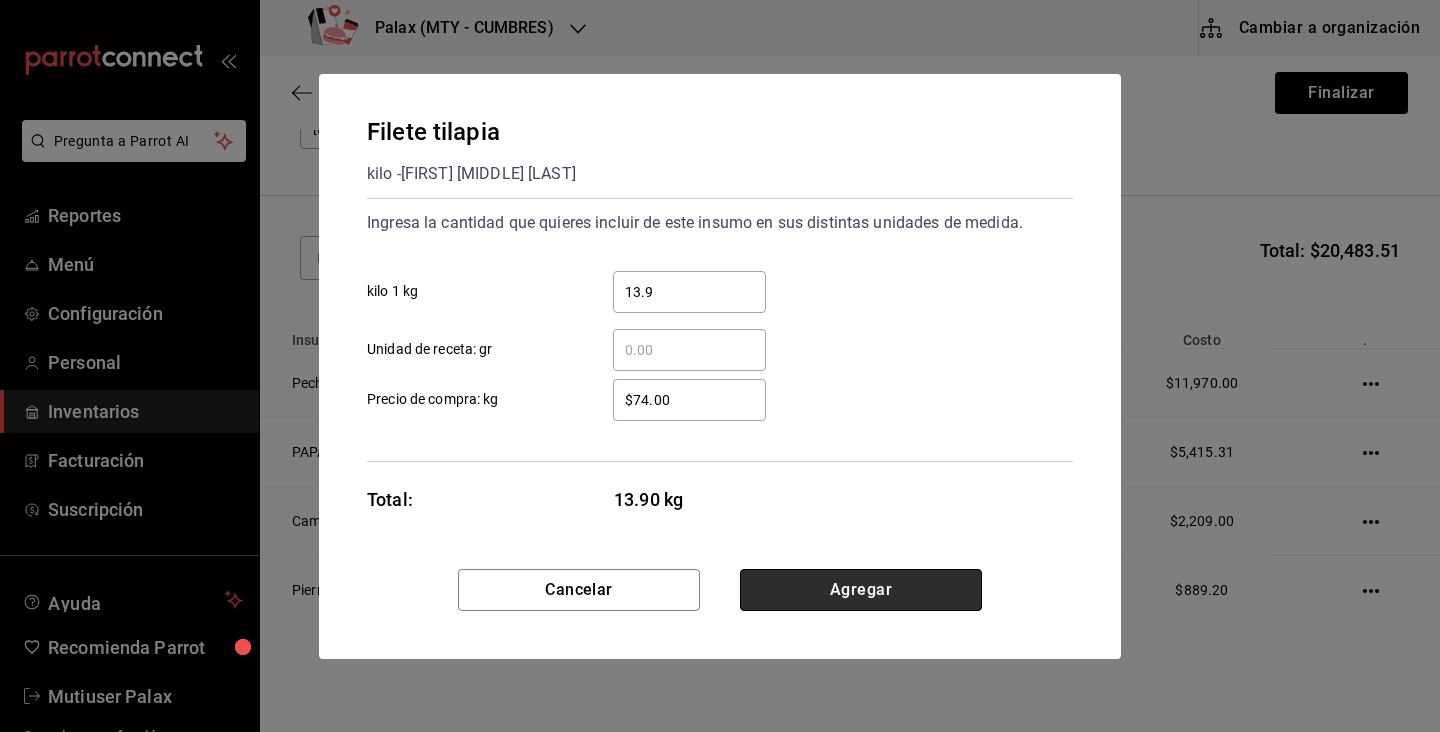 click on "Agregar" at bounding box center (861, 590) 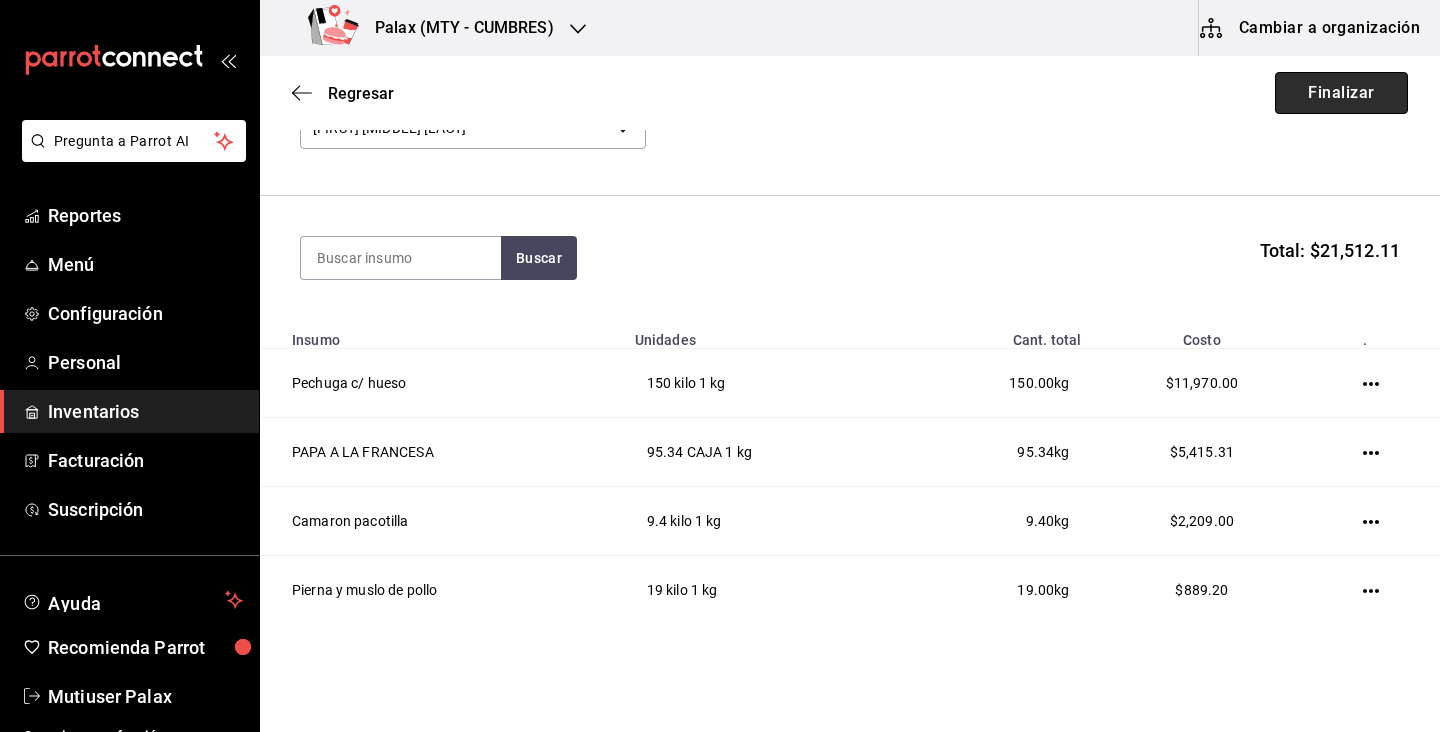 click on "Finalizar" at bounding box center (1341, 93) 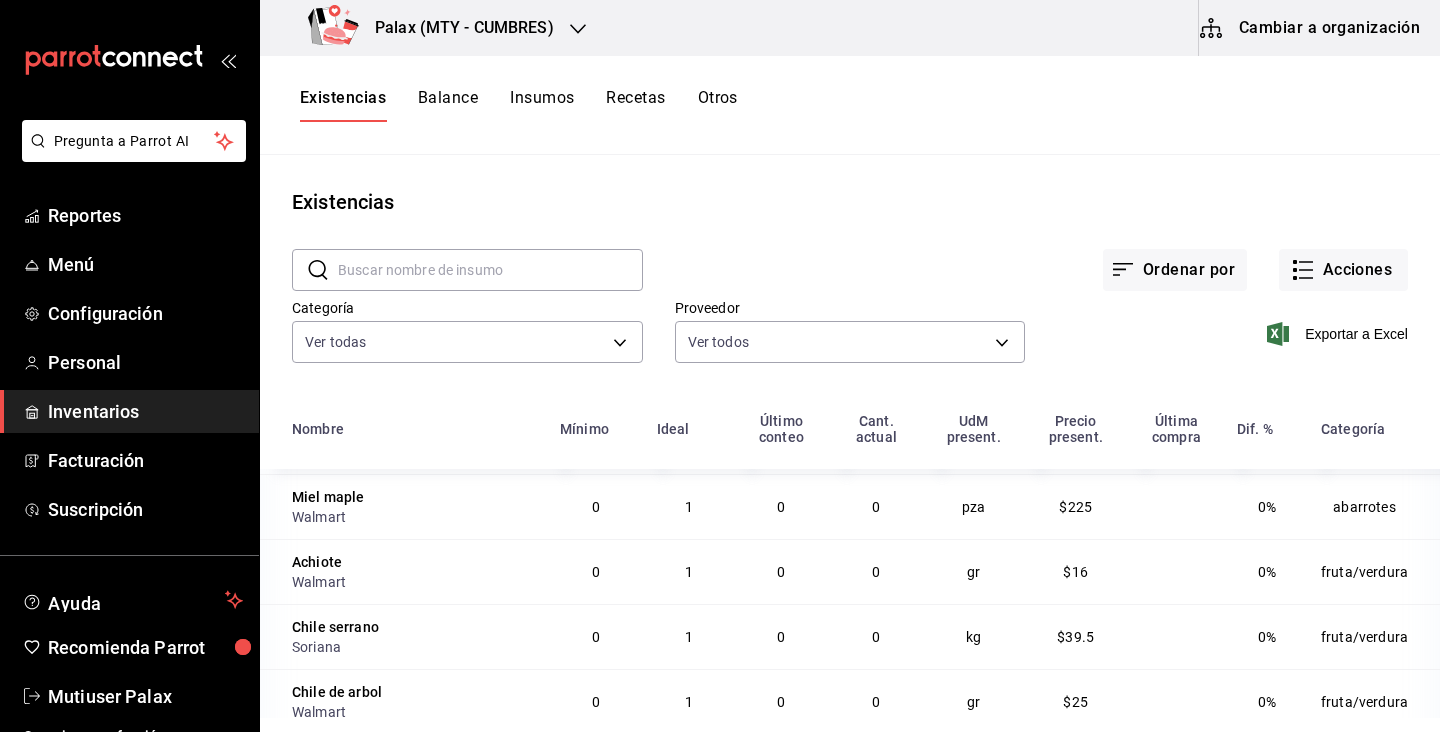 scroll, scrollTop: 0, scrollLeft: 0, axis: both 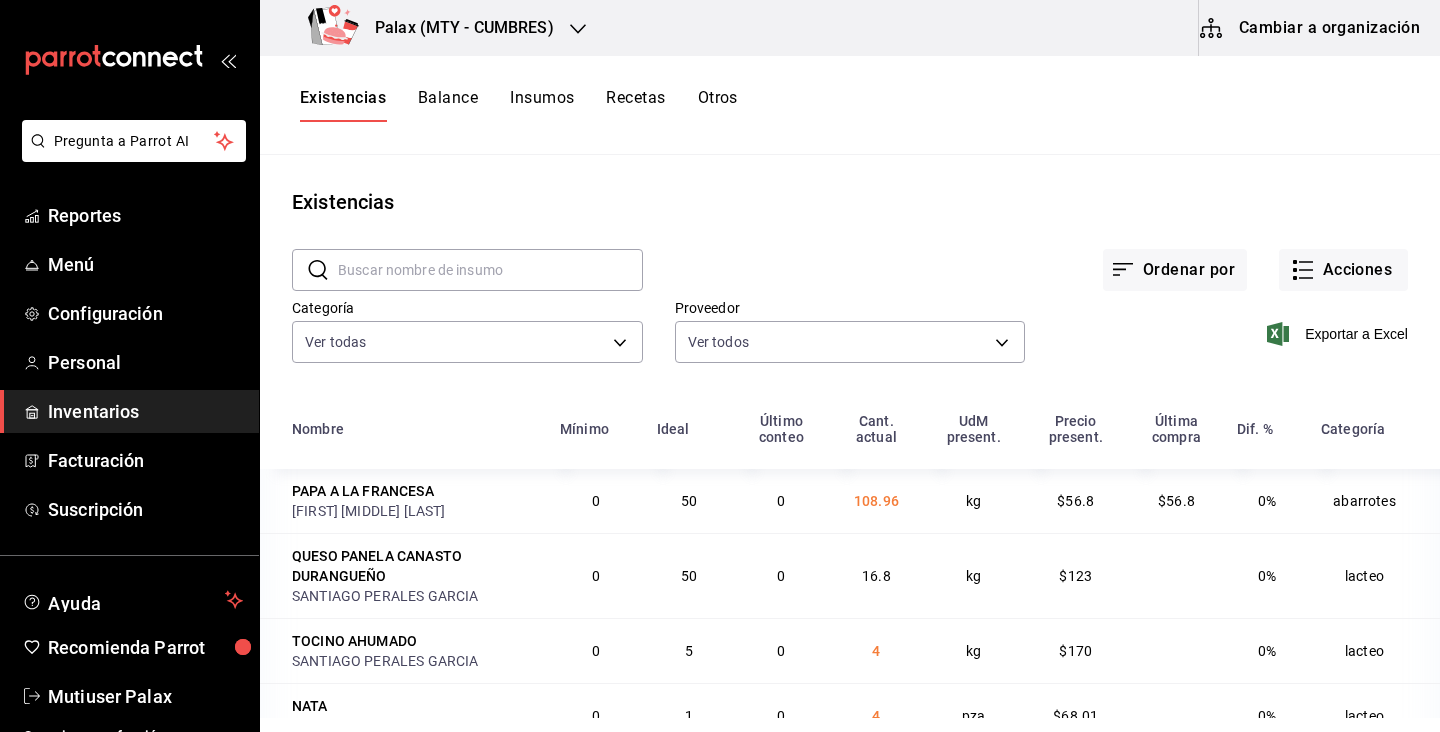 click at bounding box center [490, 270] 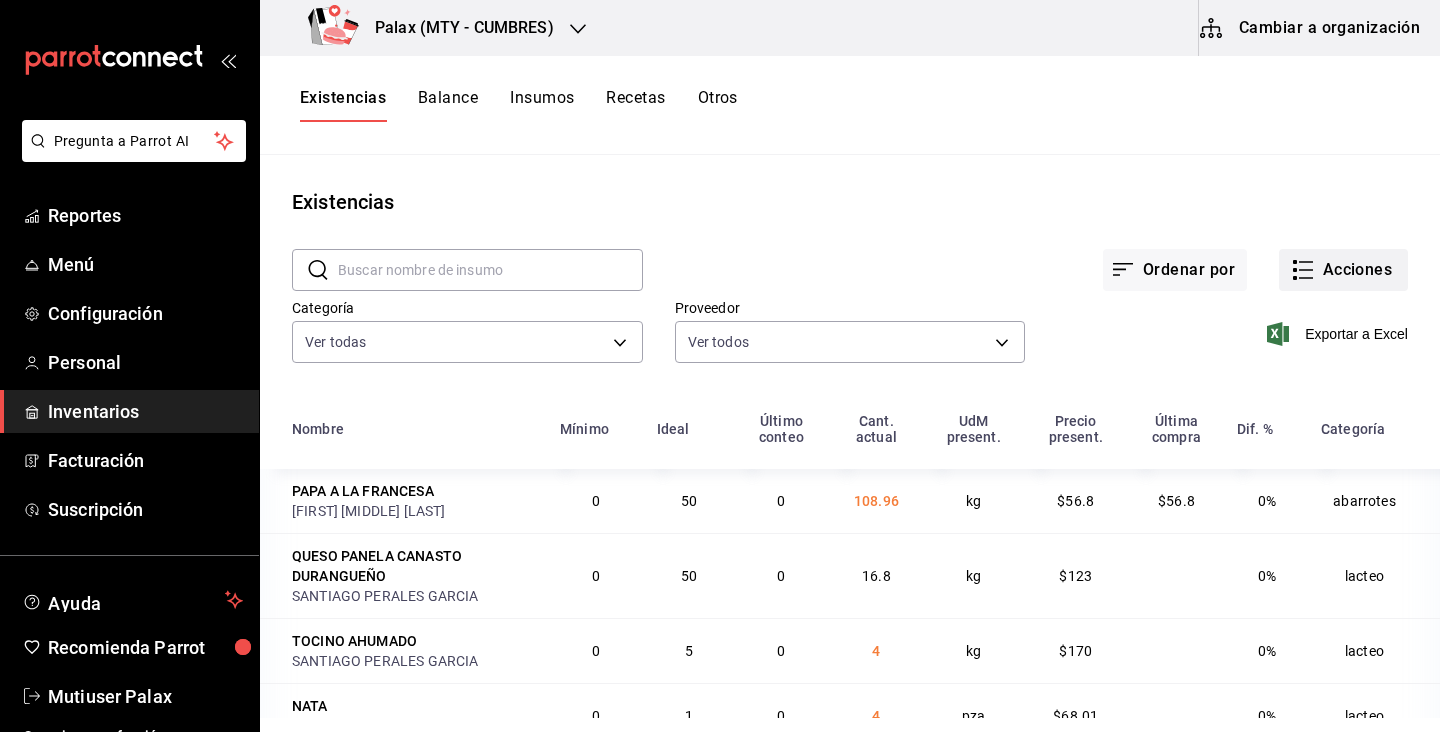 click 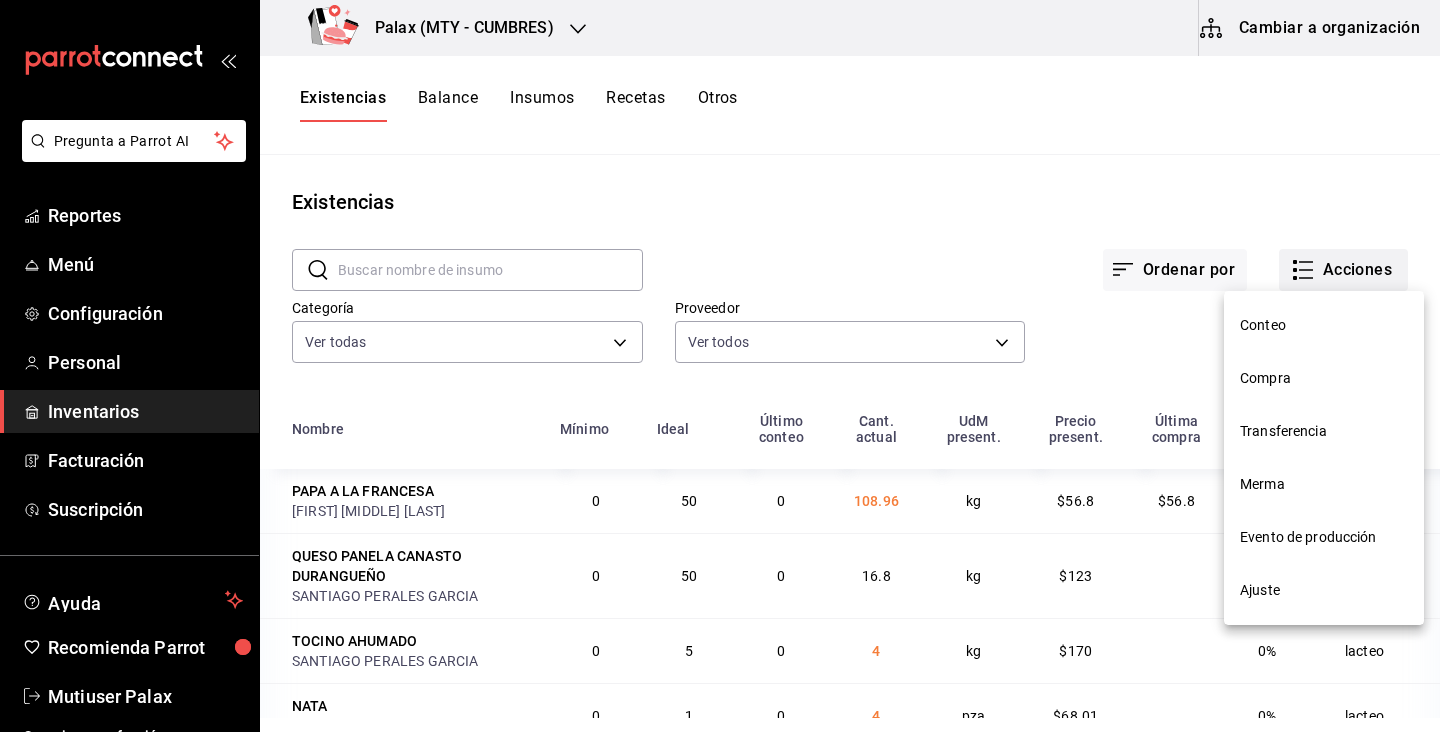 click on "Conteo Compra Transferencia Merma Evento de producción Ajuste" at bounding box center (1324, 458) 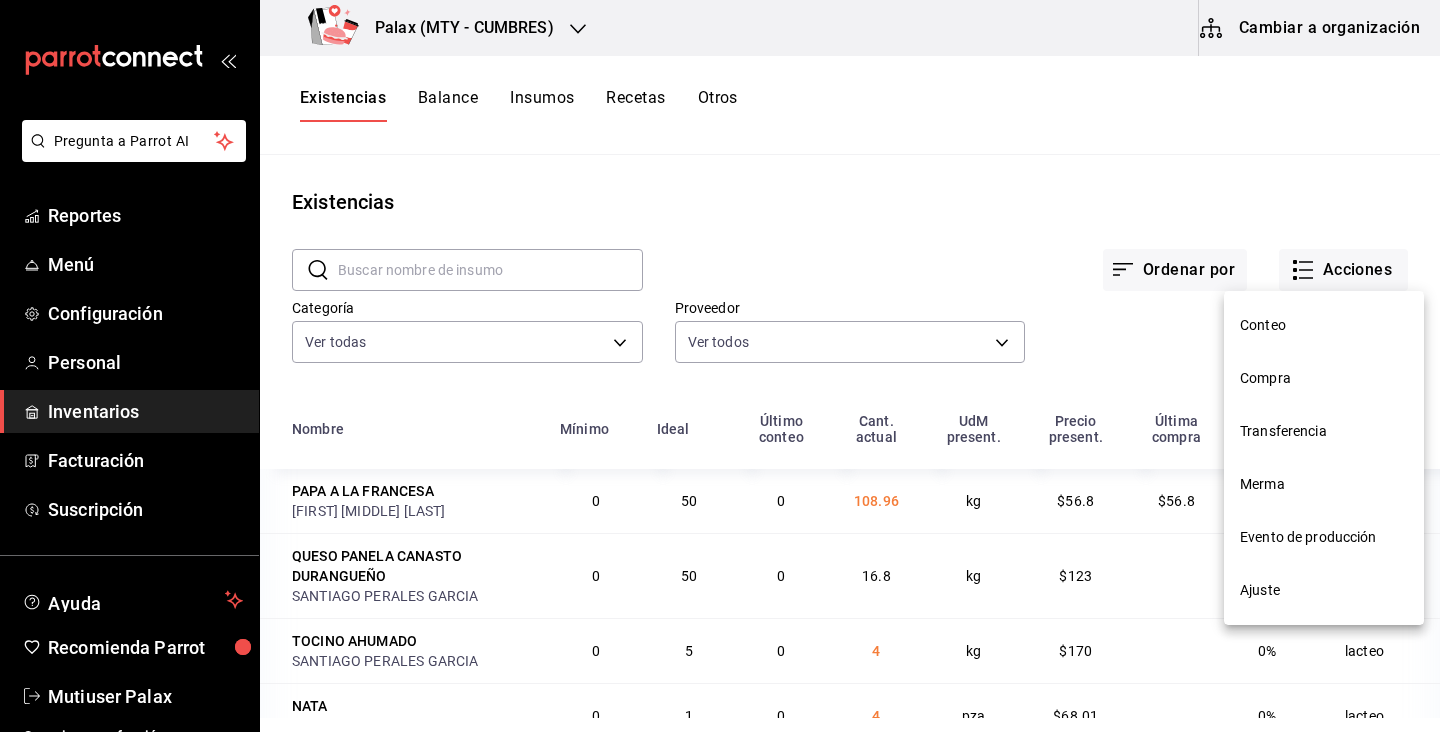 click on "Compra" at bounding box center [1324, 378] 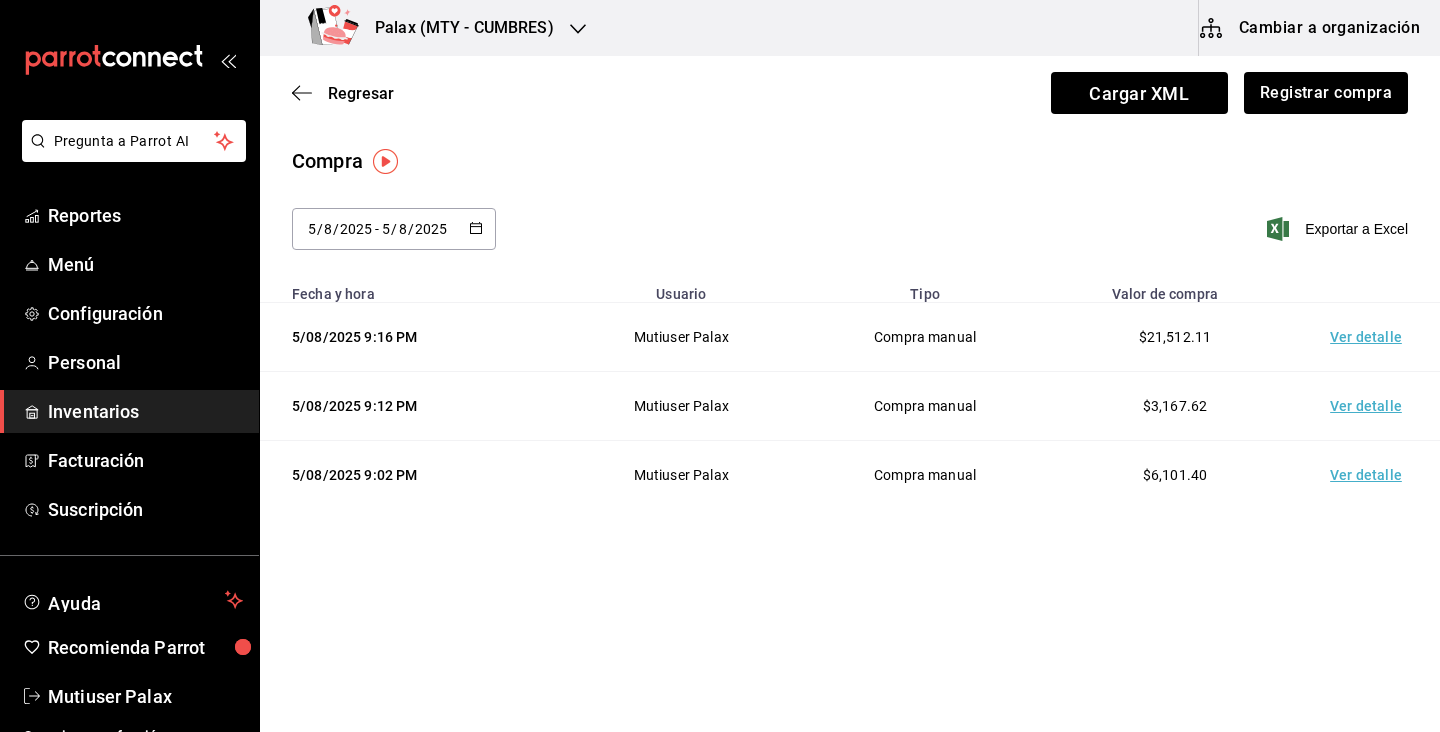 click 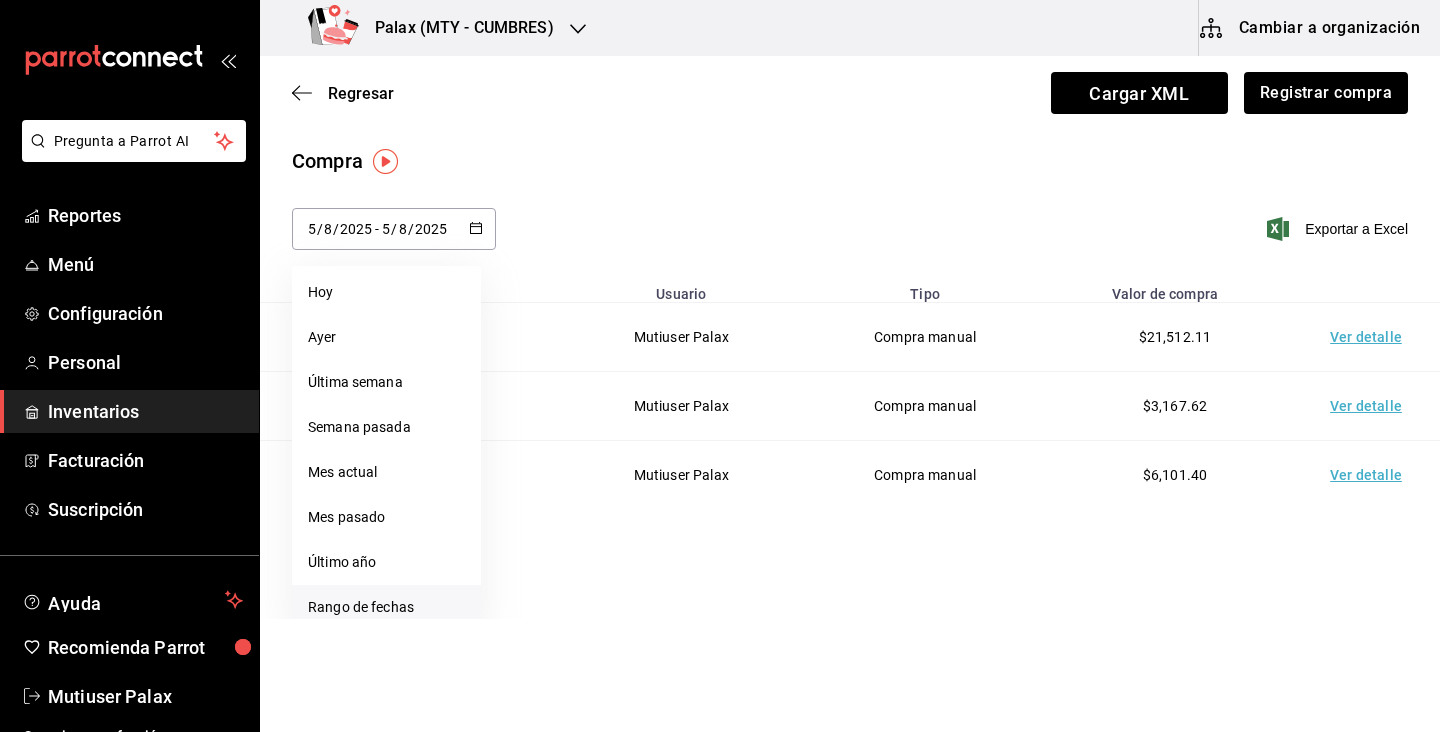 click on "Rango de fechas" at bounding box center (386, 607) 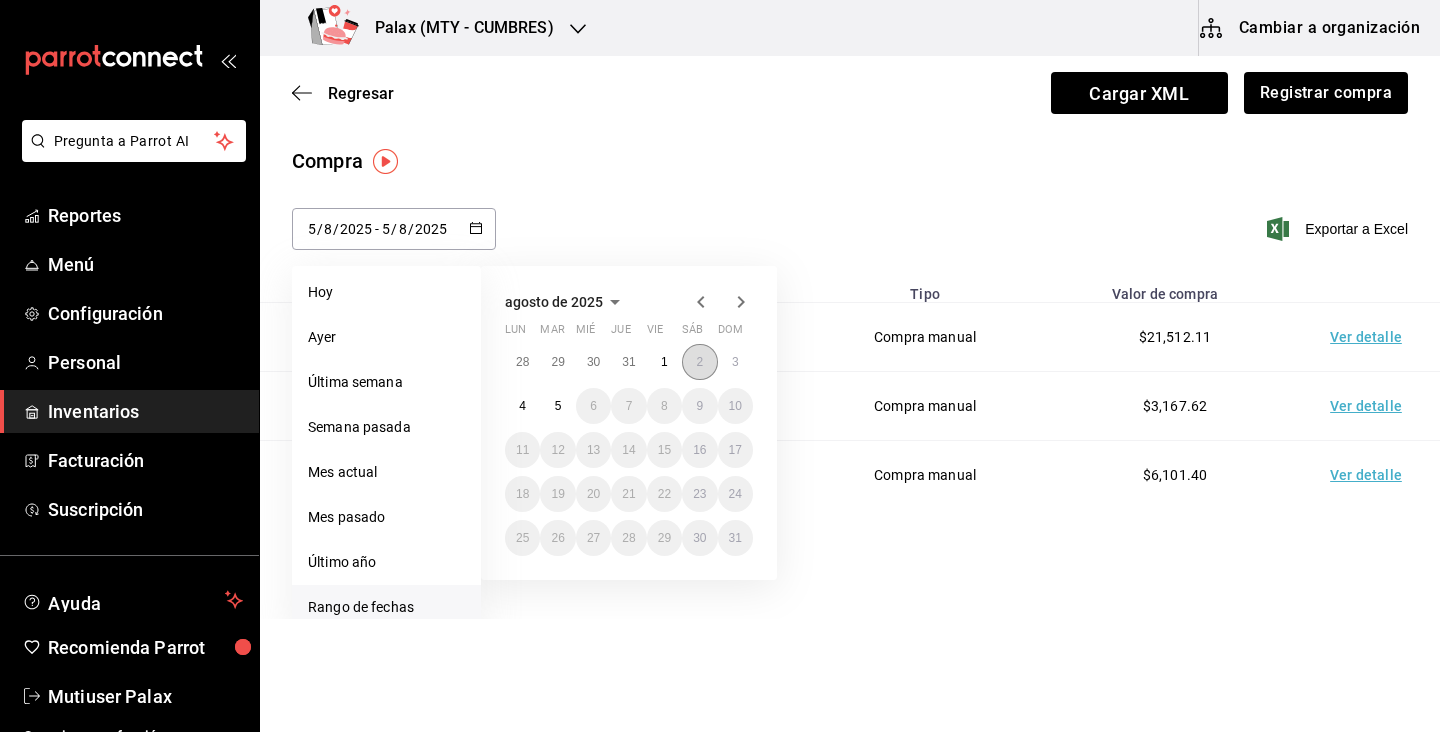 click on "2" at bounding box center [699, 362] 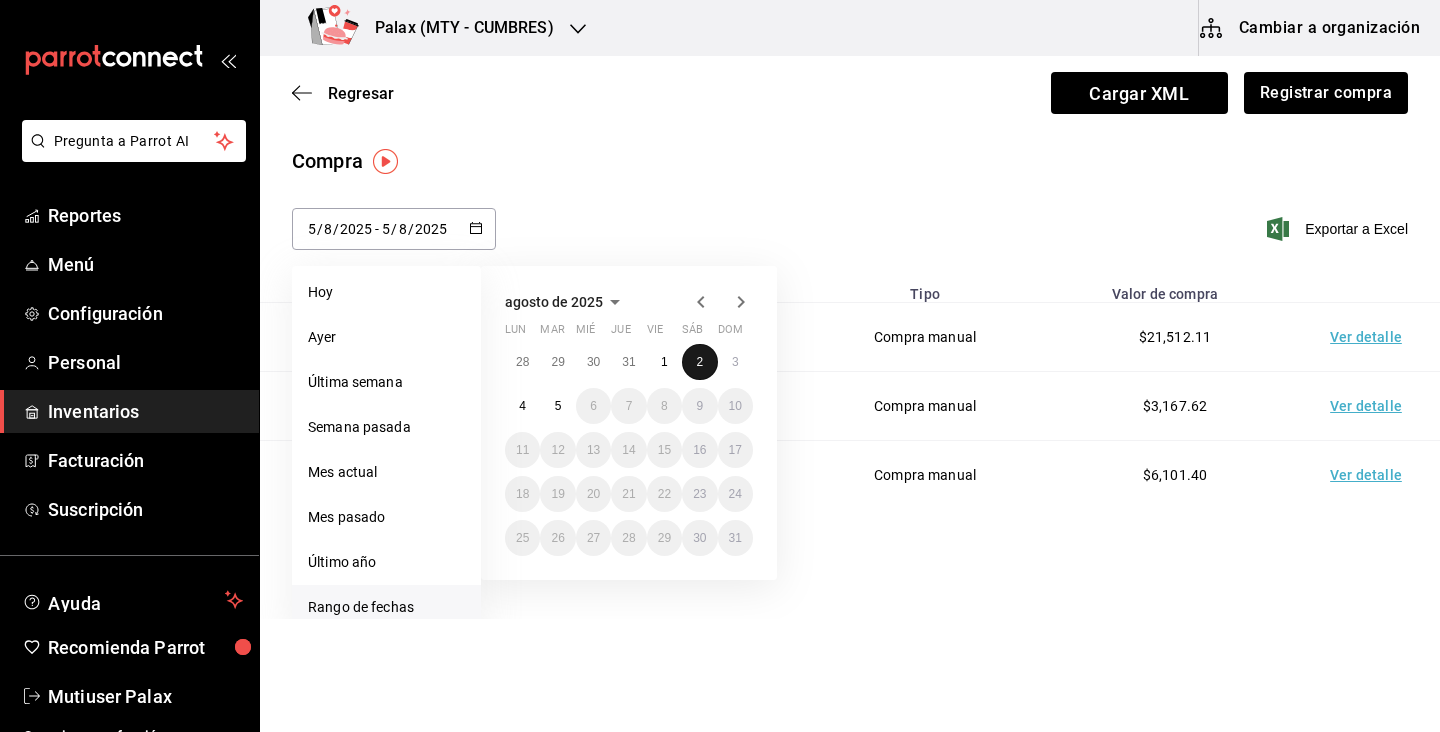 click on "2" at bounding box center (699, 362) 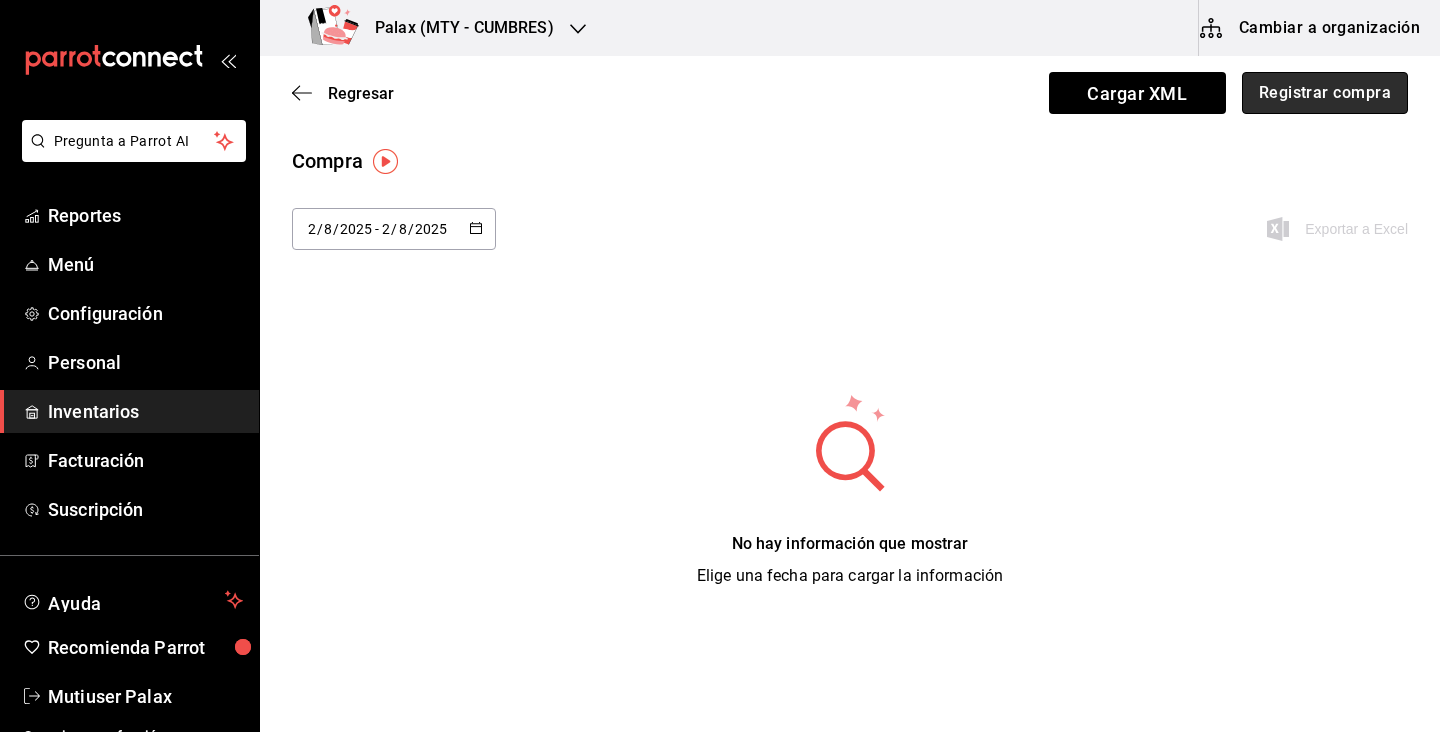 click on "Registrar compra" at bounding box center (1325, 93) 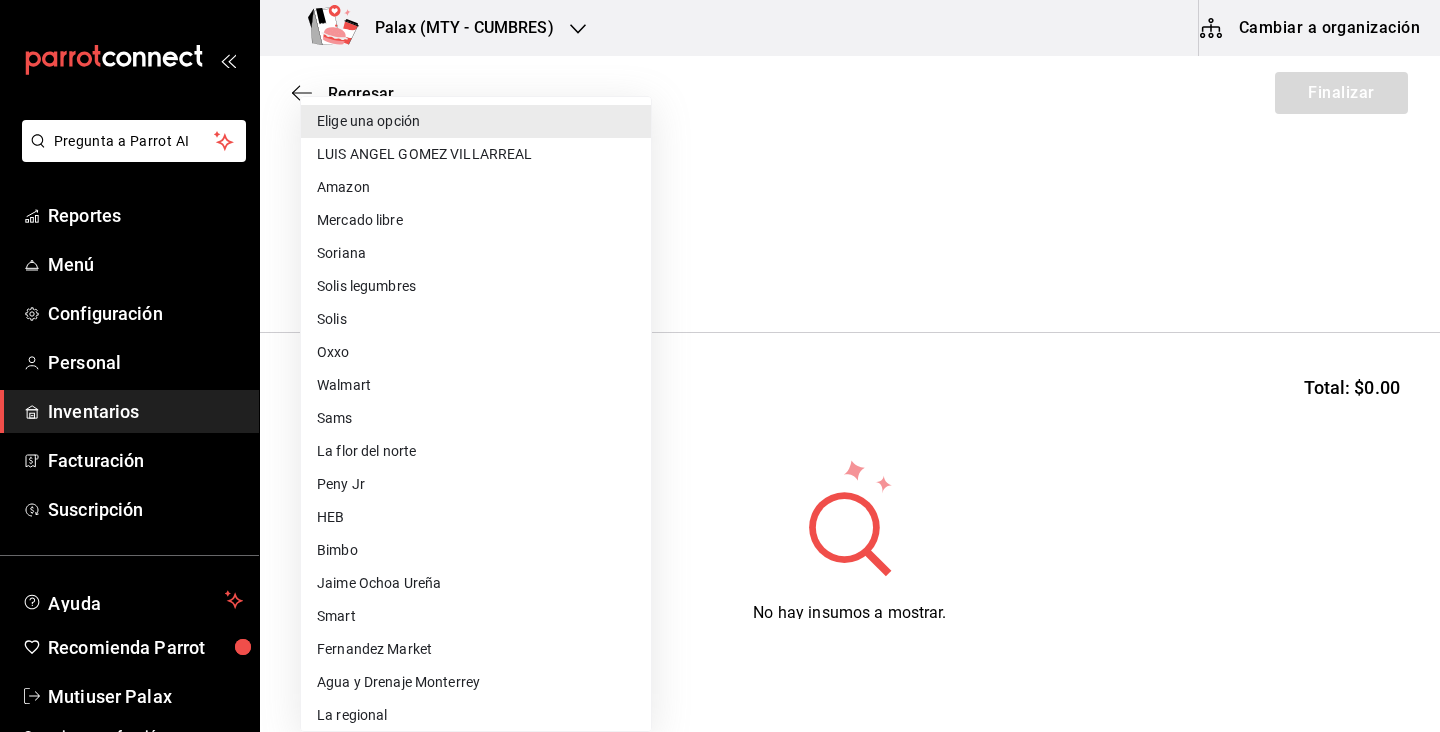 click on "Pregunta a Parrot AI Reportes   Menú   Configuración   Personal   Inventarios   Facturación   Suscripción   Ayuda Recomienda Parrot   Mutiuser Palax   Sugerir nueva función   Palax (MTY - CUMBRES) Cambiar a organización Regresar Finalizar Compra Proveedor Elige una opción default Buscar Total: $0.00 No hay insumos a mostrar. Busca un insumo para agregarlo a la lista Pregunta a Parrot AI Reportes   Menú   Configuración   Personal   Inventarios   Facturación   Suscripción   Ayuda Recomienda Parrot   Mutiuser Palax   Sugerir nueva función   GANA 1 MES GRATIS EN TU SUSCRIPCIÓN AQUÍ ¿Recuerdas cómo empezó tu restaurante?
Hoy puedes ayudar a un colega a tener el mismo cambio que tú viviste.
Recomienda Parrot directamente desde tu Portal Administrador.
Es fácil y rápido.
🎁 Por cada restaurante que se una, ganas 1 mes gratis. Ver video tutorial Ir a video Editar Eliminar Visitar centro de ayuda (81) 2046 6363 soporte@parrotsoftware.io Visitar centro de ayuda (81) 2046 6363 Elige una opción" at bounding box center (720, 309) 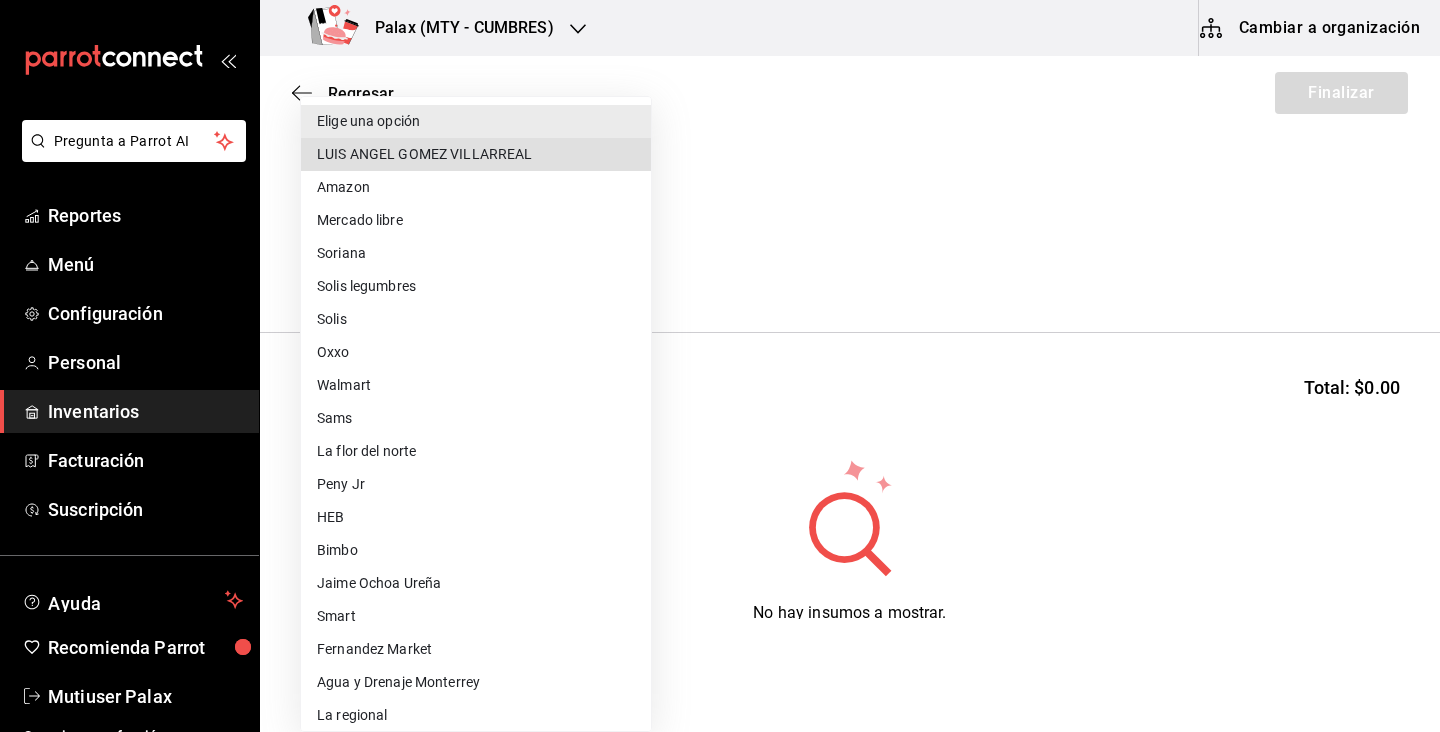 type 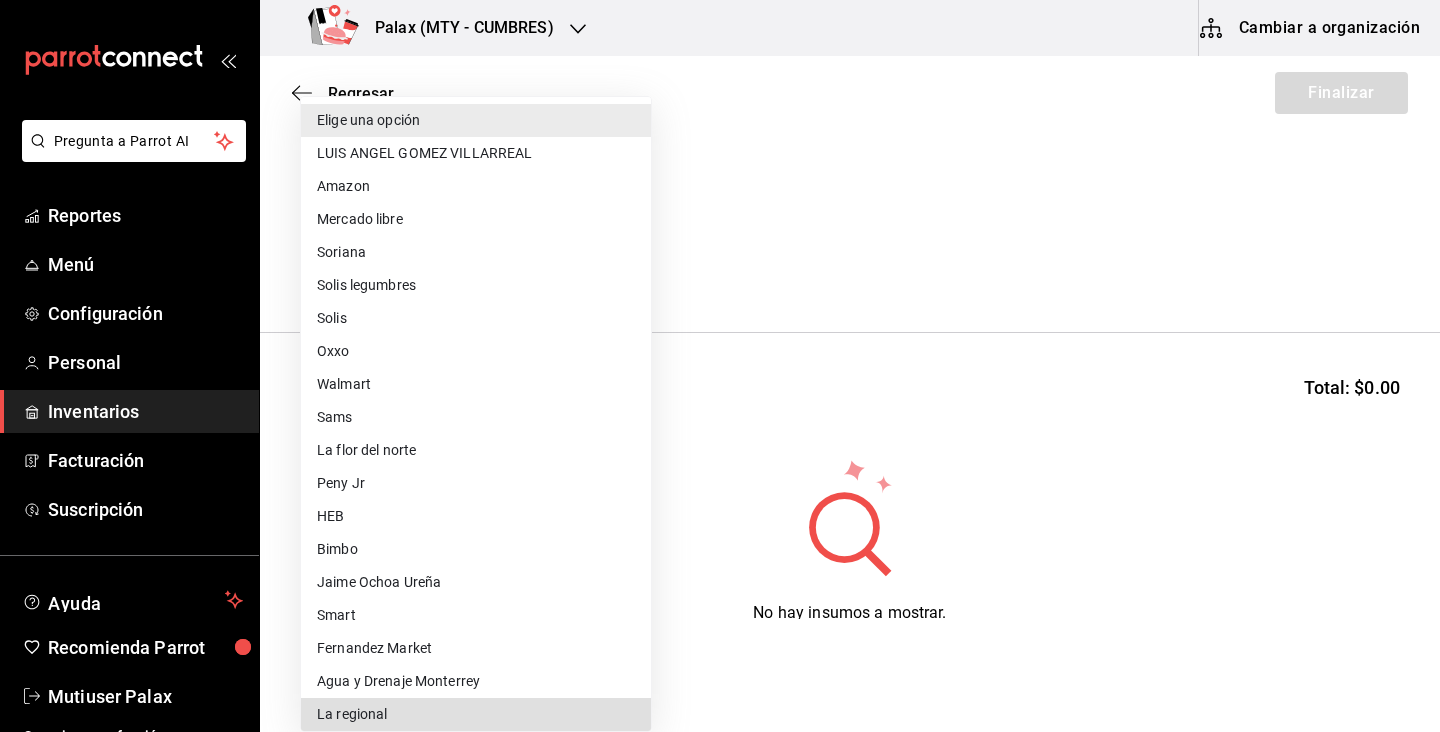 type 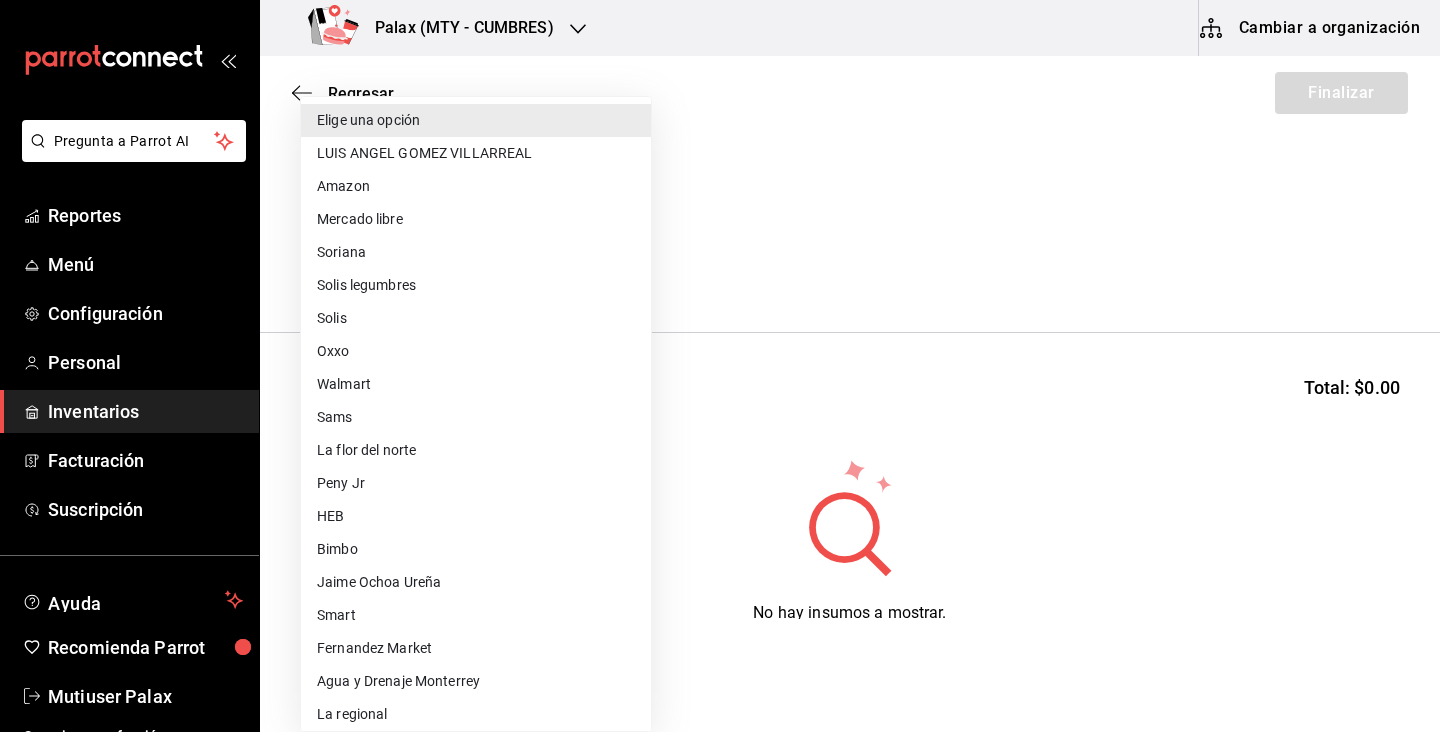 scroll, scrollTop: 830, scrollLeft: 0, axis: vertical 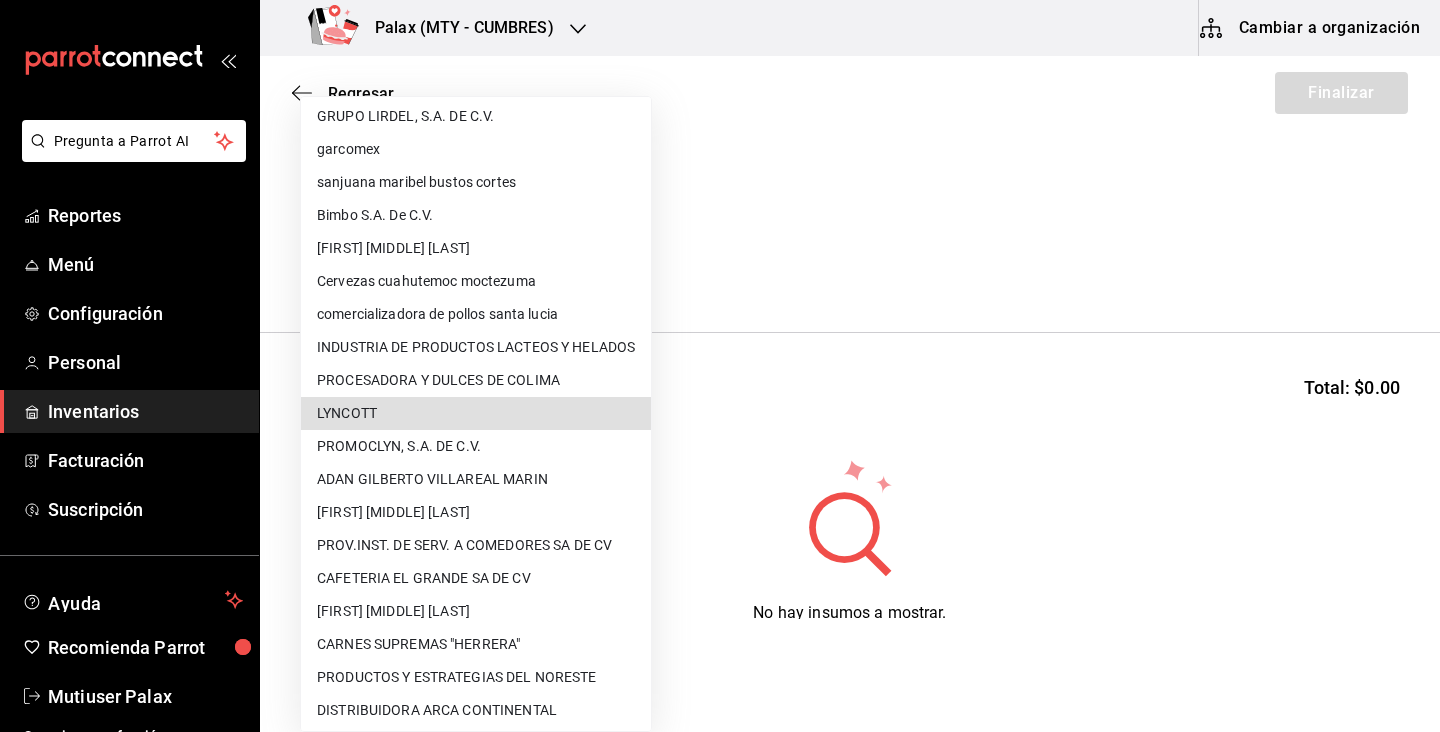 type 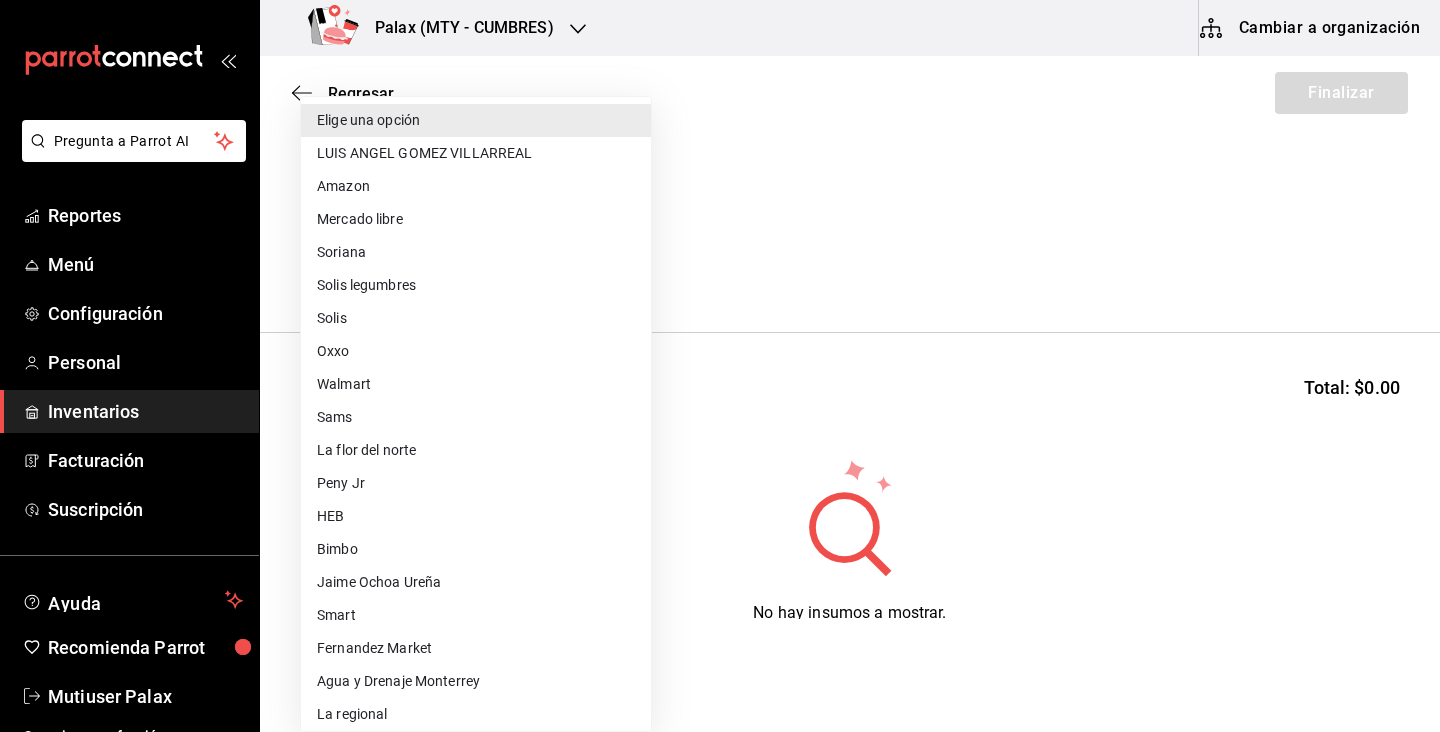 scroll, scrollTop: 830, scrollLeft: 0, axis: vertical 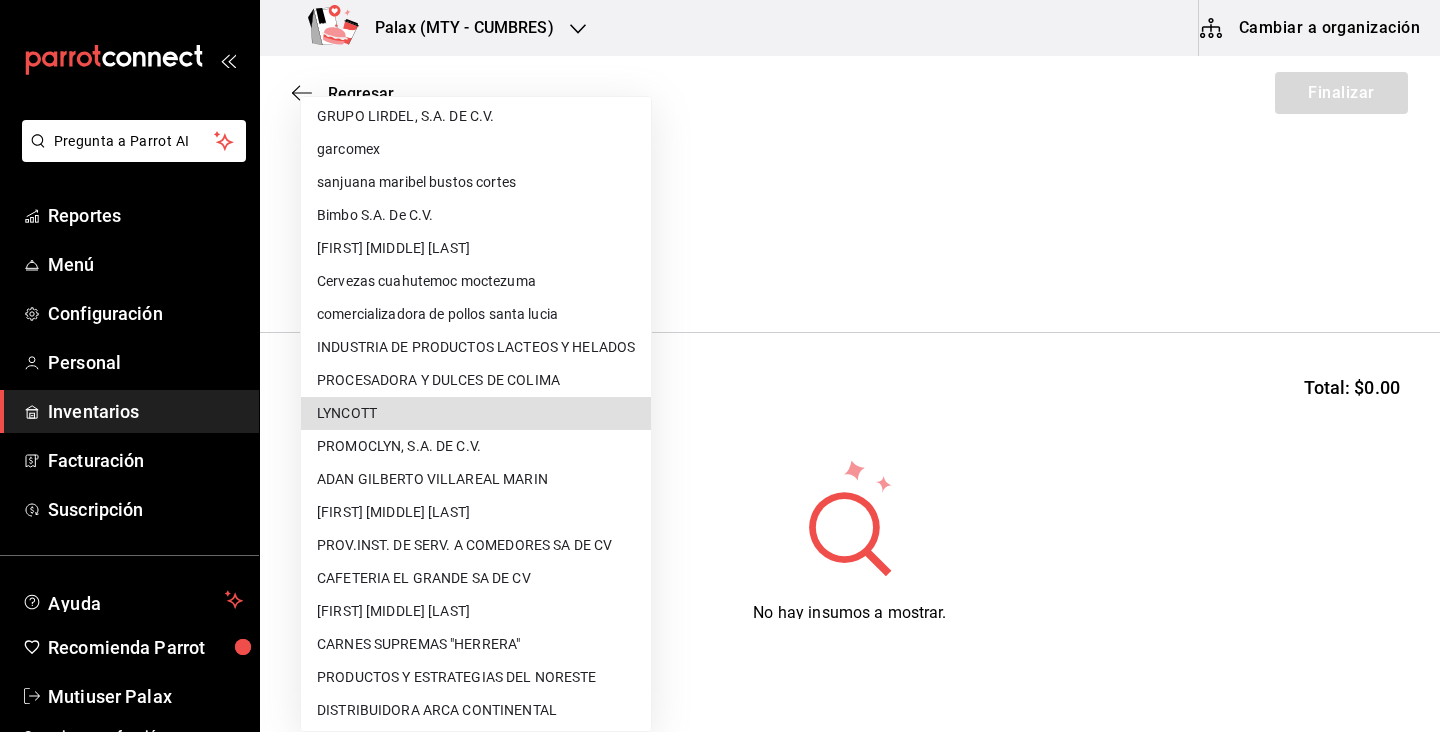 type 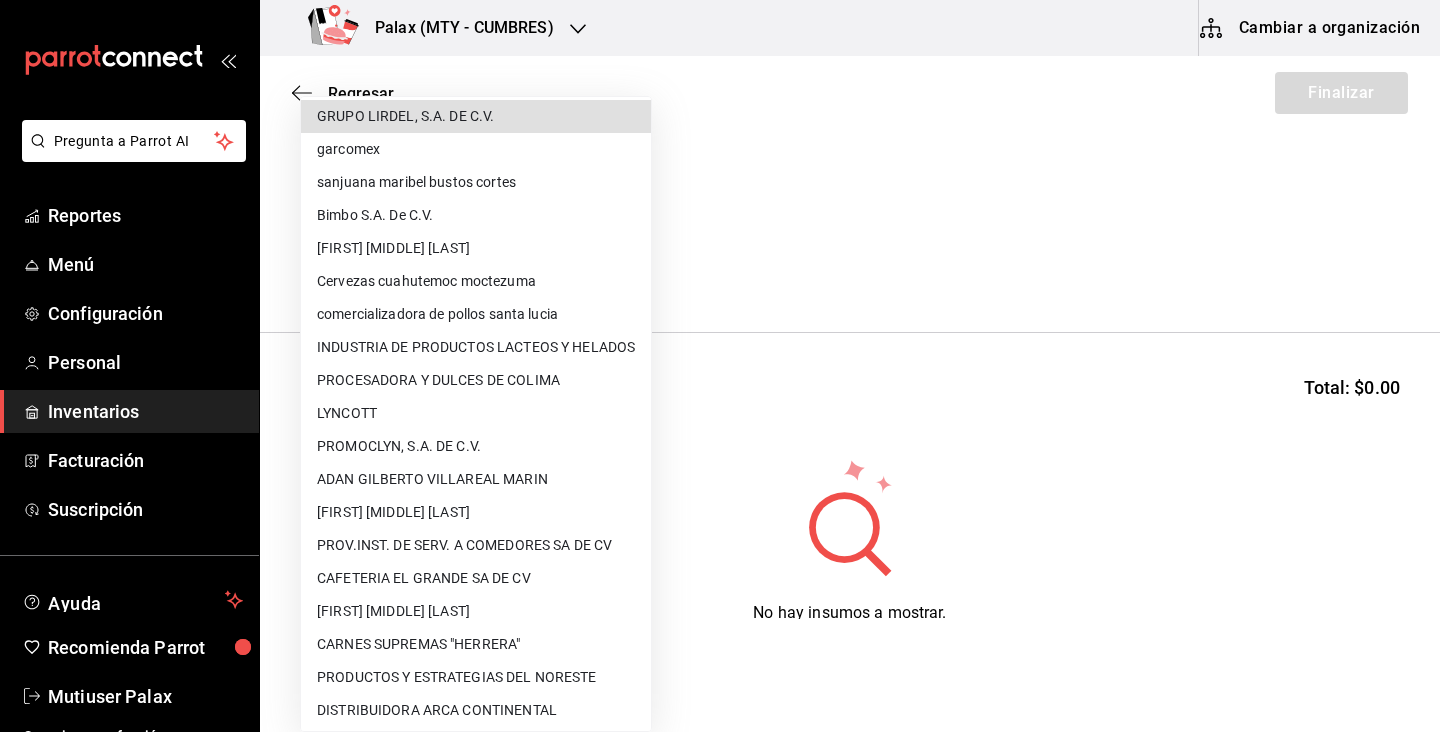 type 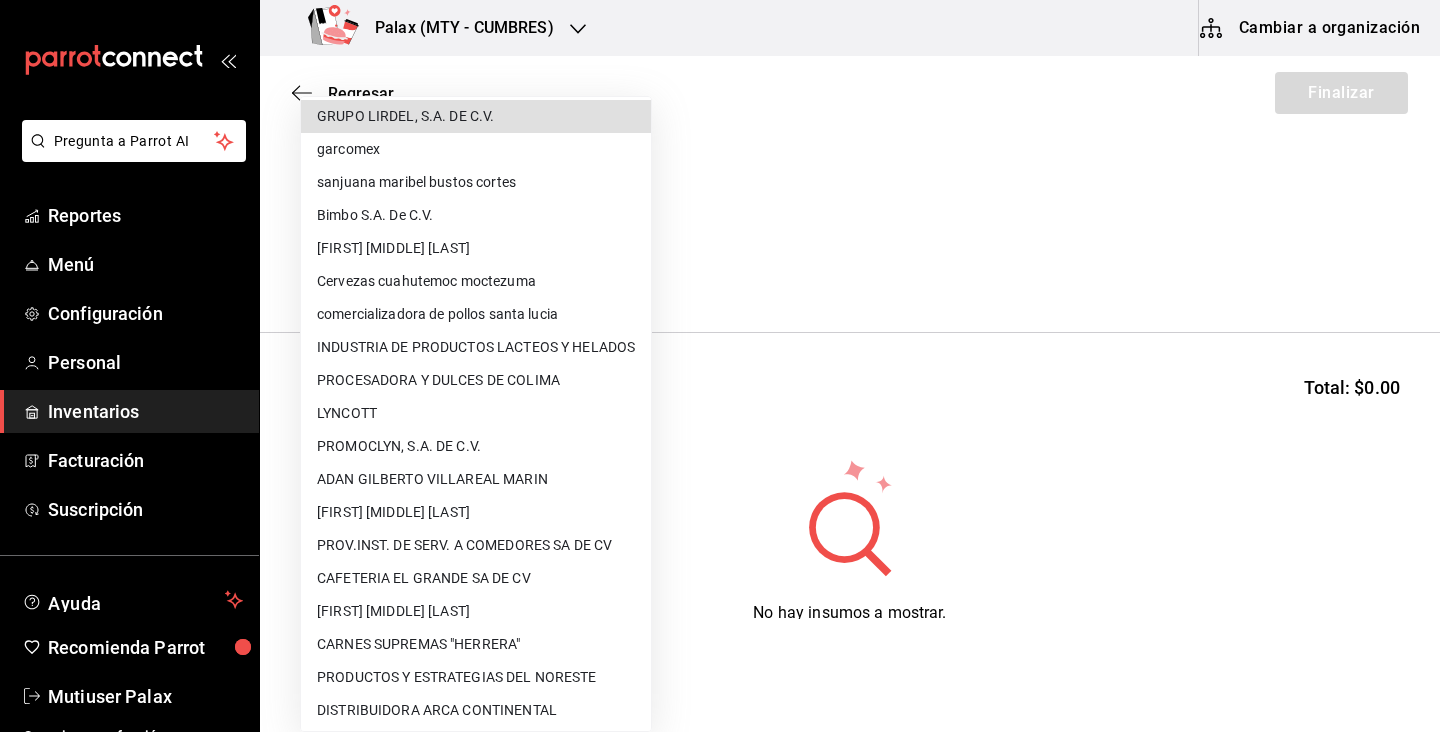 type on "45ab799b-3b0c-4ef5-b9ec-d4949be2f4ea" 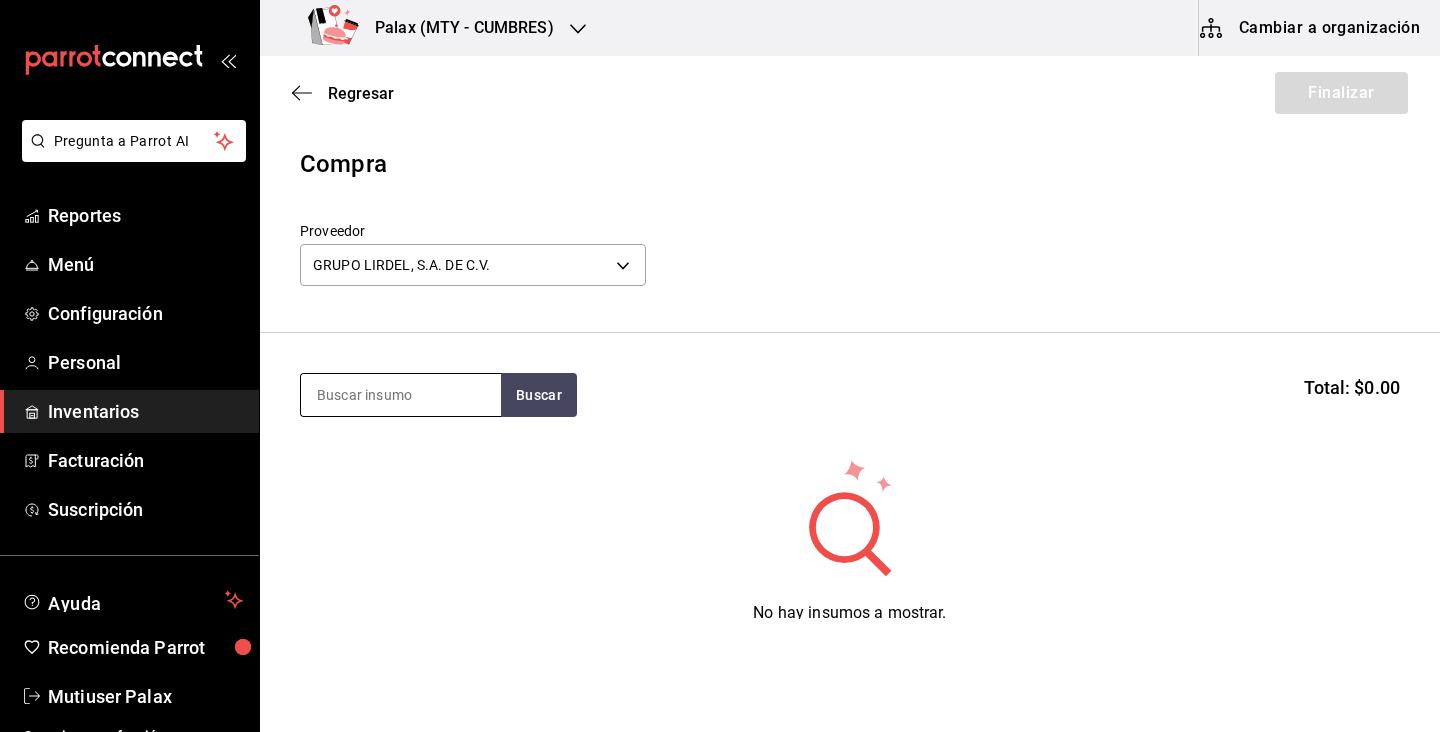 click at bounding box center (401, 395) 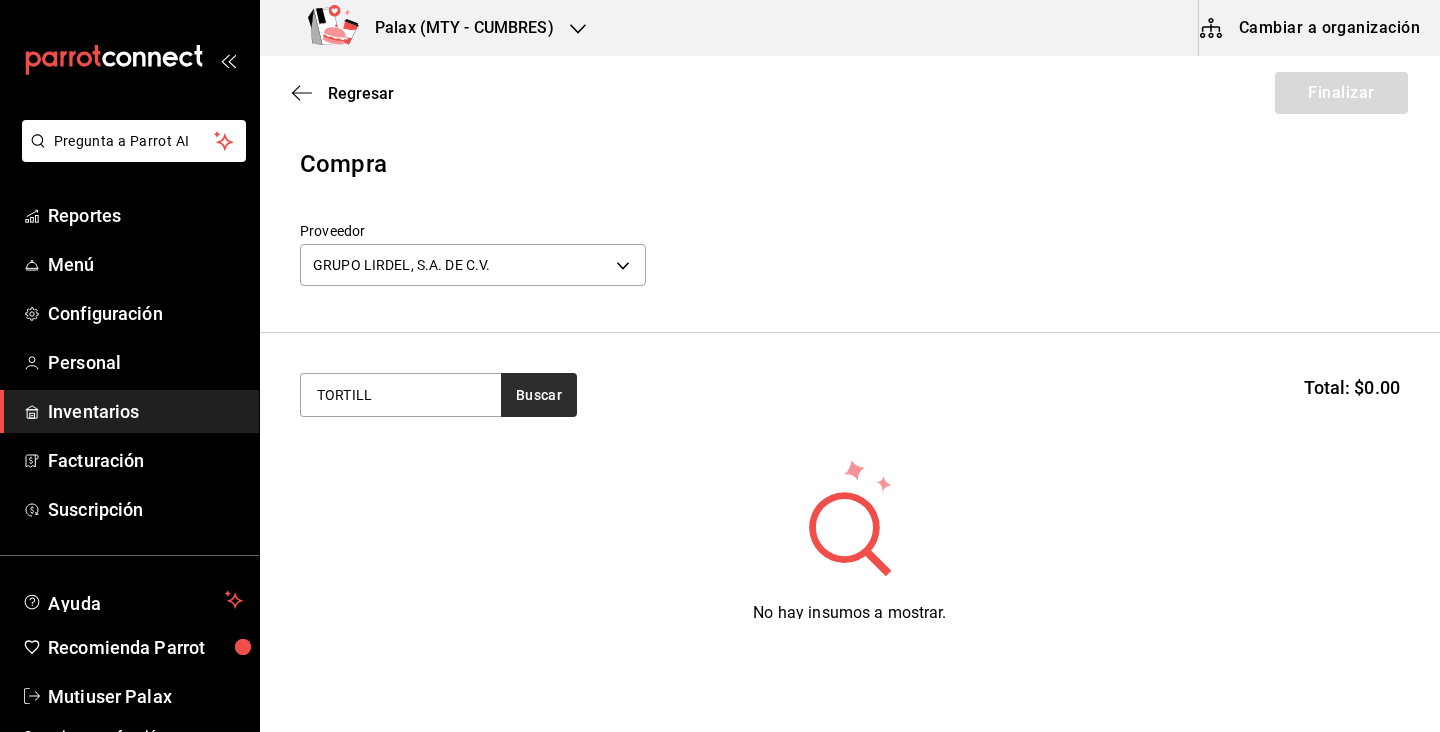 type on "TORTILL" 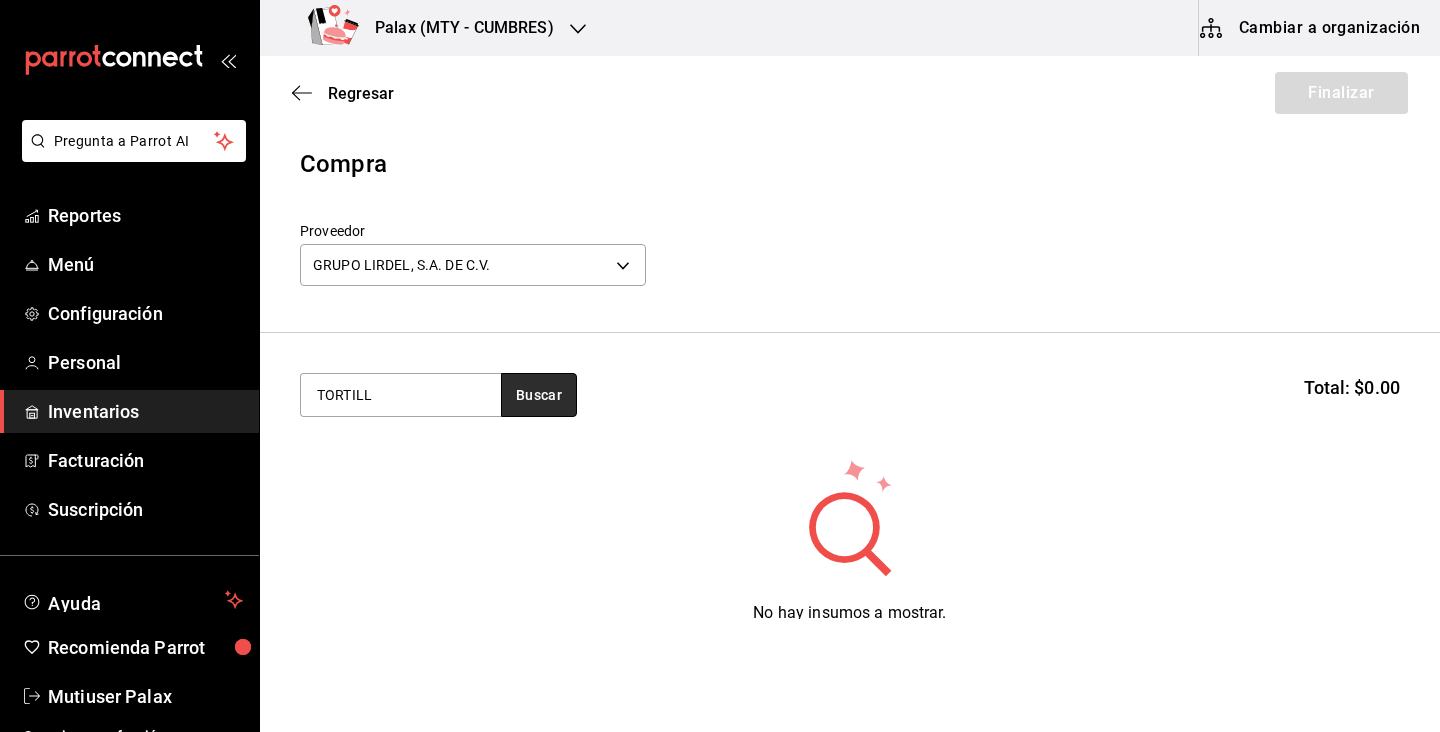 click on "Buscar" at bounding box center (539, 395) 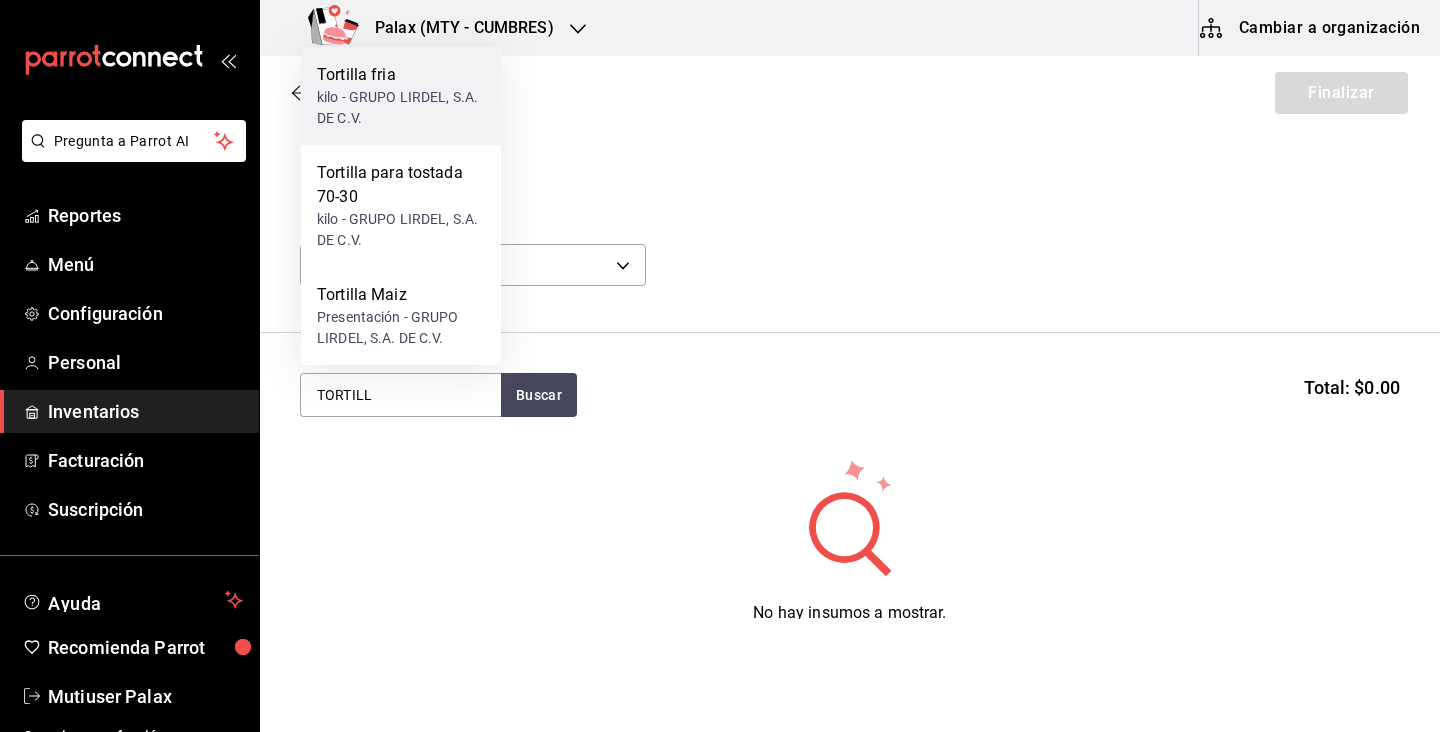 click on "Tortilla fria" at bounding box center (401, 75) 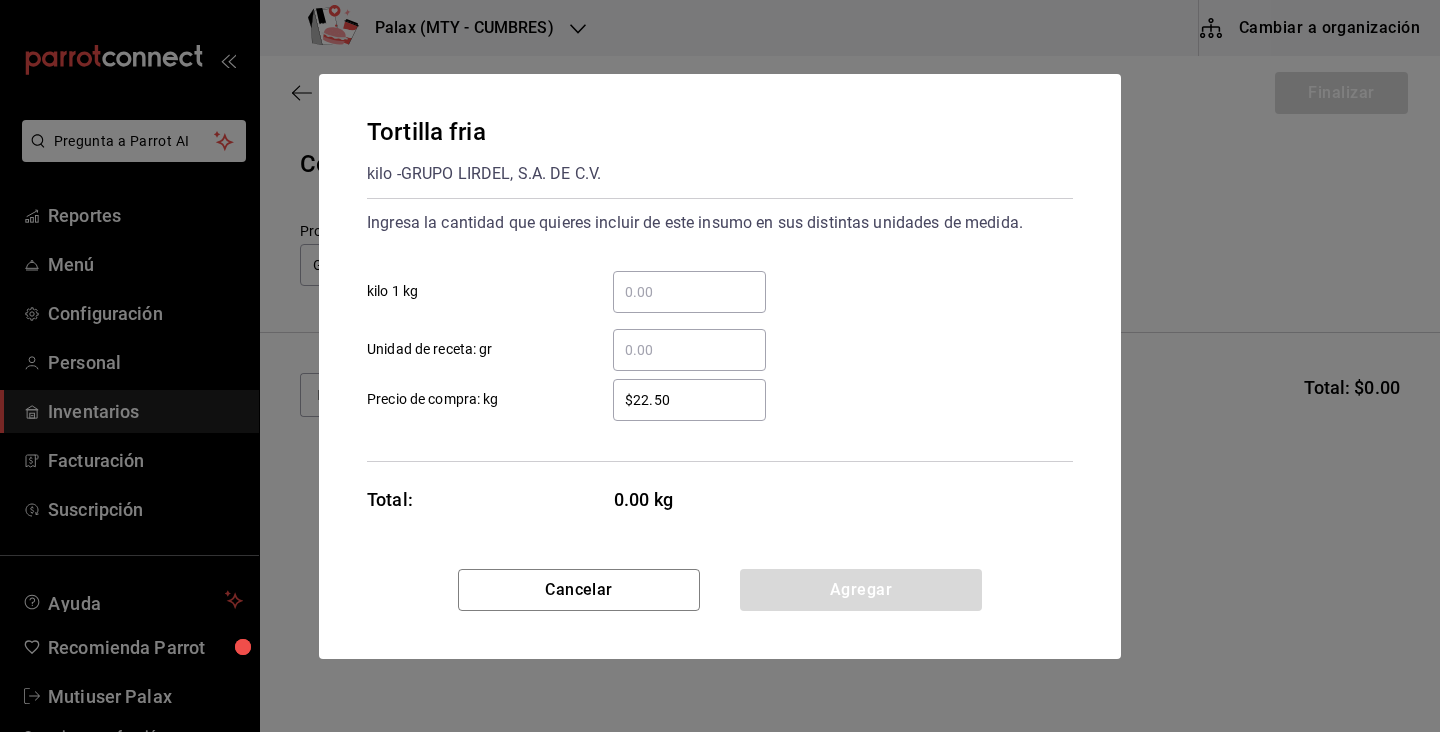 click on "​ kilo 1 kg" at bounding box center [689, 292] 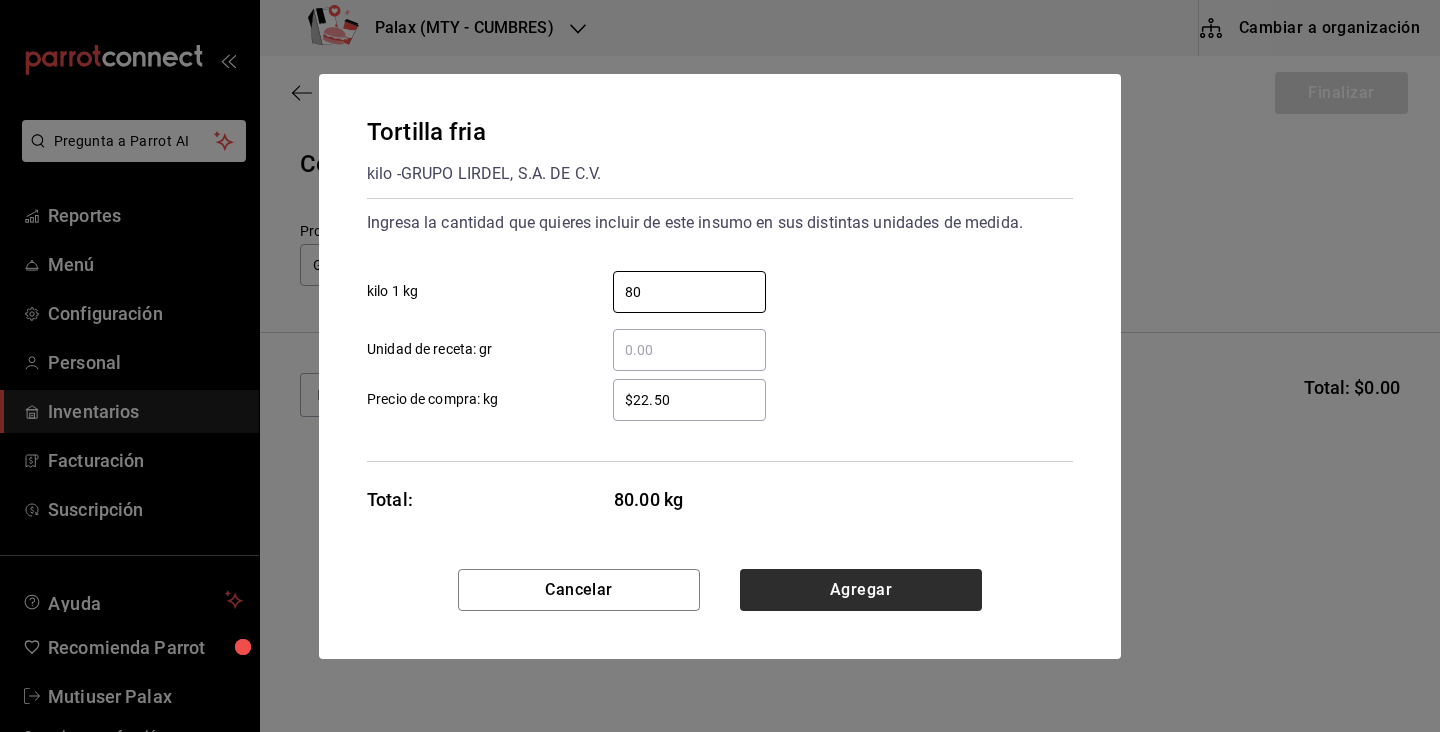 type on "80" 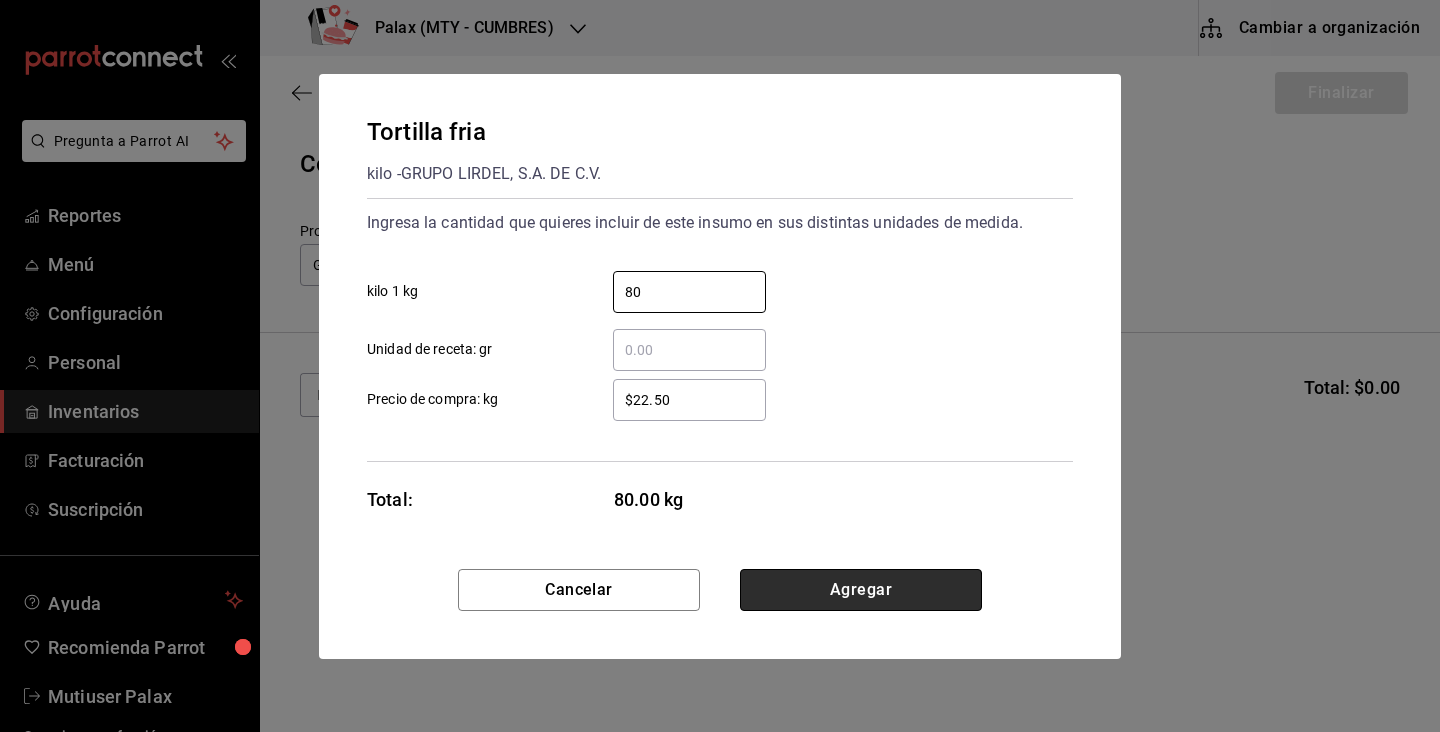 click on "Agregar" at bounding box center (861, 590) 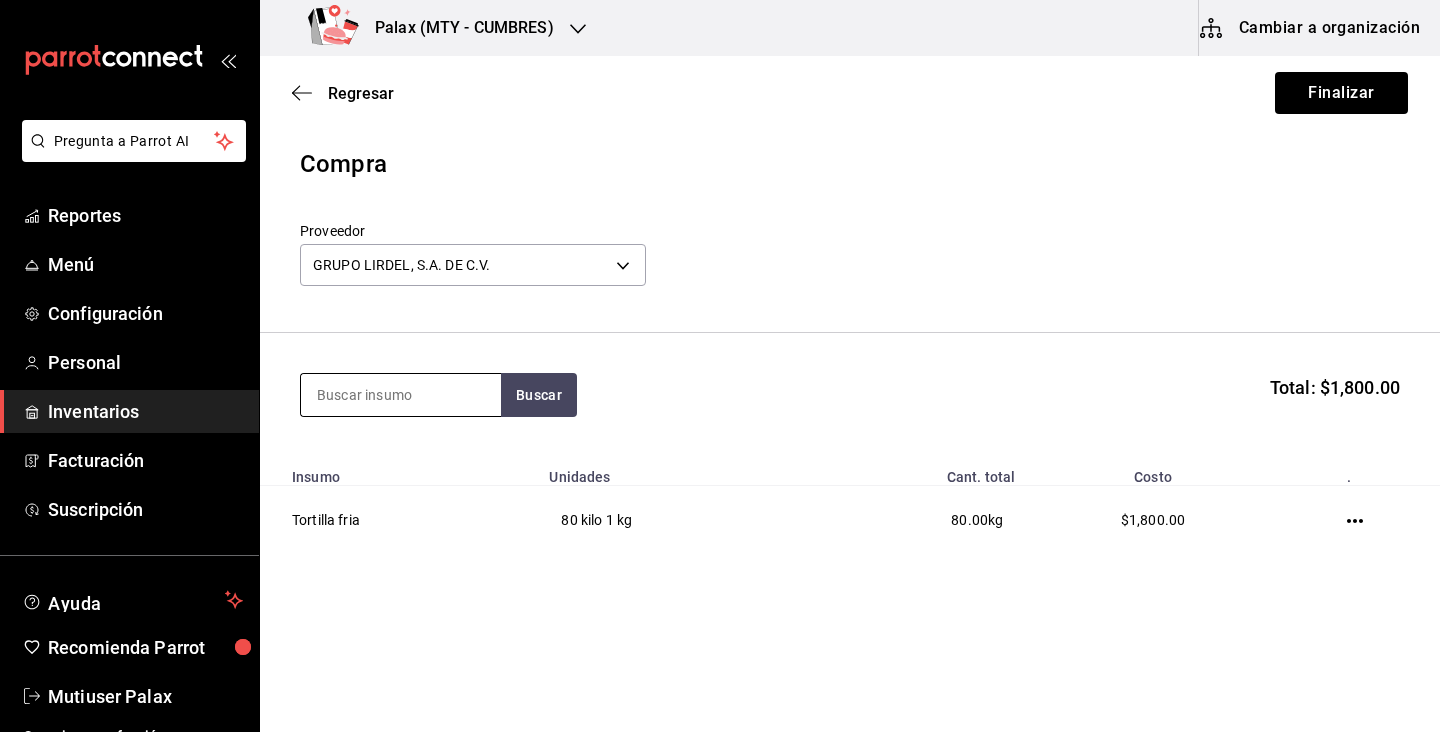 click at bounding box center (401, 395) 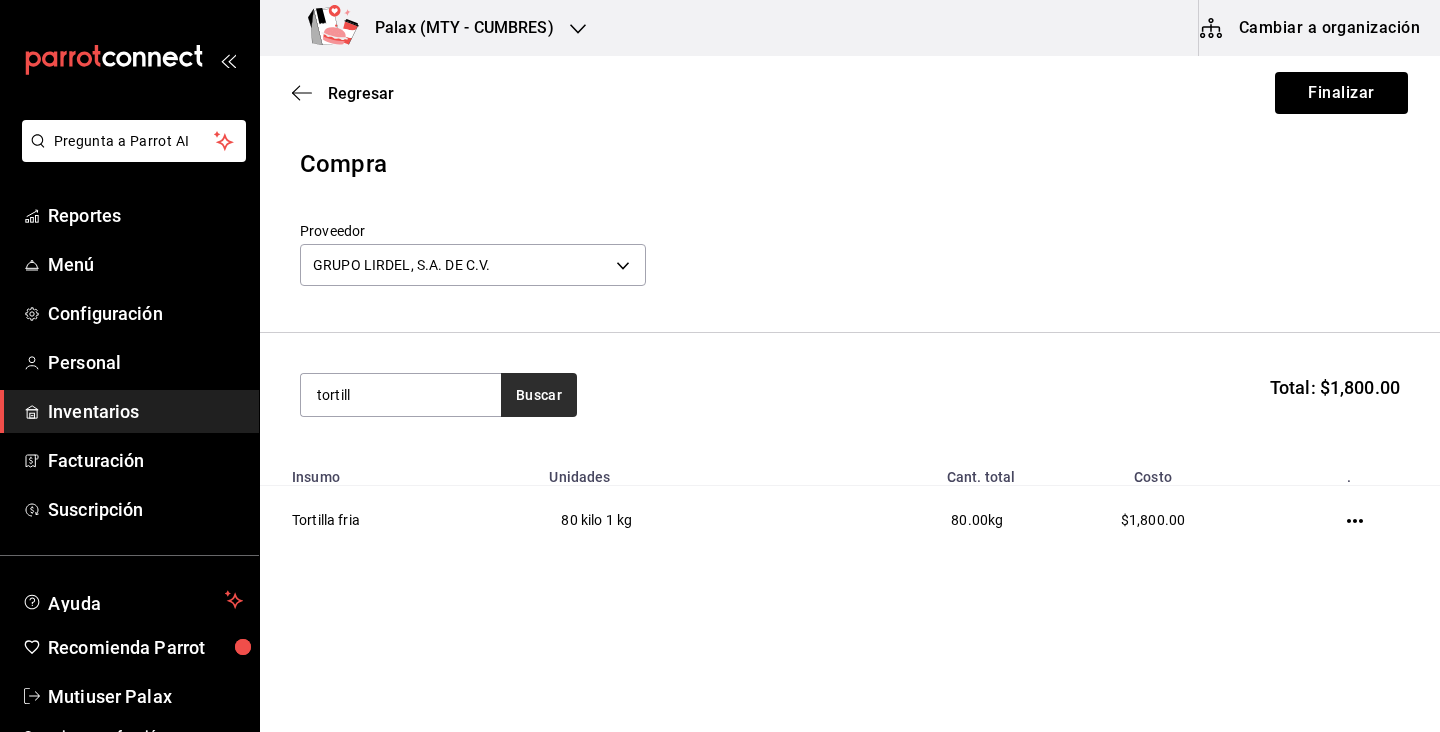 type on "tortill" 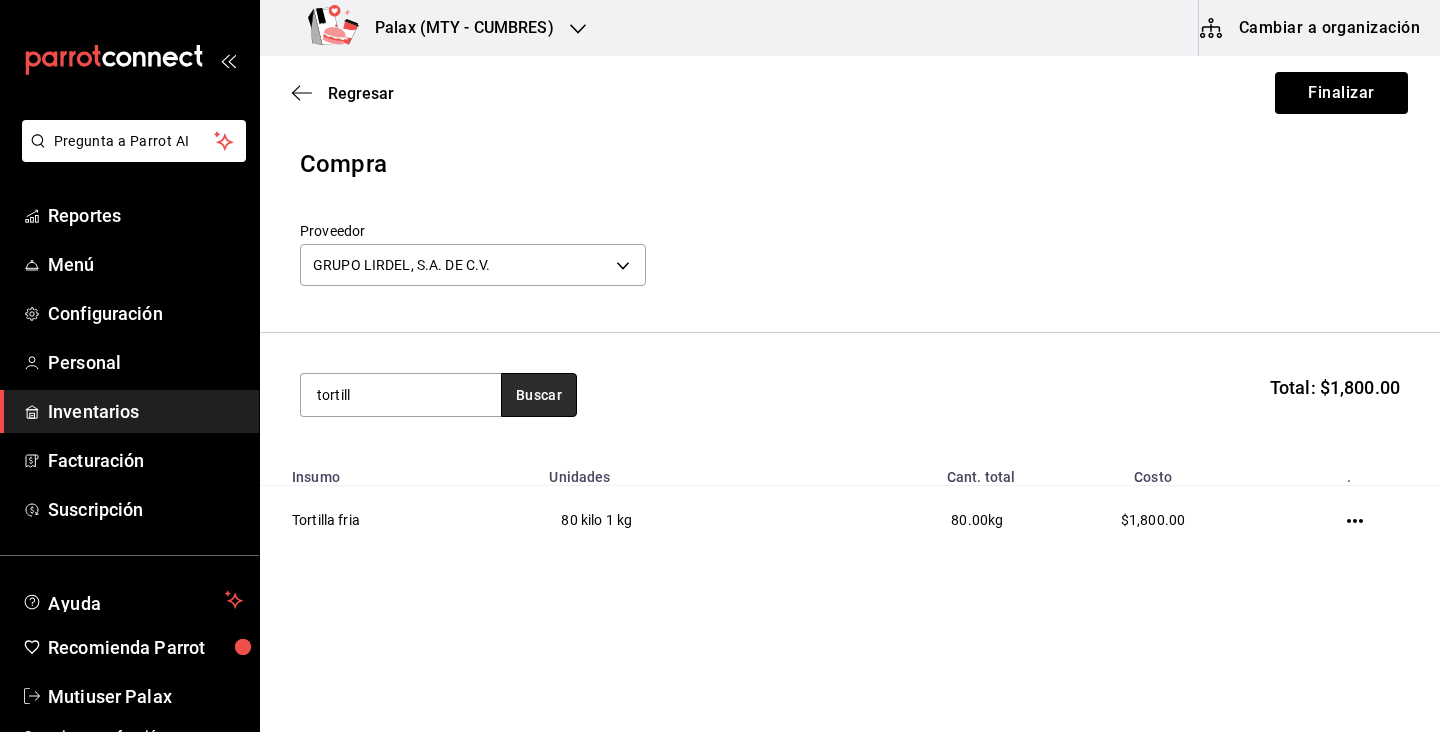 click on "Buscar" at bounding box center [539, 395] 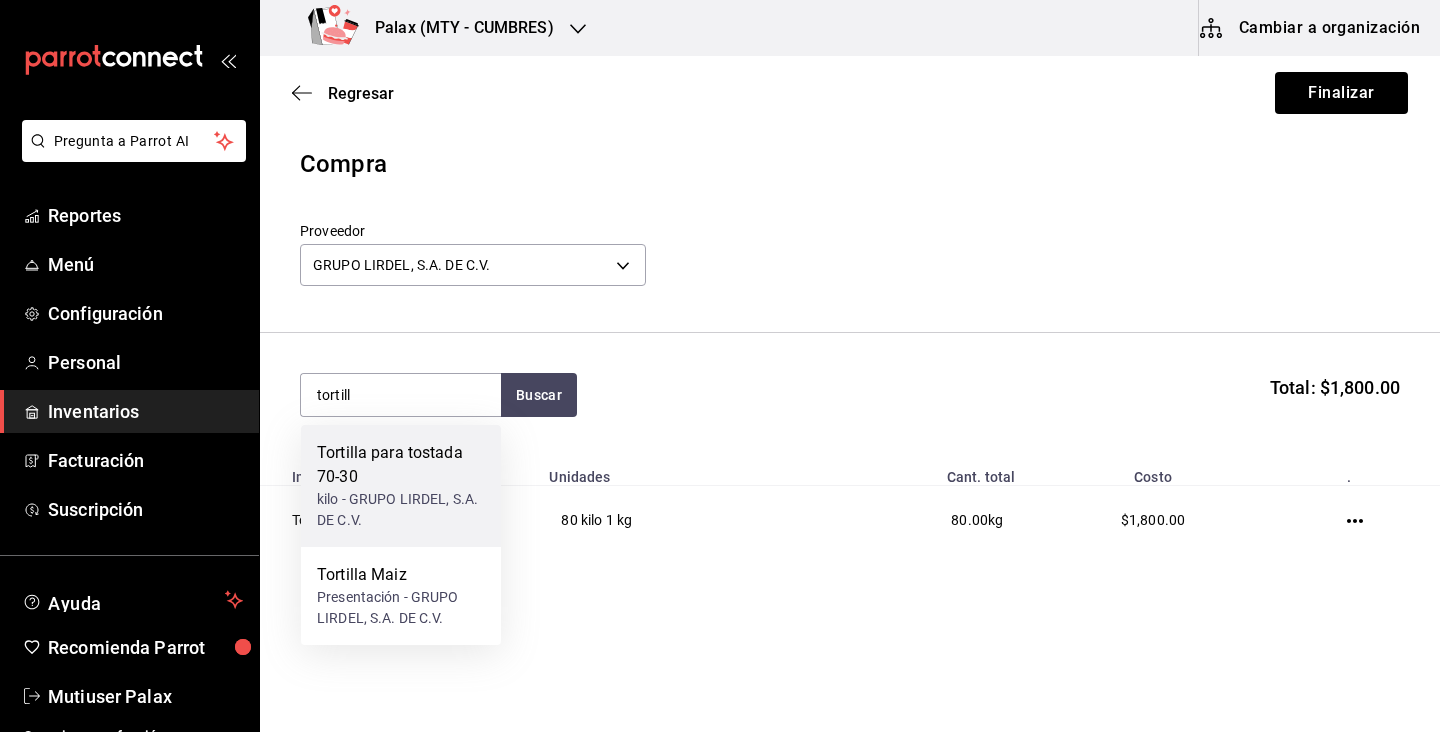 click on "kilo - GRUPO LIRDEL, S.A. DE C.V." at bounding box center [401, 510] 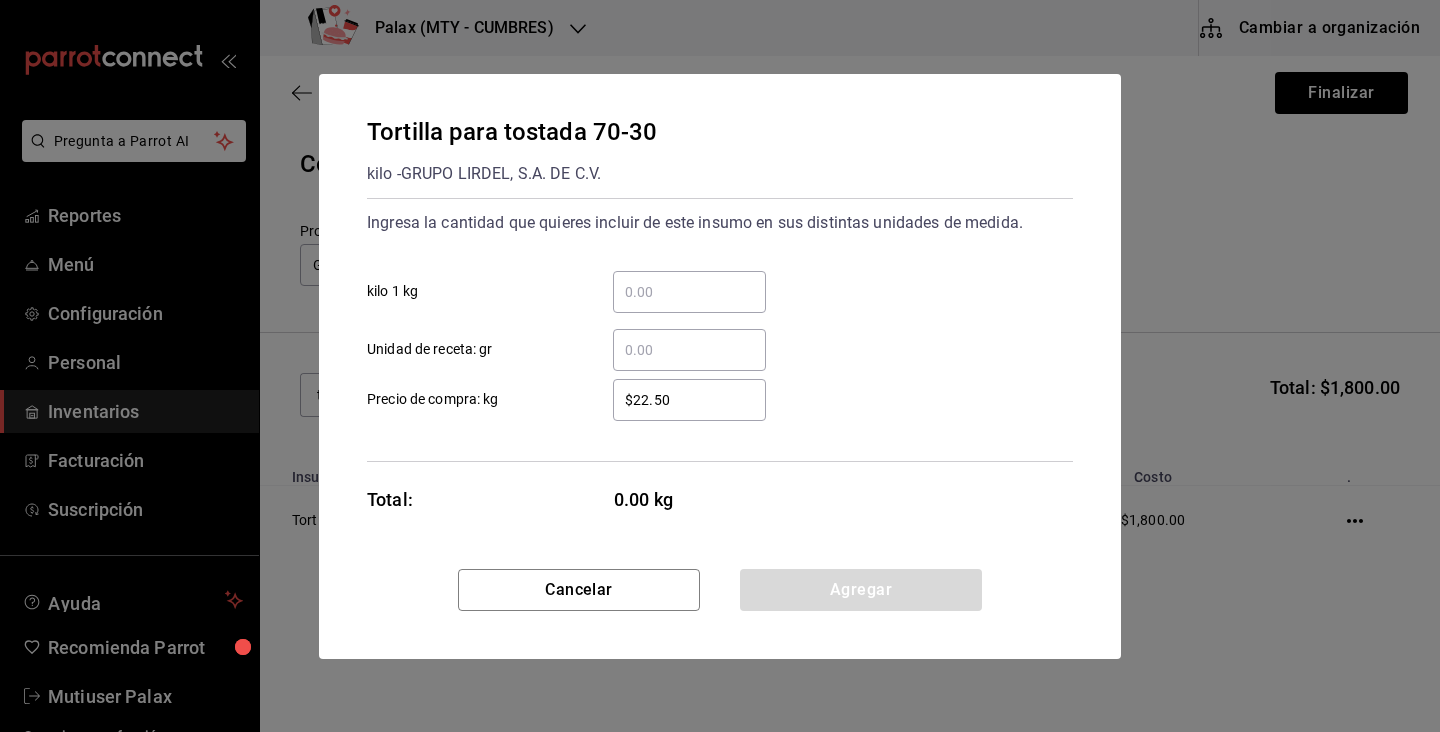 type 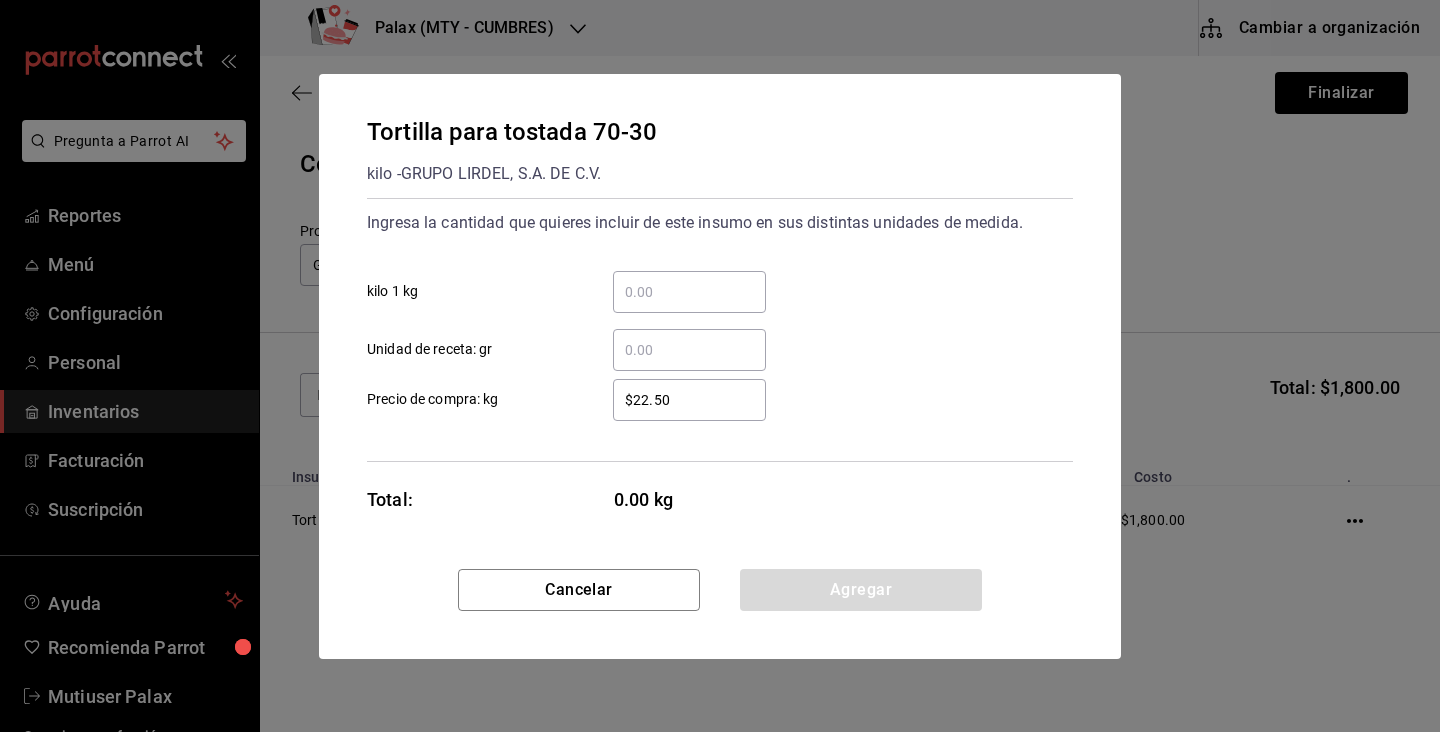 click on "​ kilo 1 kg" at bounding box center [689, 292] 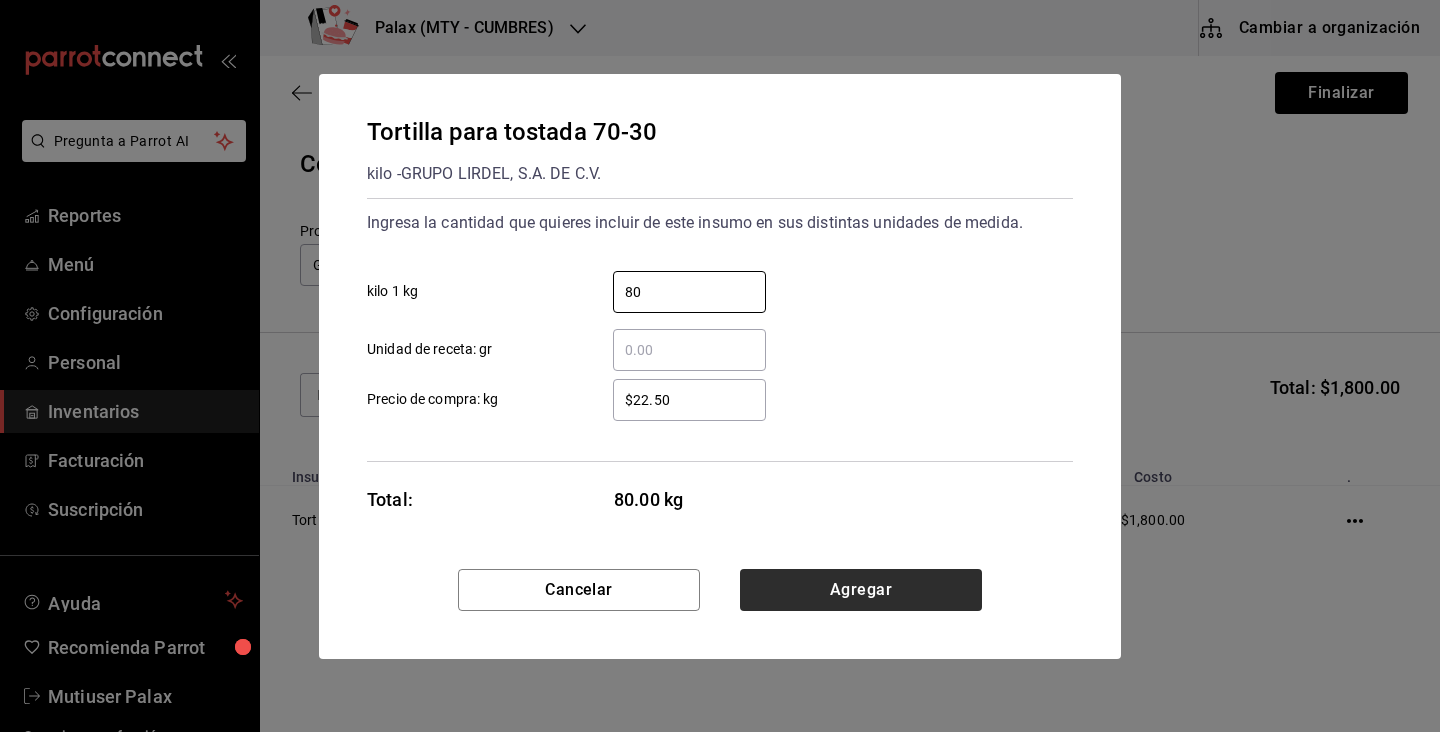 type on "80" 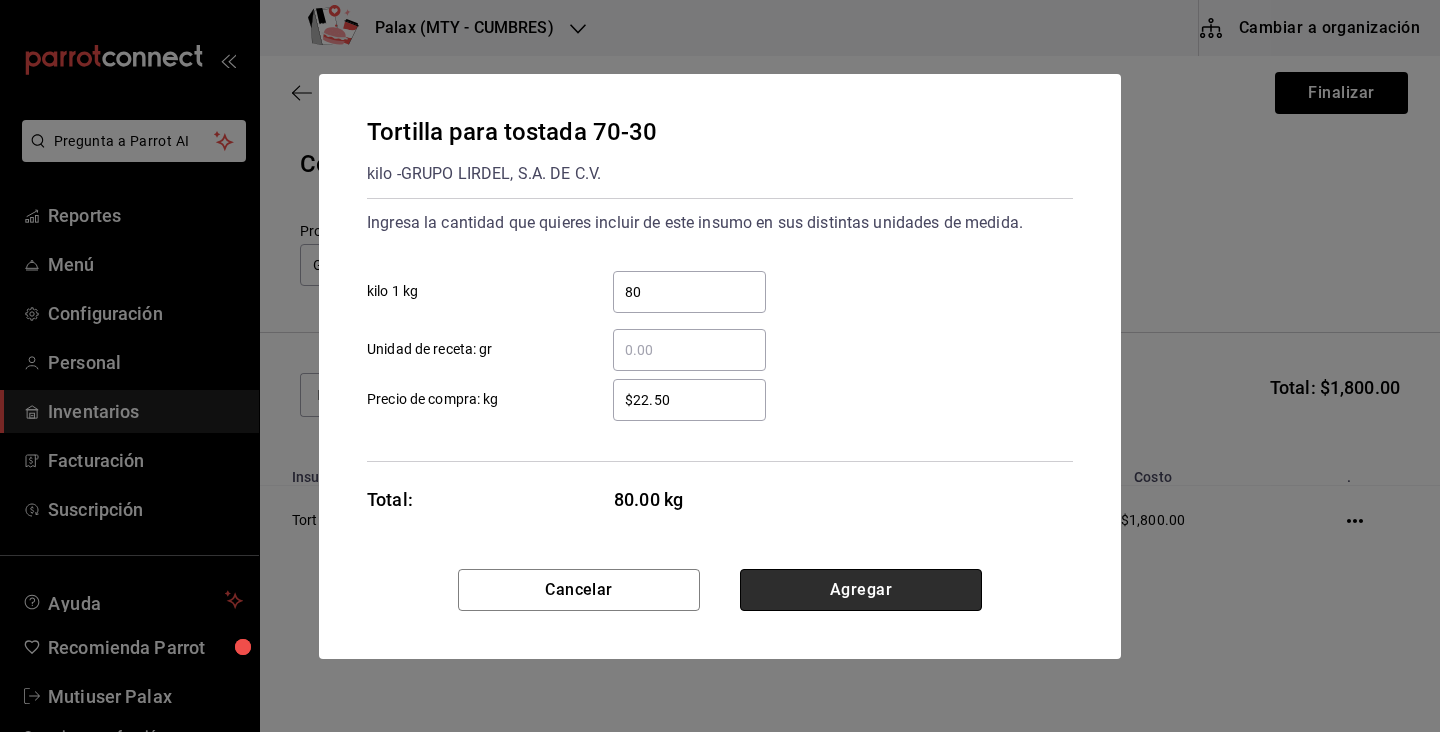 click on "Agregar" at bounding box center [861, 590] 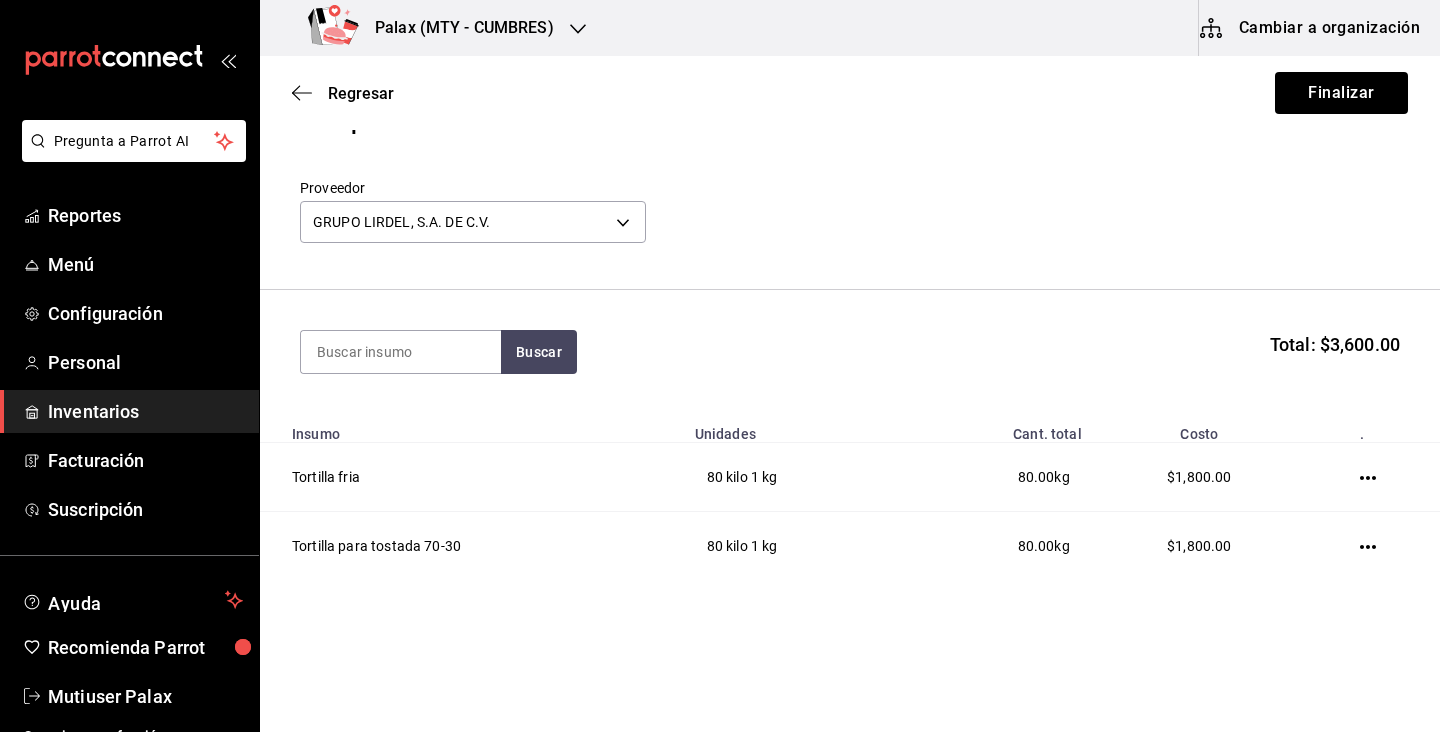 scroll, scrollTop: 0, scrollLeft: 0, axis: both 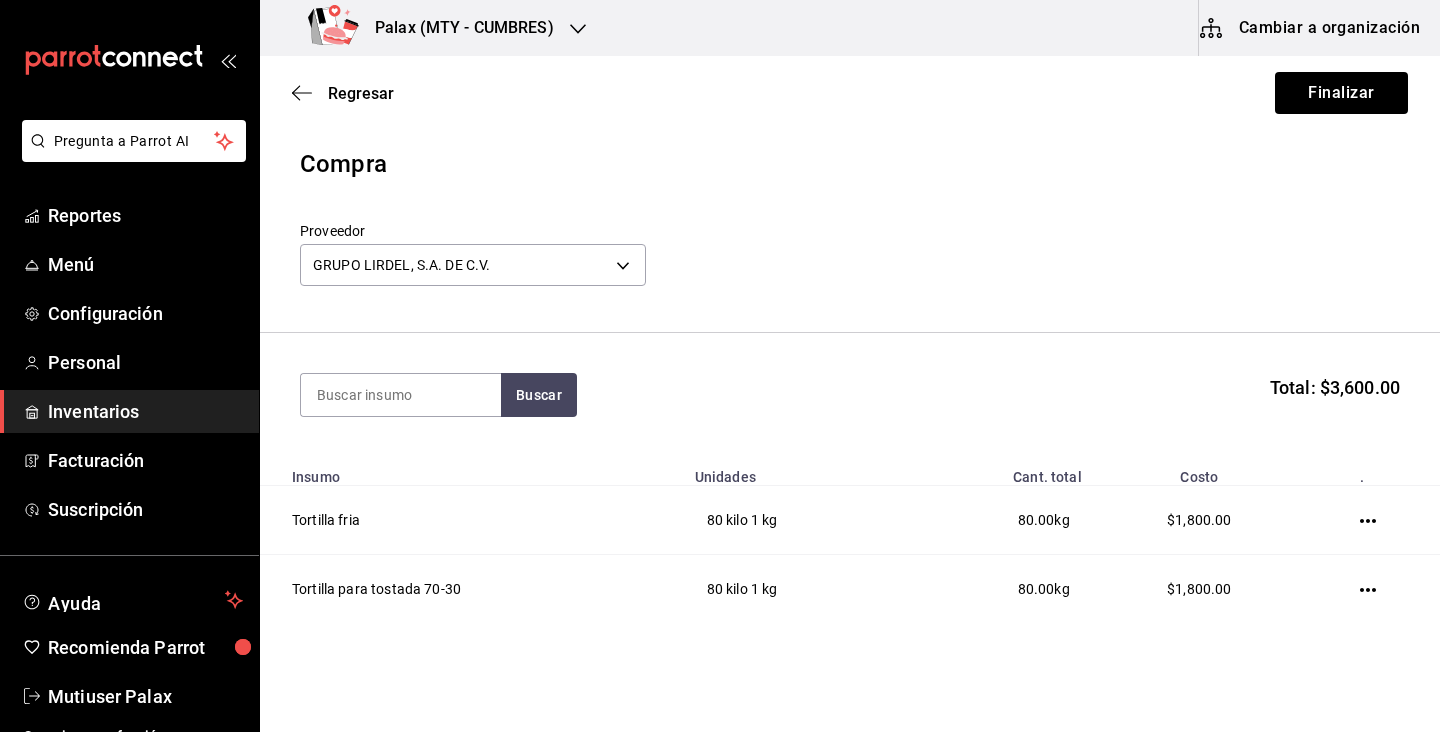 click on "Regresar Finalizar" at bounding box center (850, 93) 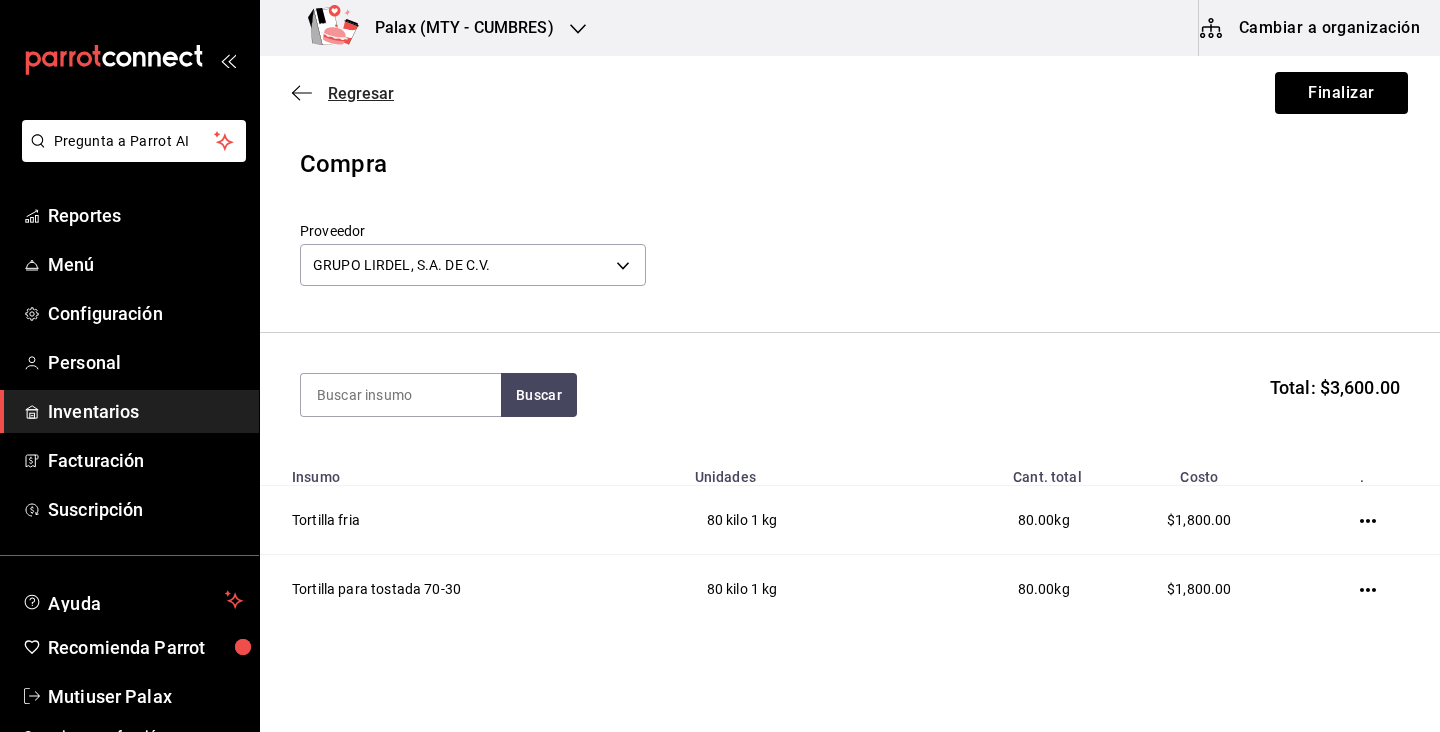 click on "Regresar" at bounding box center [361, 93] 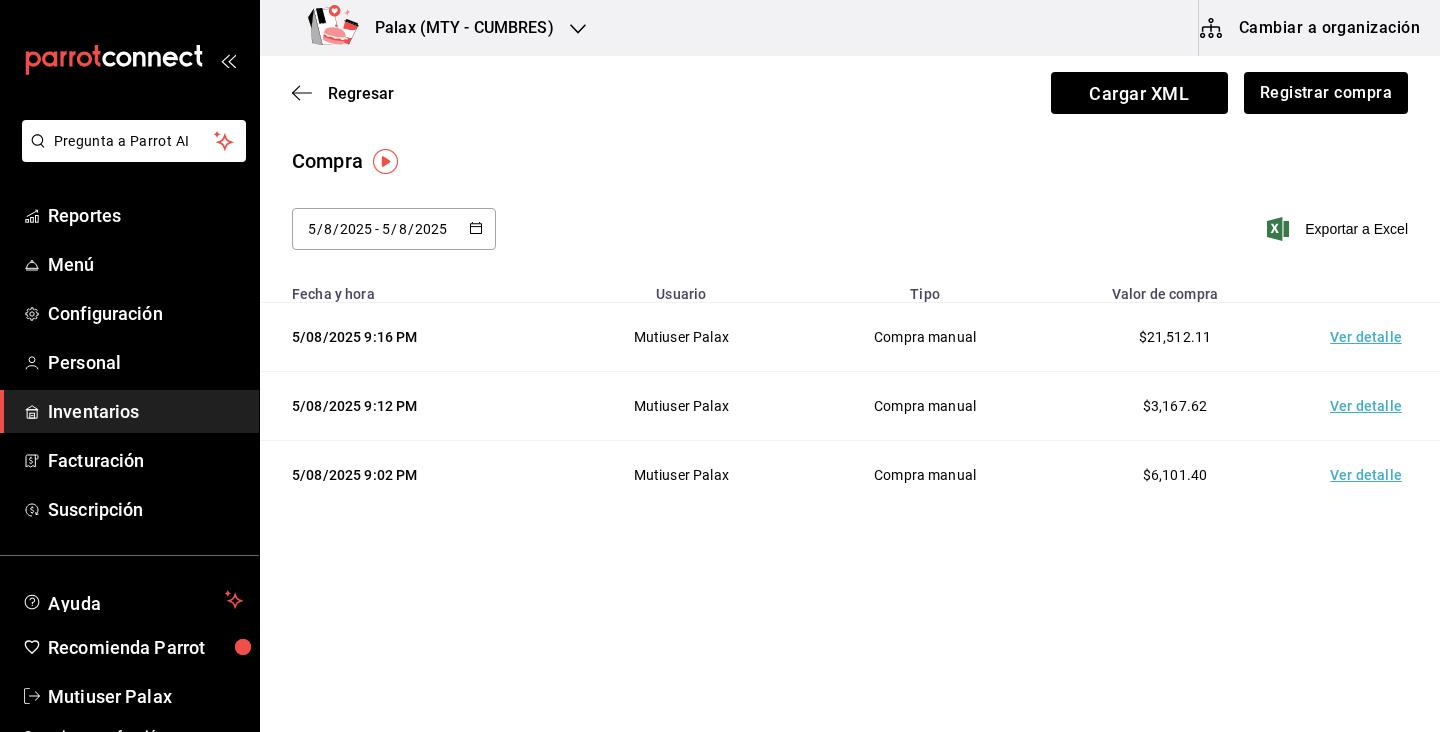 click 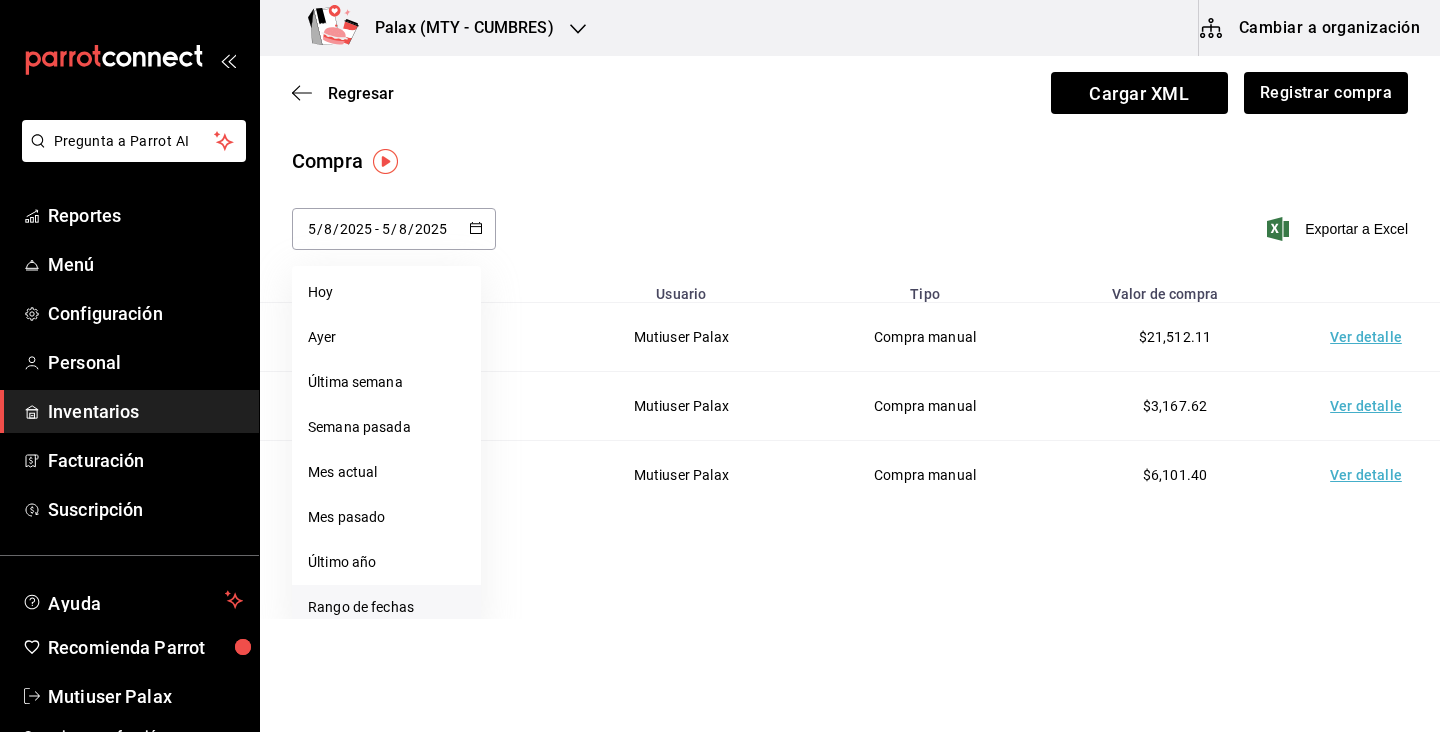 click on "Rango de fechas" at bounding box center (386, 607) 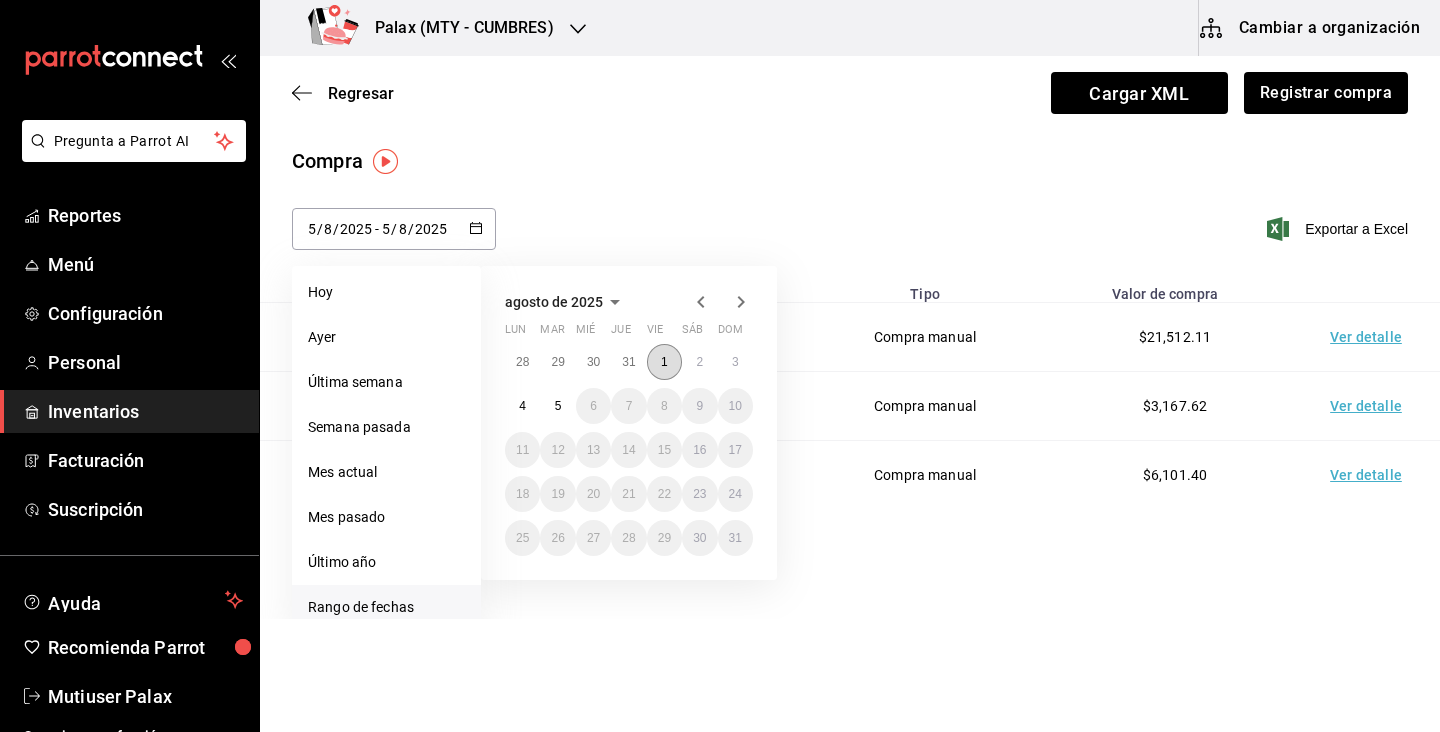click on "1" at bounding box center [664, 362] 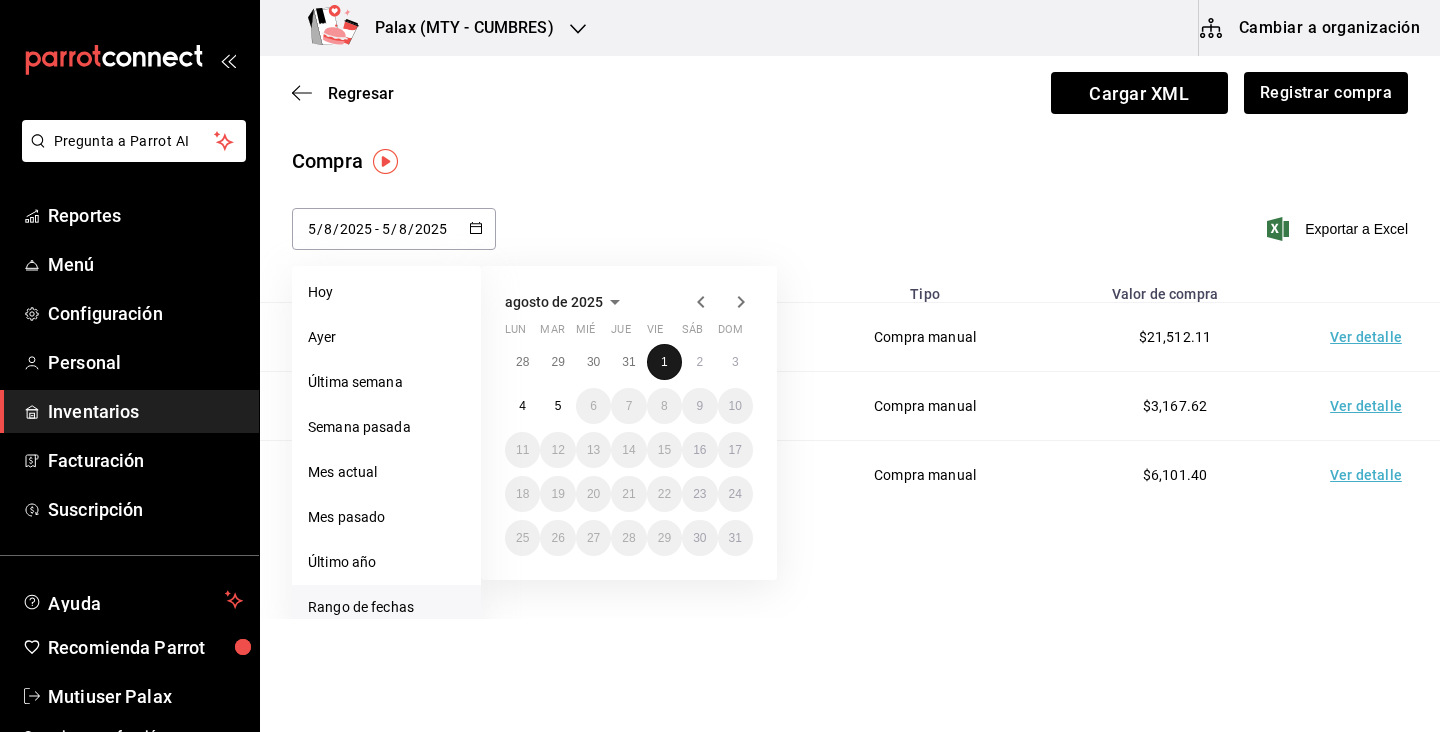 click on "1" at bounding box center (664, 362) 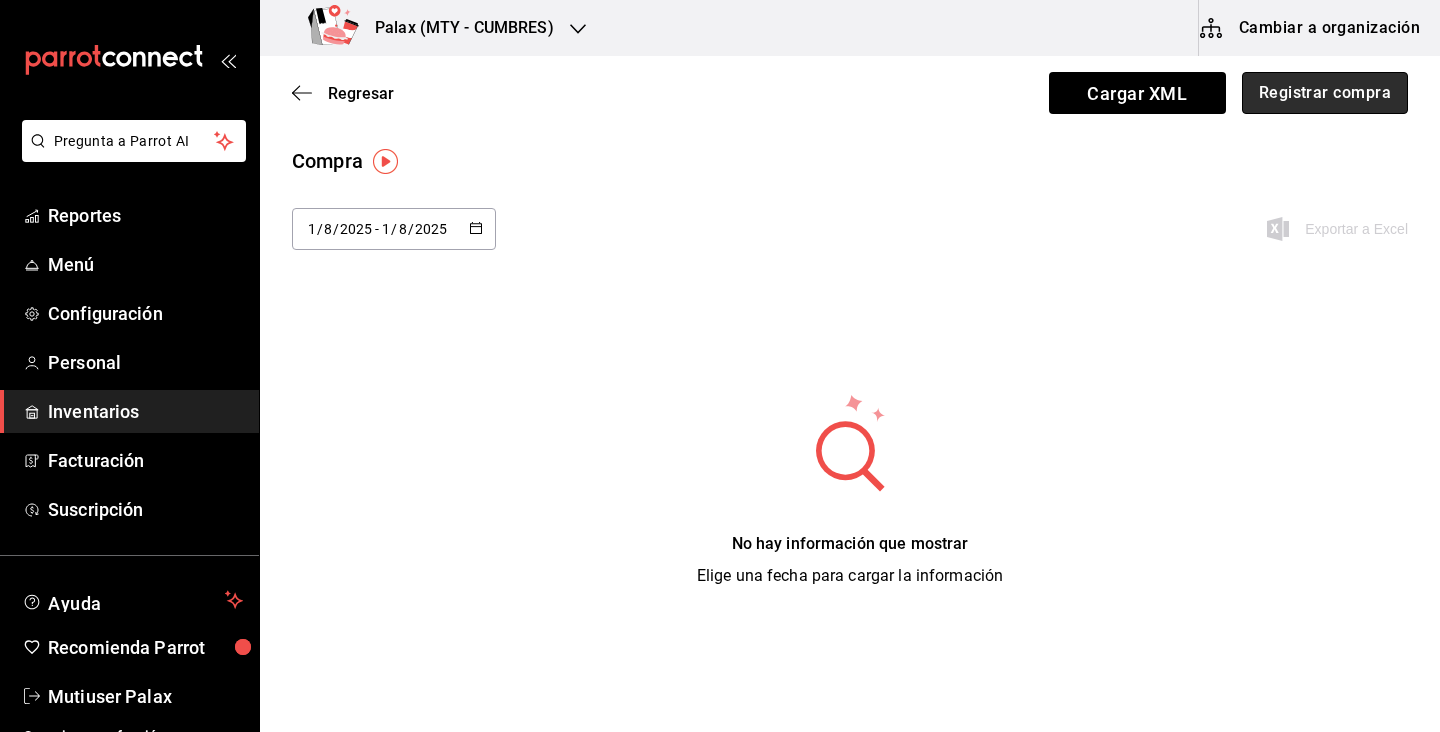 click on "Registrar compra" at bounding box center [1325, 93] 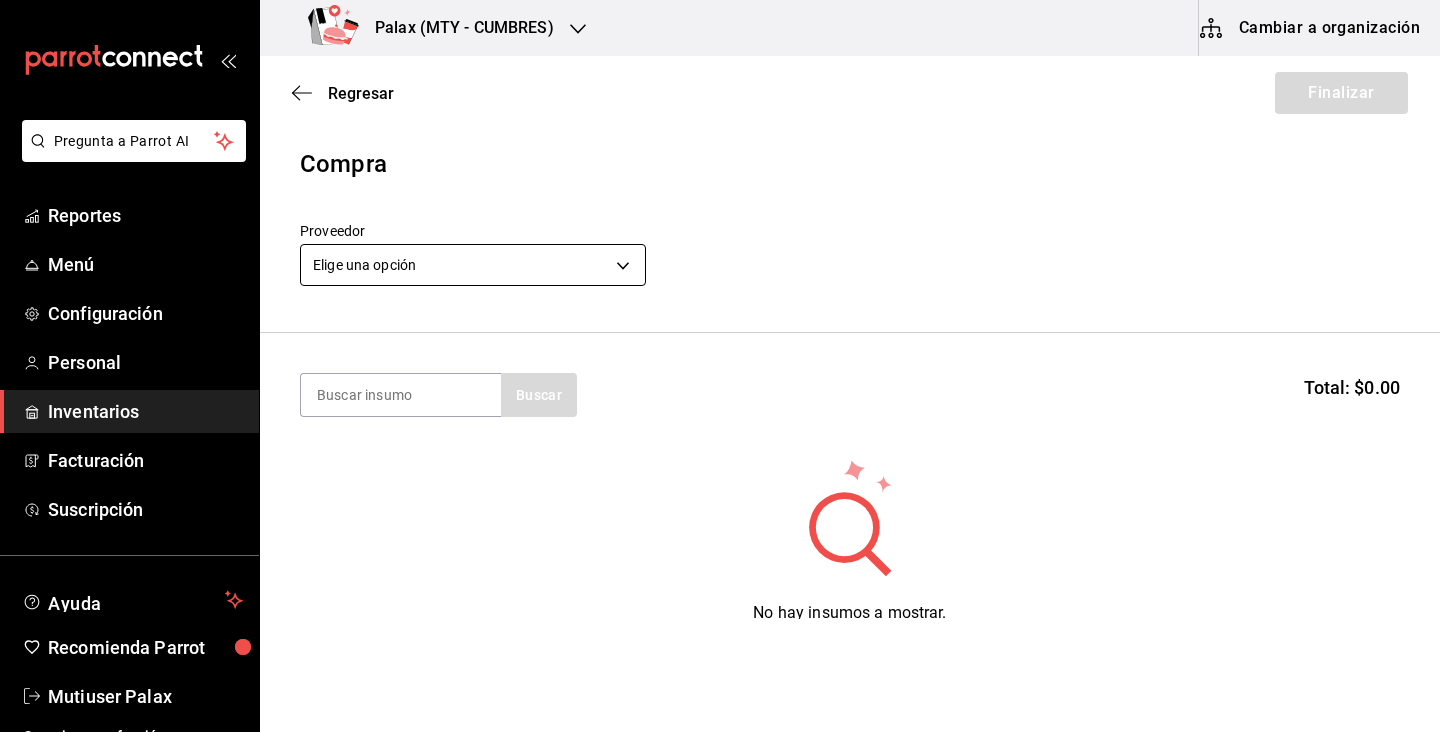 click on "Pregunta a Parrot AI Reportes   Menú   Configuración   Personal   Inventarios   Facturación   Suscripción   Ayuda Recomienda Parrot   Mutiuser Palax   Sugerir nueva función   Palax (MTY - CUMBRES) Cambiar a organización Regresar Finalizar Compra Proveedor Elige una opción default Buscar Total: $0.00 No hay insumos a mostrar. Busca un insumo para agregarlo a la lista Pregunta a Parrot AI Reportes   Menú   Configuración   Personal   Inventarios   Facturación   Suscripción   Ayuda Recomienda Parrot   Mutiuser Palax   Sugerir nueva función   GANA 1 MES GRATIS EN TU SUSCRIPCIÓN AQUÍ ¿Recuerdas cómo empezó tu restaurante?
Hoy puedes ayudar a un colega a tener el mismo cambio que tú viviste.
Recomienda Parrot directamente desde tu Portal Administrador.
Es fácil y rápido.
🎁 Por cada restaurante que se una, ganas 1 mes gratis. Ver video tutorial Ir a video Editar Eliminar Visitar centro de ayuda (81) 2046 6363 soporte@parrotsoftware.io Visitar centro de ayuda (81) 2046 6363" at bounding box center (720, 309) 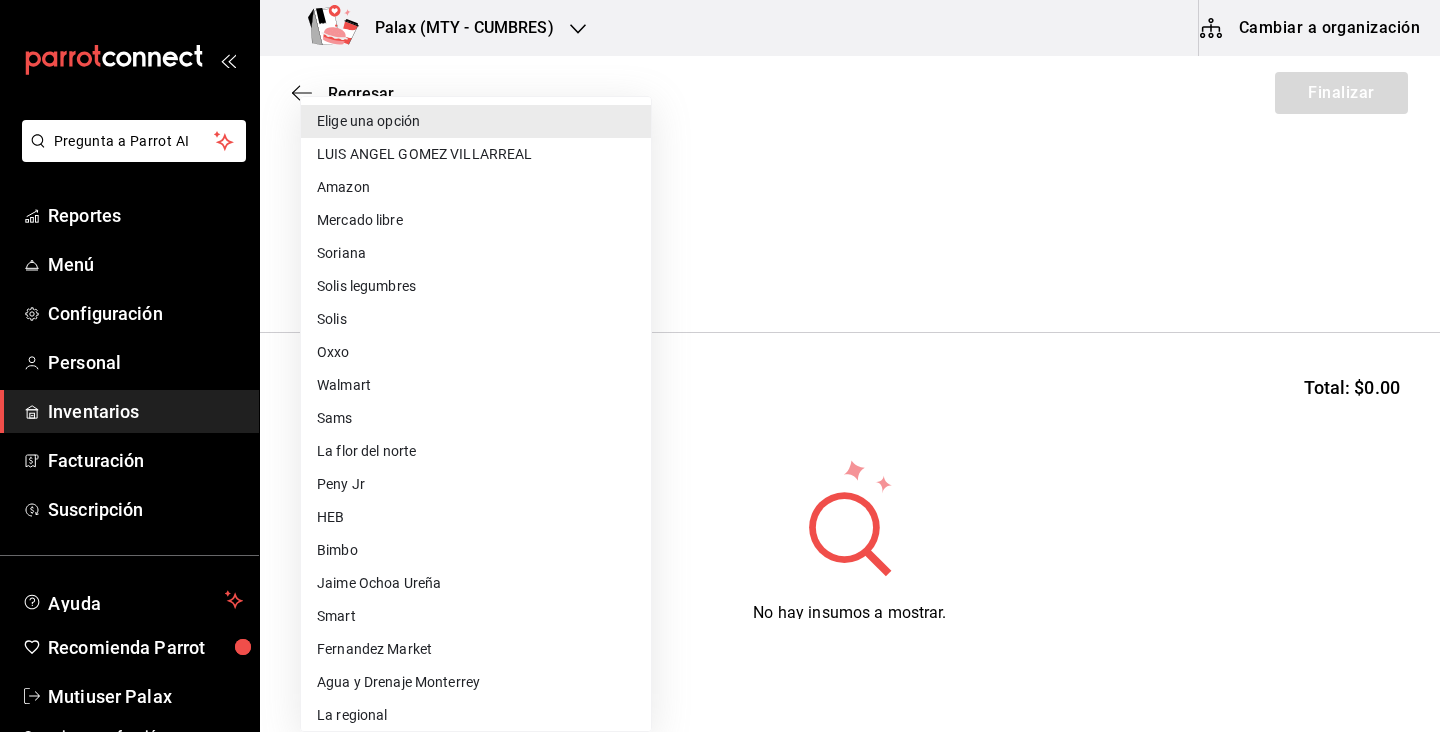 type 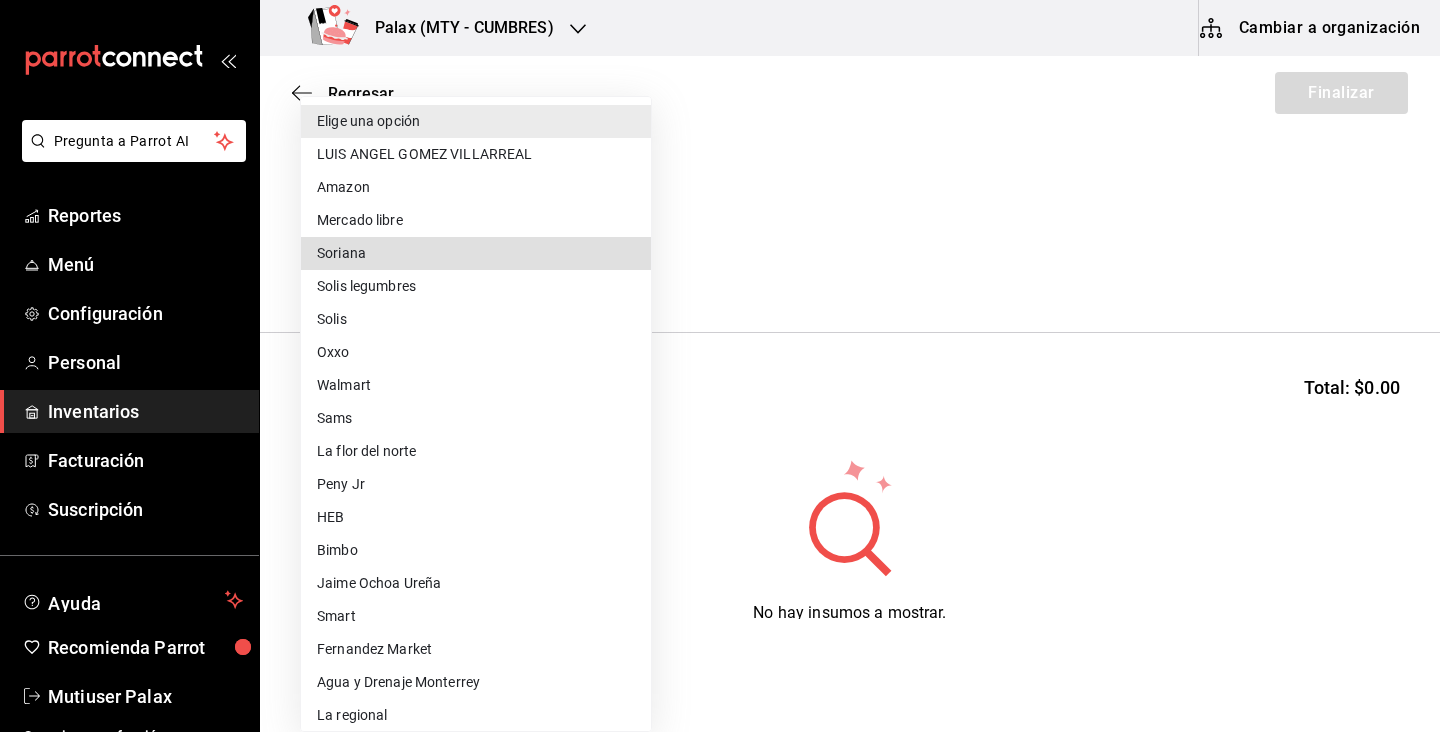 type 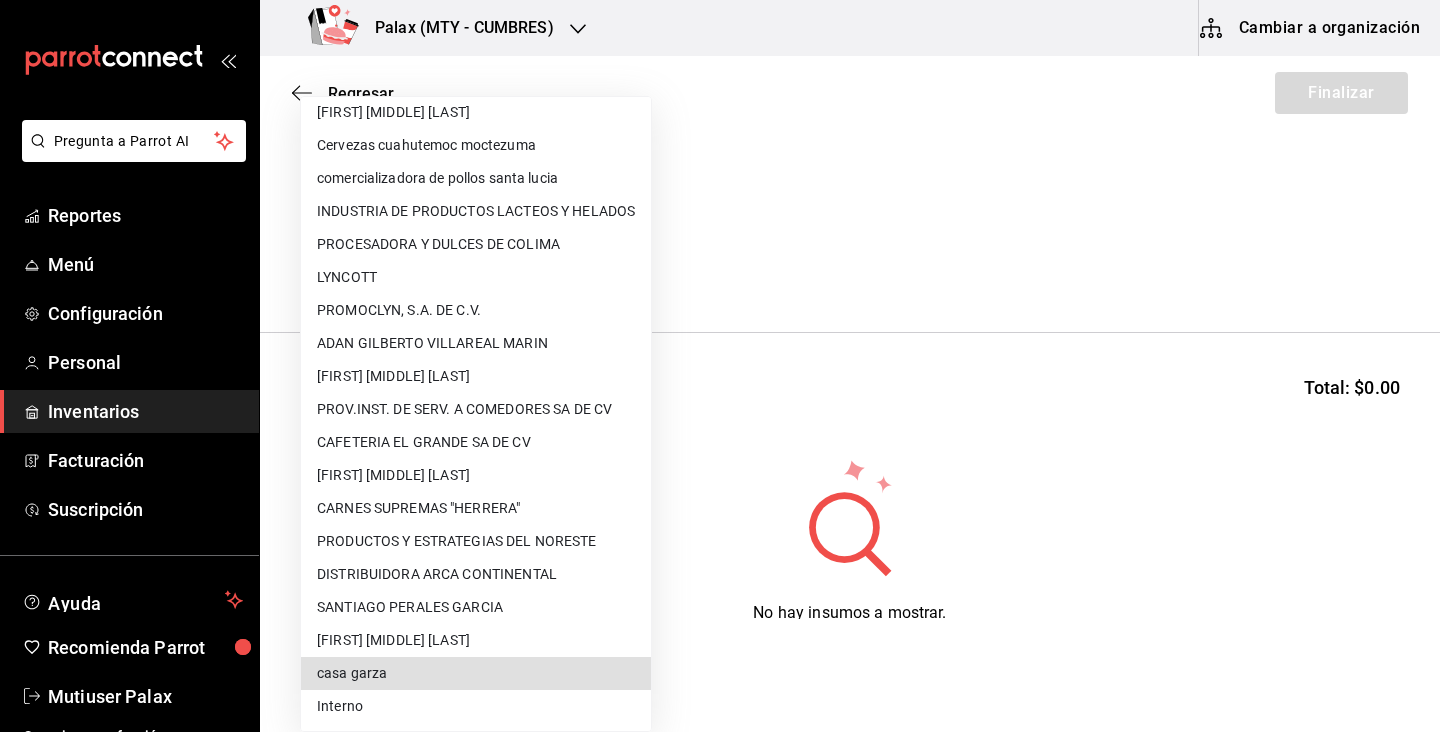 type 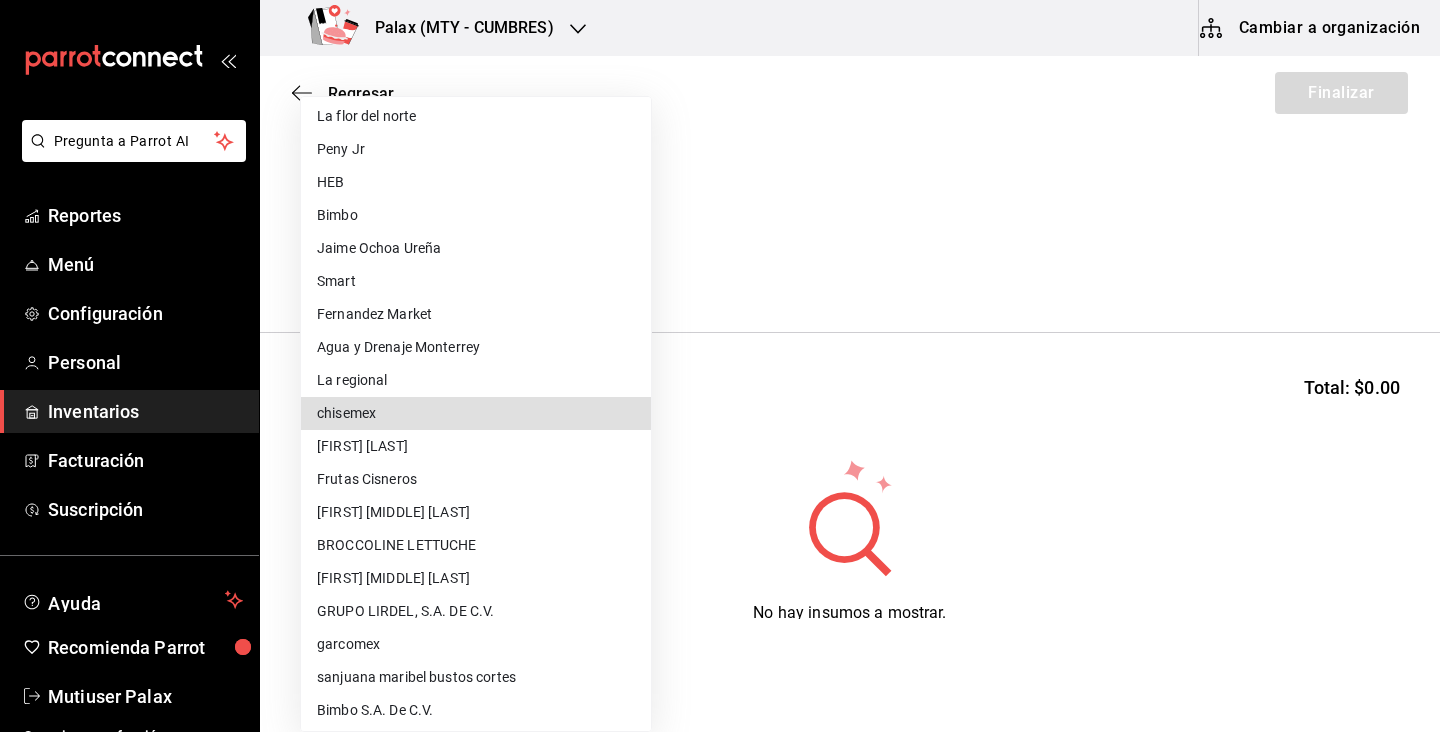 type 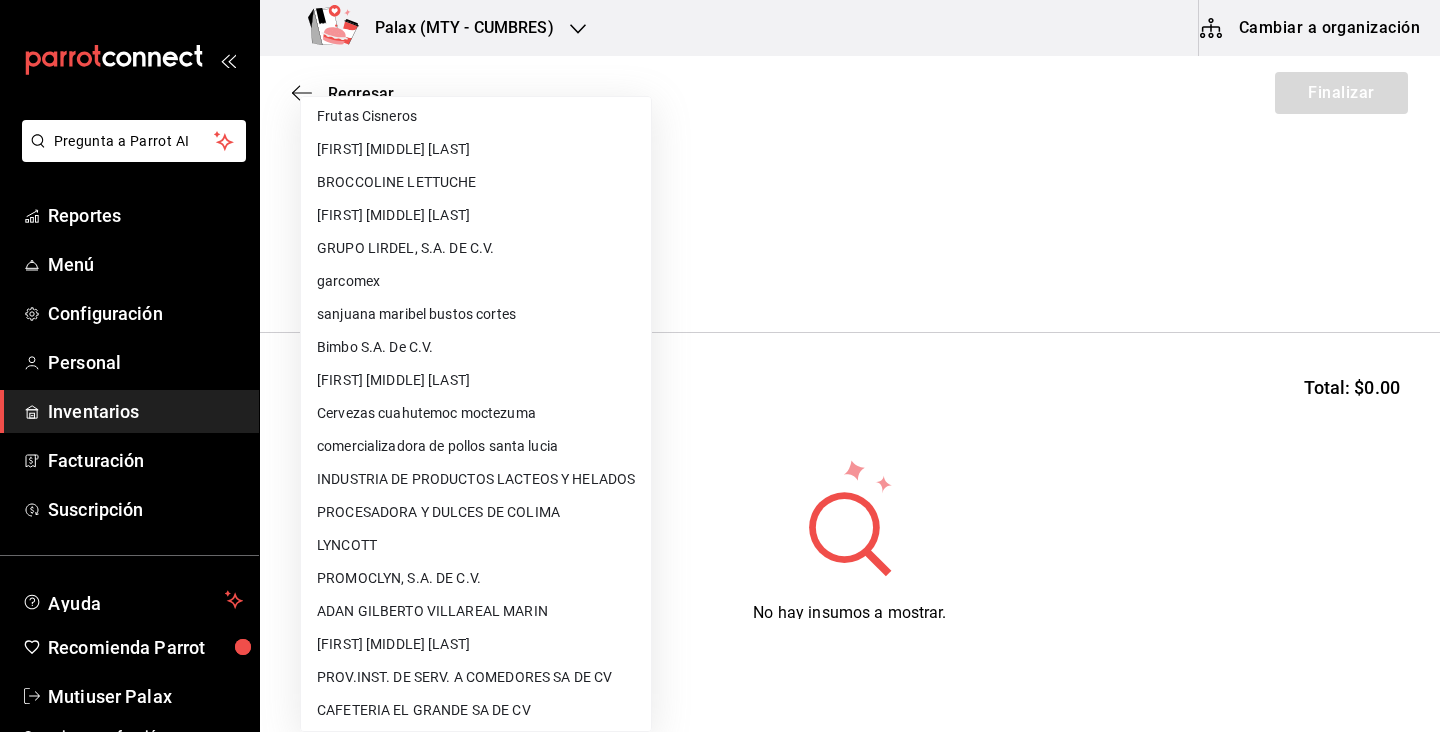 type 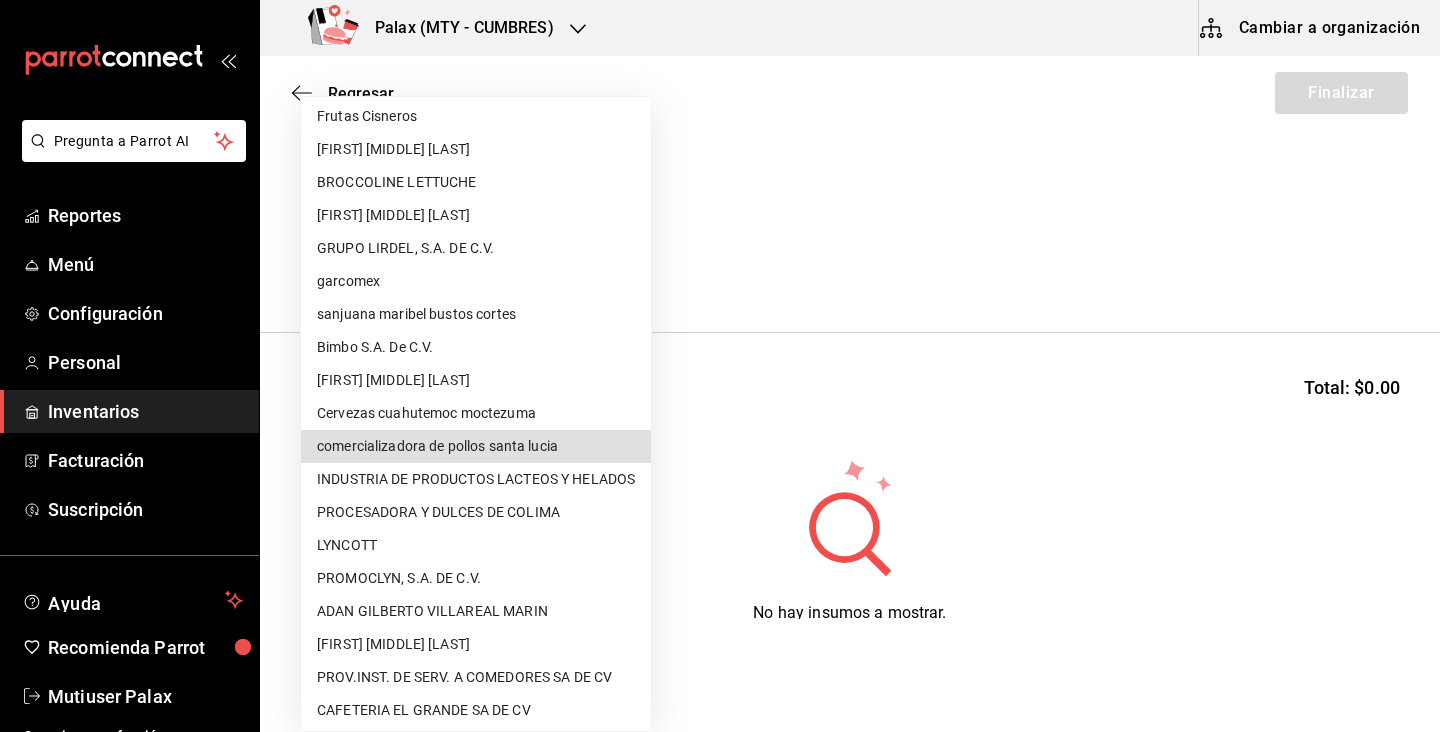 type 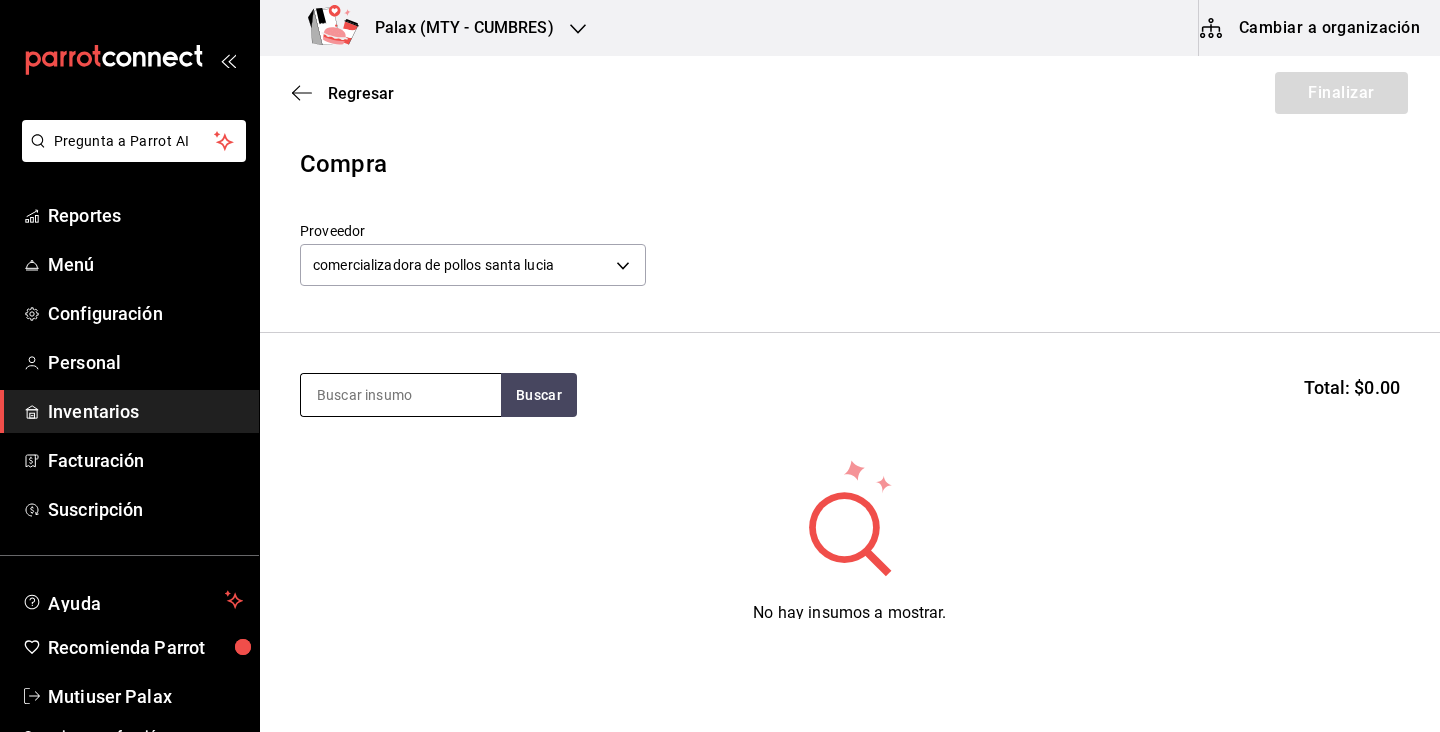 click at bounding box center (401, 395) 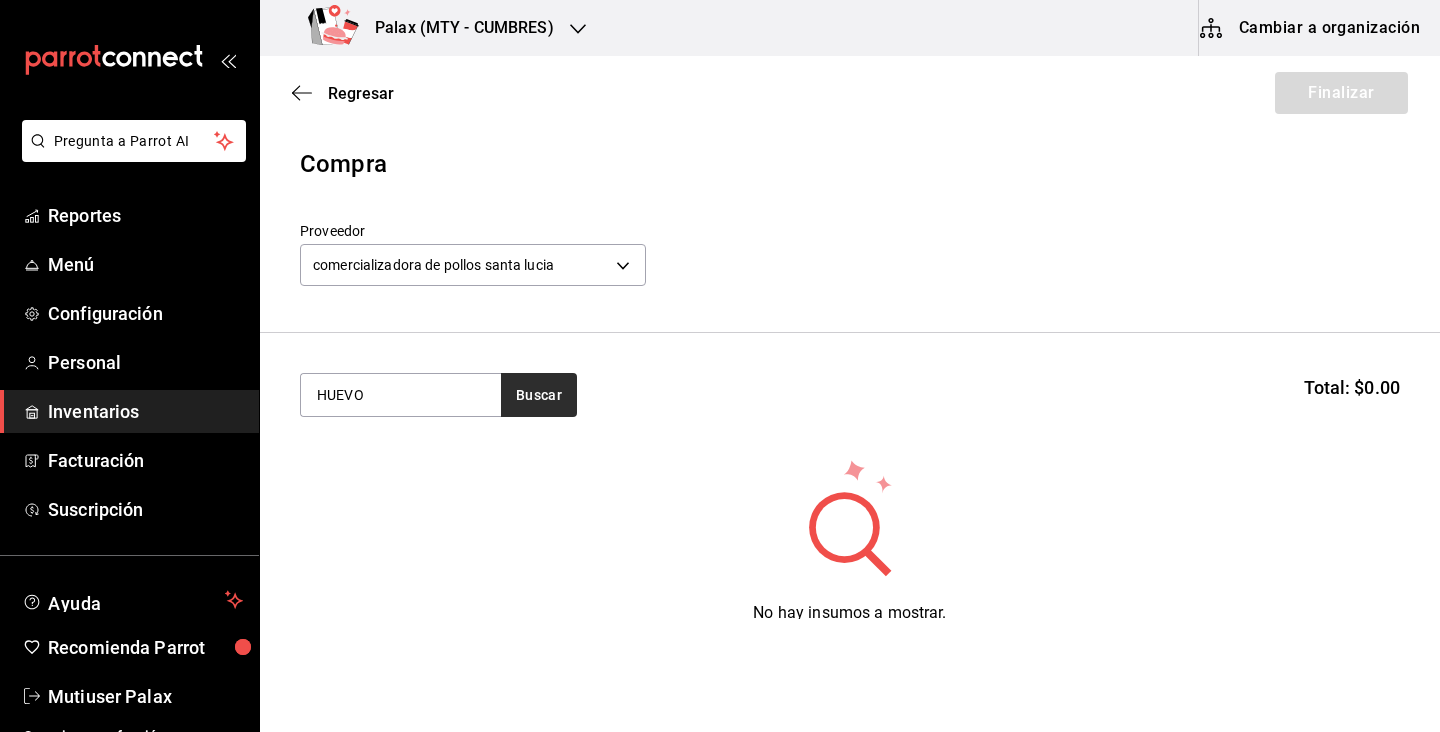 type on "HUEVO" 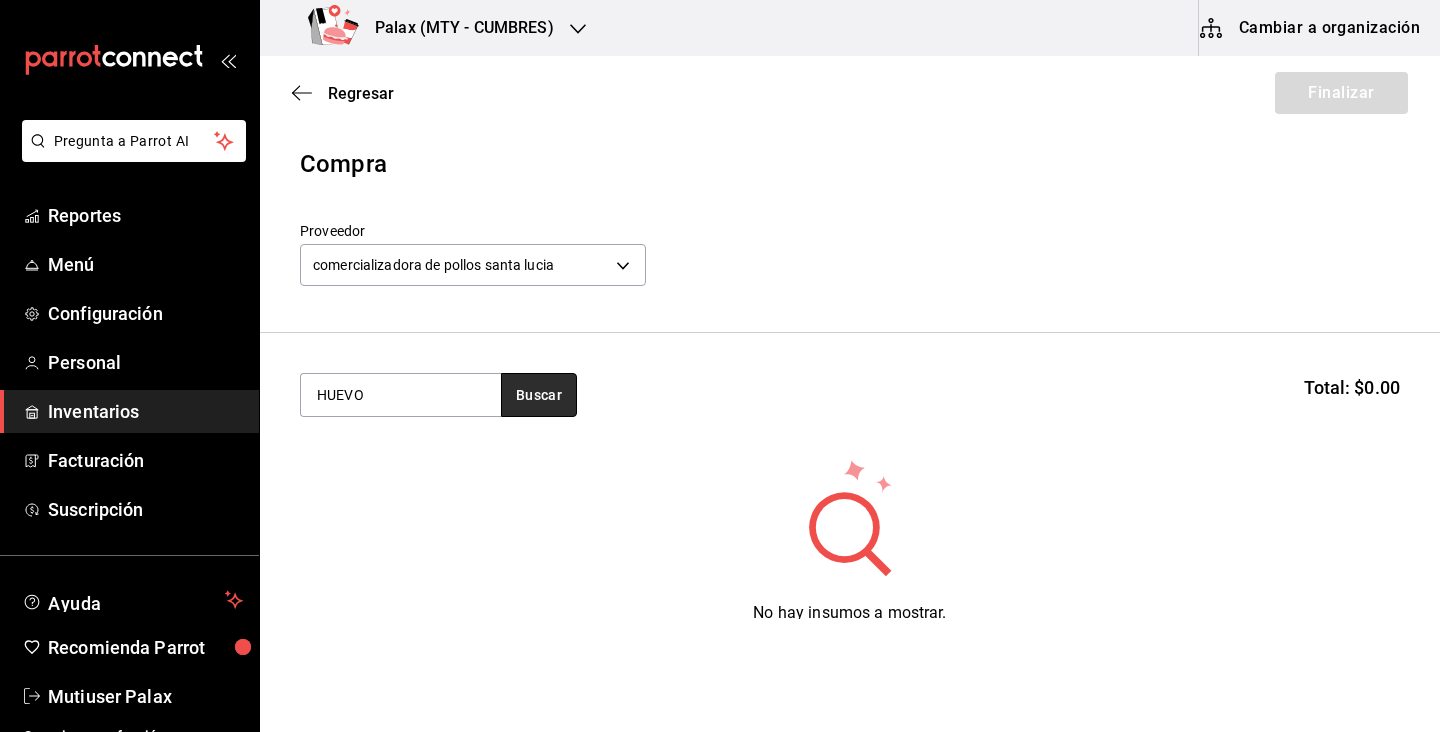 click on "Buscar" at bounding box center [539, 395] 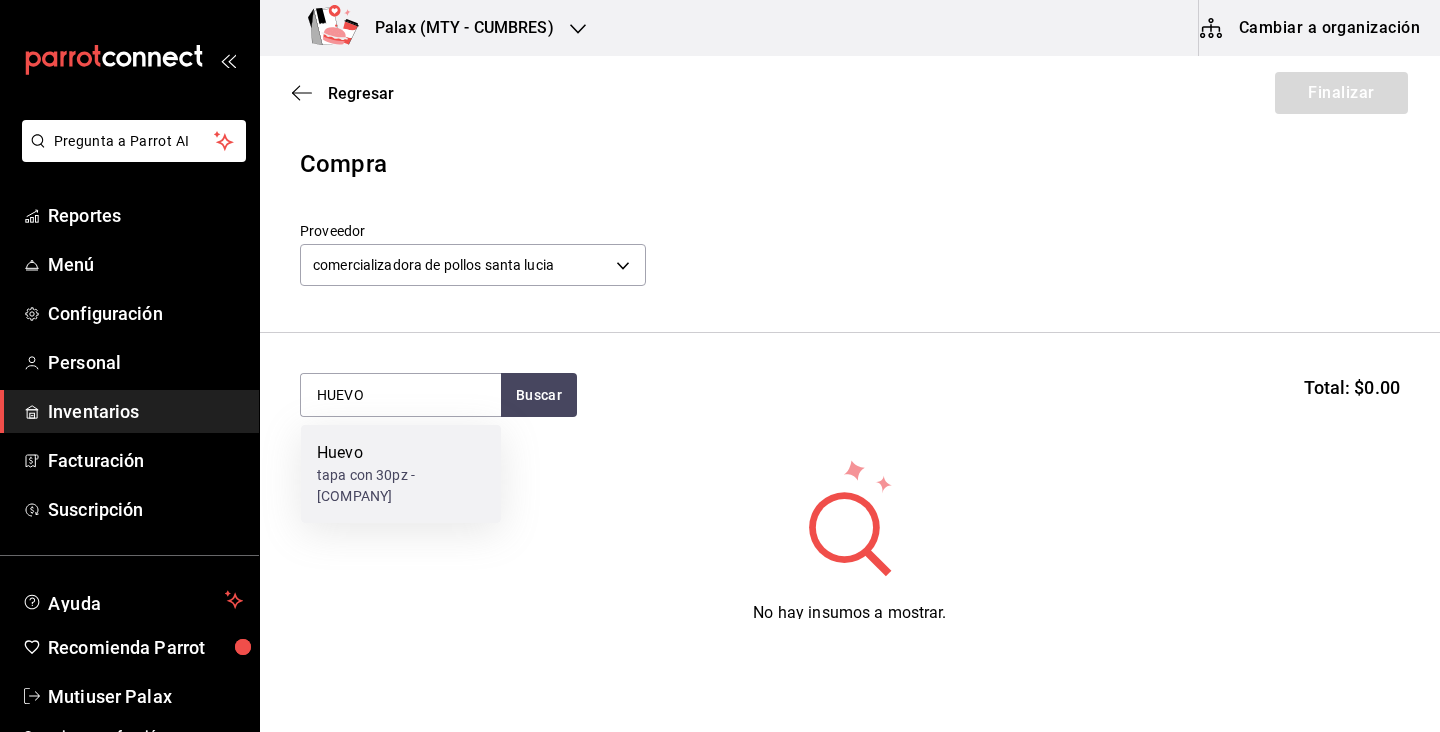 click on "tapa con 30pz - comercializadora de pollos santa lucia" at bounding box center (401, 486) 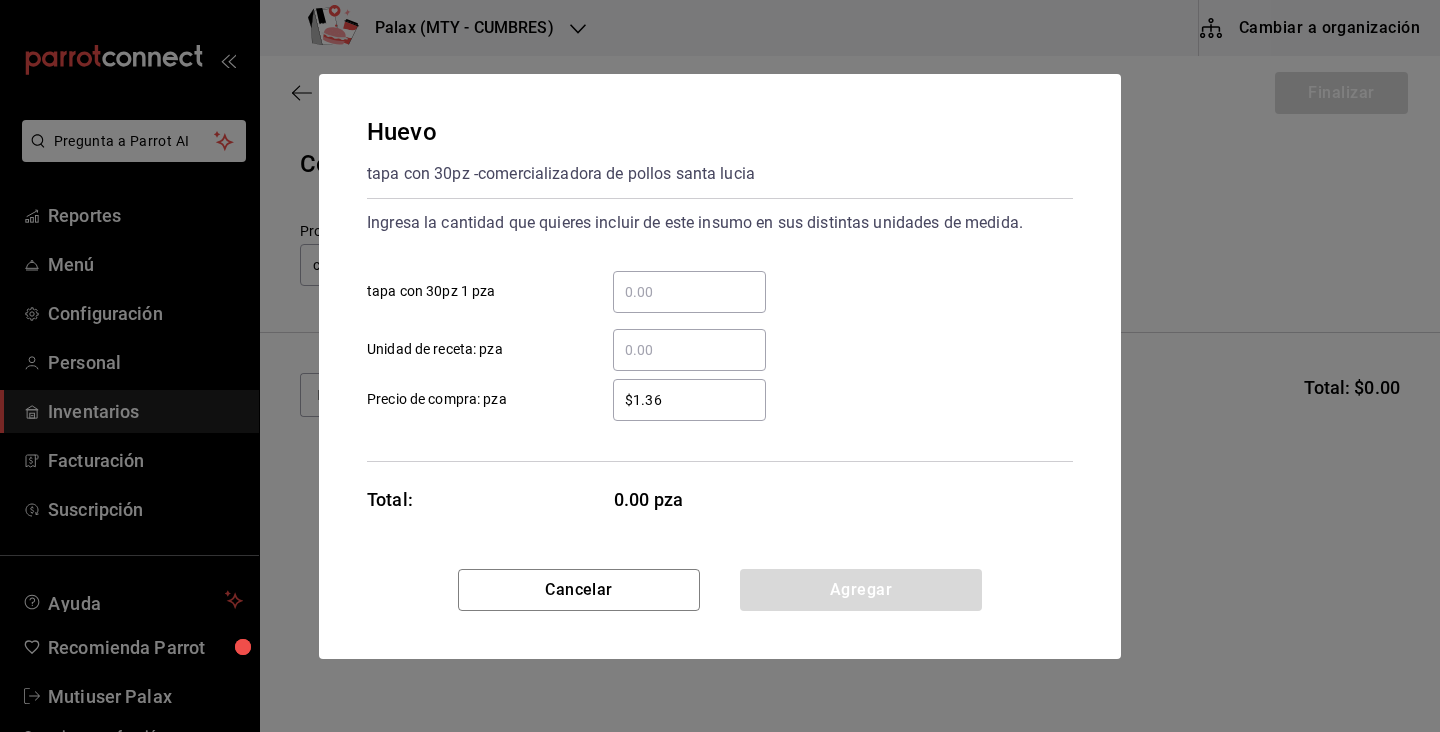 click on "​ tapa con 30pz 1 pza" at bounding box center (689, 292) 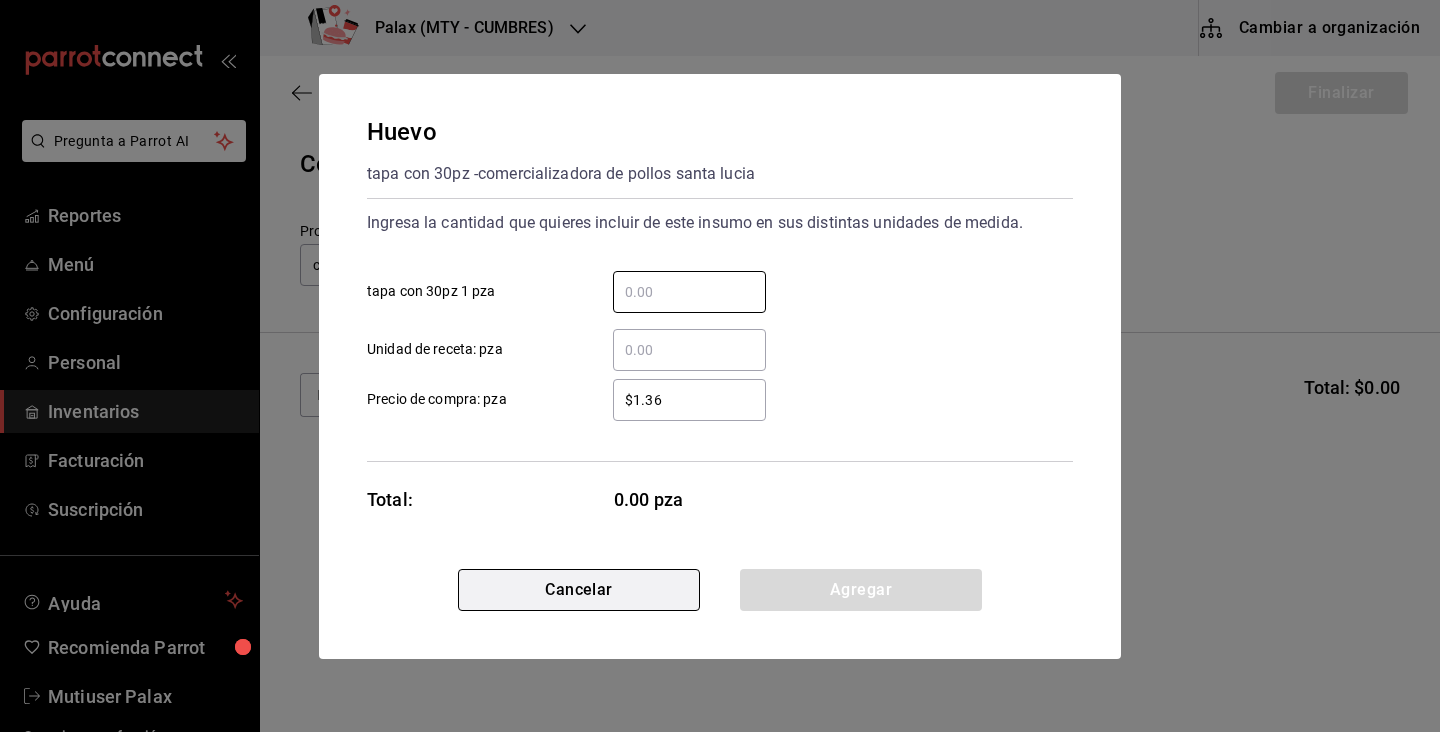 click on "Cancelar" at bounding box center [579, 590] 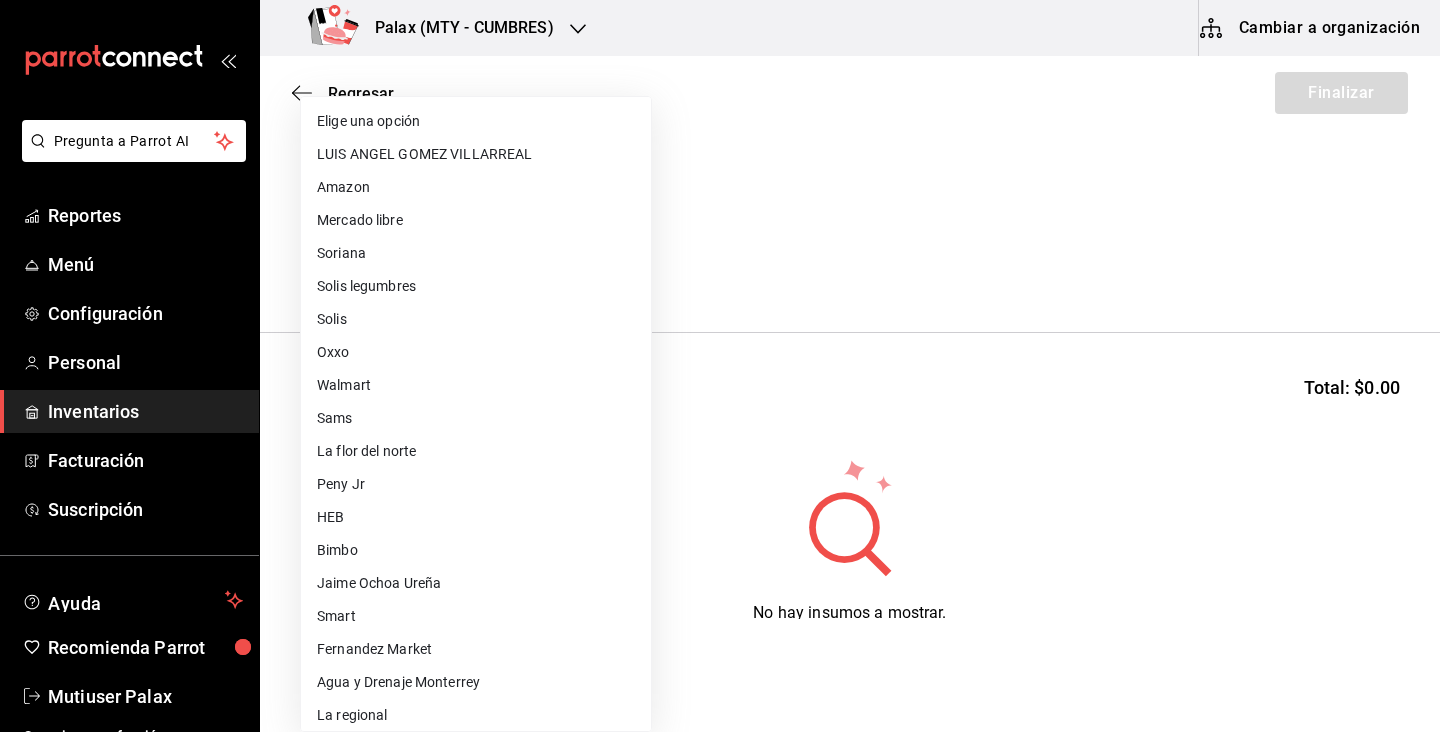 click on "Pregunta a Parrot AI Reportes   Menú   Configuración   Personal   Inventarios   Facturación   Suscripción   Ayuda Recomienda Parrot   Mutiuser Palax   Sugerir nueva función   Palax (MTY - CUMBRES) Cambiar a organización Regresar Finalizar Compra Proveedor comercializadora de pollos santa lucia 1adb45eb-a407-4919-9ca6-9baa571f46f4 Buscar Total: $0.00 No hay insumos a mostrar. Busca un insumo para agregarlo a la lista Pregunta a Parrot AI Reportes   Menú   Configuración   Personal   Inventarios   Facturación   Suscripción   Ayuda Recomienda Parrot   Mutiuser Palax   Sugerir nueva función   GANA 1 MES GRATIS EN TU SUSCRIPCIÓN AQUÍ ¿Recuerdas cómo empezó tu restaurante?
Hoy puedes ayudar a un colega a tener el mismo cambio que tú viviste.
Recomienda Parrot directamente desde tu Portal Administrador.
Es fácil y rápido.
🎁 Por cada restaurante que se una, ganas 1 mes gratis. Ver video tutorial Ir a video Editar Eliminar Visitar centro de ayuda (81) 2046 6363 soporte@parrotsoftware.io Amazon" at bounding box center (720, 309) 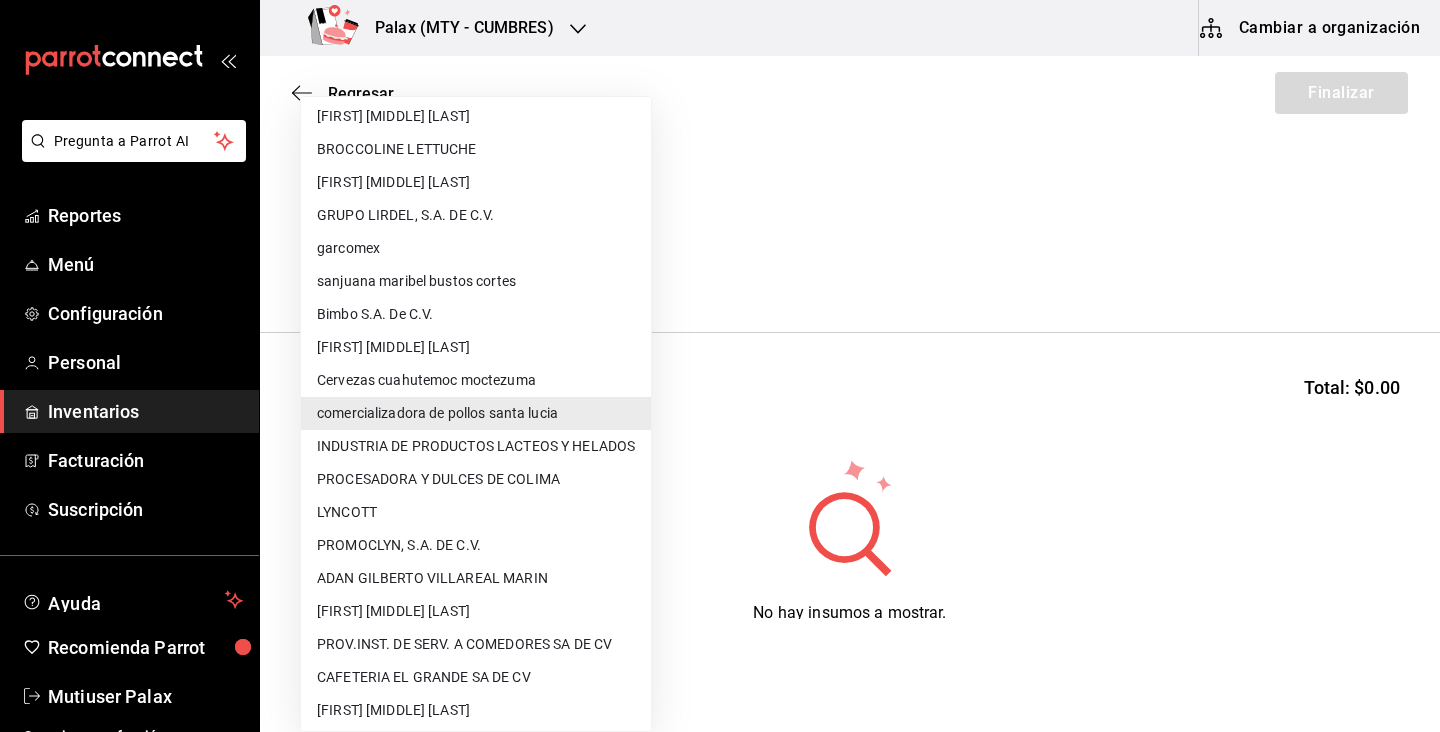 type 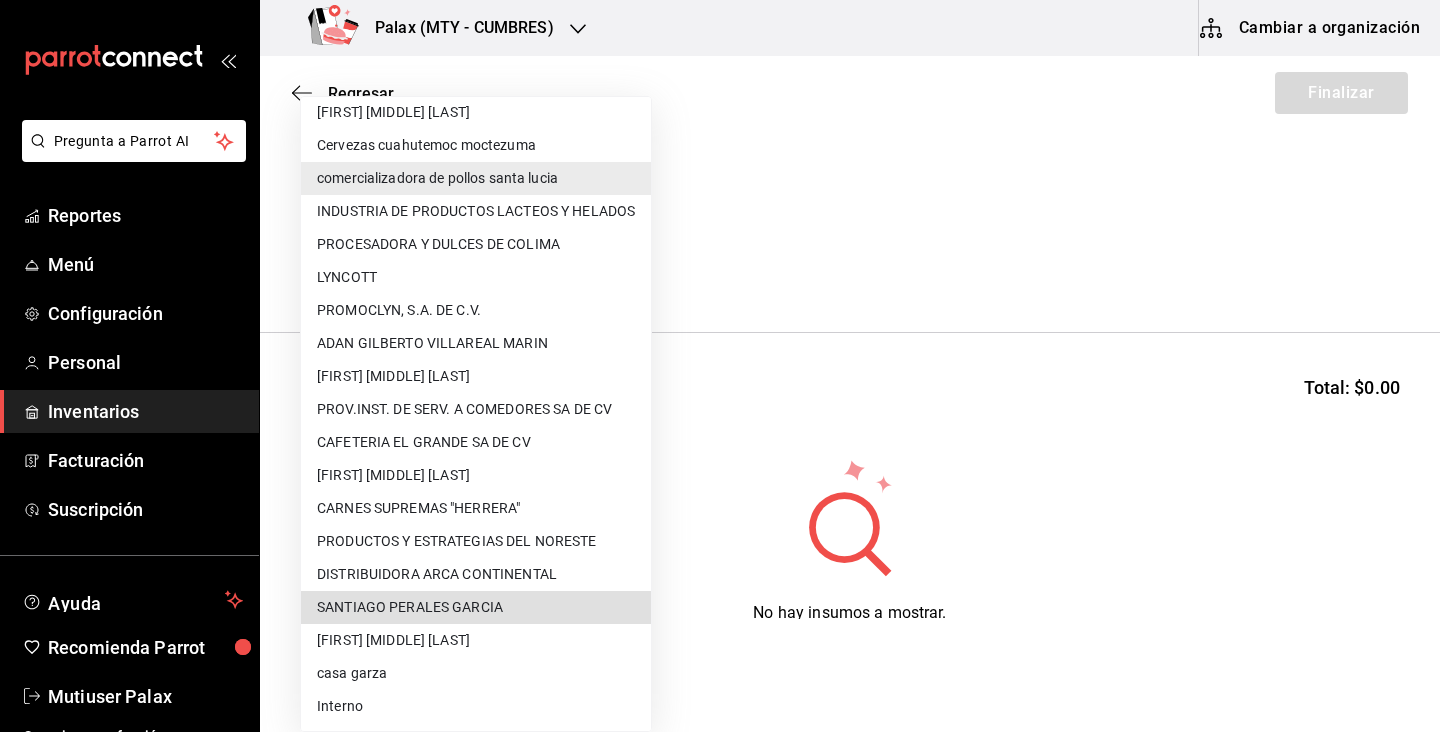 type 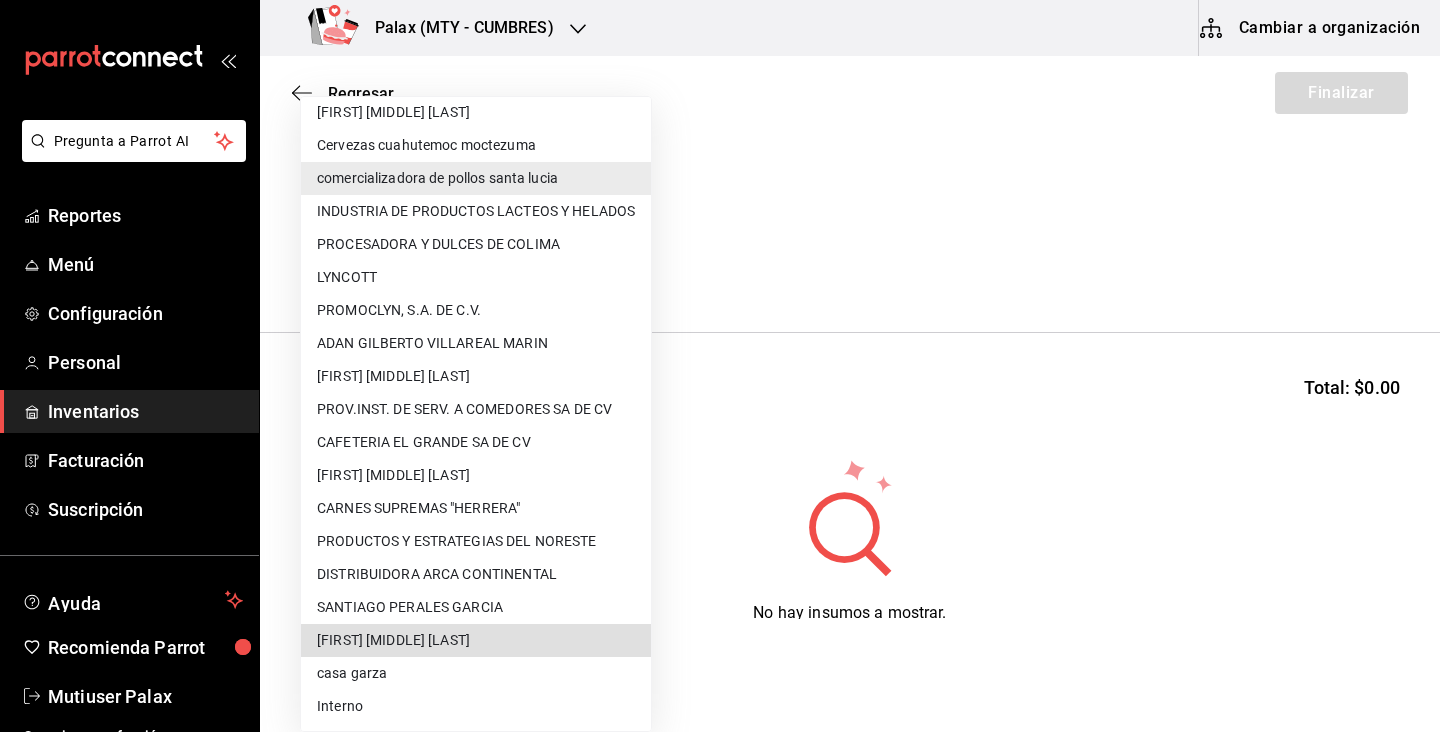 scroll, scrollTop: 0, scrollLeft: 0, axis: both 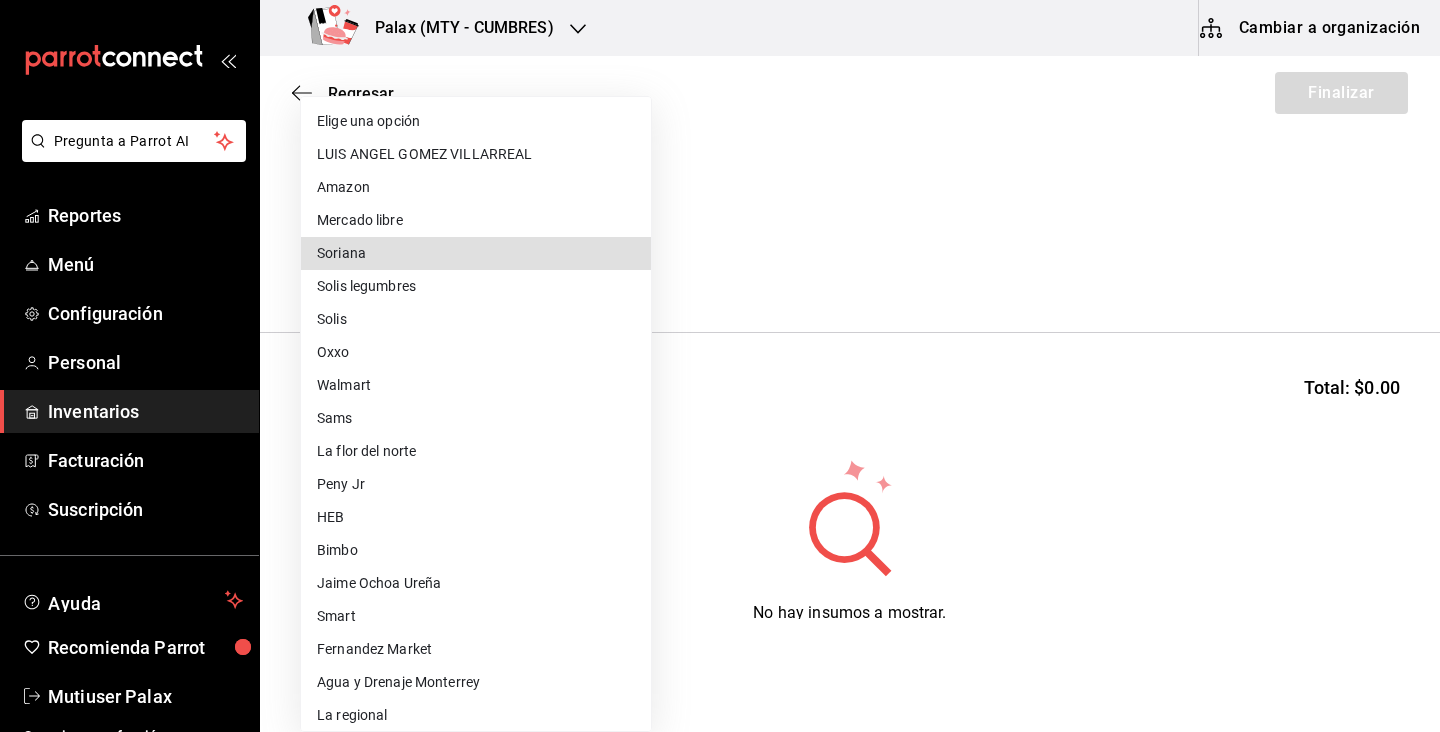 type 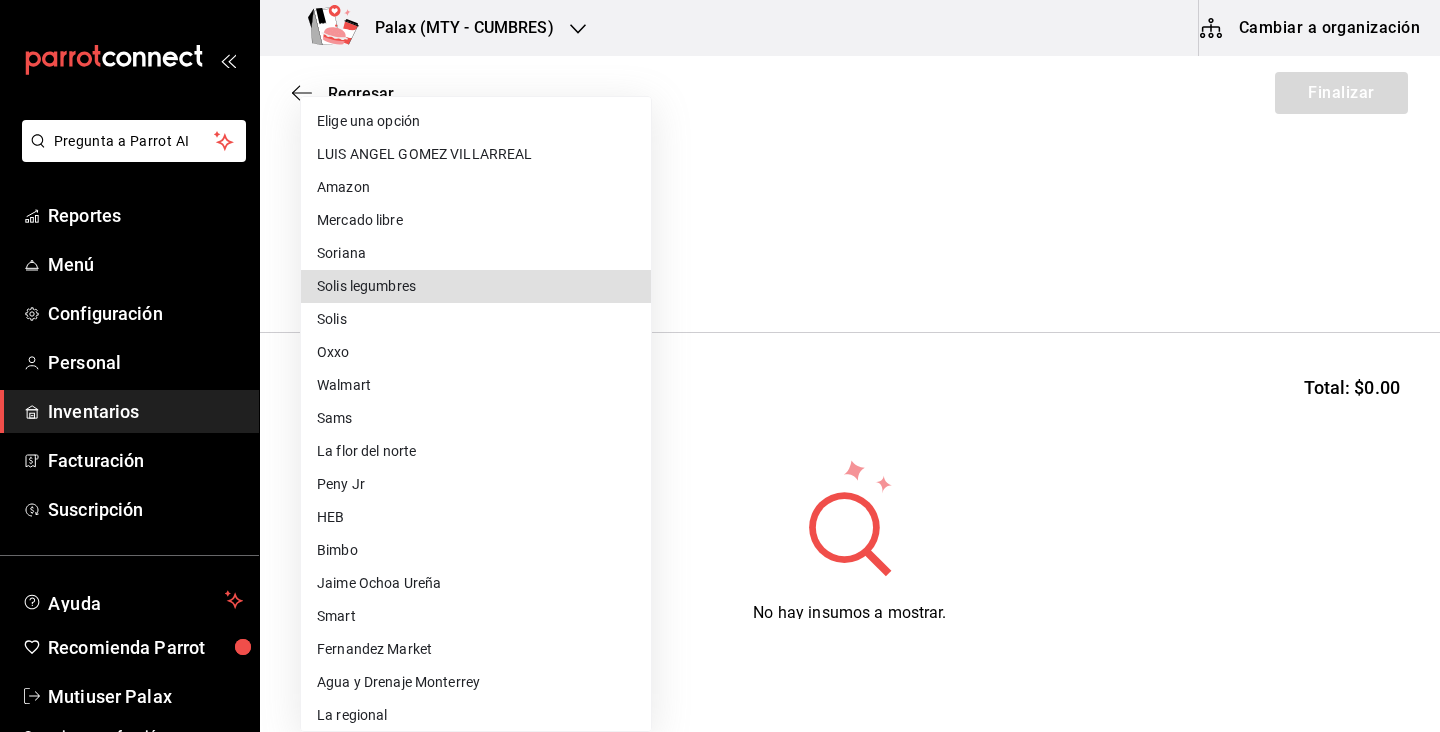 type 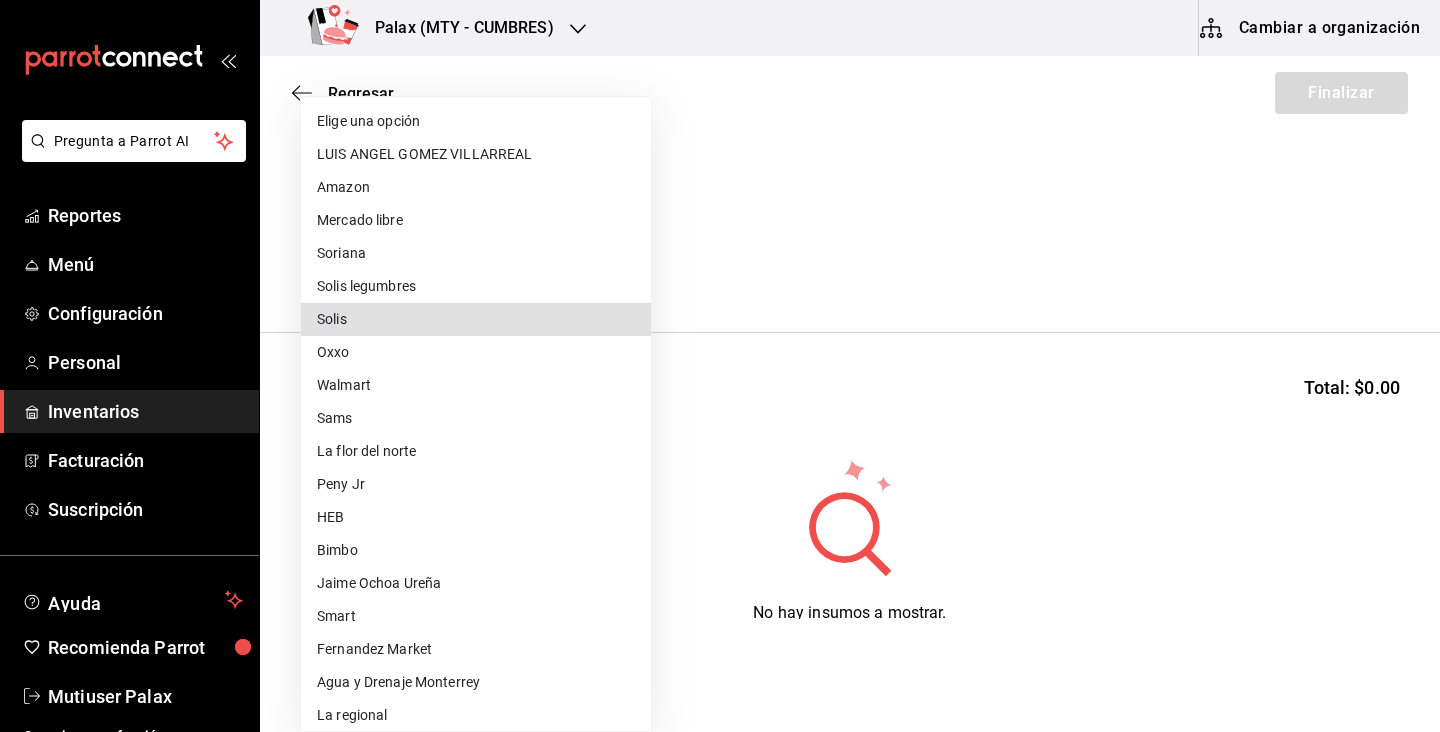 type 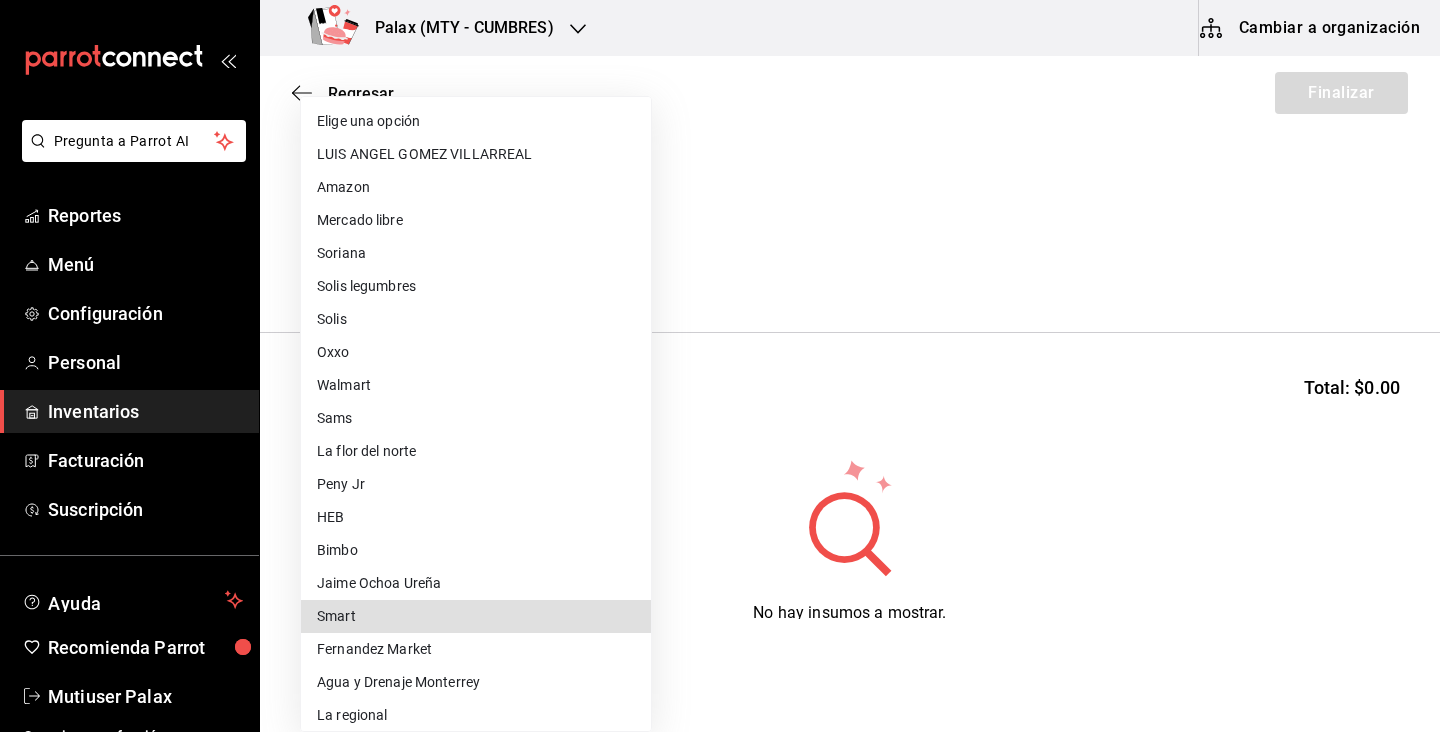 type 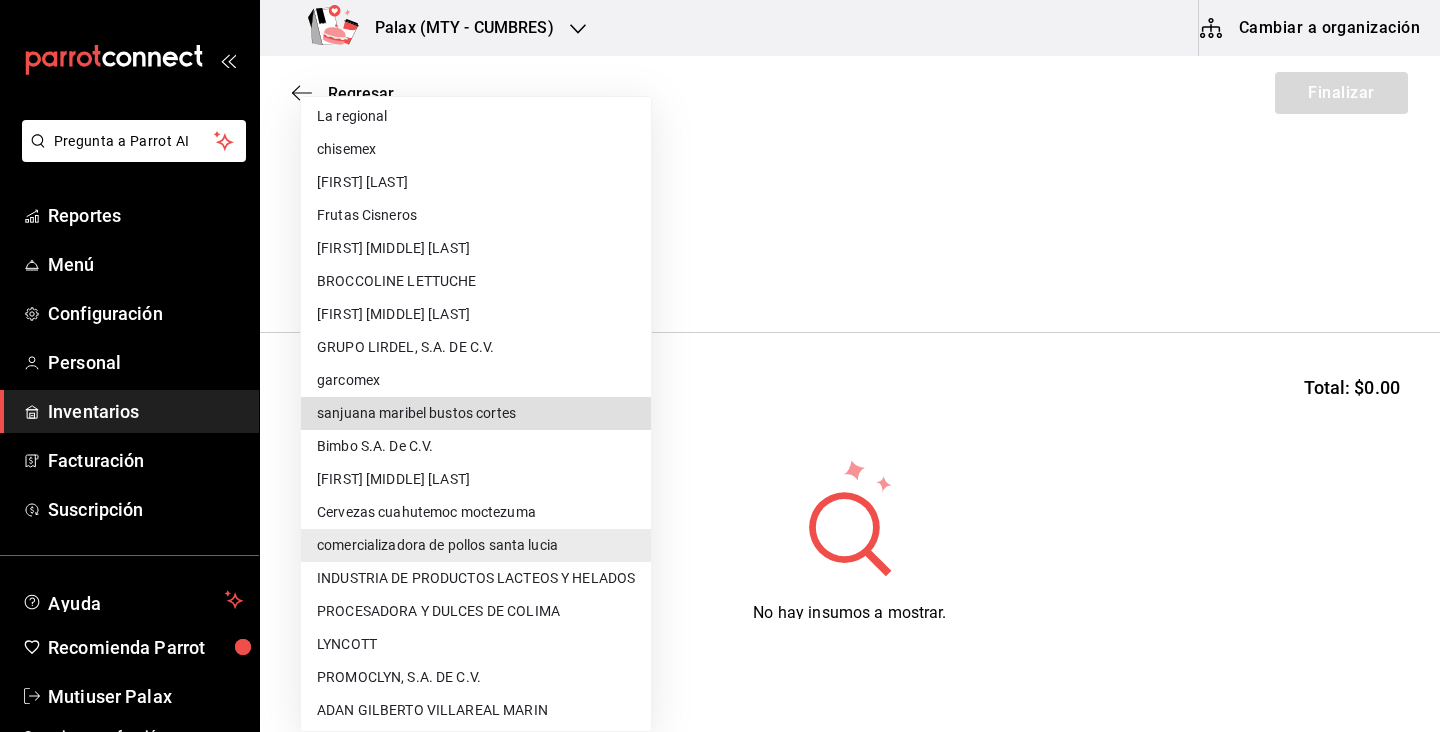 type 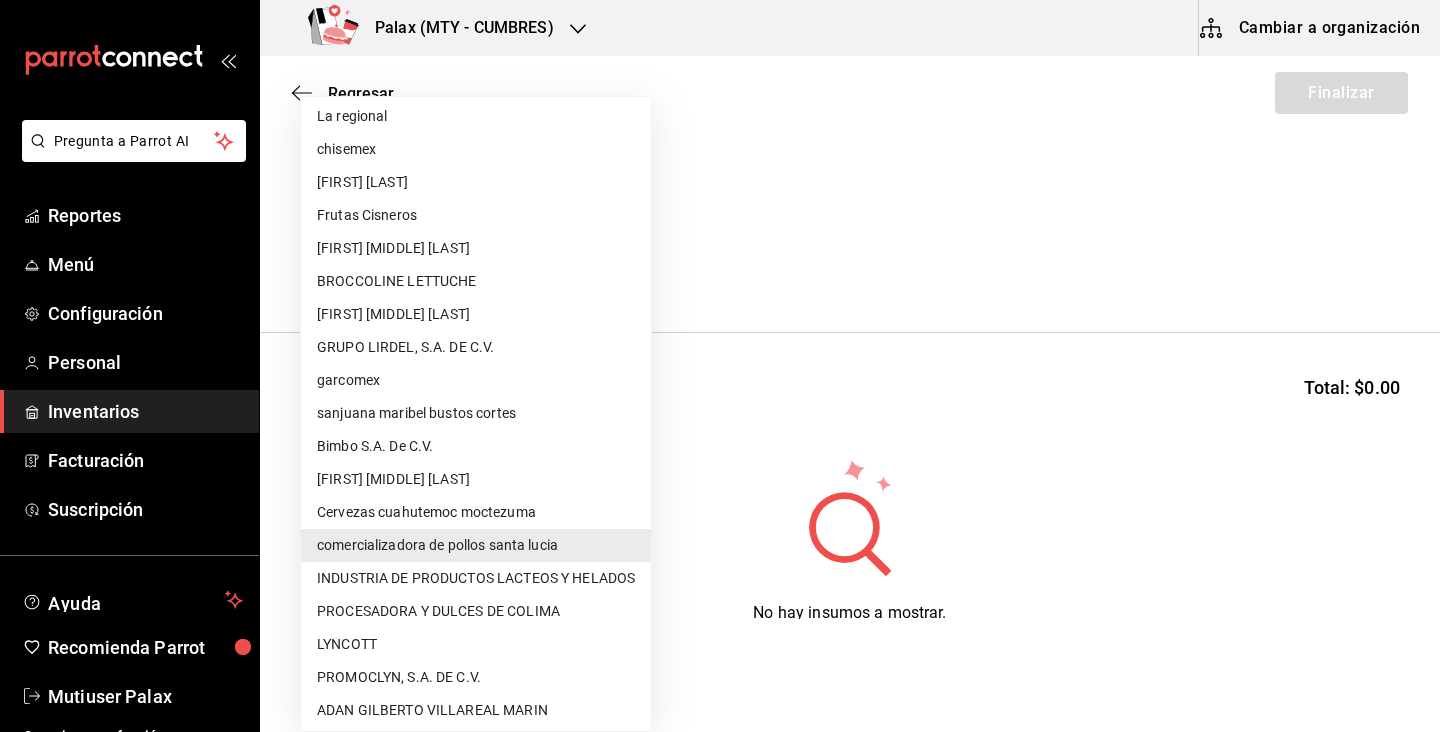 scroll, scrollTop: 966, scrollLeft: 0, axis: vertical 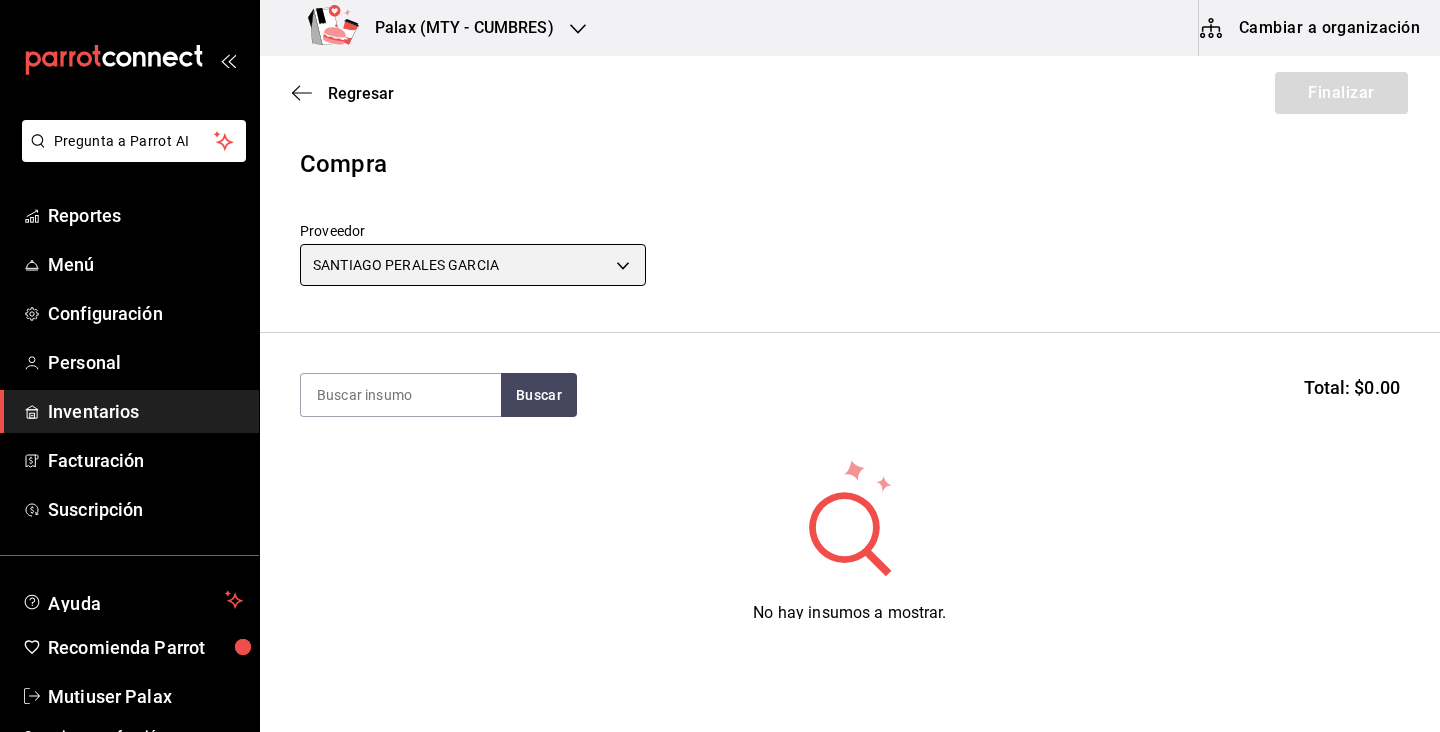 type on "136a2859-998d-4fbf-a06b-9793261c2948" 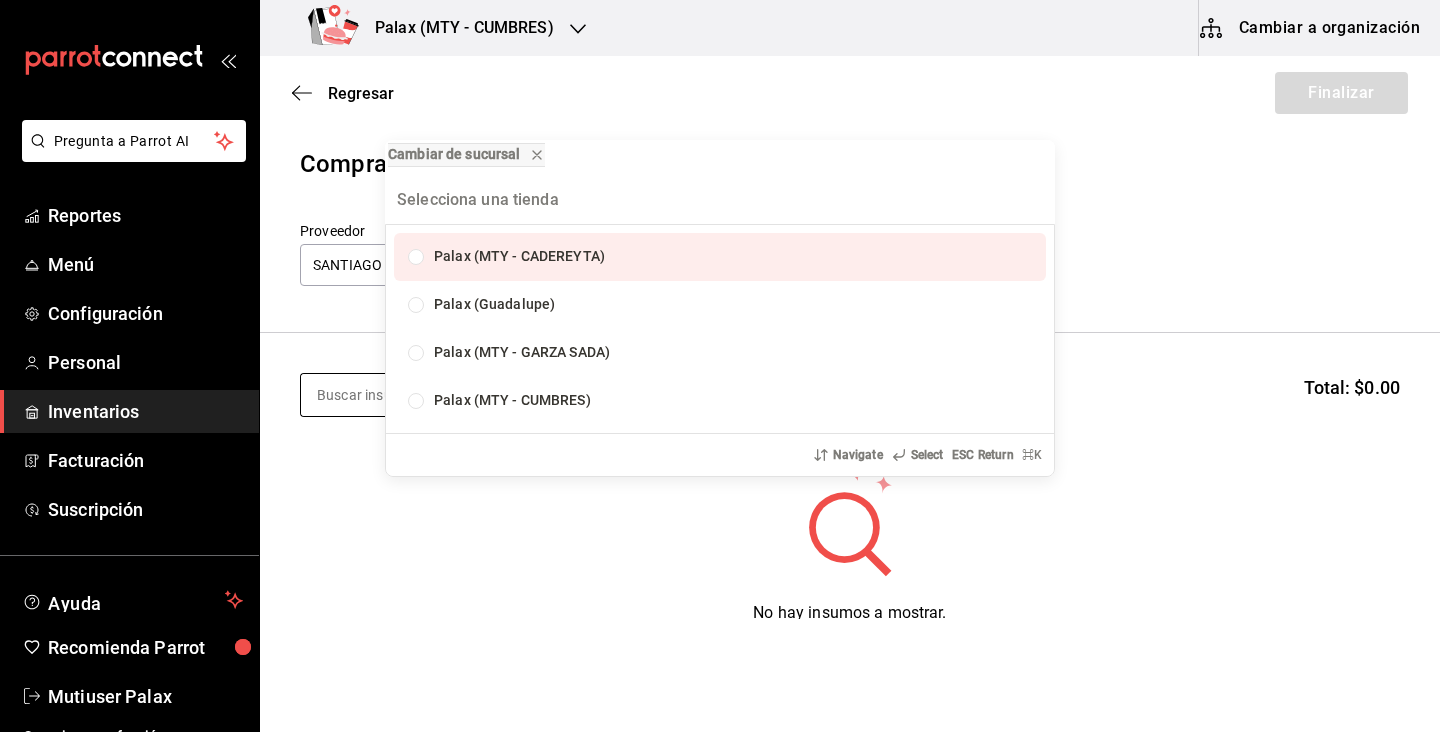 type on "E" 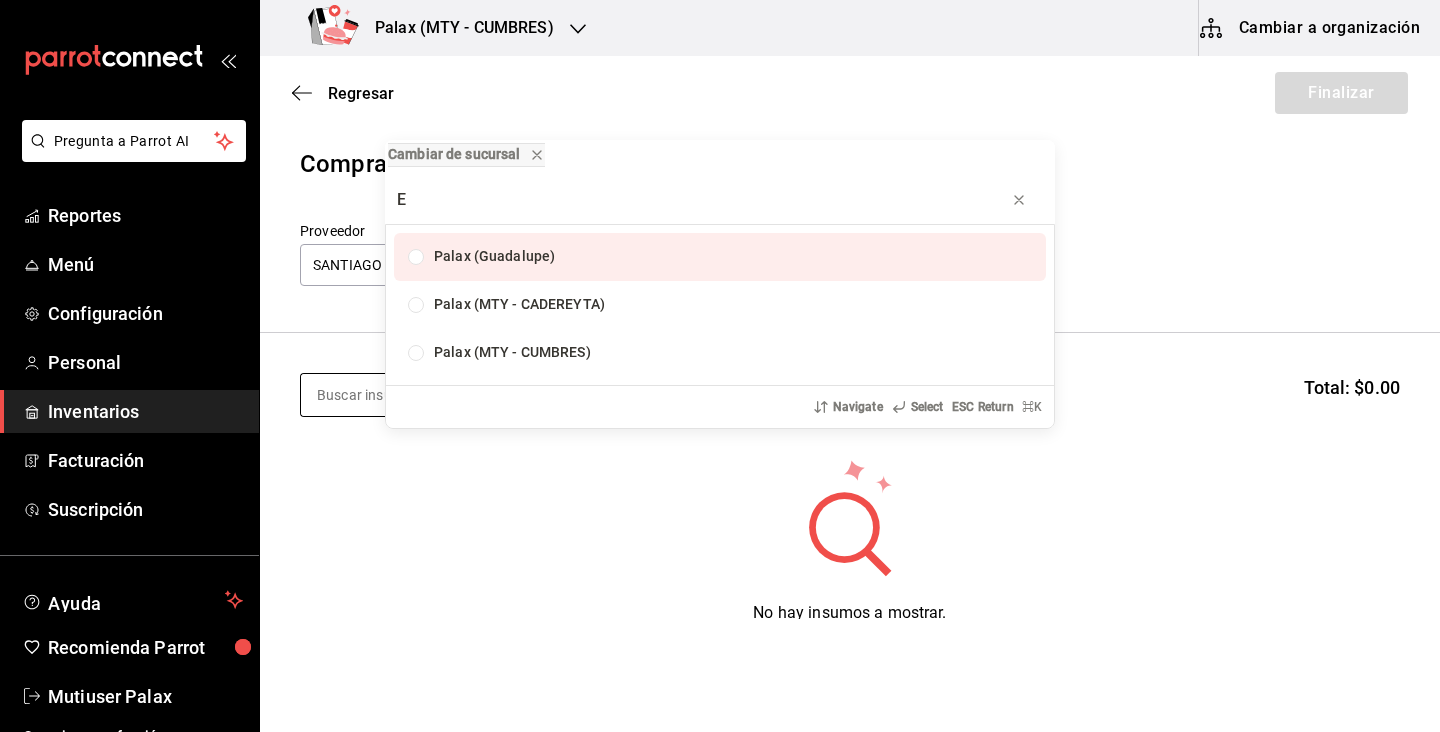 type 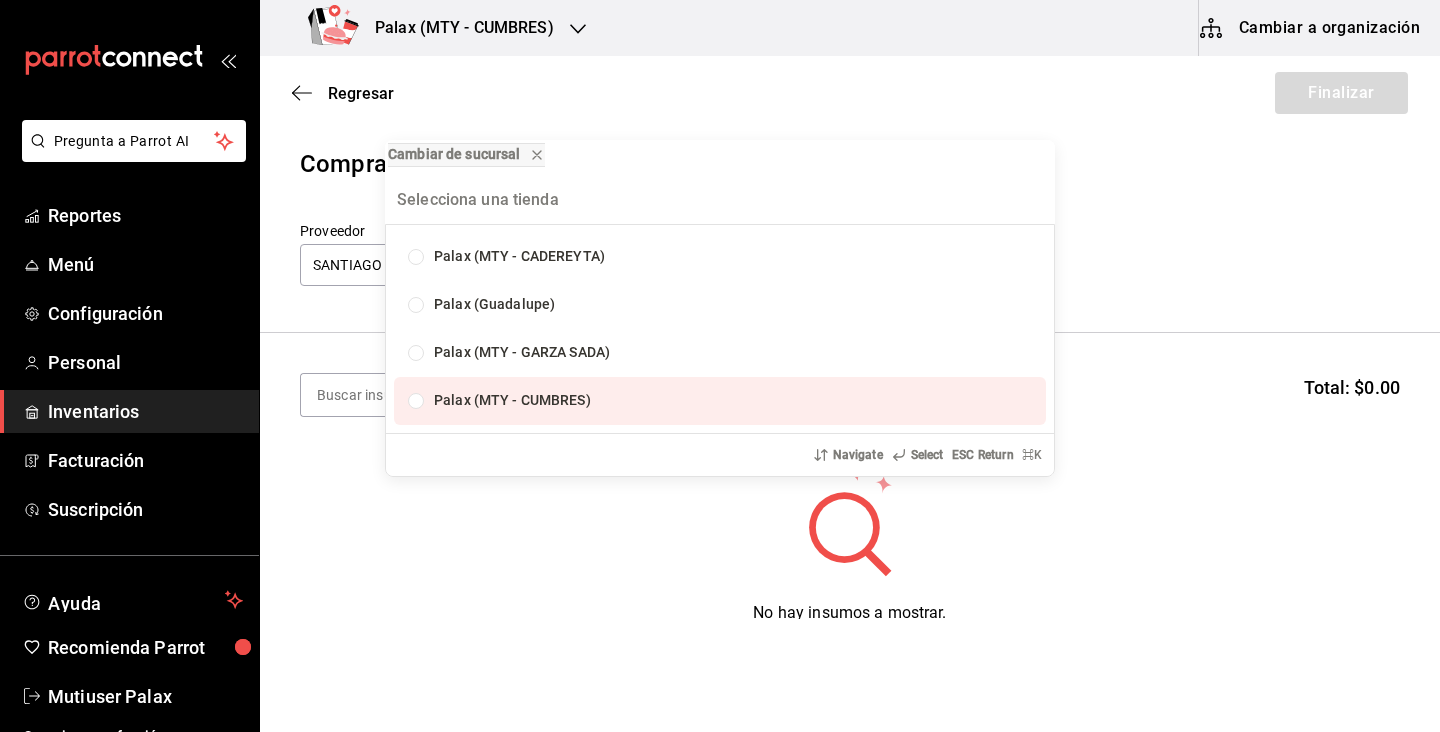 click on "Cambiar de sucursal Palax (MTY - CADEREYTA) Palax (Guadalupe) Palax (MTY - GARZA SADA) Palax (MTY - CUMBRES) Navigate Select ESC Return ⌘ K" at bounding box center (720, 366) 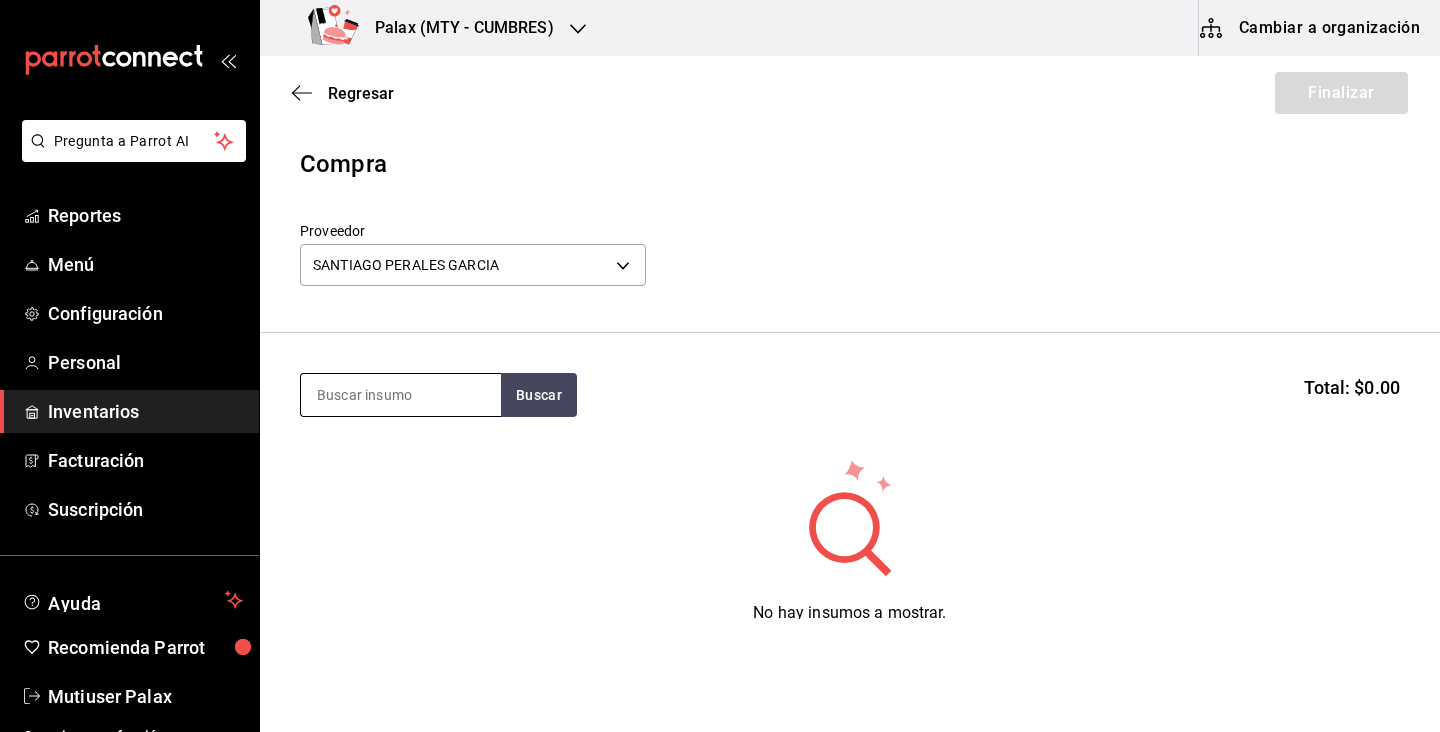 click at bounding box center (401, 395) 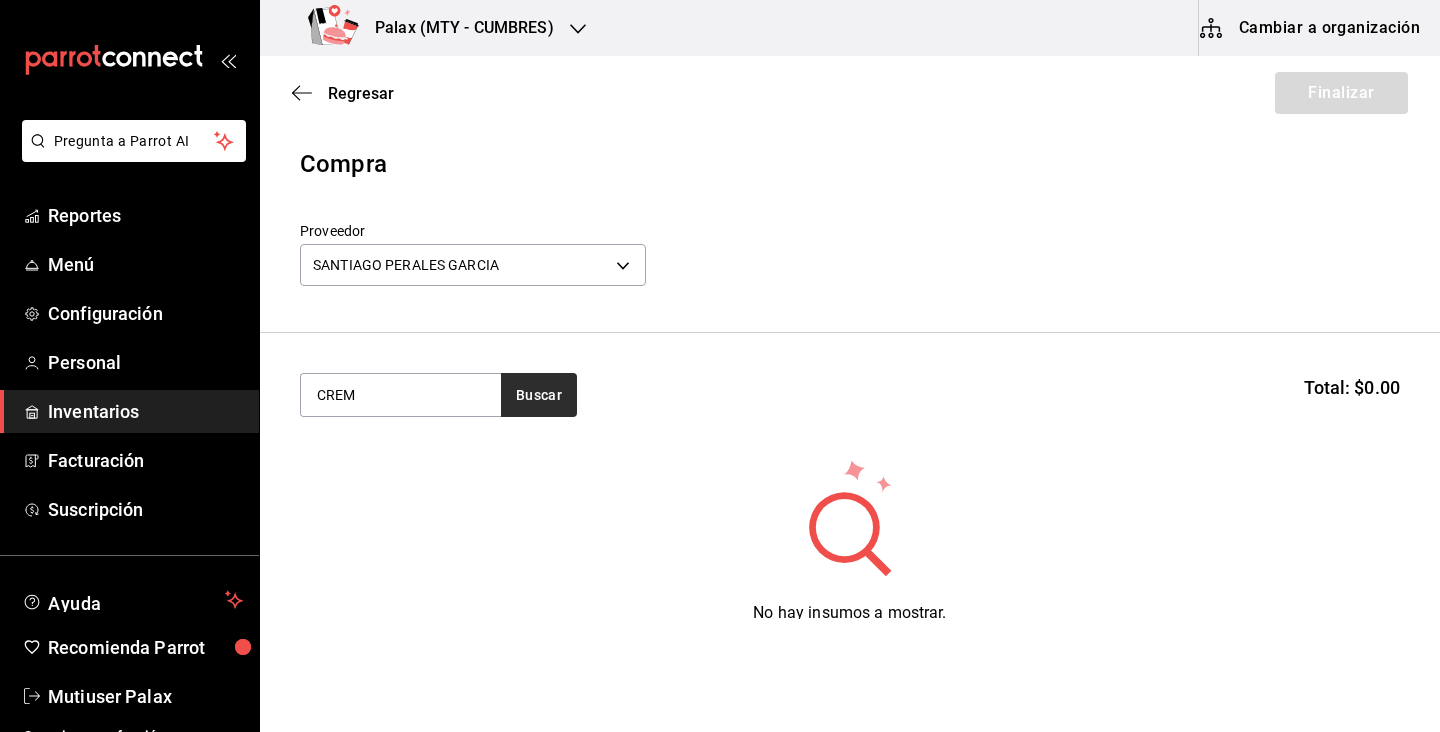 type on "CREM" 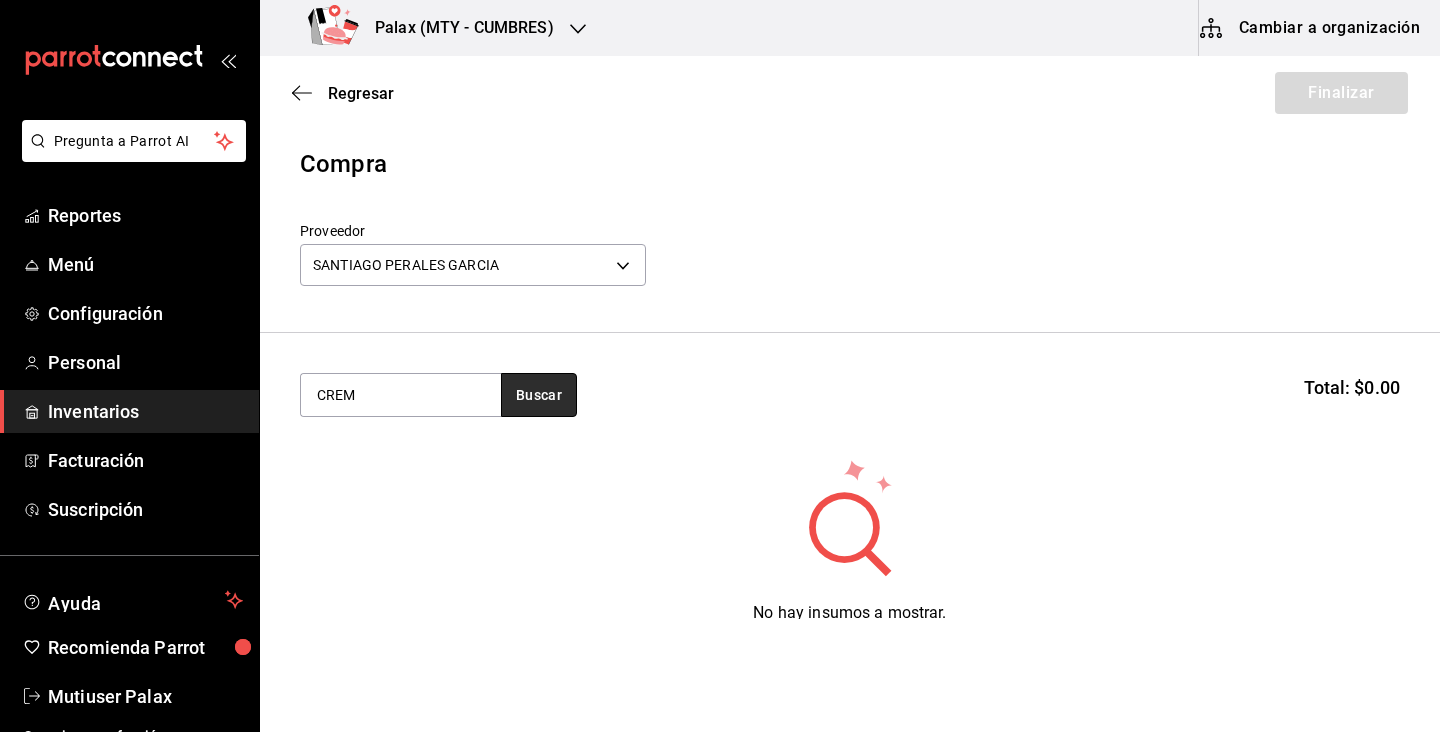 click on "Buscar" at bounding box center [539, 395] 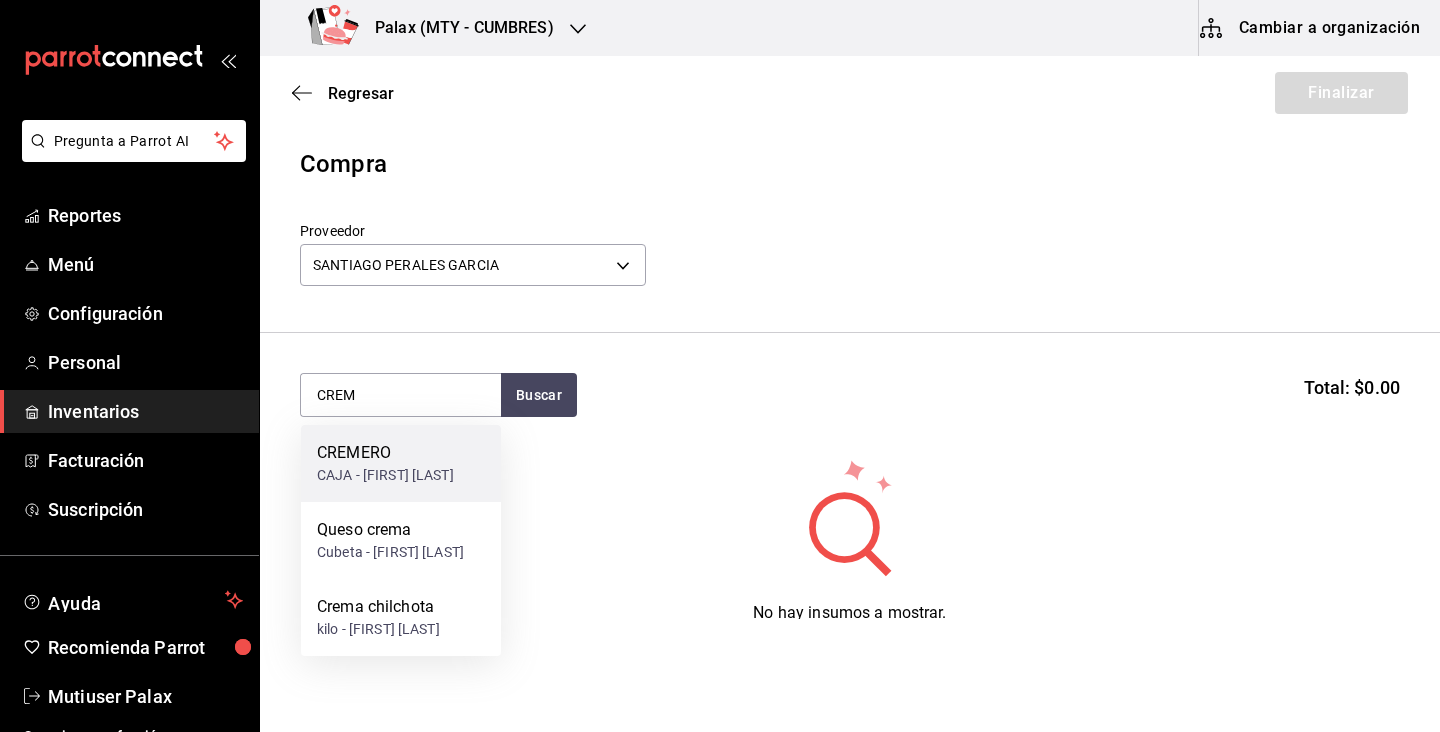 click on "CREMERO" at bounding box center [385, 453] 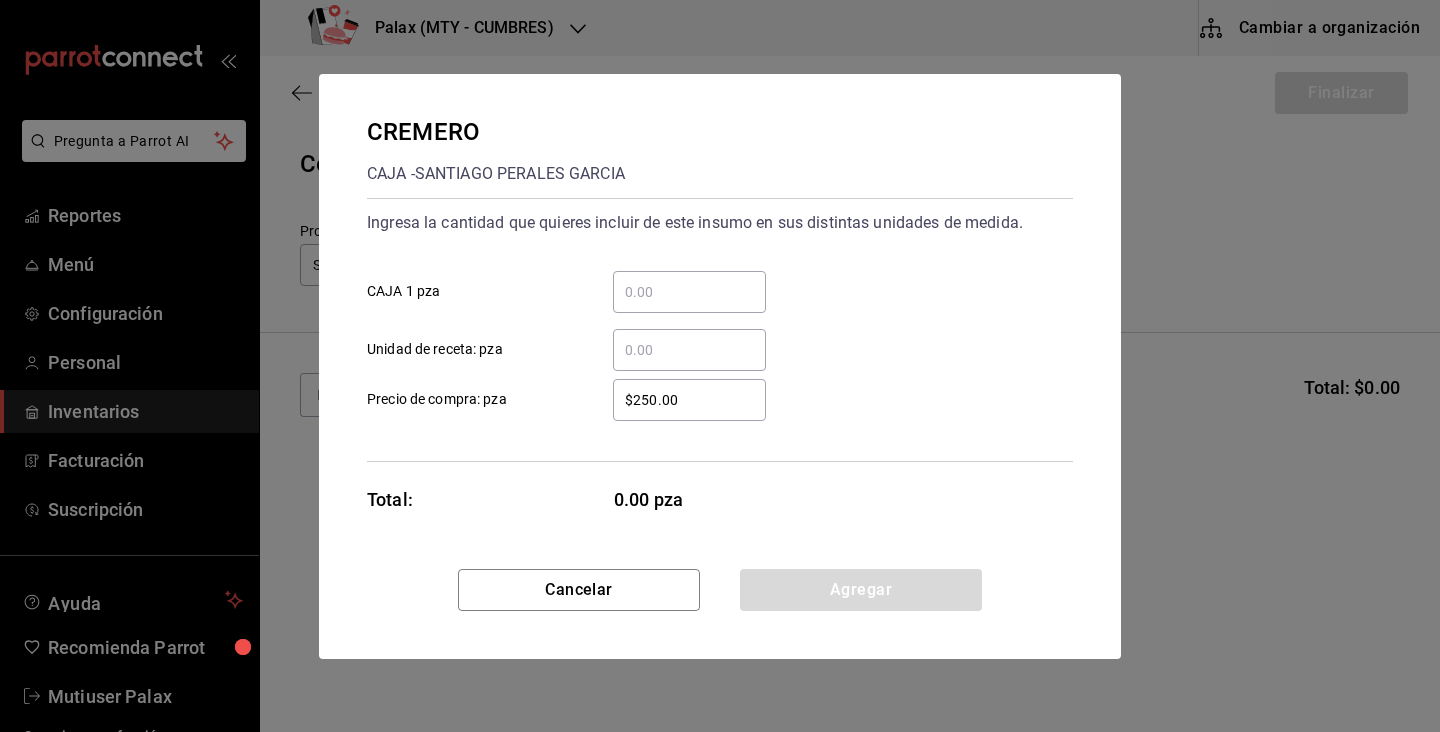 click on "​ CAJA 1 pza" at bounding box center (689, 292) 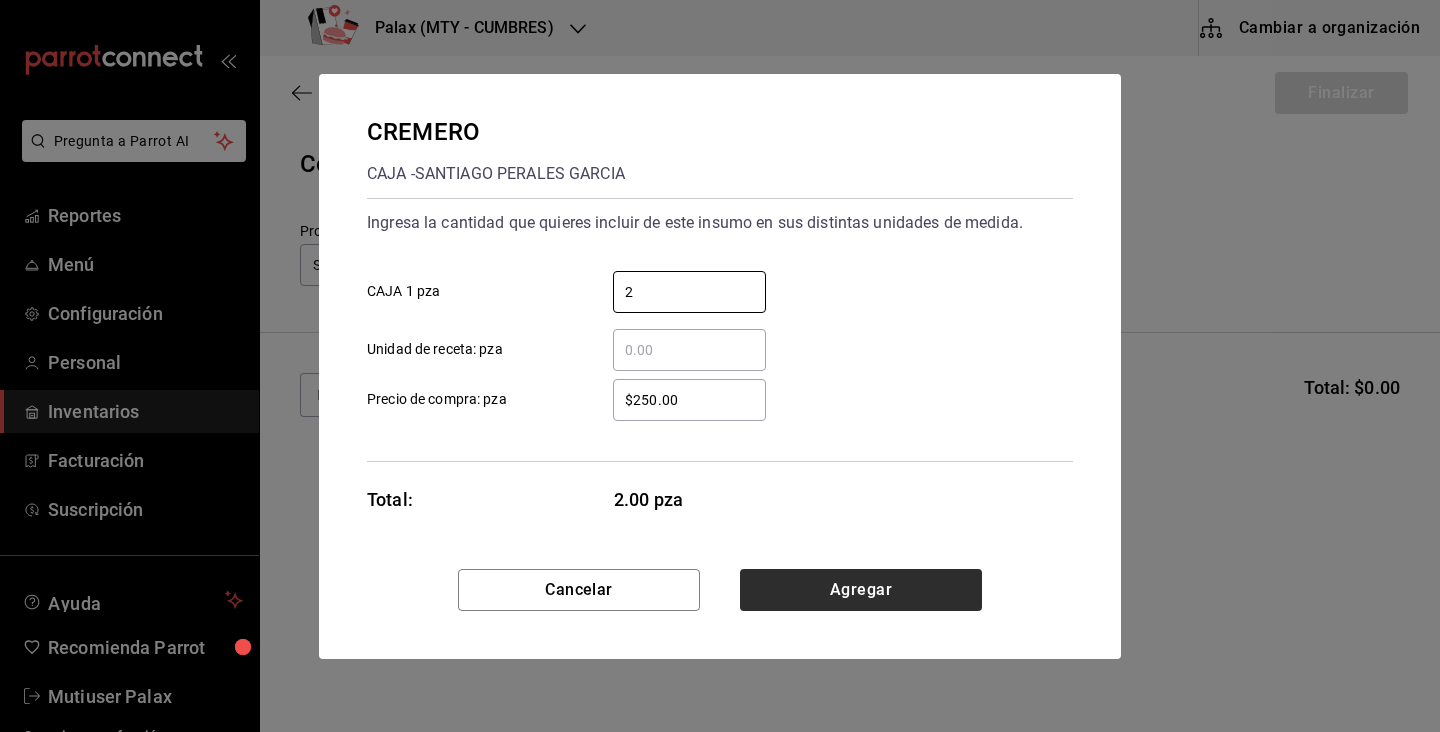 type on "2" 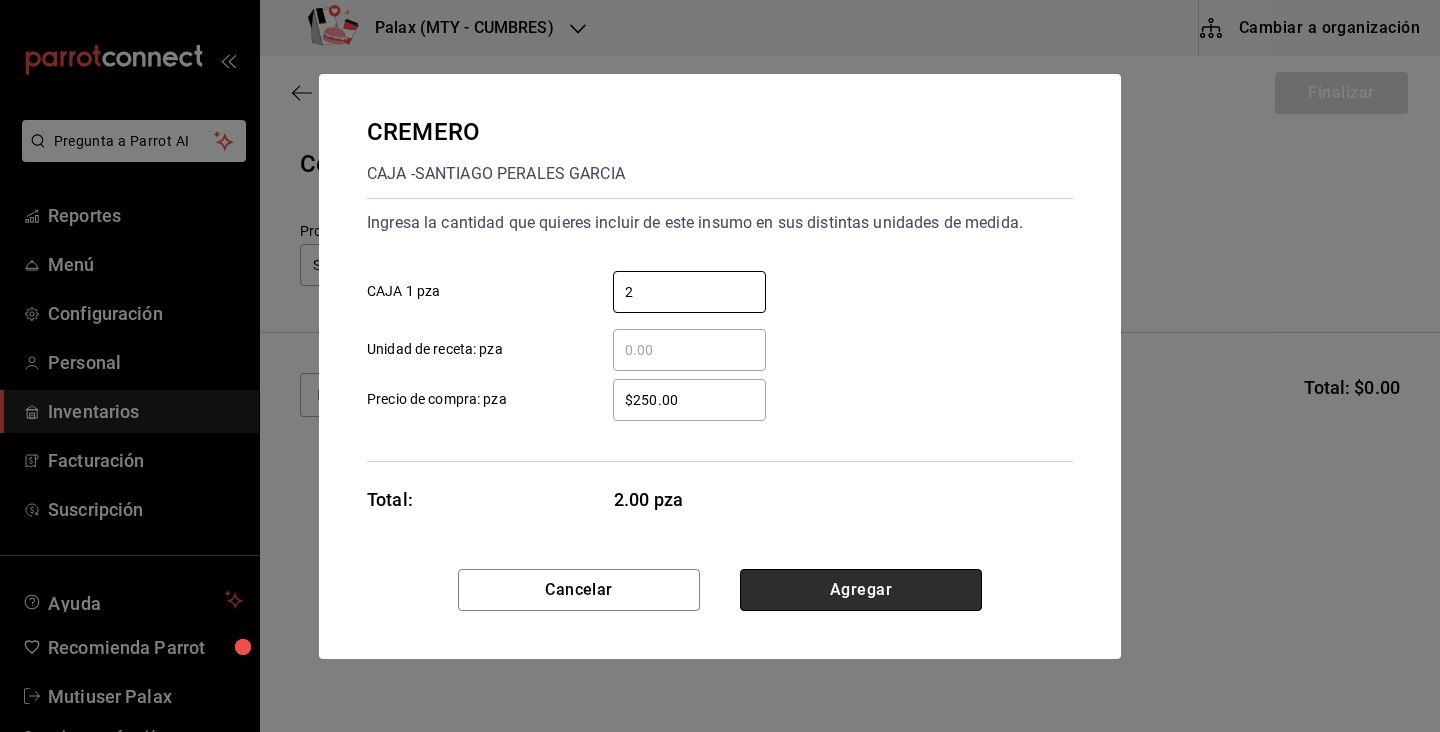 click on "Agregar" at bounding box center [861, 590] 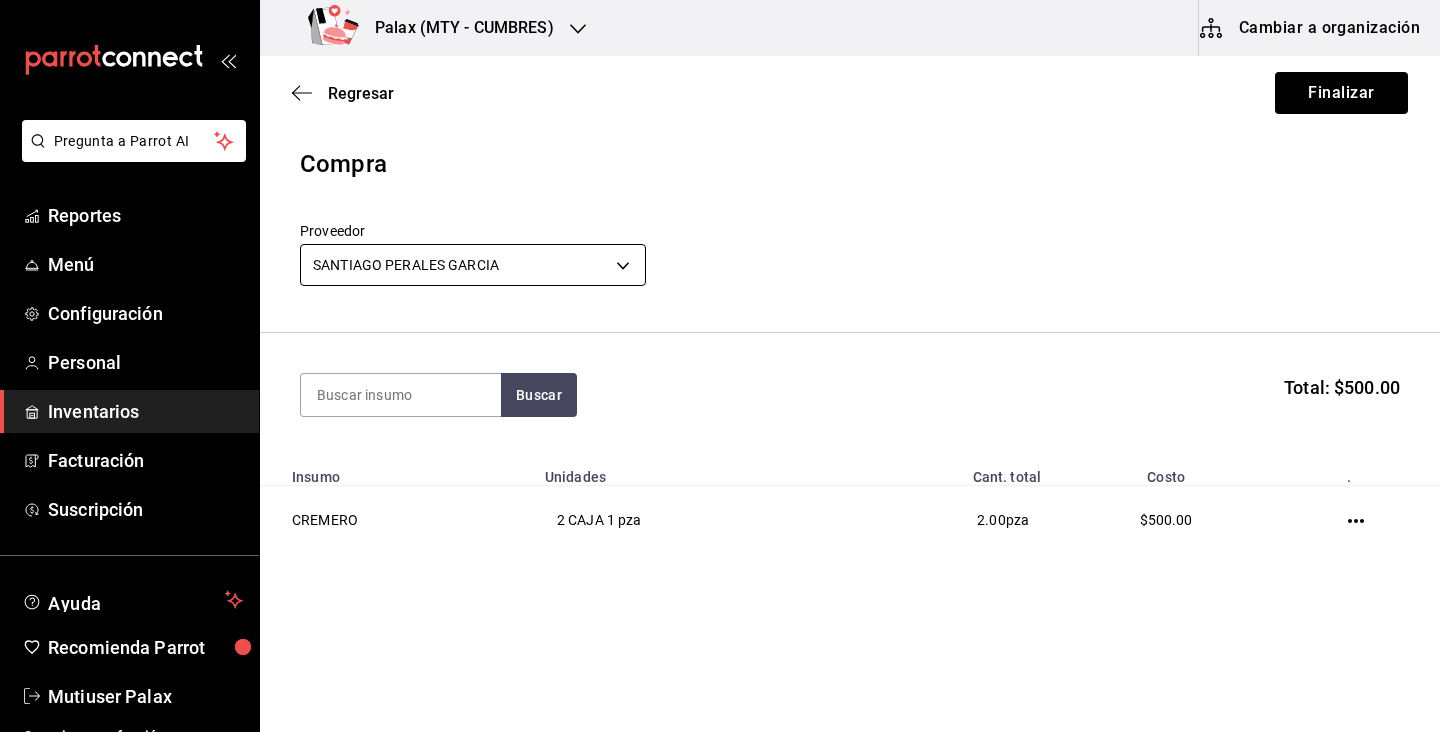 click on "Pregunta a Parrot AI Reportes   Menú   Configuración   Personal   Inventarios   Facturación   Suscripción   Ayuda Recomienda Parrot   Mutiuser Palax   Sugerir nueva función   Palax (MTY - CUMBRES) Cambiar a organización Regresar Finalizar Compra Proveedor SANTIAGO PERALES GARCIA 136a2859-998d-4fbf-a06b-9793261c2948 Buscar Total: $500.00 Insumo Unidades Cant. total Costo  .  CREMERO 2 CAJA 1 pza 2.00  pza $500.00 Pregunta a Parrot AI Reportes   Menú   Configuración   Personal   Inventarios   Facturación   Suscripción   Ayuda Recomienda Parrot   Mutiuser Palax   Sugerir nueva función   GANA 1 MES GRATIS EN TU SUSCRIPCIÓN AQUÍ ¿Recuerdas cómo empezó tu restaurante?
Hoy puedes ayudar a un colega a tener el mismo cambio que tú viviste.
Recomienda Parrot directamente desde tu Portal Administrador.
Es fácil y rápido.
🎁 Por cada restaurante que se una, ganas 1 mes gratis. Ver video tutorial Ir a video Editar Eliminar Visitar centro de ayuda (81) 2046 6363 soporte@parrotsoftware.io" at bounding box center [720, 309] 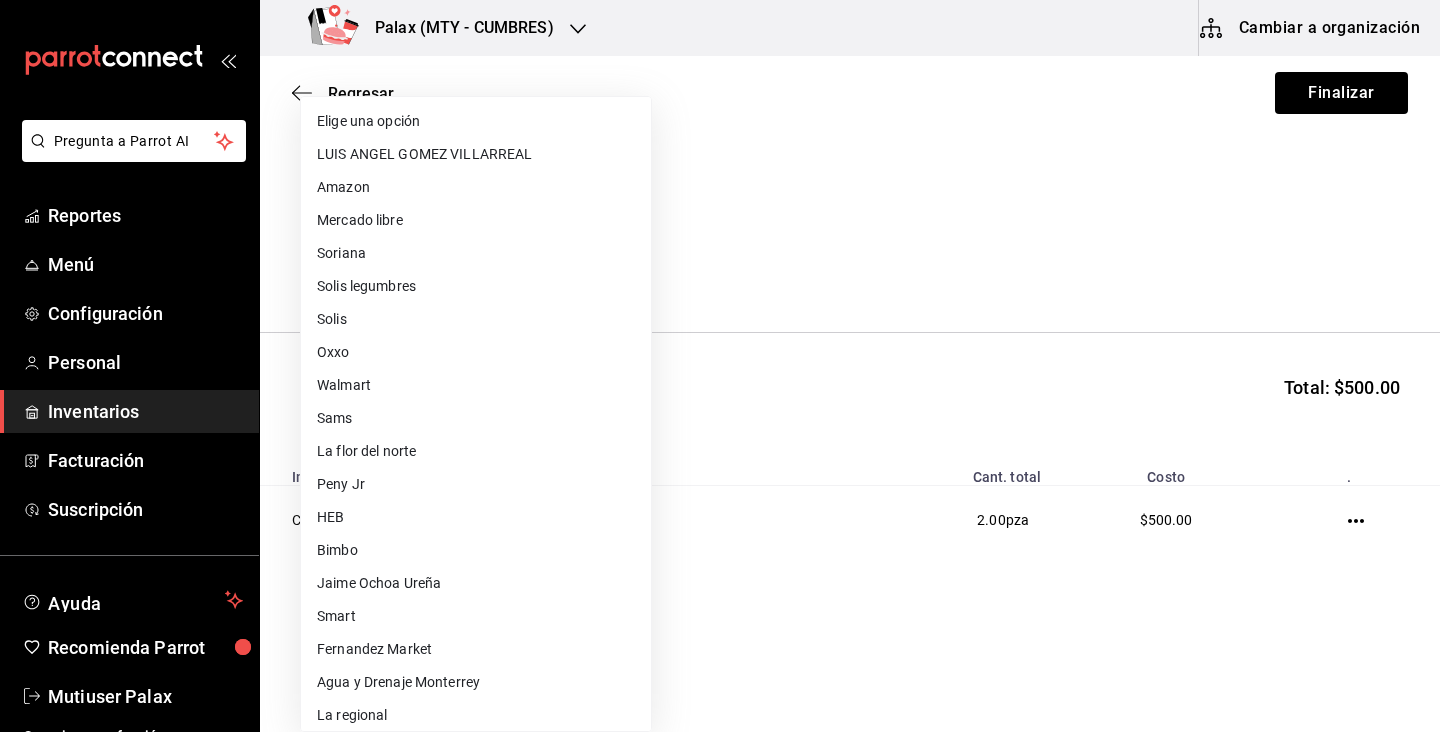 scroll, scrollTop: 966, scrollLeft: 0, axis: vertical 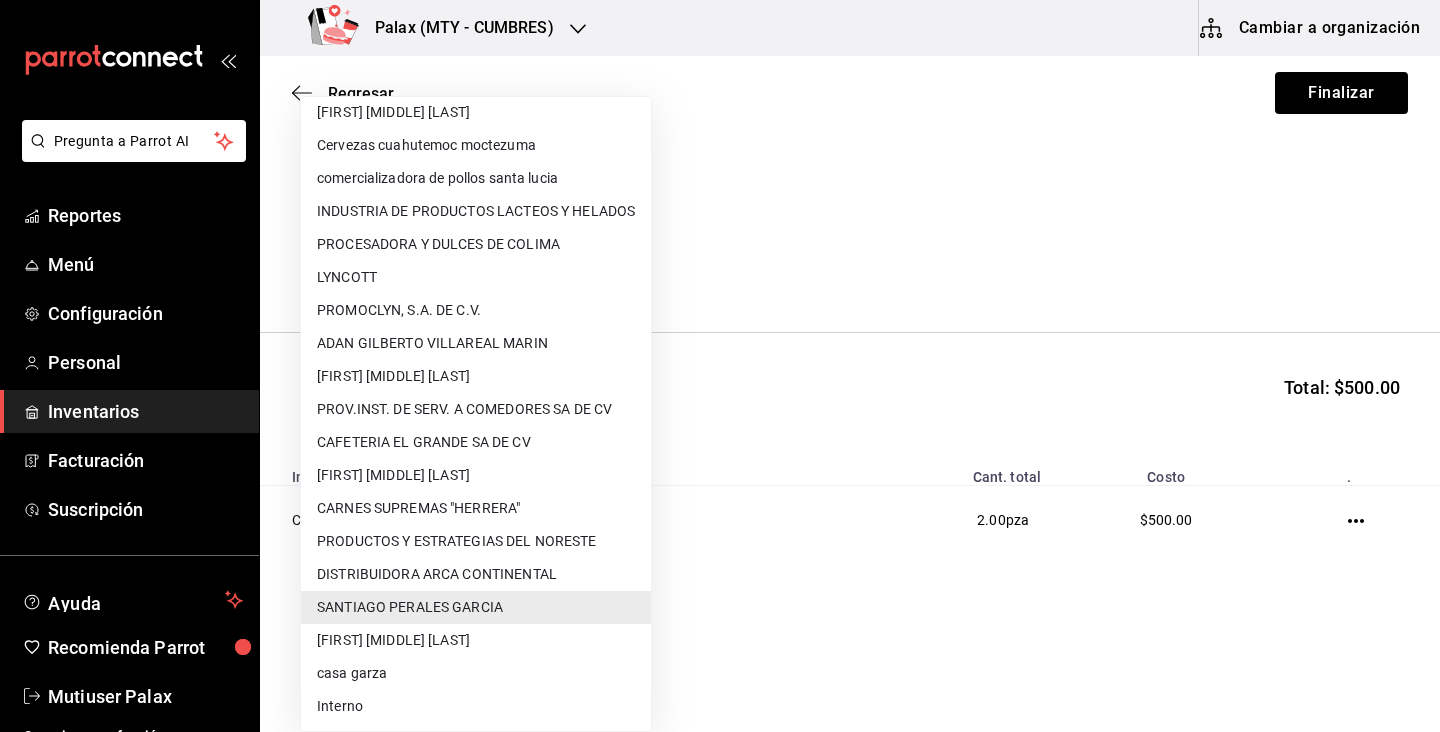 click on "PROMOCLYN, S.A. DE C.V." at bounding box center [476, 310] 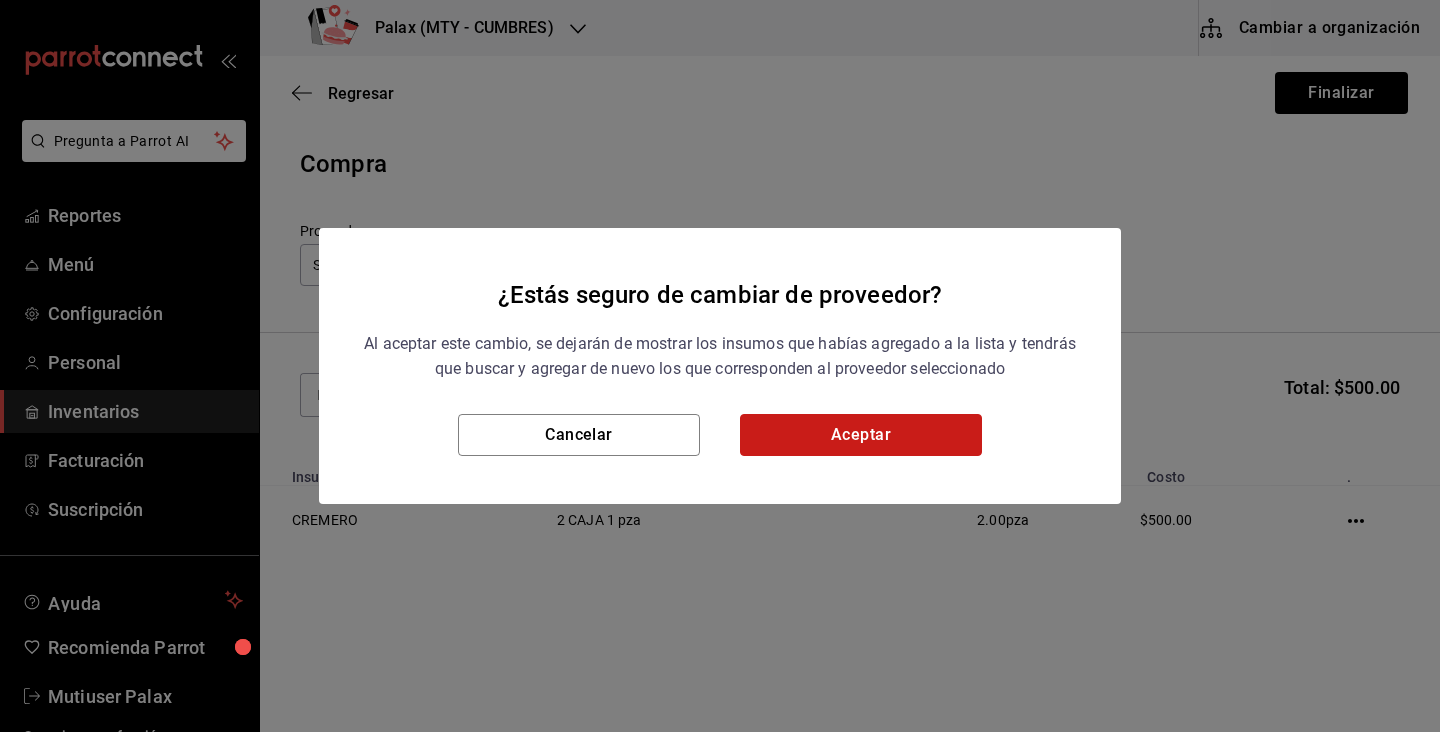 click on "Aceptar" at bounding box center [861, 435] 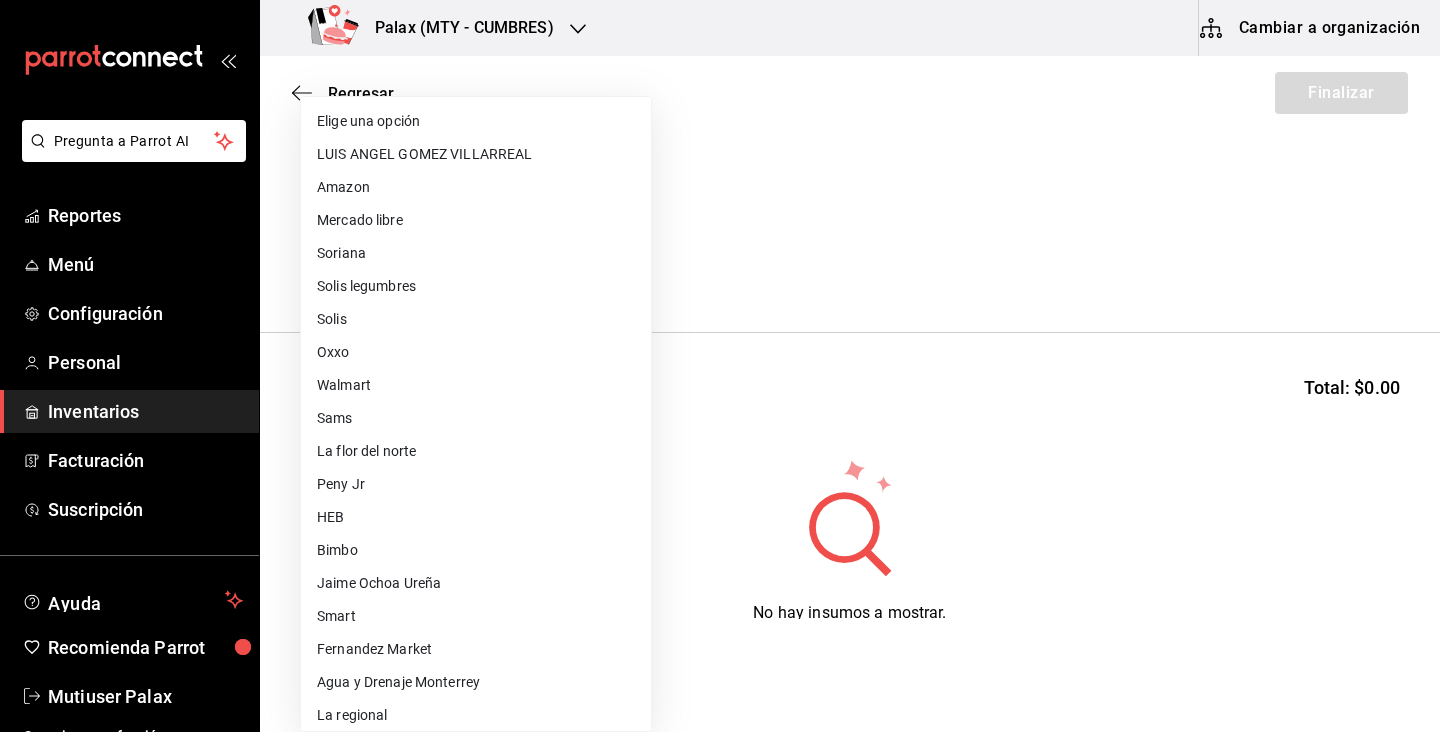 click on "Pregunta a Parrot AI Reportes   Menú   Configuración   Personal   Inventarios   Facturación   Suscripción   Ayuda Recomienda Parrot   Mutiuser Palax   Sugerir nueva función   Palax (MTY - CUMBRES) Cambiar a organización Regresar Finalizar Compra Proveedor PROMOCLYN, S.A. DE C.V. 8f8ba0de-1ece-4fe7-a17a-34c4c977ebba Buscar Total: $0.00 No hay insumos a mostrar. Busca un insumo para agregarlo a la lista Pregunta a Parrot AI Reportes   Menú   Configuración   Personal   Inventarios   Facturación   Suscripción   Ayuda Recomienda Parrot   Mutiuser Palax   Sugerir nueva función   GANA 1 MES GRATIS EN TU SUSCRIPCIÓN AQUÍ ¿Recuerdas cómo empezó tu restaurante?
Hoy puedes ayudar a un colega a tener el mismo cambio que tú viviste.
Recomienda Parrot directamente desde tu Portal Administrador.
Es fácil y rápido.
🎁 Por cada restaurante que se una, ganas 1 mes gratis. Ver video tutorial Ir a video Editar Eliminar Visitar centro de ayuda (81) 2046 6363 soporte@parrotsoftware.io (81) 2046 6363 Amazon" at bounding box center (720, 309) 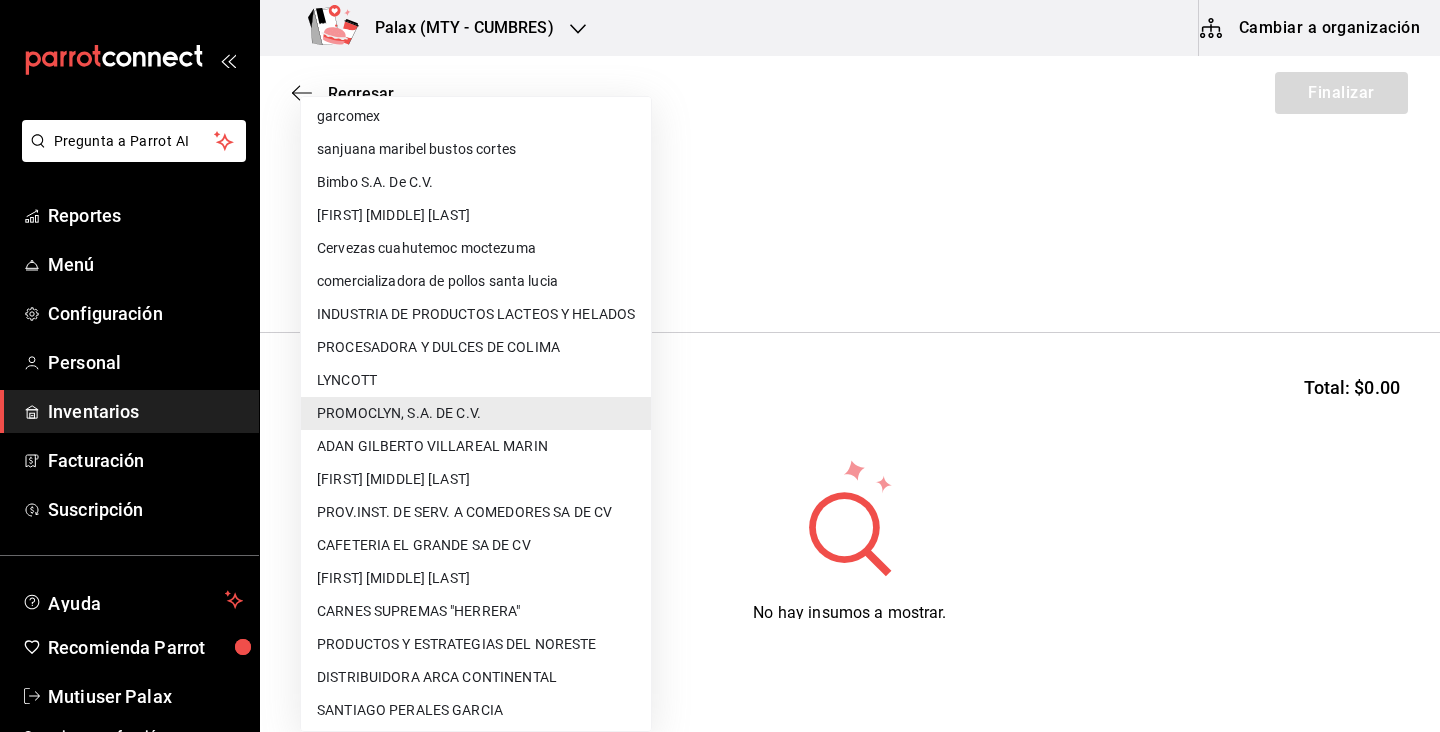 click on "LYNCOTT" at bounding box center [476, 380] 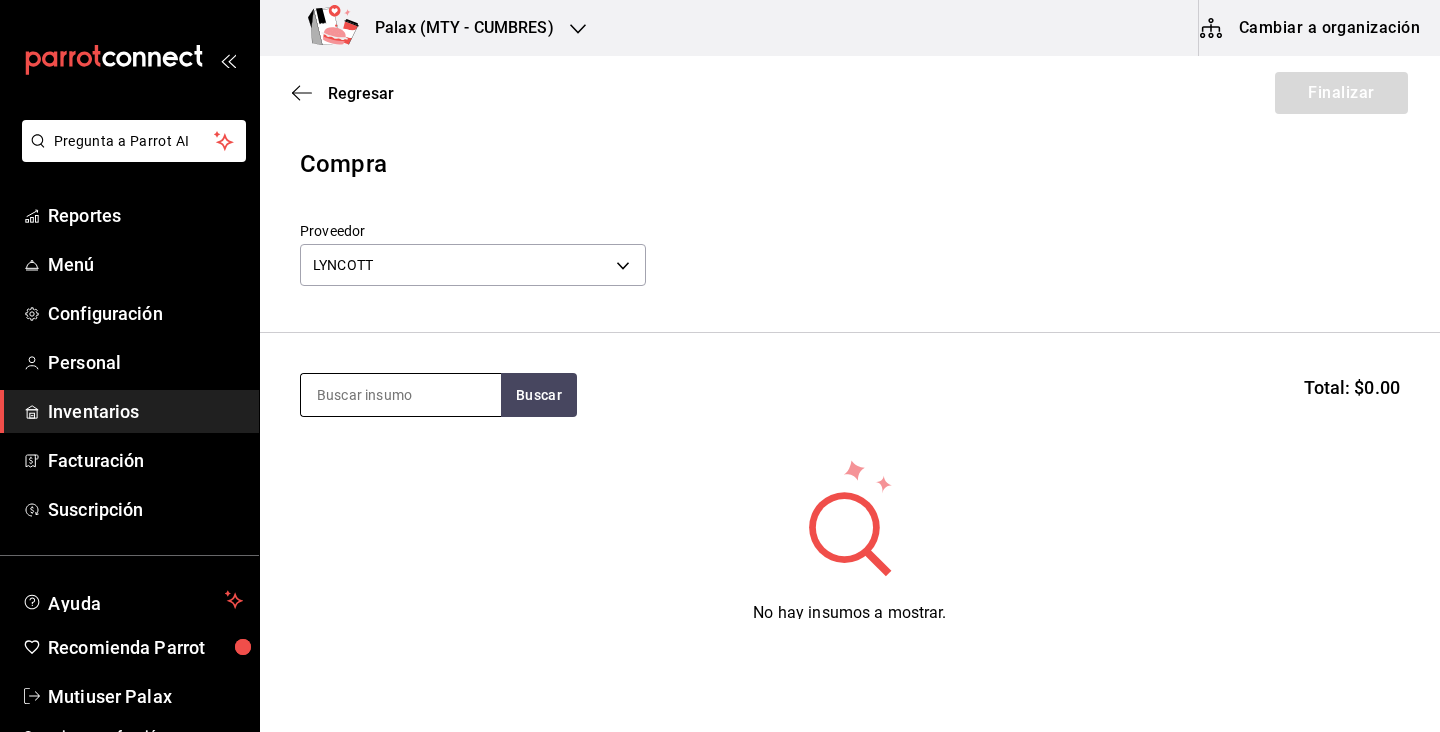 click at bounding box center [401, 395] 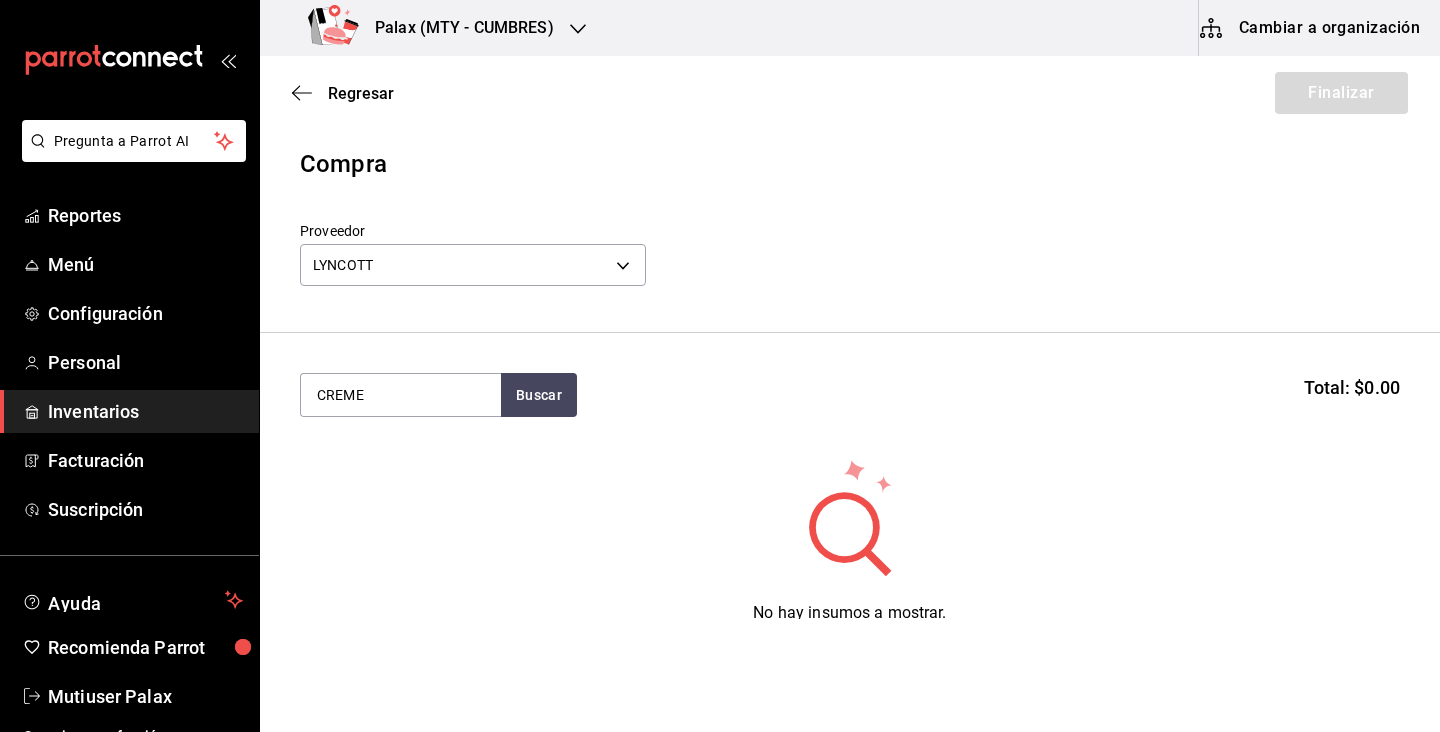type on "CREME" 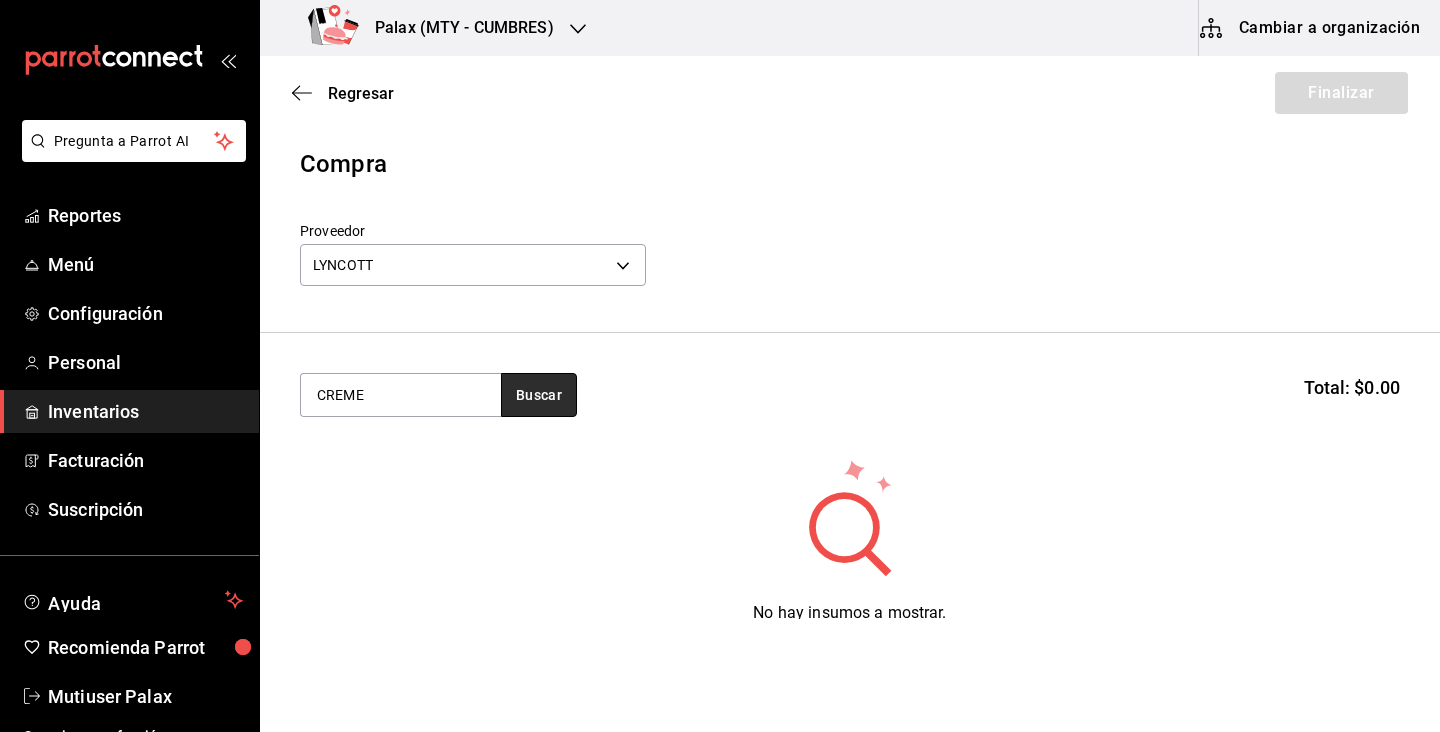 click on "Buscar" at bounding box center (539, 395) 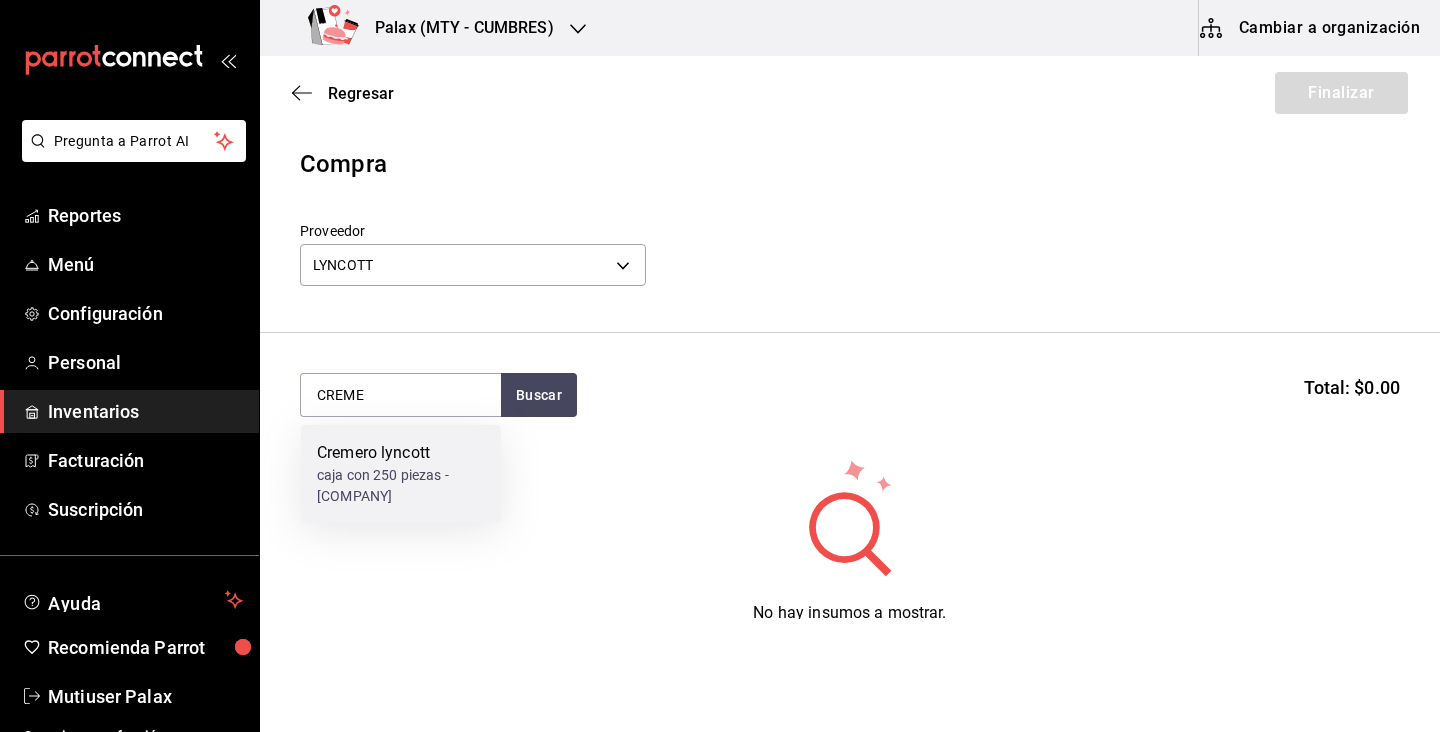 click on "caja con 250 piezas - LYNCOTT" at bounding box center (401, 486) 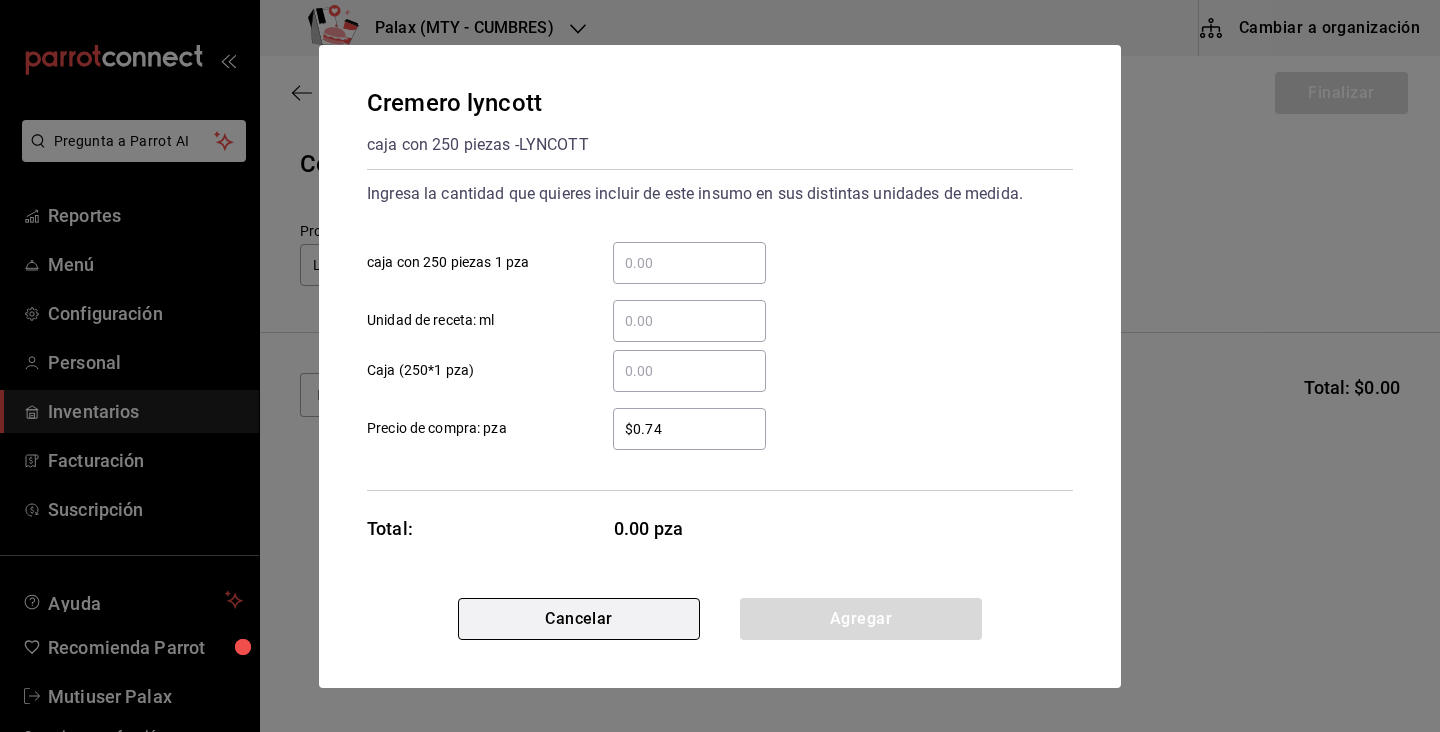 click on "Cancelar" at bounding box center [579, 619] 